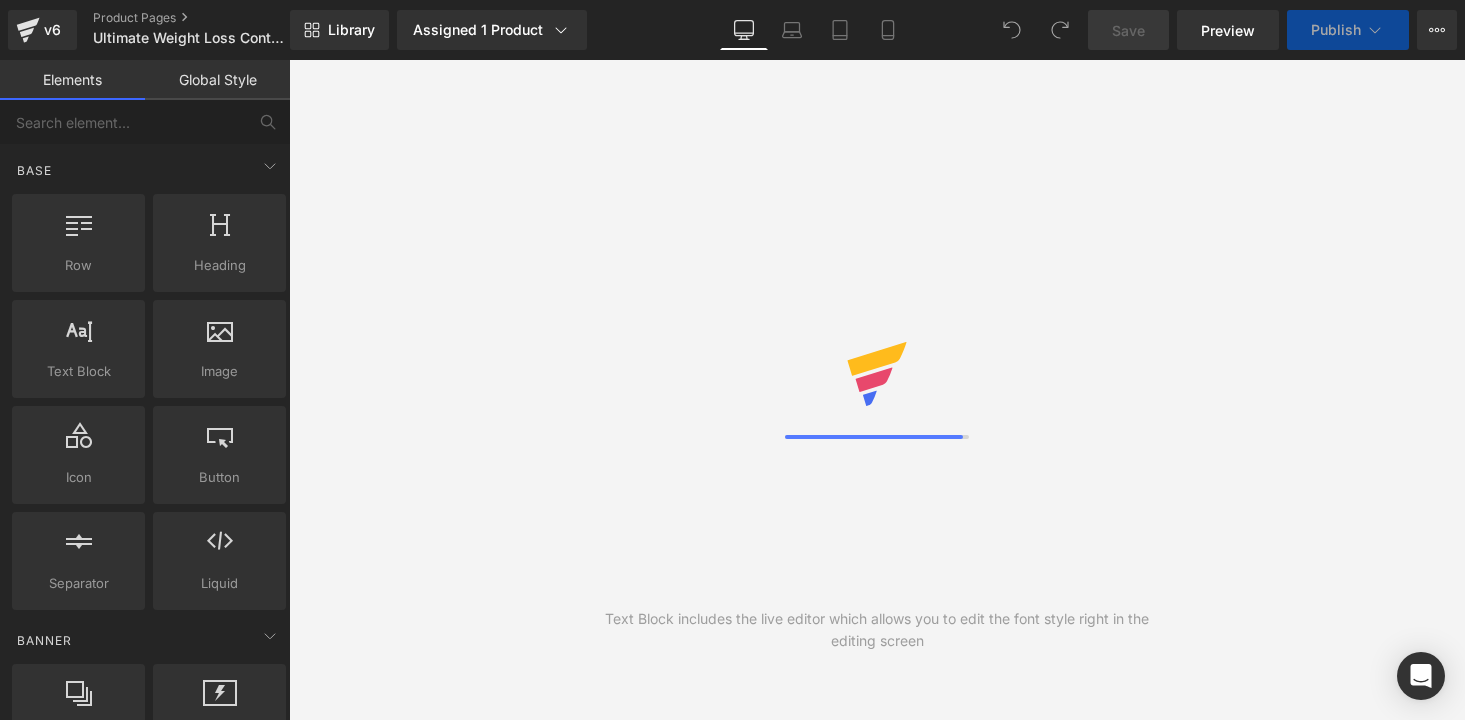 scroll, scrollTop: 0, scrollLeft: 0, axis: both 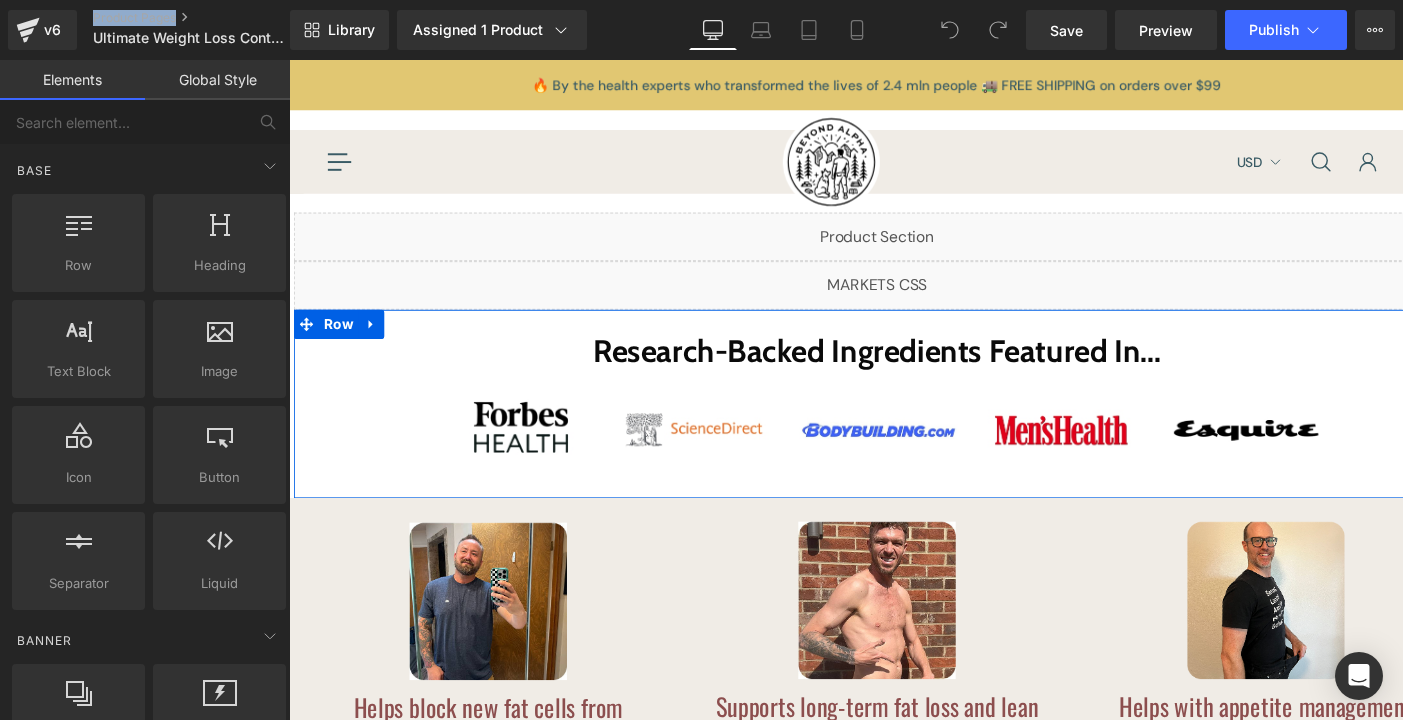 click on "Research-Backed Ingredients Featured In... Heading         Image         Image         Row" at bounding box center [894, 414] 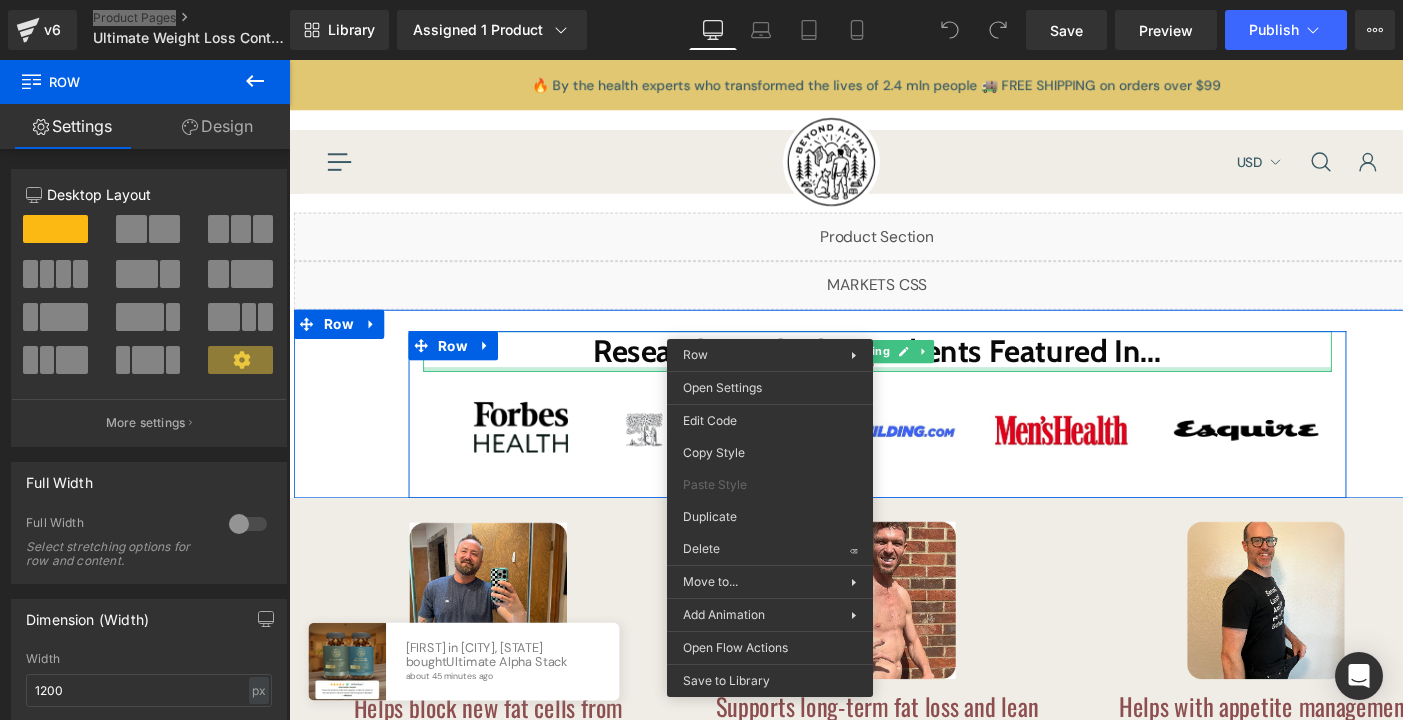 click at bounding box center (894, 378) 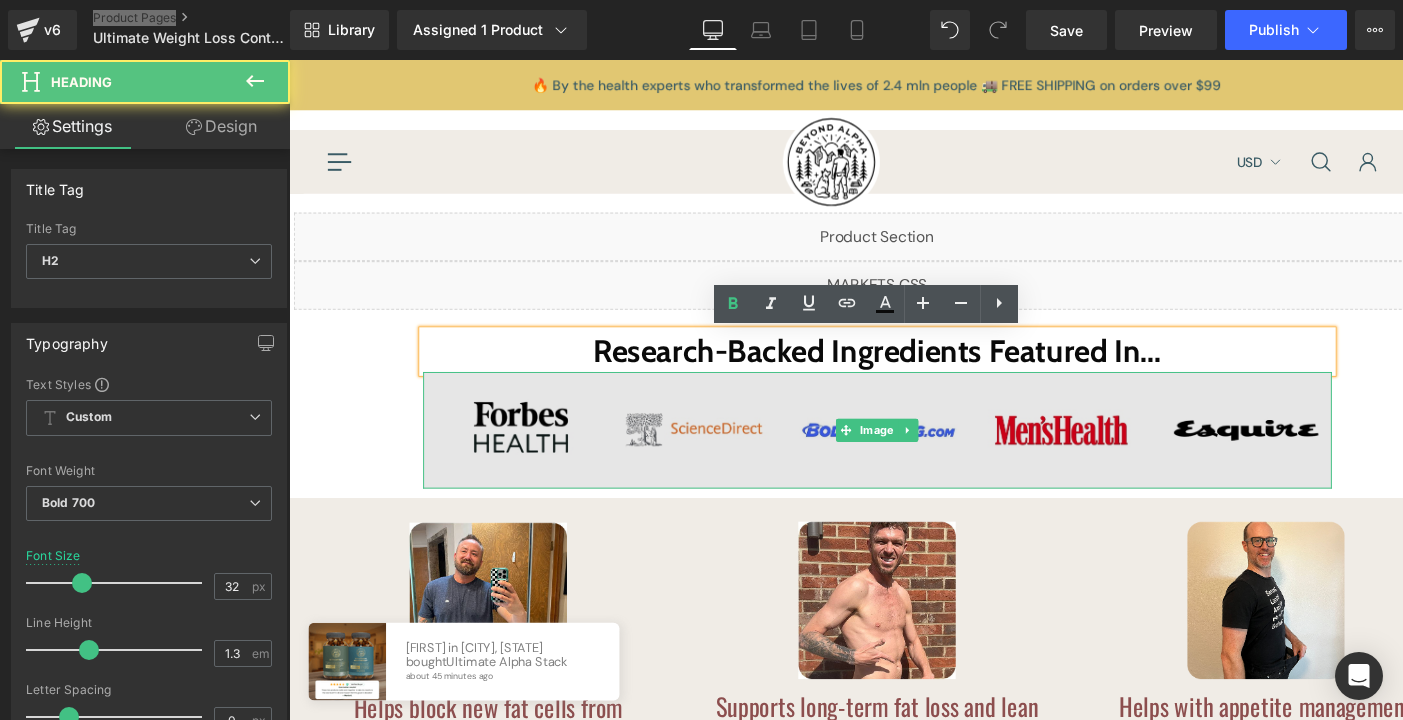 click at bounding box center [894, 441] 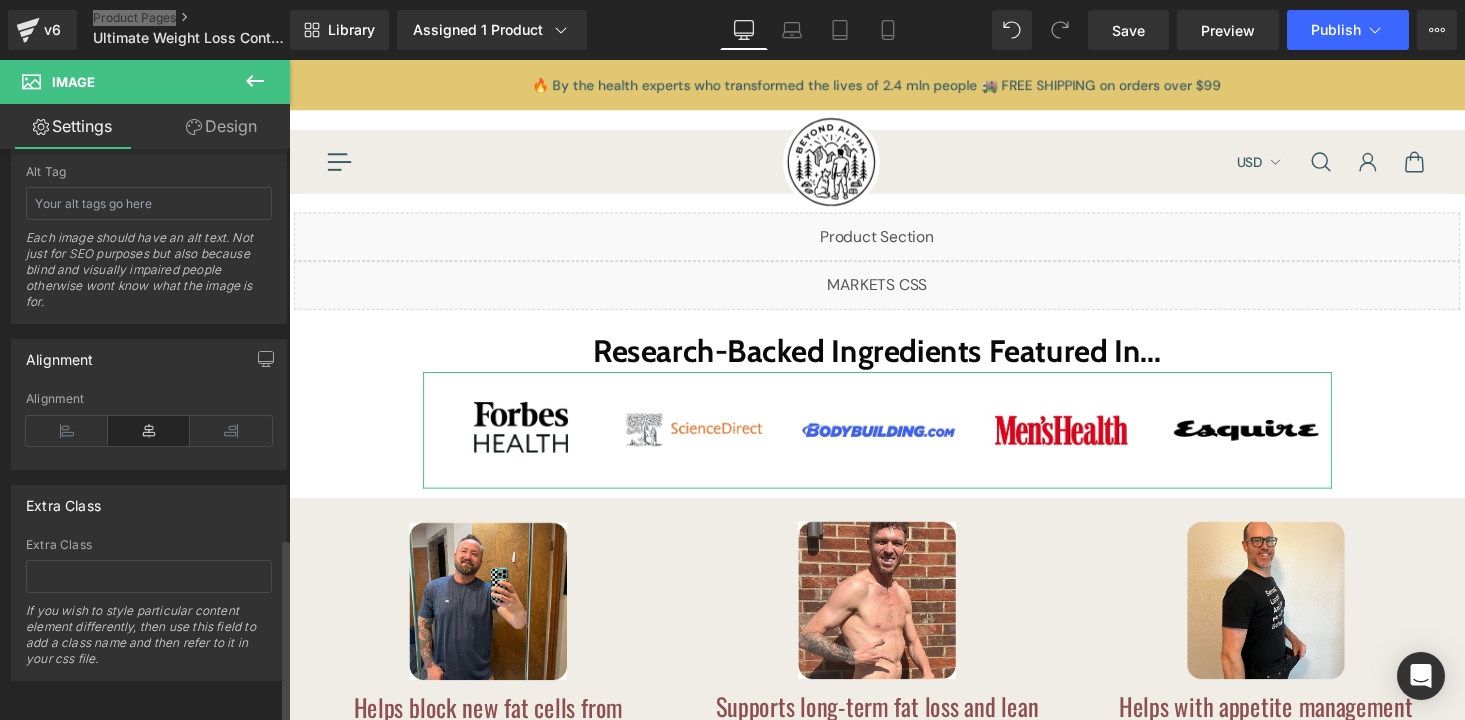 scroll, scrollTop: 1203, scrollLeft: 0, axis: vertical 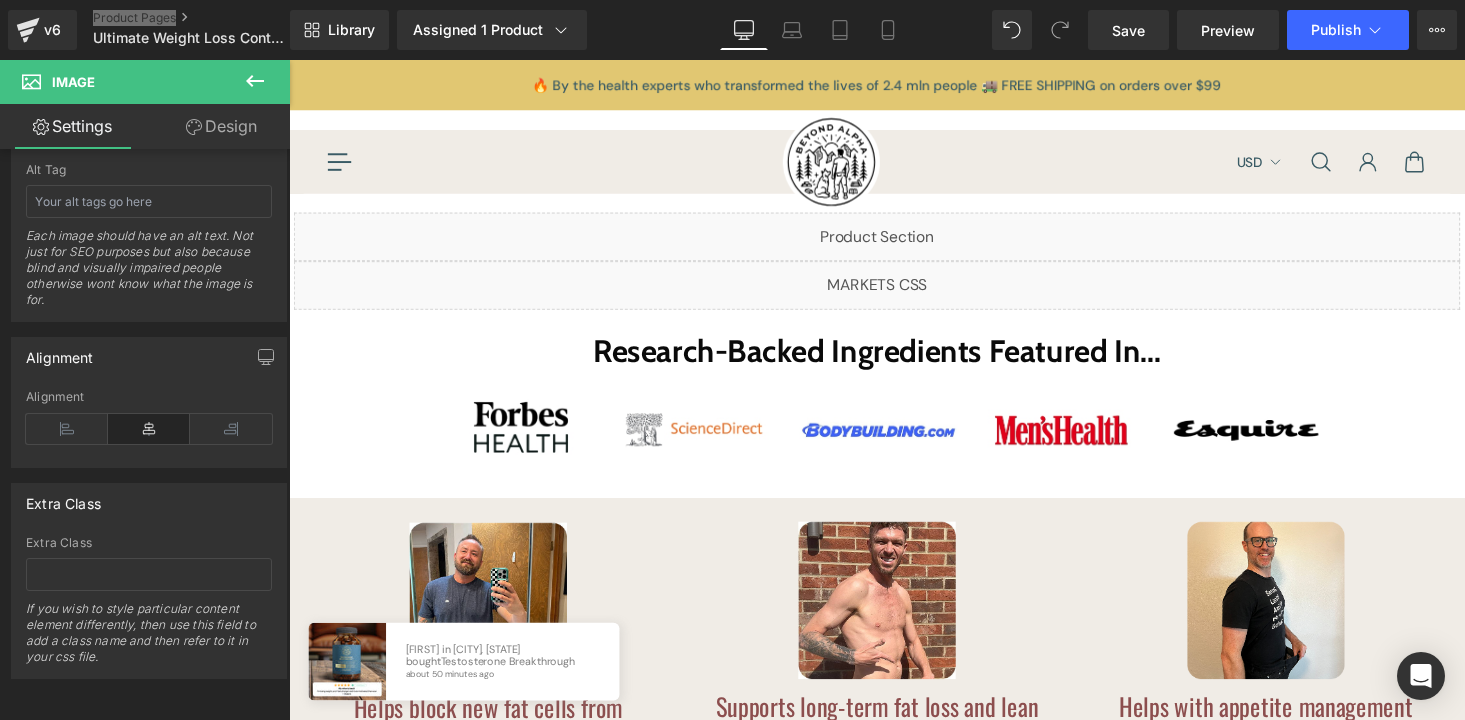 click 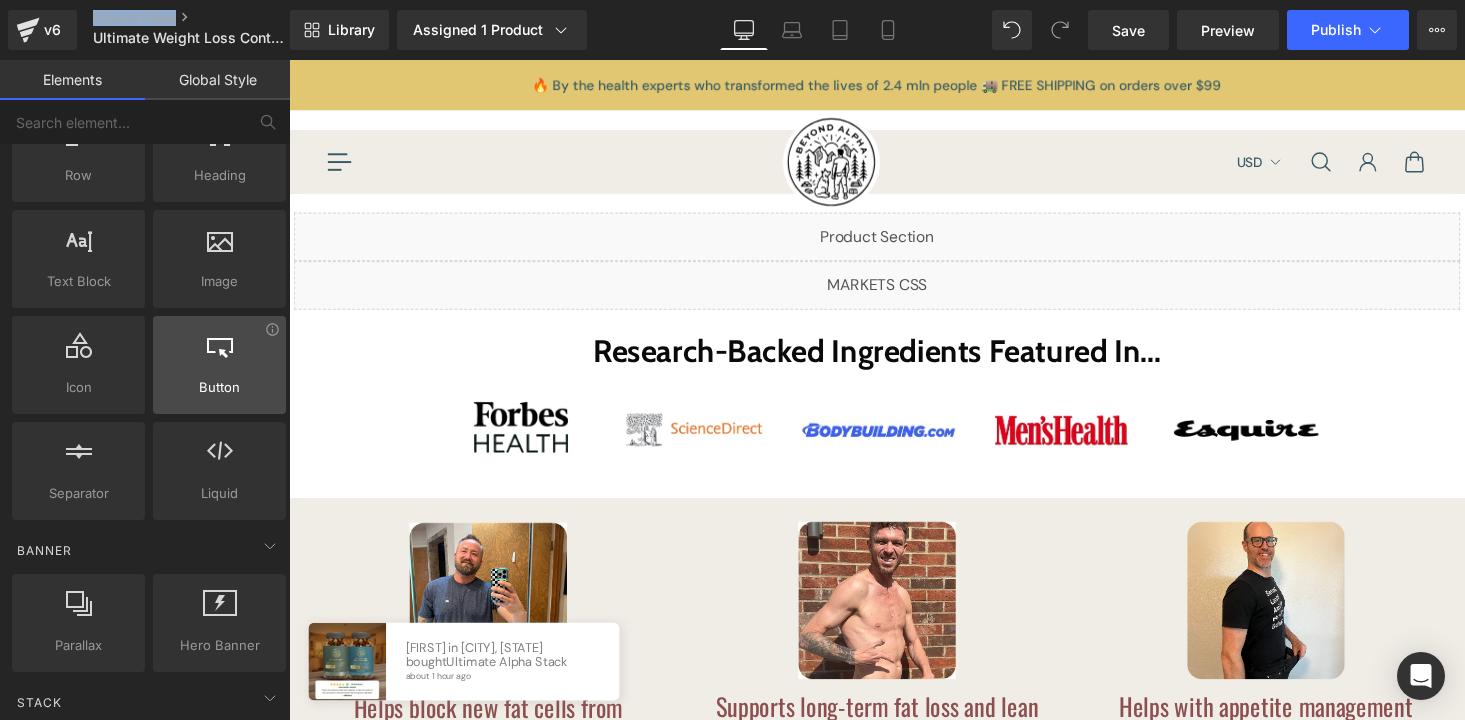 scroll, scrollTop: 81, scrollLeft: 0, axis: vertical 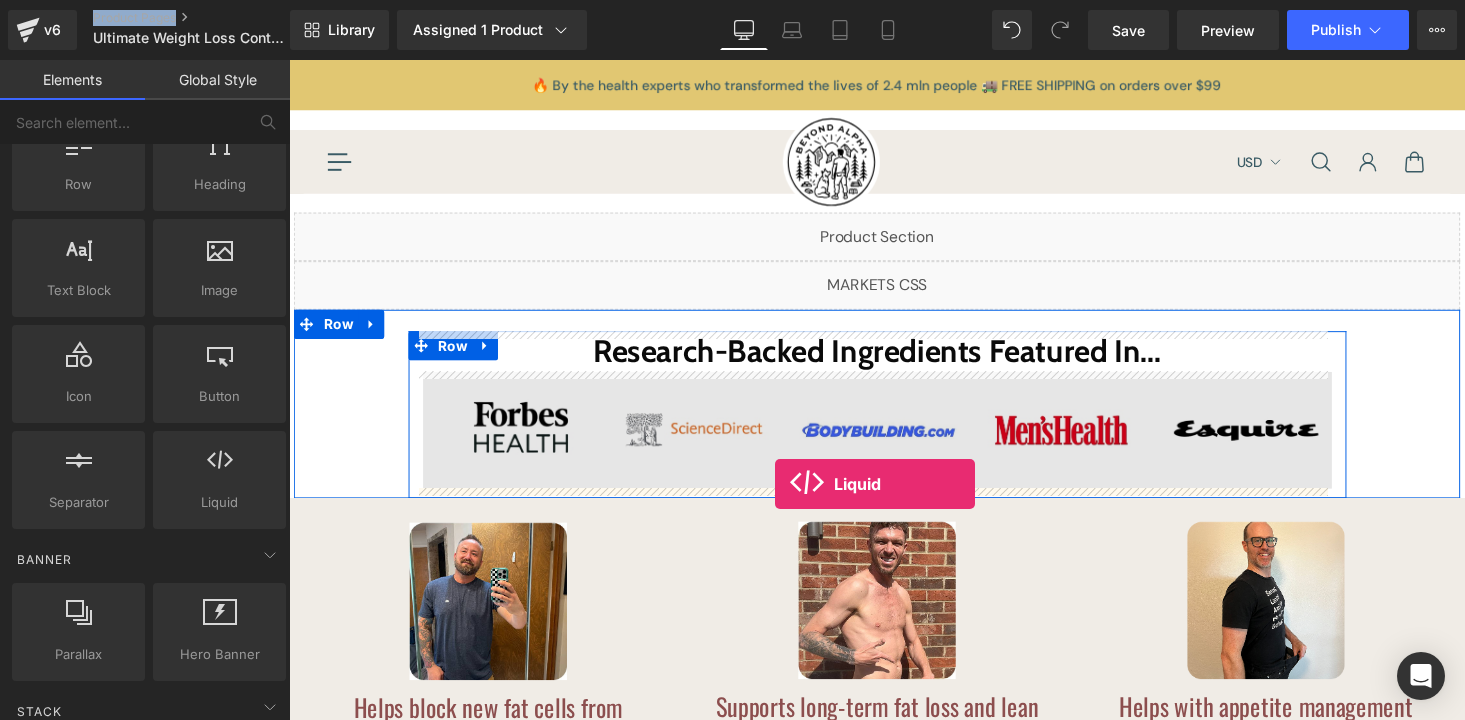 drag, startPoint x: 498, startPoint y: 541, endPoint x: 789, endPoint y: 496, distance: 294.45883 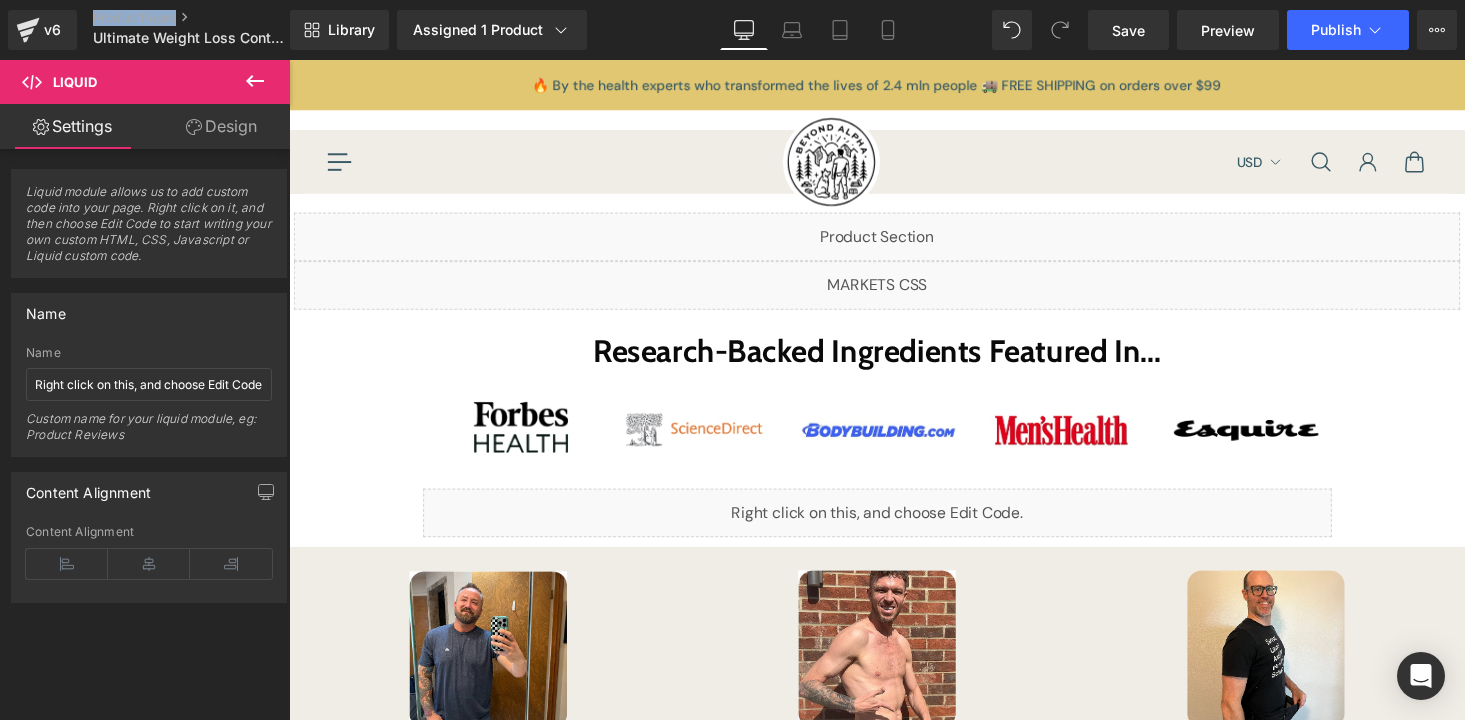 click 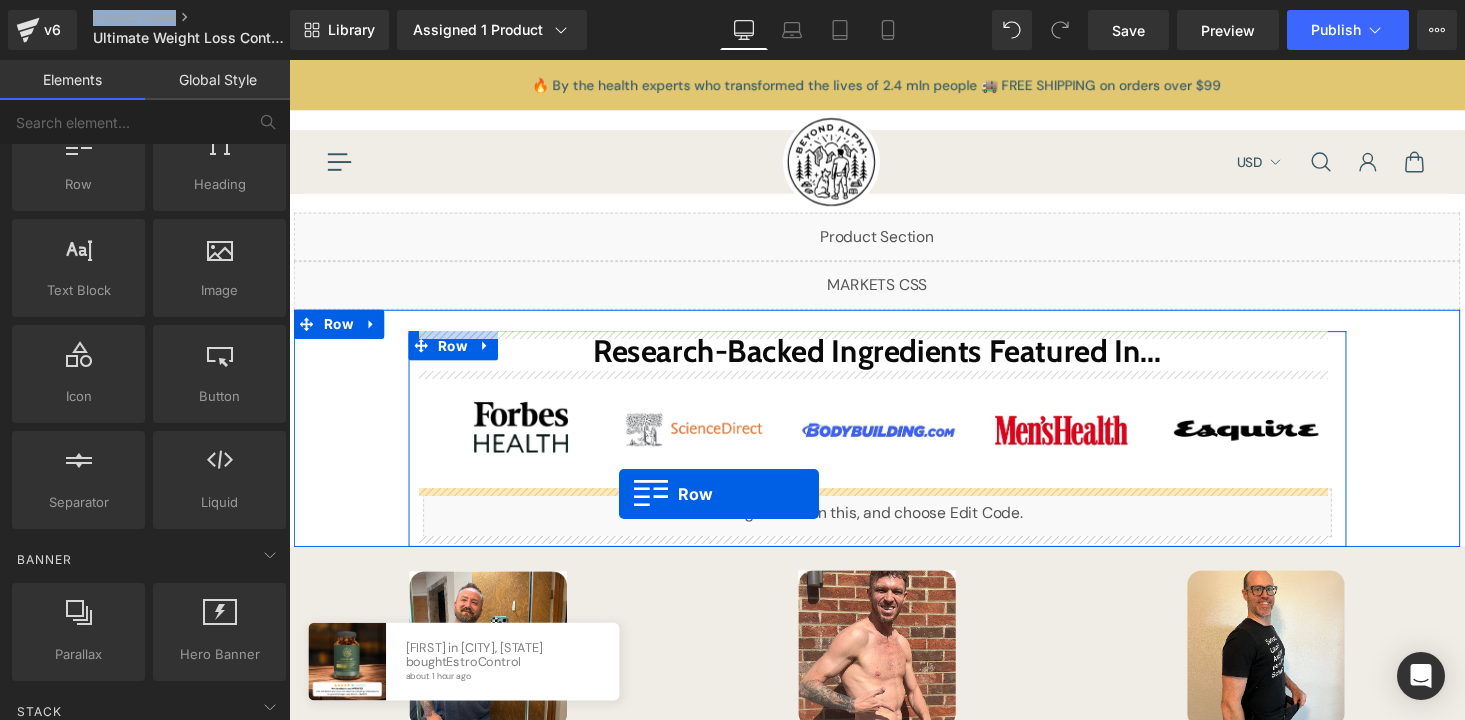 drag, startPoint x: 371, startPoint y: 228, endPoint x: 629, endPoint y: 507, distance: 380.0066 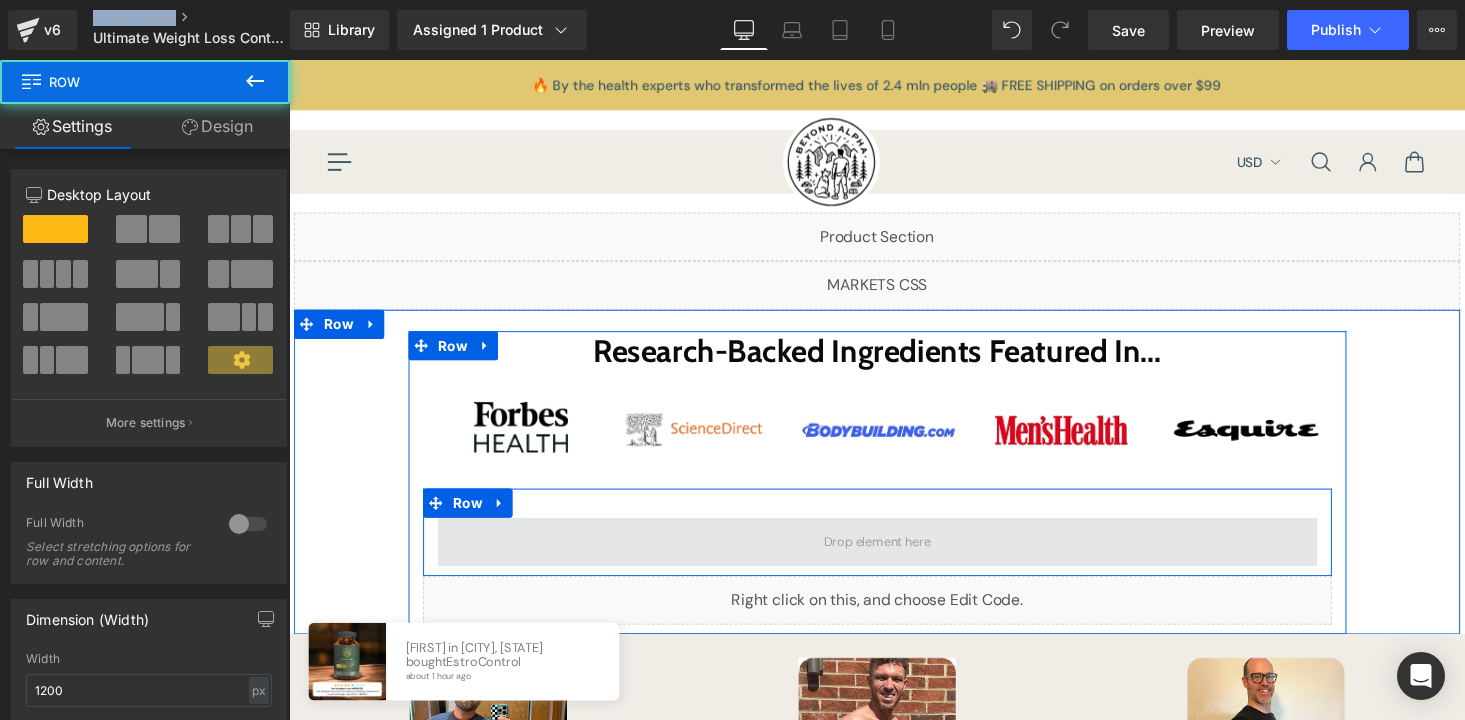 click at bounding box center [894, 556] 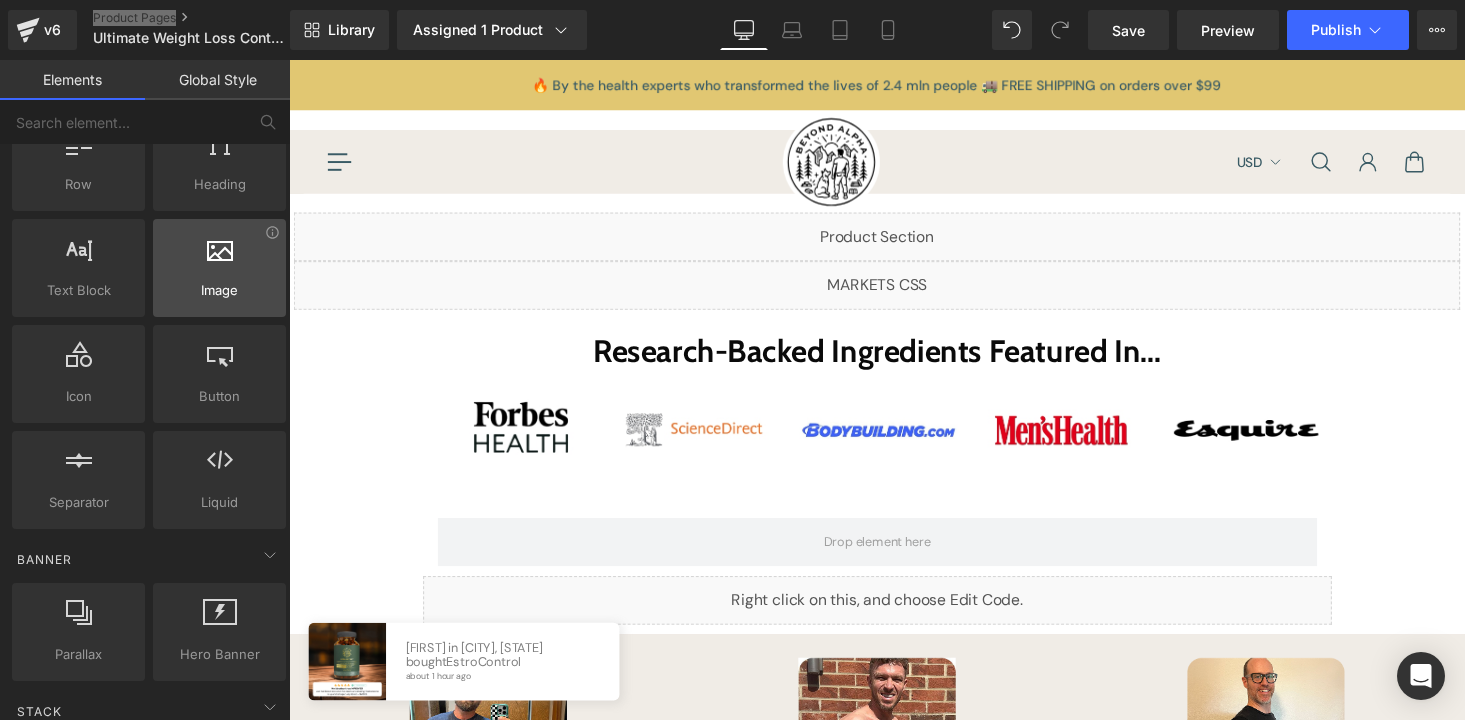 scroll, scrollTop: 0, scrollLeft: 0, axis: both 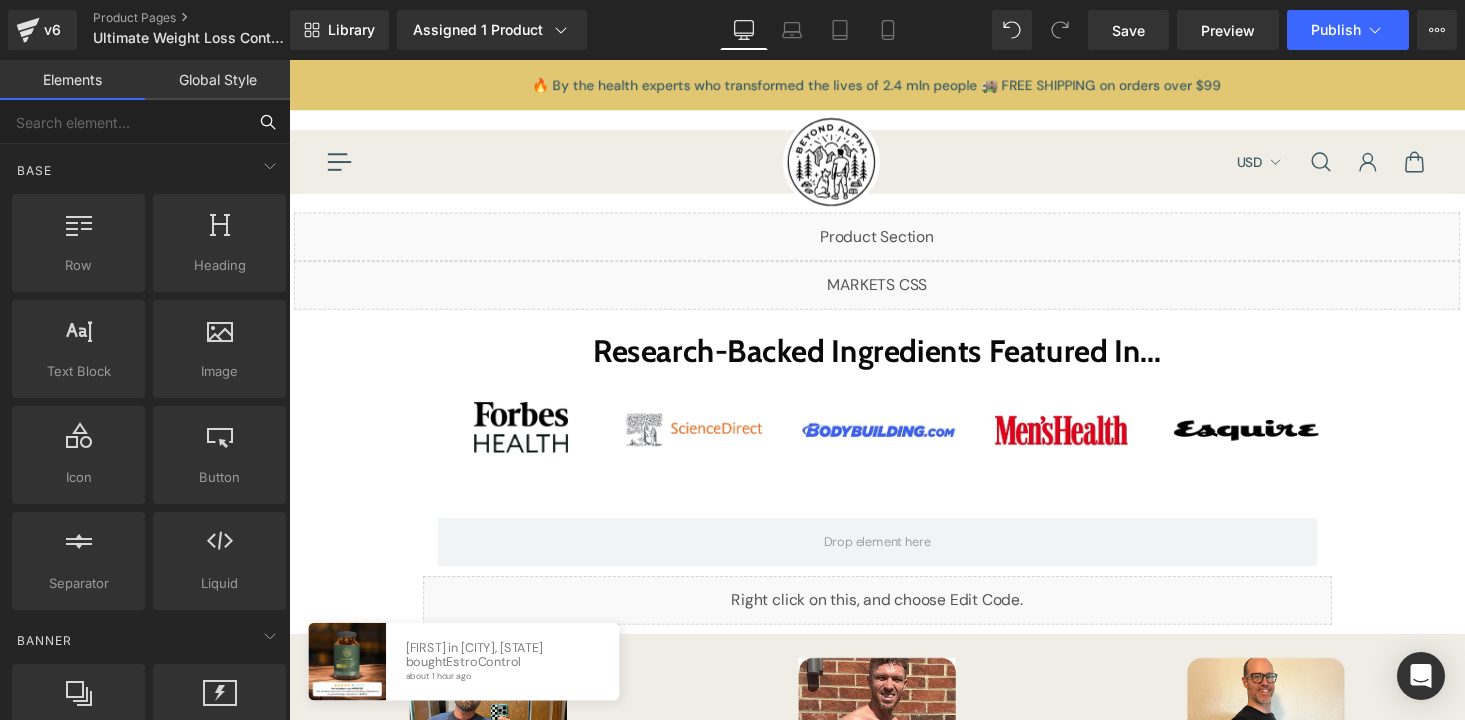 click at bounding box center (123, 122) 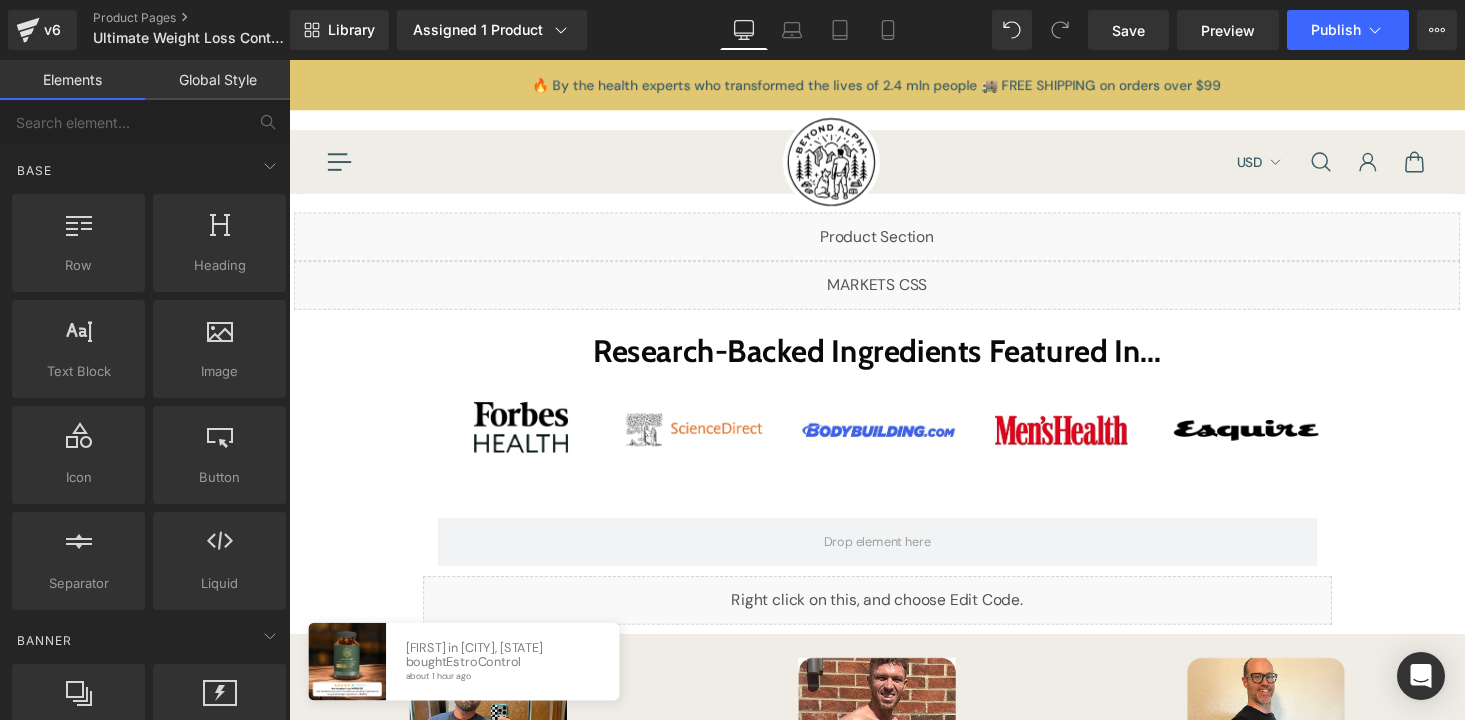 click on "Global Style" at bounding box center (217, 80) 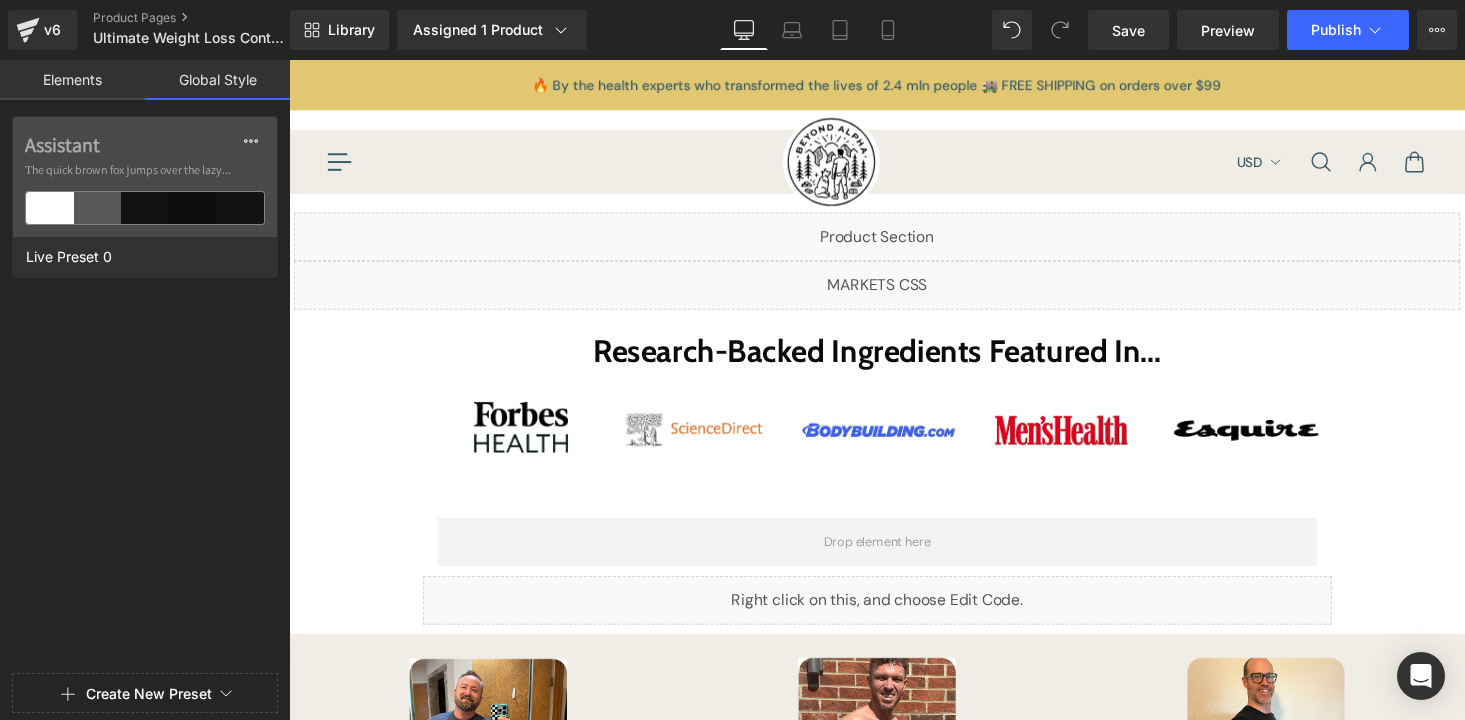 click on "Elements" at bounding box center (72, 80) 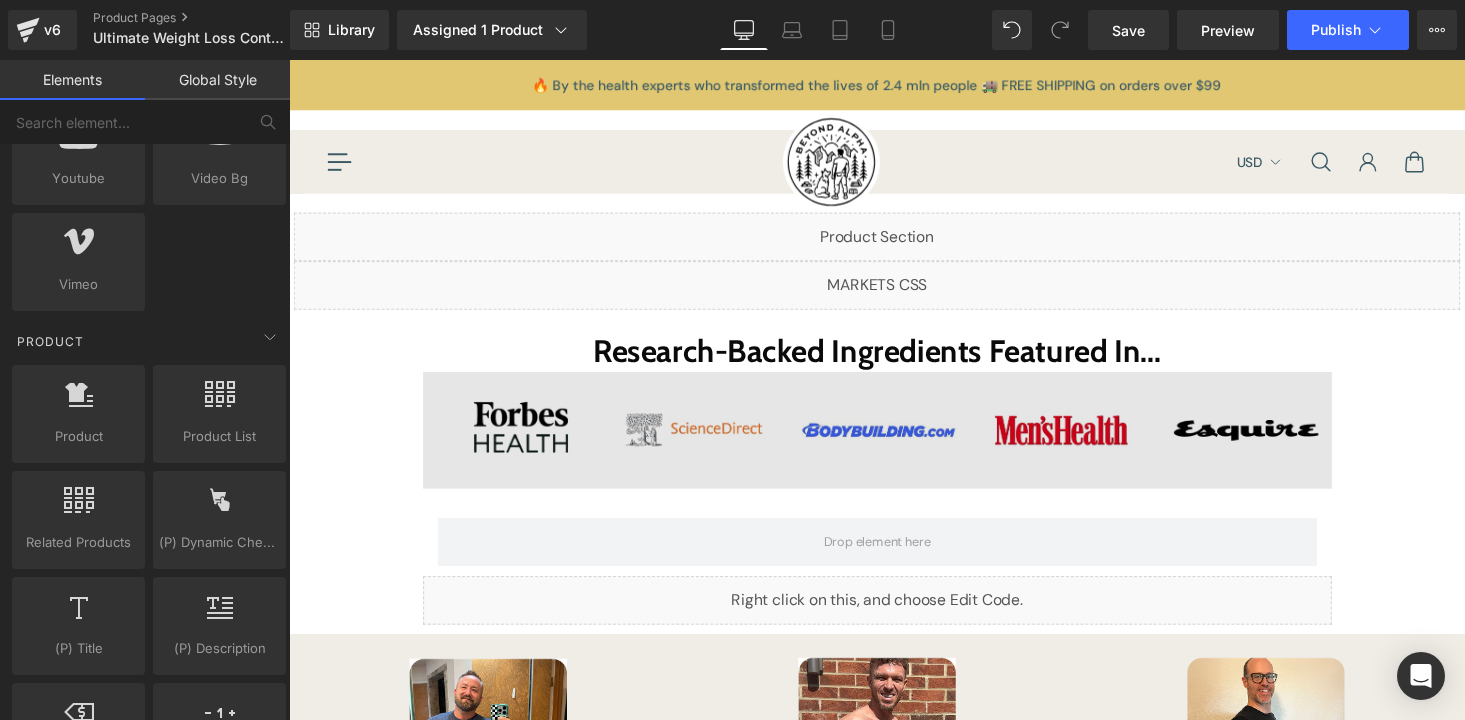 scroll, scrollTop: 1541, scrollLeft: 0, axis: vertical 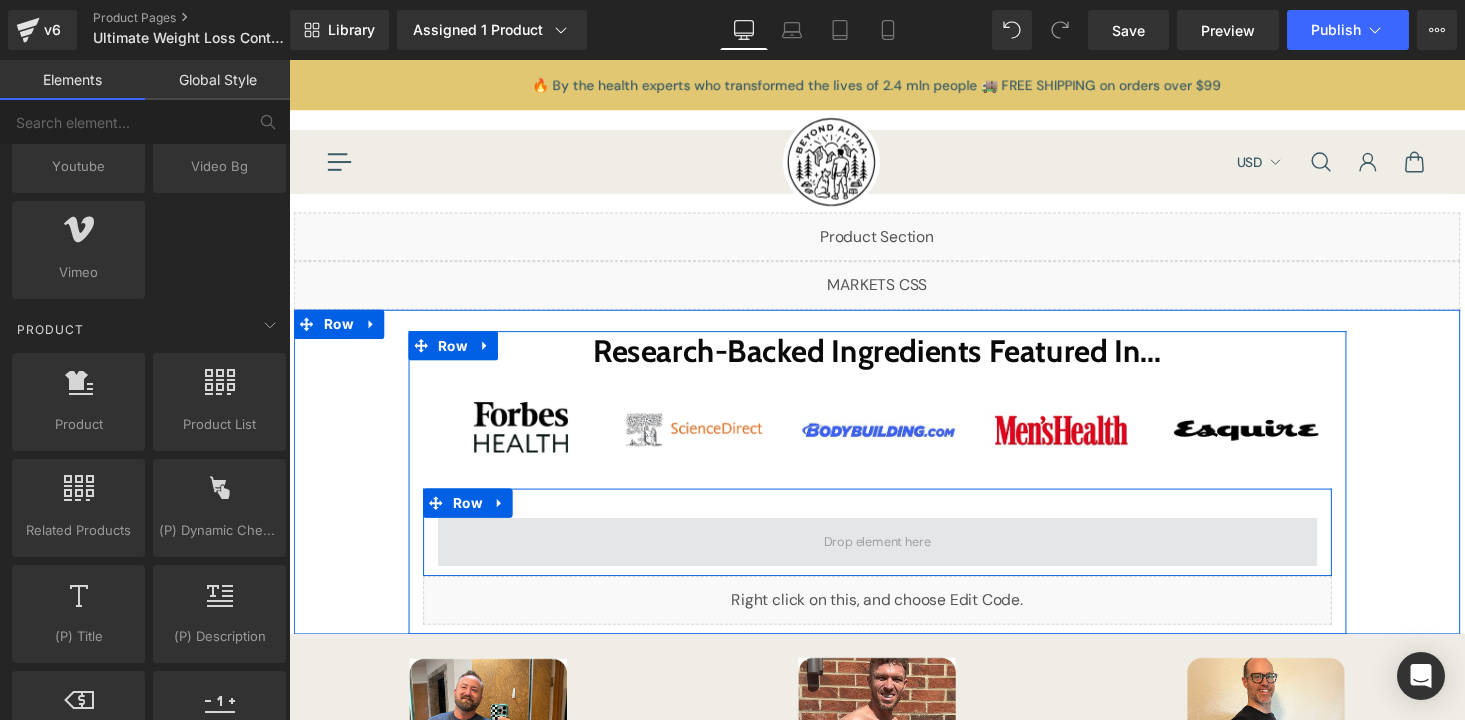 click at bounding box center (894, 556) 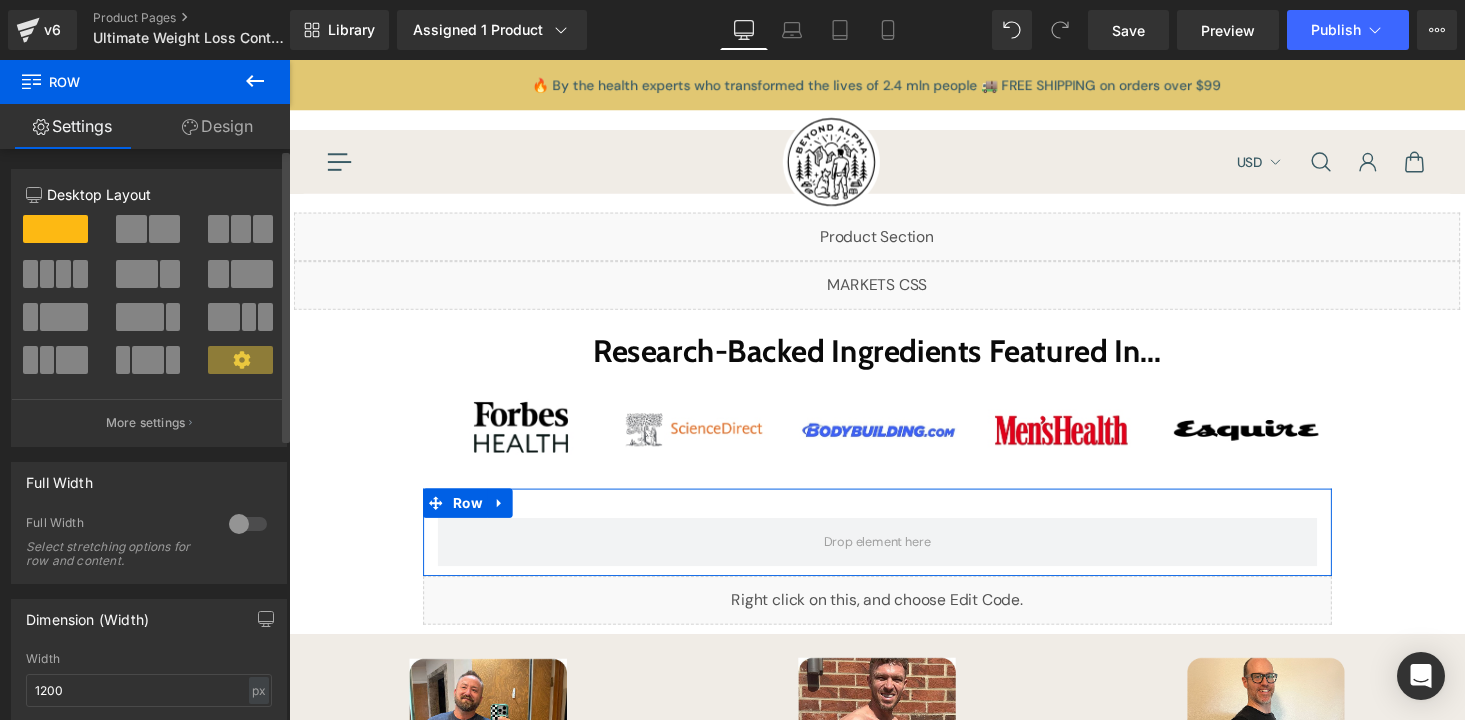 click 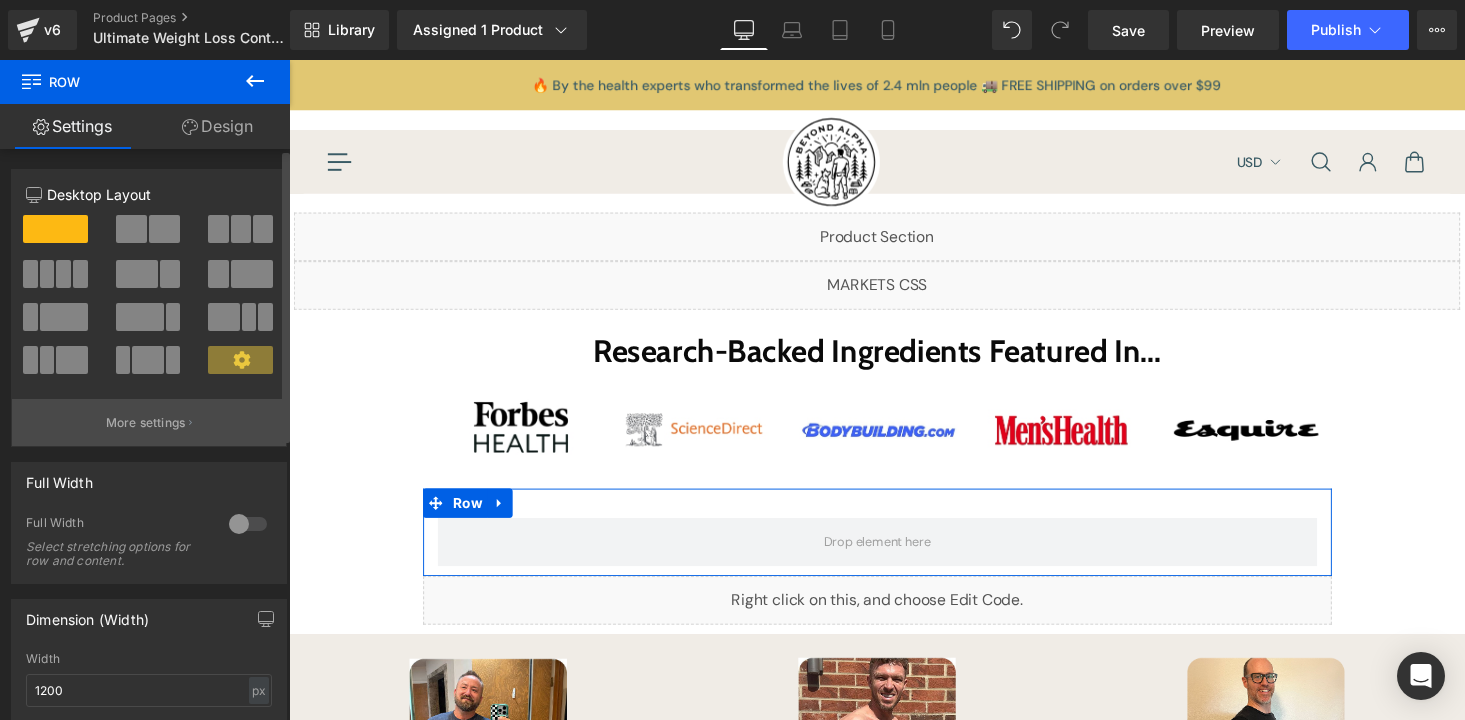 click on "More settings" at bounding box center (149, 422) 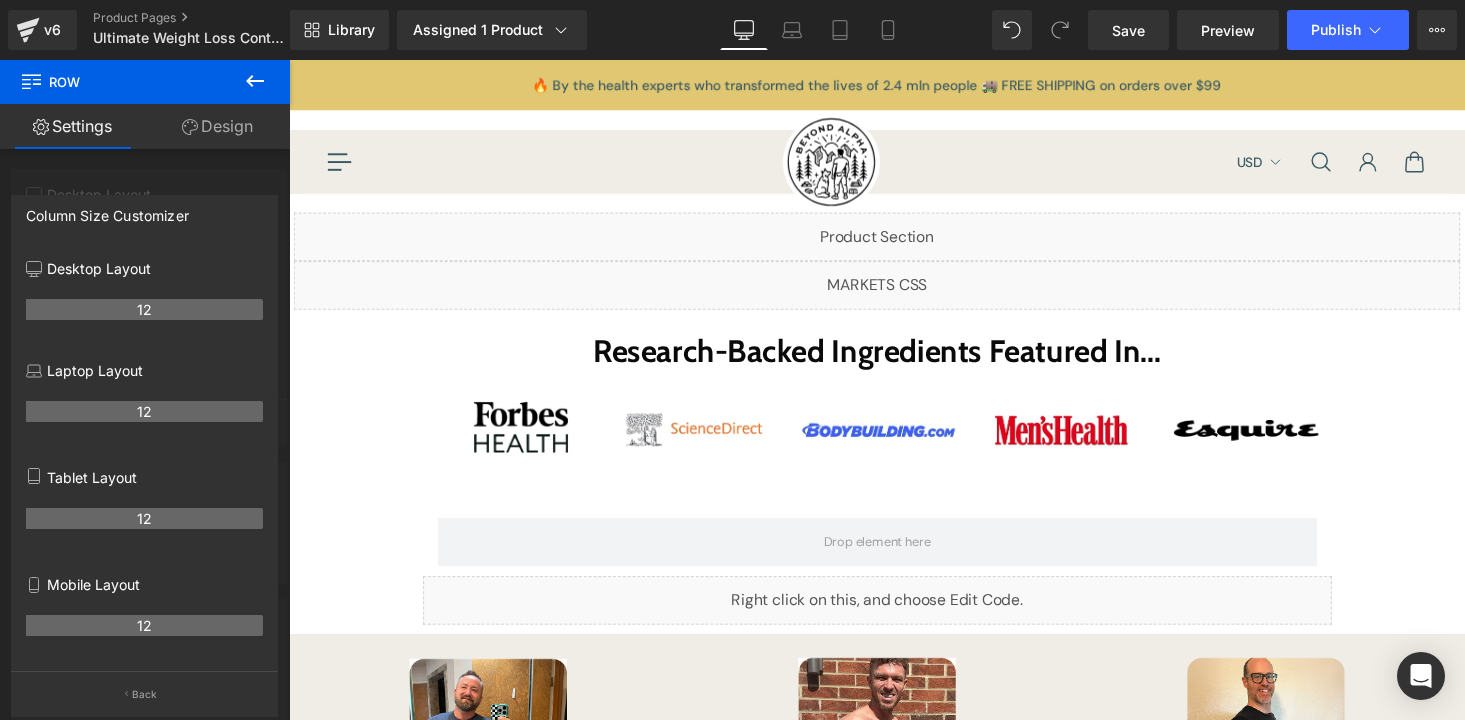 click 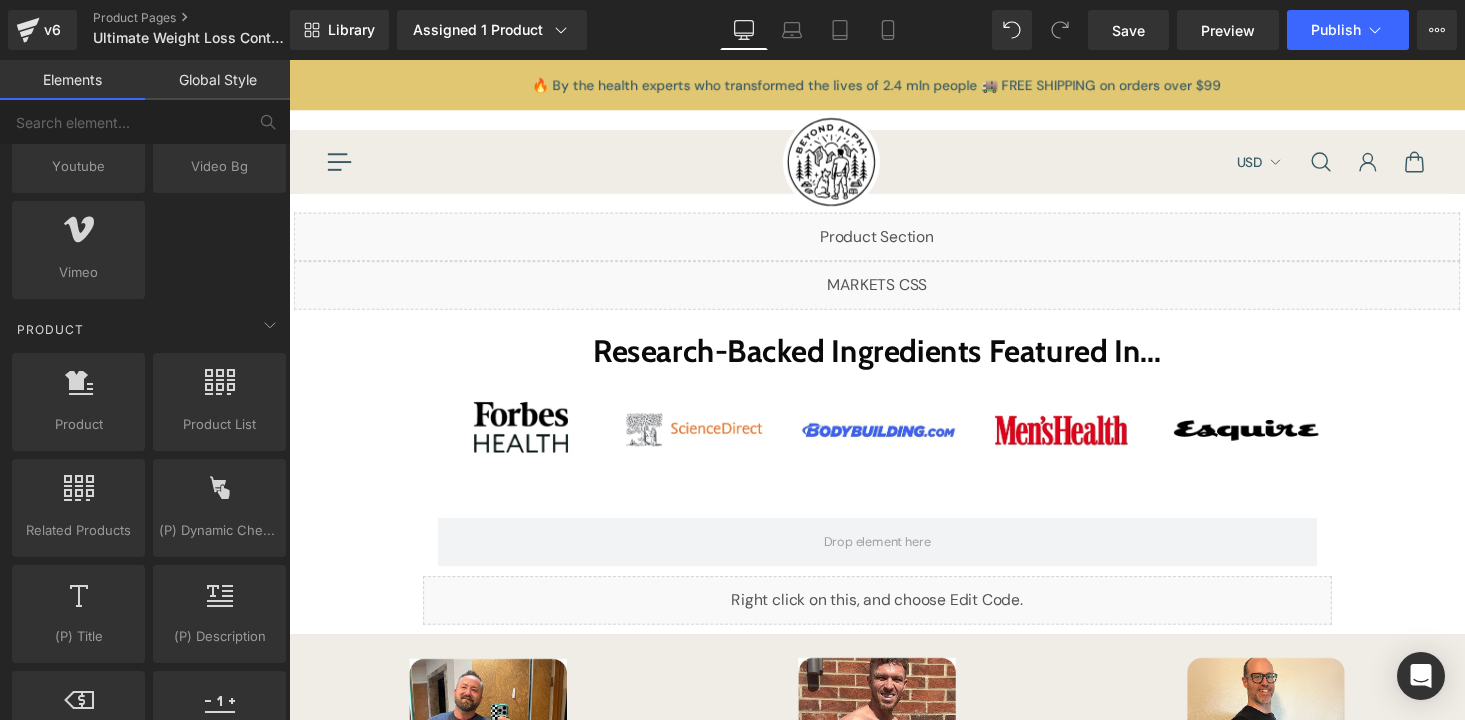 scroll, scrollTop: 1536, scrollLeft: 0, axis: vertical 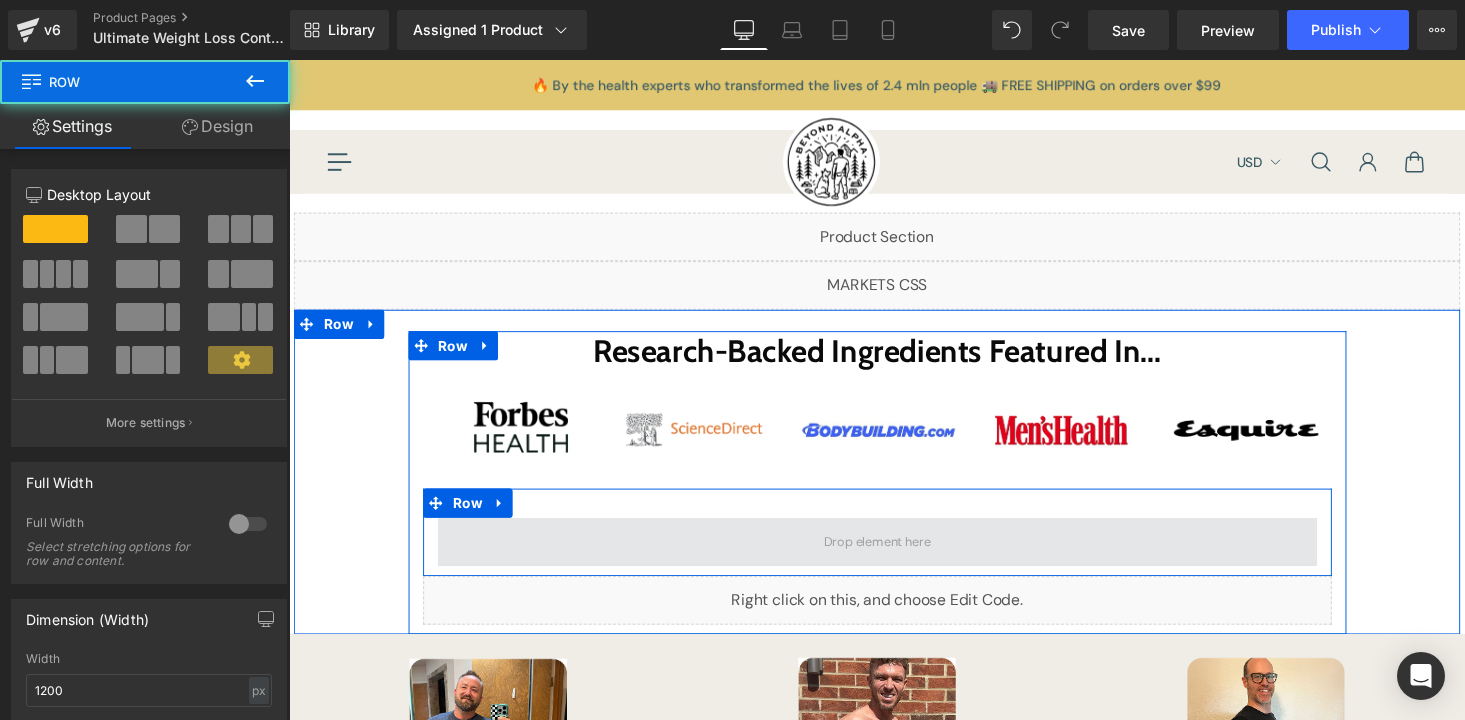 click at bounding box center [894, 556] 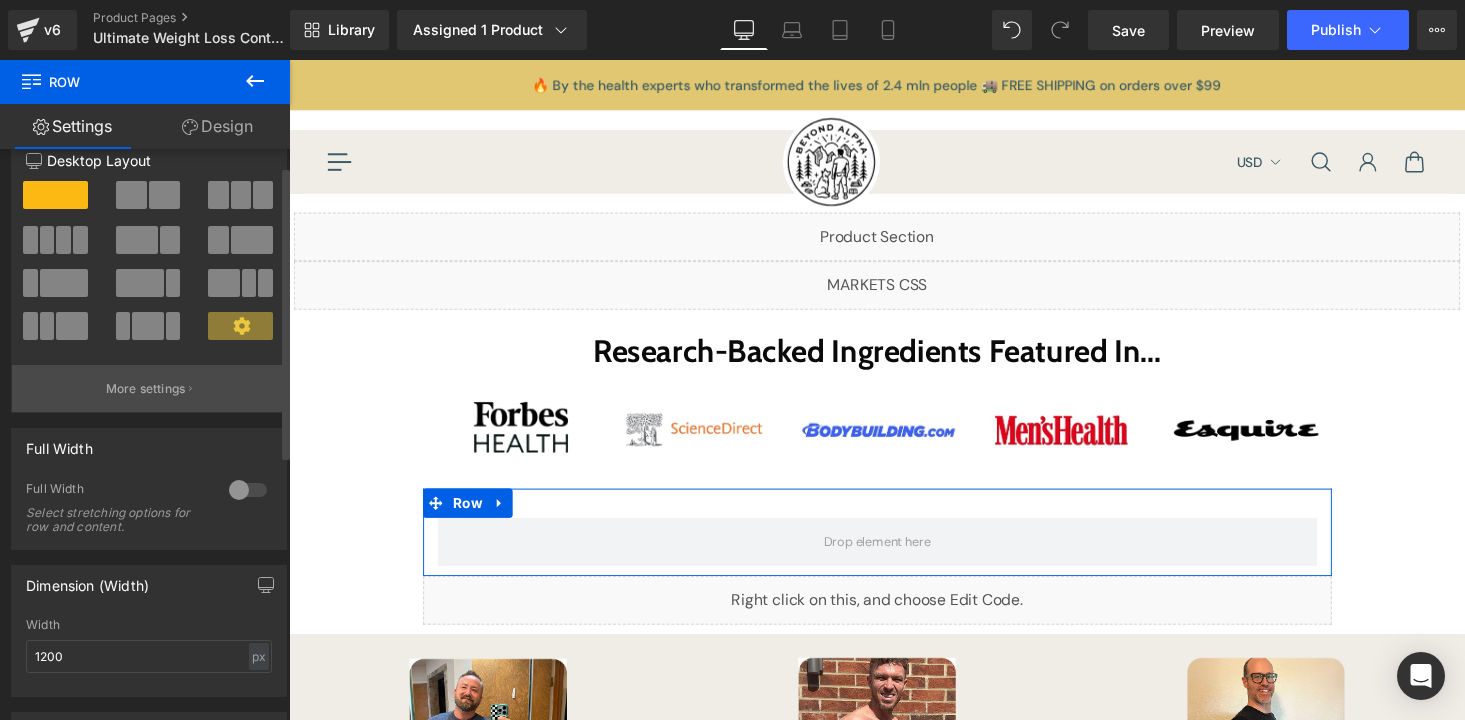 scroll, scrollTop: 0, scrollLeft: 0, axis: both 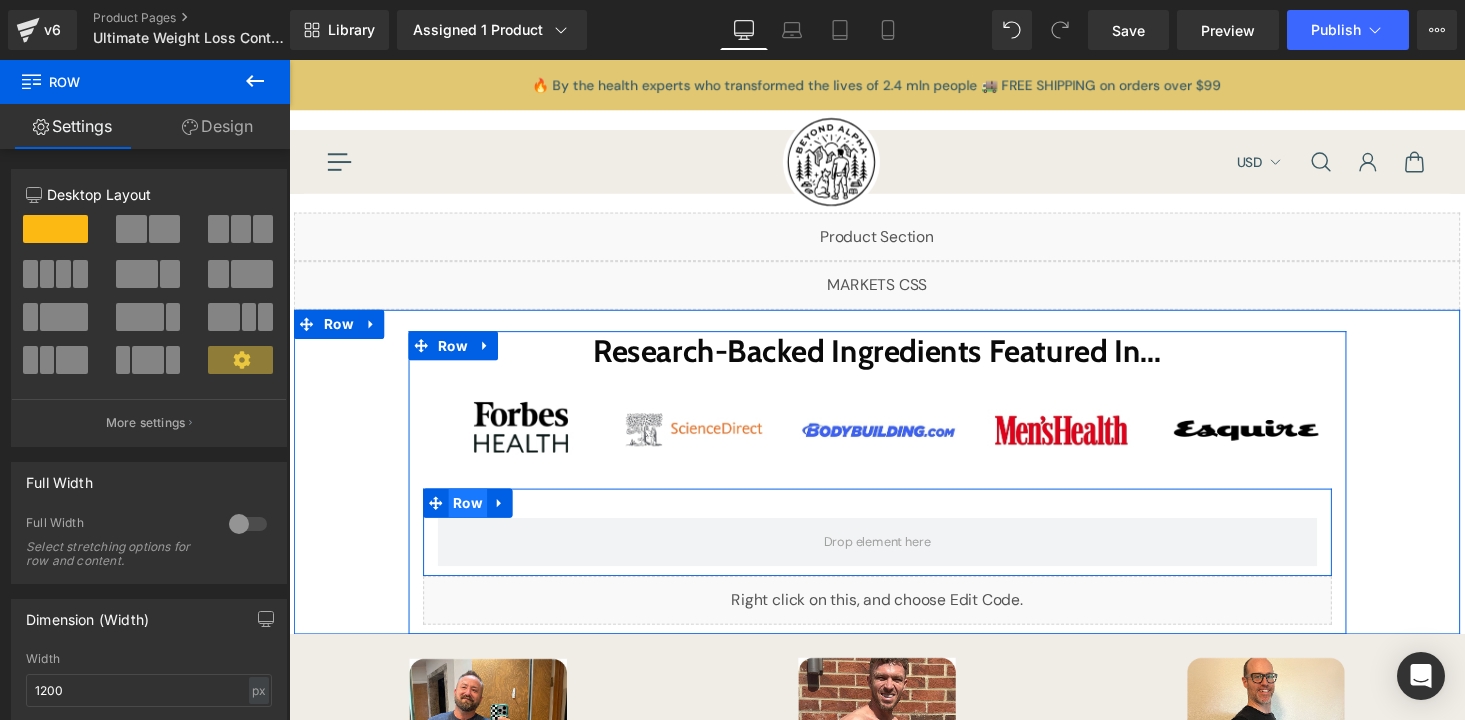 click on "Row" at bounding box center (473, 516) 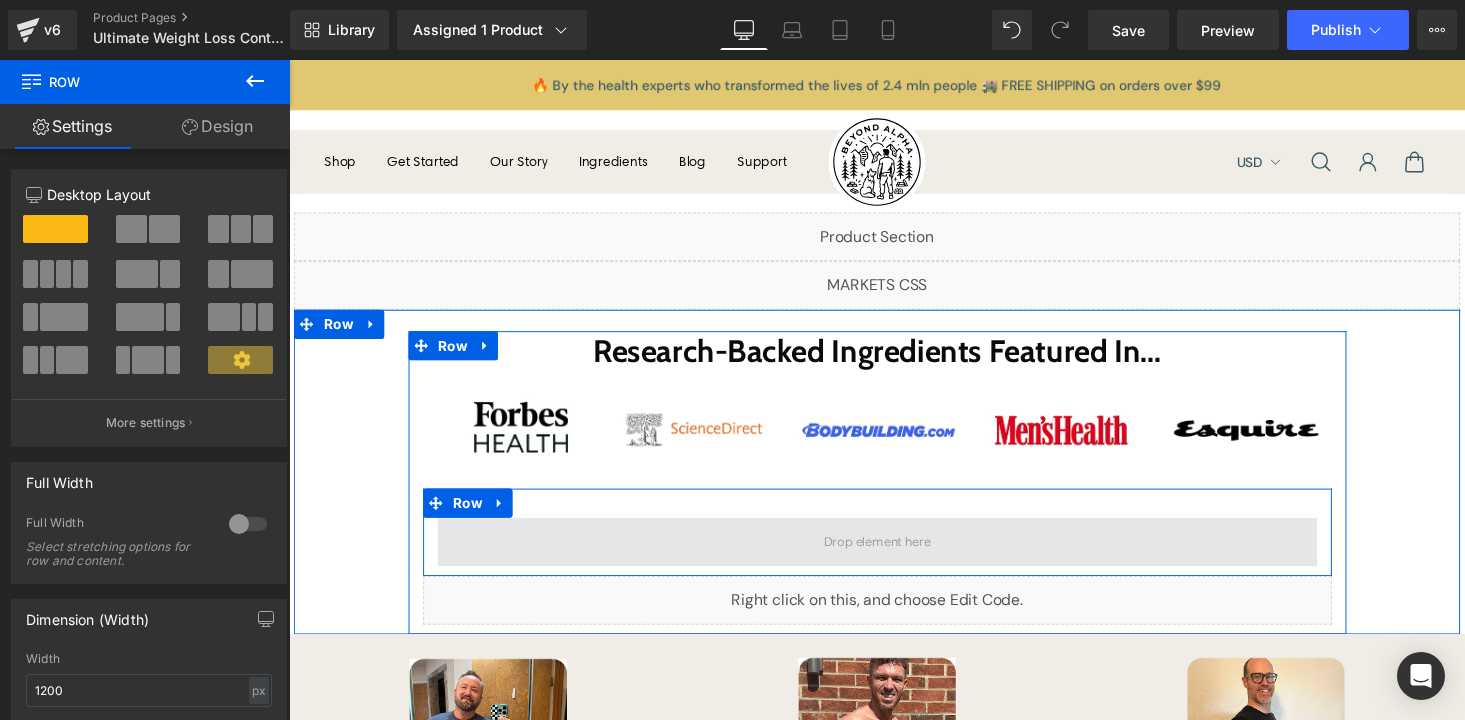 click at bounding box center (894, 556) 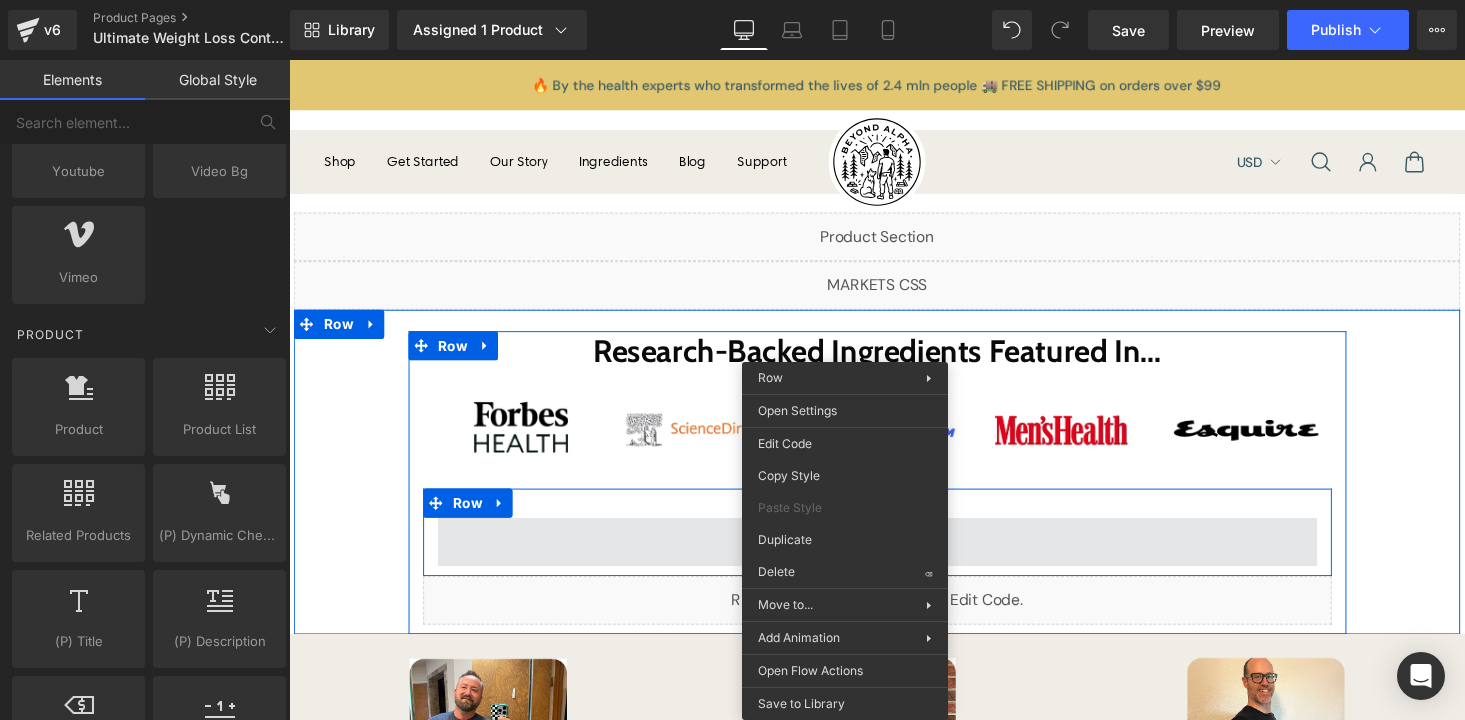 click at bounding box center (894, 556) 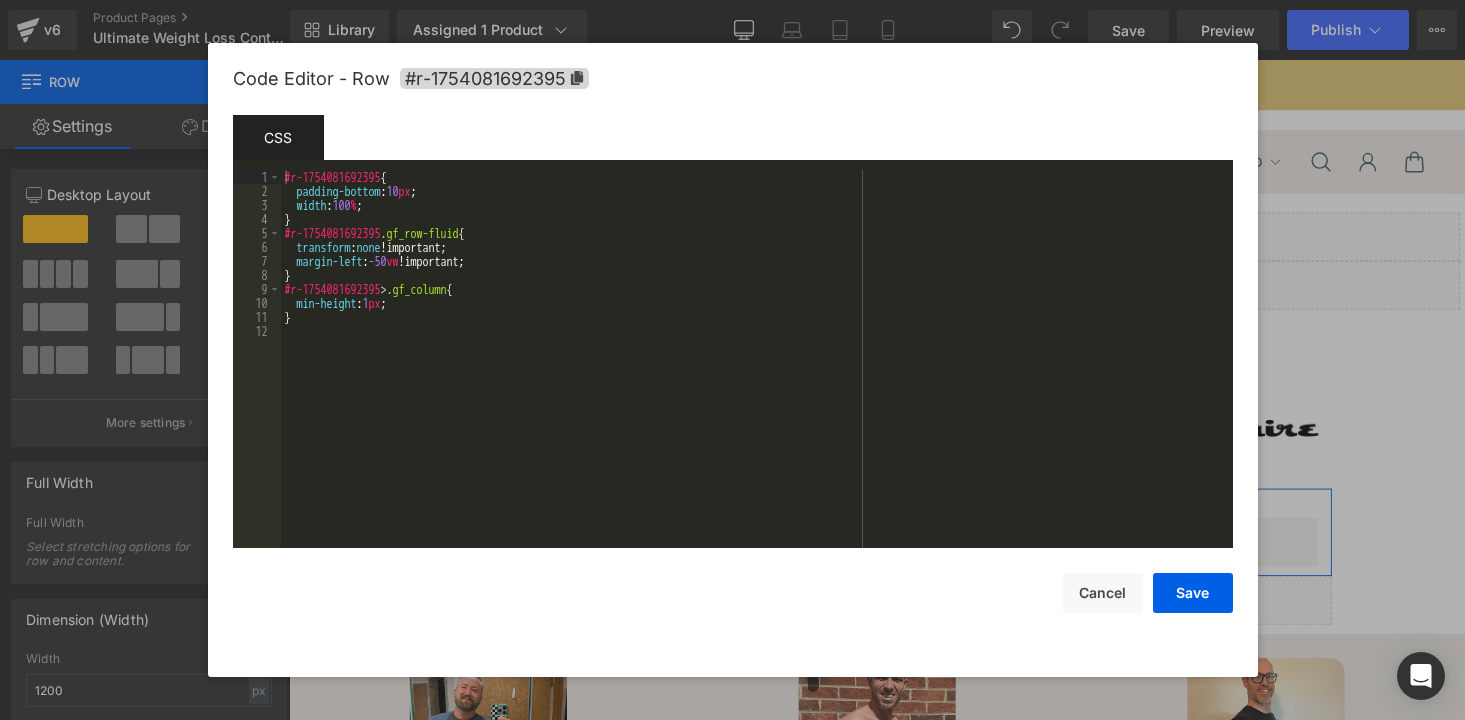 click on "Row  You are previewing how the   will restyle your page. You can not edit Elements in Preset Preview Mode.  v6 Product Pages Ultimate Weight Loss Control Product Library Assigned 1 Product  Product Preview
Ultimate Weight Control Manage assigned products Desktop Desktop Laptop Tablet Mobile Save Preview Publish Scheduled View Live Page View with current Template Save Template to Library Schedule Publish  Optimize  Publish Settings Shortcuts  Your page can’t be published   You've reached the maximum number of published pages on your plan  (14/999999).  You need to upgrade your plan or unpublish all your pages to get 1 publish slot.   Unpublish pages   Upgrade plan  Elements Global Style Base Row  rows, columns, layouts, div Heading  headings, titles, h1,h2,h3,h4,h5,h6 Text Block  texts, paragraphs, contents, blocks Image  images, photos, alts, uploads Icon  icons, symbols Button  button, call to action, cta Separator  separators, dividers, horizontal lines Liquid  Banner Parallax  Hero Banner" at bounding box center [732, 0] 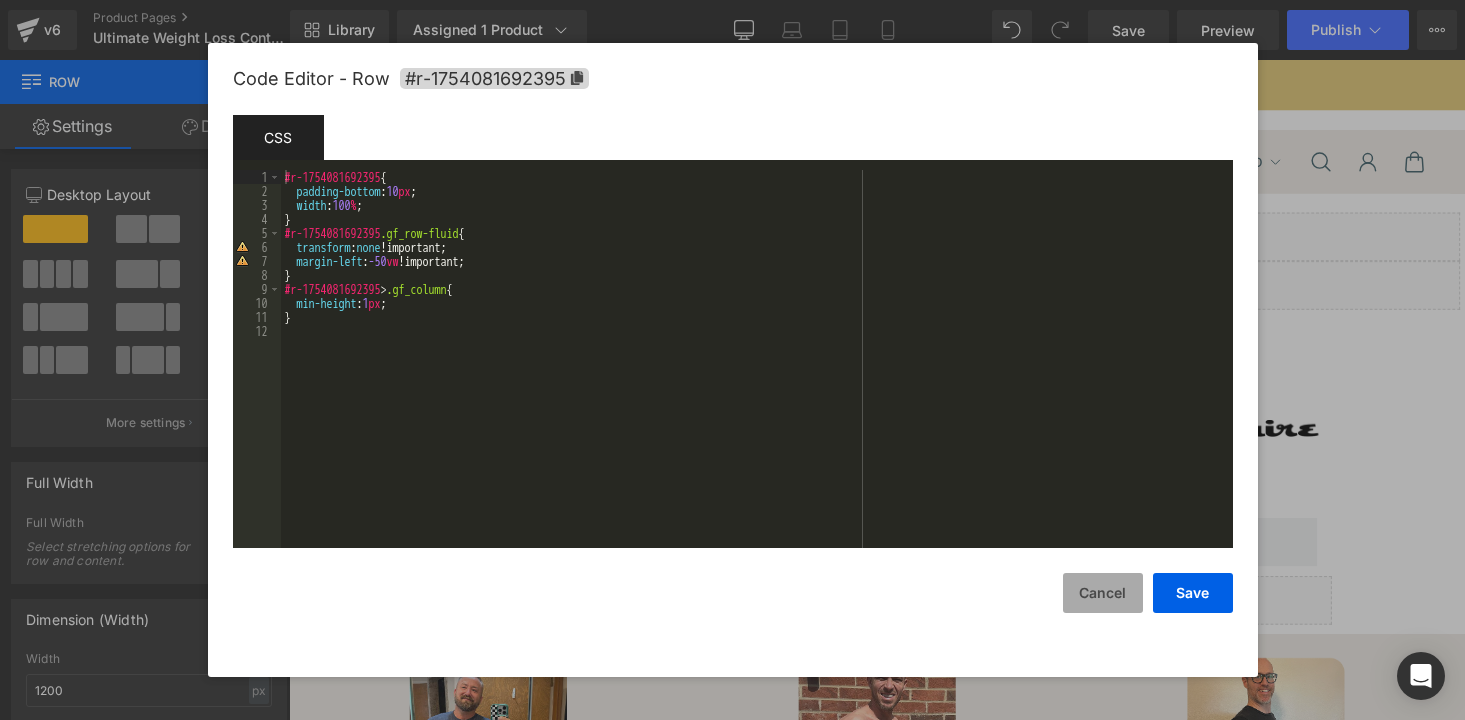 click on "Cancel" at bounding box center [1103, 593] 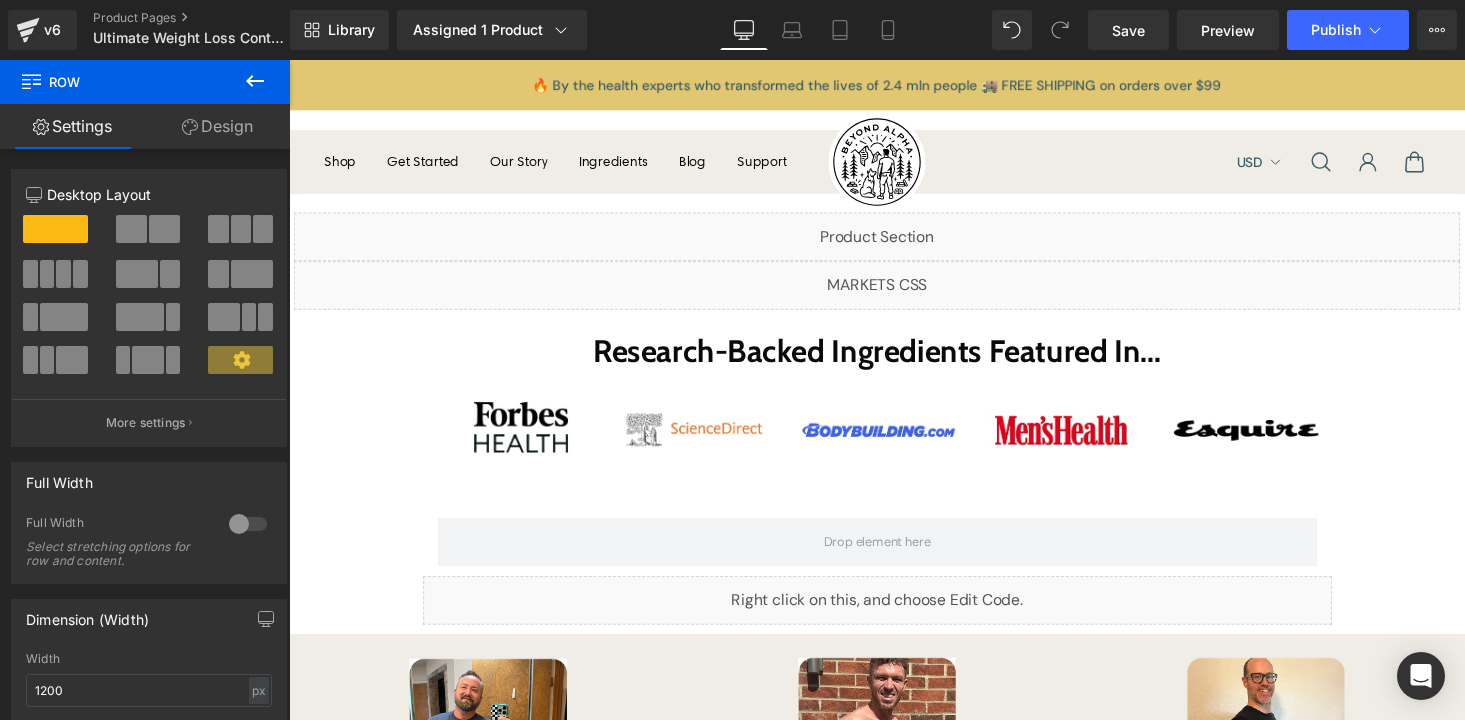 click 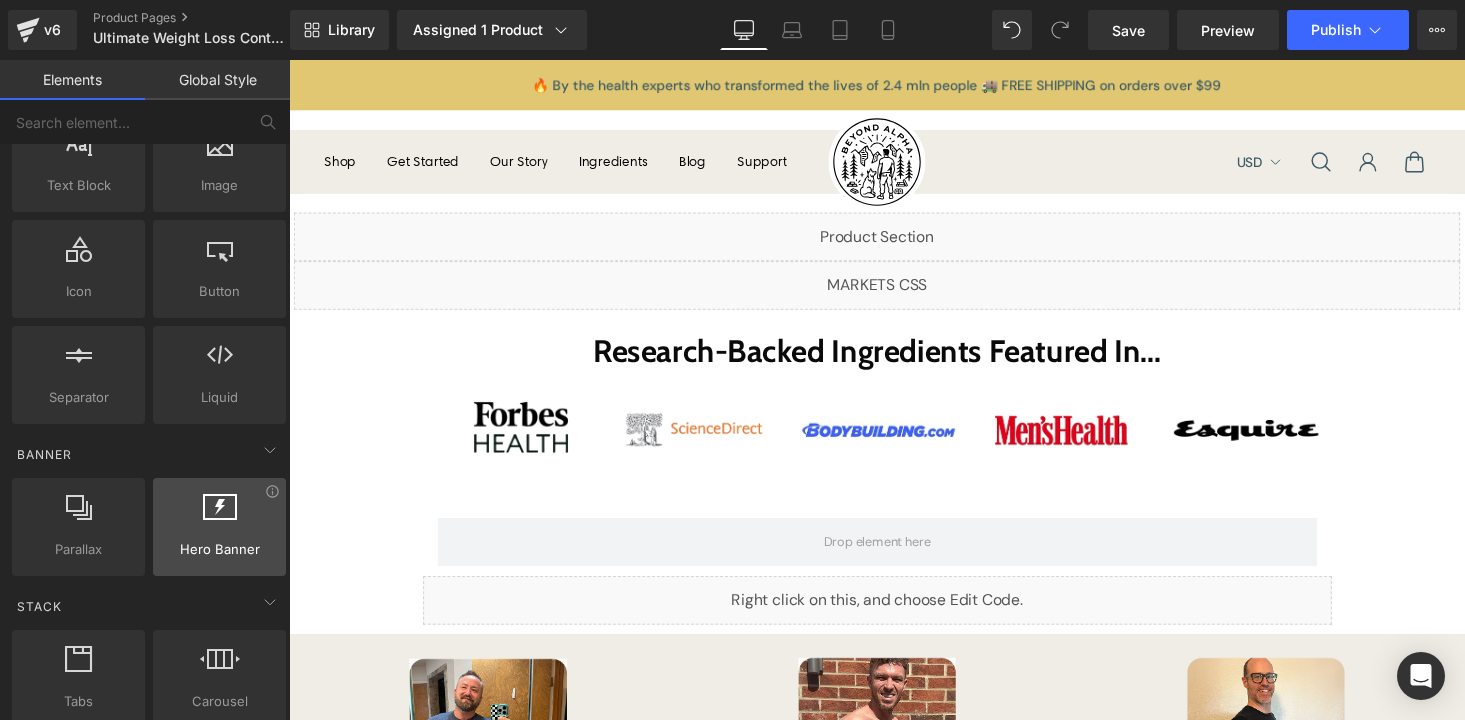 scroll, scrollTop: 187, scrollLeft: 0, axis: vertical 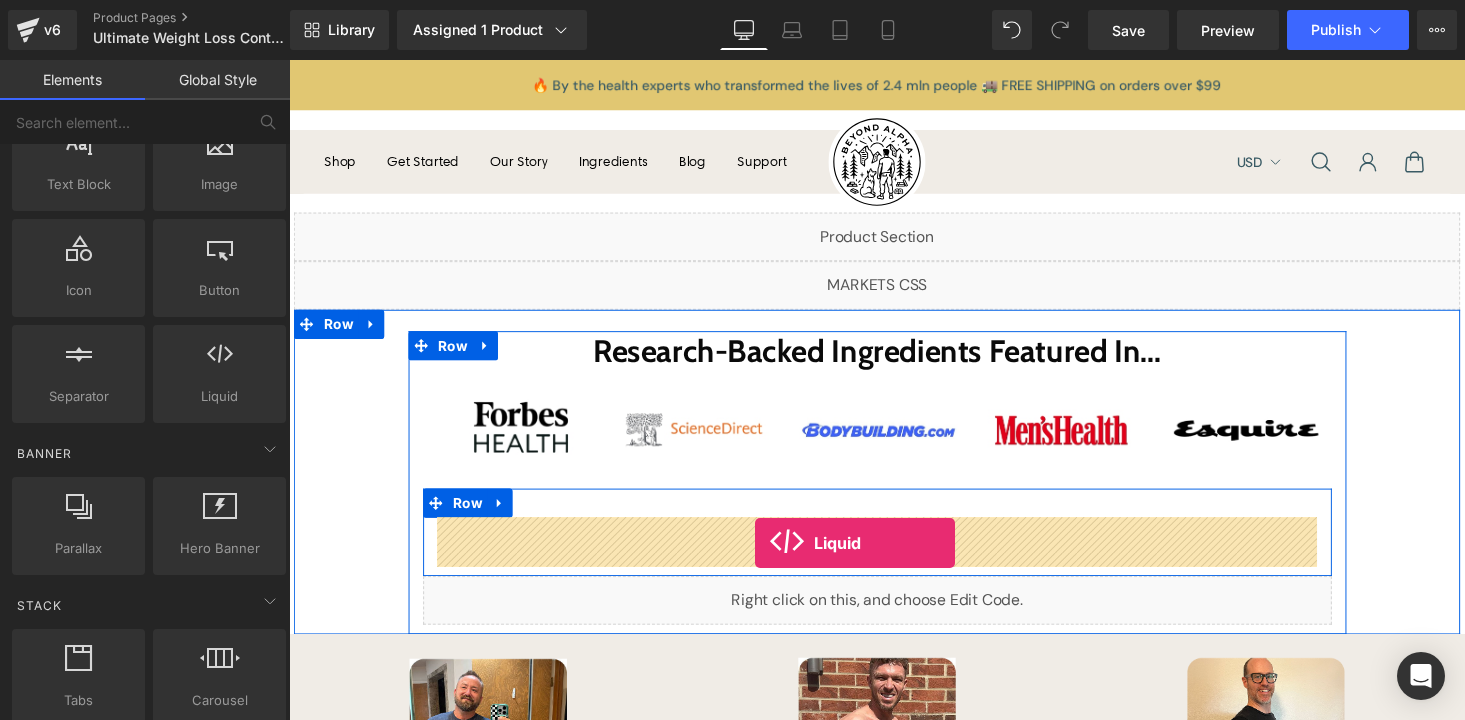 drag, startPoint x: 512, startPoint y: 450, endPoint x: 768, endPoint y: 557, distance: 277.4617 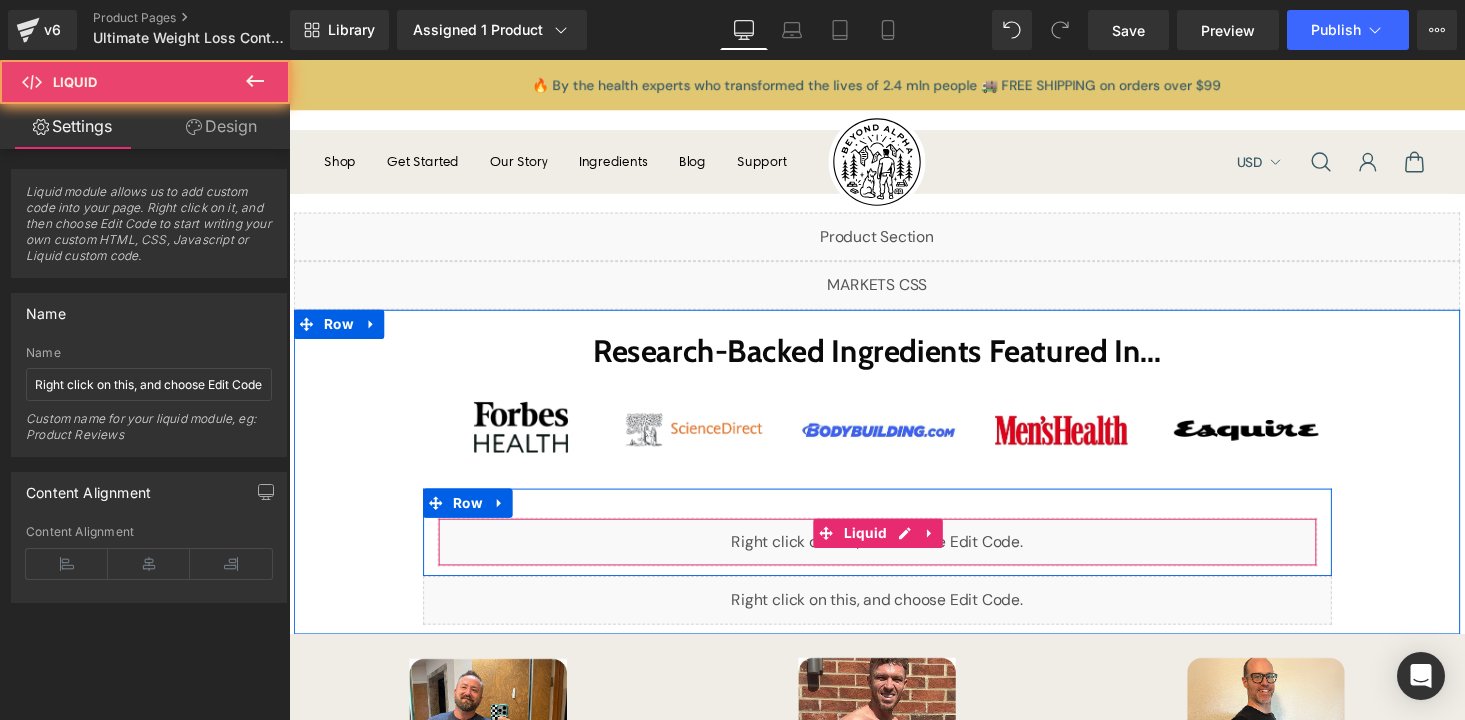 click on "Liquid" at bounding box center (894, 556) 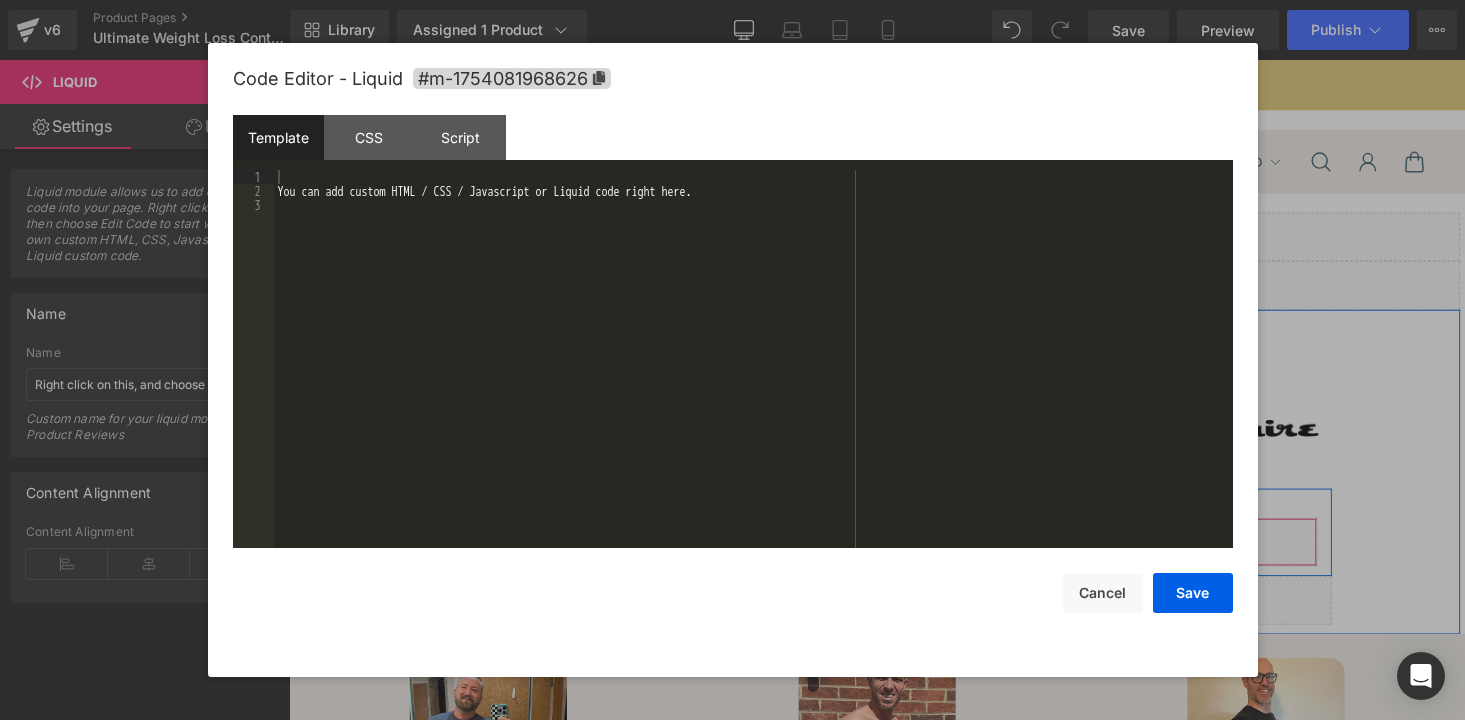 click on "Liquid" at bounding box center (894, 556) 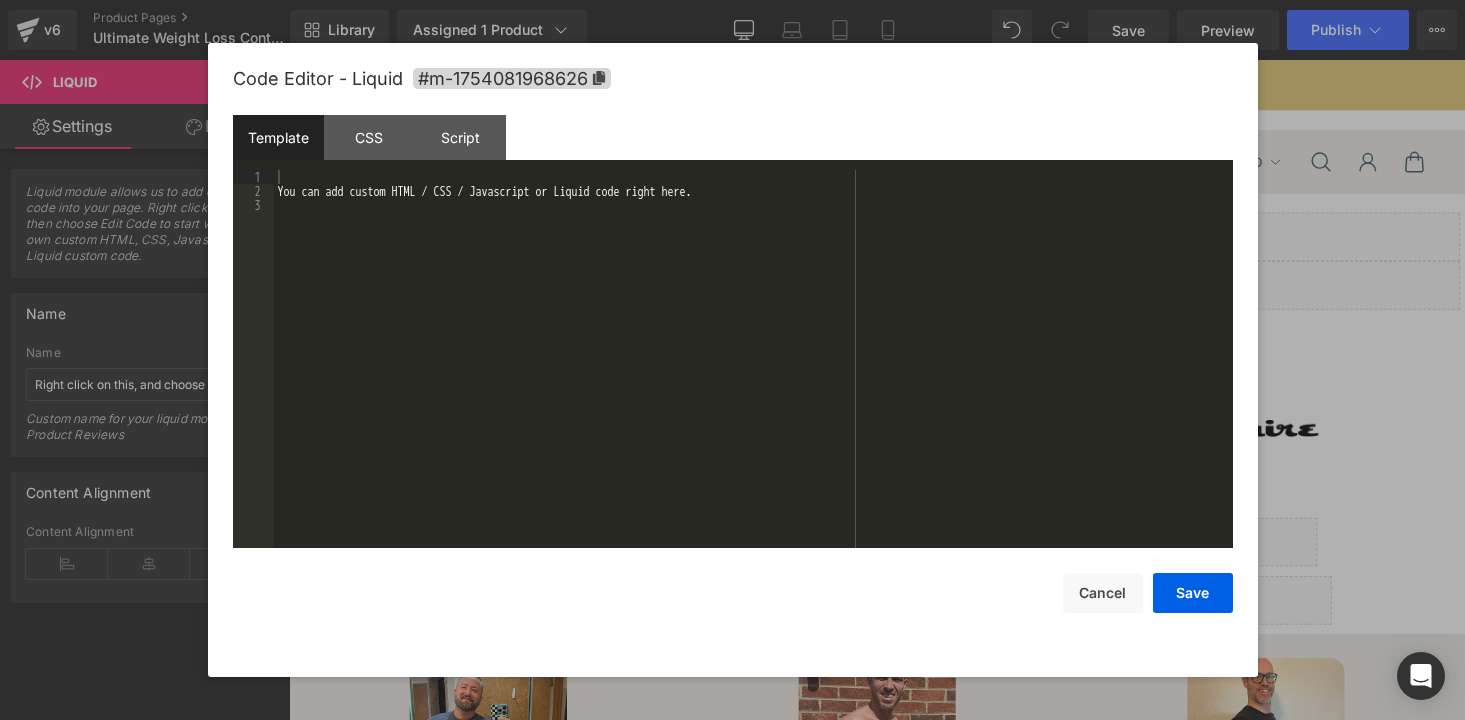 click on "You can add custom HTML / CSS / Javascript or Liquid code right here." at bounding box center [753, 373] 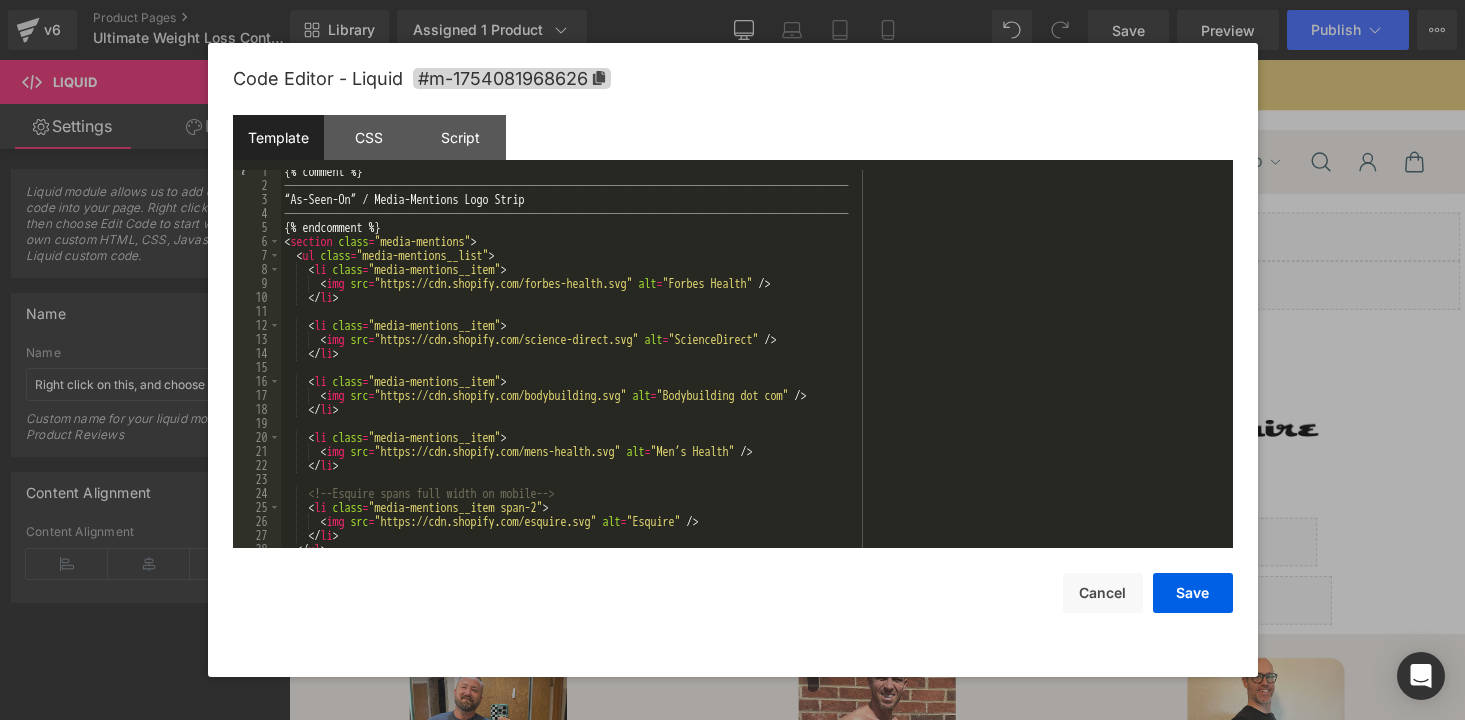 scroll, scrollTop: 6, scrollLeft: 0, axis: vertical 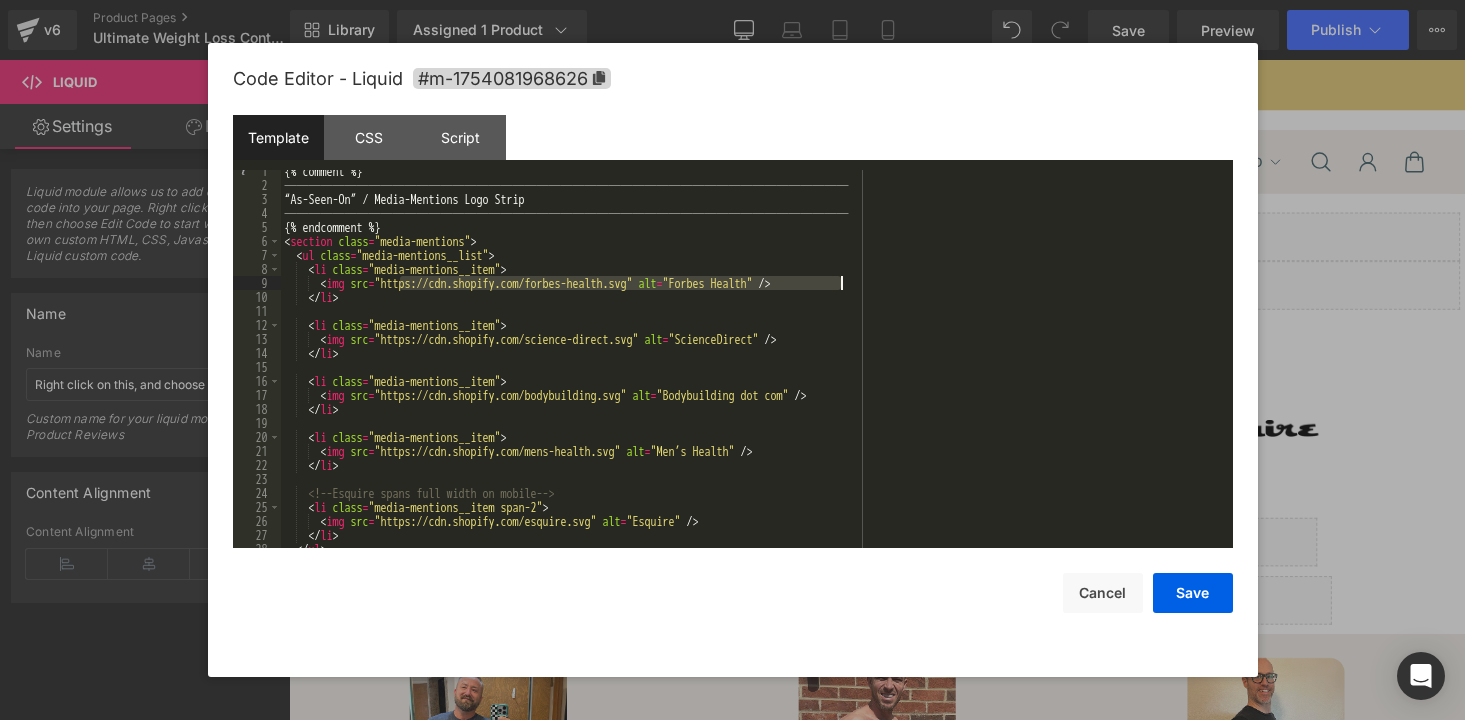 drag, startPoint x: 402, startPoint y: 283, endPoint x: 838, endPoint y: 282, distance: 436.00116 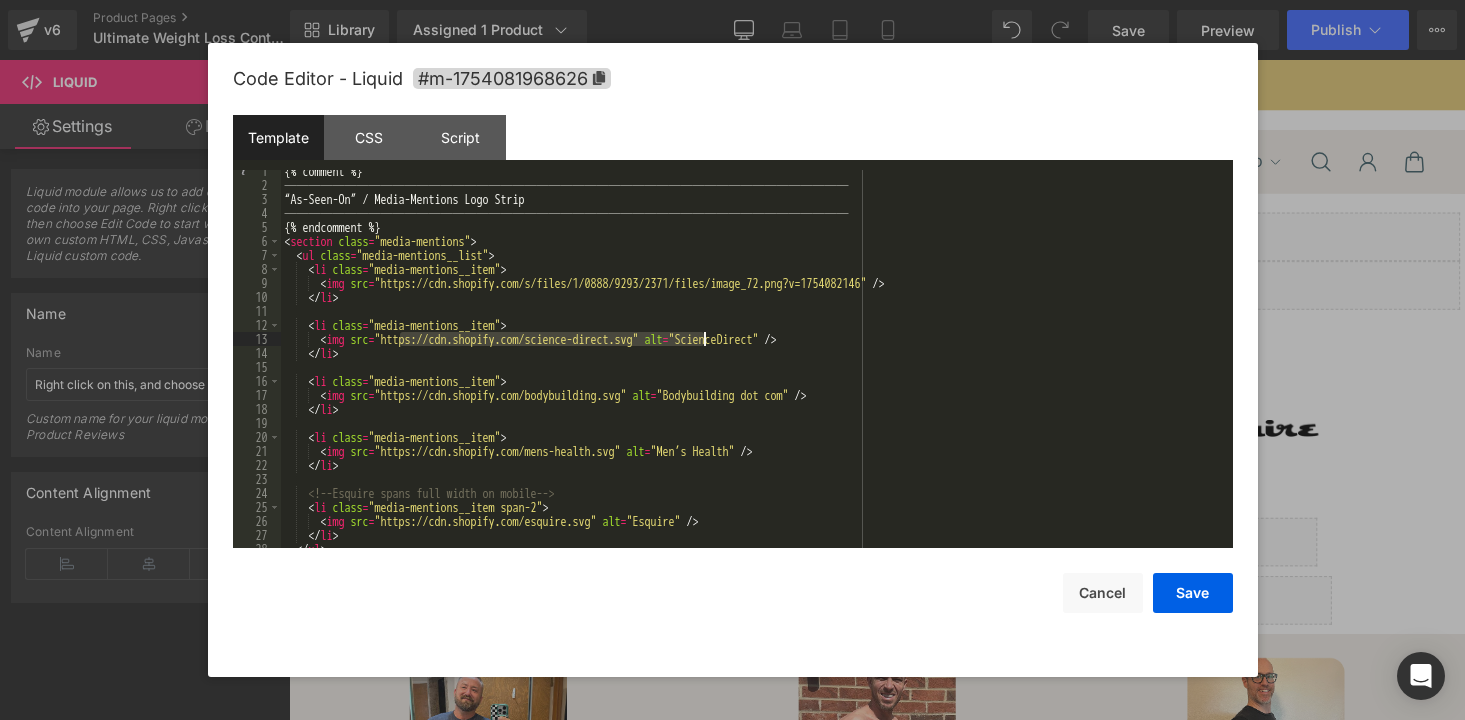 drag, startPoint x: 403, startPoint y: 342, endPoint x: 702, endPoint y: 333, distance: 299.1354 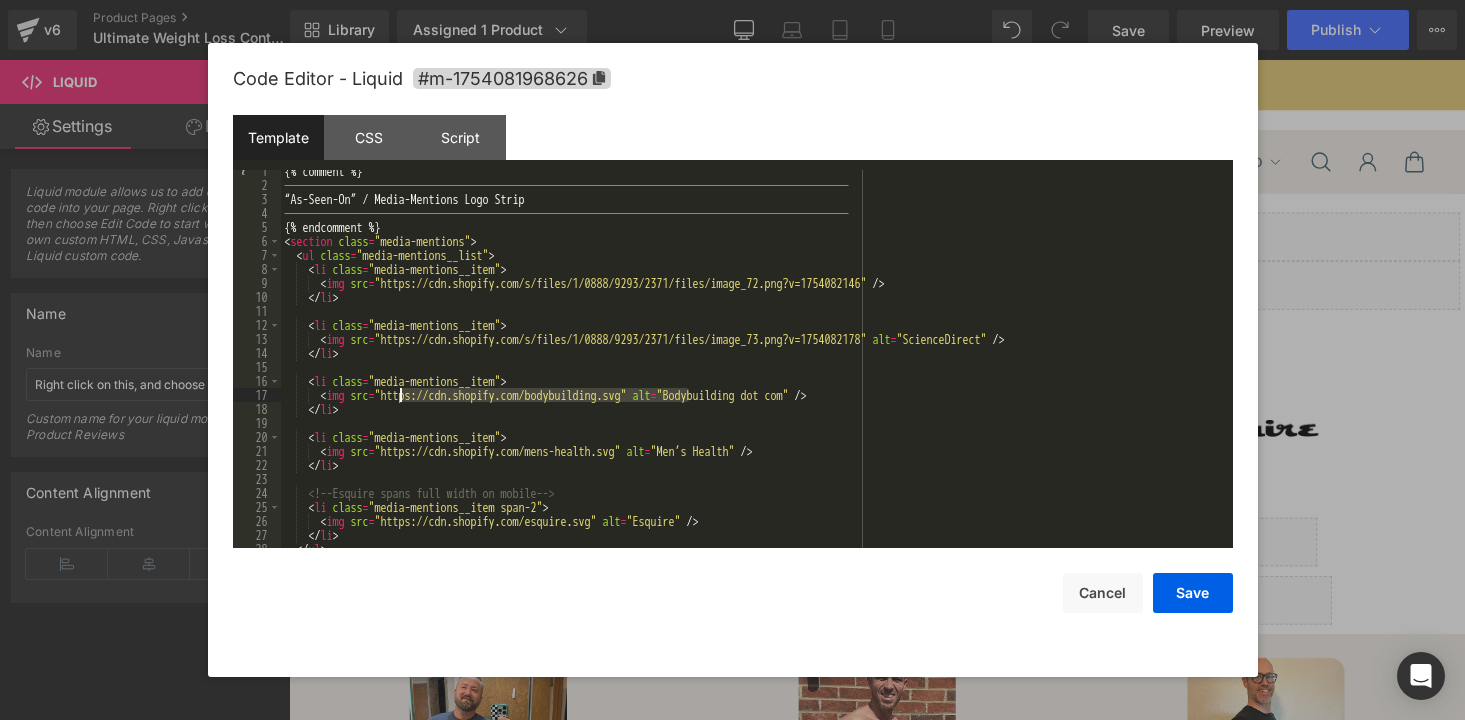 drag, startPoint x: 687, startPoint y: 395, endPoint x: 403, endPoint y: 397, distance: 284.00705 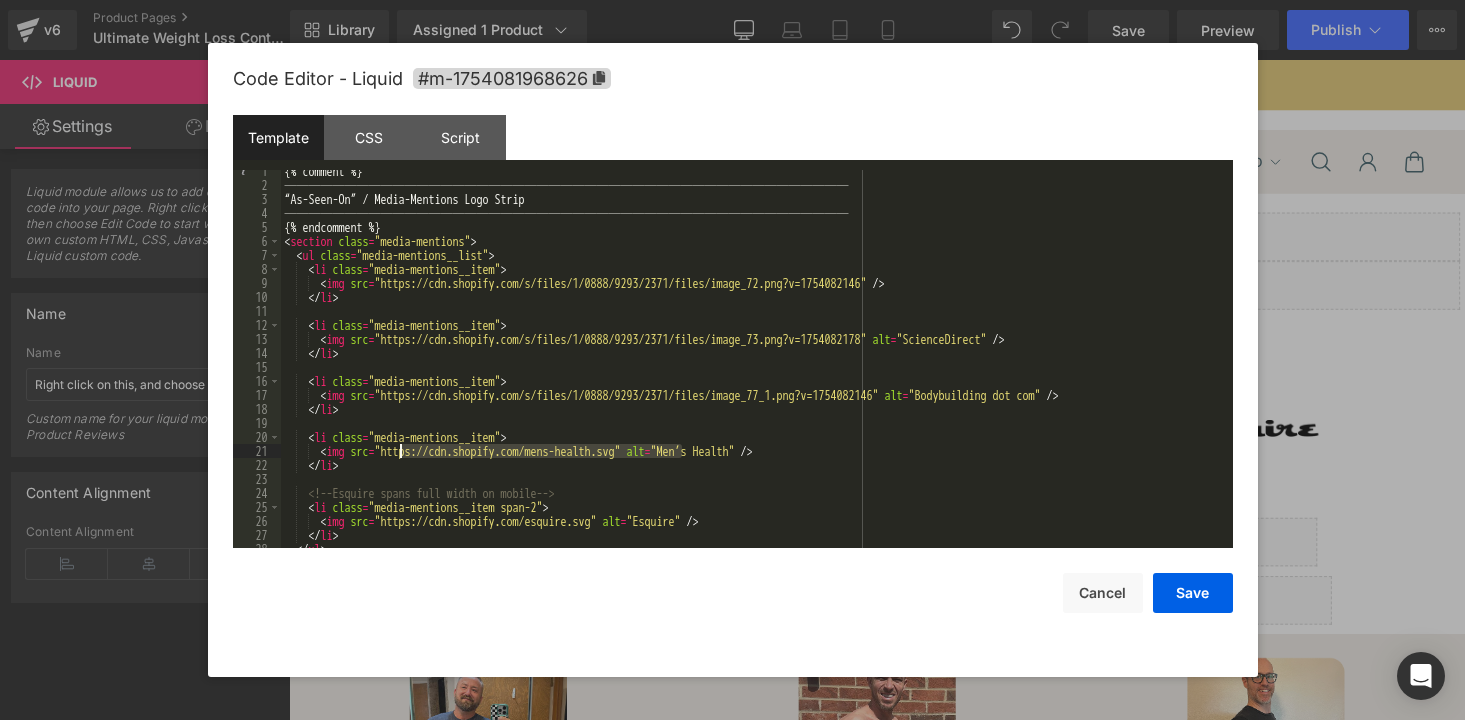 drag, startPoint x: 682, startPoint y: 453, endPoint x: 403, endPoint y: 451, distance: 279.00717 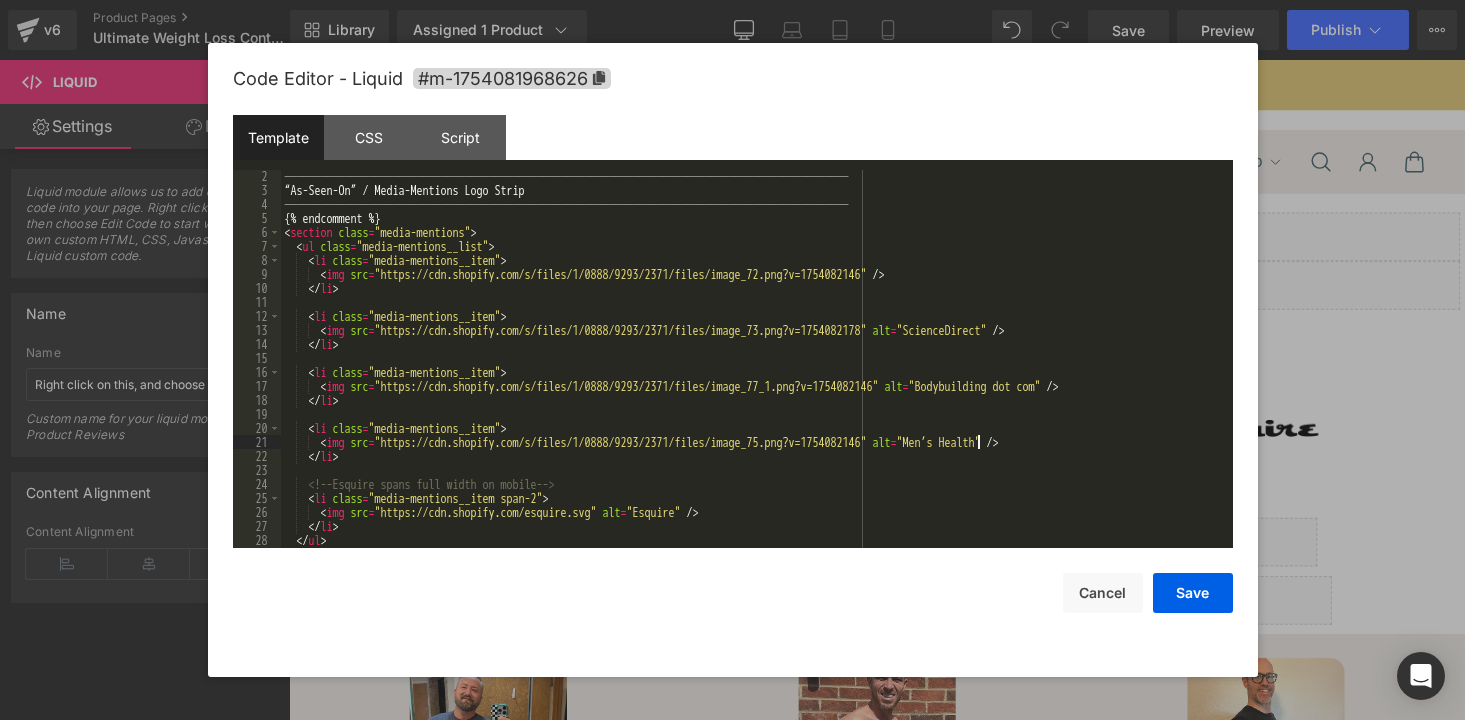 scroll, scrollTop: 48, scrollLeft: 0, axis: vertical 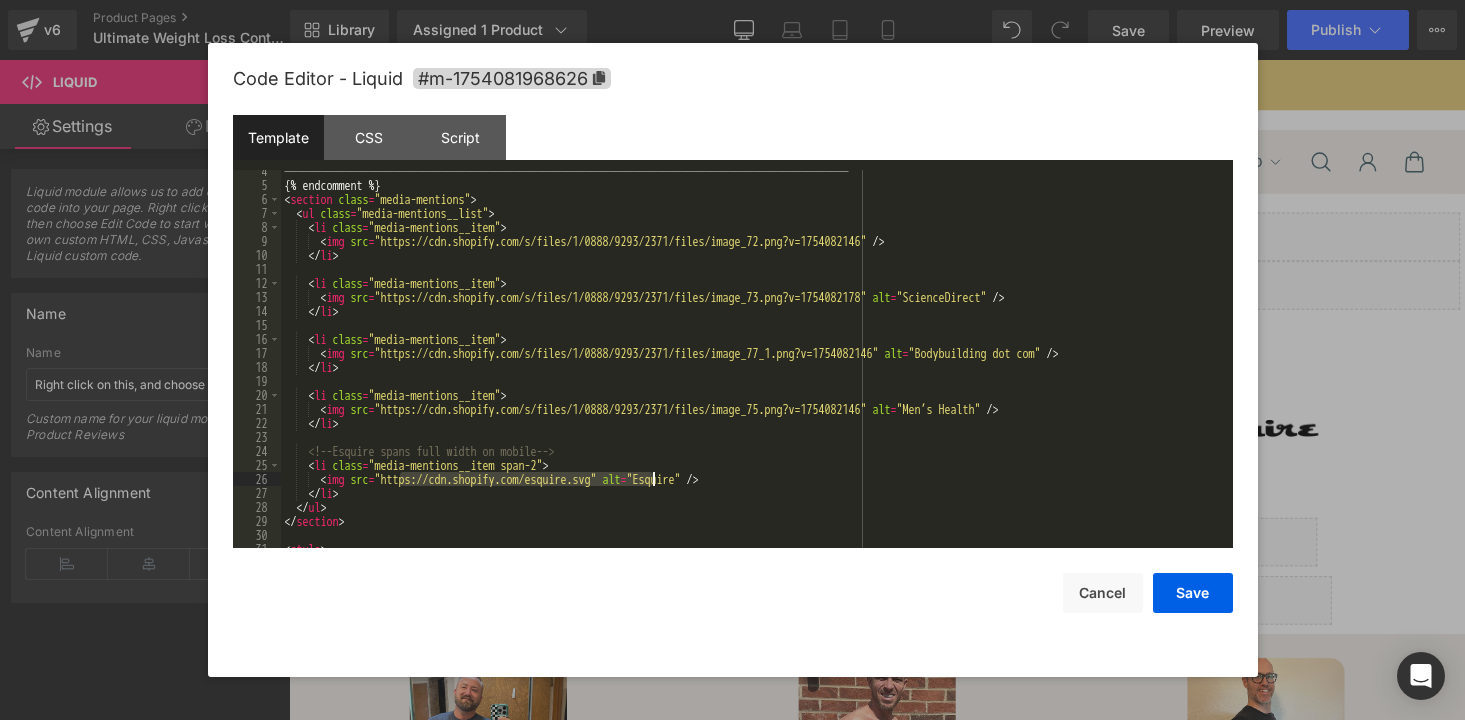 drag, startPoint x: 401, startPoint y: 481, endPoint x: 651, endPoint y: 476, distance: 250.04999 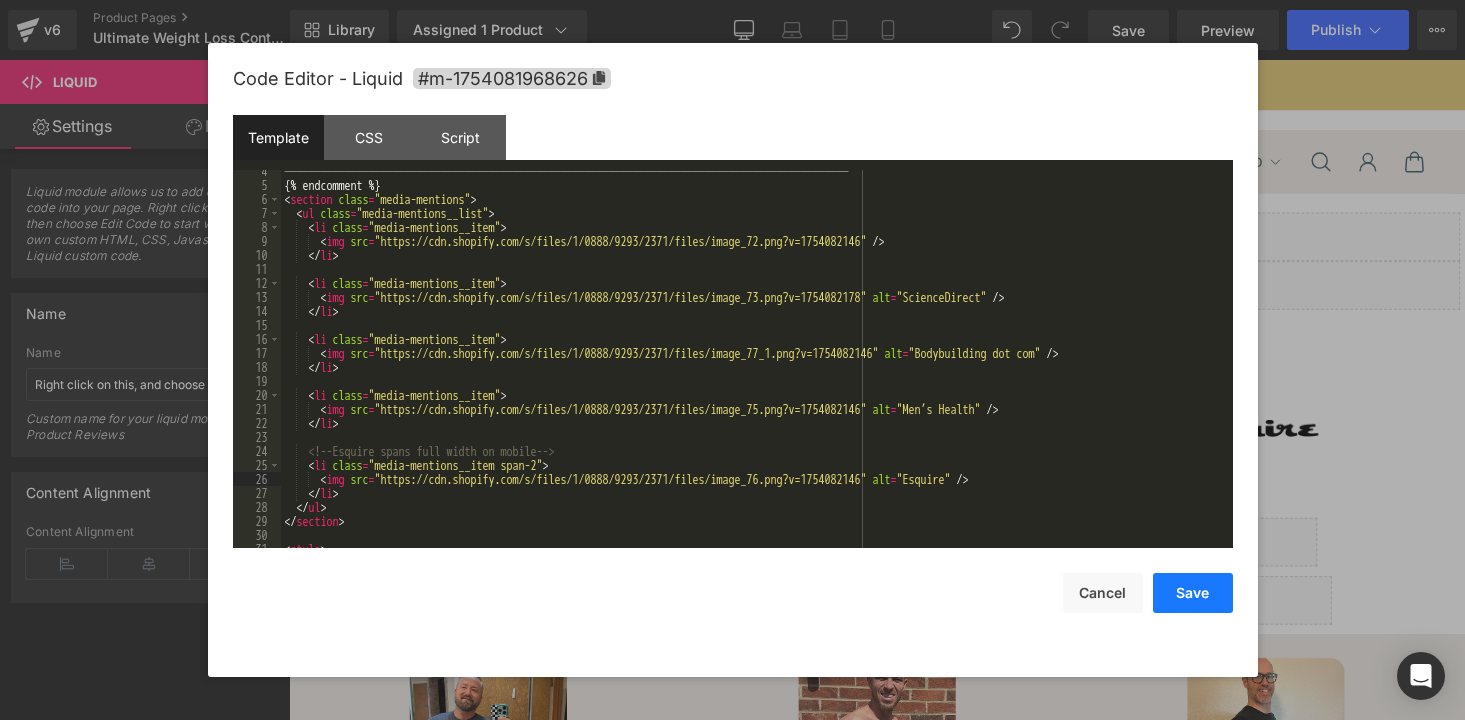 click on "Save" at bounding box center [1193, 593] 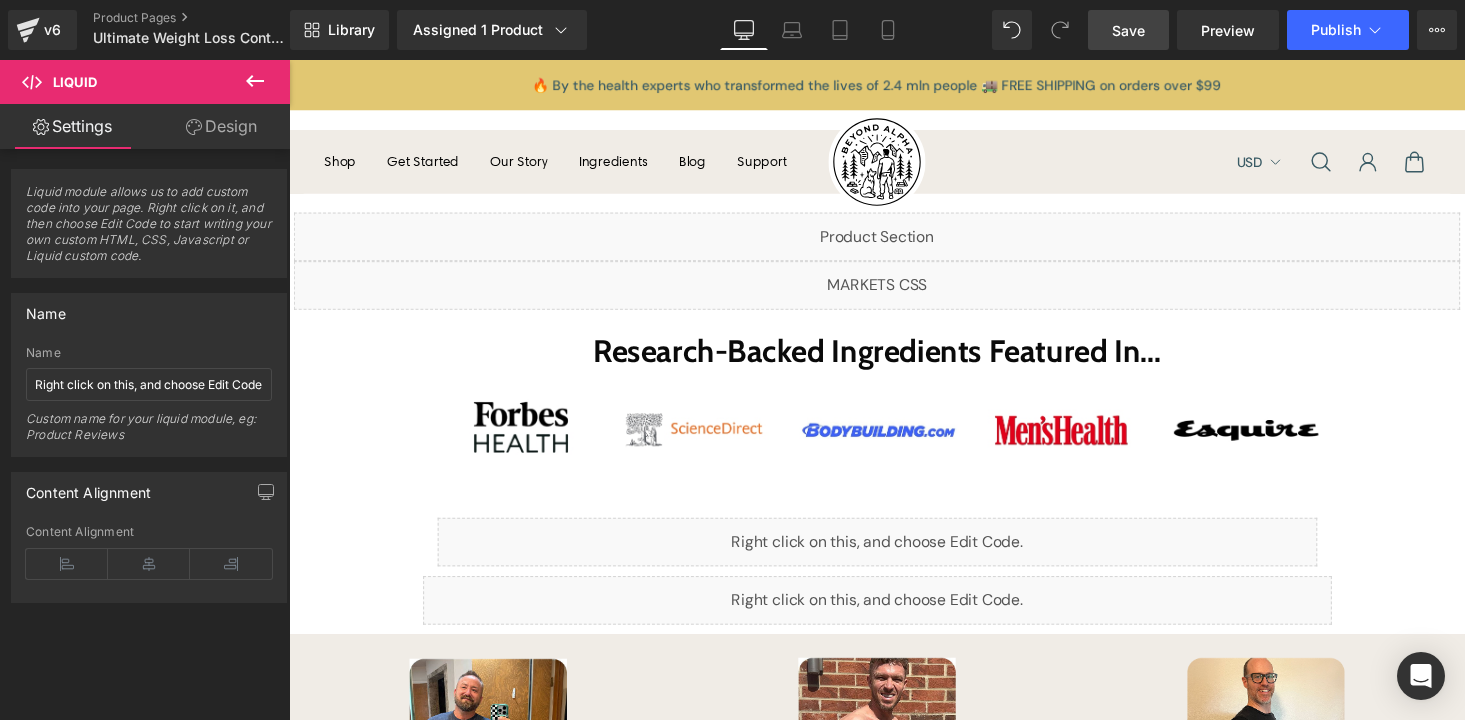 click on "Save" at bounding box center (1128, 30) 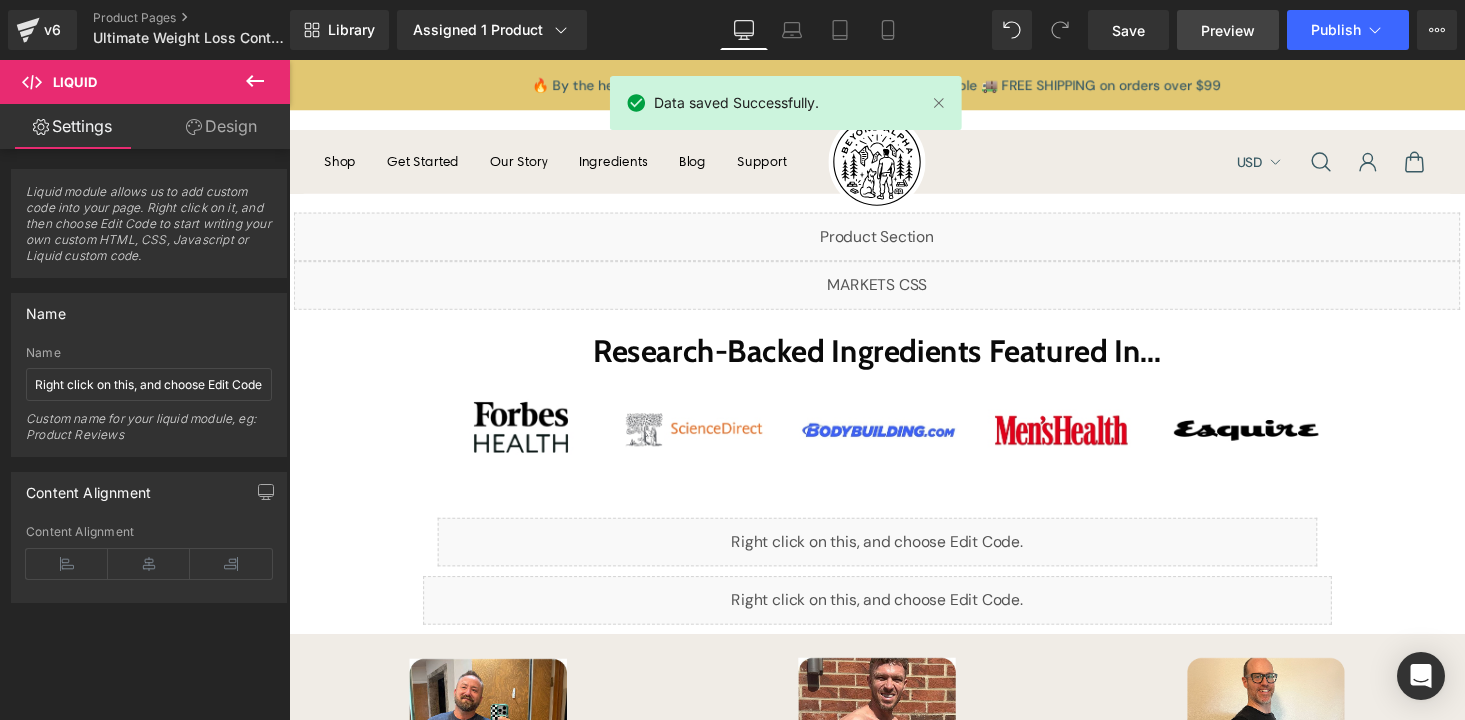 click on "Preview" at bounding box center (1228, 30) 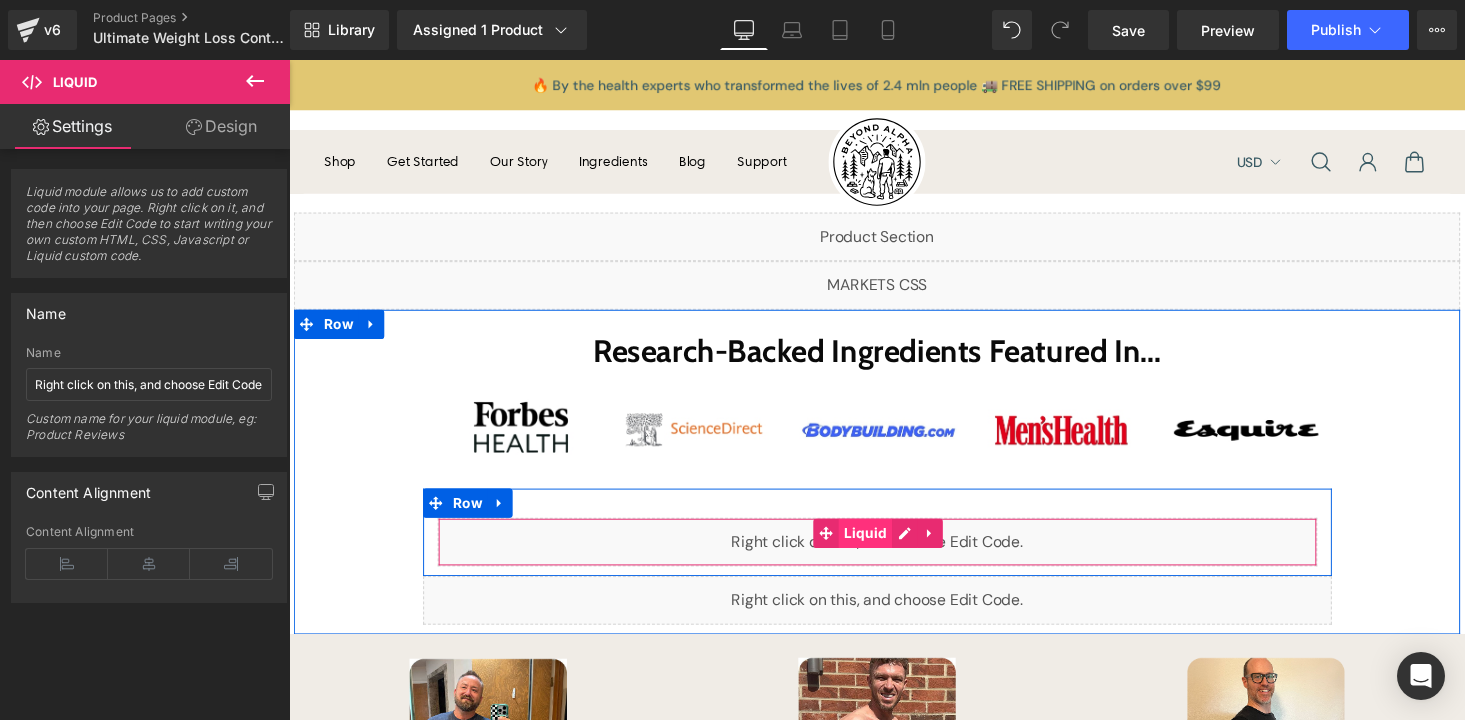 click on "Liquid" at bounding box center [882, 547] 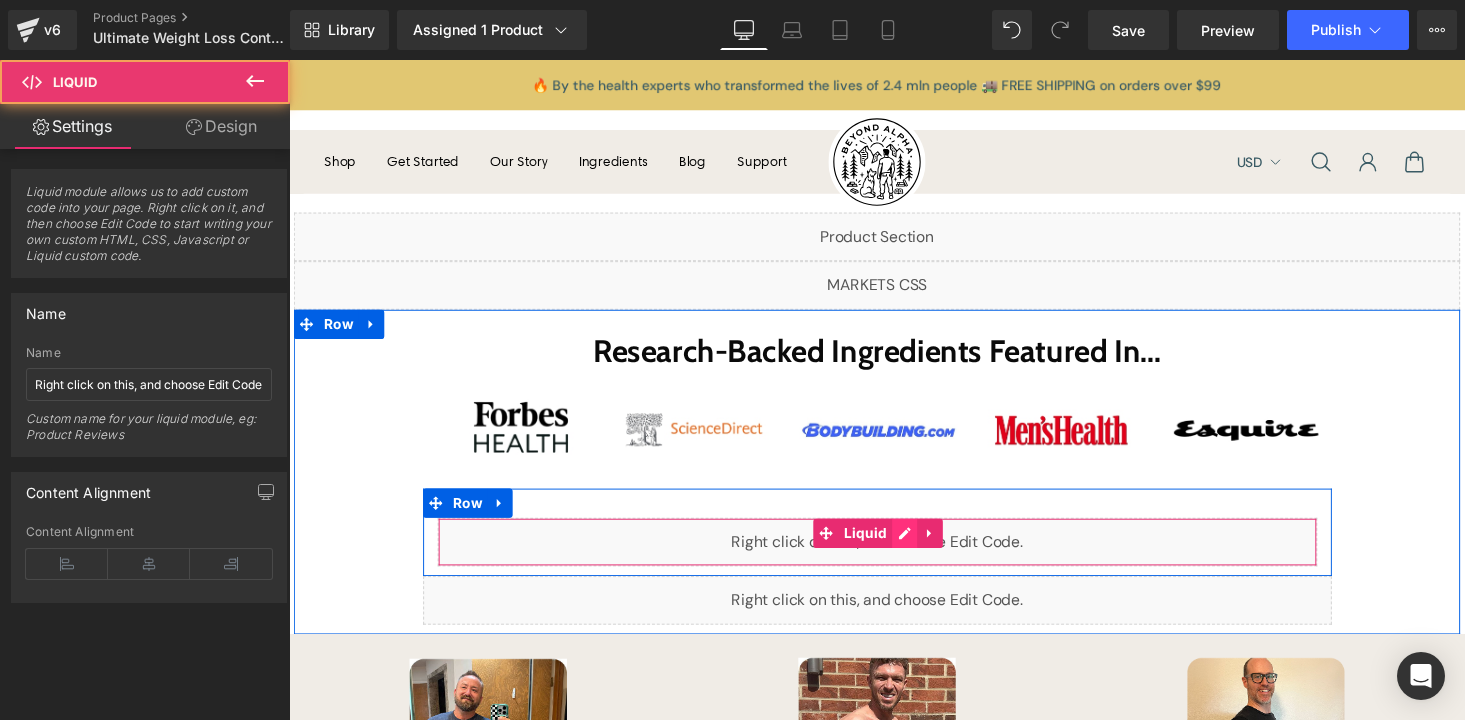 click on "Liquid" at bounding box center (894, 556) 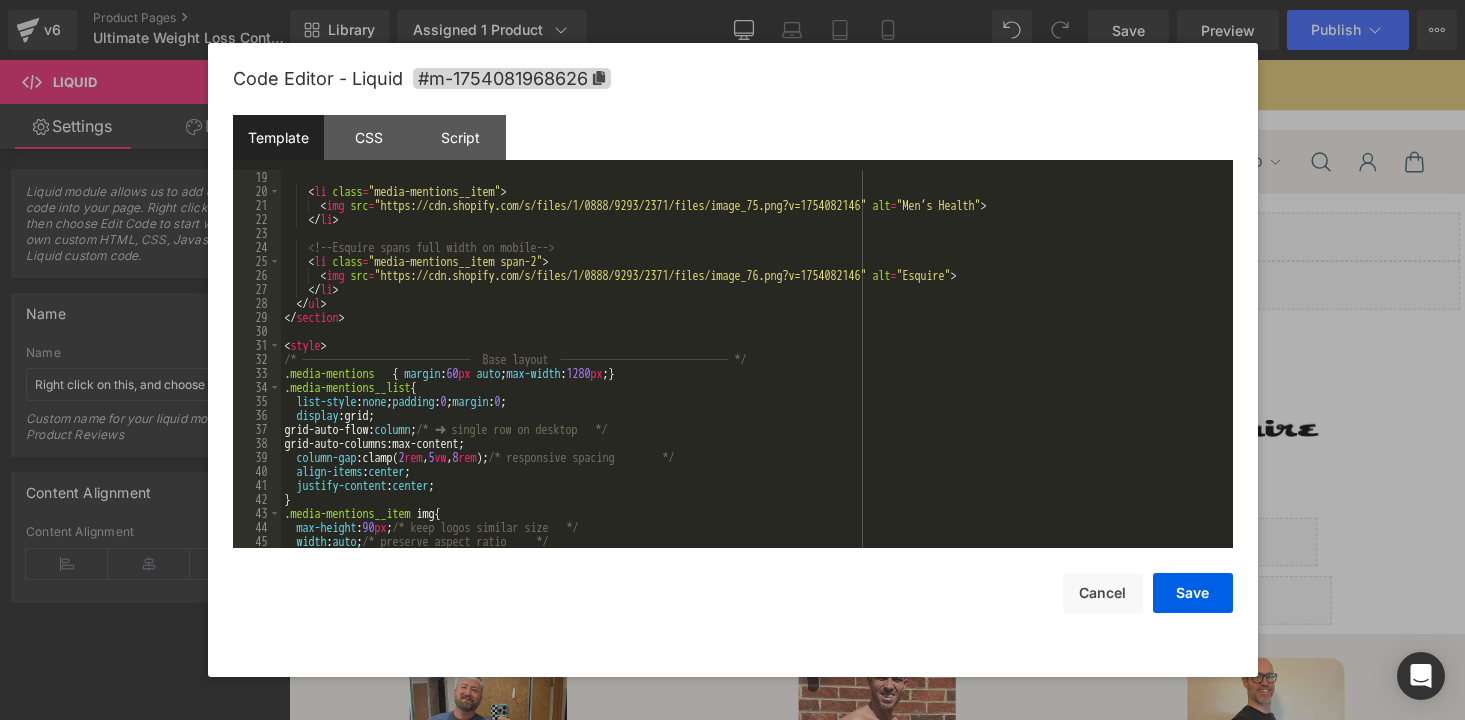 scroll, scrollTop: 252, scrollLeft: 0, axis: vertical 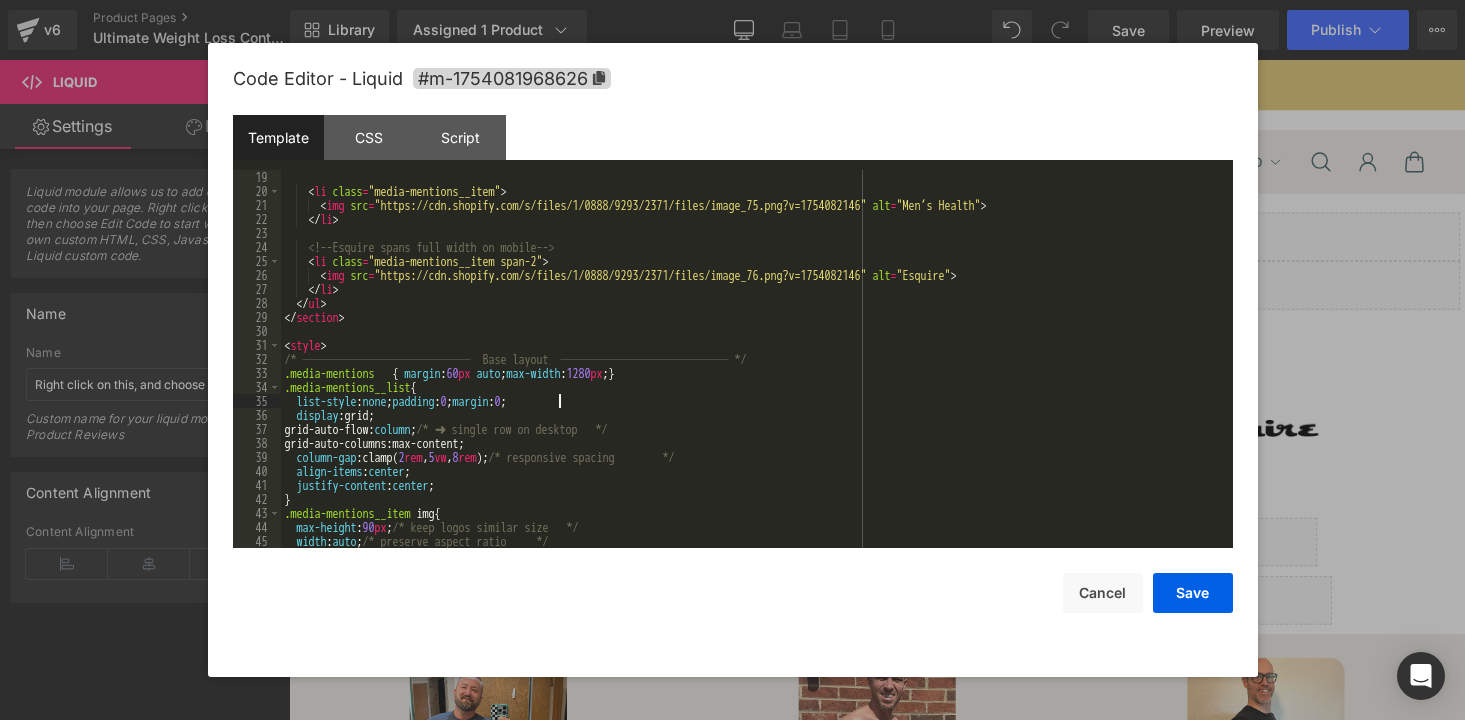 click on "< li   class = "media-mentions__item" >          < img   src = "https://cdn.shopify.com/s/files/1/0888/9293/2371/files/image_75.png?v=1754082146"   alt = "Men’s Health" >       </ li >       <!--  Esquire spans full width on mobile  -->       < li   class = "media-mentions__item span-2" >          < img   src = "https://cdn.shopify.com/s/files/1/0888/9293/2371/files/image_76.png?v=1754082146"   alt = "Esquire" >       </ li >    </ ul > </ section > < style > /* ──────────────  Base layout  ────────────── */ .media-mentions     {   margin :  60 px   auto ;  max-width :  1280 px ;  } .media-mentions__list {    list-style : none ;  padding : 0 ;  margin : 0 ;    display :grid;   grid-auto-flow: column ;                  /* ➜ single row on desktop   */   grid-auto-columns:max-content;    column-gap :clamp( 2 rem ,  5 vw ,  8 rem );      /* responsive spacing        */    align-items : center ;    justify-content : center ; } .media-mentions__item" at bounding box center (753, 373) 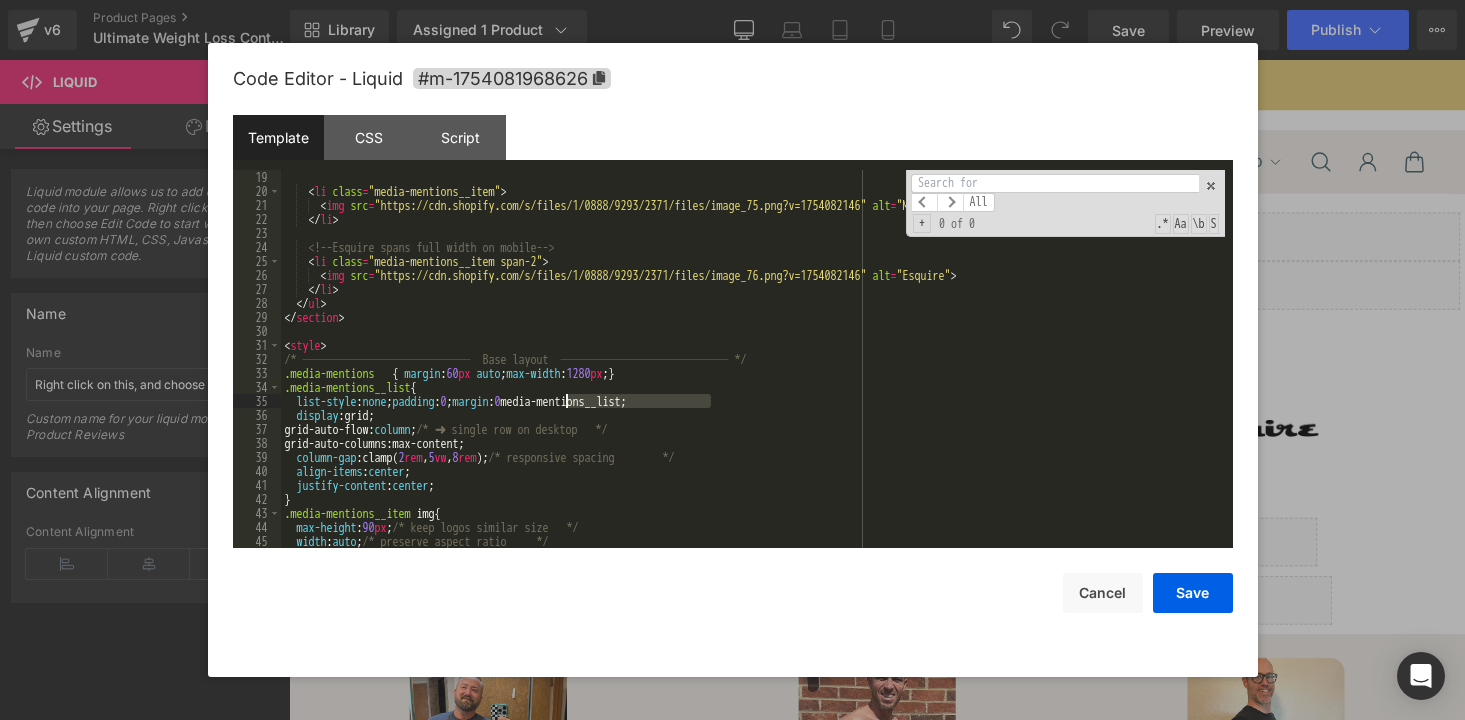 drag, startPoint x: 712, startPoint y: 398, endPoint x: 560, endPoint y: 397, distance: 152.0033 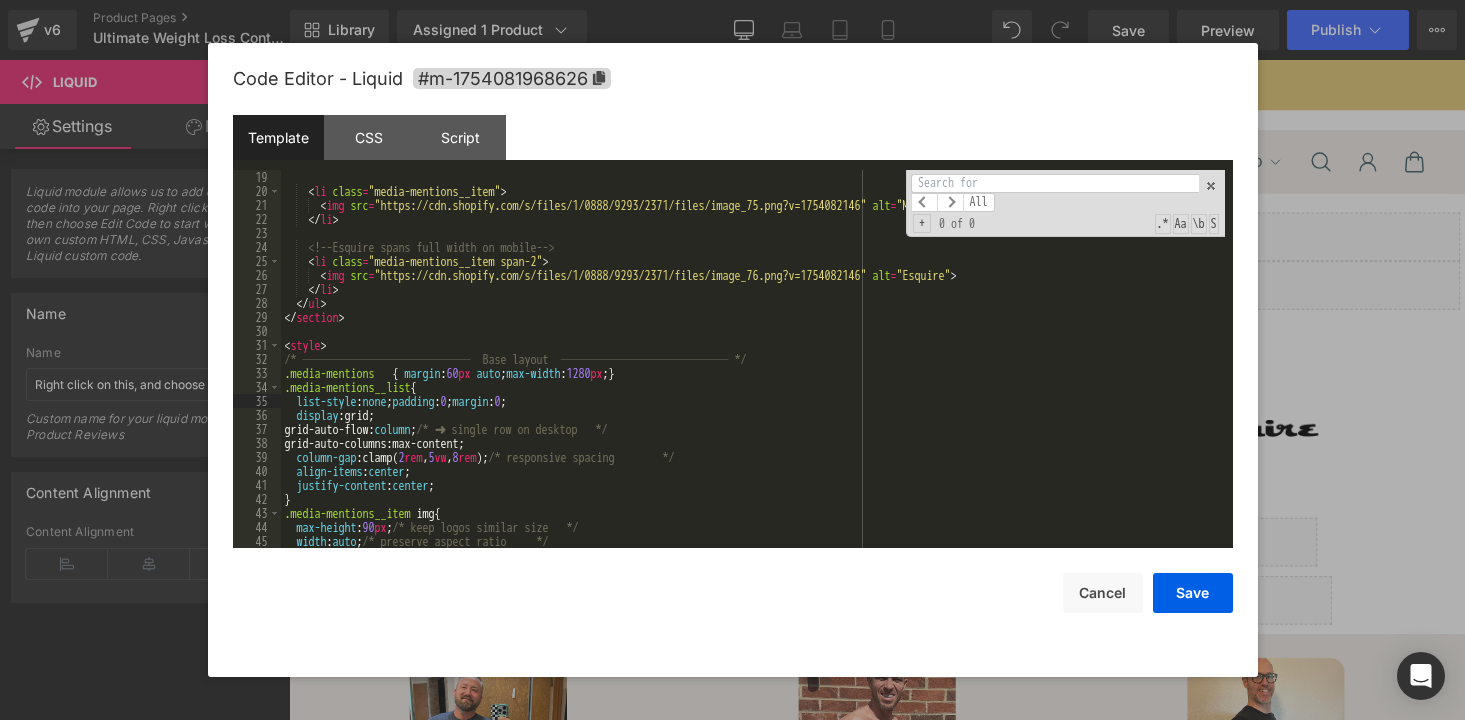 click on "< li   class = "media-mentions__item" >          < img   src = "https://cdn.shopify.com/s/files/1/0888/9293/2371/files/image_75.png?v=1754082146"   alt = "Men’s Health" >       </ li >       <!--  Esquire spans full width on mobile  -->       < li   class = "media-mentions__item span-2" >          < img   src = "https://cdn.shopify.com/s/files/1/0888/9293/2371/files/image_76.png?v=1754082146"   alt = "Esquire" >       </ li >    </ ul > </ section > < style > /* ──────────────  Base layout  ────────────── */ .media-mentions     {   margin :  60 px   auto ;  max-width :  1280 px ;  } .media-mentions__list {    list-style : none ;  padding : 0 ;  margin : 0 ;    display :grid;   grid-auto-flow: column ;                  /* ➜ single row on desktop   */   grid-auto-columns:max-content;    column-gap :clamp( 2 rem ,  5 vw ,  8 rem );      /* responsive spacing        */    align-items : center ;    justify-content : center ; } .media-mentions__item" at bounding box center [753, 373] 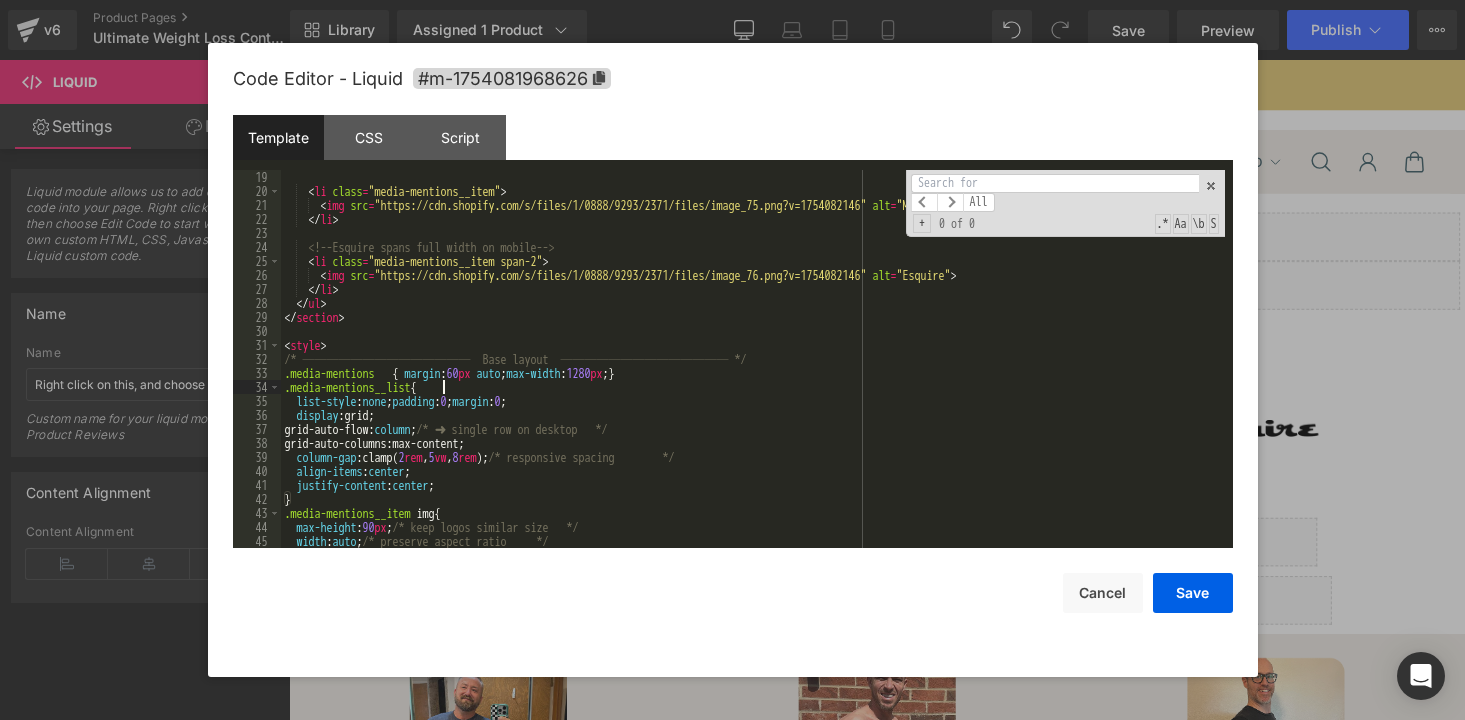 click on "< li   class = "media-mentions__item" >          < img   src = "https://cdn.shopify.com/s/files/1/0888/9293/2371/files/image_75.png?v=1754082146"   alt = "Men’s Health" >       </ li >       <!--  Esquire spans full width on mobile  -->       < li   class = "media-mentions__item span-2" >          < img   src = "https://cdn.shopify.com/s/files/1/0888/9293/2371/files/image_76.png?v=1754082146"   alt = "Esquire" >       </ li >    </ ul > </ section > < style > /* ──────────────  Base layout  ────────────── */ .media-mentions     {   margin :  60 px   auto ;  max-width :  1280 px ;  } .media-mentions__list {    list-style : none ;  padding : 0 ;  margin : 0 ;    display :grid;   grid-auto-flow: column ;                  /* ➜ single row on desktop   */   grid-auto-columns:max-content;    column-gap :clamp( 2 rem ,  5 vw ,  8 rem );      /* responsive spacing        */    align-items : center ;    justify-content : center ; } .media-mentions__item" at bounding box center (753, 373) 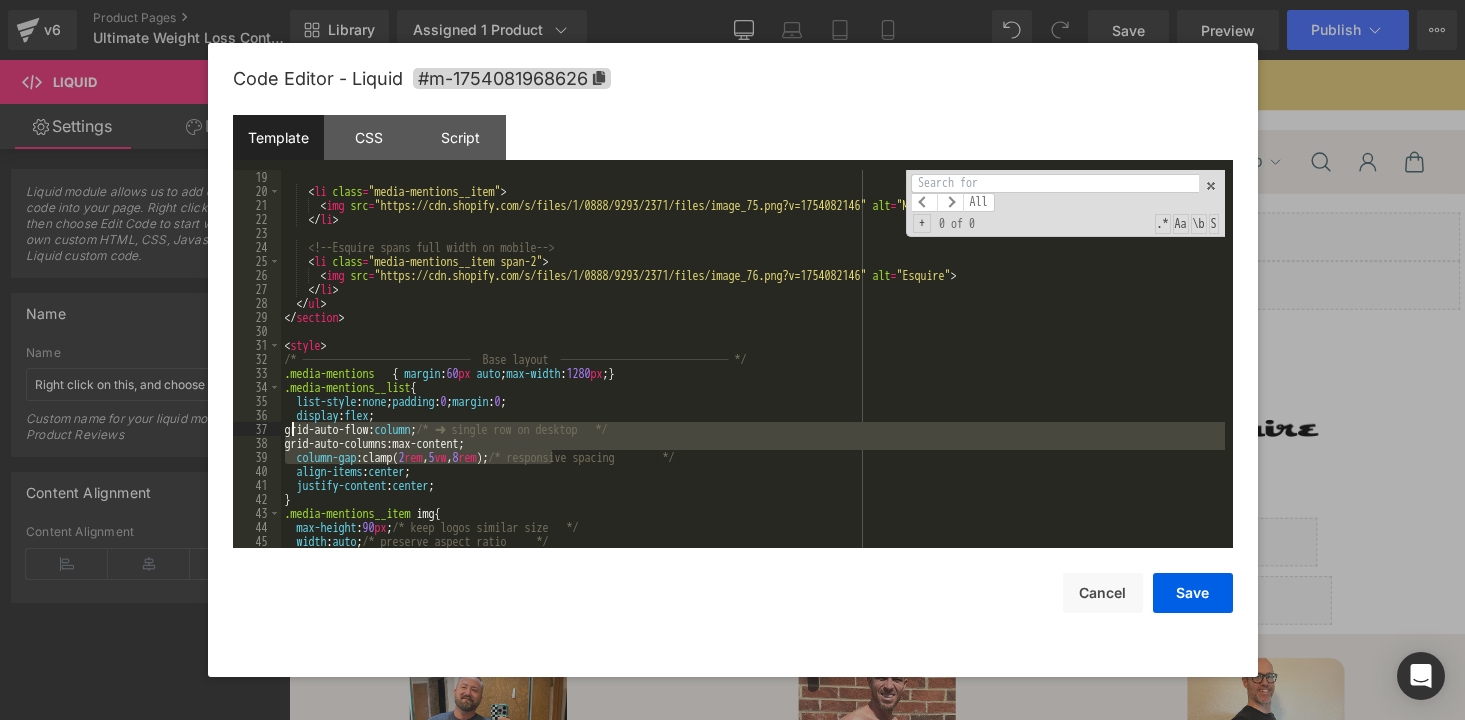 drag, startPoint x: 554, startPoint y: 460, endPoint x: 290, endPoint y: 431, distance: 265.588 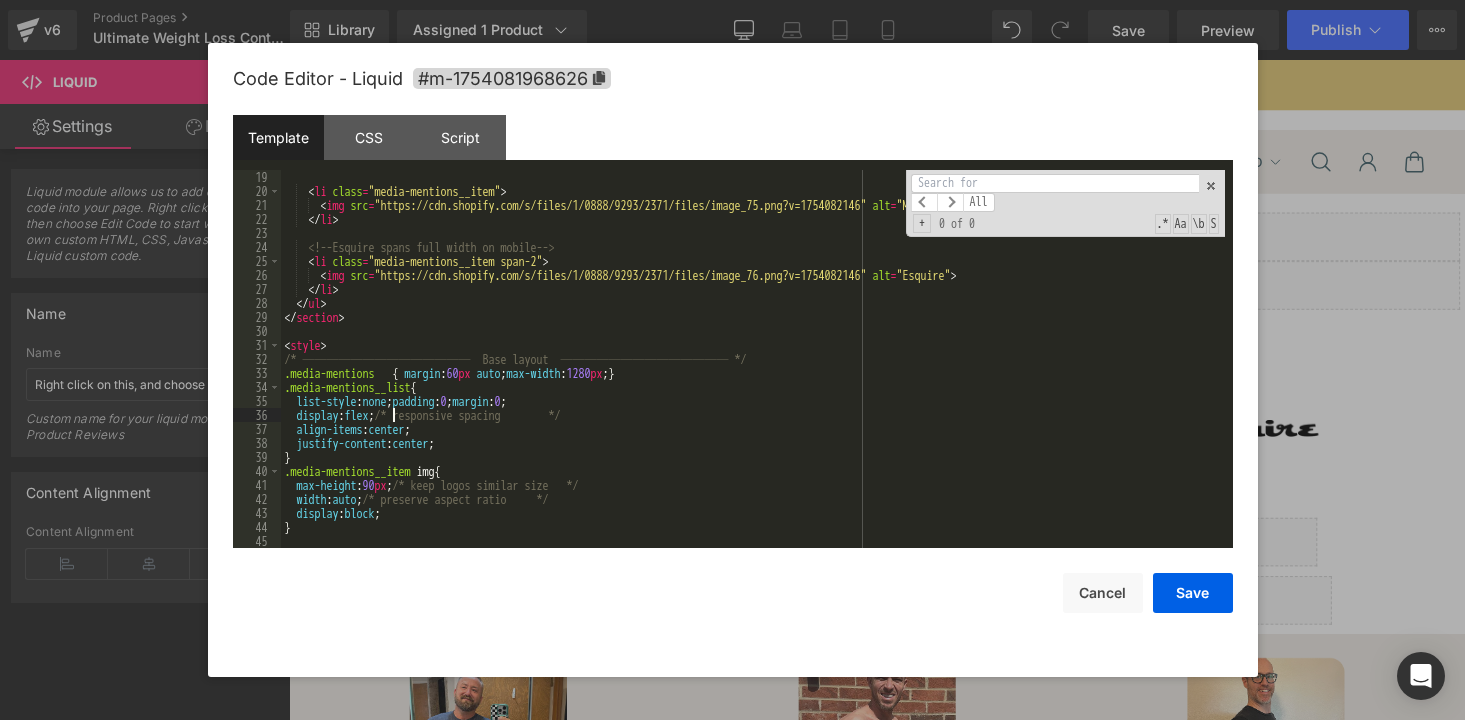click on "< li   class = "media-mentions__item" >          < img   src = "https://cdn.shopify.com/s/files/1/0888/9293/2371/files/image_75.png?v=1754082146"   alt = "Men’s Health" >       </ li >       <!--  Esquire spans full width on mobile  -->       < li   class = "media-mentions__item span-2" >          < img   src = "https://cdn.shopify.com/s/files/1/0888/9293/2371/files/image_76.png?v=1754082146"   alt = "Esquire" >       </ li >    </ ul > </ section > < style > /* ──────────────  Base layout  ────────────── */ .media-mentions     {   margin :  60 px   auto ;  max-width :  1280 px ;  } .media-mentions__list {    list-style : none ;  padding : 0 ;  margin : 0 ;    display : flex ;     /* responsive spacing        */    align-items : center ;    justify-content : center ; } .media-mentions__item   img {    max-height : 90 px ;                        /* keep logos similar size   */    width : auto ;                                display : block ; }" at bounding box center (753, 373) 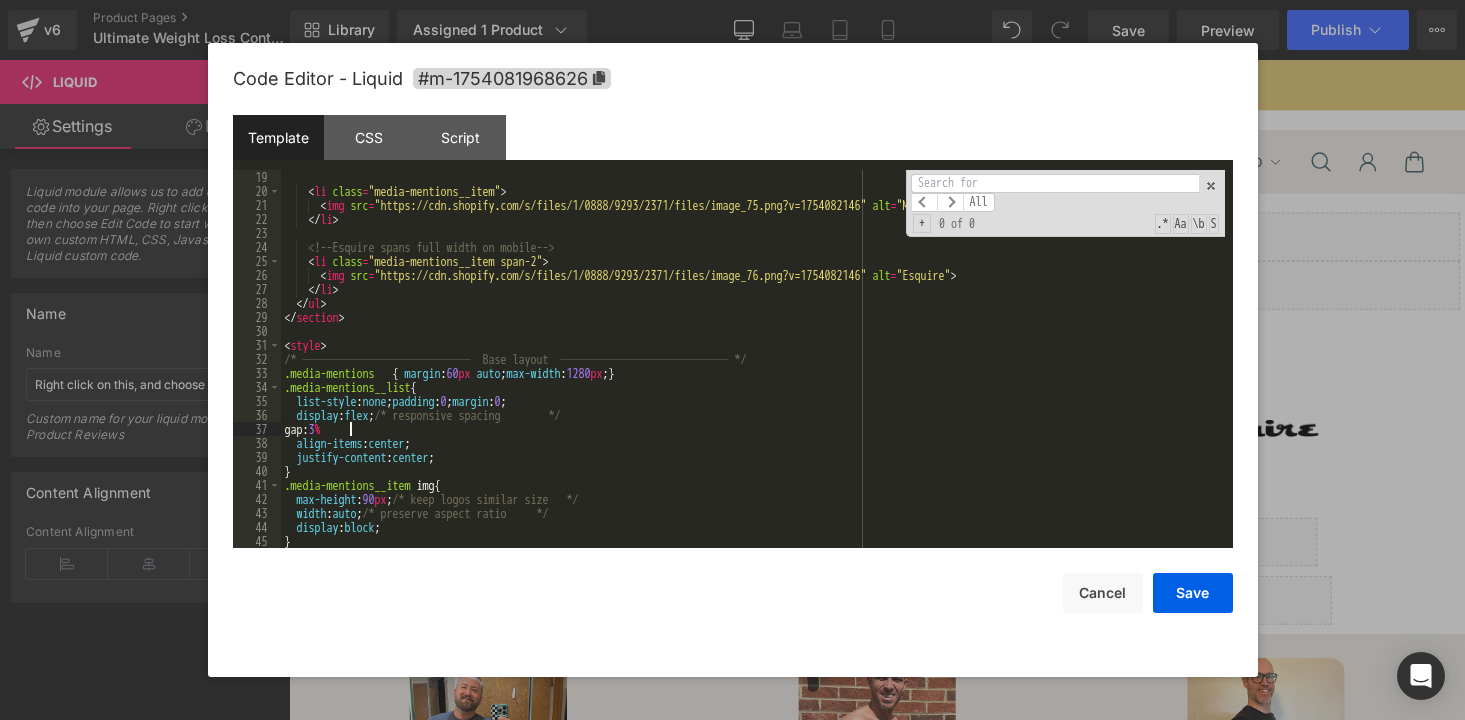 type 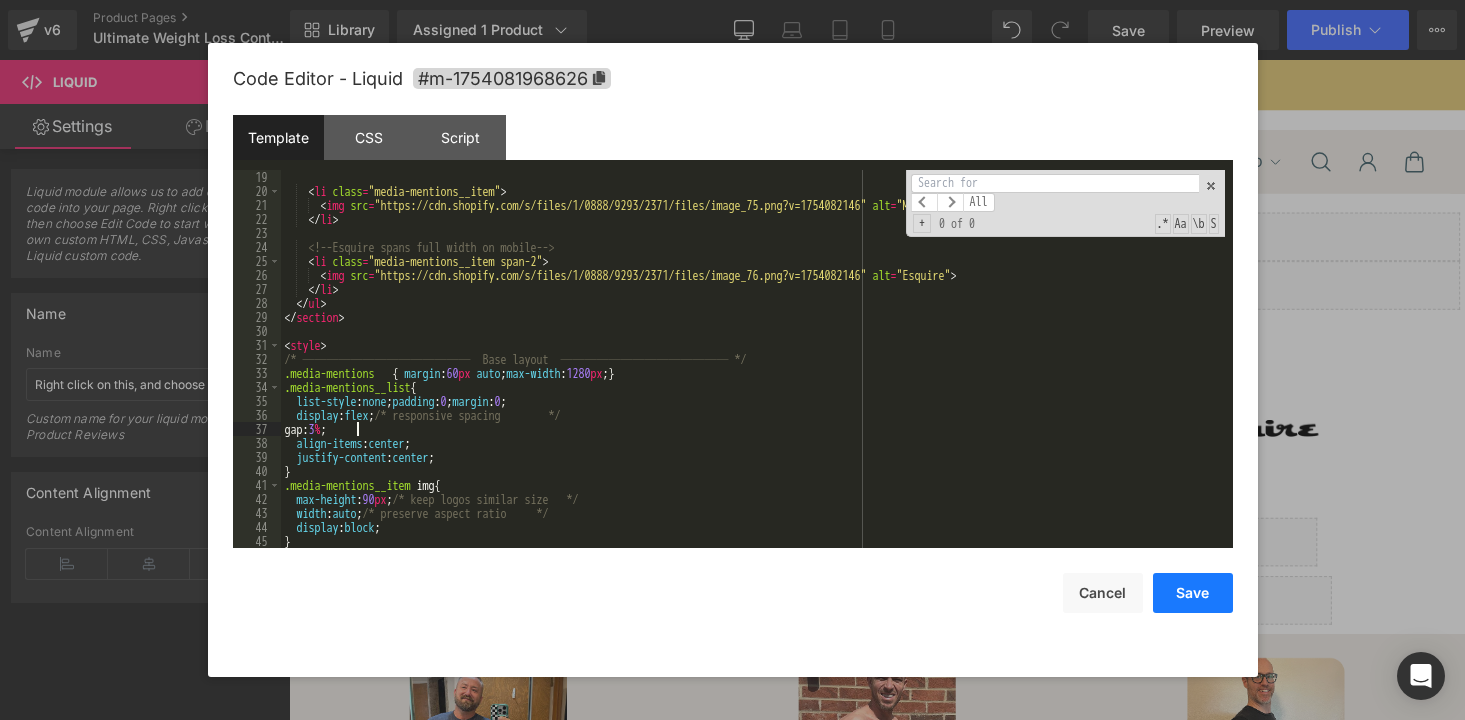 click on "Save" at bounding box center [1193, 593] 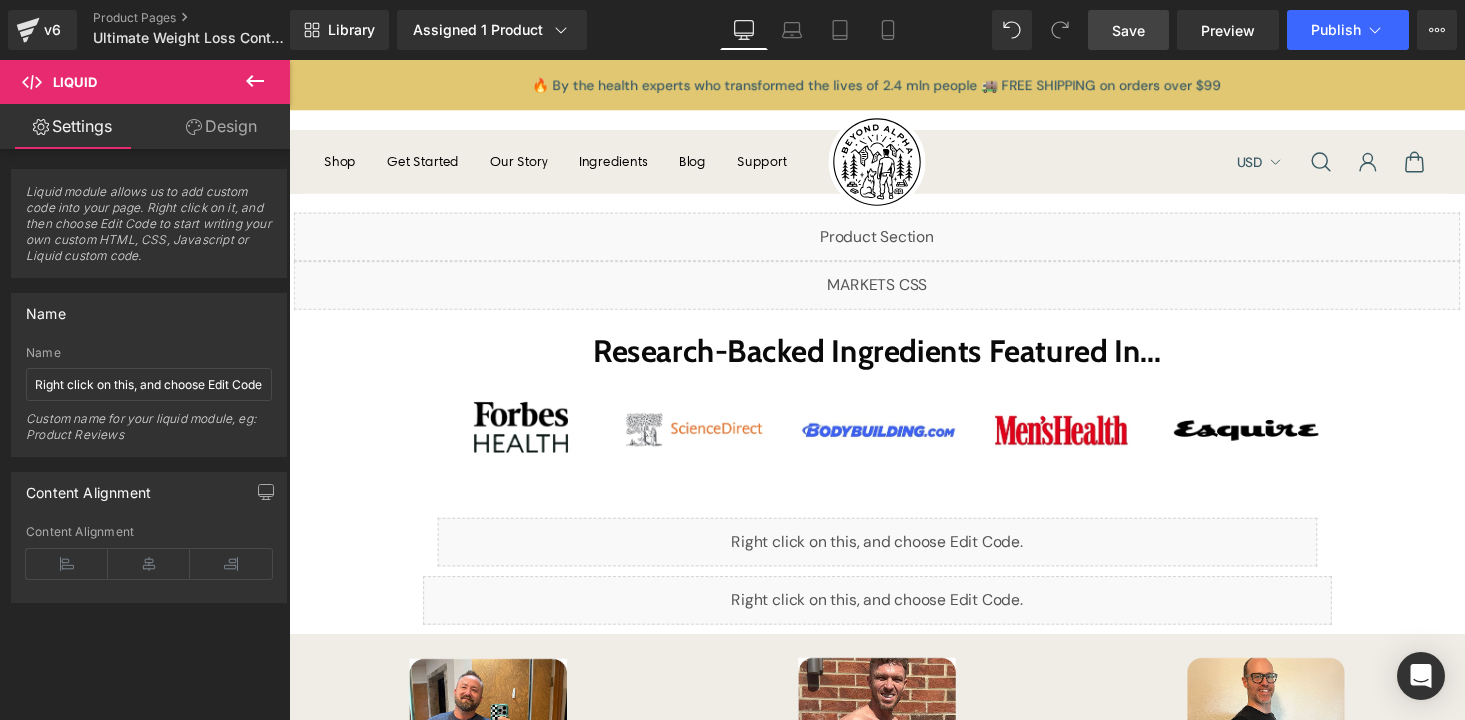 click on "Save" at bounding box center (1128, 30) 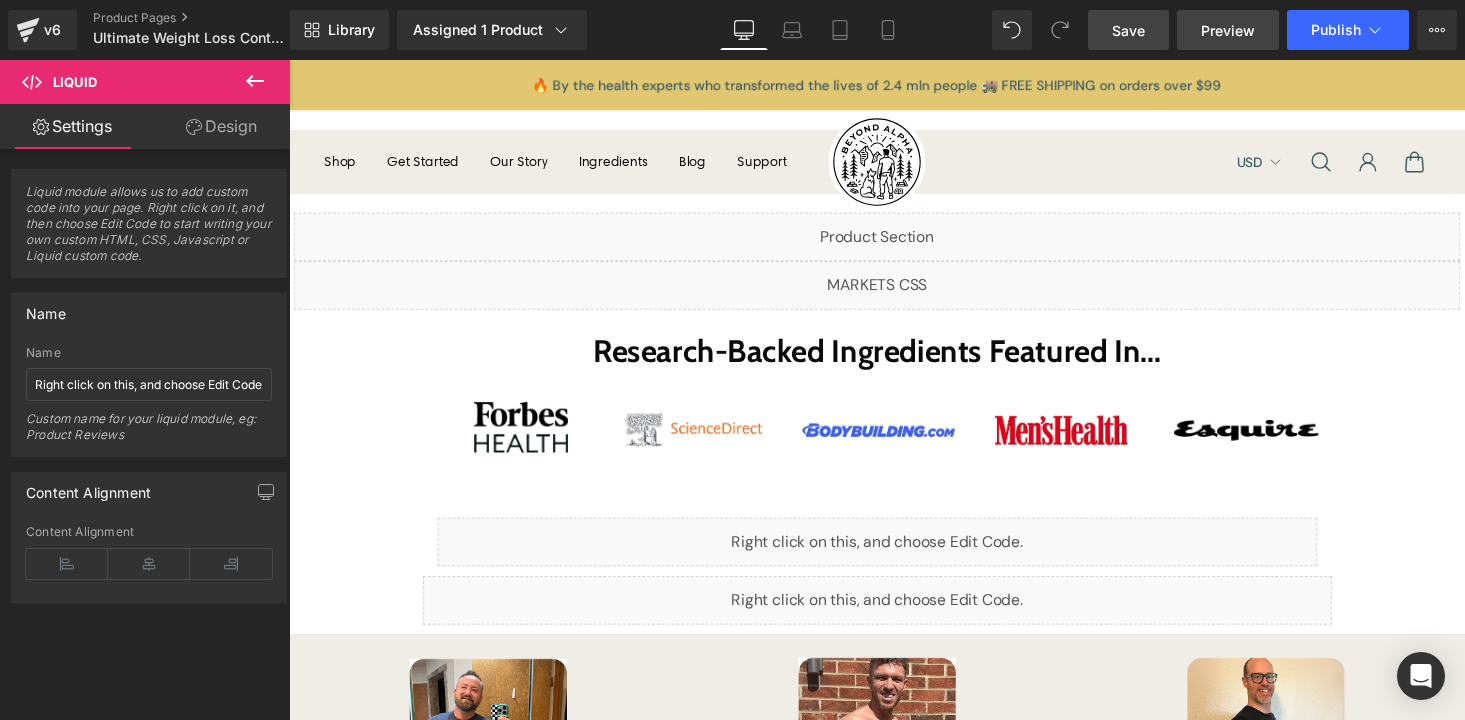 click on "Preview" at bounding box center (1228, 30) 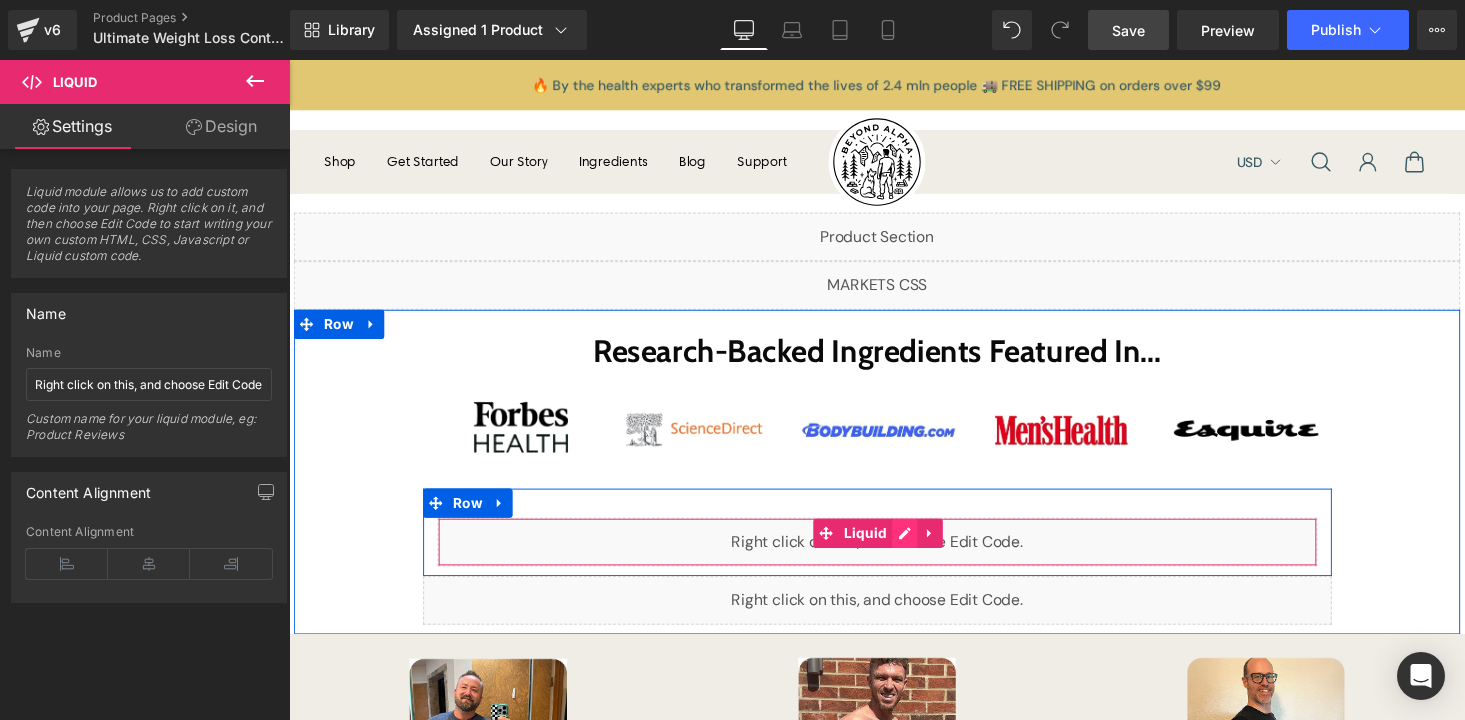 click on "Liquid" at bounding box center (894, 556) 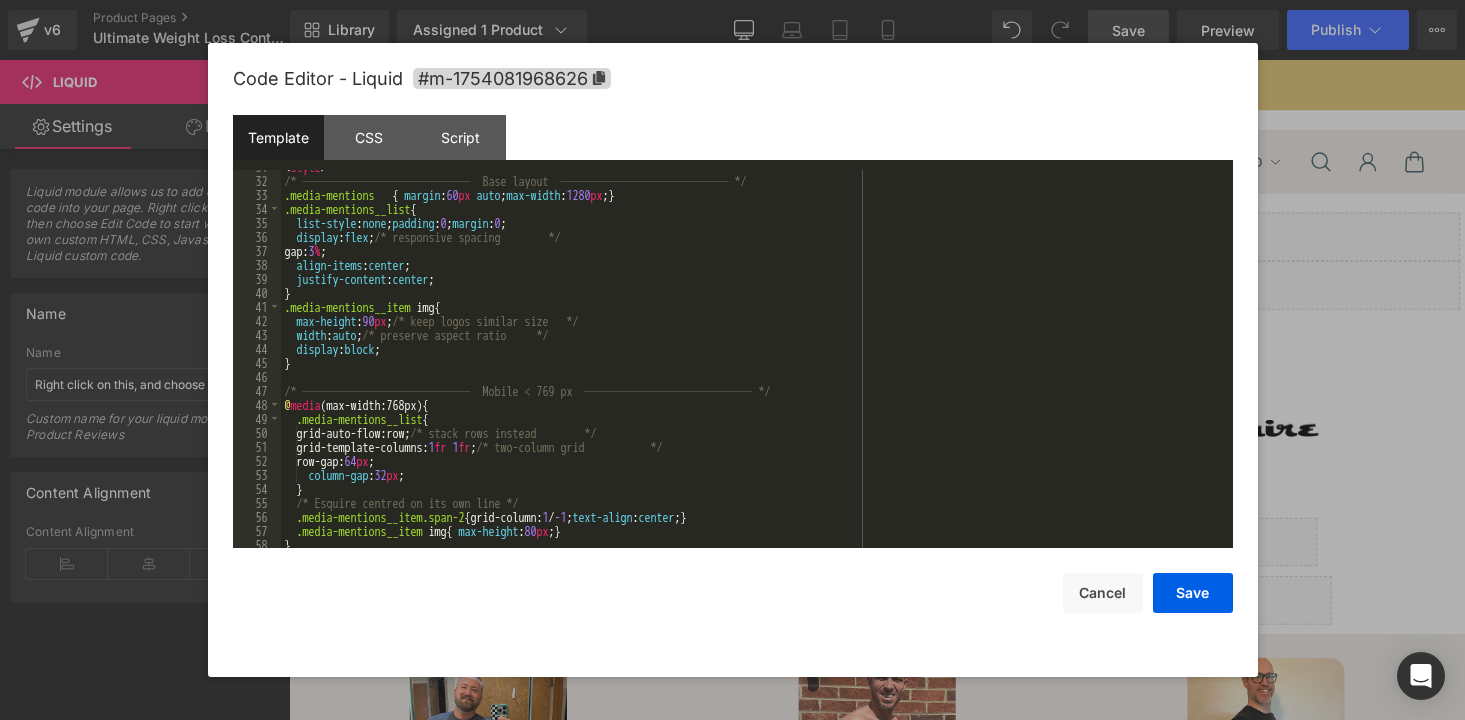 scroll, scrollTop: 462, scrollLeft: 0, axis: vertical 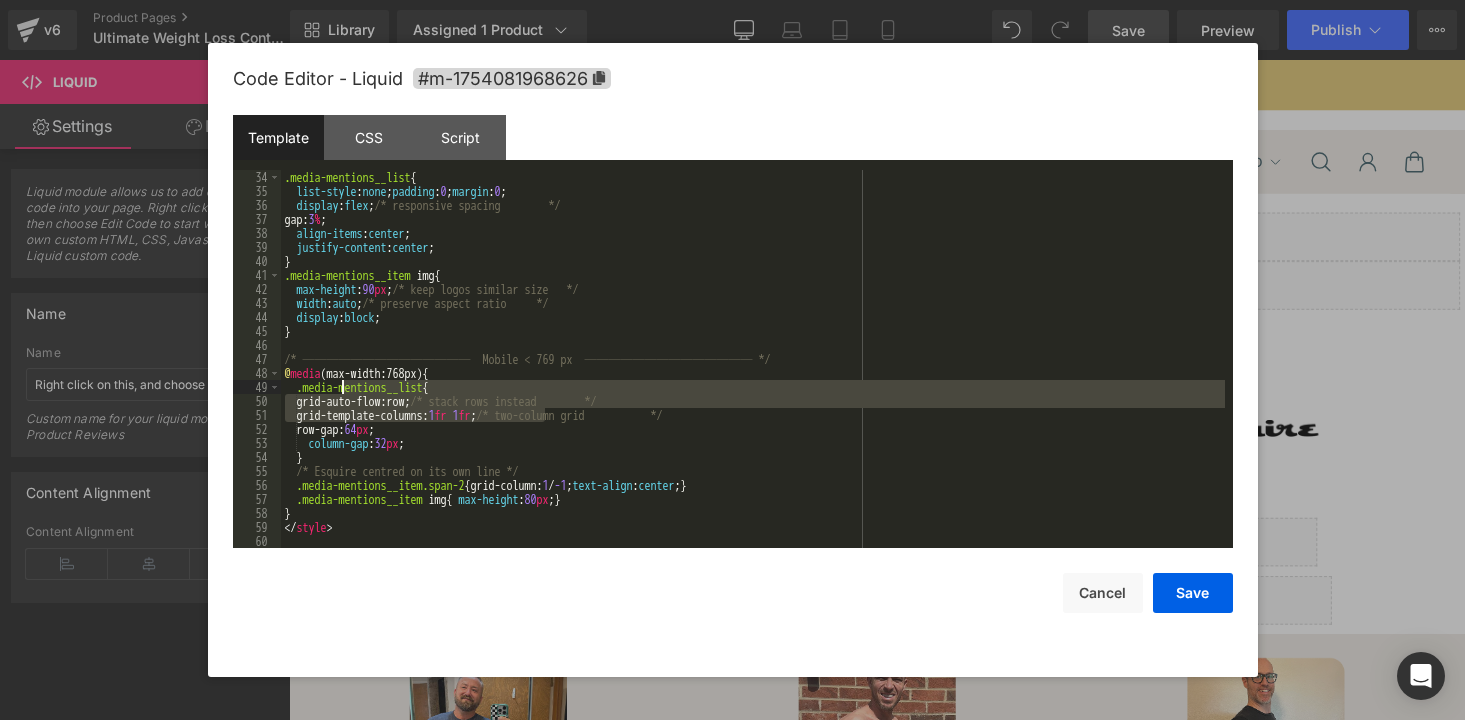 drag, startPoint x: 546, startPoint y: 419, endPoint x: 323, endPoint y: 394, distance: 224.39697 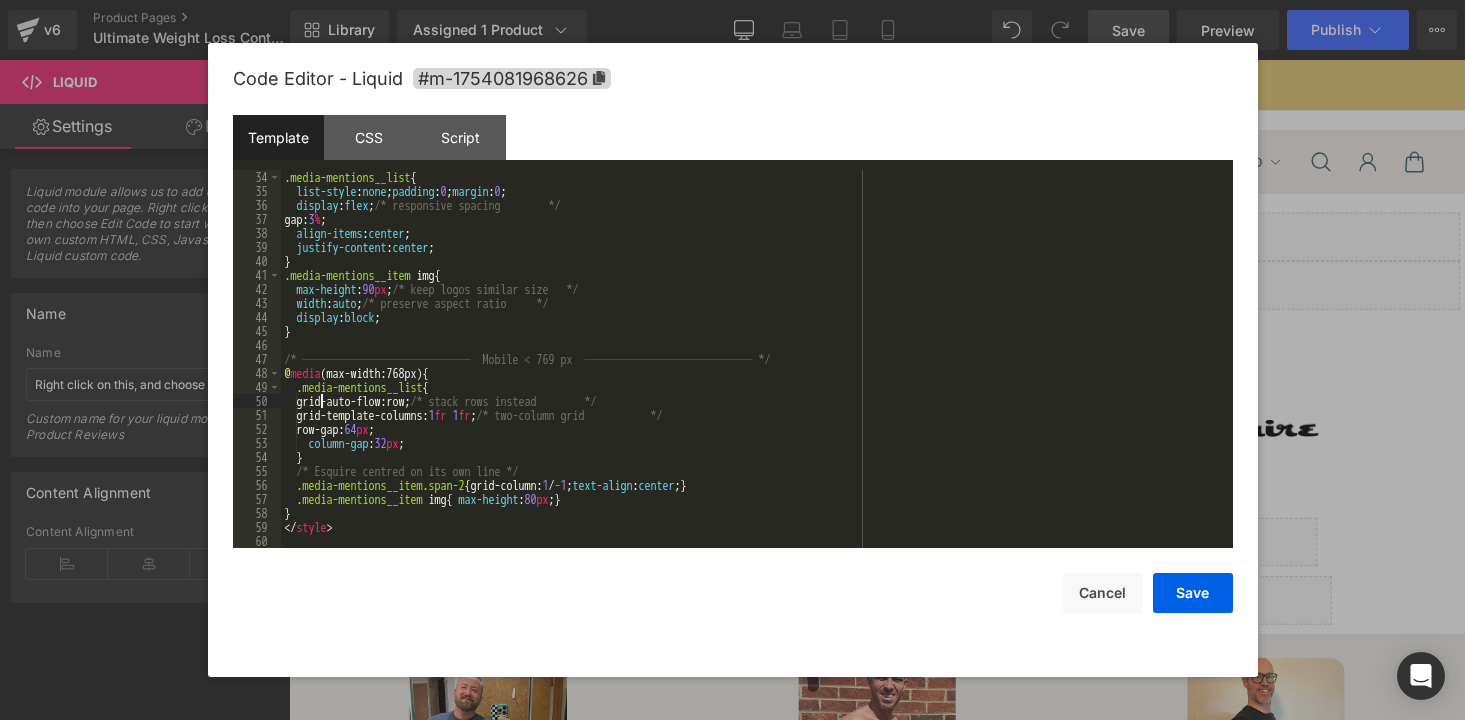 click on ".media-mentions__list {    list-style : none ;  padding : 0 ;  margin : 0 ;    display : flex ;     /* responsive spacing        */   gap:  3 % ;    align-items : center ;    justify-content : center ; } .media-mentions__item   img {    max-height : 90 px ;                        /* keep logos similar size   */    width : auto ;                             /* preserve aspect ratio     */    display : block ; } /* ──────────────  Mobile < 769 px  ────────────── */ @ media  (max-width:768px) {    .media-mentions__list {      grid-auto-flow:row;                   /* stack rows instead        */      grid-template-columns: 1 fr   1 fr ;        /* two-column grid           */      row-gap: 64 px ;       column-gap : 32 px ;    }    /* Esquire centred on its own line */    .media-mentions__item.span-2 {  grid-column: 1  /  -1 ;  text-align : center ;  }    .media-mentions__item   img {   max-height : 80 px ;  } } </ style >" at bounding box center (753, 373) 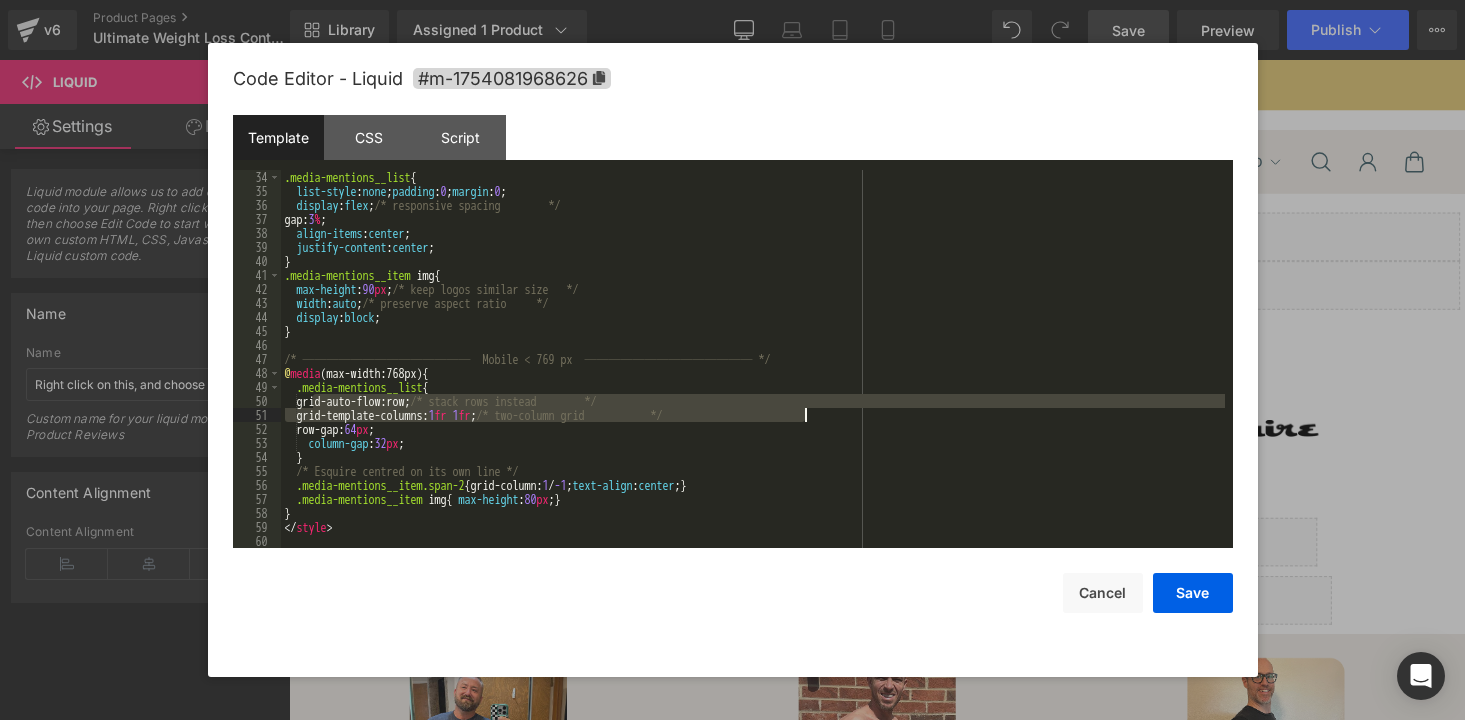 drag, startPoint x: 312, startPoint y: 399, endPoint x: 816, endPoint y: 411, distance: 504.14282 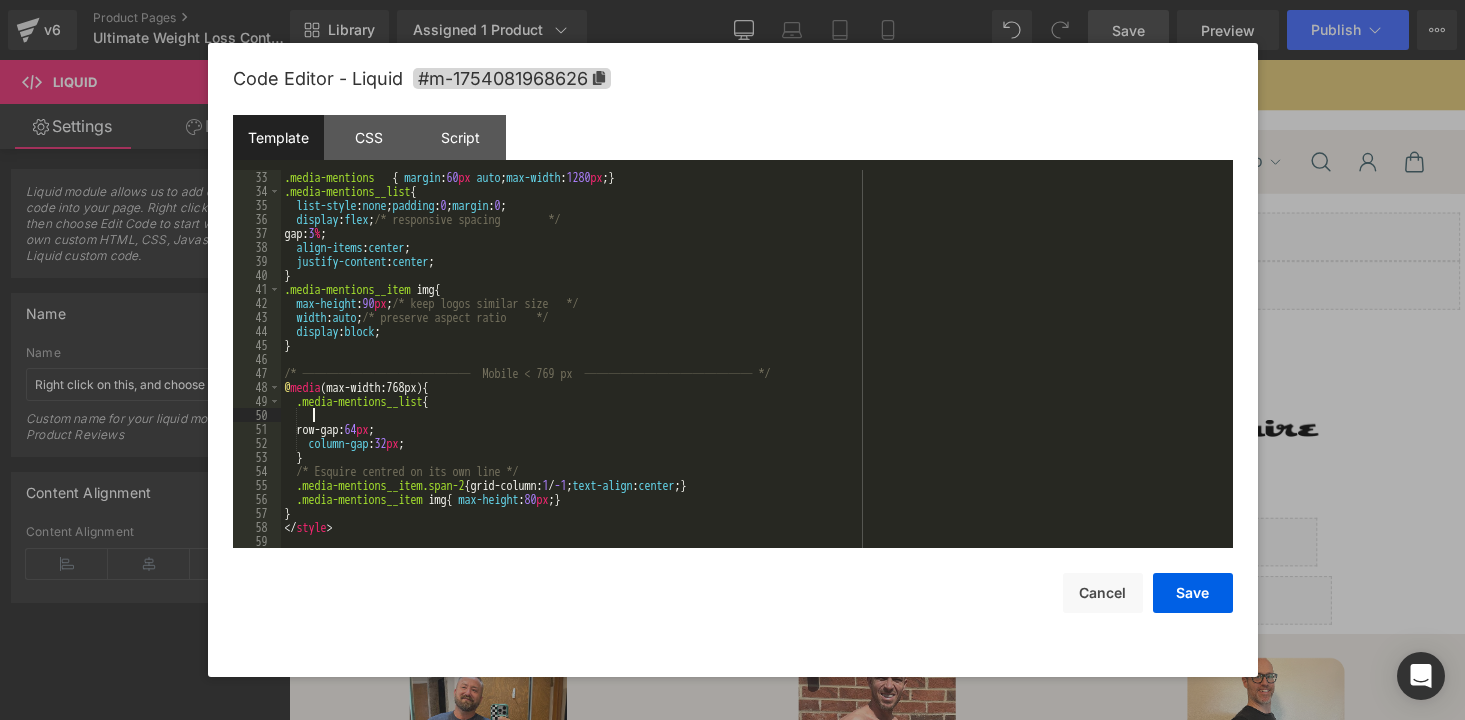 scroll, scrollTop: 448, scrollLeft: 0, axis: vertical 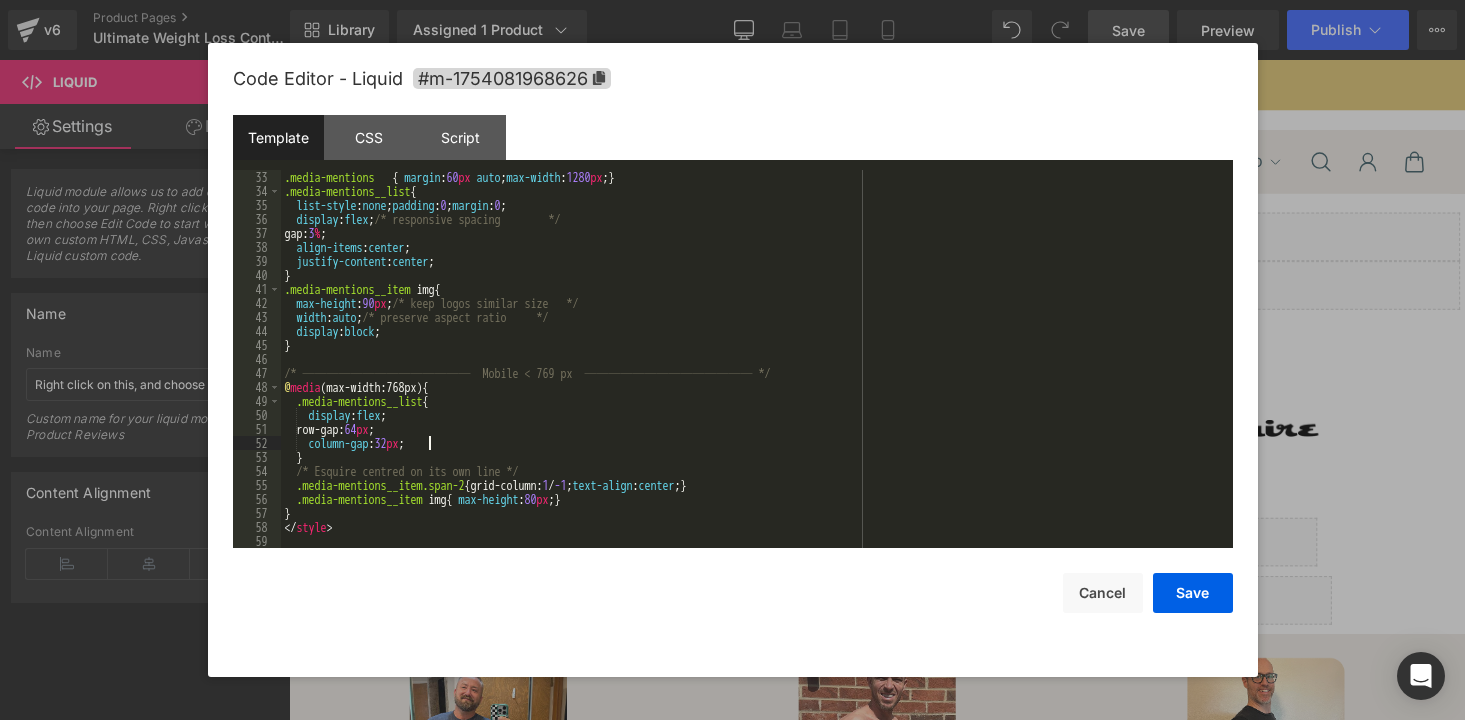 click on ".media-mentions     {   margin :  60 px   auto ;  max-width :  1280 px ;  } .media-mentions__list {    list-style : none ;  padding : 0 ;  margin : 0 ;    display : flex ;     /* responsive spacing        */   gap:  3 % ;    align-items : center ;    justify-content : center ; } .media-mentions__item   img {    max-height : 90 px ;                        /* keep logos similar size   */    width : auto ;                             /* preserve aspect ratio     */    display : block ; } /* ──────────────  Mobile < 769 px  ────────────── */ @ media  (max-width:768px) {    .media-mentions__list {       display :  flex ;      row-gap: 64 px ;       column-gap : 32 px ;    }    /* Esquire centred on its own line */    .media-mentions__item.span-2 {  grid-column: 1  /  -1 ;  text-align : center ;  }    .media-mentions__item   img {   max-height : 80 px ;  } } </ style >" at bounding box center (753, 373) 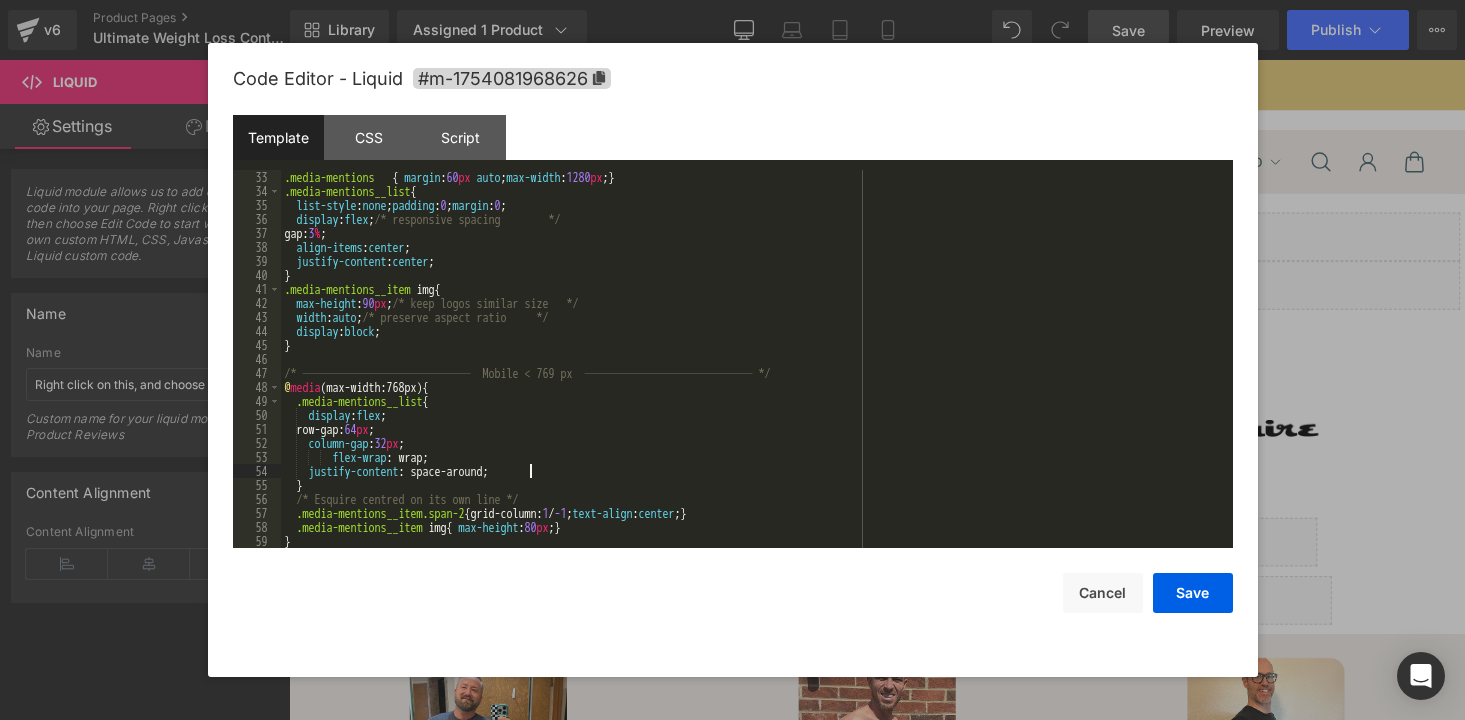 click on ".media-mentions     {   margin :  60 px   auto ;  max-width :  1280 px ;  } .media-mentions__list {    list-style : none ;  padding : 0 ;  margin : 0 ;    display : flex ;     /* responsive spacing        */   gap:  3 % ;    align-items : center ;    justify-content : center ; } .media-mentions__item   img {    max-height : 90 px ;                        /* keep logos similar size   */    width : auto ;                             /* preserve aspect ratio     */    display : block ; } /* ──────────────  Mobile < 769 px  ────────────── */ @ media  (max-width:768px) {    .media-mentions__list {       display :  flex ;      row-gap: 64 px ;       column-gap : 32 px ;             flex-wrap : wrap;       justify-content : space-around;    }    /* Esquire centred on its own line */    .media-mentions__item.span-2 {  grid-column: 1  /  -1 ;  text-align : center ;  }    .media-mentions__item   img {   max-height : 80 px ;  } } </ style >" at bounding box center [753, 373] 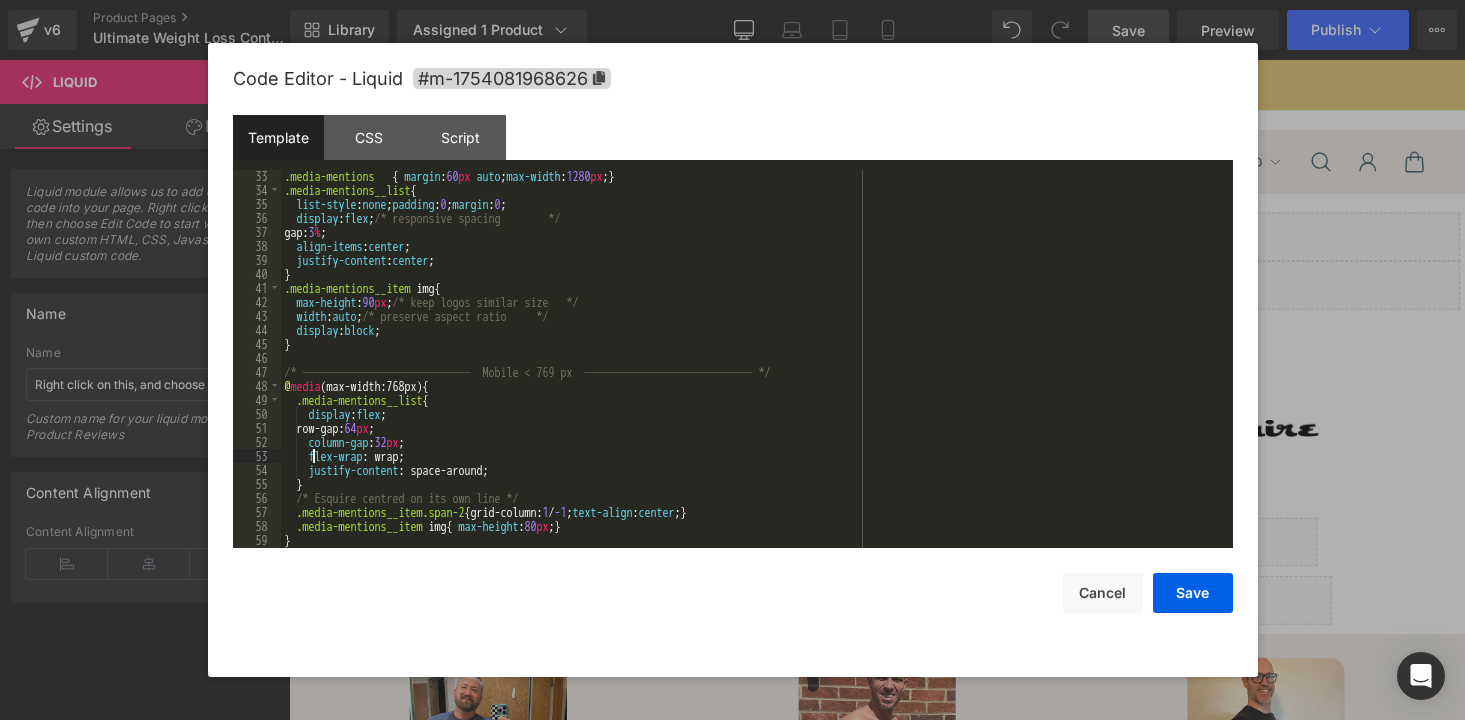 scroll, scrollTop: 476, scrollLeft: 0, axis: vertical 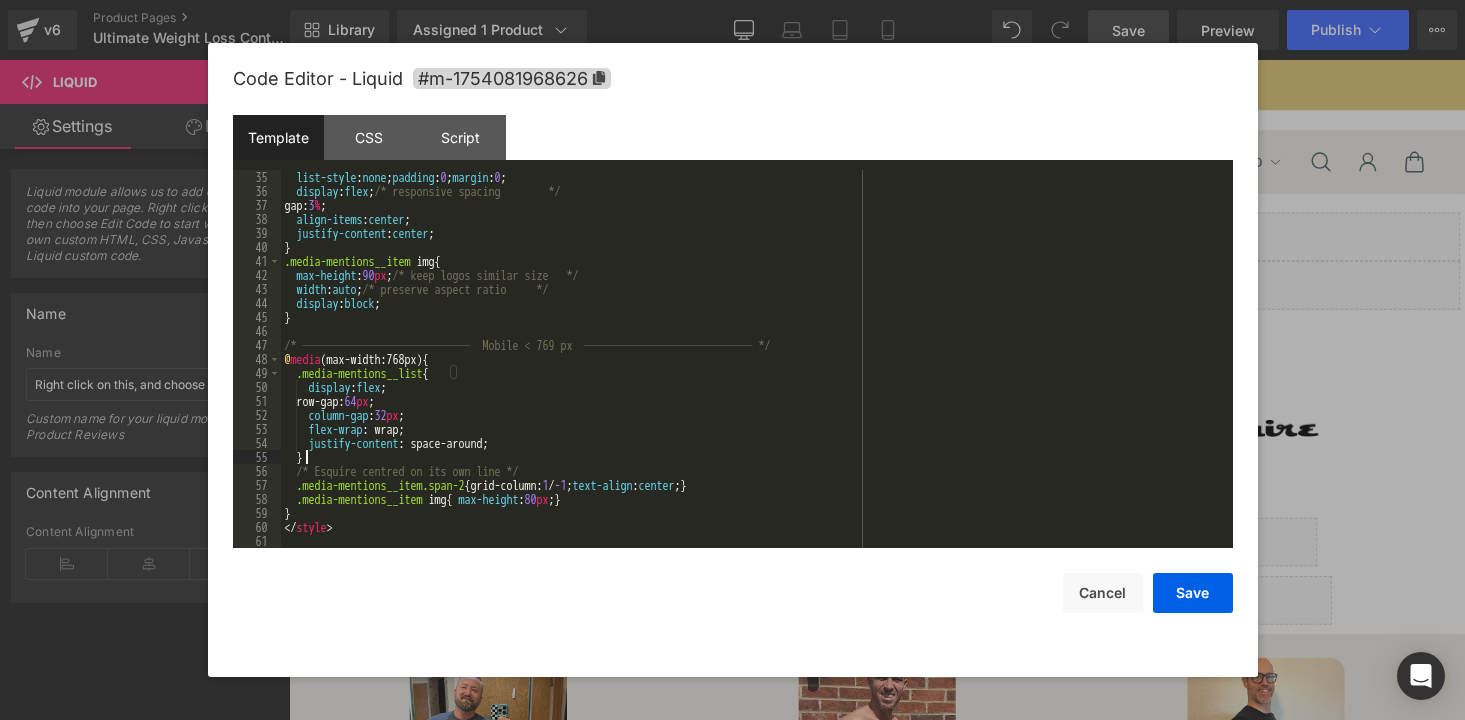 click on "list-style : none ;  padding : 0 ;  margin : 0 ;    display : flex ;     /* responsive spacing        */   gap:  3 % ;    align-items : center ;    justify-content : center ; } .media-mentions__item   img {    max-height : 90 px ;                        /* keep logos similar size   */    width : auto ;                             /* preserve aspect ratio     */    display : block ; } /* ──────────────  Mobile < 769 px  ────────────── */ @ media  (max-width:768px) {    .media-mentions__list {       display :  flex ;      row-gap: 64 px ;       column-gap : 32 px ;       flex-wrap : wrap;       justify-content : space-around;    }    /* Esquire centred on its own line */    .media-mentions__item.span-2 {  grid-column: 1  /  -1 ;  text-align : center ;  }    .media-mentions__item   img {   max-height : 80 px ;  } } </ style >" at bounding box center [753, 373] 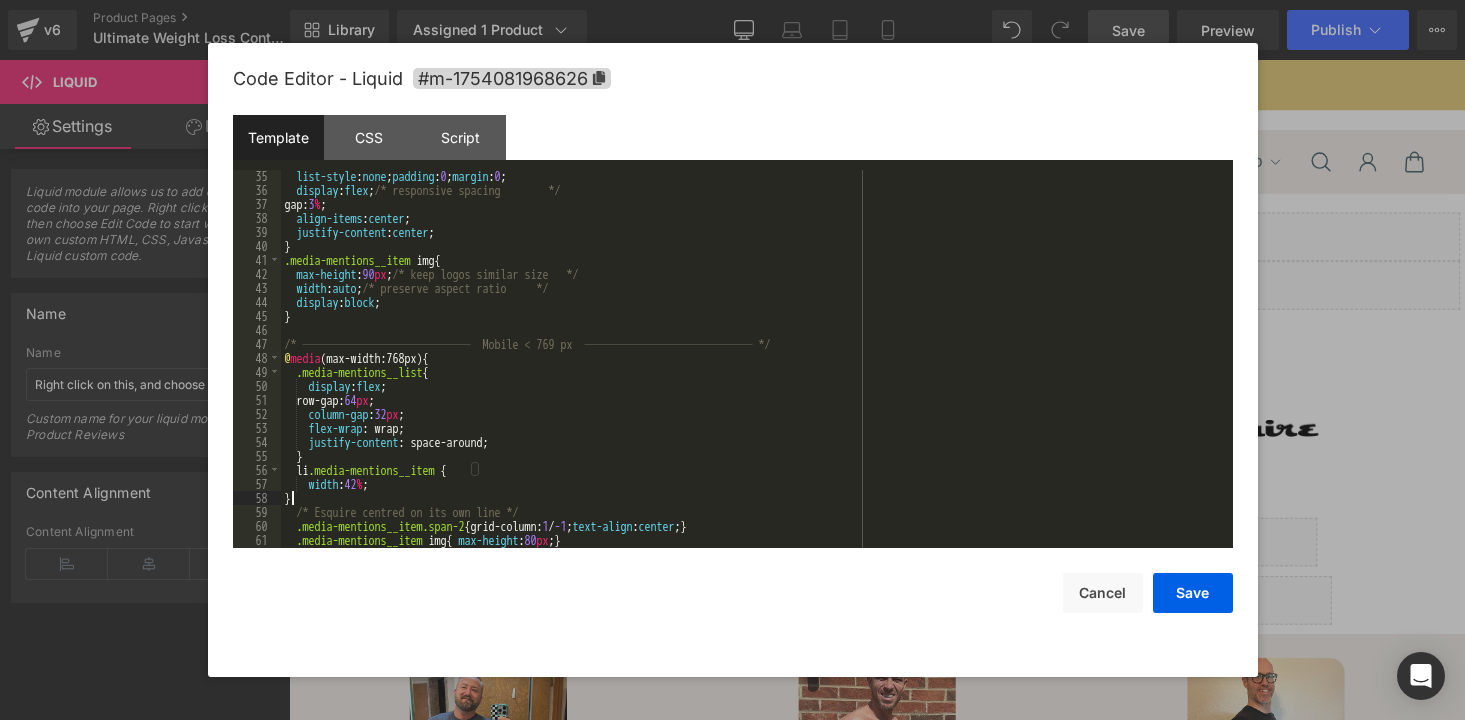 scroll, scrollTop: 518, scrollLeft: 0, axis: vertical 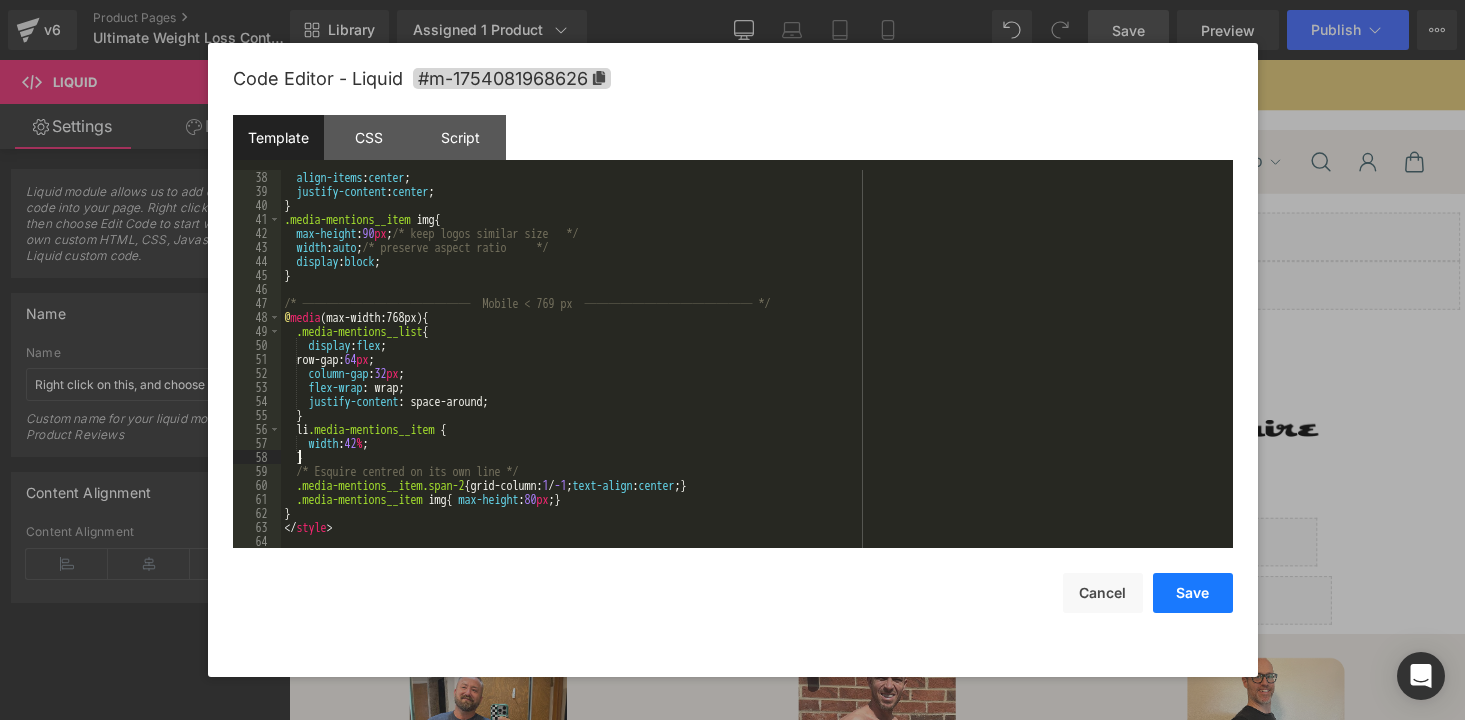 click on "Save" at bounding box center [1193, 593] 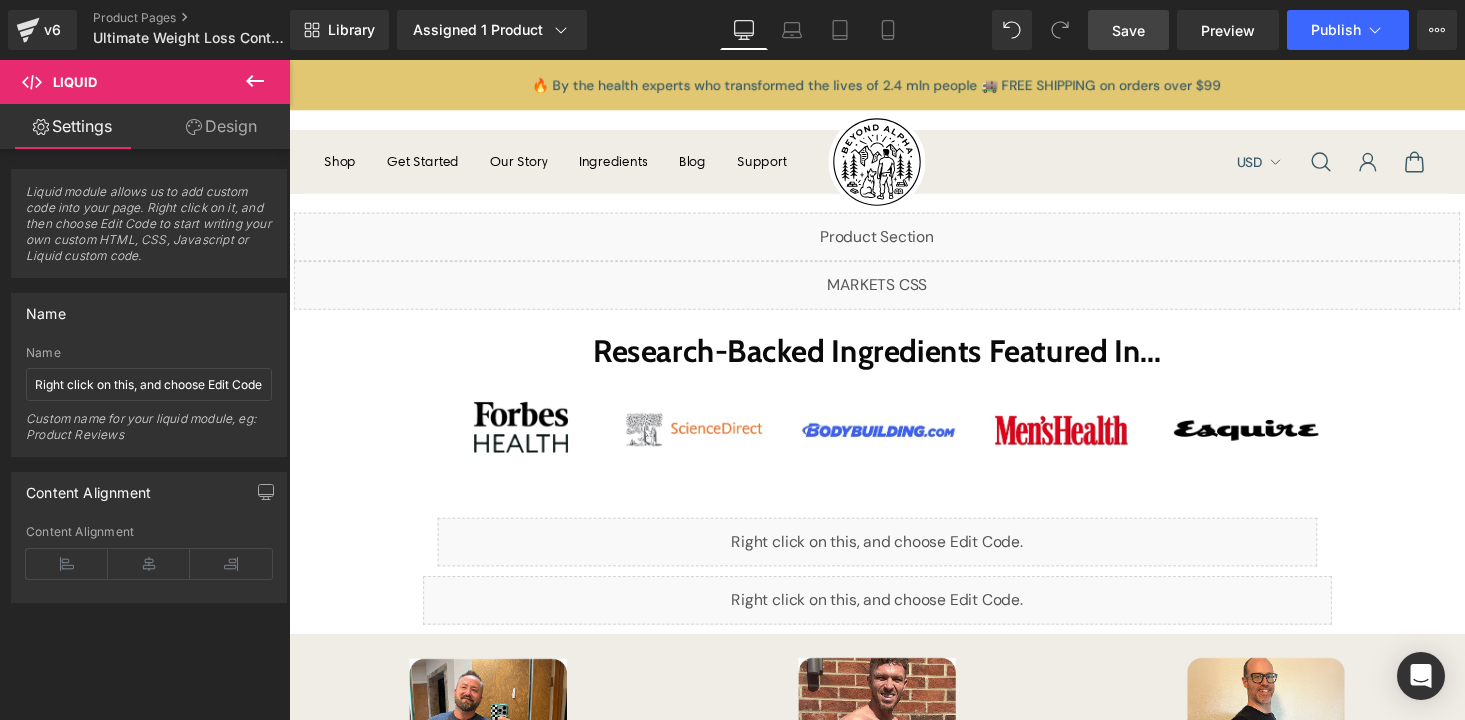 click on "Save" at bounding box center [1128, 30] 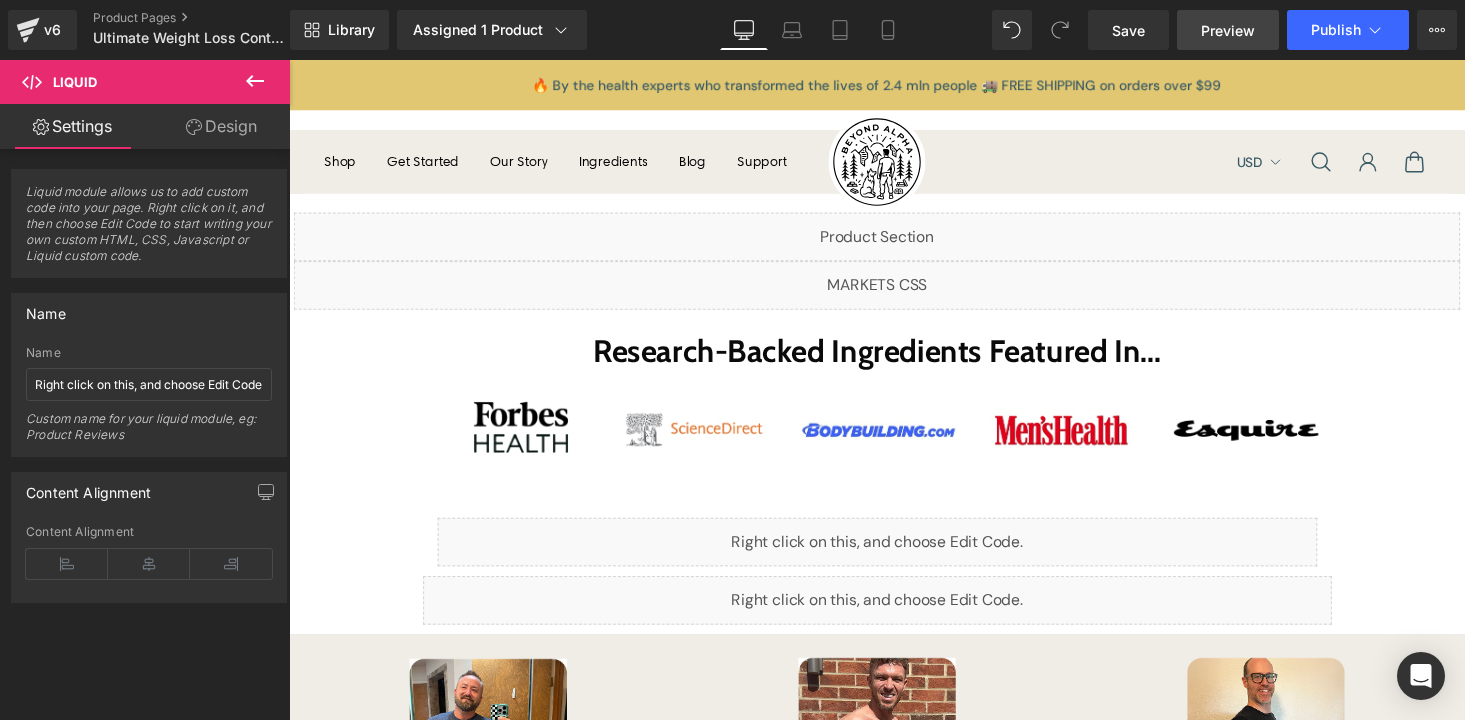 click on "Preview" at bounding box center [1228, 30] 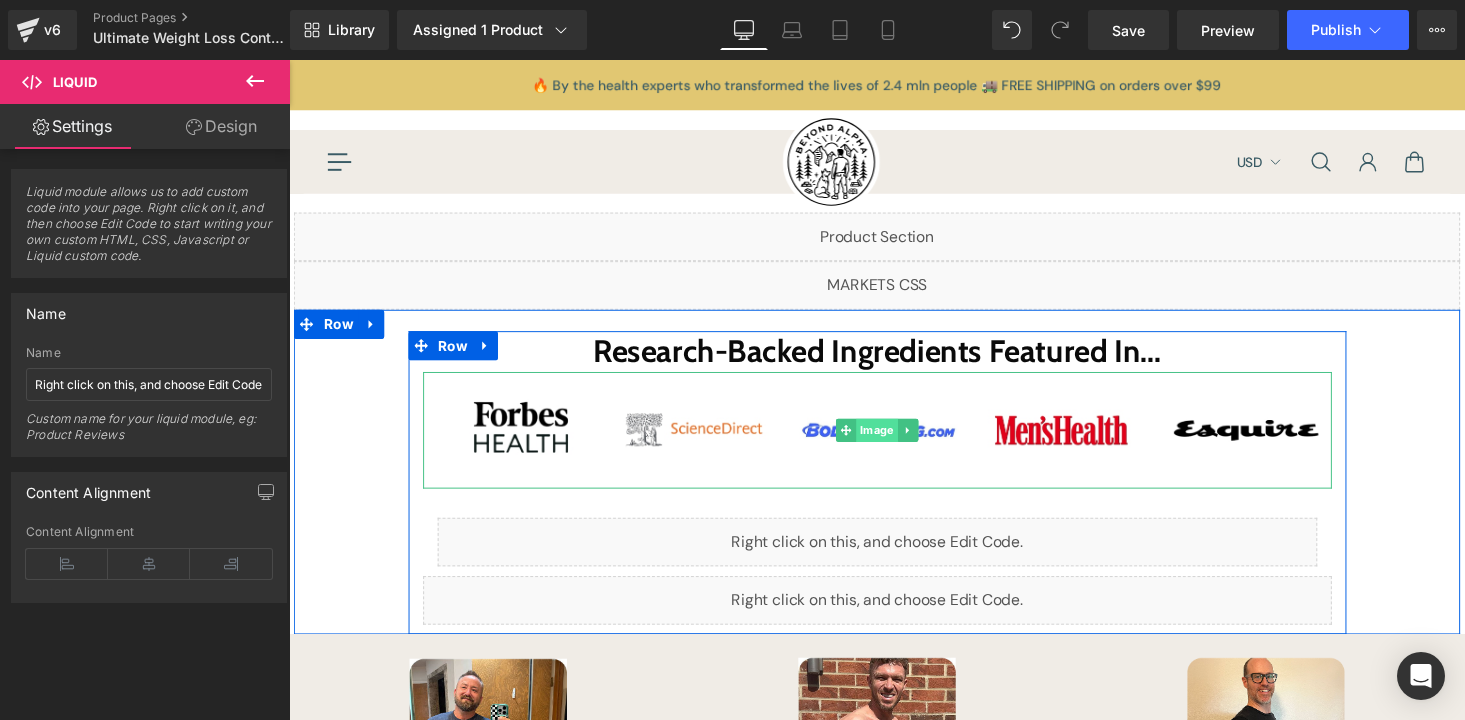 click on "Image" at bounding box center [894, 441] 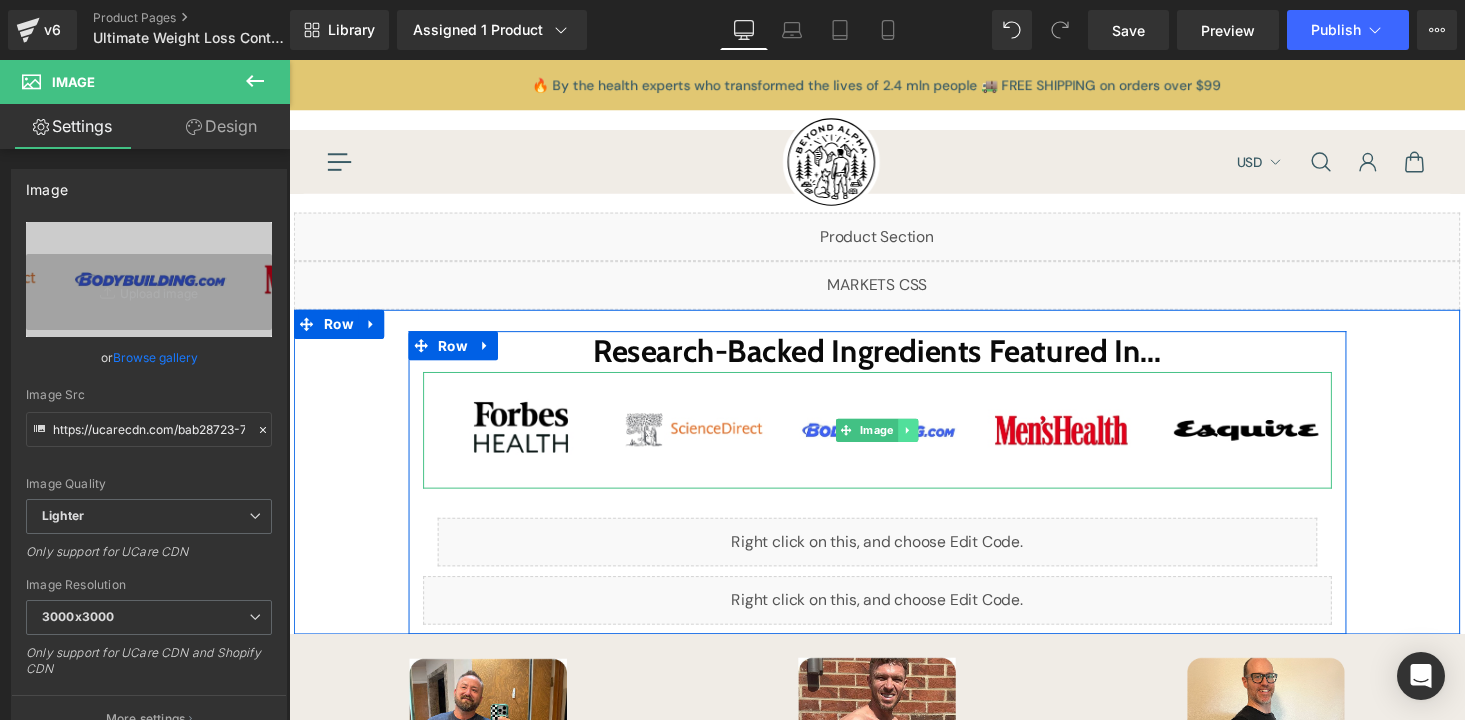 click 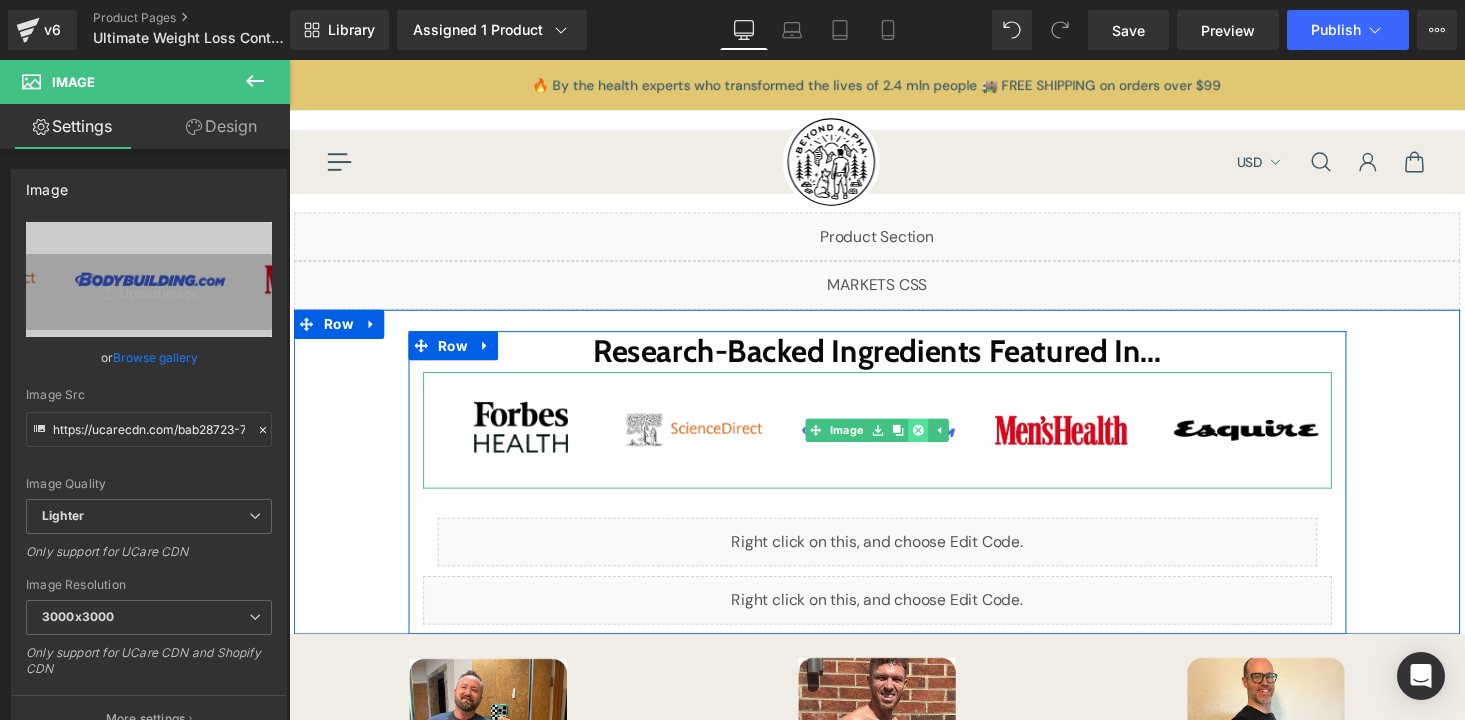 click 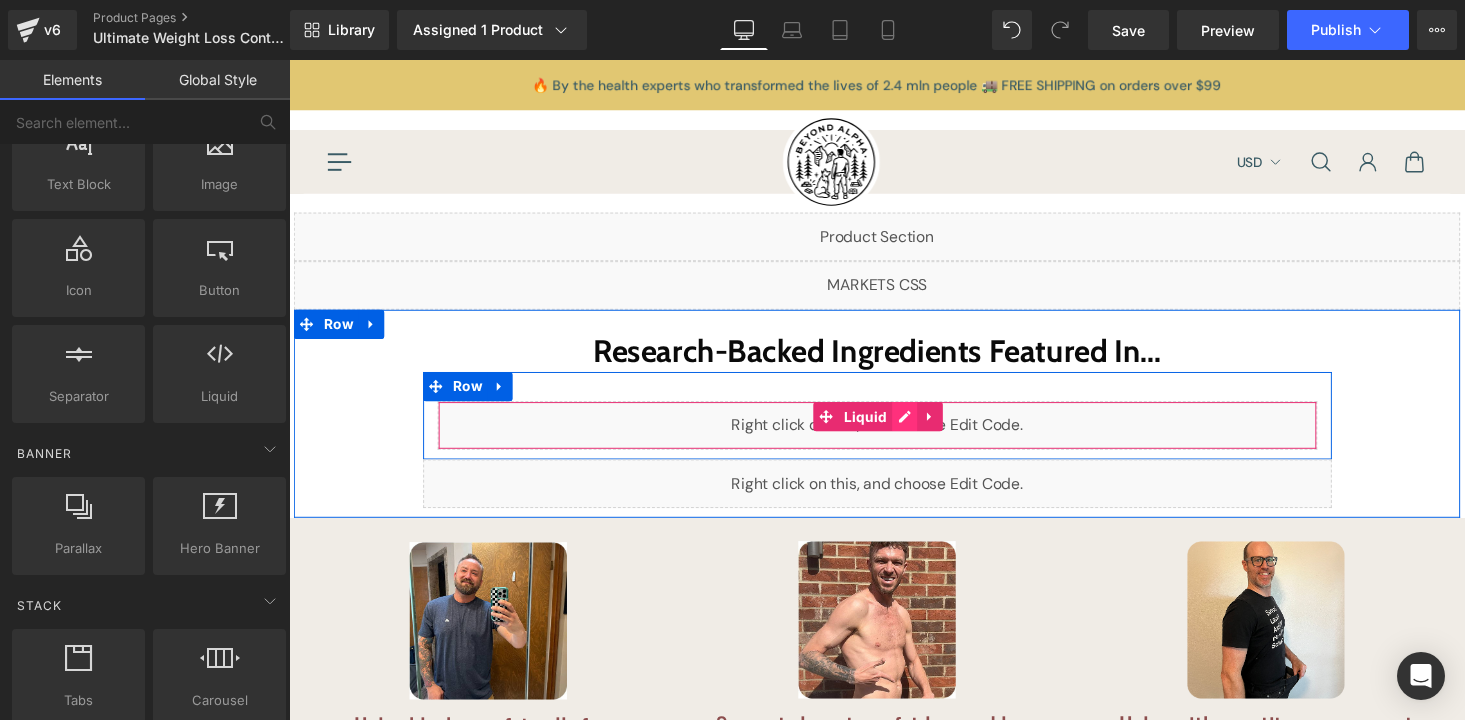 click on "Liquid" at bounding box center [894, 436] 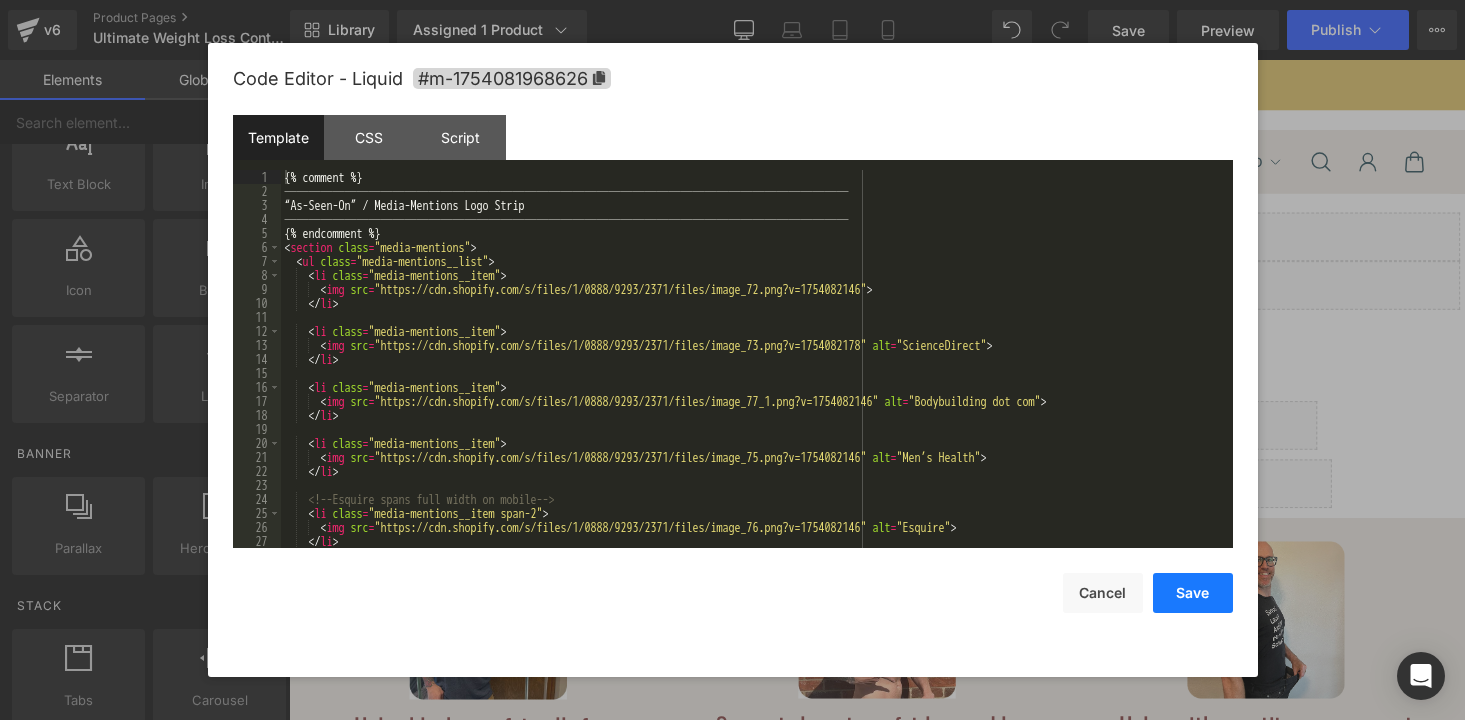 click on "Save" at bounding box center [1193, 593] 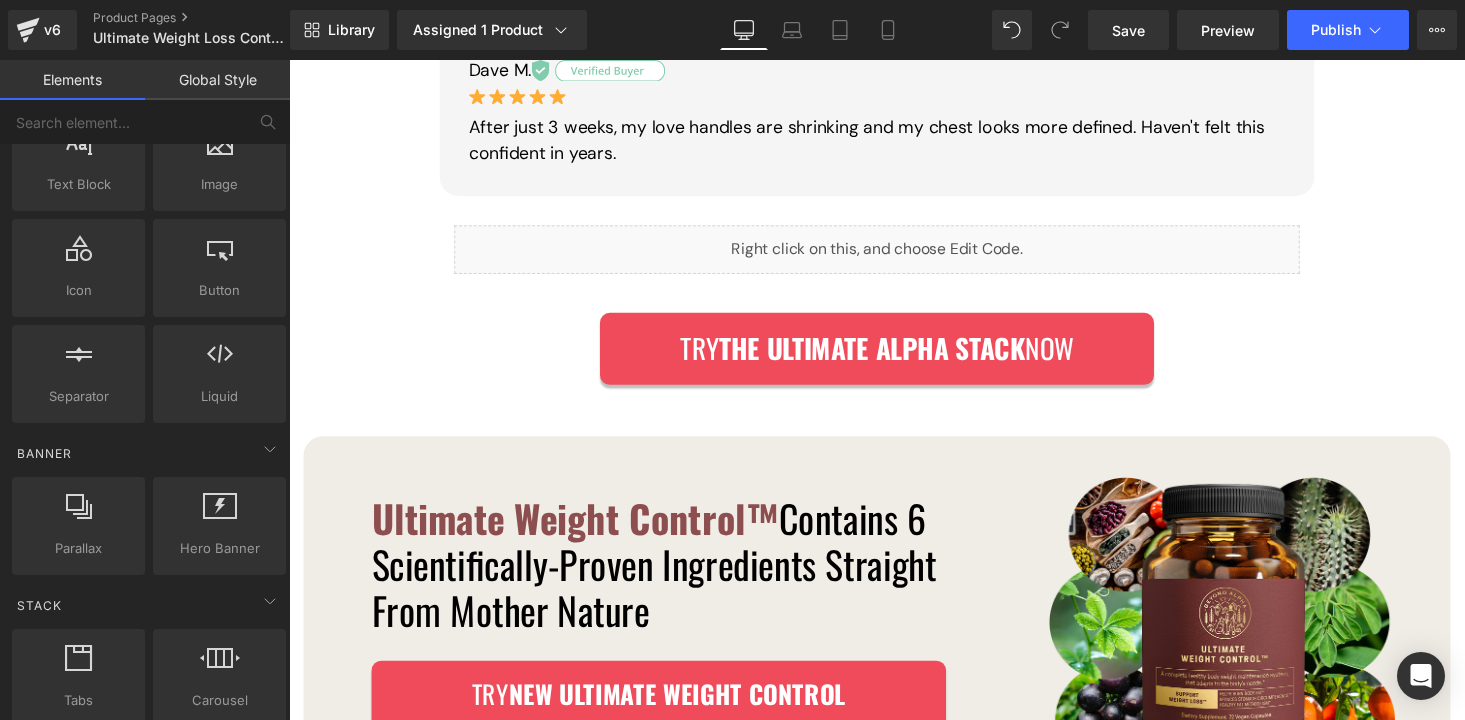 scroll, scrollTop: 1779, scrollLeft: 0, axis: vertical 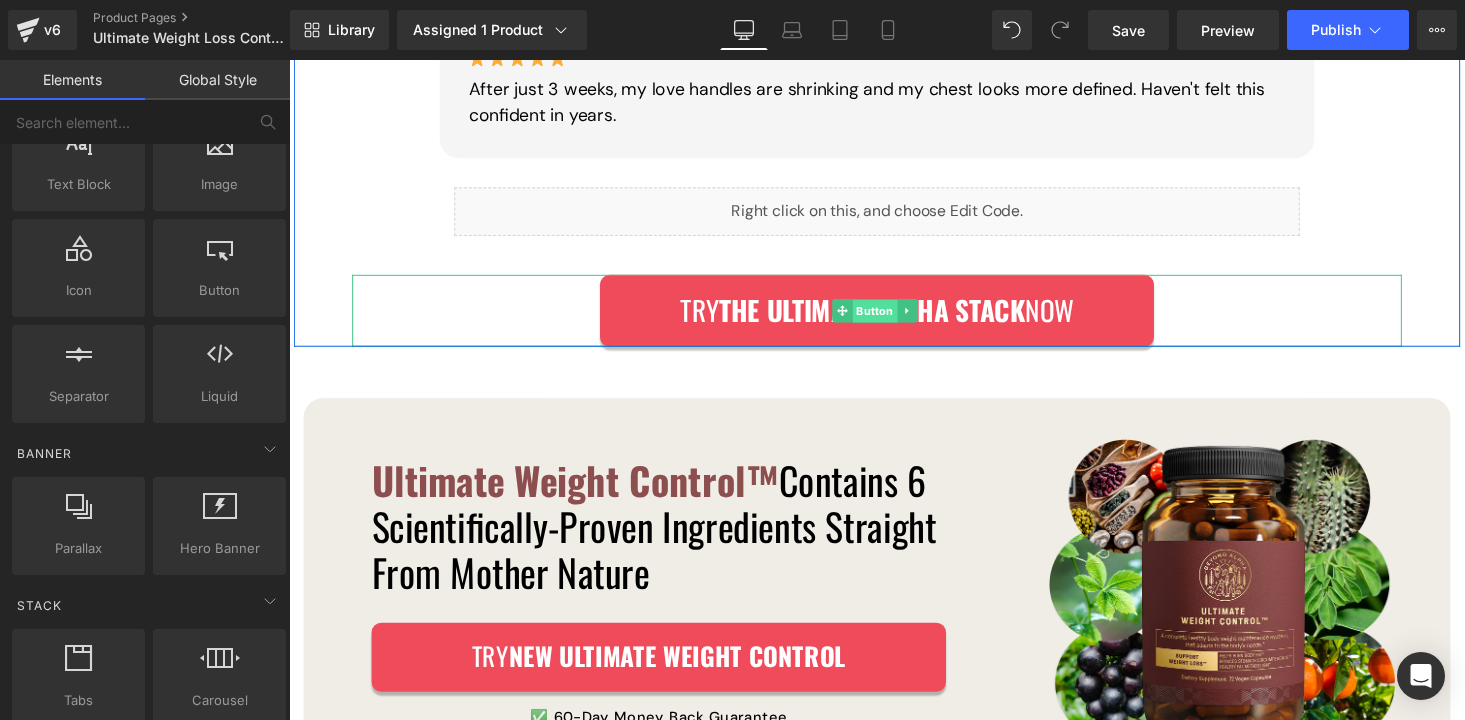 click on "Button" at bounding box center [881, 318] 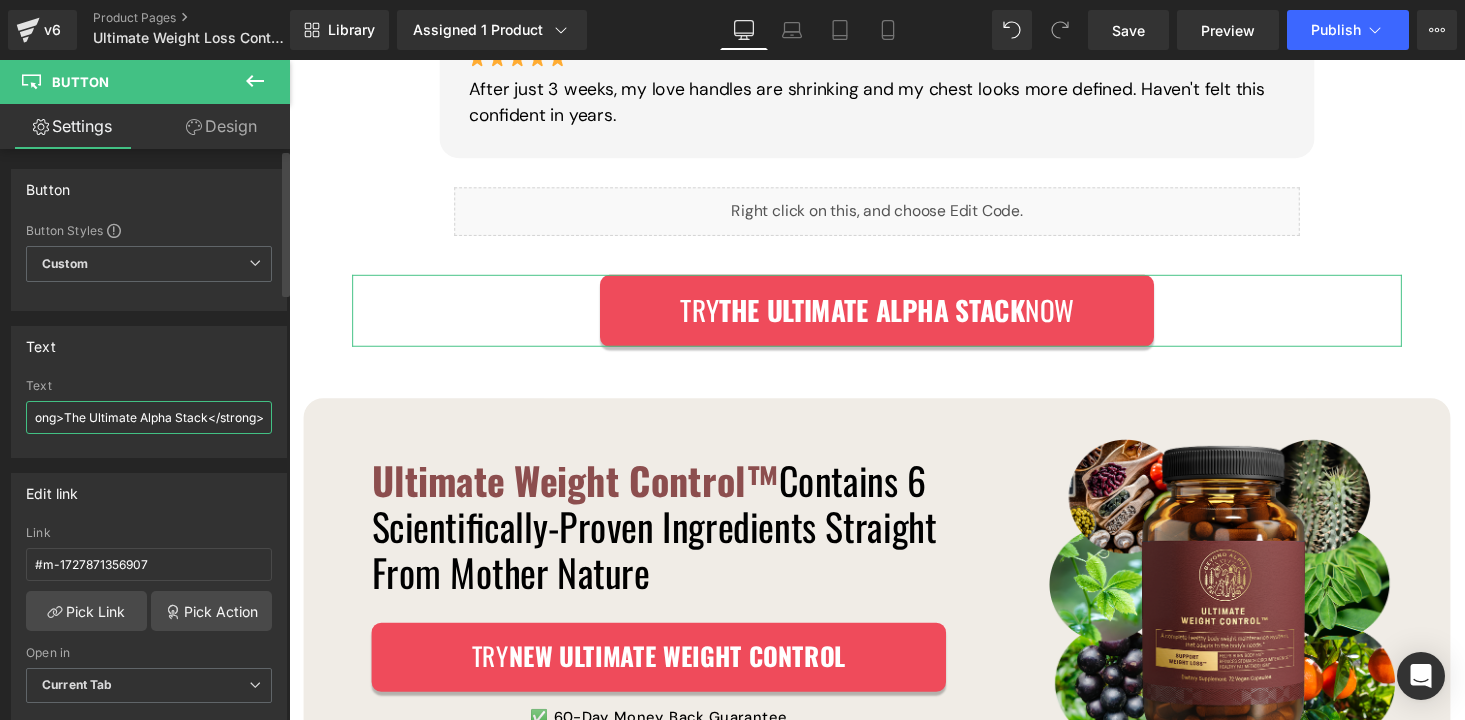 scroll, scrollTop: 0, scrollLeft: 86, axis: horizontal 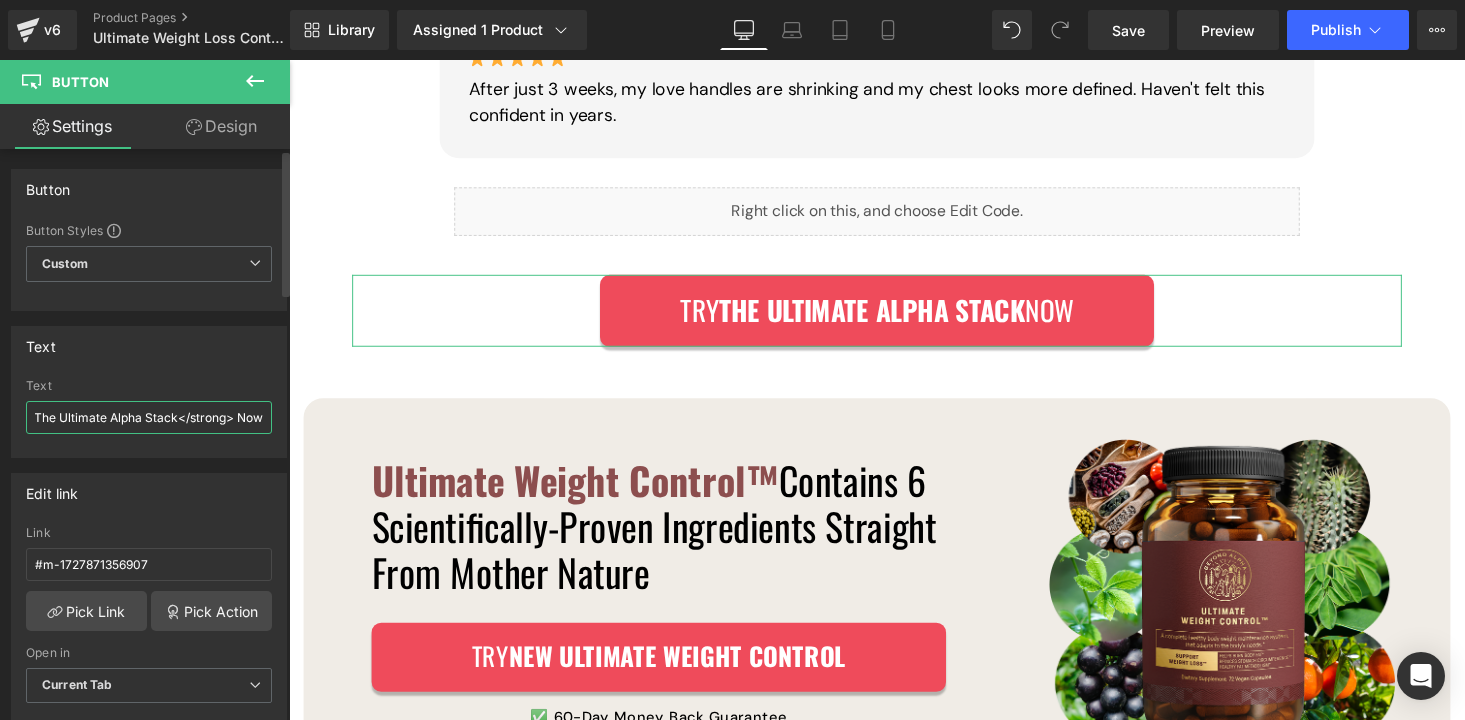 drag, startPoint x: 114, startPoint y: 418, endPoint x: 167, endPoint y: 423, distance: 53.235325 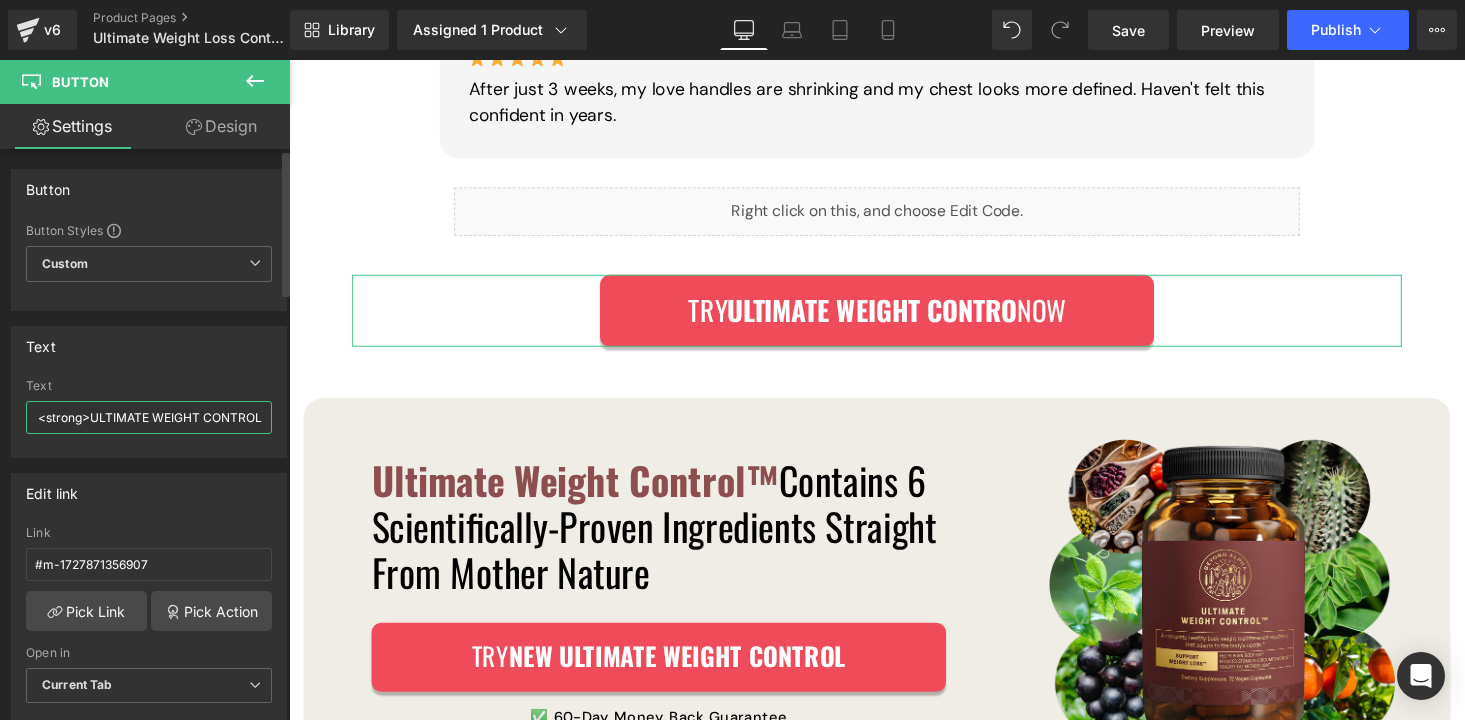 scroll, scrollTop: 0, scrollLeft: 29, axis: horizontal 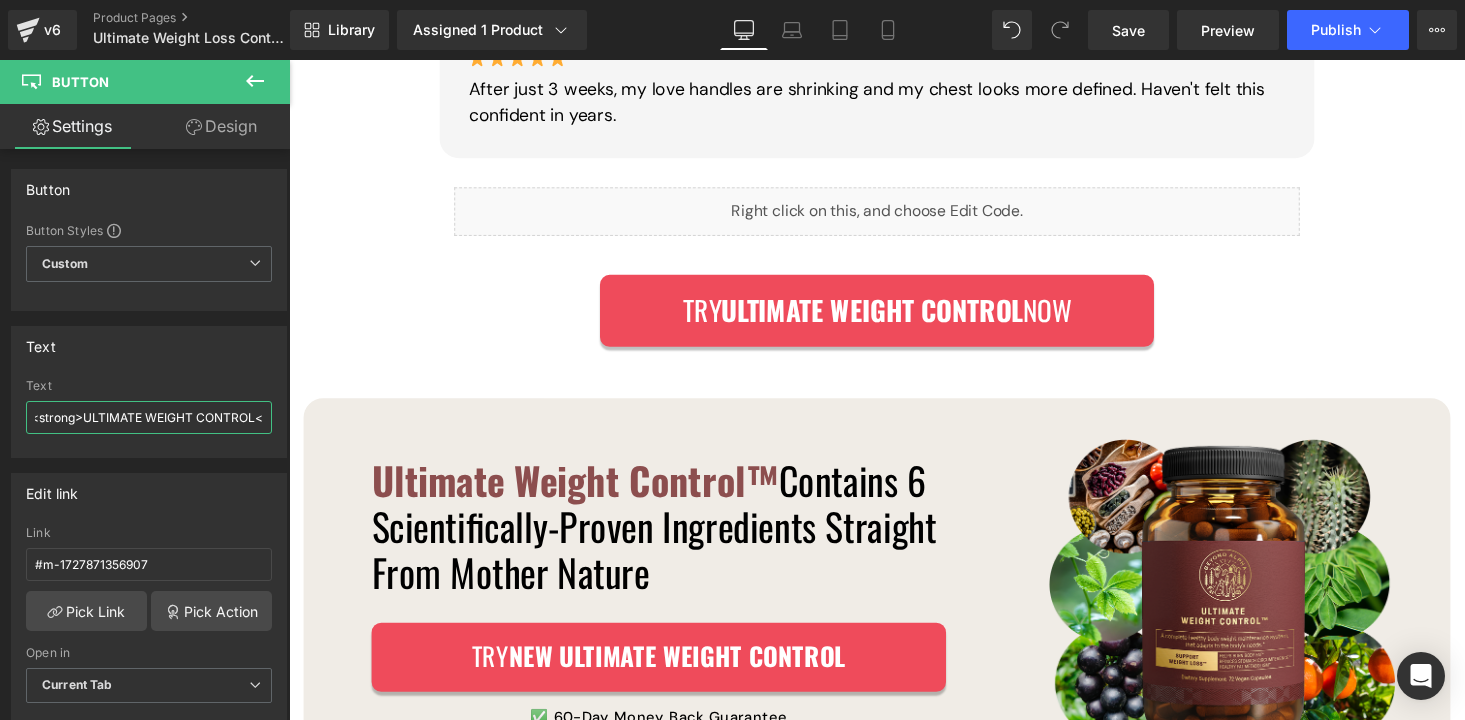 type on "Try  <strong>ULTIMATE WEIGHT CONTROL</strong> Now" 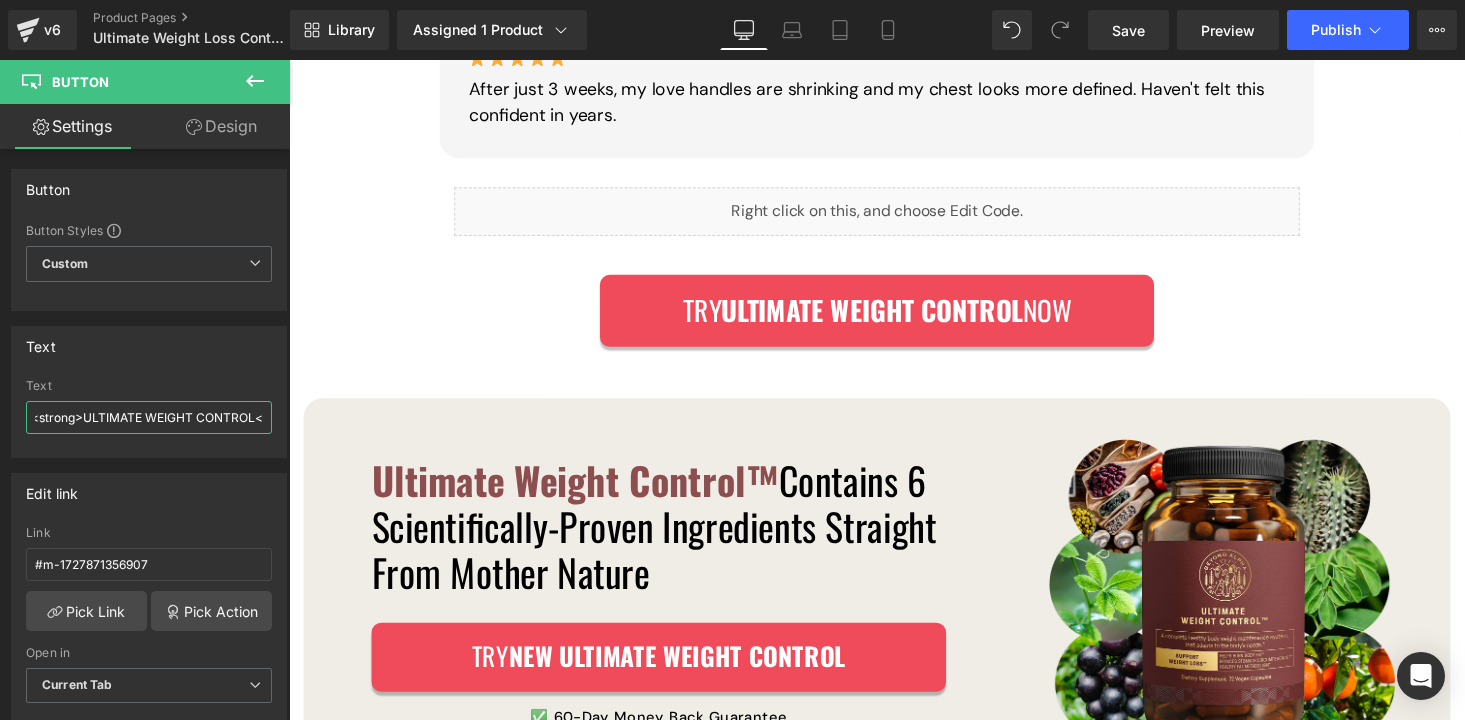 scroll, scrollTop: 0, scrollLeft: 0, axis: both 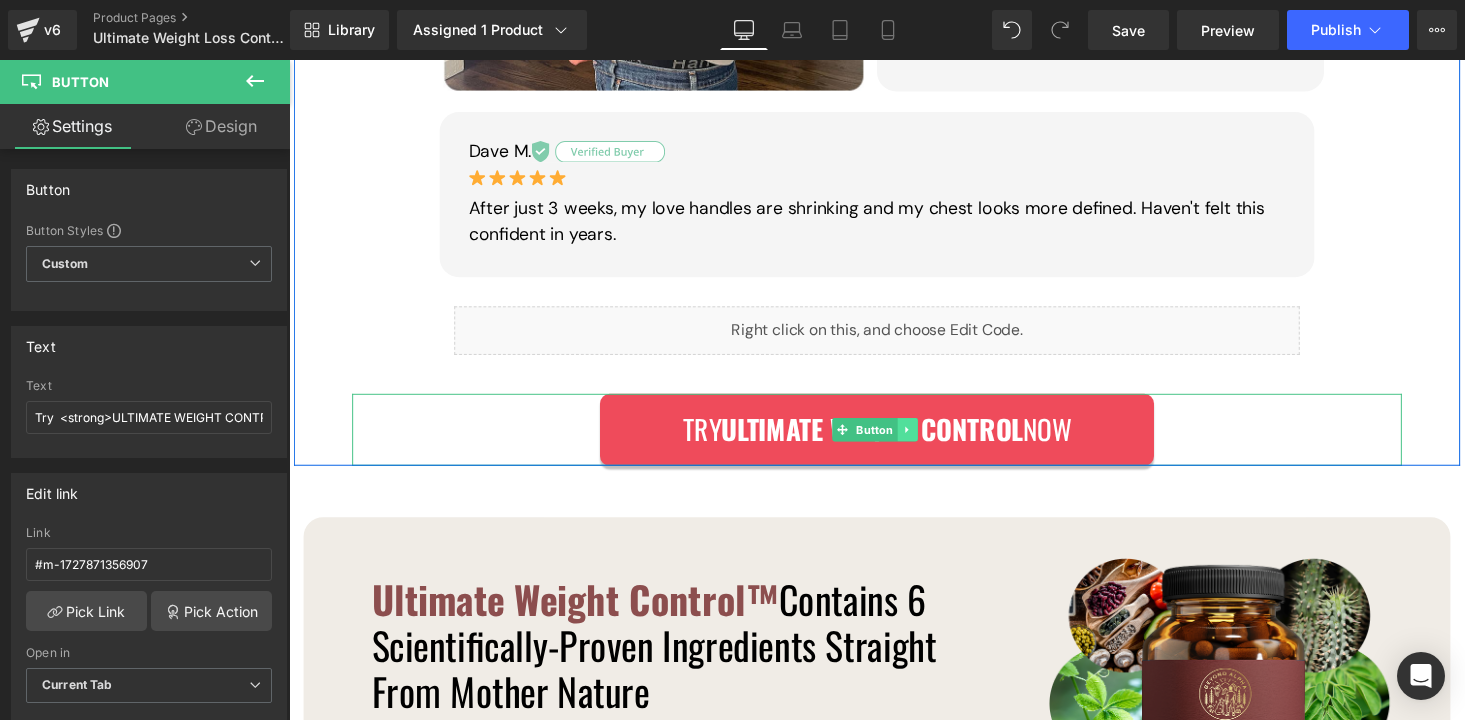 click 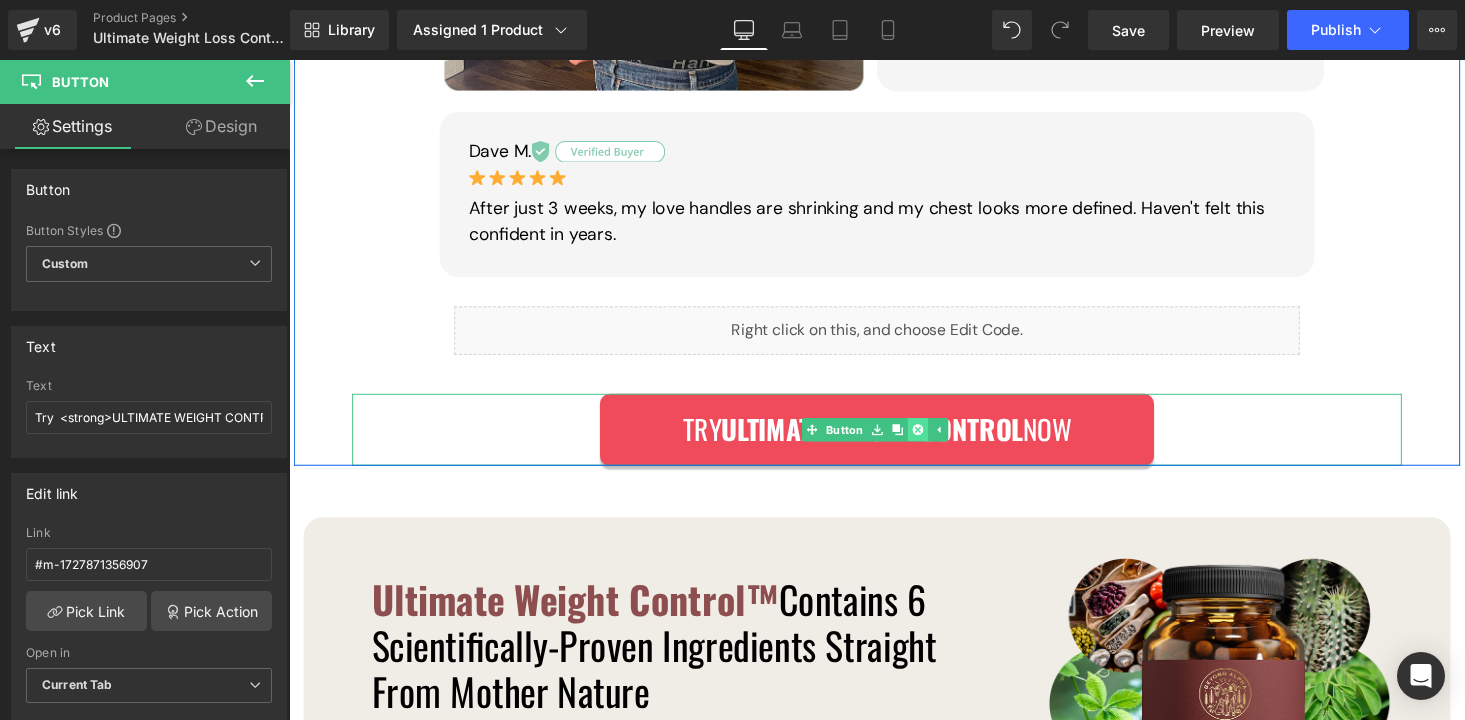 click 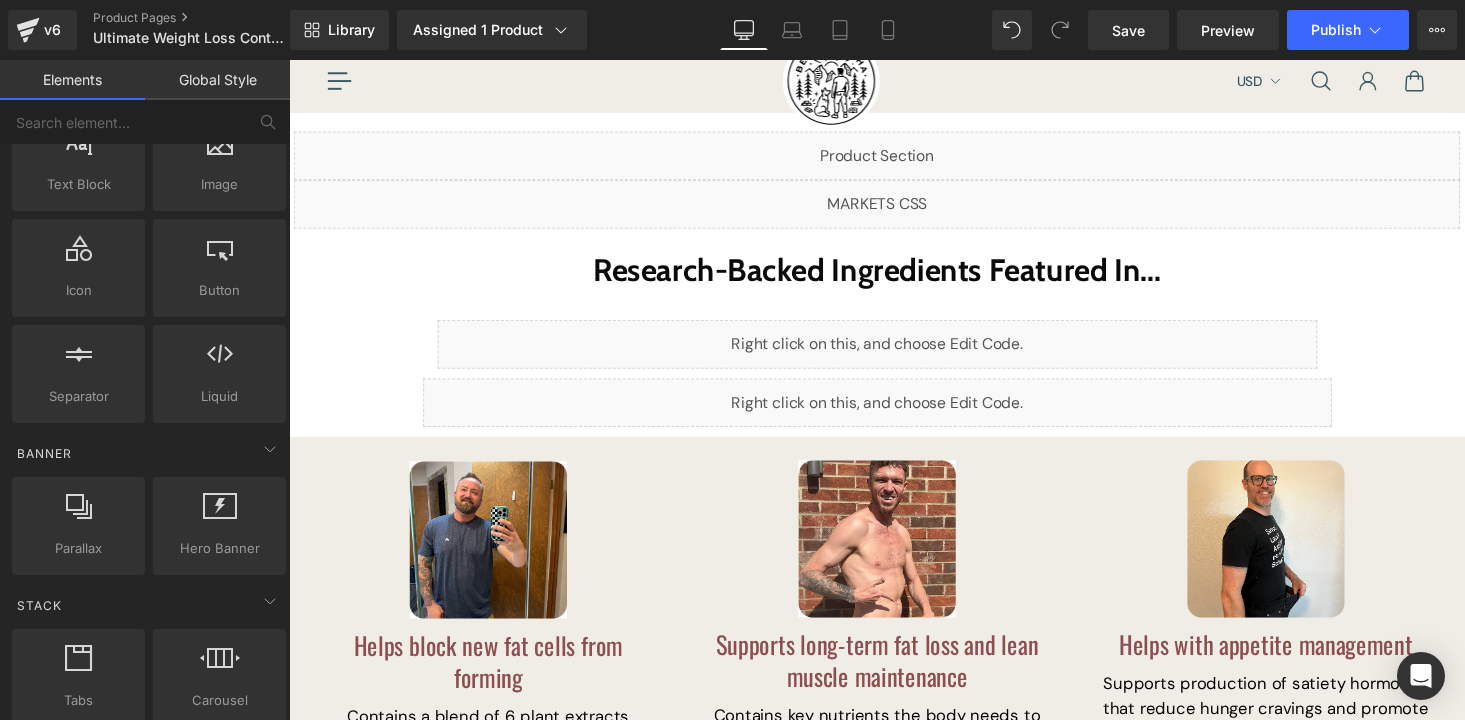 scroll, scrollTop: 81, scrollLeft: 0, axis: vertical 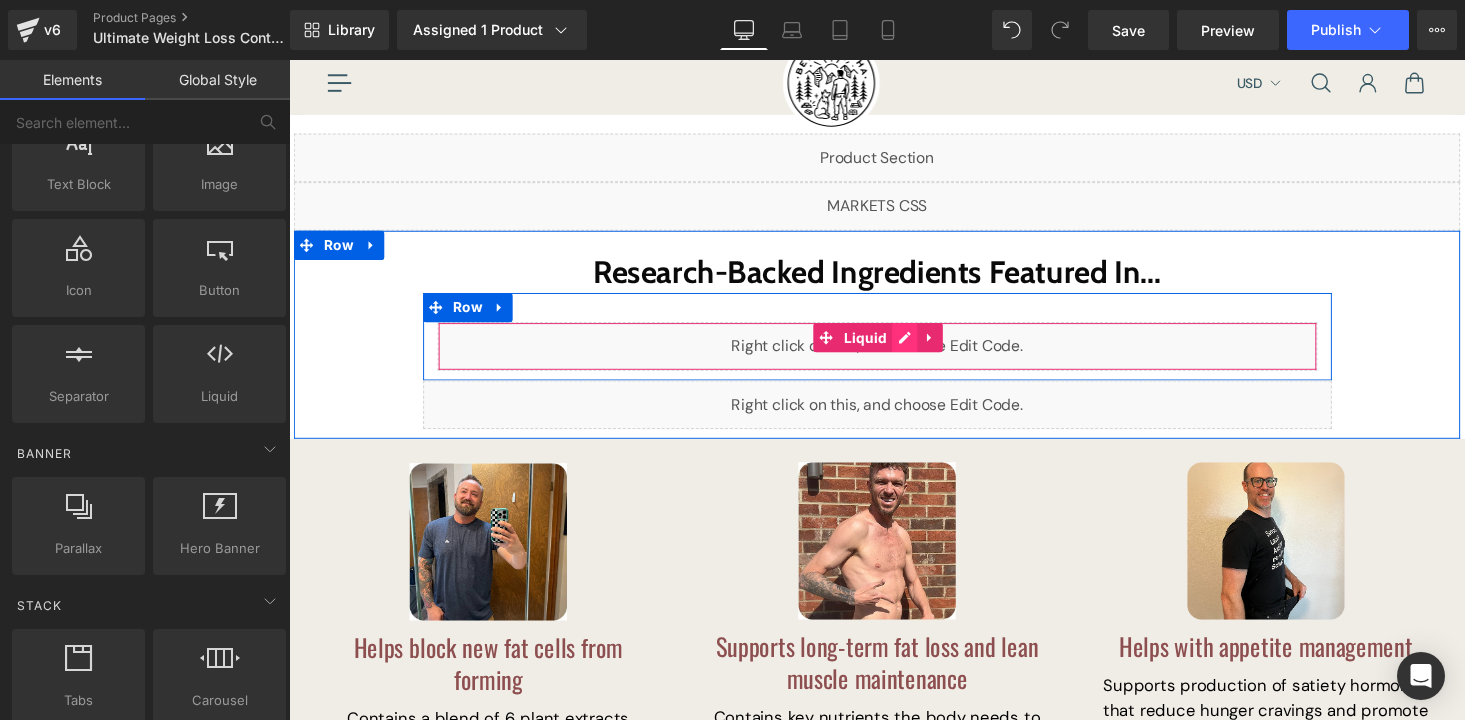 click on "Liquid" at bounding box center (894, 355) 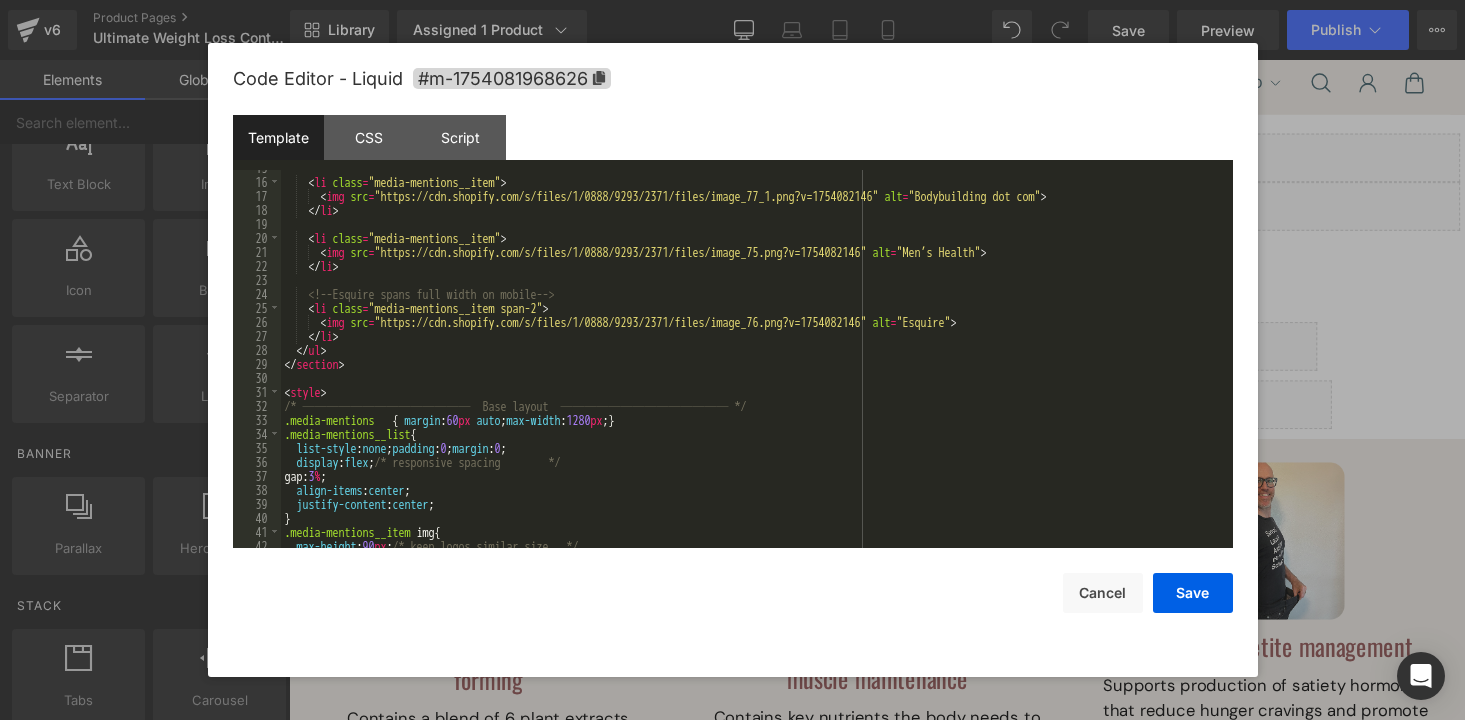 scroll, scrollTop: 518, scrollLeft: 0, axis: vertical 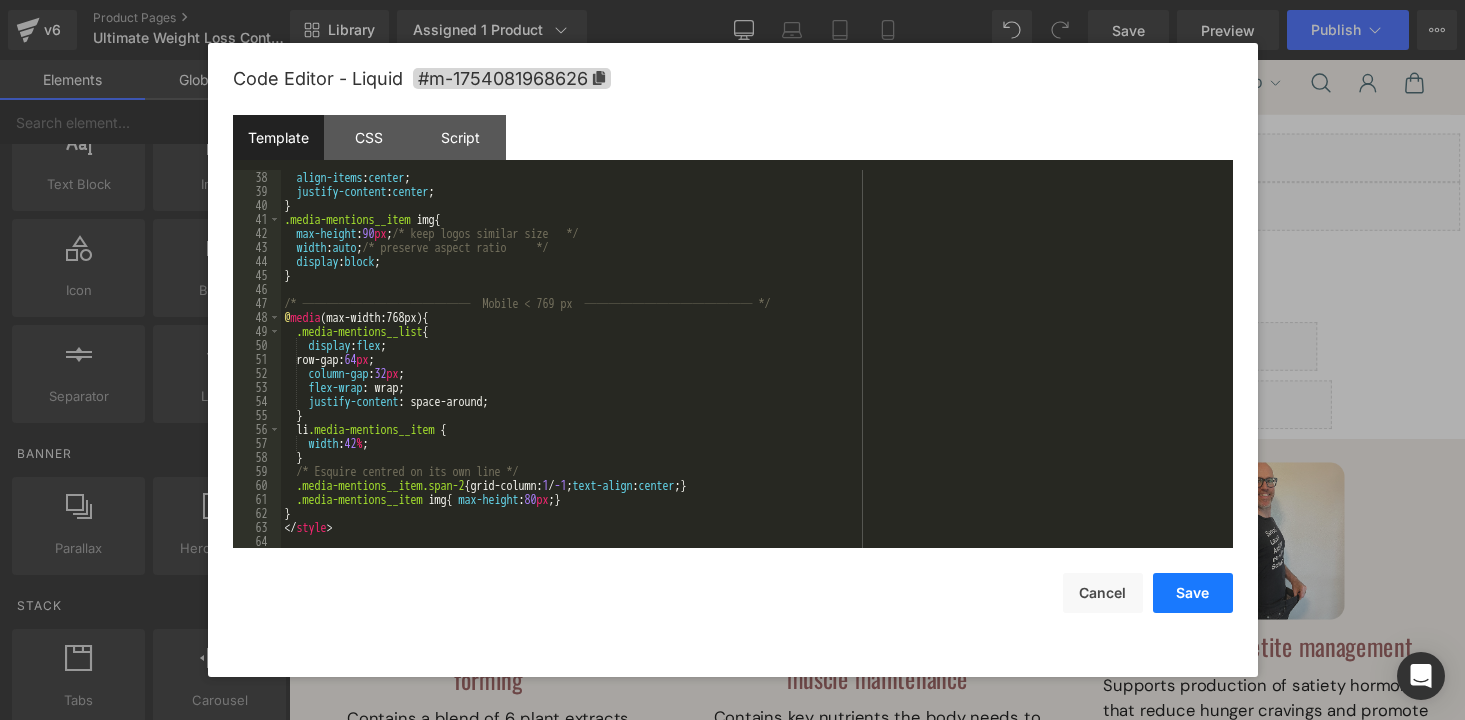 click on "Save" at bounding box center [1193, 593] 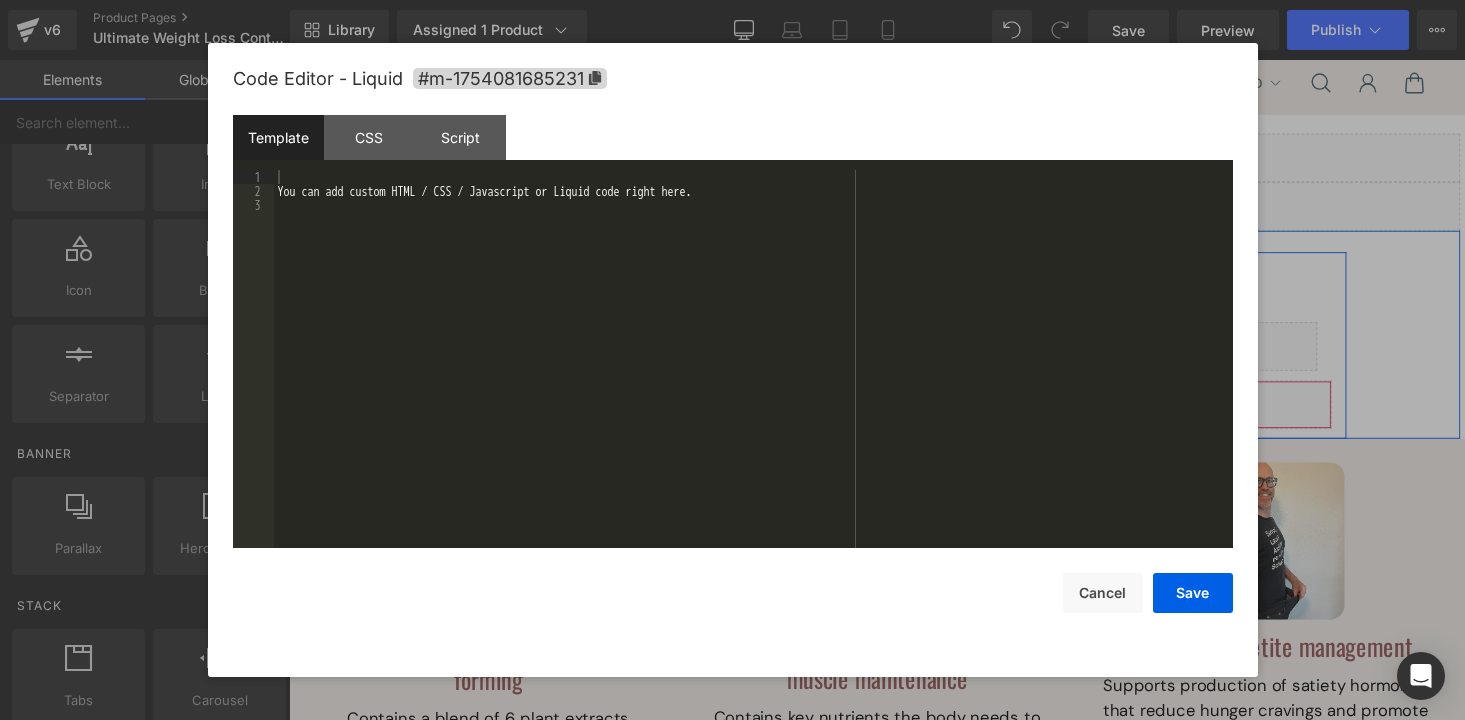 click on "Liquid" at bounding box center [894, 415] 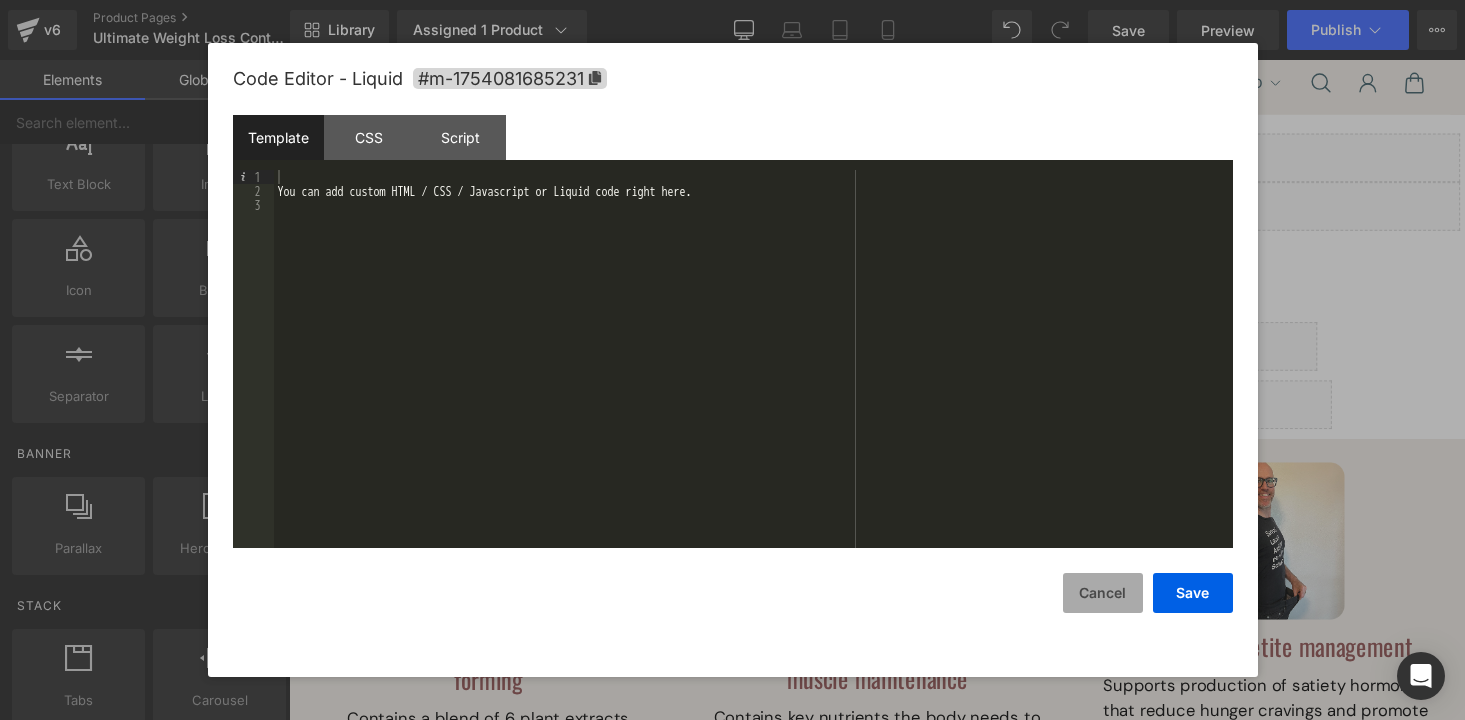 click on "Cancel" at bounding box center [1103, 593] 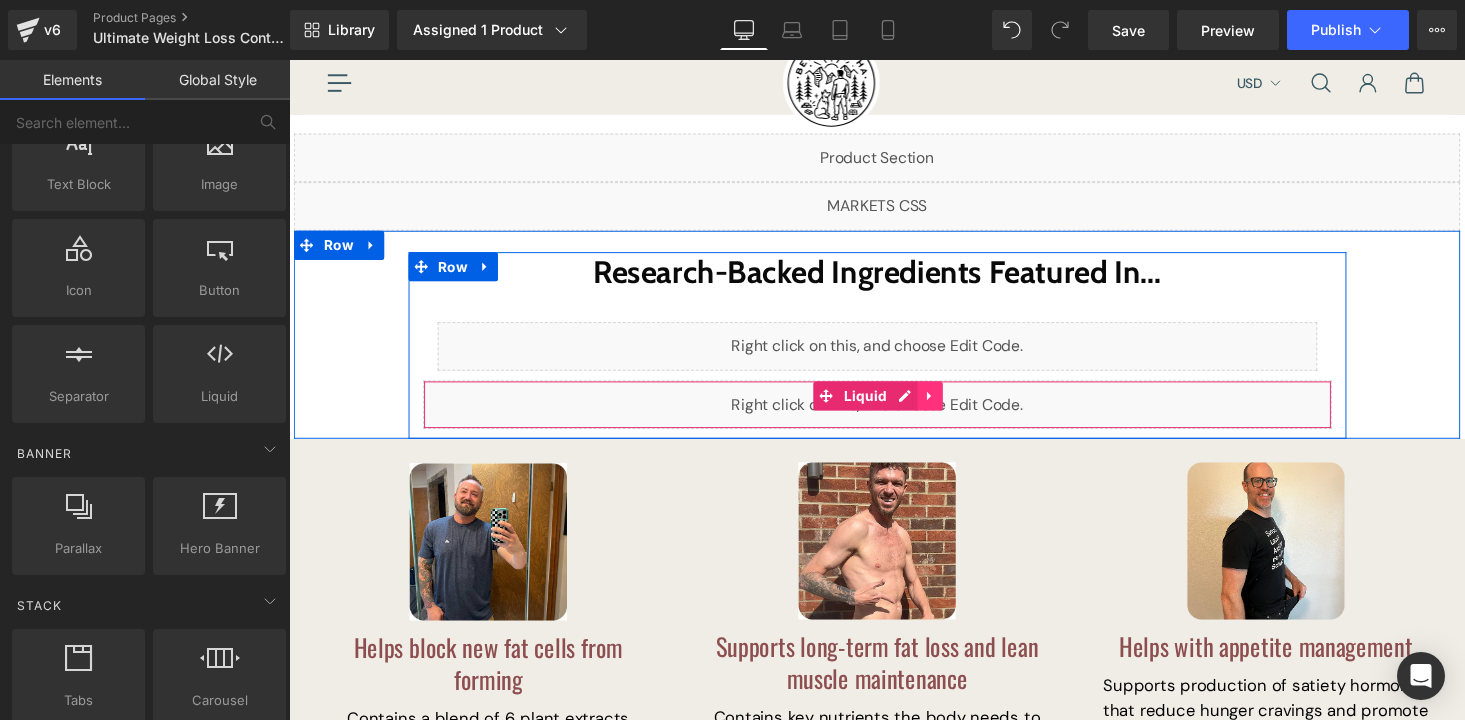 click at bounding box center (948, 406) 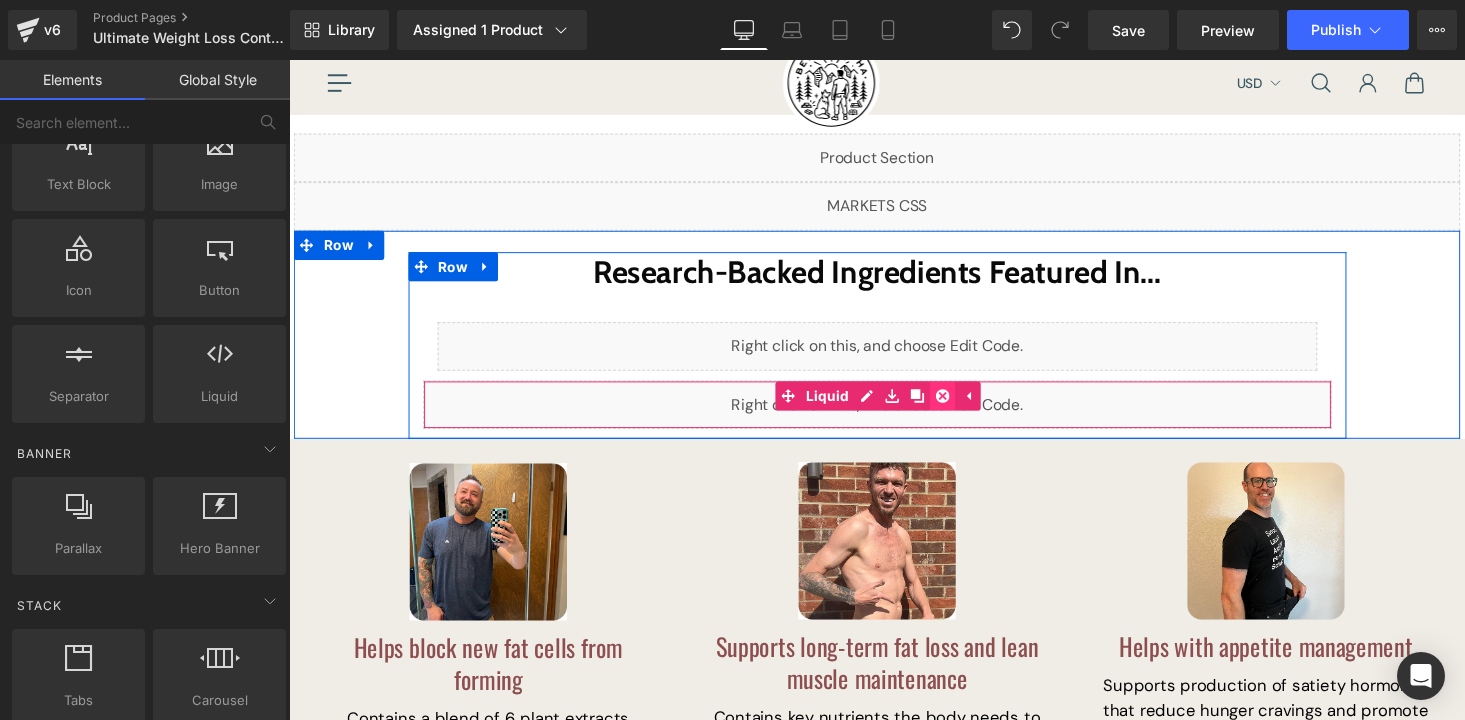 click at bounding box center [961, 406] 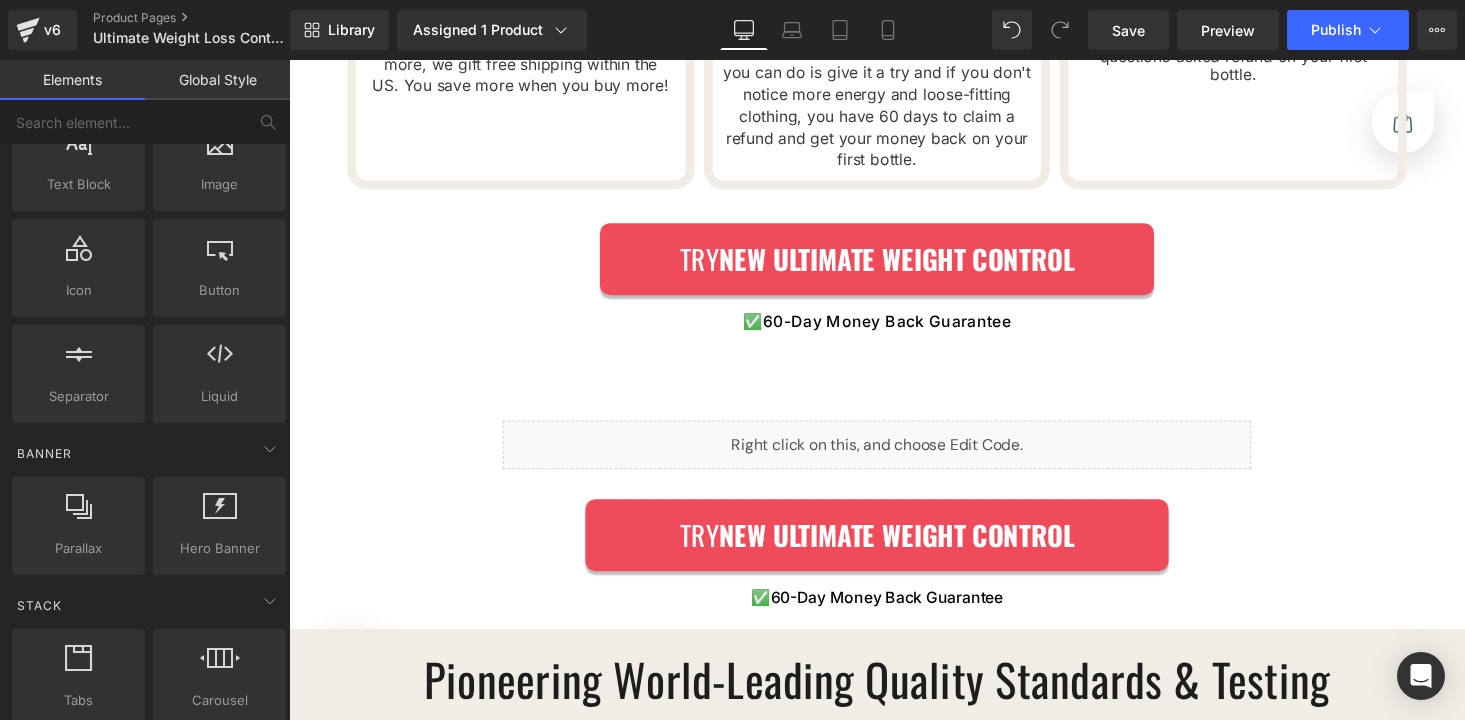 scroll, scrollTop: 3670, scrollLeft: 0, axis: vertical 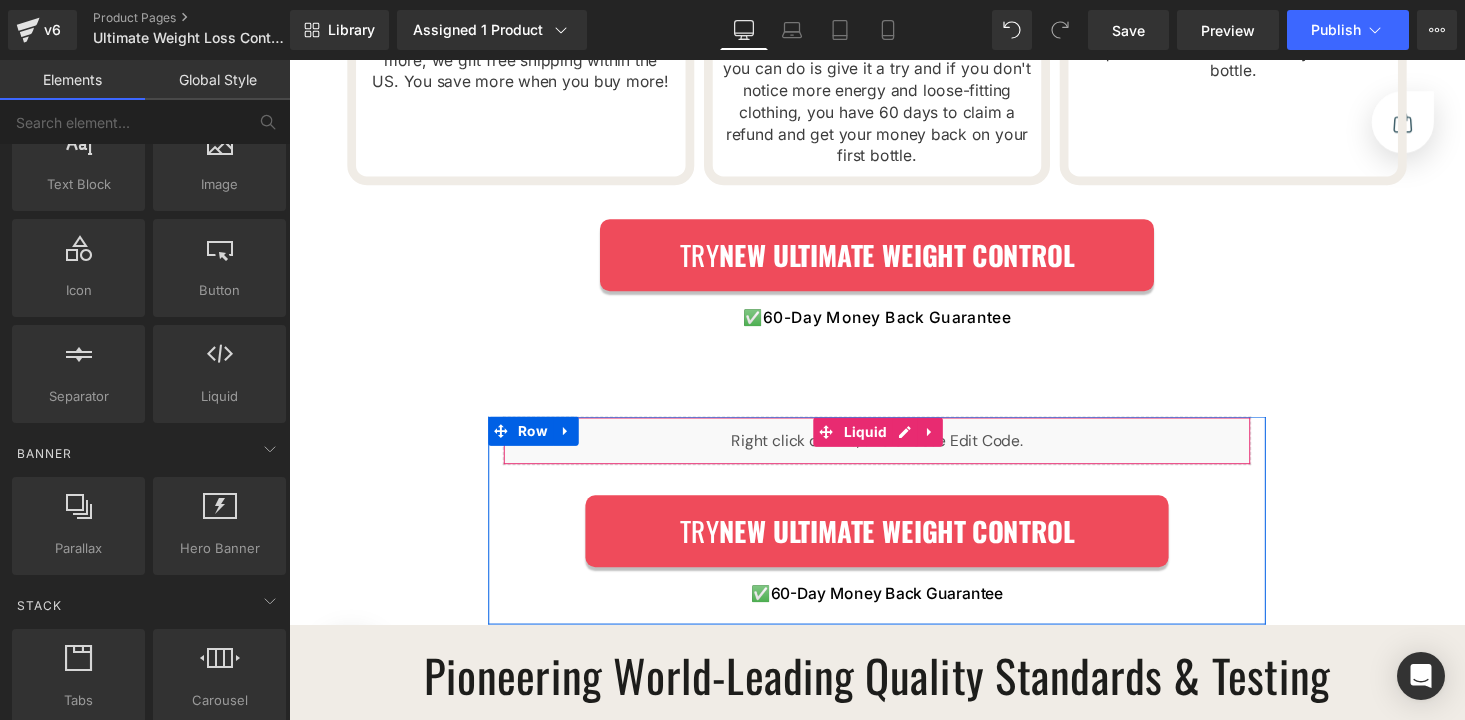 click on "Liquid" at bounding box center [894, 452] 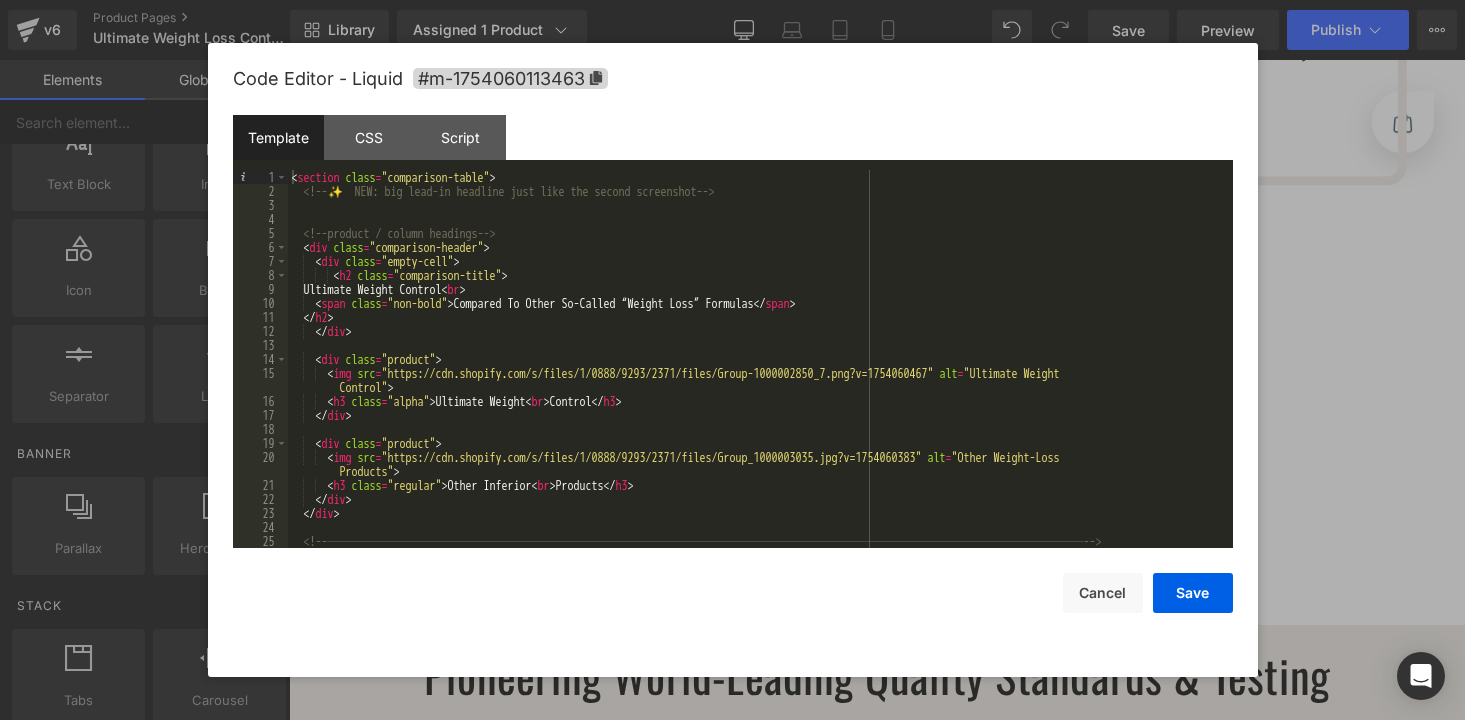 click at bounding box center (732, 360) 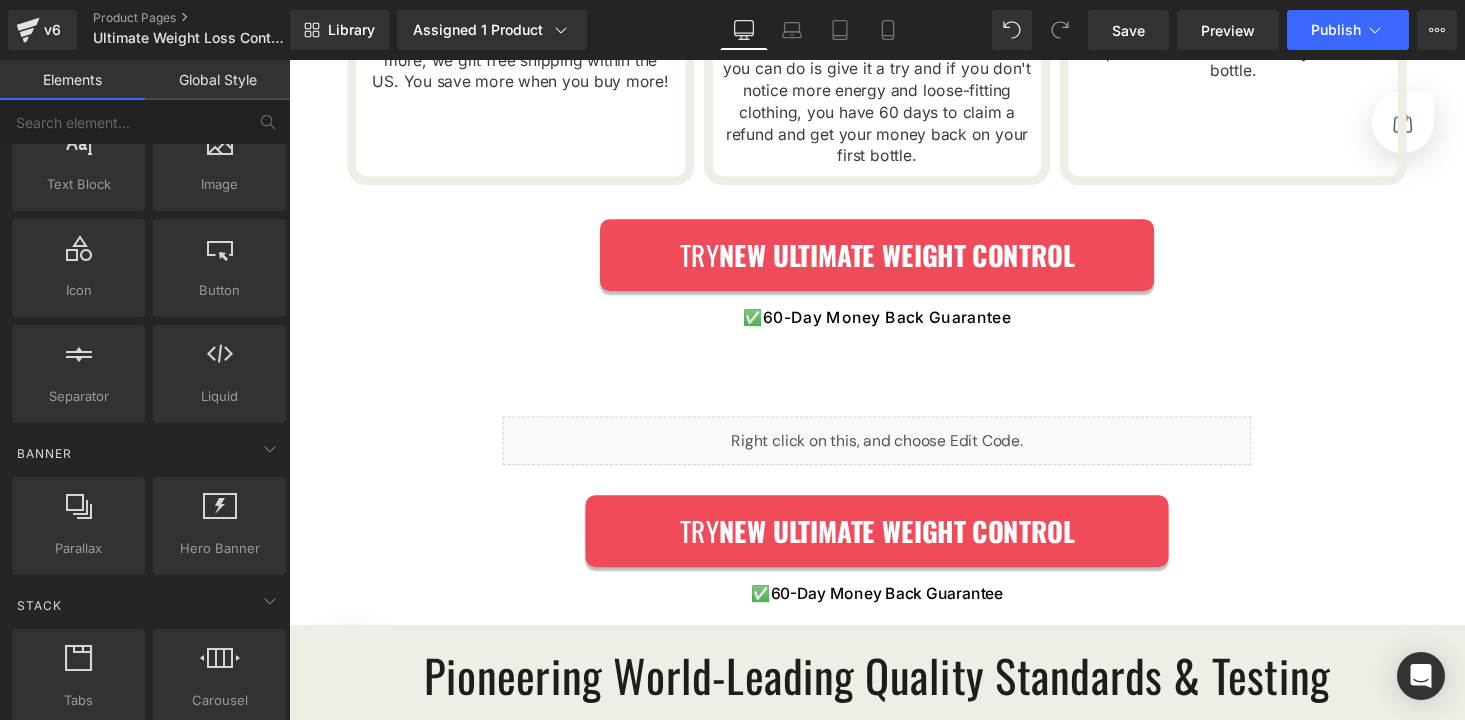 click on "Liquid         Liquid         Research-Backed Ingredients Featured In... Heading
Liquid
Row         Image         Row         Row         Image         Helps block new fat cells from forming Heading         Contains a blend of 6 plant extracts scientifically shown to help men of all ages and body types manage healthy weight loss. Text Block         Row         Image         Supports long-term fat loss and lean muscle maintenance Heading         Contains key nutrients the body needs to maintain healthy metabolism, fat burning and energy levels, even as you age and testosterone naturally declines. Text Block         Row         Image         Helps with appetite management Heading         Supports production of satiety hormones that reduce hunger cravings and promote the feeling of satiety — even after moderate meals. Text Block         Row         Row         Row         A Few Transformation Stories  Directly From Our Customers Heading         Row         Mike R.     Text Block" at bounding box center [894, 1] 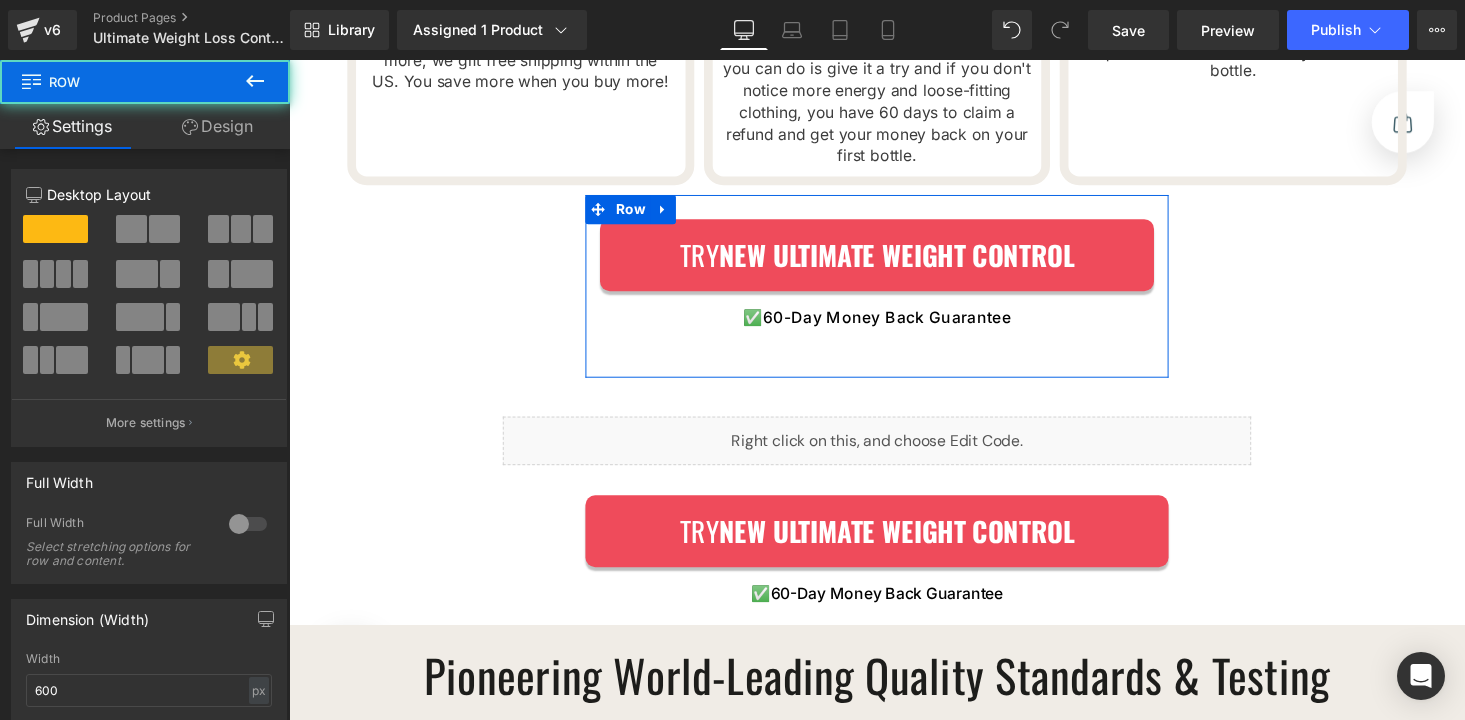 click on "Try   NEW ULTIMATE WEIGHT CONTROL Button         ✅  60-Day Money Back Guarantee Text Block         Row" at bounding box center (894, 293) 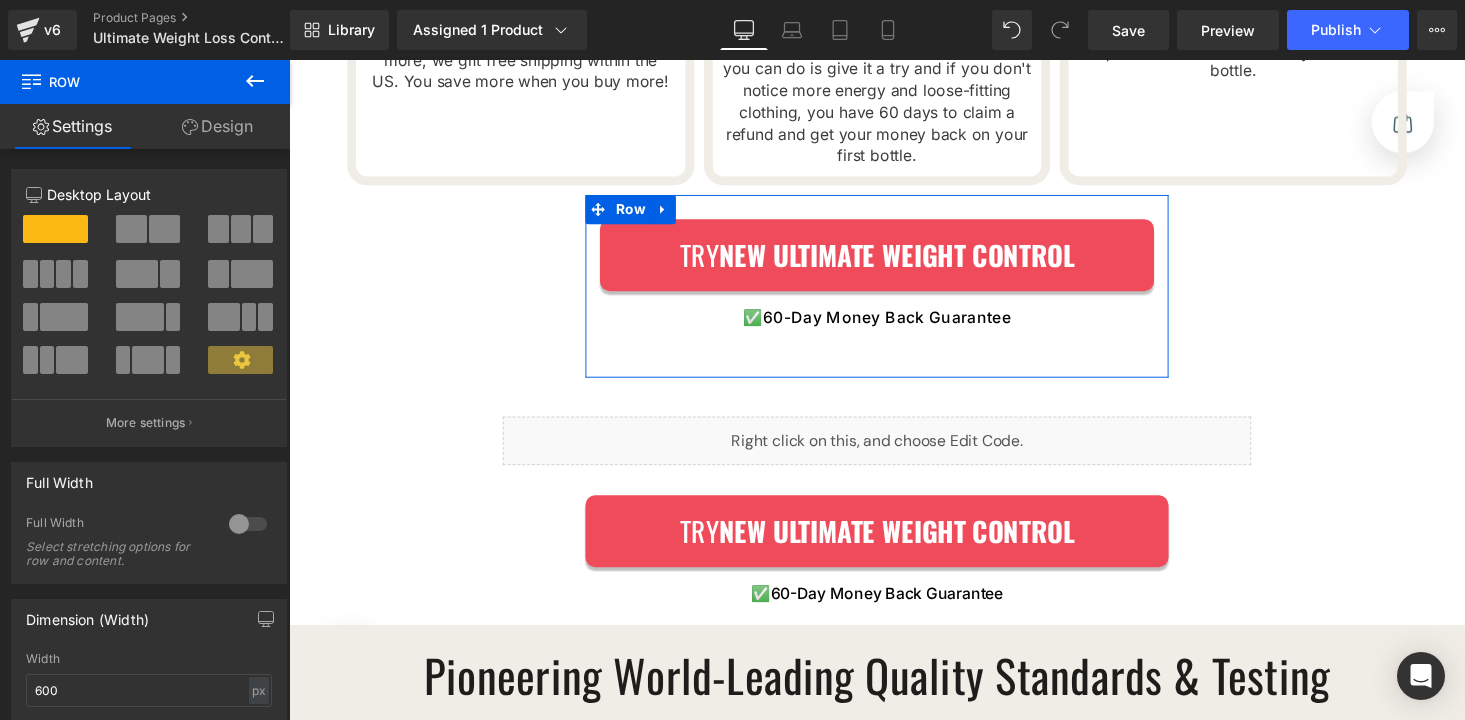 click on "Design" at bounding box center (217, 126) 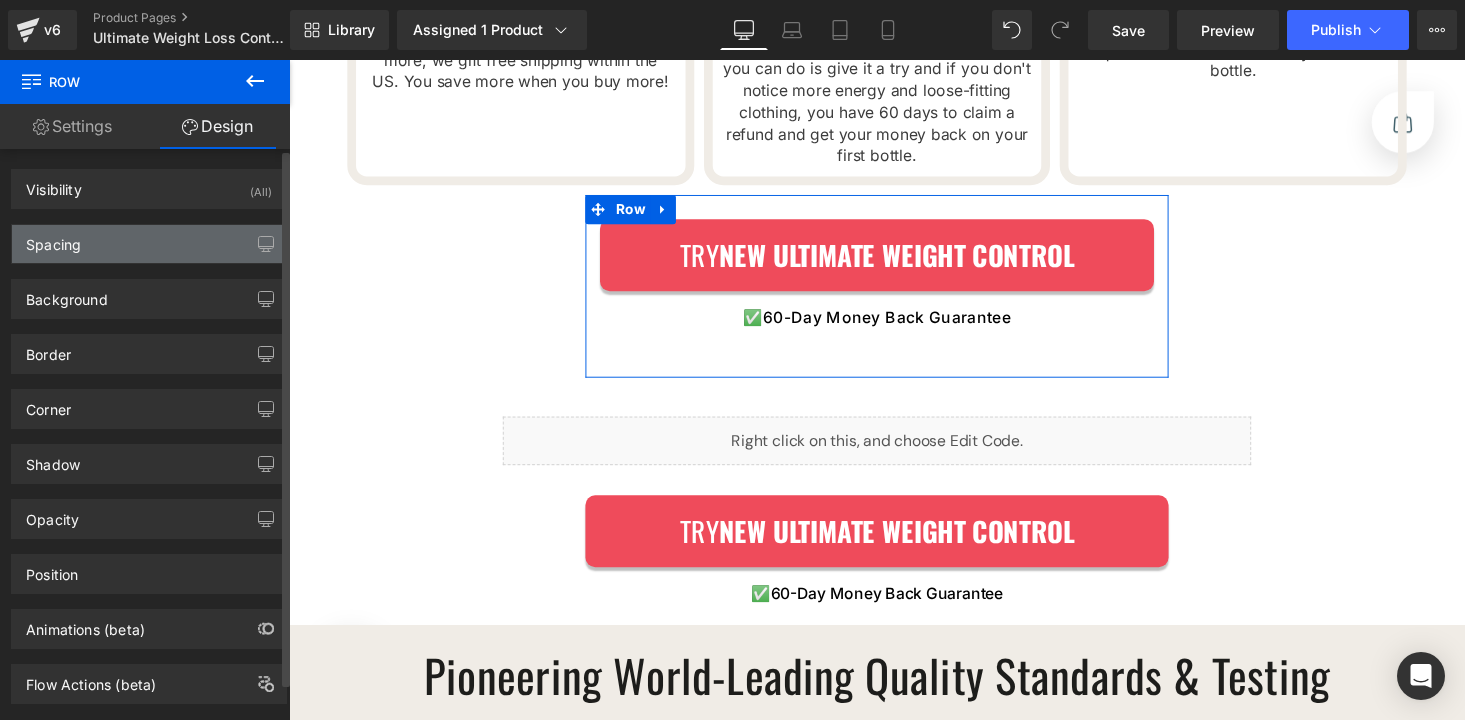 click on "Spacing" at bounding box center (149, 244) 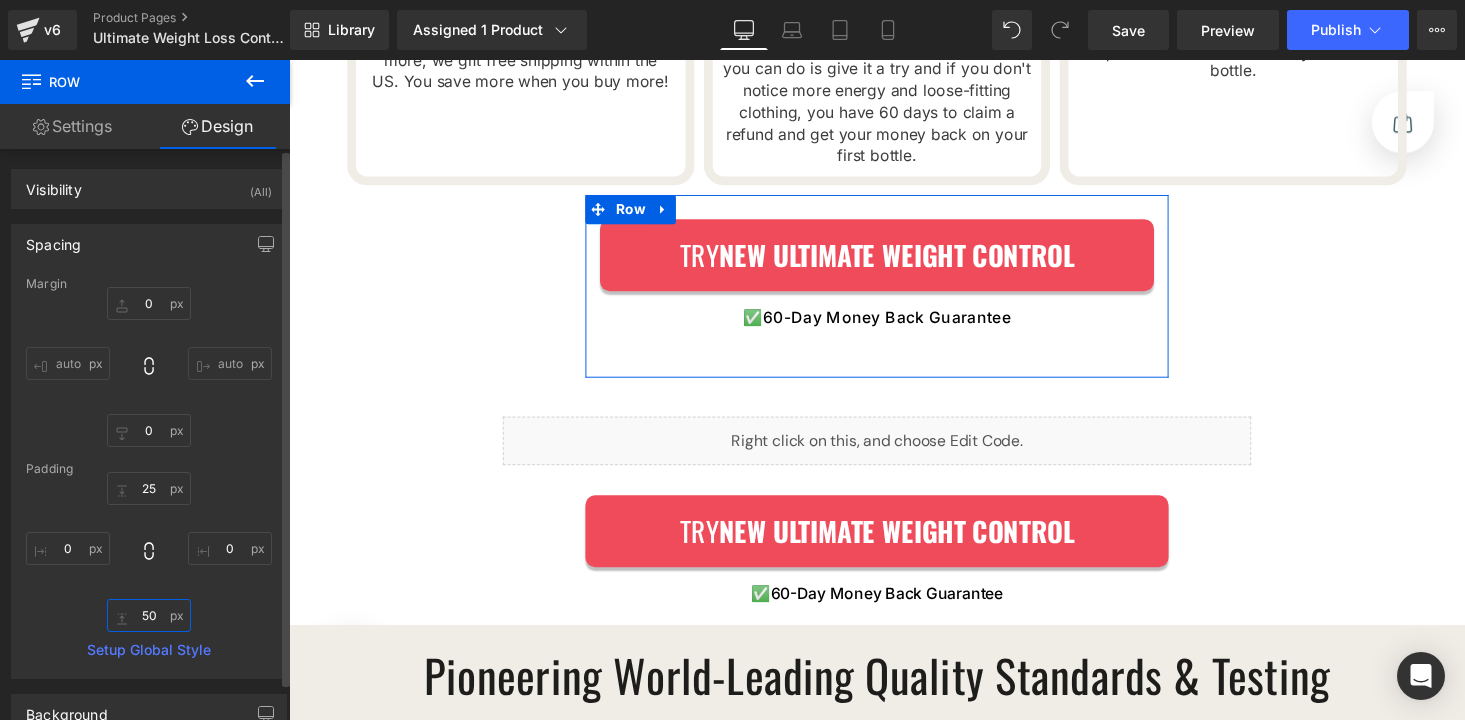 click on "50" at bounding box center [149, 615] 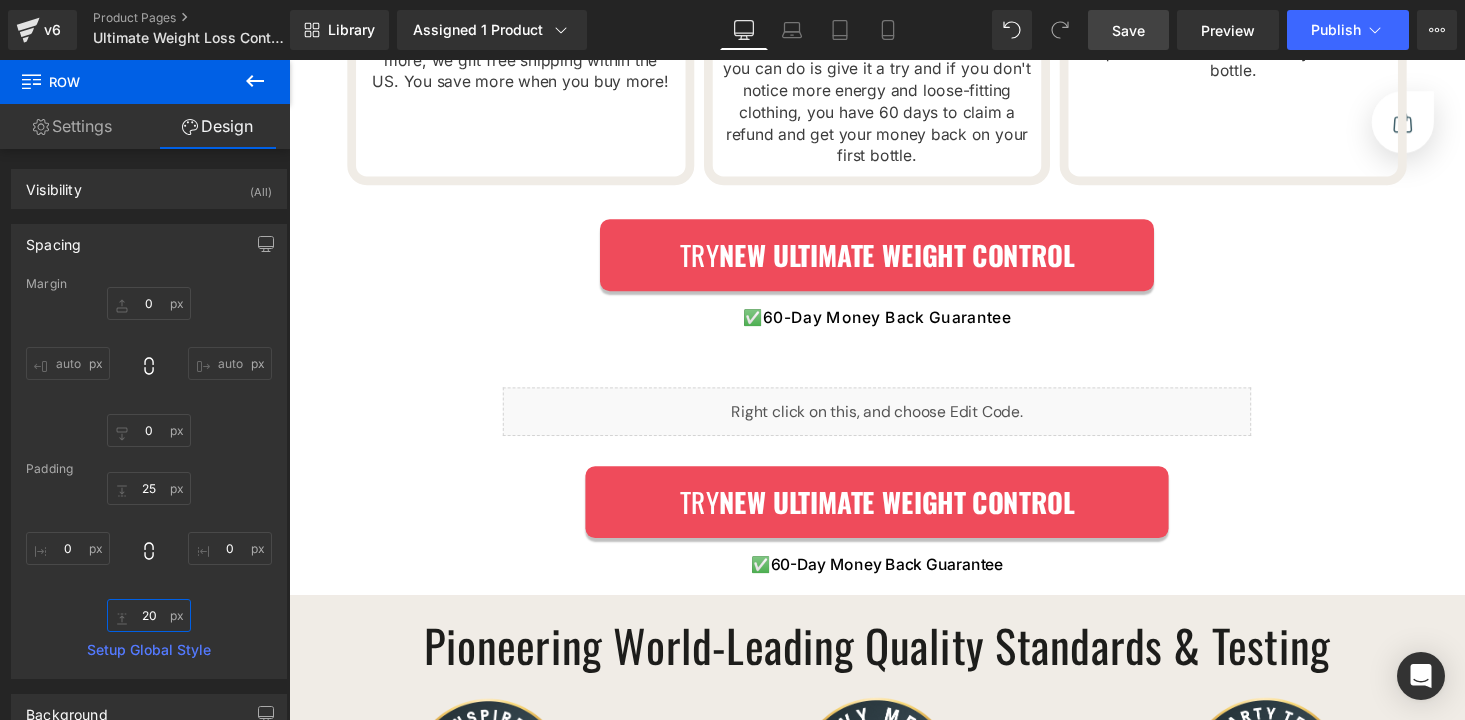type on "20" 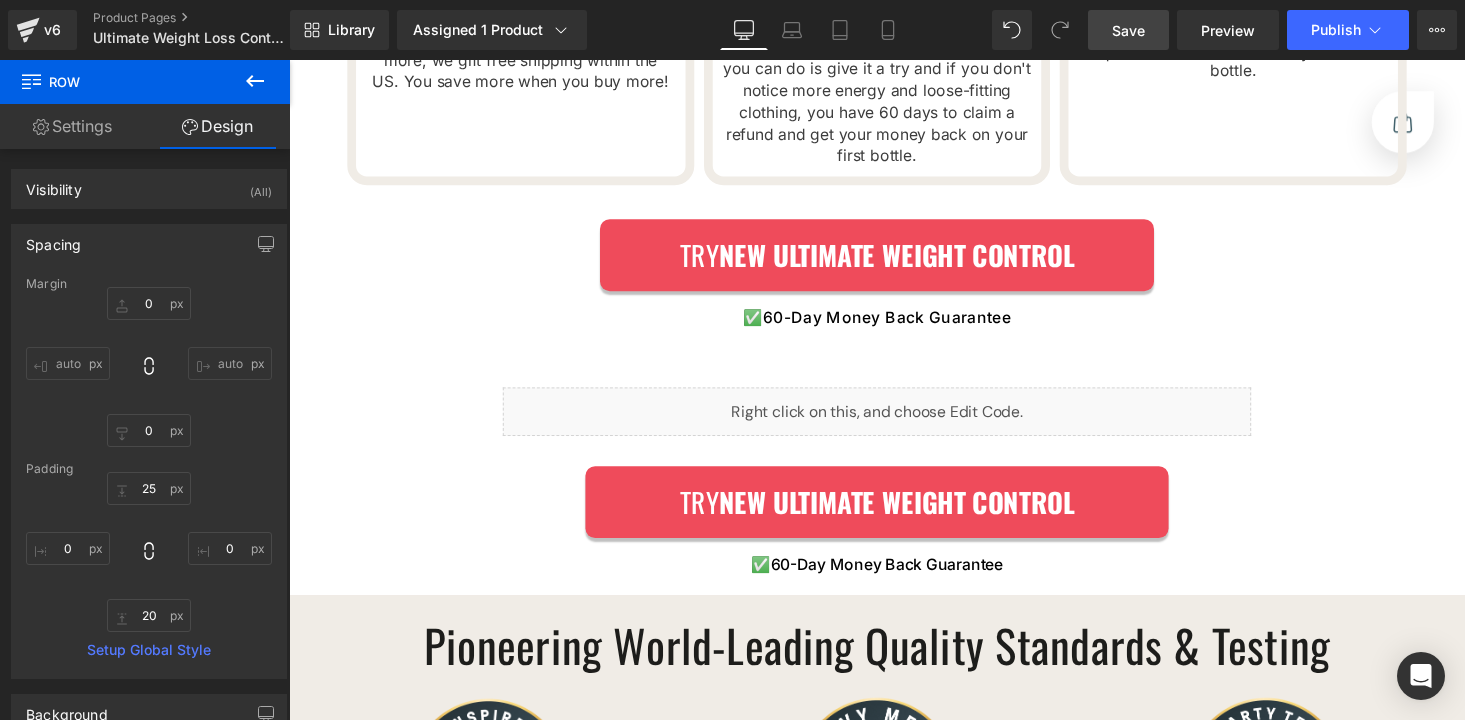 click on "Save" at bounding box center [1128, 30] 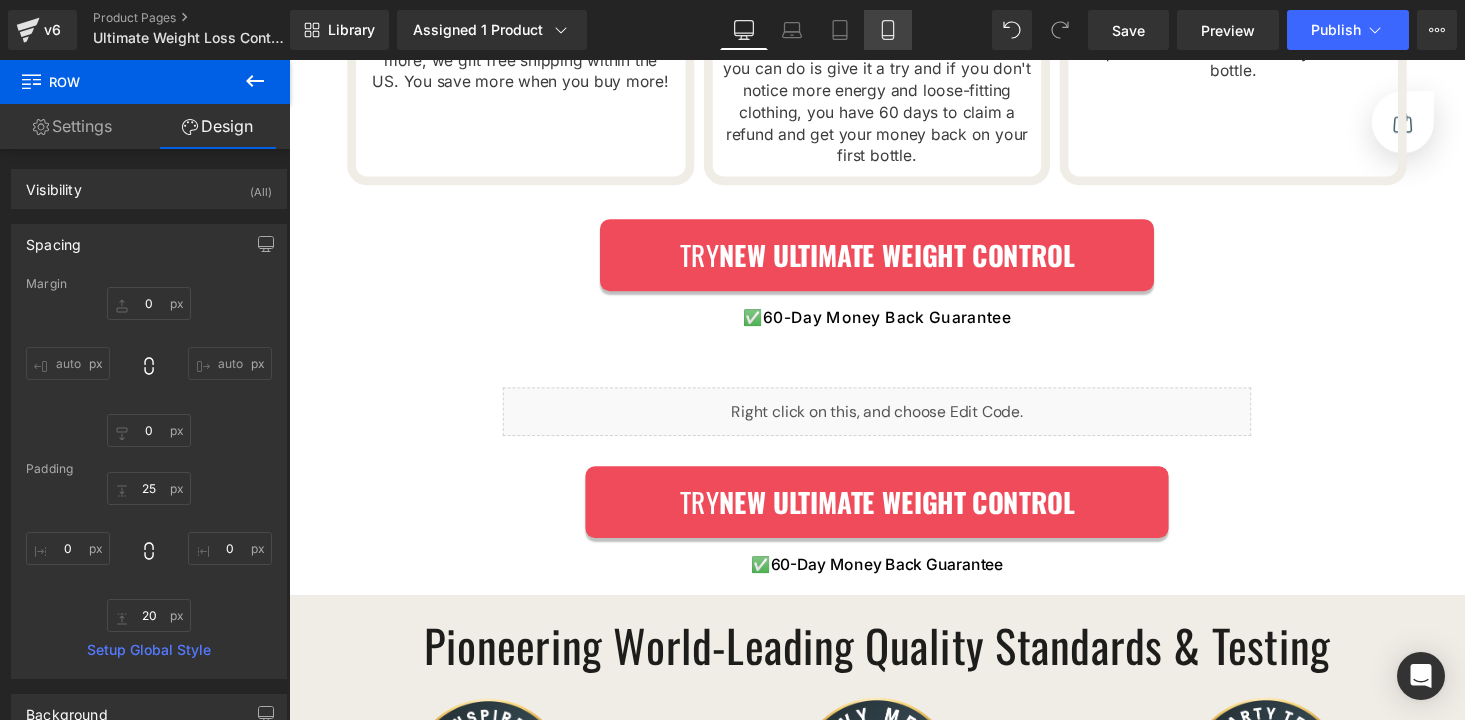 click on "Mobile" at bounding box center [888, 30] 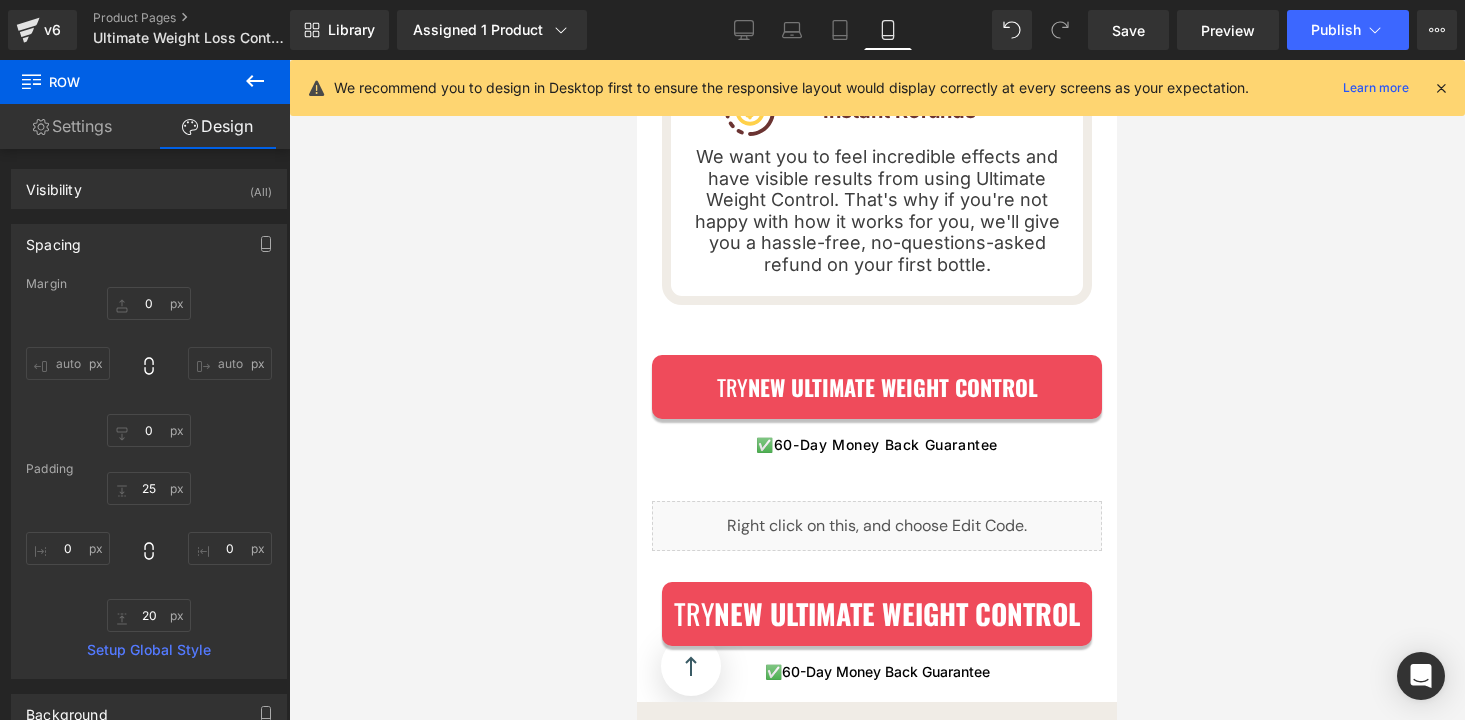 scroll, scrollTop: 5648, scrollLeft: 0, axis: vertical 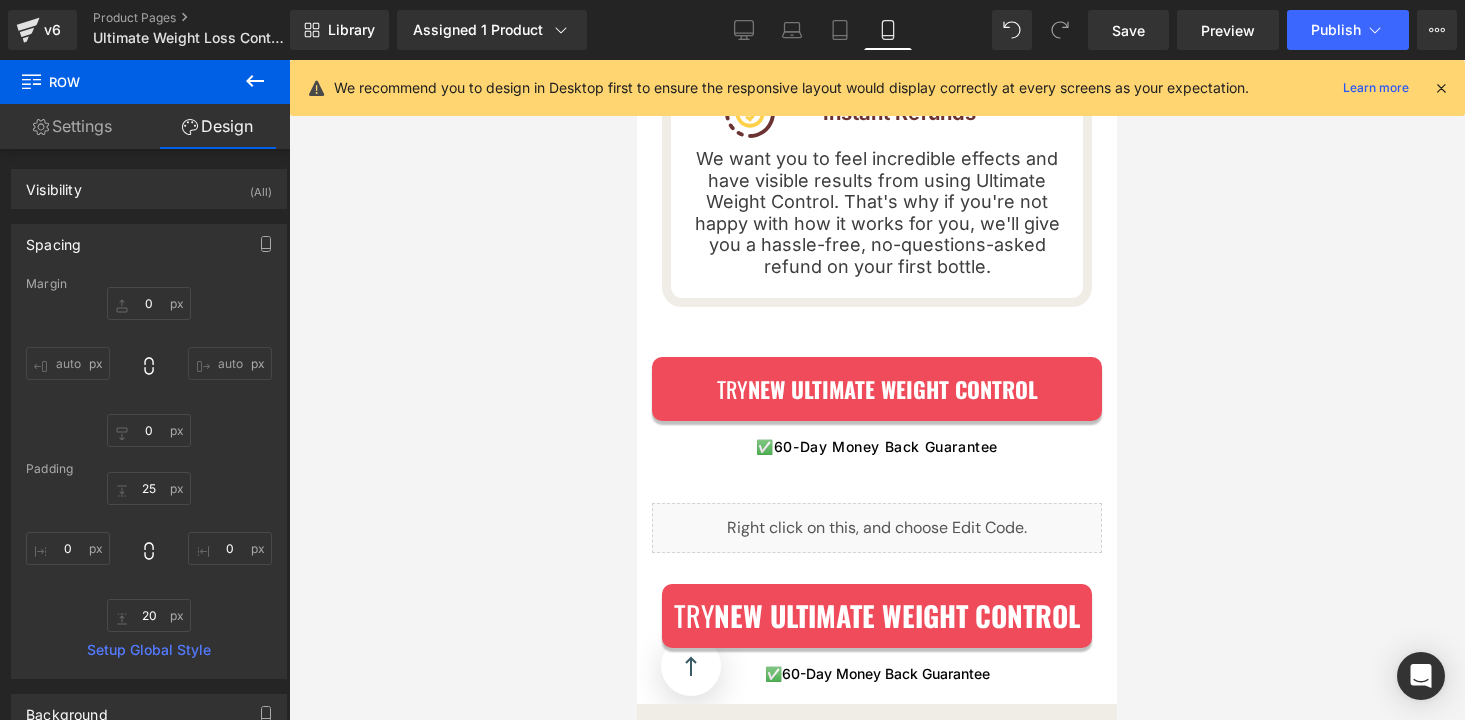 click on "Library Assigned 1 Product  Product Preview
Ultimate Weight Control Manage assigned products Mobile Desktop Laptop Tablet Mobile Save Preview Publish Scheduled View Live Page View with current Template Save Template to Library Schedule Publish  Optimize  Publish Settings Shortcuts We recommend you to design in Desktop first to ensure the responsive layout would display correctly at every screens as your expectation. Learn more  Your page can’t be published   You've reached the maximum number of published pages on your plan  (14/999999).  You need to upgrade your plan or unpublish all your pages to get 1 publish slot.   Unpublish pages   Upgrade plan" at bounding box center (877, 30) 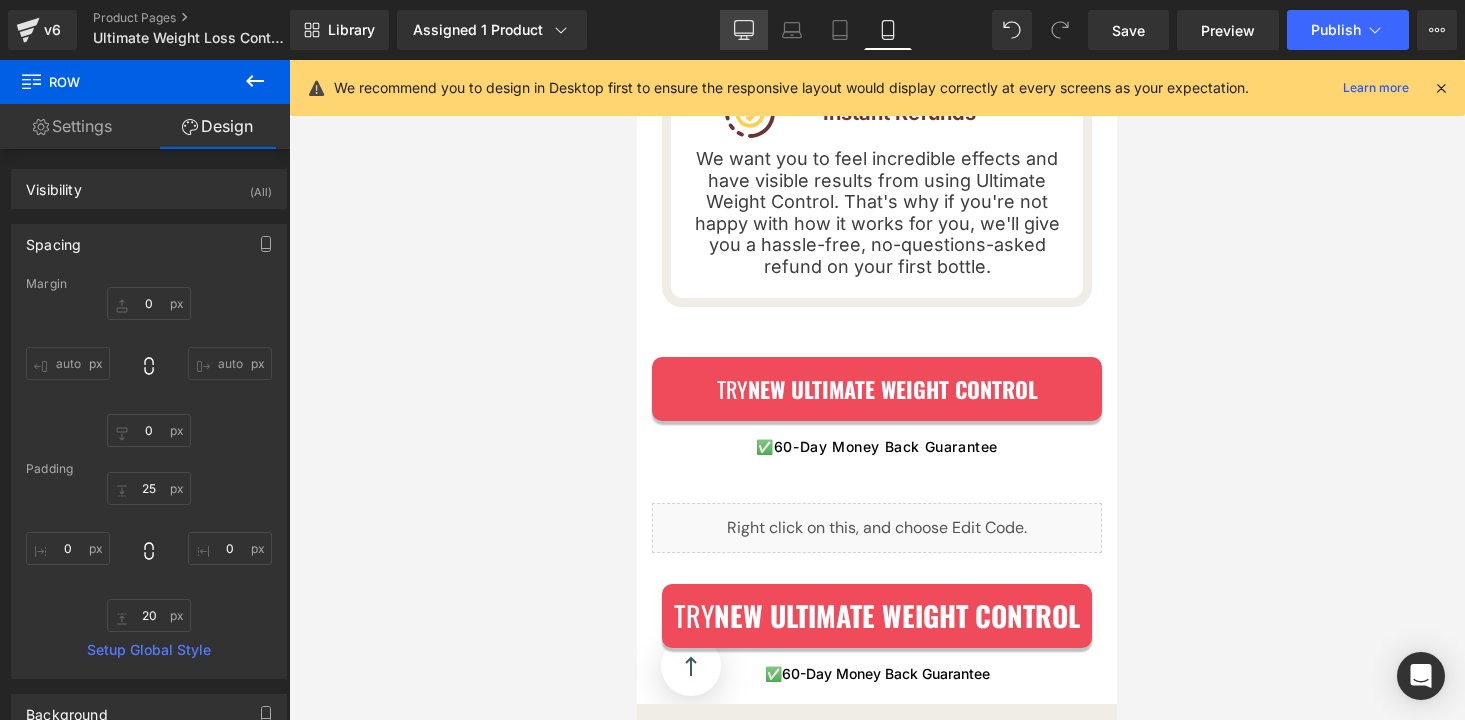 click on "Desktop" at bounding box center (744, 30) 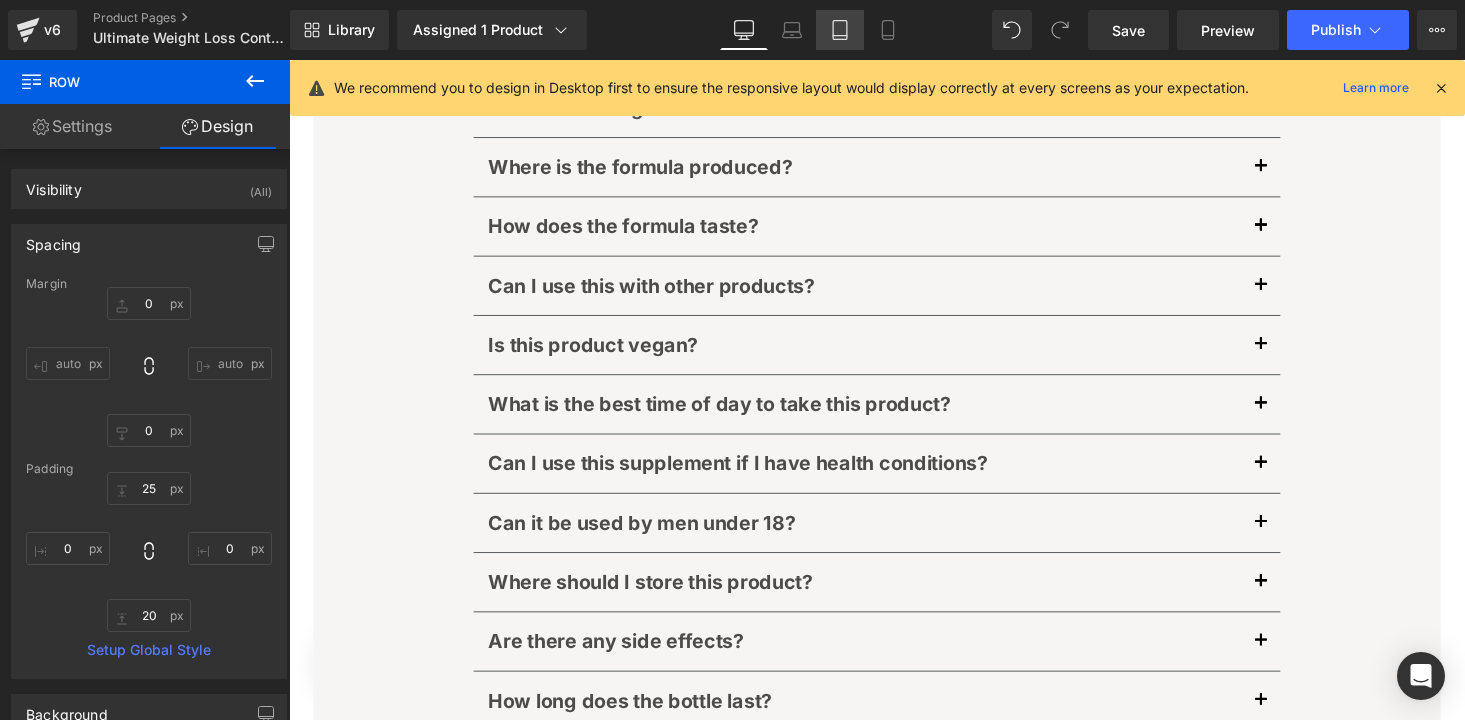 scroll, scrollTop: 3559, scrollLeft: 0, axis: vertical 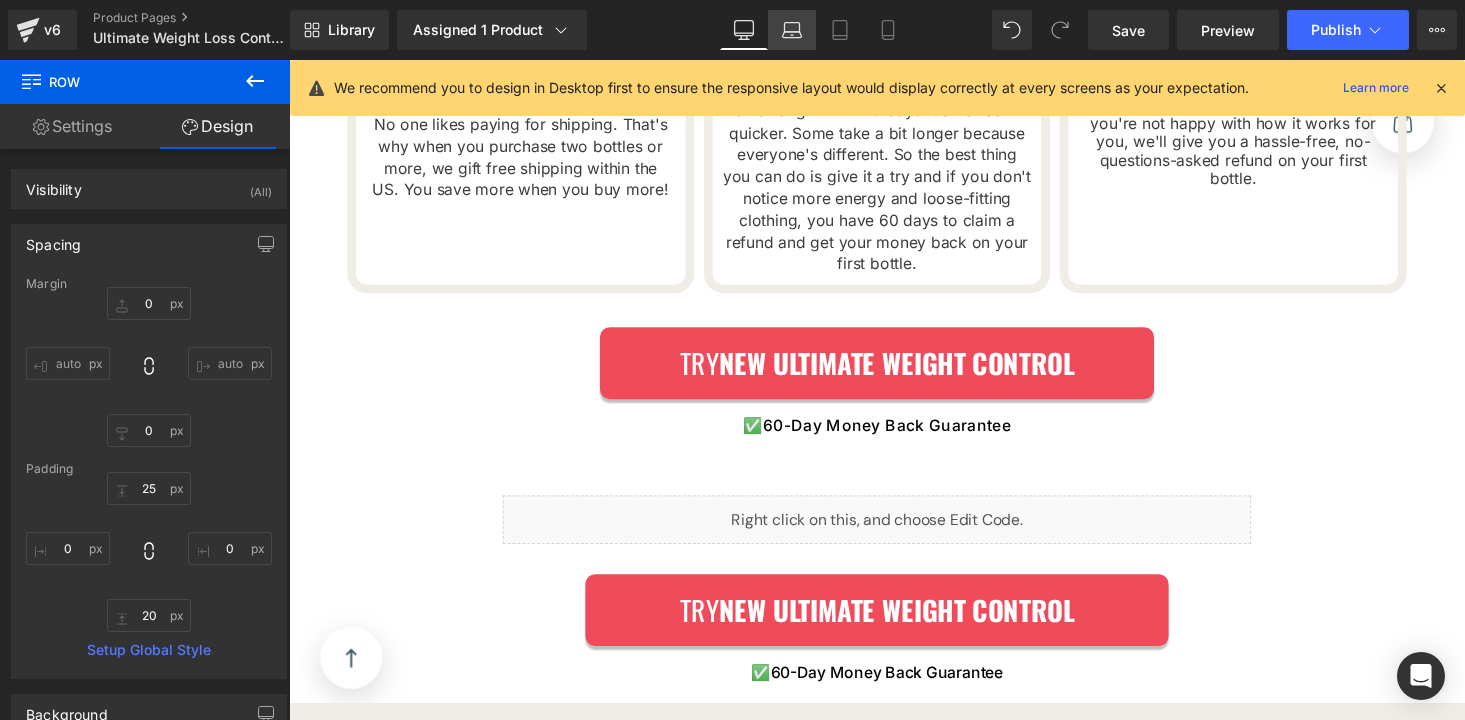 click on "Laptop" at bounding box center [792, 30] 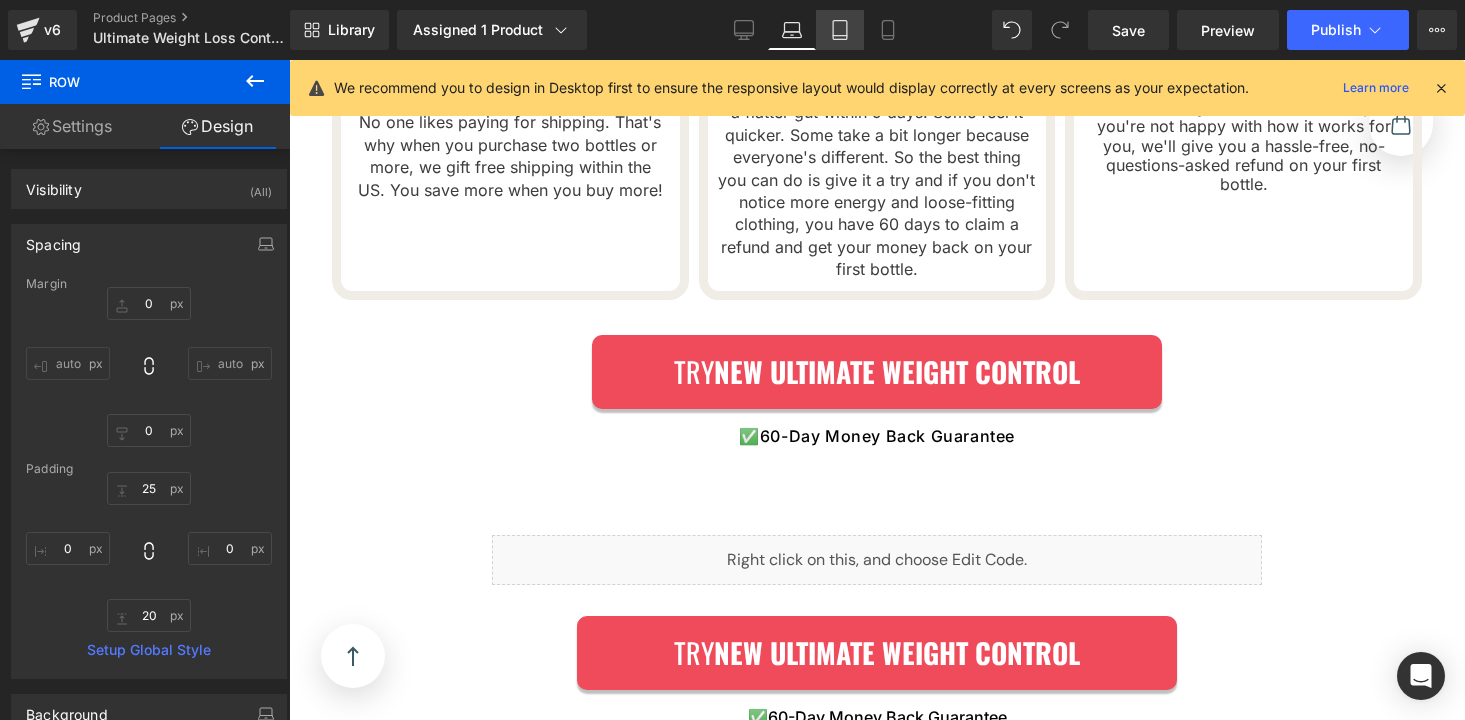 click on "Tablet" at bounding box center (840, 30) 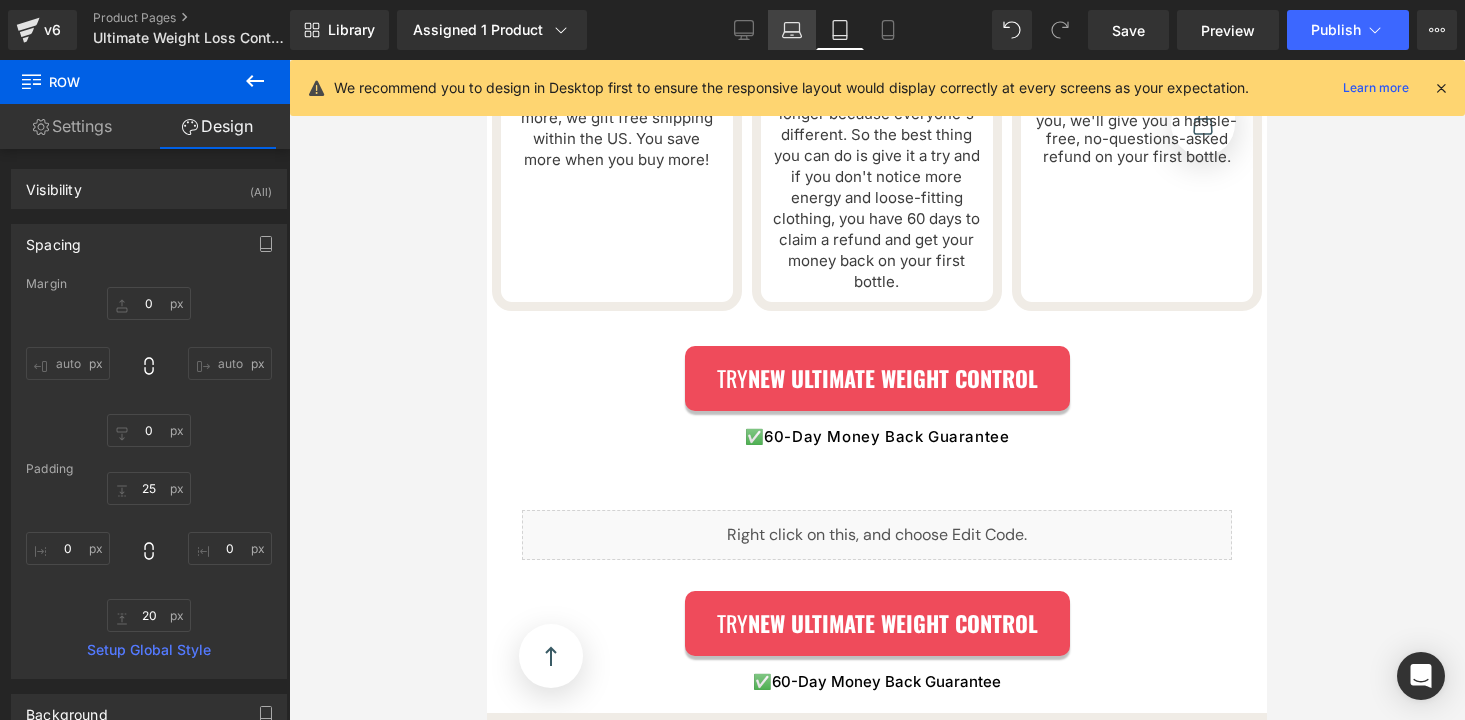 click 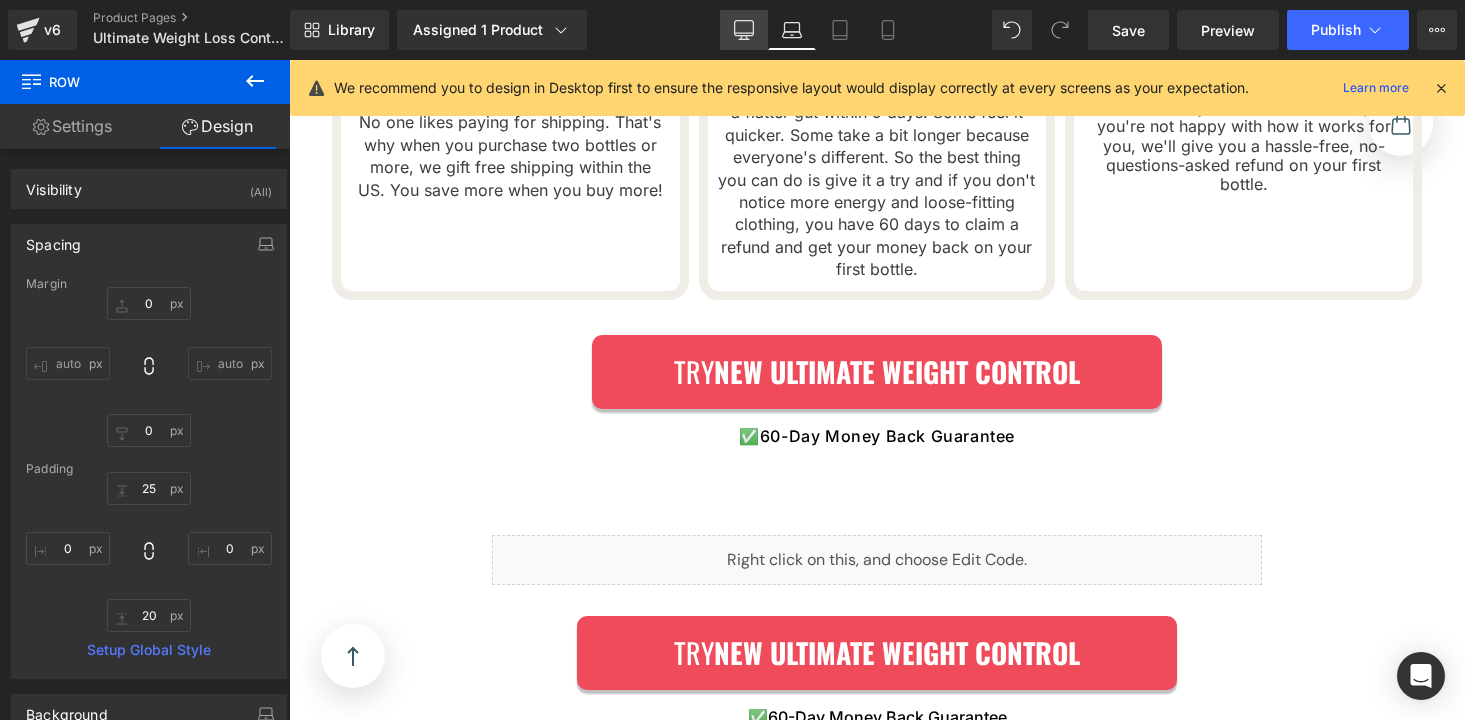click on "Desktop" at bounding box center [744, 30] 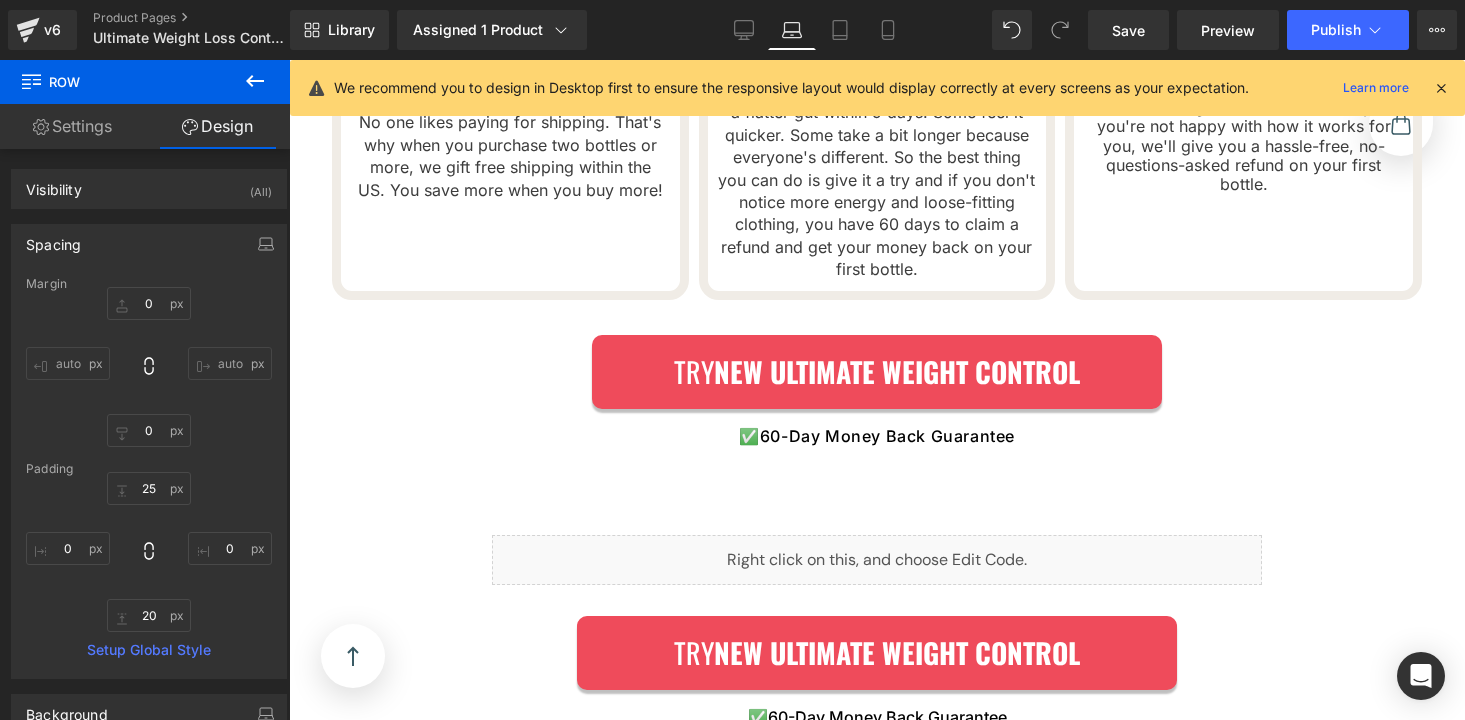 scroll, scrollTop: 3559, scrollLeft: 0, axis: vertical 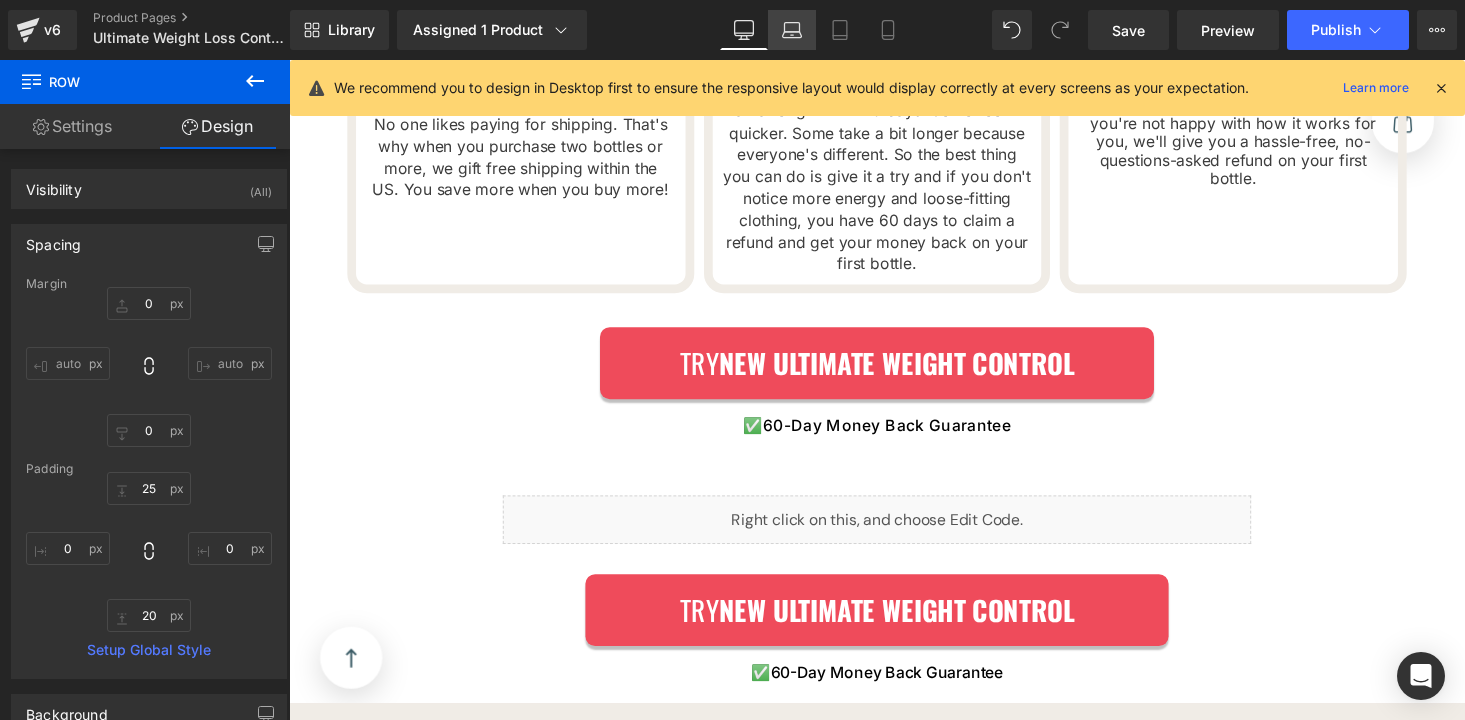 click on "Laptop" at bounding box center [792, 30] 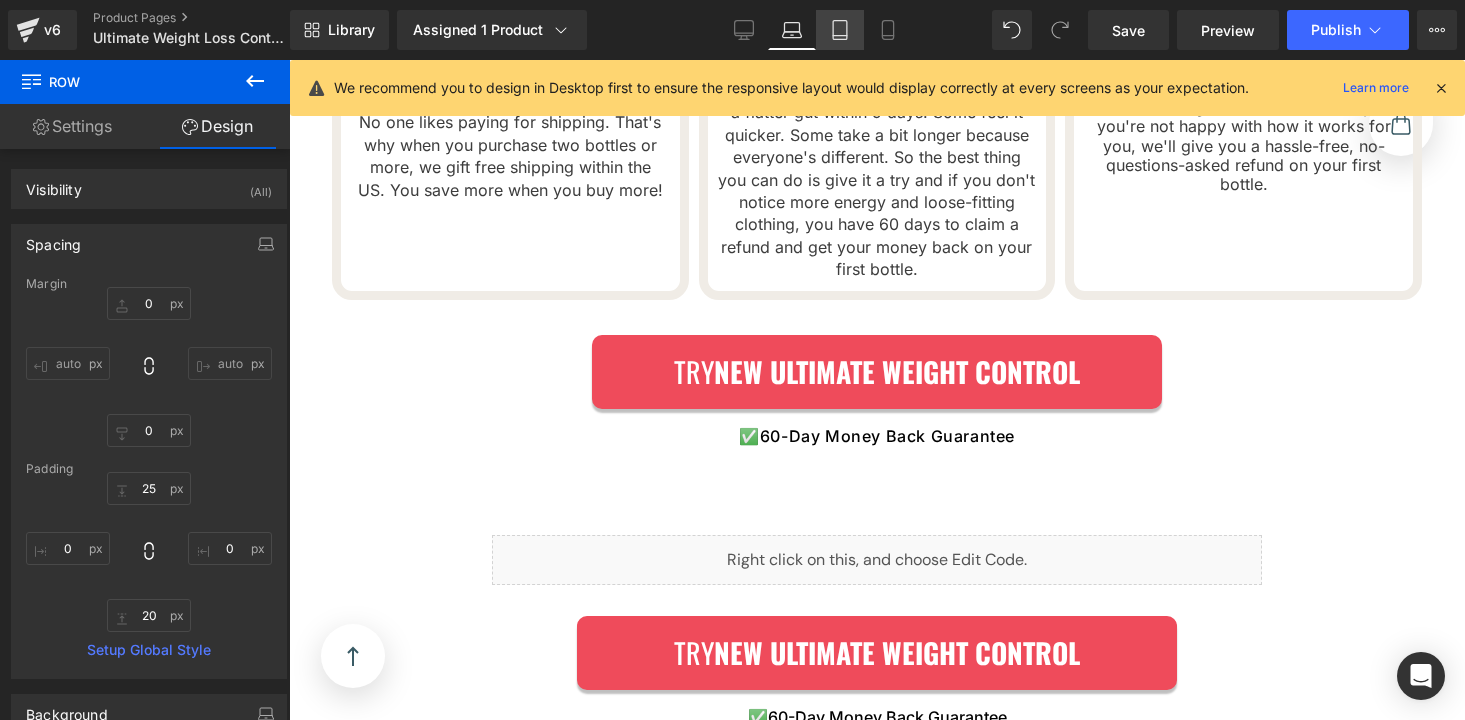 click on "Tablet" at bounding box center [840, 30] 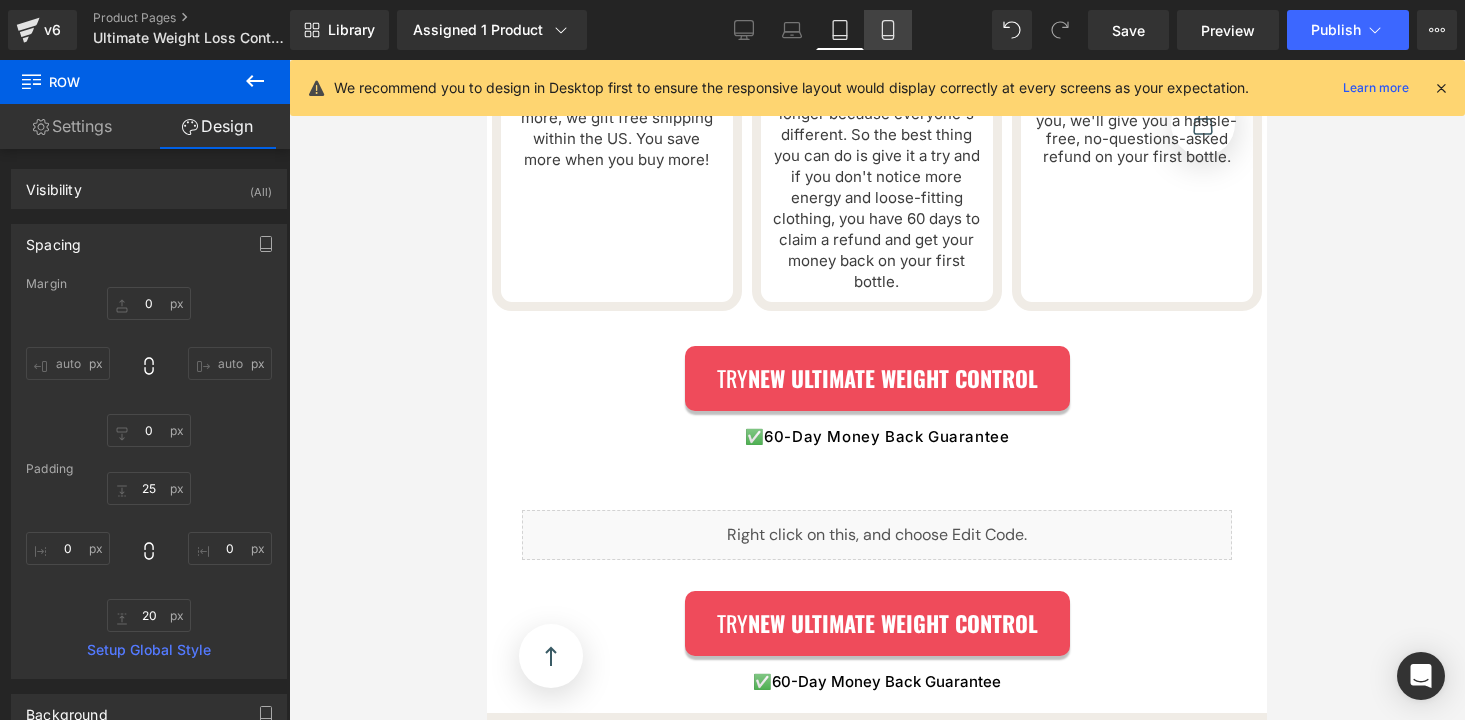 click 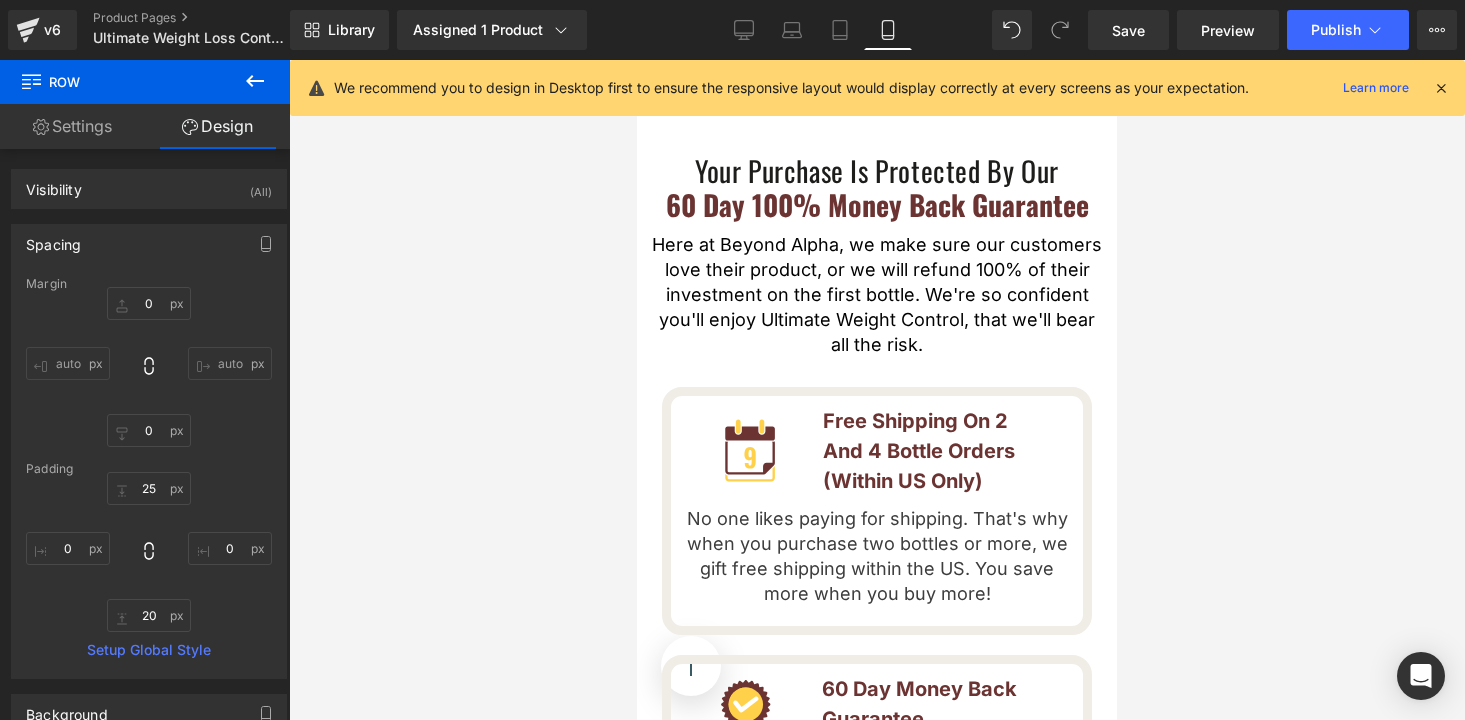 scroll, scrollTop: 5649, scrollLeft: 0, axis: vertical 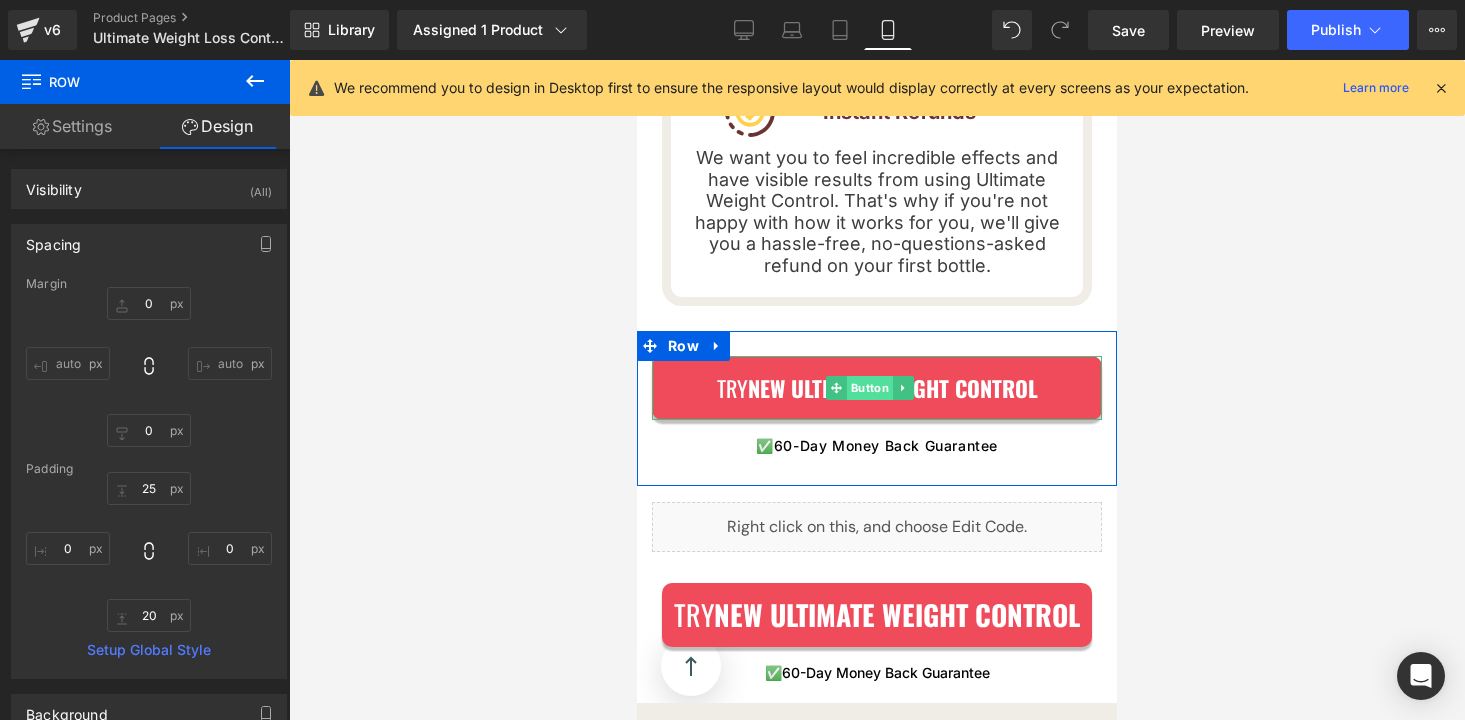 click on "Try   NEW ULTIMATE WEIGHT CONTROL Button" at bounding box center (877, 388) 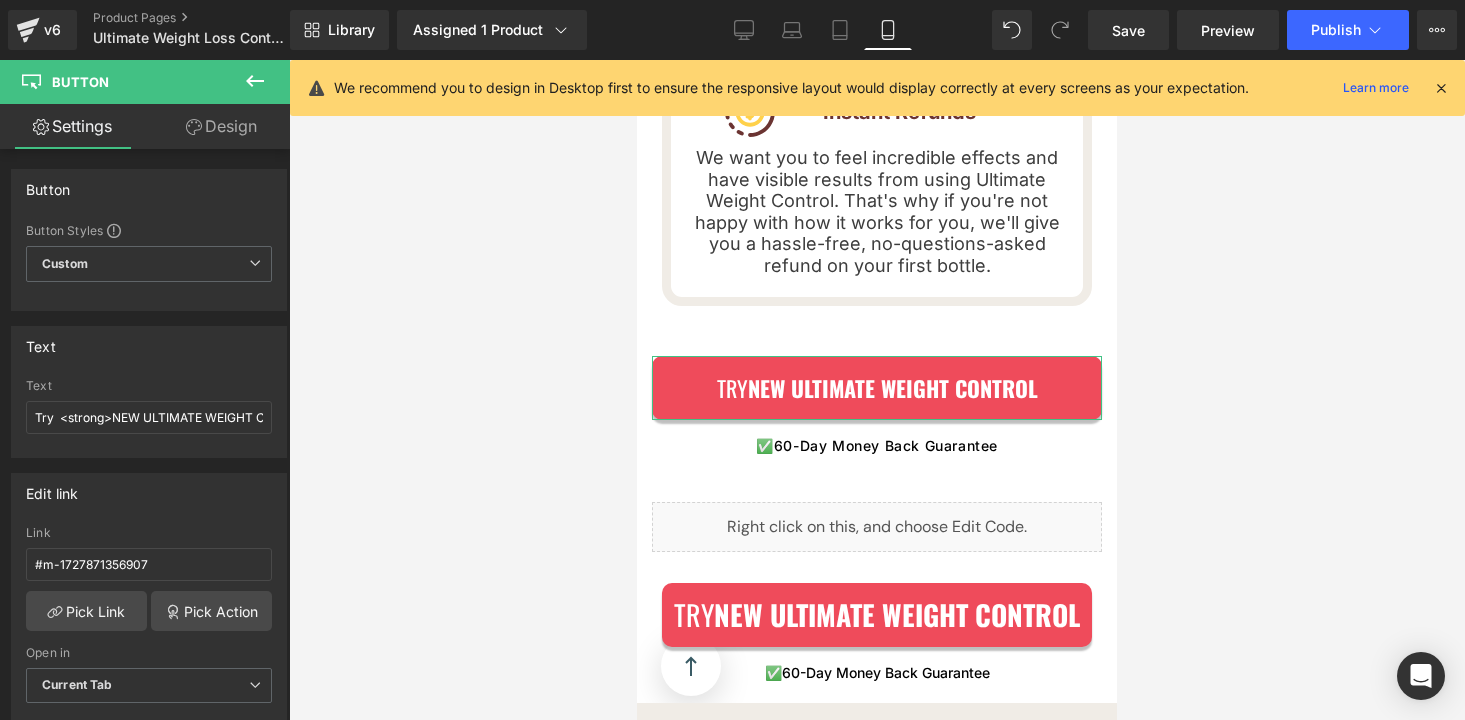 click on "Design" at bounding box center [221, 126] 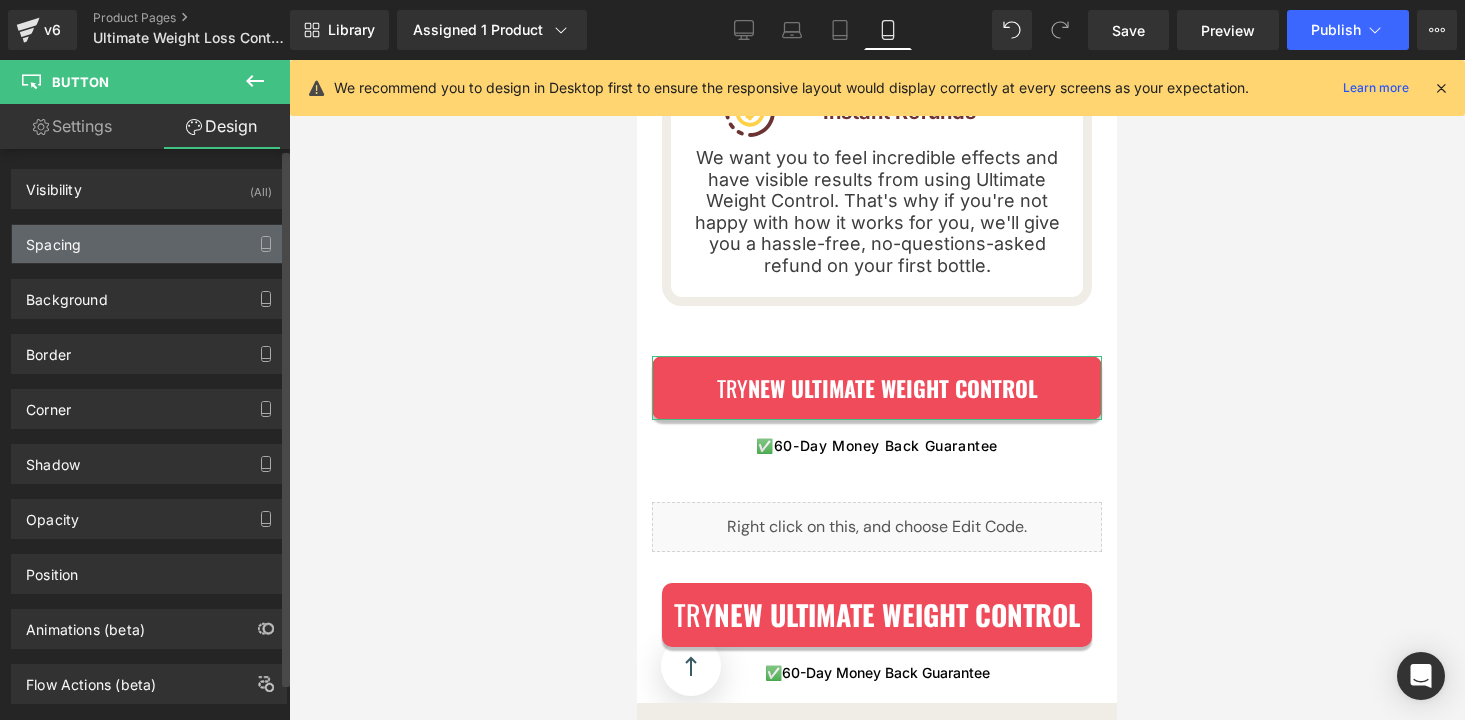 click on "Spacing" at bounding box center (149, 244) 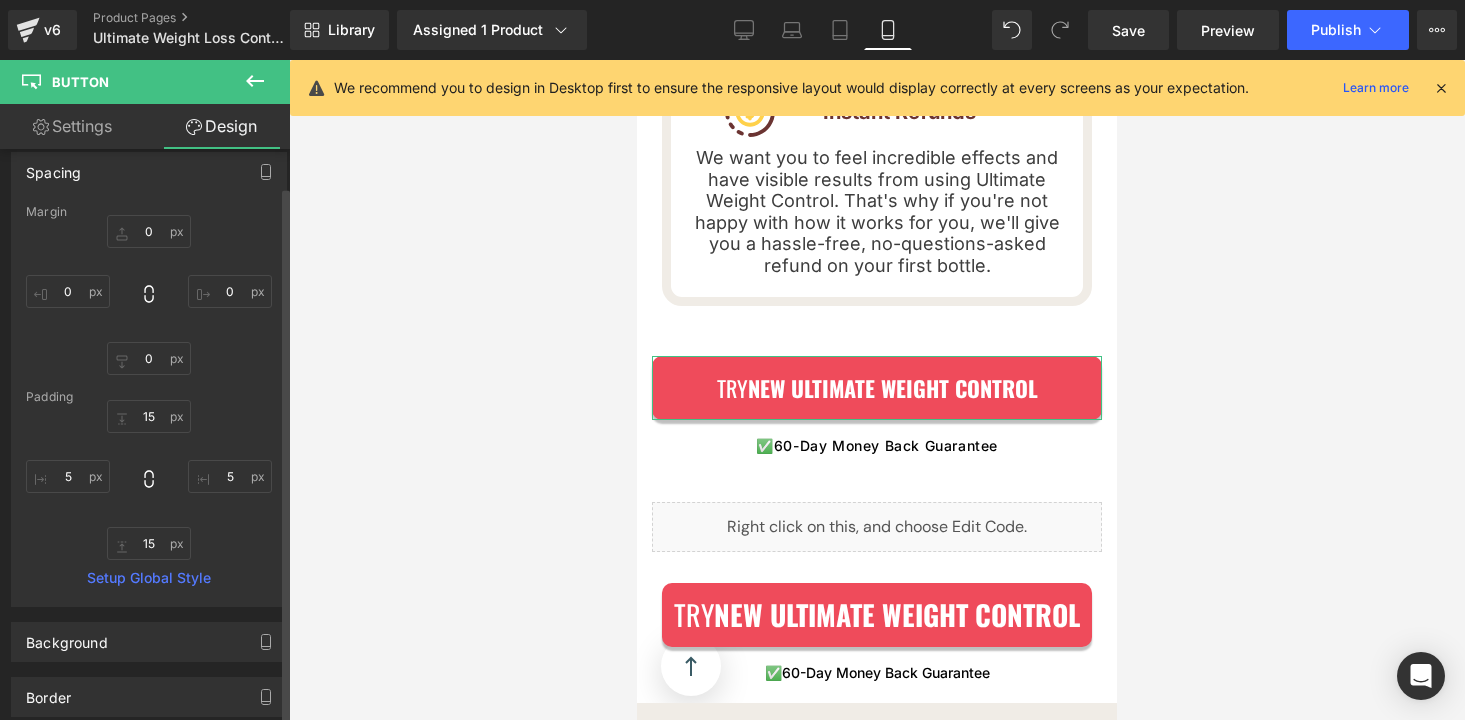 scroll, scrollTop: 98, scrollLeft: 0, axis: vertical 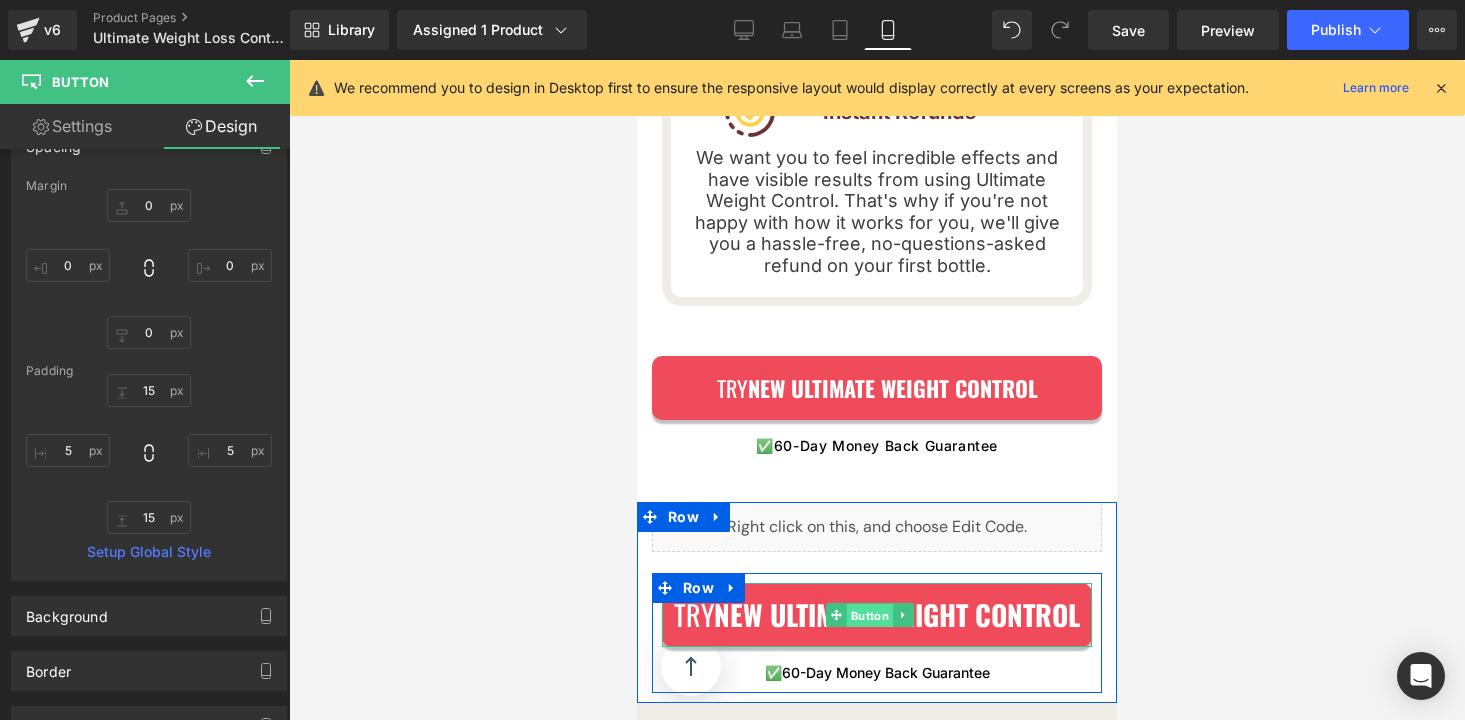click on "Button" at bounding box center [859, 615] 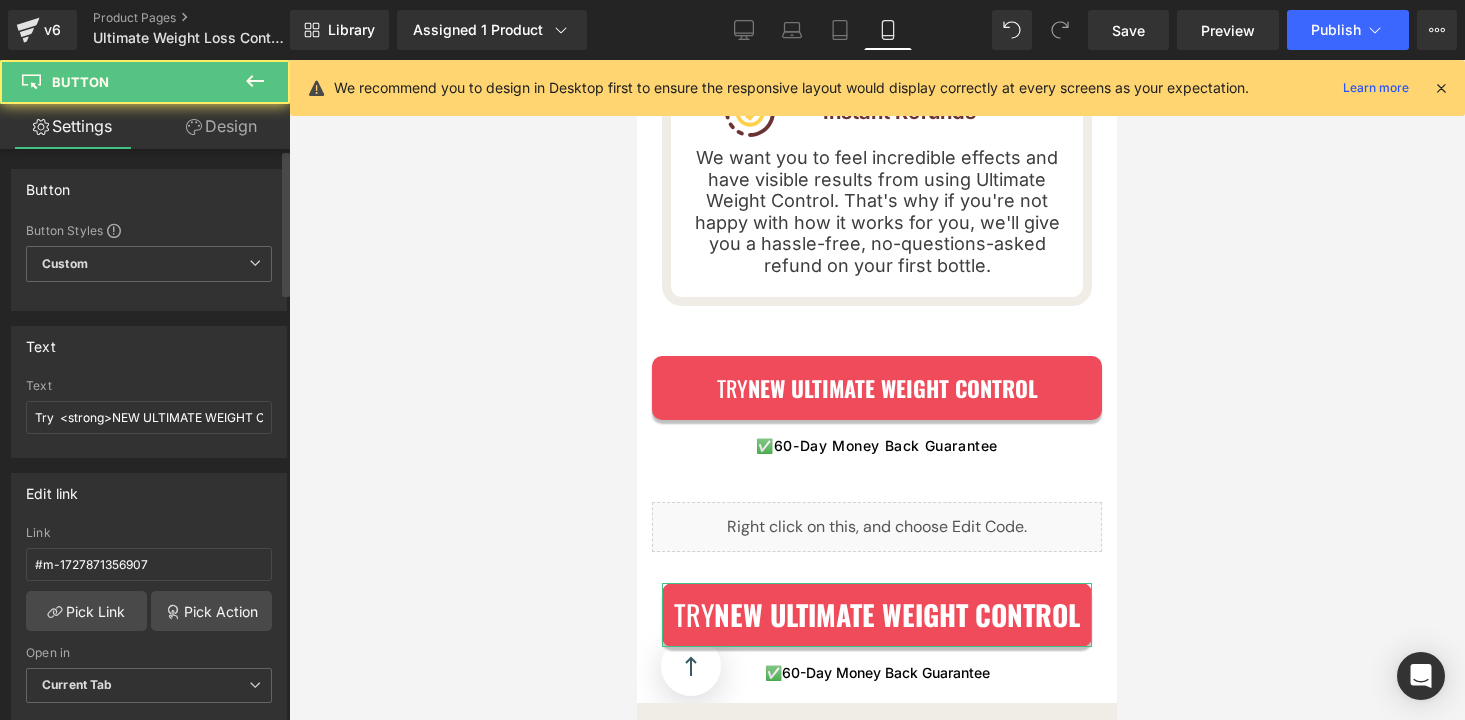 click on "Button
Button Styles Custom
Custom
Setup Global Style
Custom
Setup Global Style
Button Size Large Medium Small
Large
Large Medium Small
Text Try  <strong>NEW ULTIMATE WEIGHT CONTROL </strong> Text Try  <strong>NEW ULTIMATE WEIGHT CONTROL </strong> Edit link #m-1727871356907 Link #m-1727871356907  Pick Link  Pick Action Current Tab New Tab Open in
Current Tab
Current Tab New Tab Typography Thin 100 Semi Thin 200 Light 300 Regular 400 Medium 500 Semi Bold 600 Super Bold 800 Boldest 900 Bold 700 Lighter Bolder Font Weight
%" at bounding box center [149, 1251] 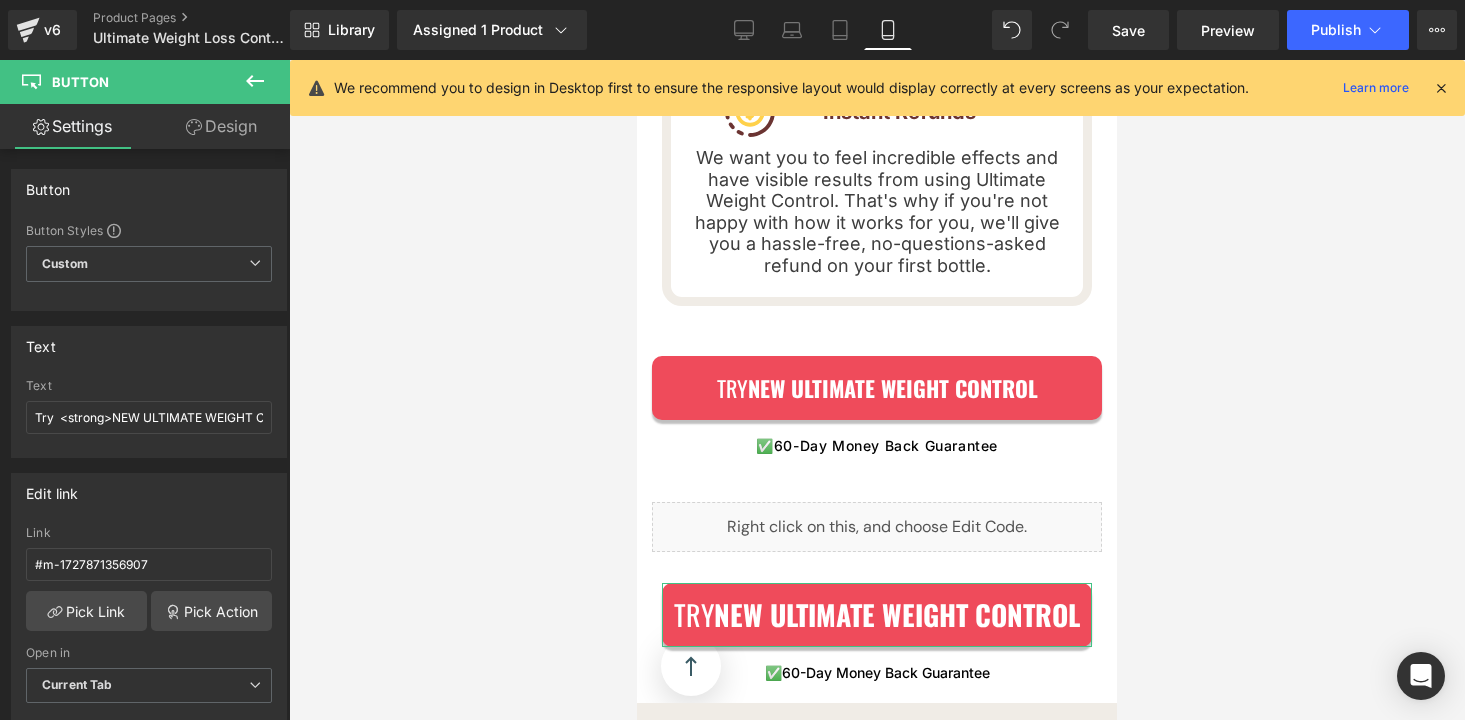 click on "Design" at bounding box center (221, 126) 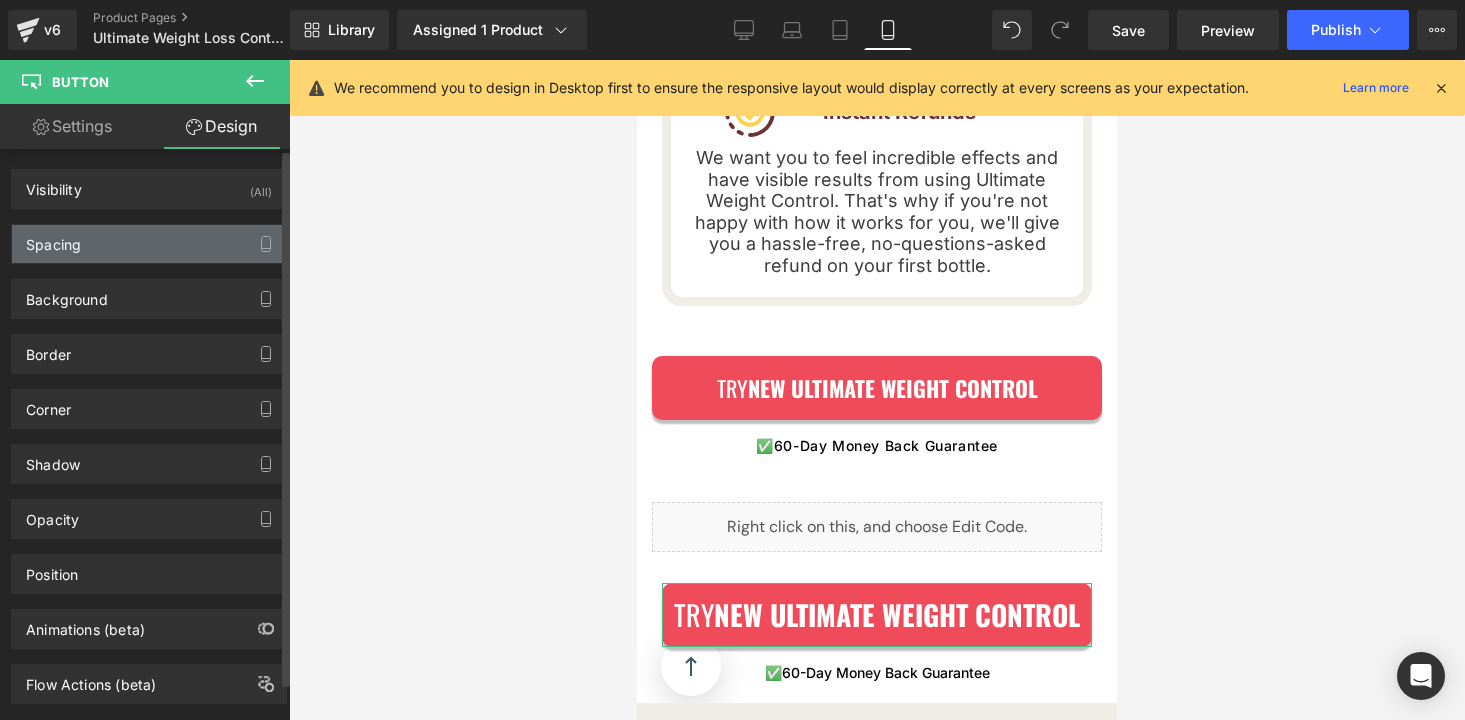 click on "Spacing" at bounding box center [149, 244] 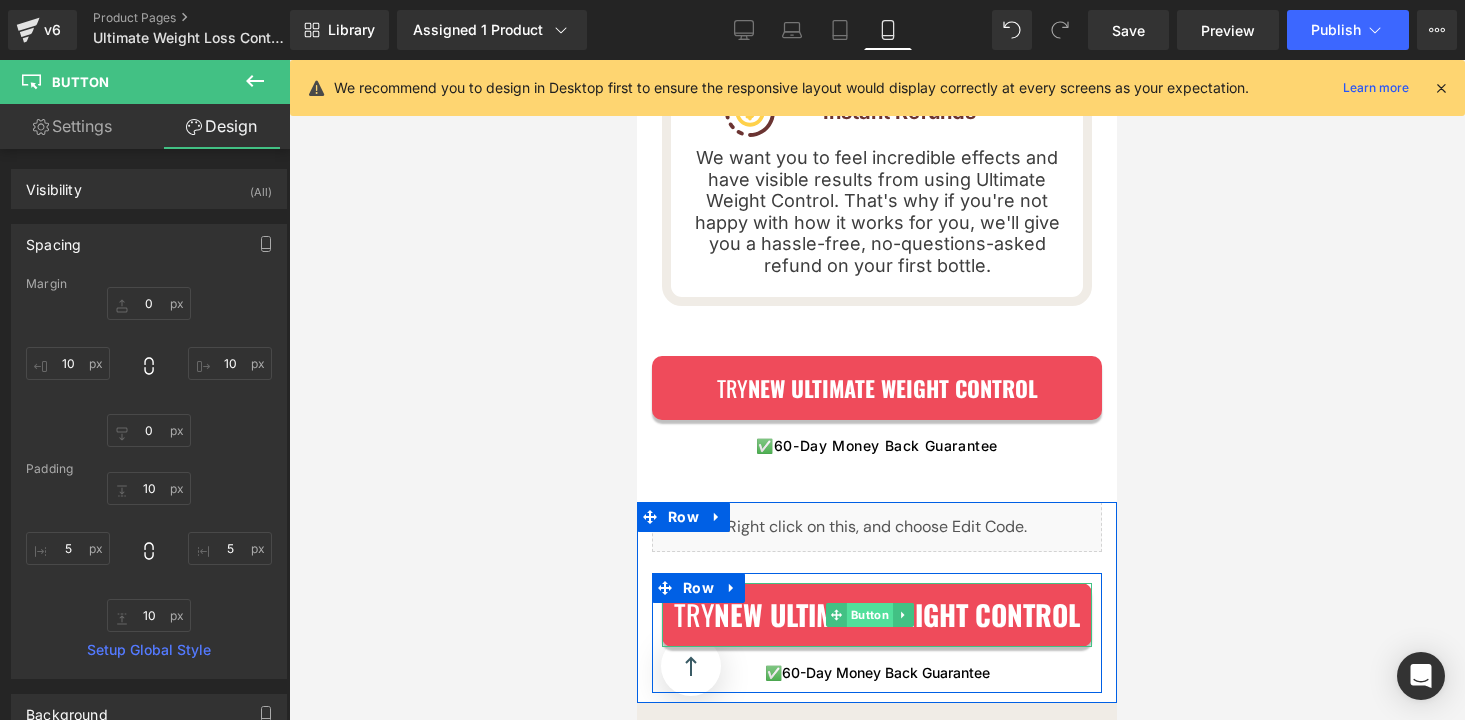 click on "Button" at bounding box center [859, 615] 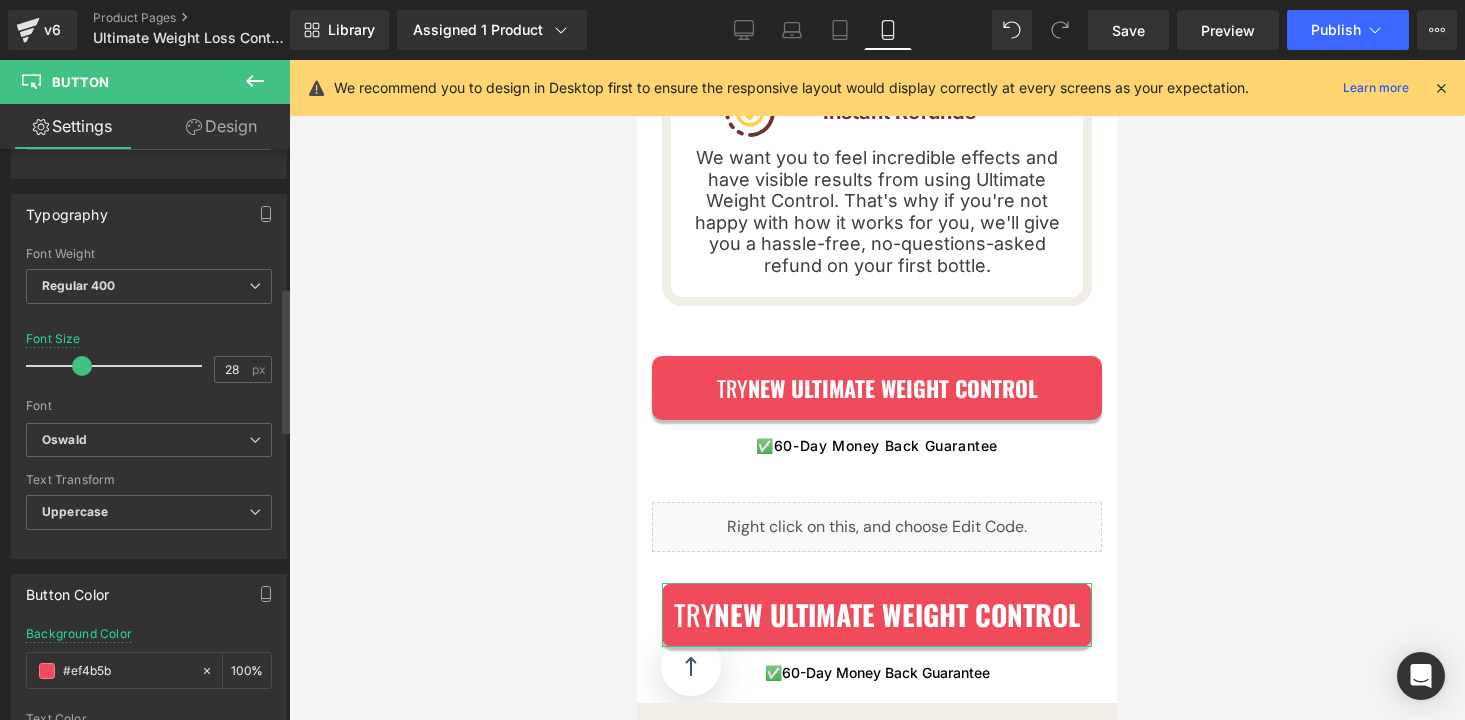 scroll, scrollTop: 524, scrollLeft: 0, axis: vertical 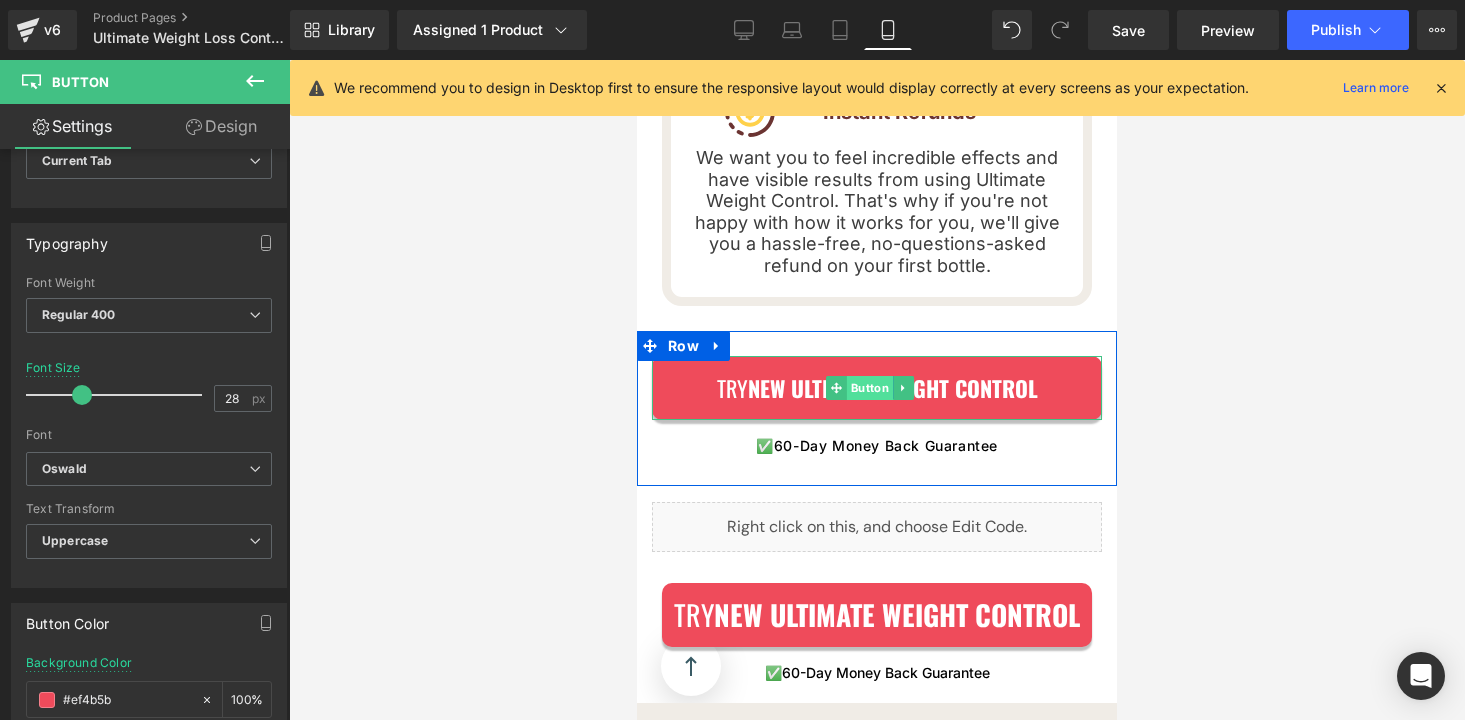 click on "Button" at bounding box center [859, 388] 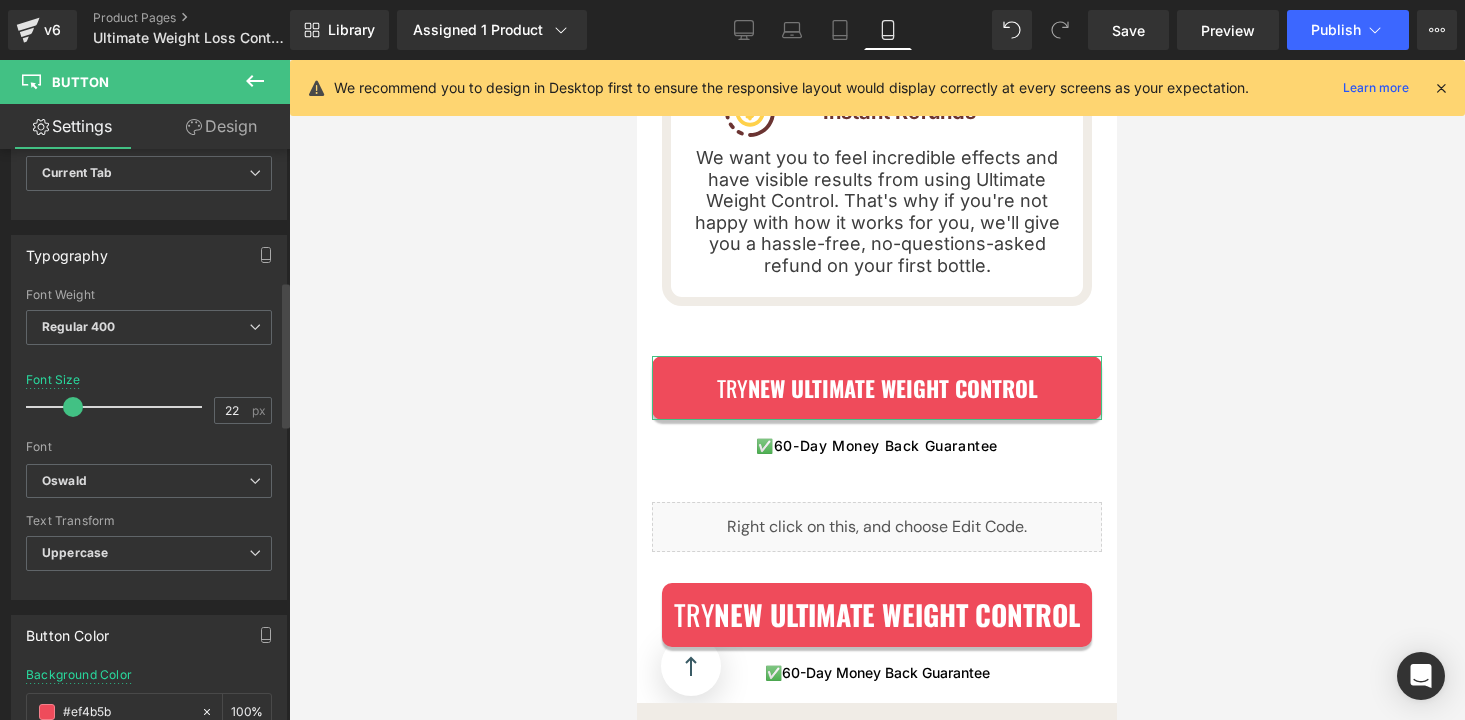 scroll, scrollTop: 520, scrollLeft: 0, axis: vertical 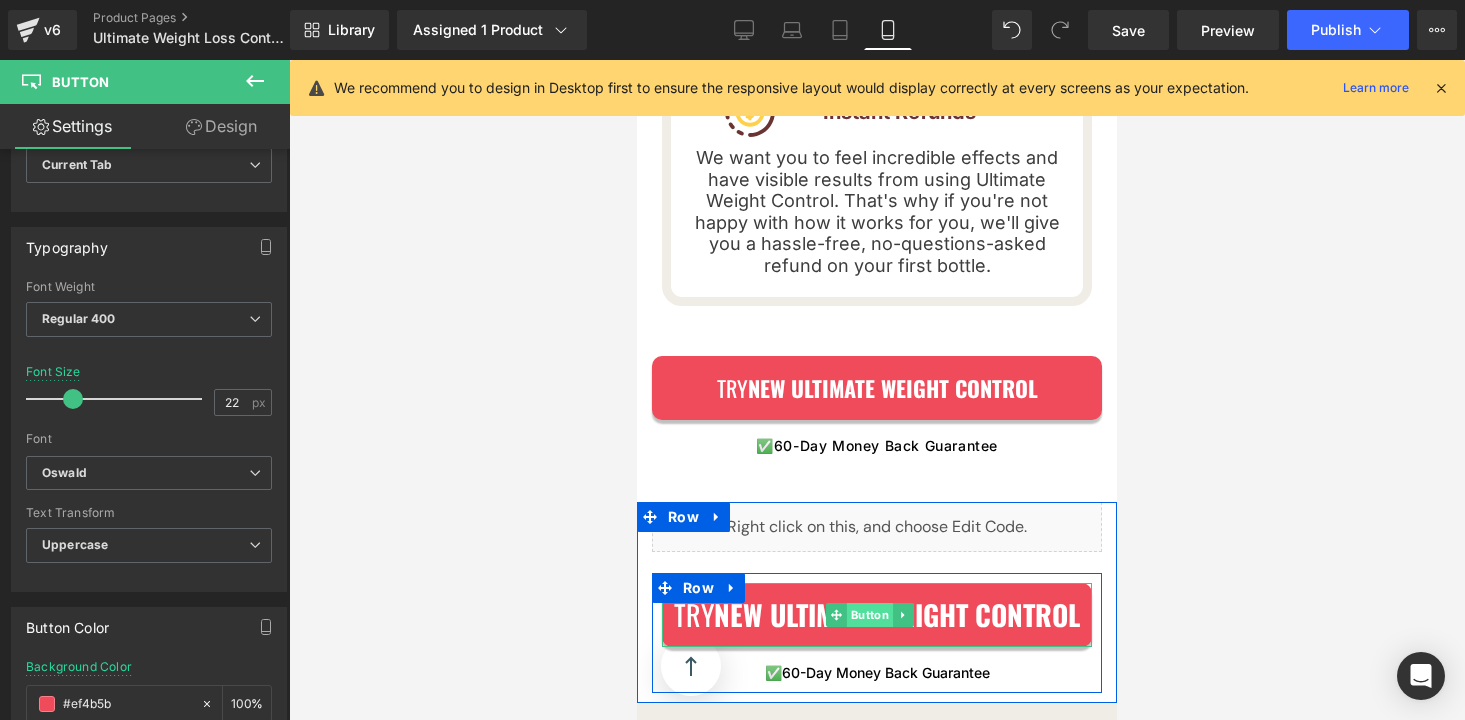 click on "Try   NEW ULTIMATE WEIGHT CONTROL  Button" at bounding box center [877, 615] 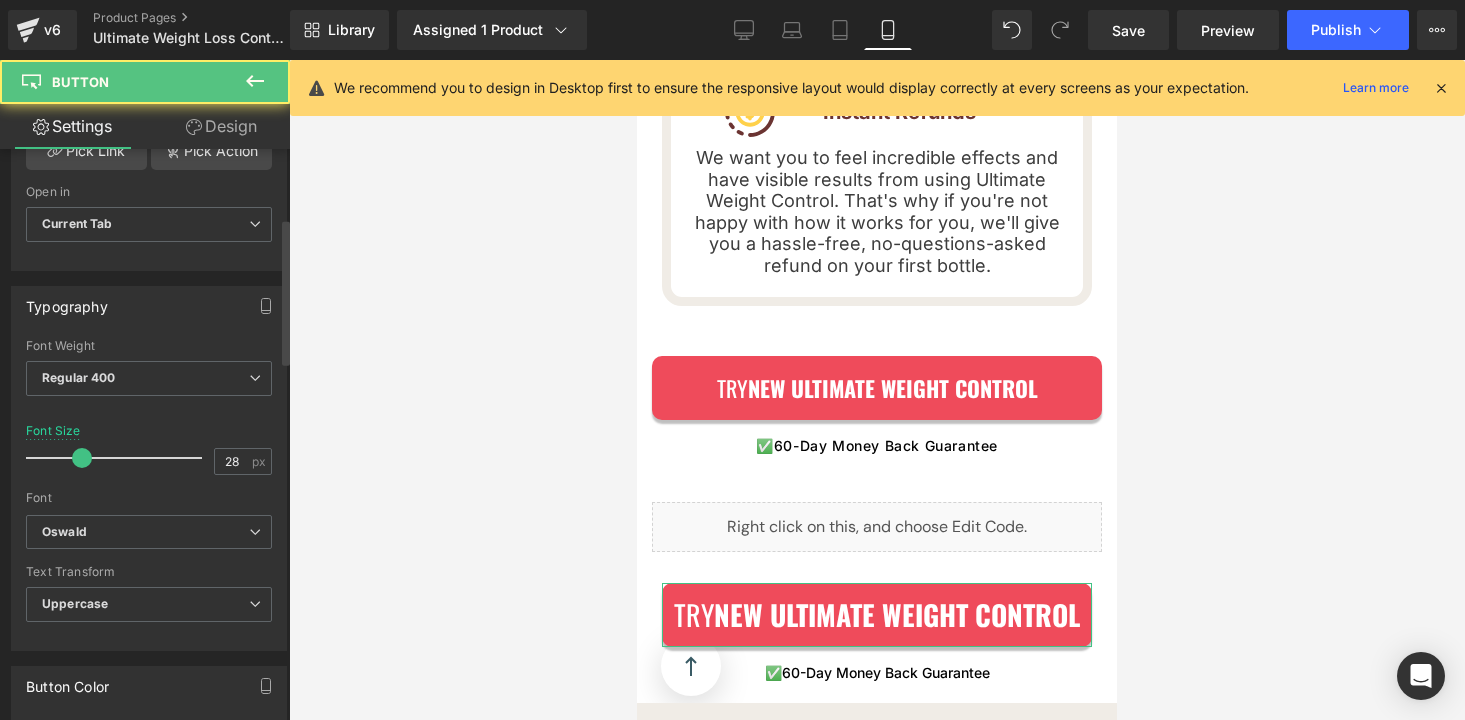 scroll, scrollTop: 570, scrollLeft: 0, axis: vertical 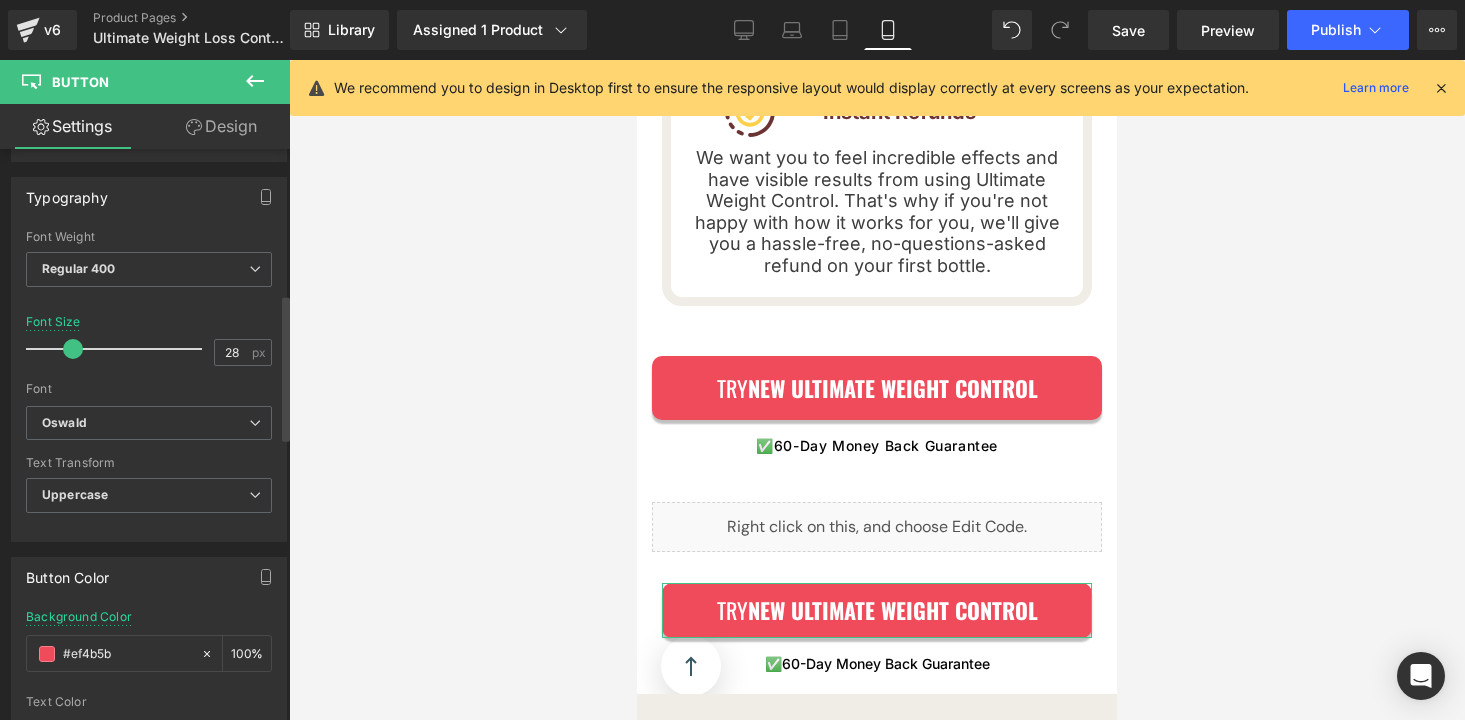 click at bounding box center (73, 349) 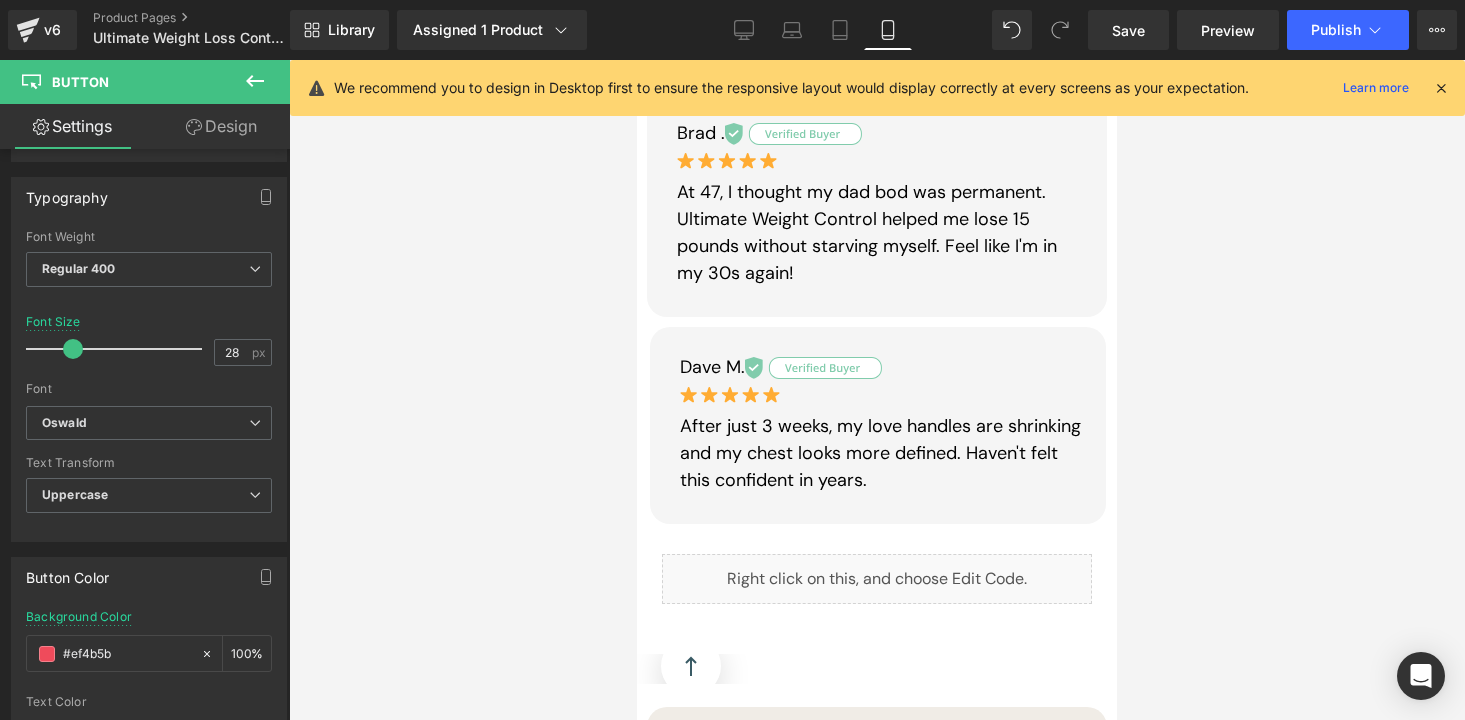 scroll, scrollTop: 2908, scrollLeft: 0, axis: vertical 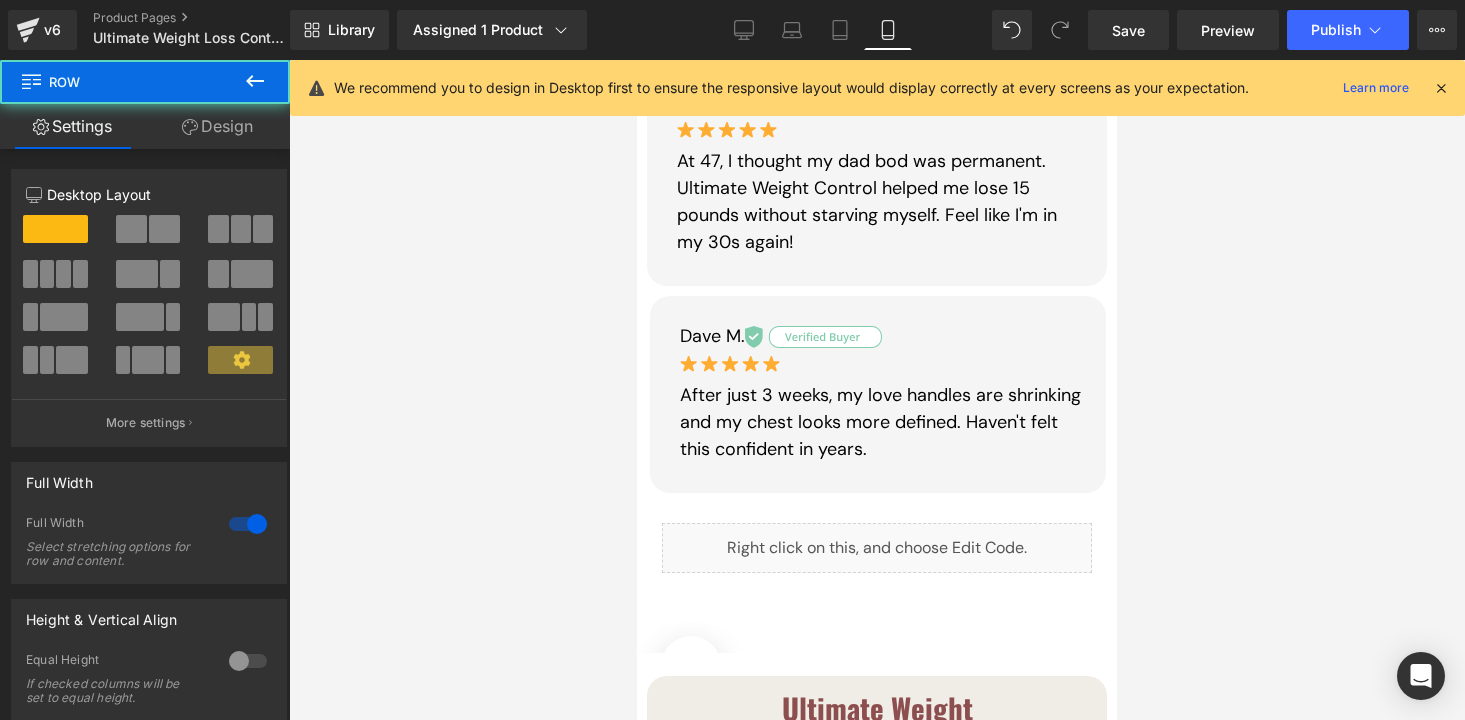 click on "Ultimate Weight Control™  Contains 6 Scientifically-Proven Ingredients Straight From Mother Nature Heading         Image         TRY  NEW Ultimate Weight Control Button         ✅ 60-Day Money Back Guarantee Text Block         Row         Row         Image         Row   56px       Try Our  Gut Friendly Supplement  Today! Heading         Liquid         Row         Easy To Understand Summarised Scientific Studies Text Block         The Science Behind The Ingredients In  Ultimate Weight Control Heading         Row         Liquid         Row         Try   NEW ULTIMATE WEIGHT CONTROL Button         ✅  60-Day Money Back Guarantee Text Block         Row         Row         Row         Row" at bounding box center (877, 1280) 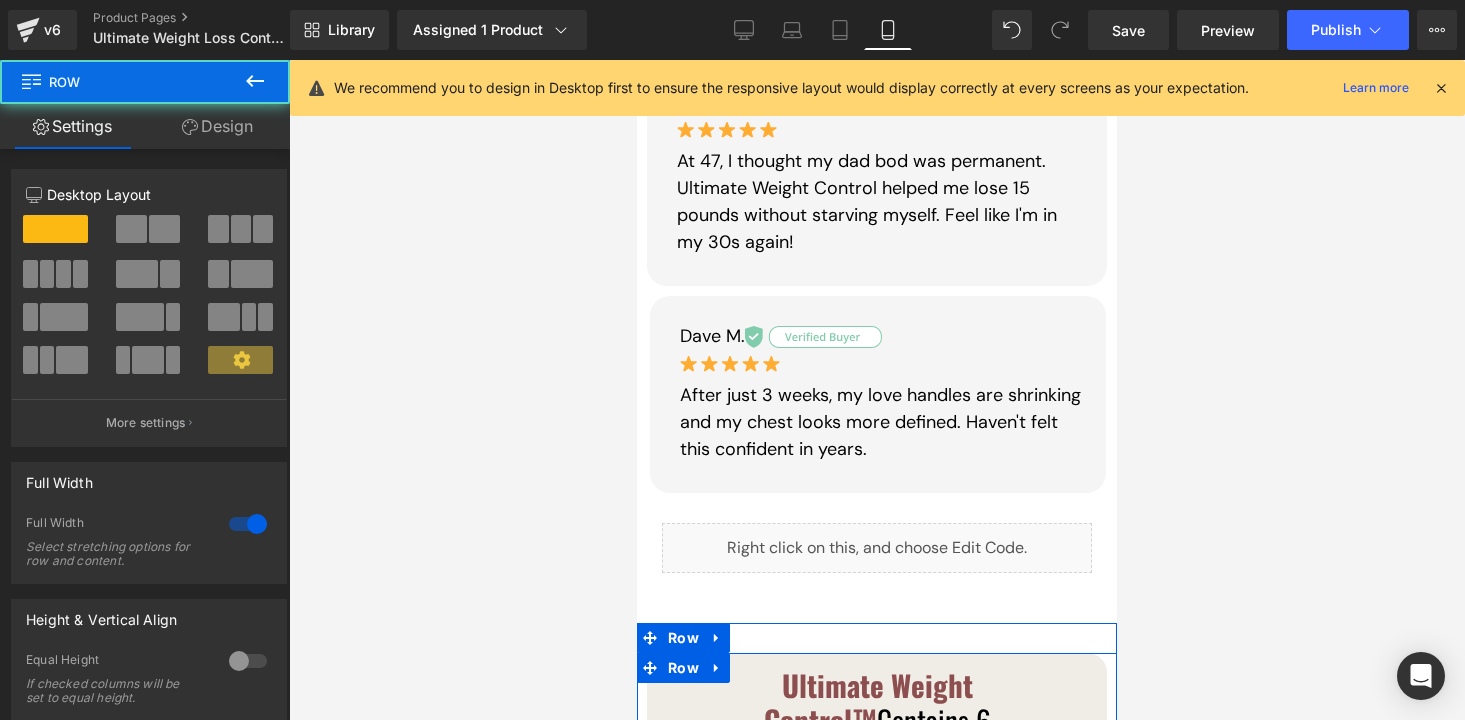 drag, startPoint x: 854, startPoint y: 578, endPoint x: 855, endPoint y: 555, distance: 23.021729 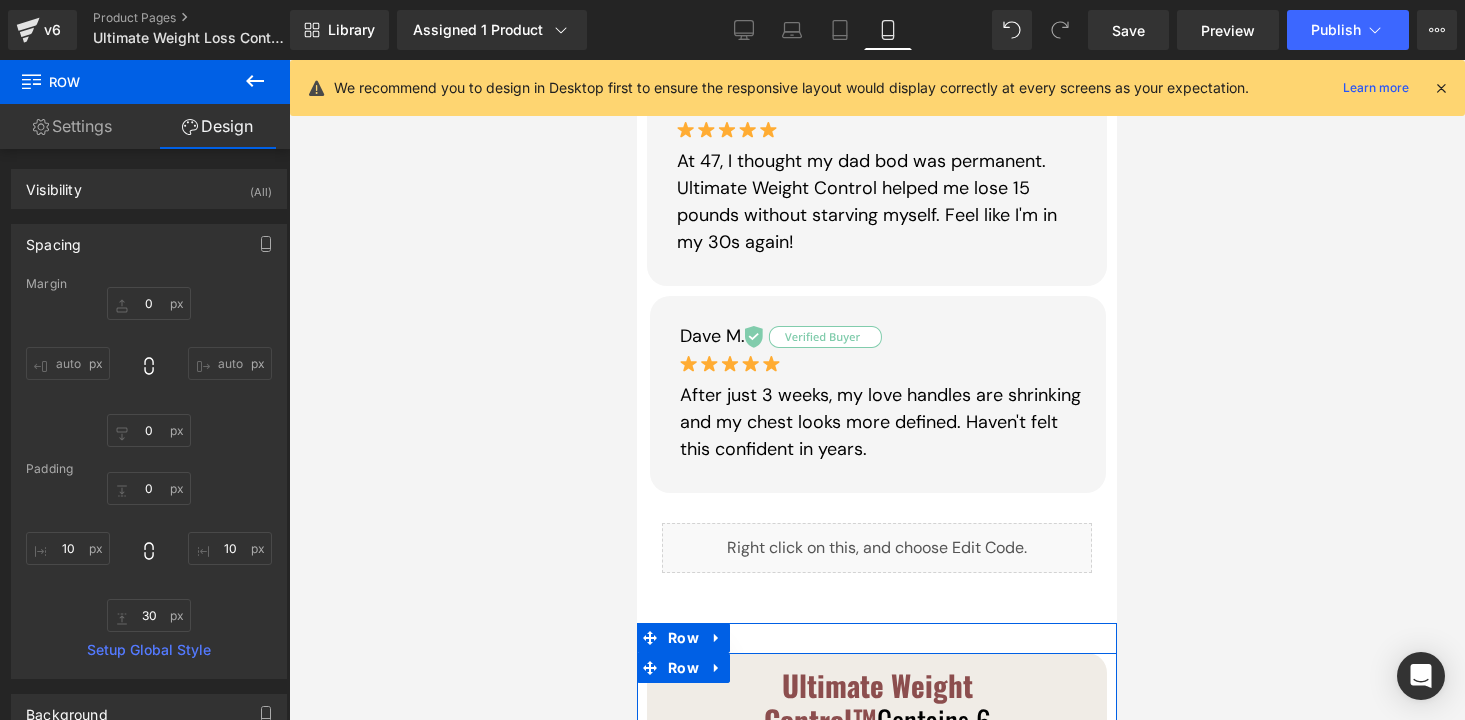 click on "Ultimate Weight Control™  Contains 6 Scientifically-Proven Ingredients Straight From Mother Nature Heading         Image         TRY  NEW Ultimate Weight Control Button         ✅ 60-Day Money Back Guarantee Text Block         Row         Row         Image         Row   56px       Try Our  Gut Friendly Supplement  Today! Heading         Liquid         Row         Easy To Understand Summarised Scientific Studies Text Block         The Science Behind The Ingredients In  Ultimate Weight Control Heading         Row         Liquid         Row         Try   NEW ULTIMATE WEIGHT CONTROL Button         ✅  60-Day Money Back Guarantee Text Block         Row         Row         Row         Row" at bounding box center (877, 1269) 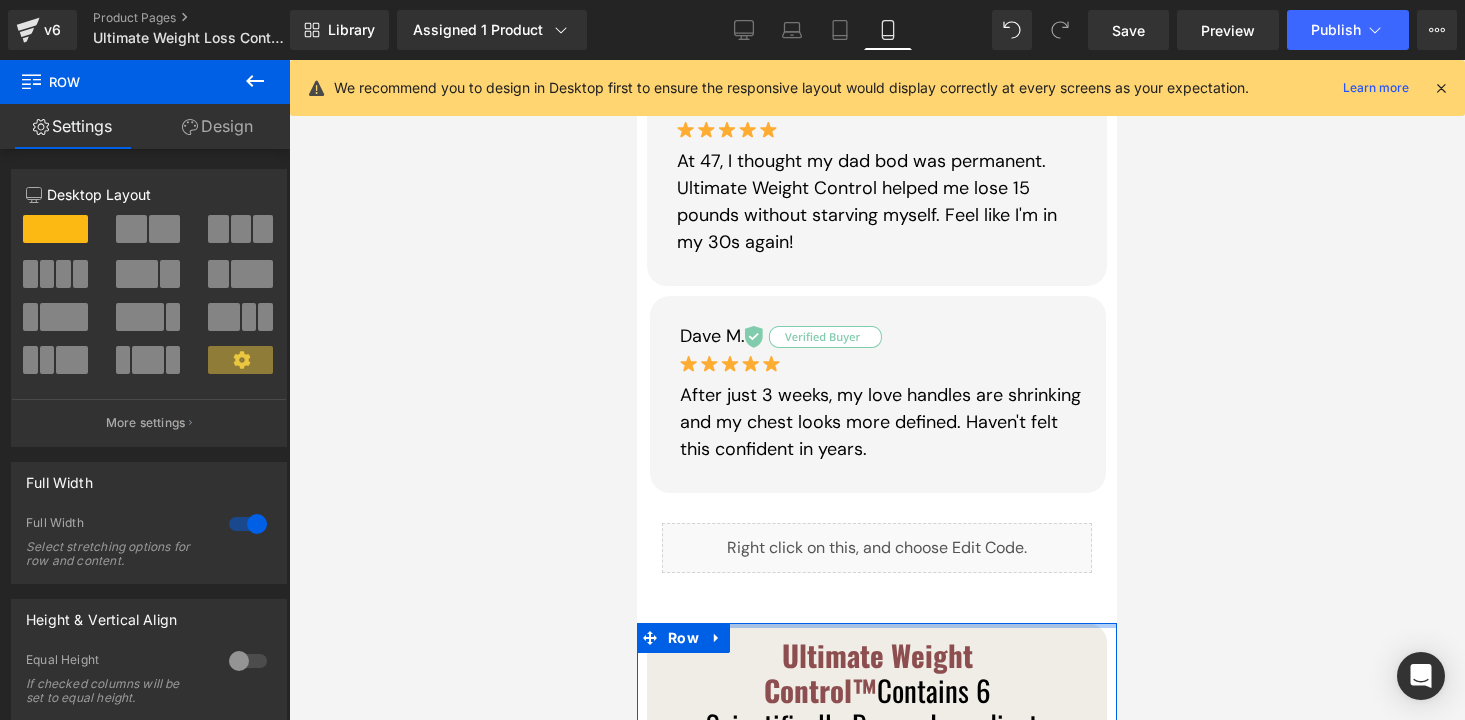 drag, startPoint x: 857, startPoint y: 540, endPoint x: 857, endPoint y: 508, distance: 32 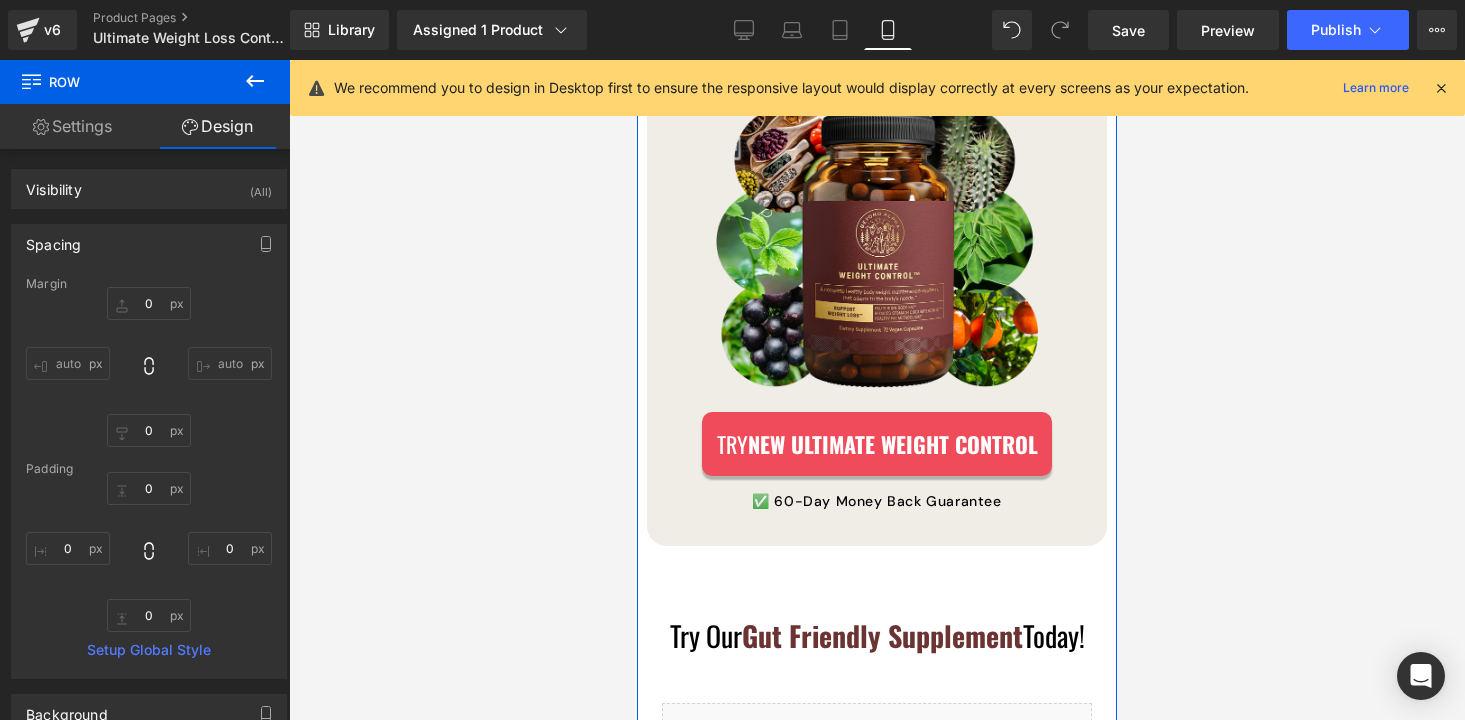 scroll, scrollTop: 3605, scrollLeft: 0, axis: vertical 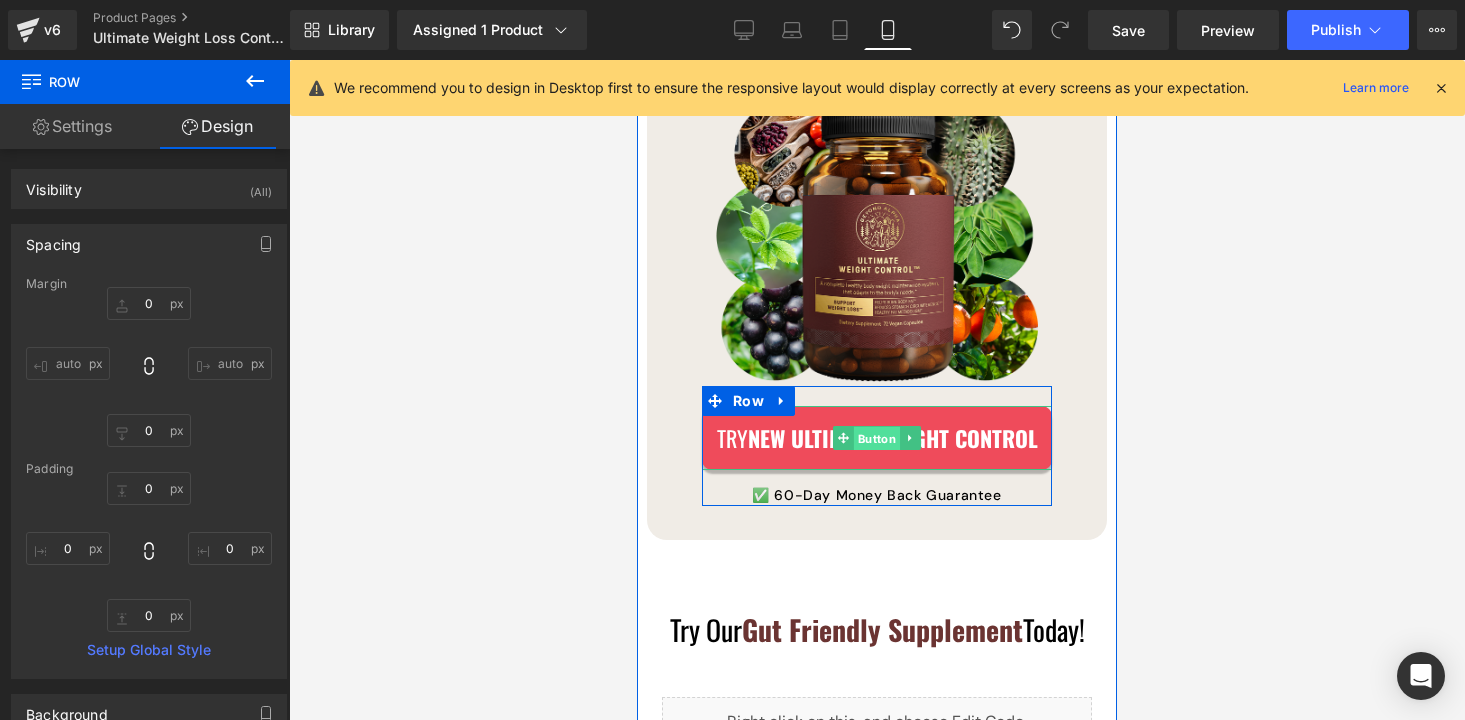 click on "Button" at bounding box center [866, 438] 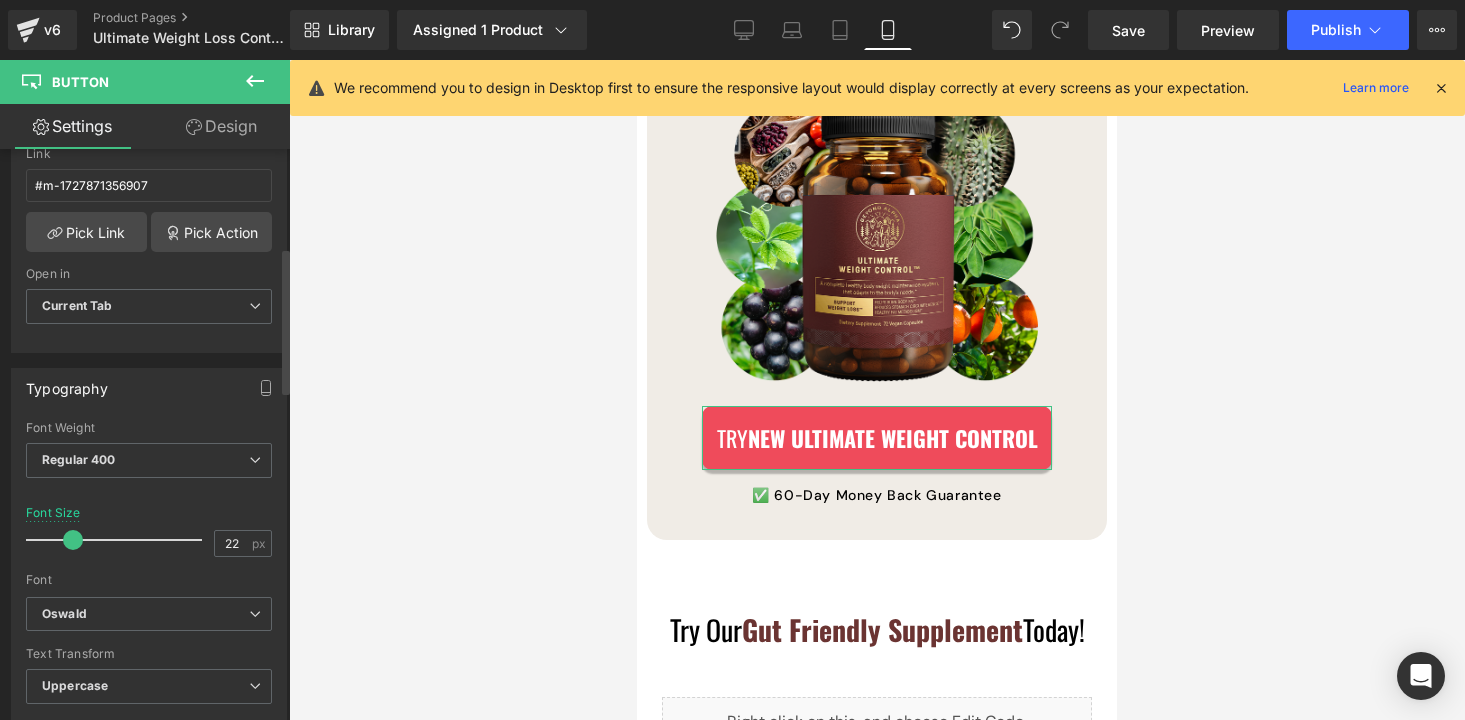 scroll, scrollTop: 398, scrollLeft: 0, axis: vertical 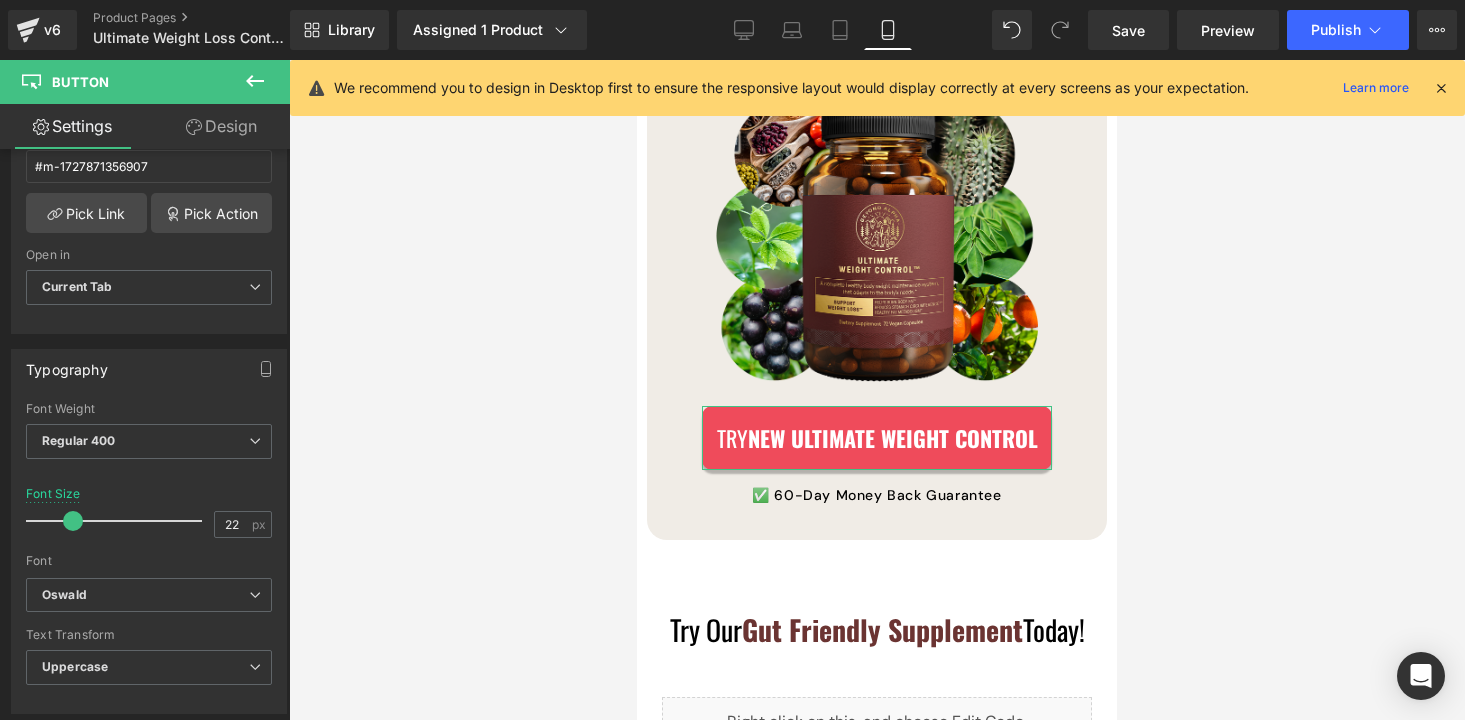 click on "Design" at bounding box center [221, 126] 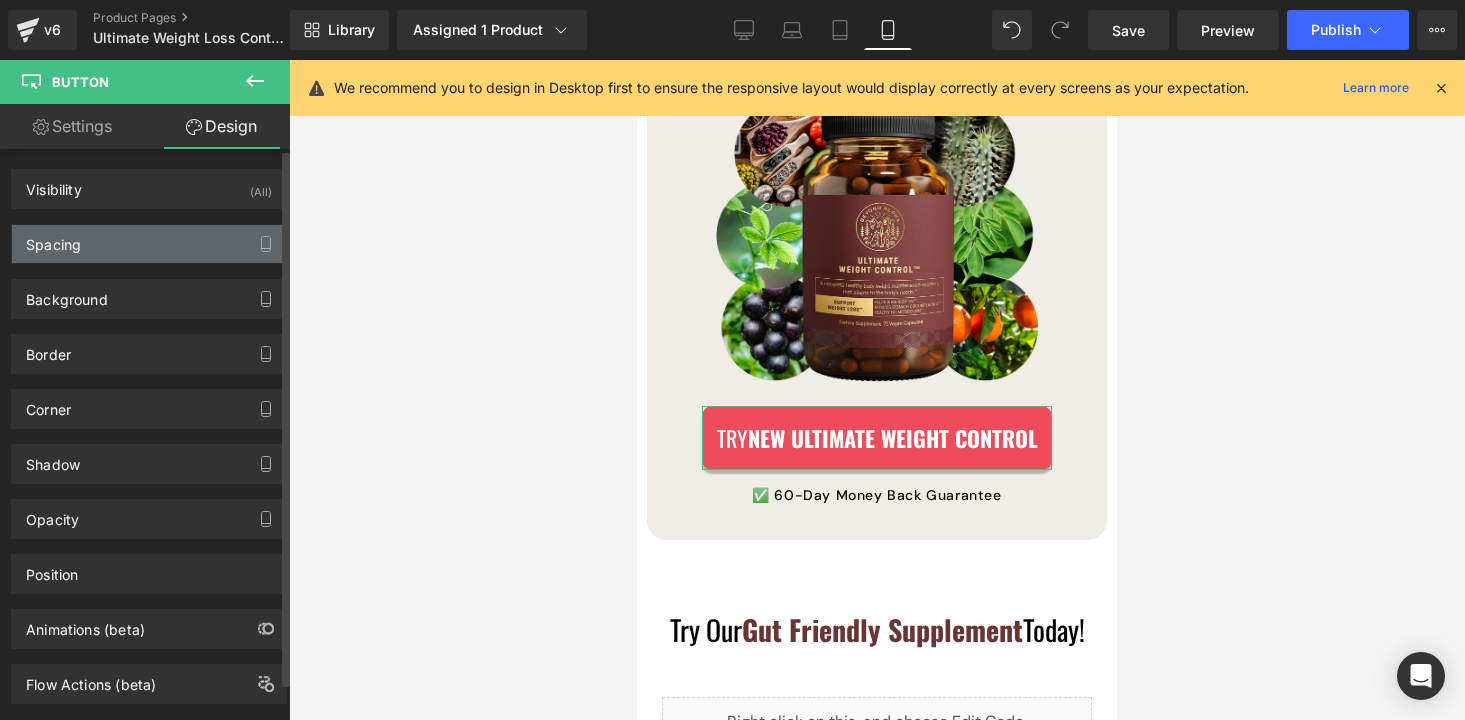 click on "Spacing" at bounding box center [149, 244] 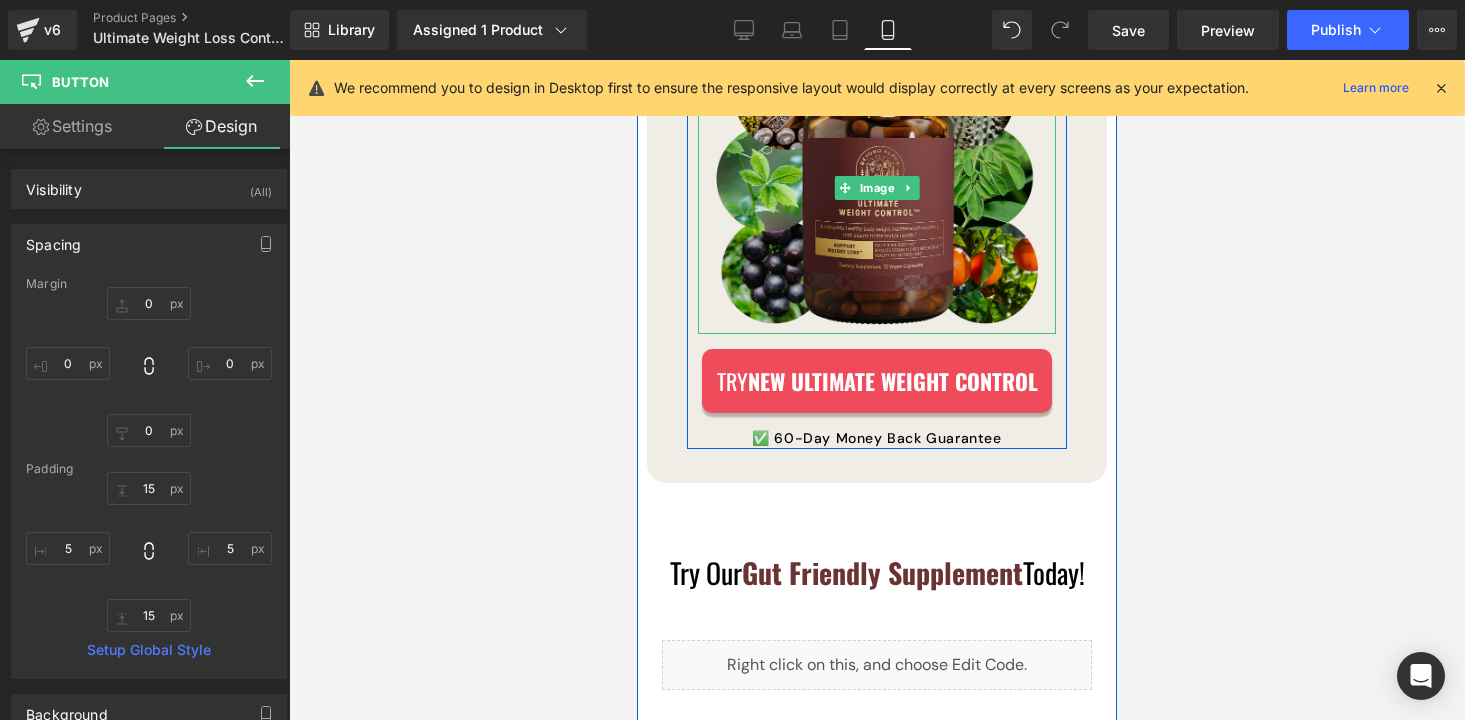 scroll, scrollTop: 3824, scrollLeft: 0, axis: vertical 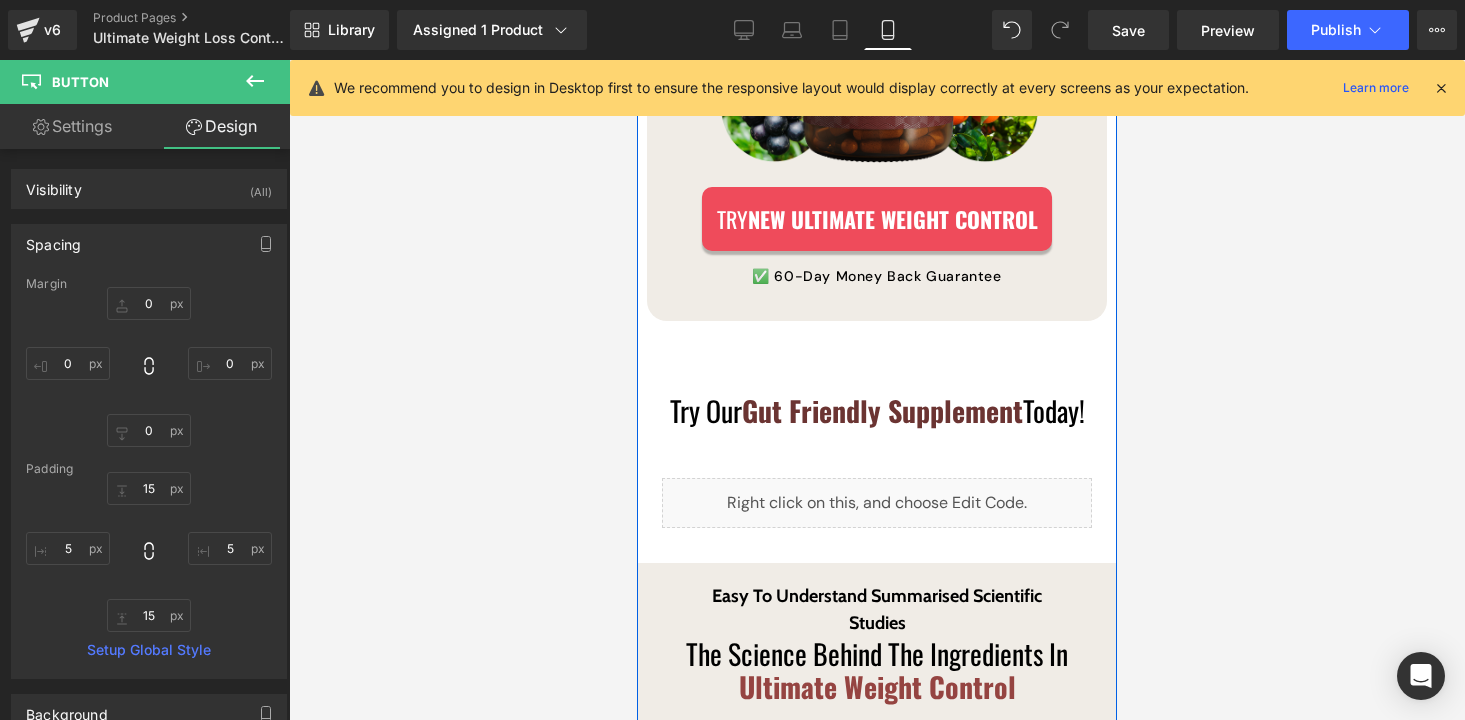 click on "Ultimate Weight Control™  Contains 6 Scientifically-Proven Ingredients Straight From Mother Nature Heading         Image         TRY  NEW Ultimate Weight Control Button         ✅ 60-Day Money Back Guarantee Text Block         Row         Row         Image         Row   56px       Try Our  Gut Friendly Supplement  Today! Heading         Liquid         Row         Easy To Understand Summarised Scientific Studies Text Block         The Science Behind The Ingredients In  Ultimate Weight Control Heading         Row         Liquid         Row         Try   NEW ULTIMATE WEIGHT CONTROL Button         ✅  60-Day Money Back Guarantee Text Block         Row         Row" at bounding box center [877, 323] 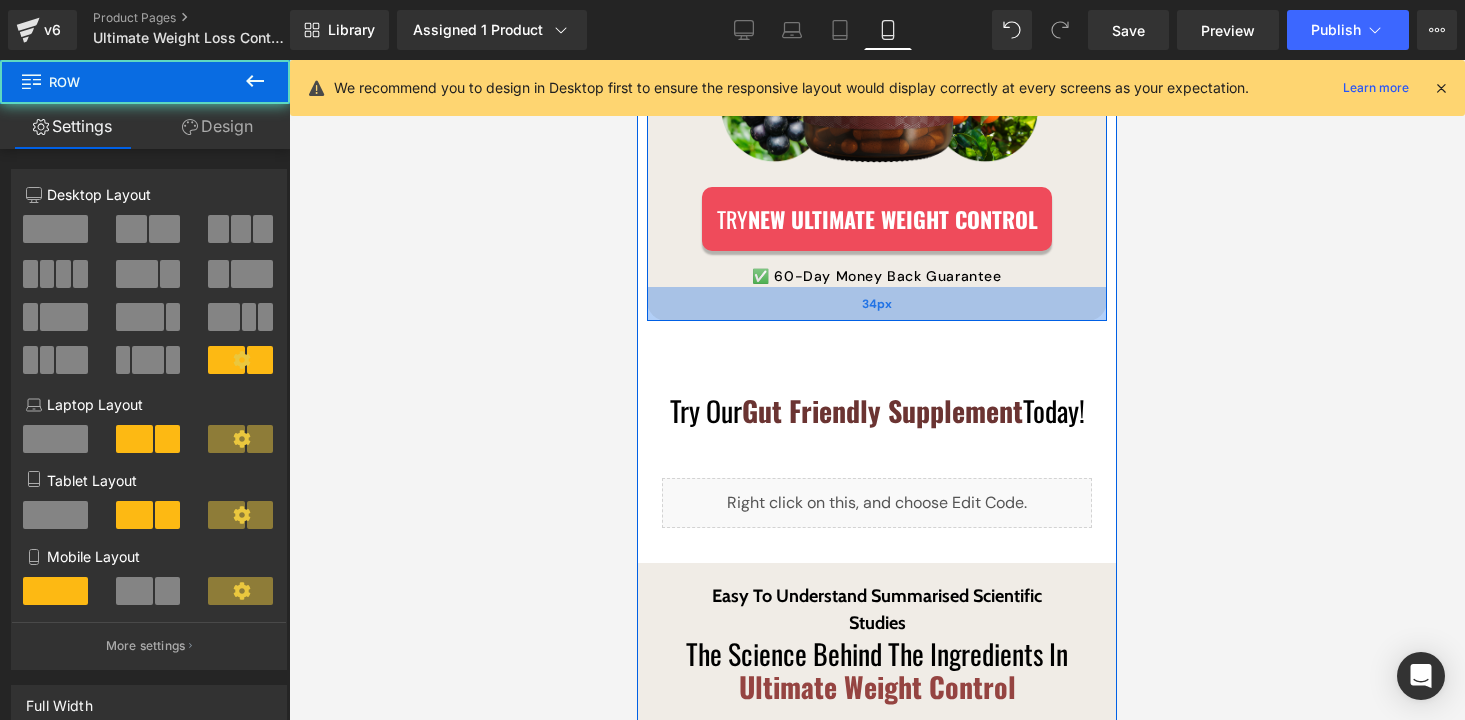 click on "34px" at bounding box center (877, 304) 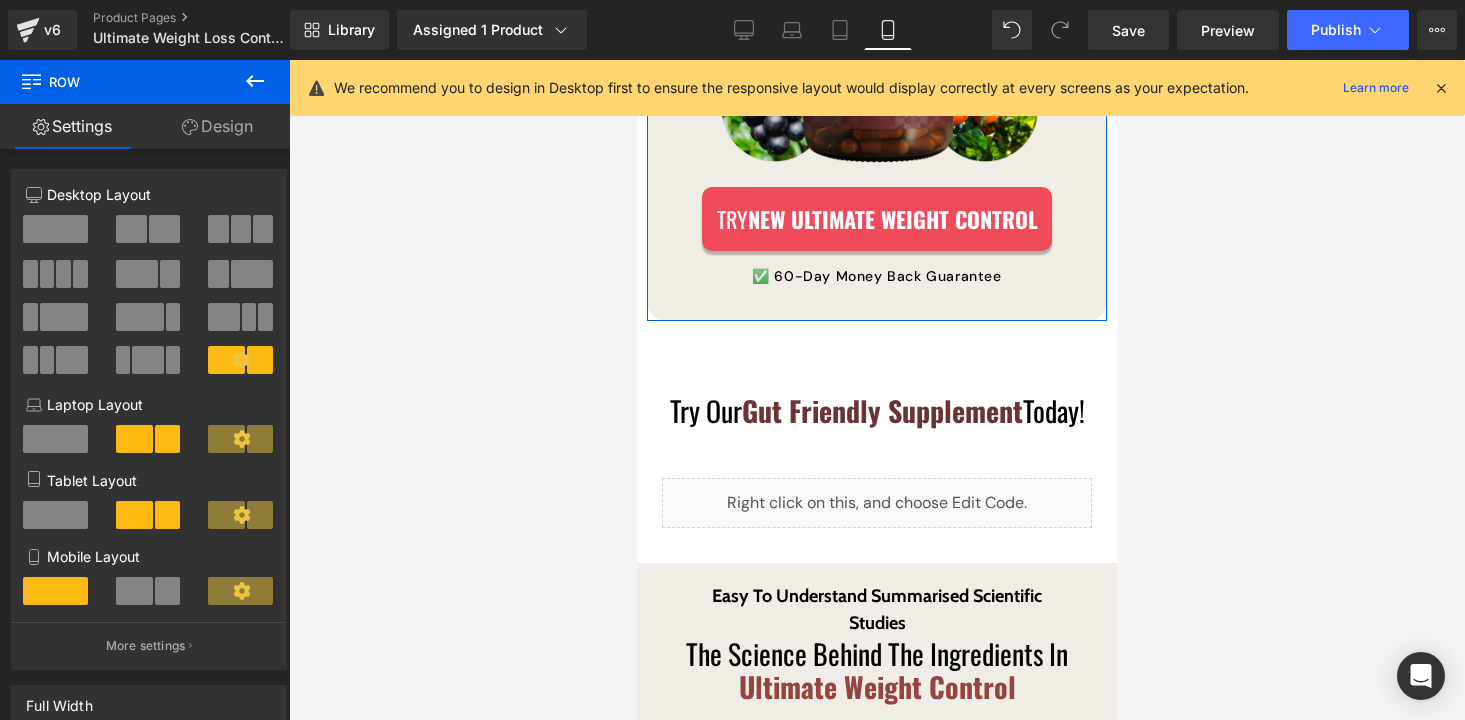 click on "Design" at bounding box center (217, 126) 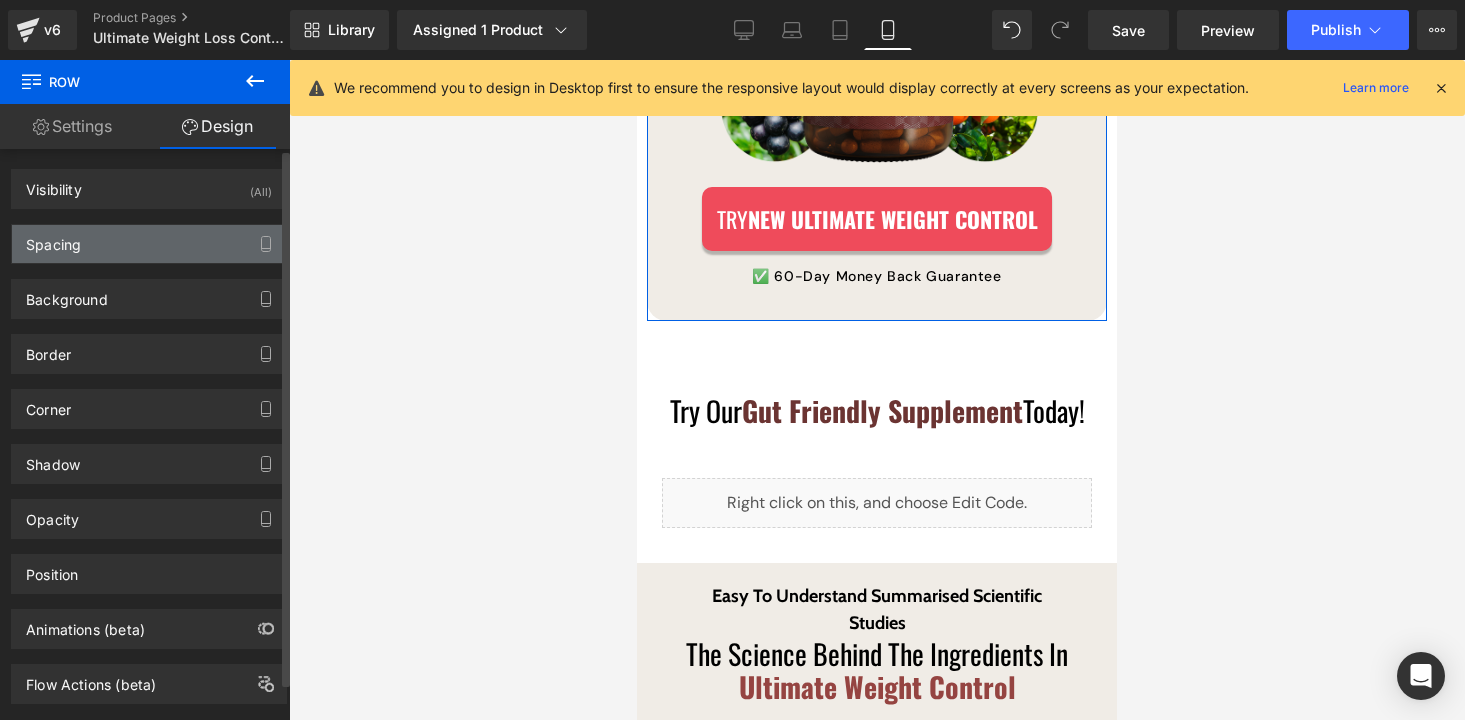click on "Spacing" at bounding box center [149, 244] 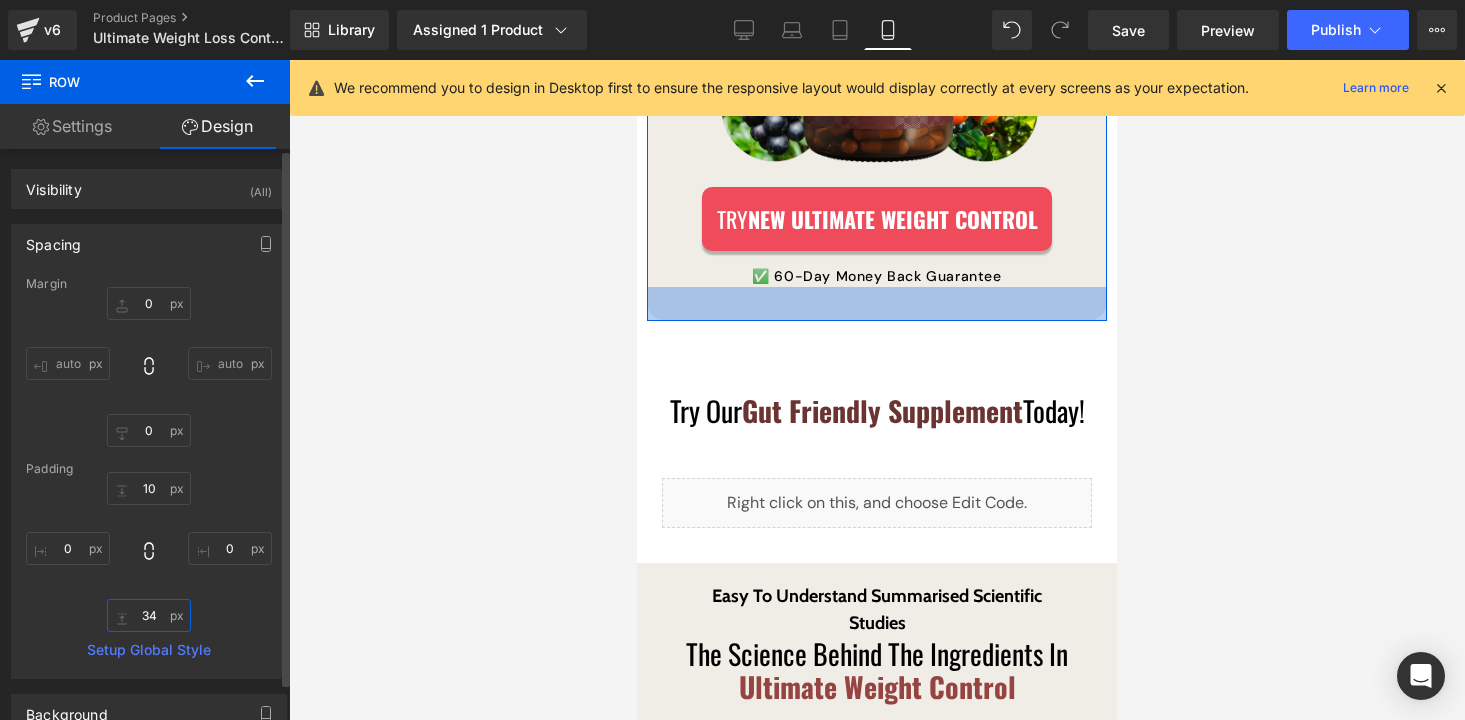 click on "34" at bounding box center [149, 615] 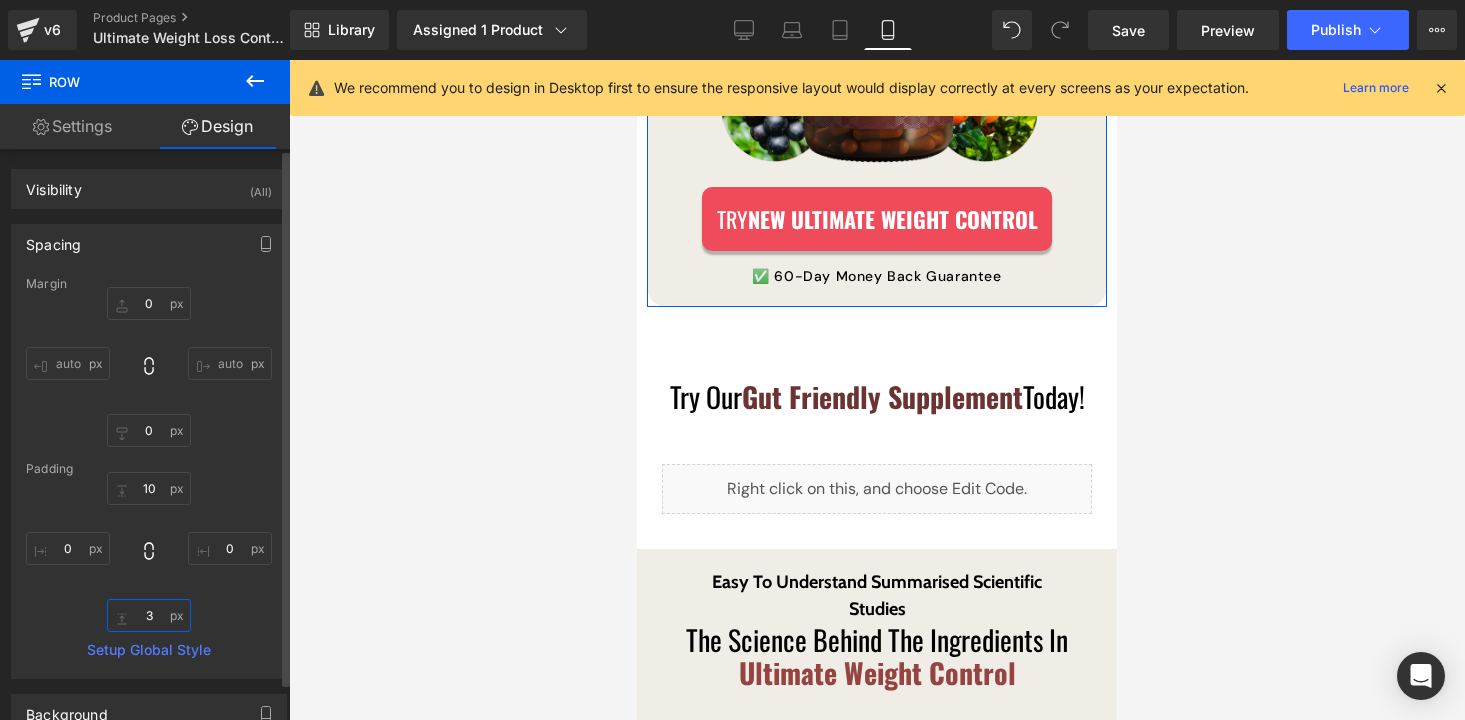 type on "34" 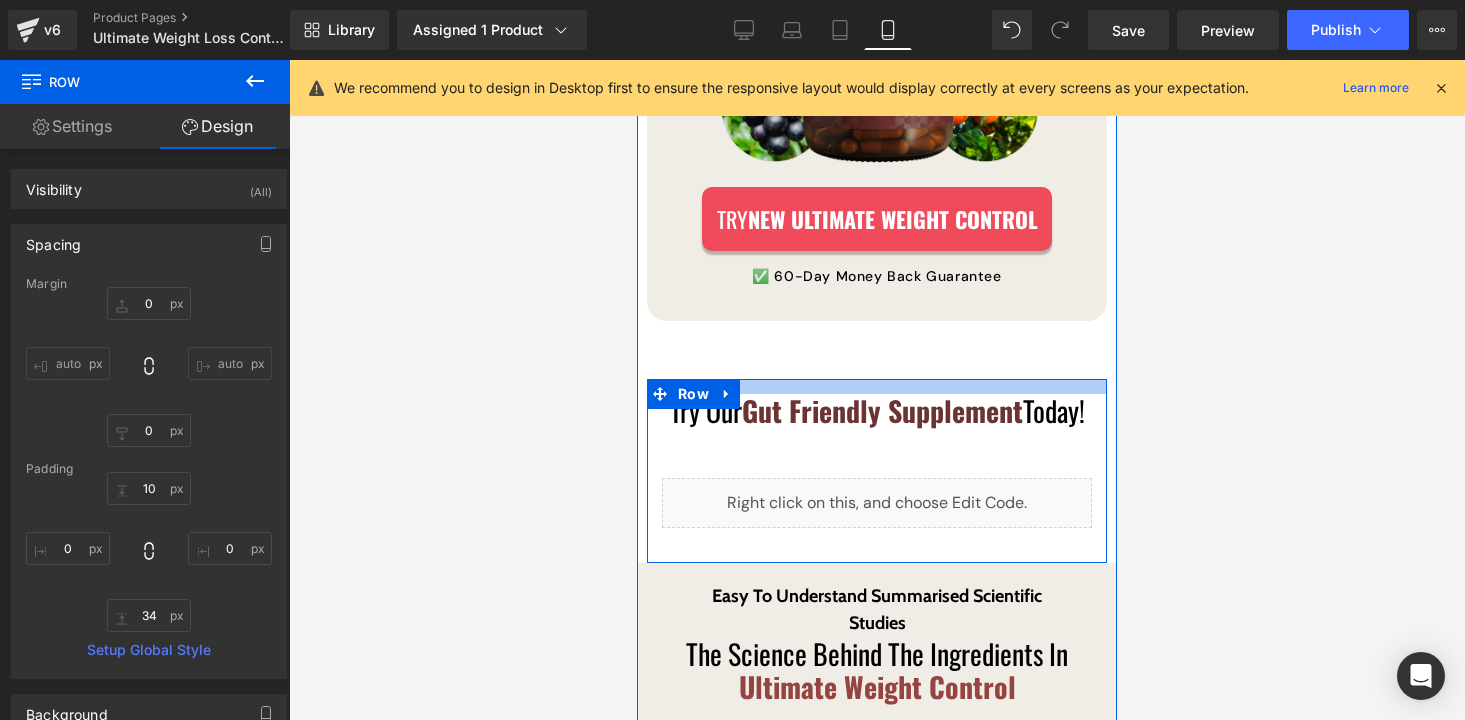 click at bounding box center (877, 386) 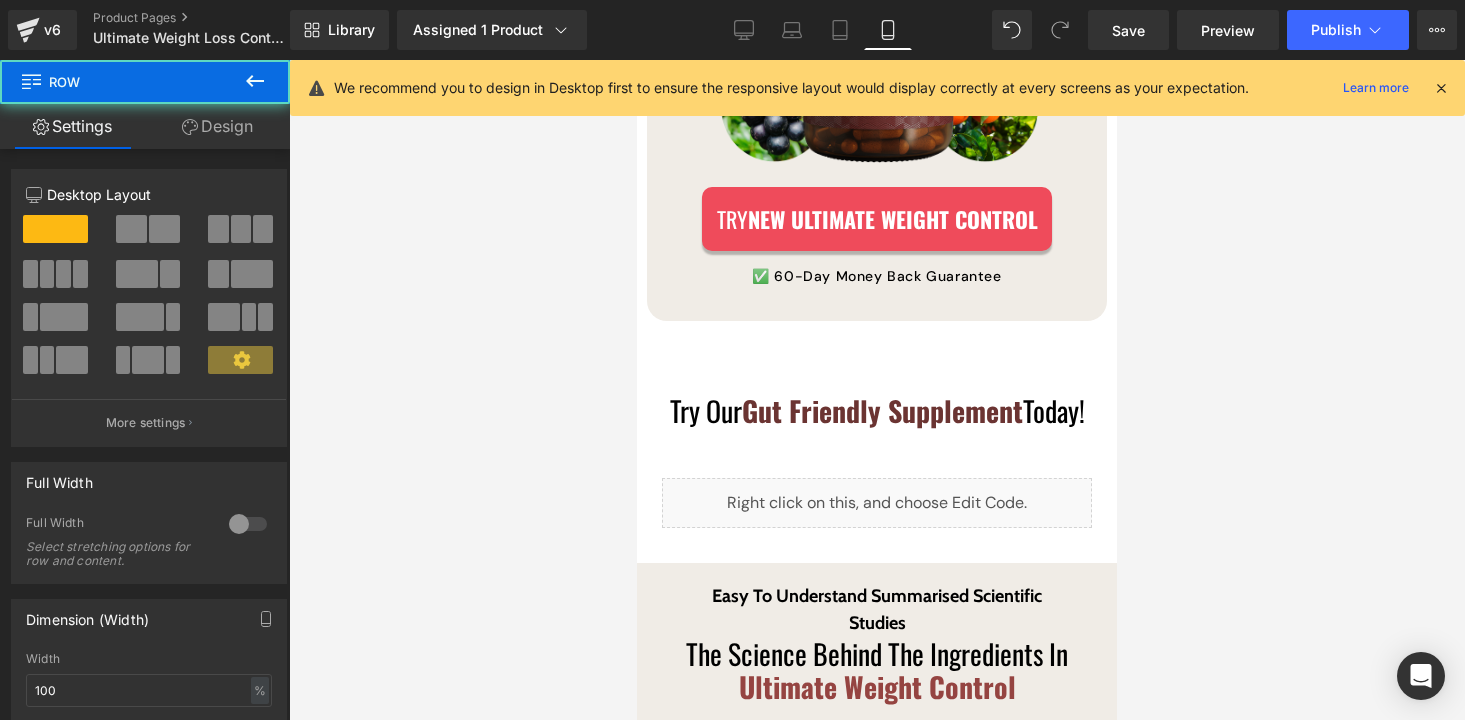 click on "Design" at bounding box center (217, 126) 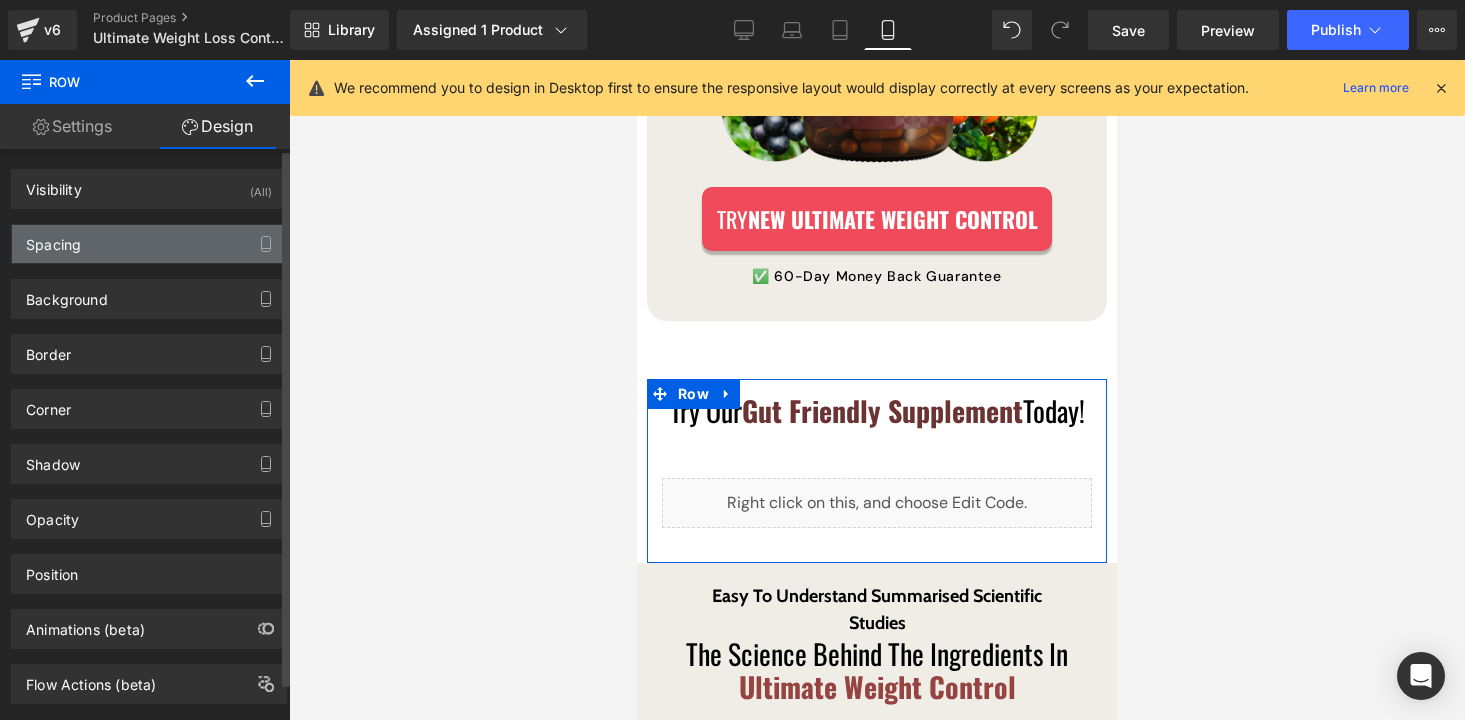 click on "Spacing" at bounding box center [149, 244] 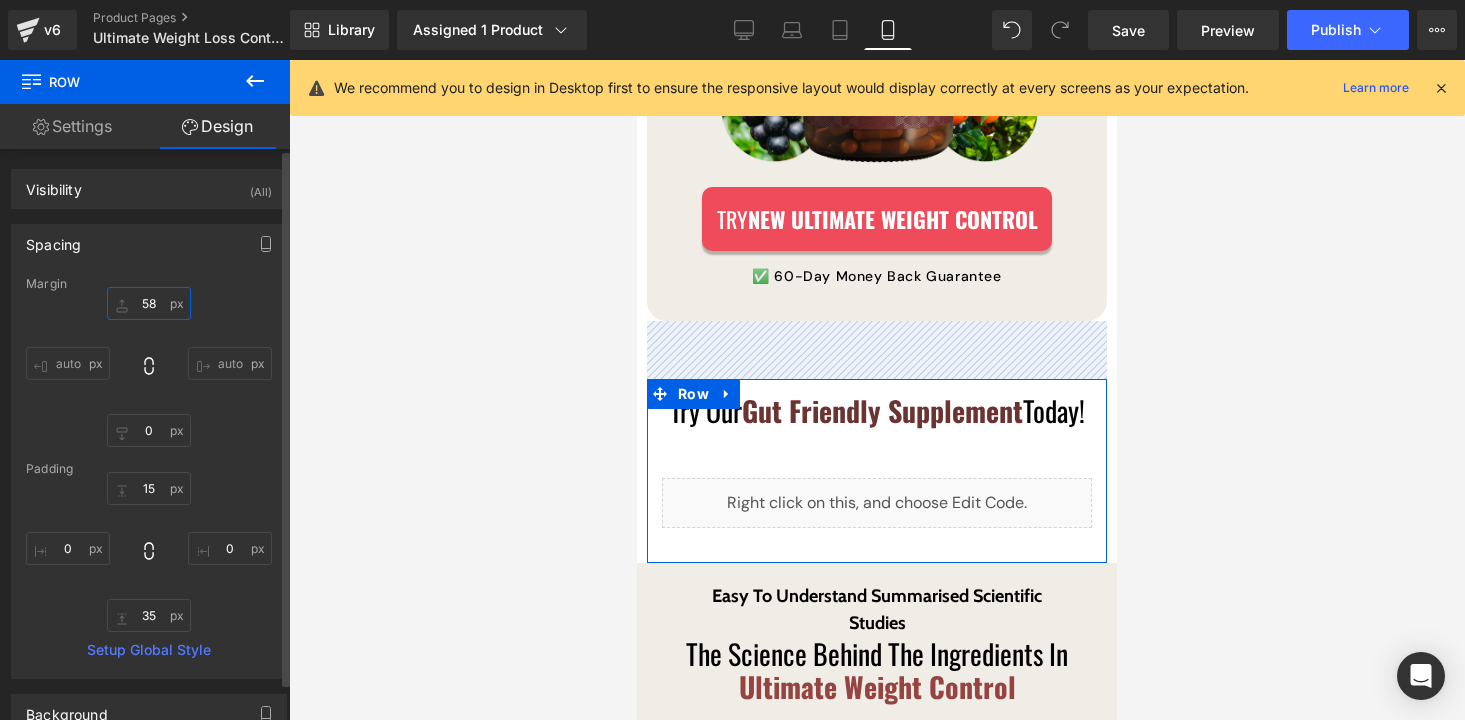 click on "58" at bounding box center [149, 303] 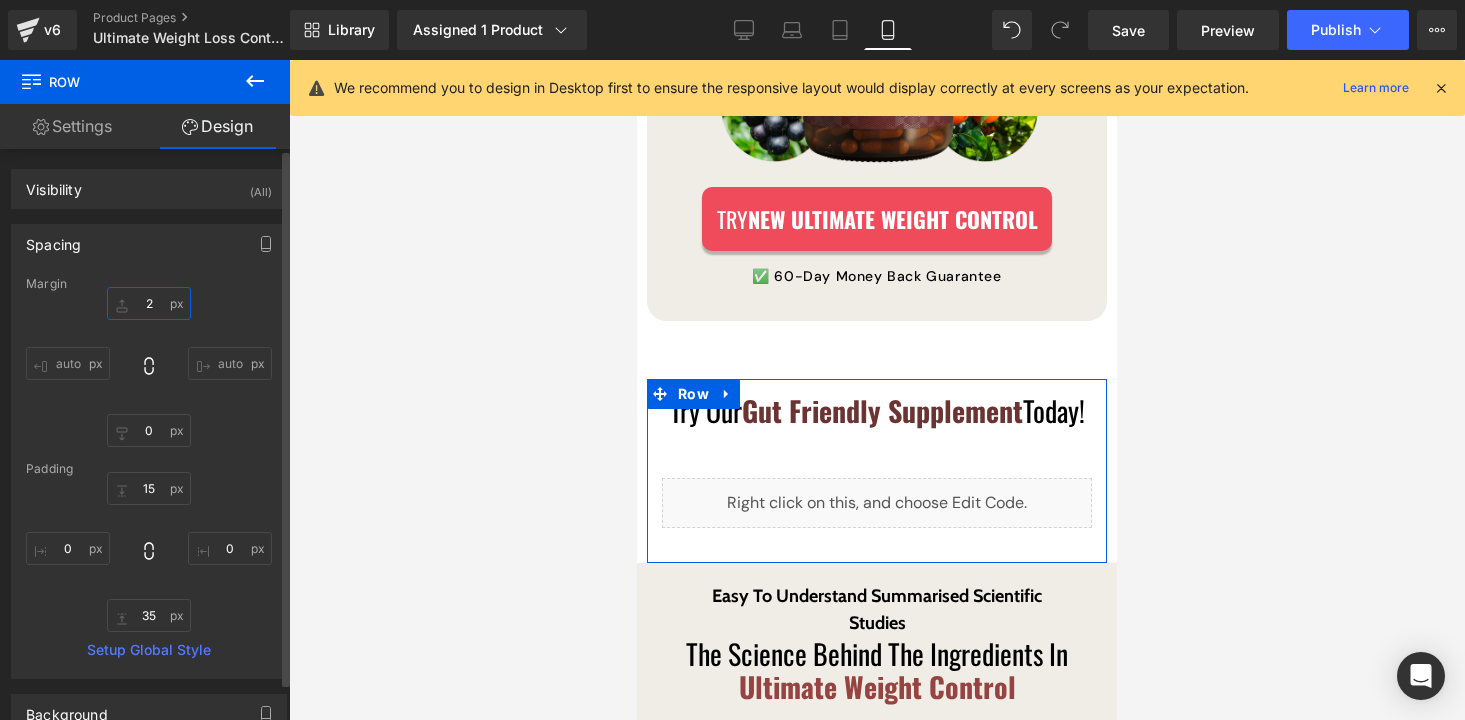type on "24" 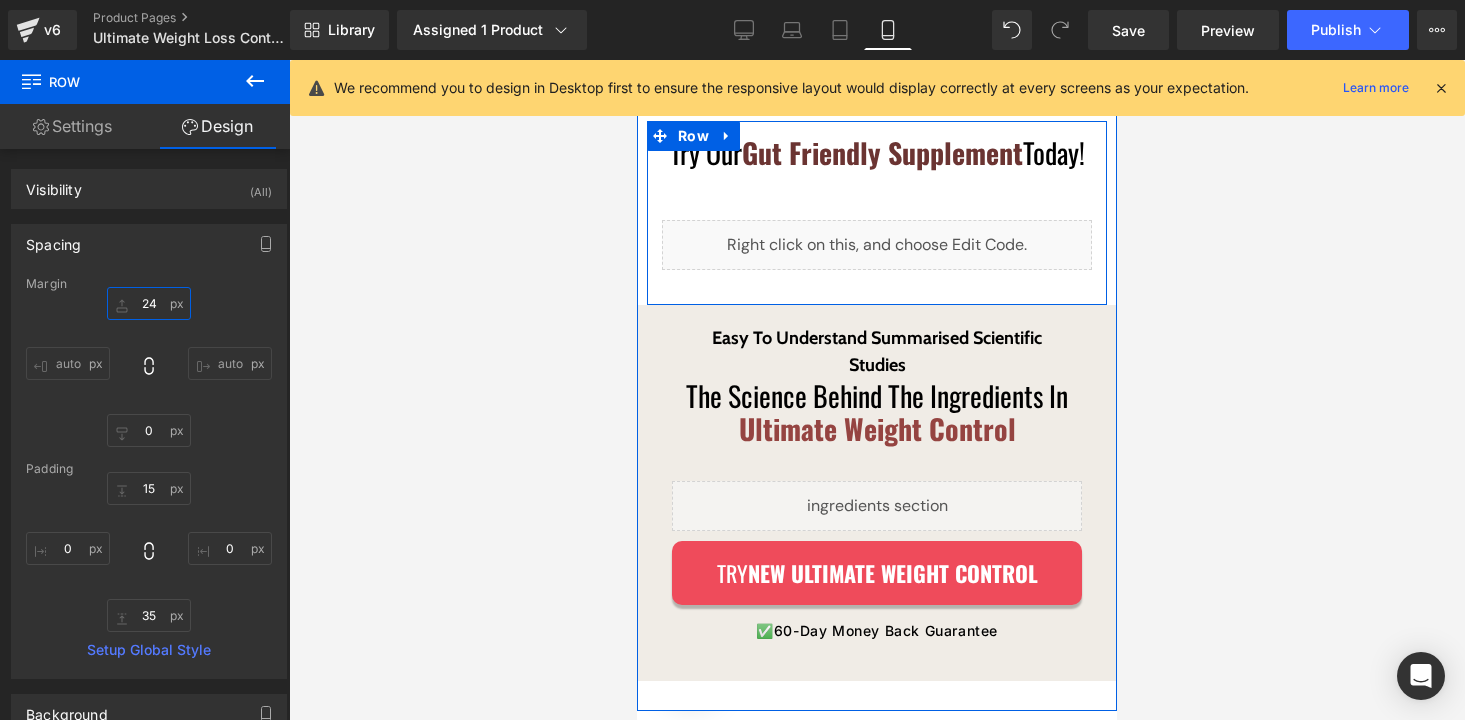 scroll, scrollTop: 4062, scrollLeft: 0, axis: vertical 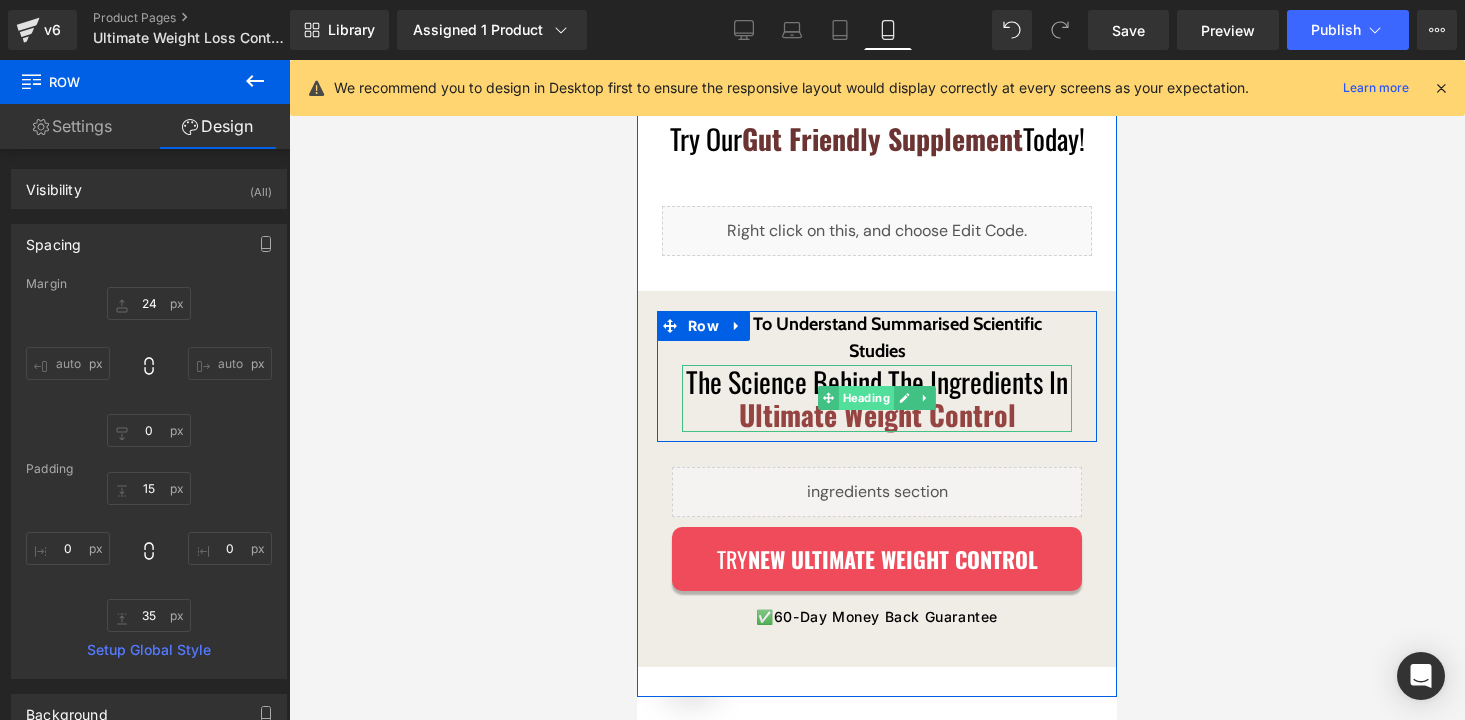 click on "Heading" at bounding box center [856, 398] 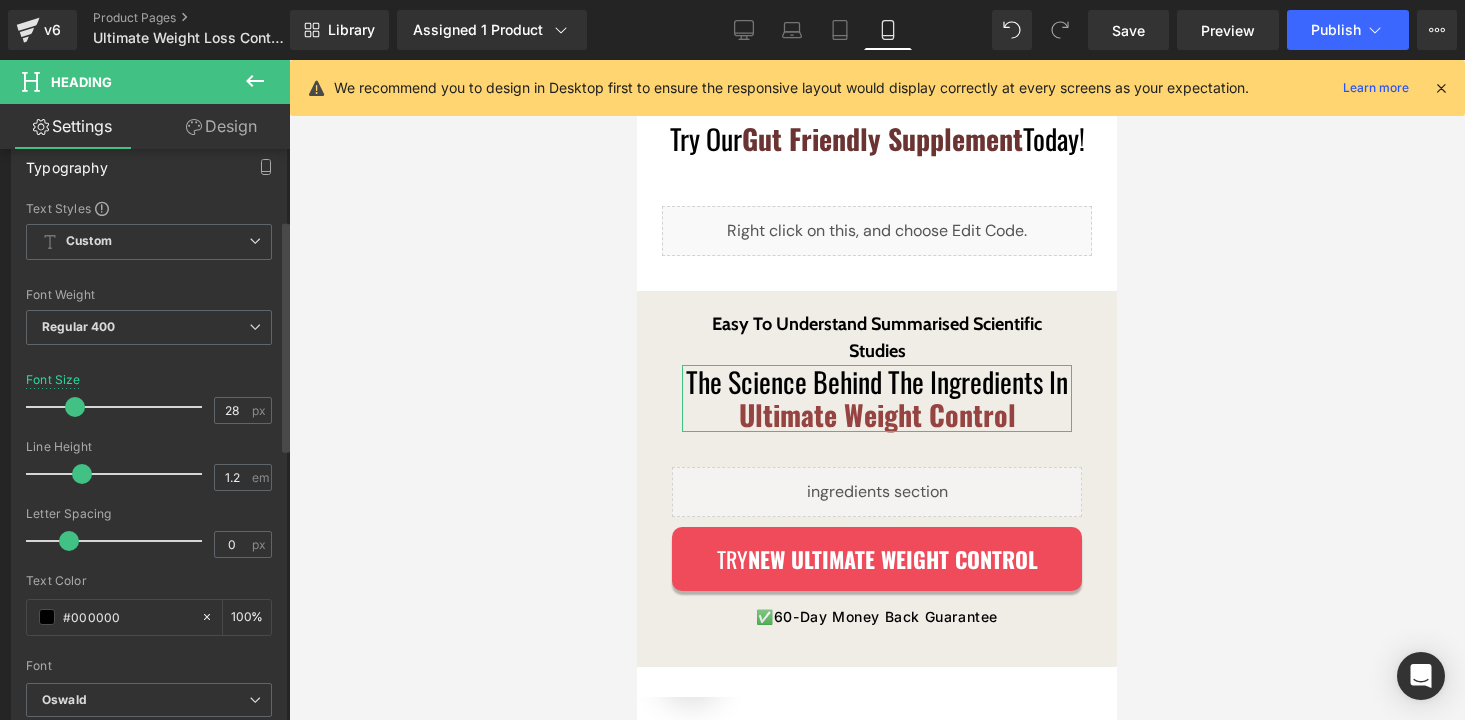 scroll, scrollTop: 183, scrollLeft: 0, axis: vertical 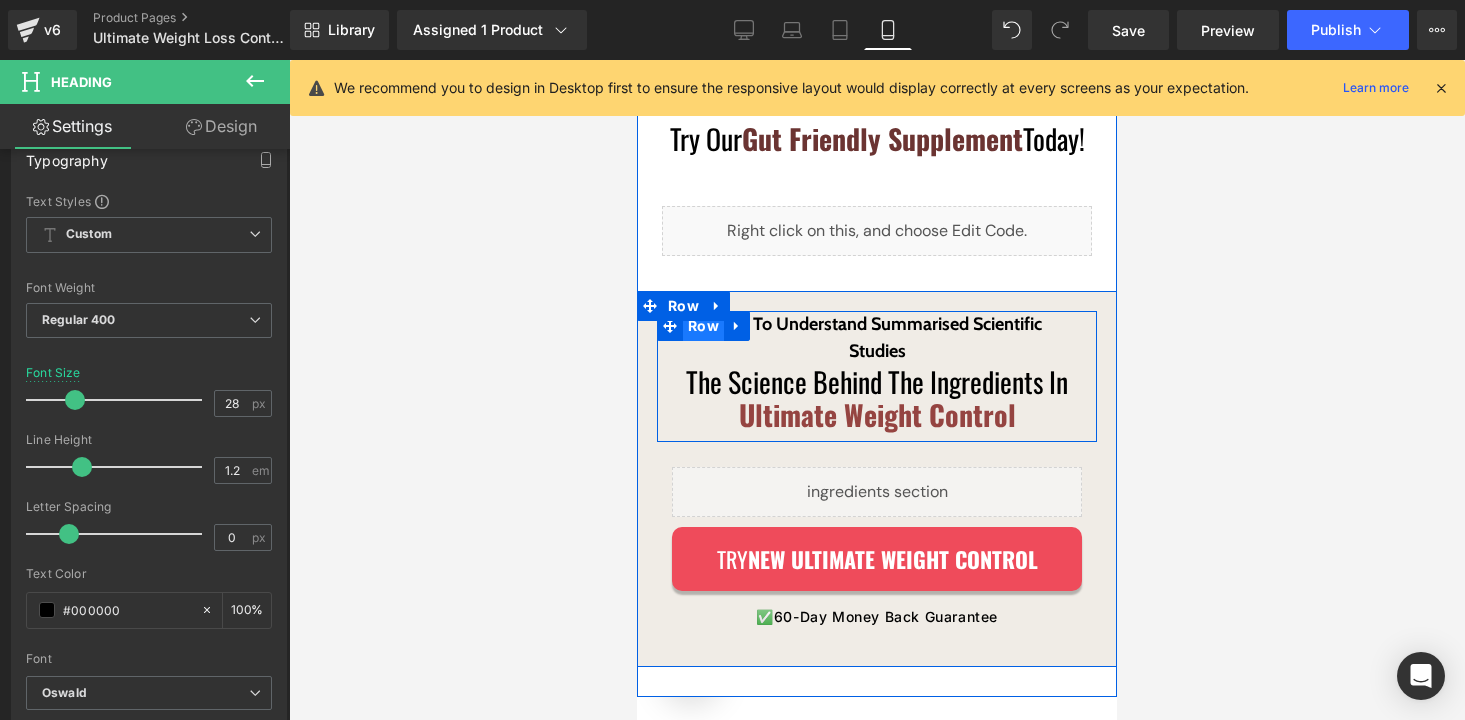 click on "Row" at bounding box center (703, 326) 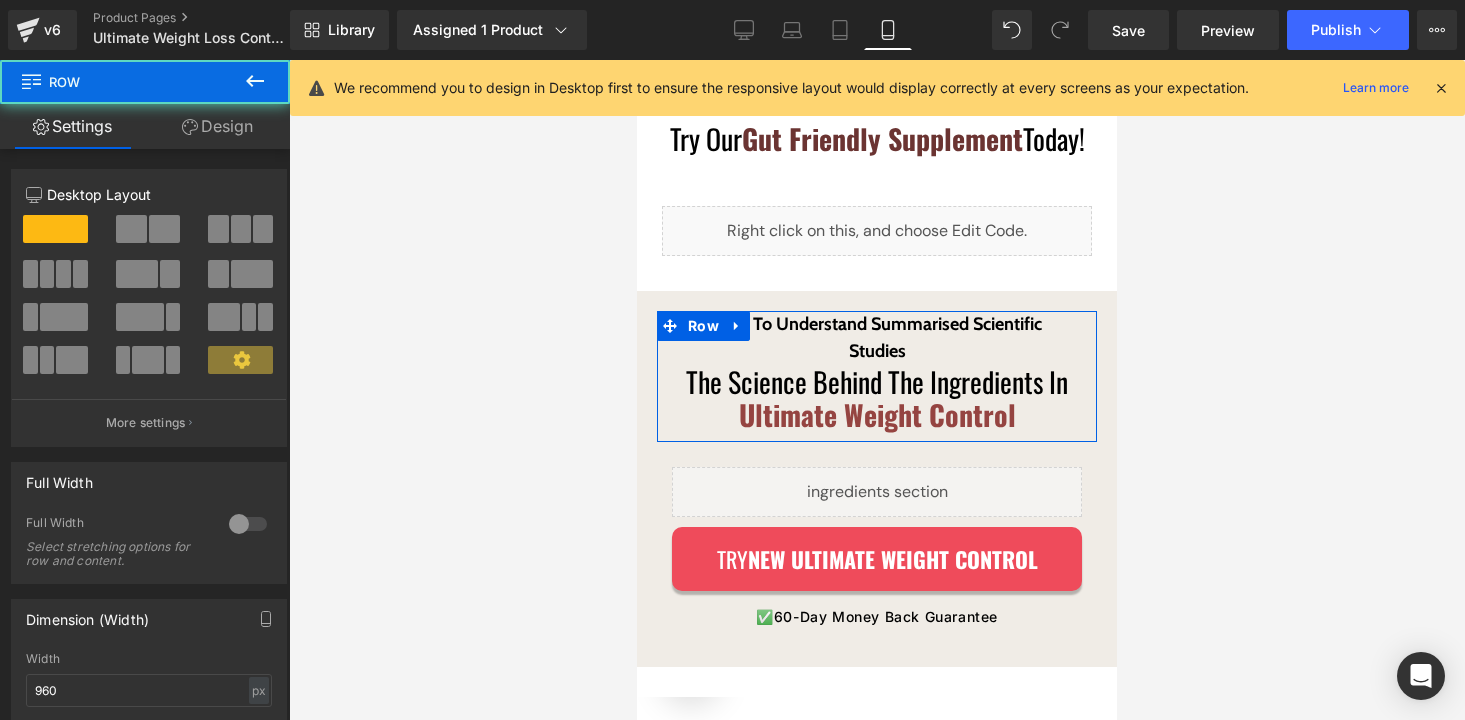 click on "Design" at bounding box center (217, 126) 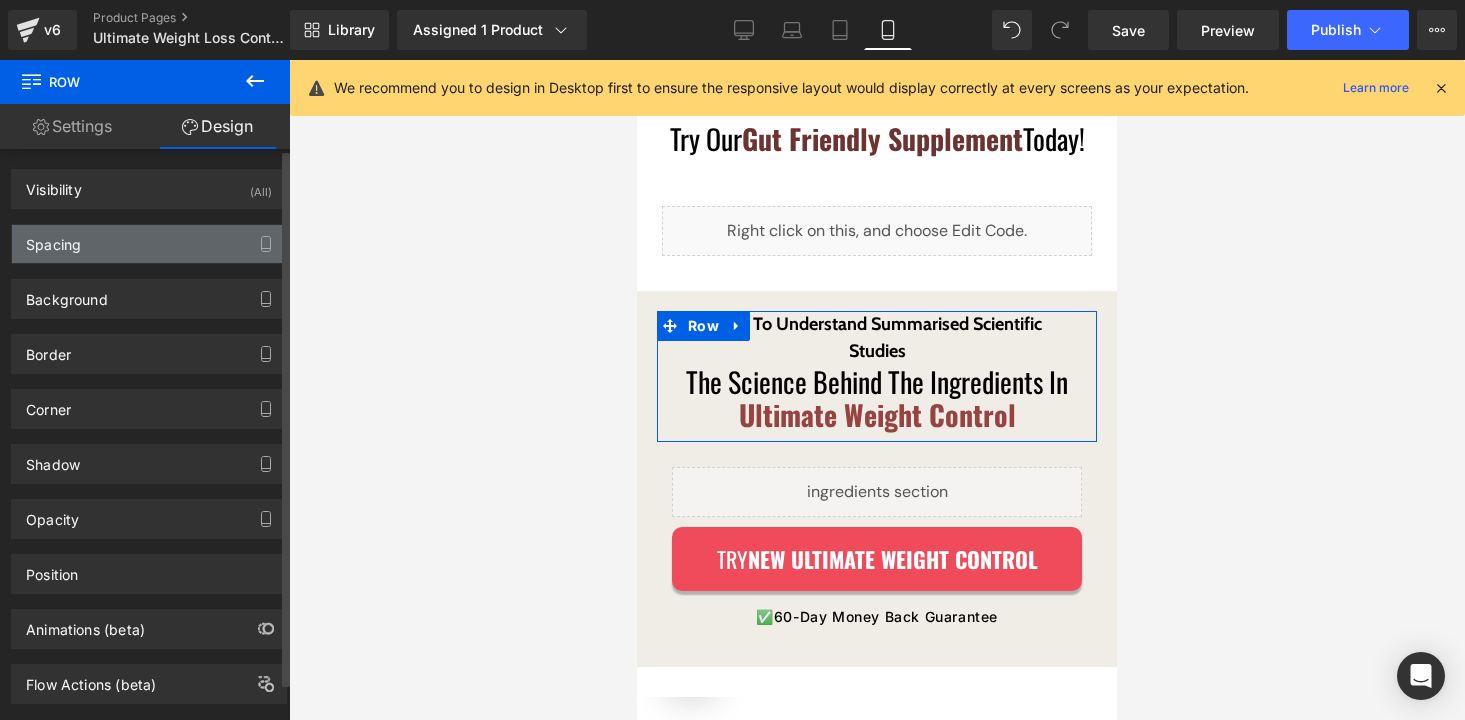 click on "Spacing" at bounding box center (149, 244) 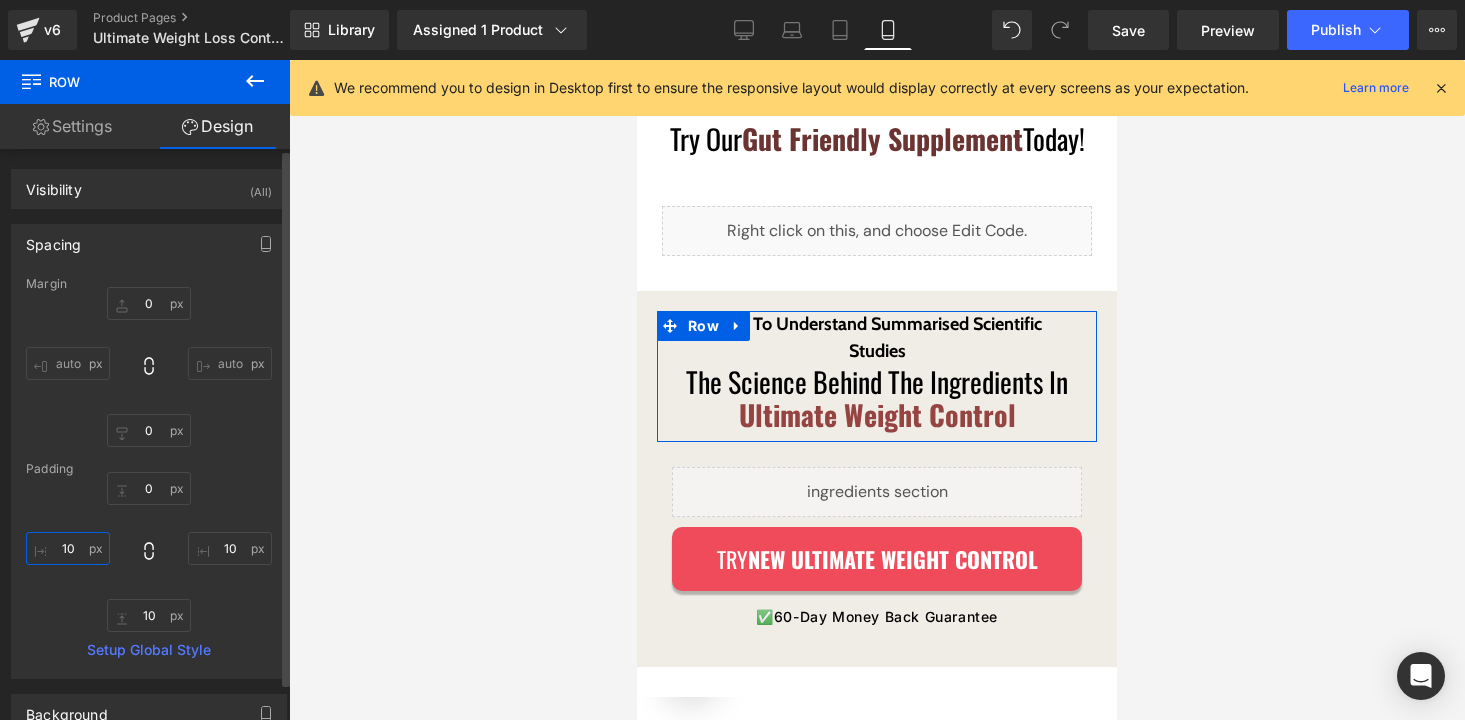 click at bounding box center [68, 548] 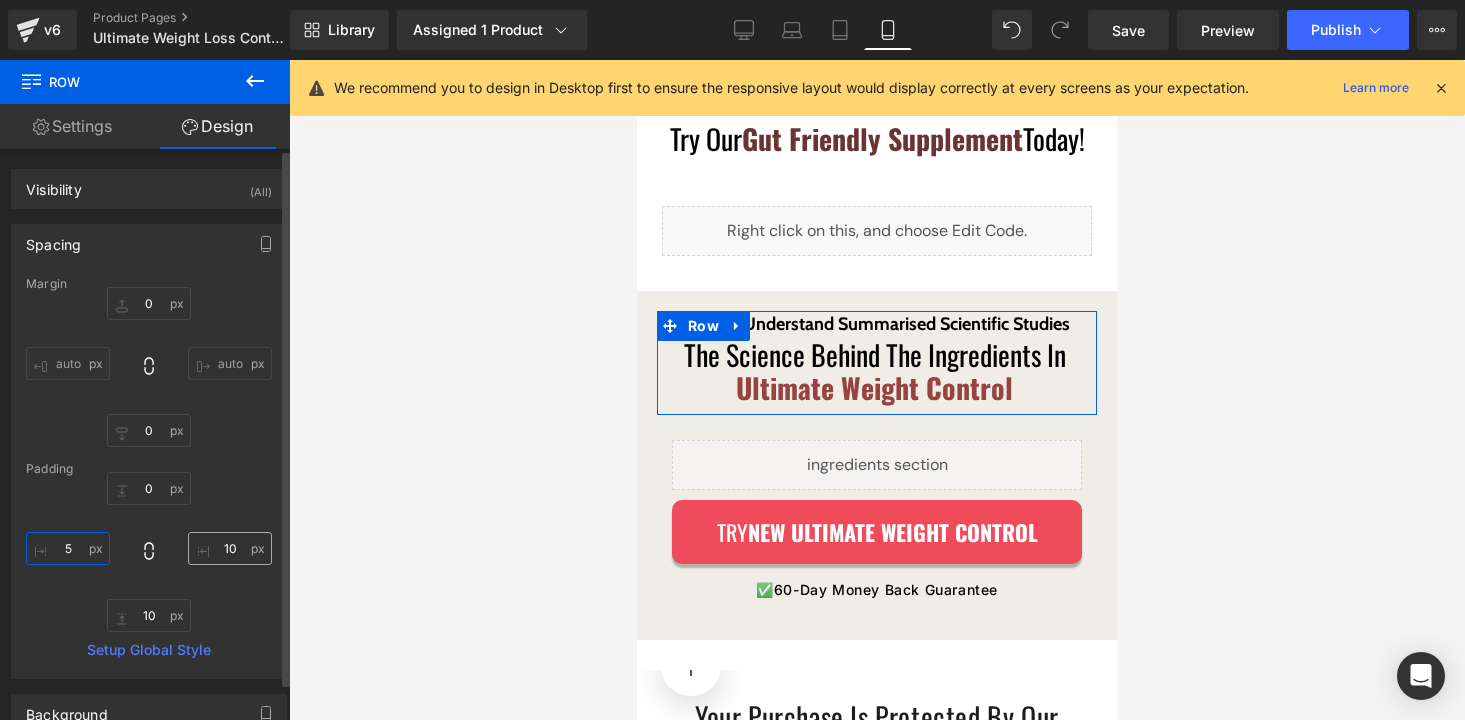 type on "5" 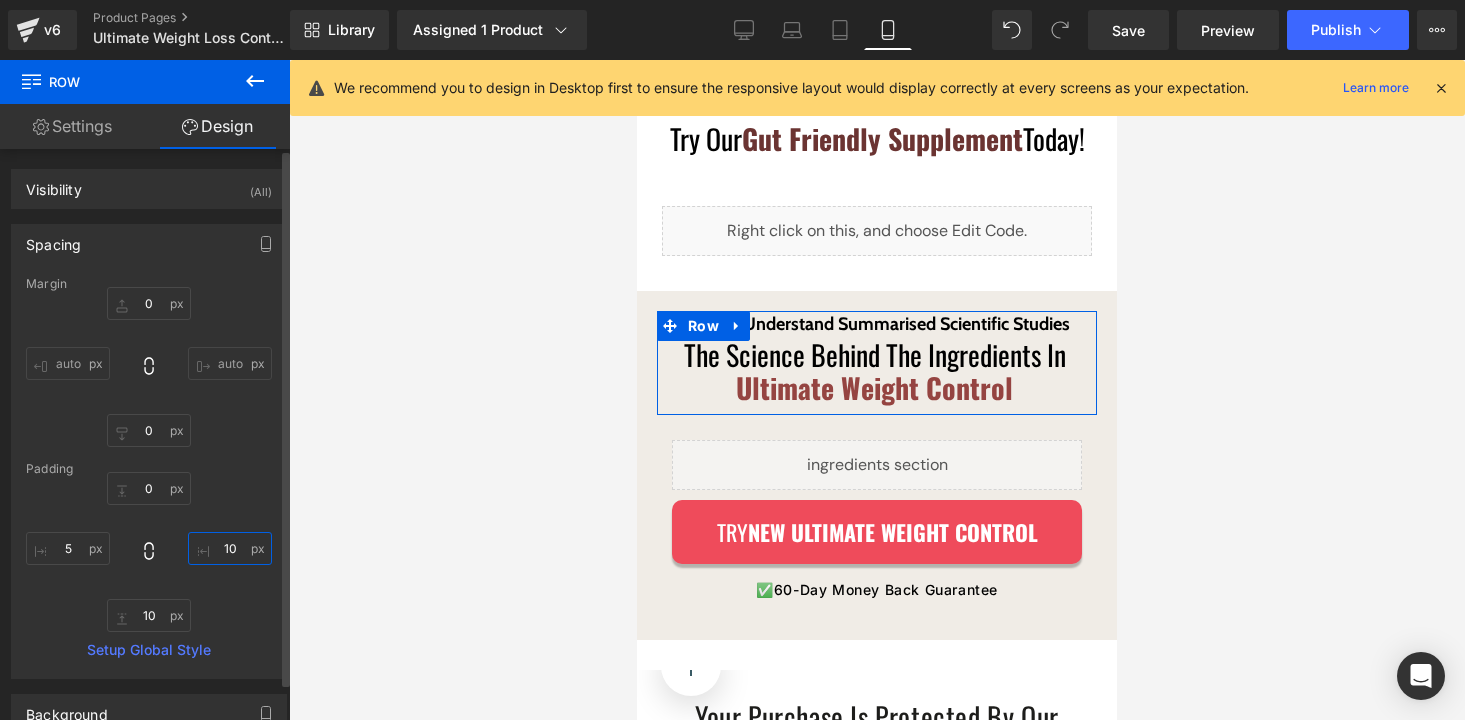 click at bounding box center [230, 548] 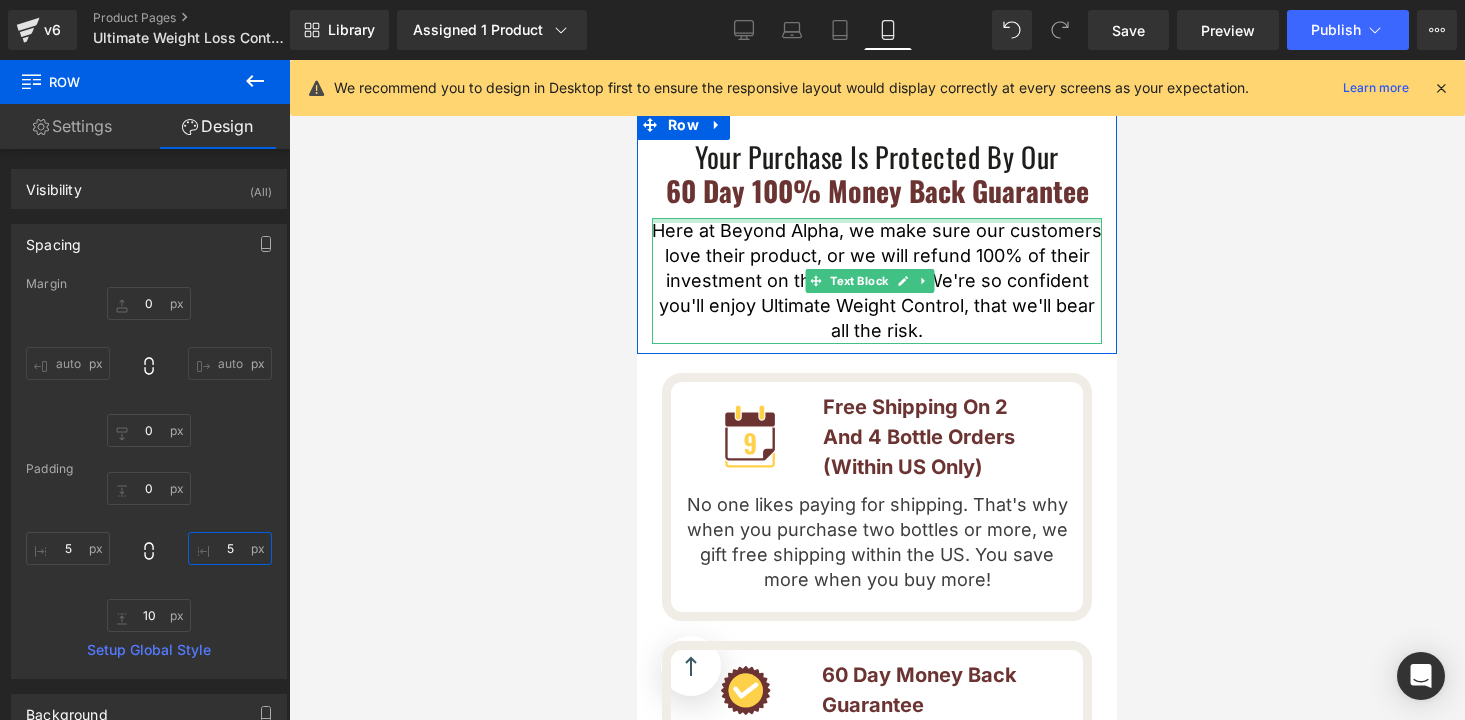 scroll, scrollTop: 4695, scrollLeft: 0, axis: vertical 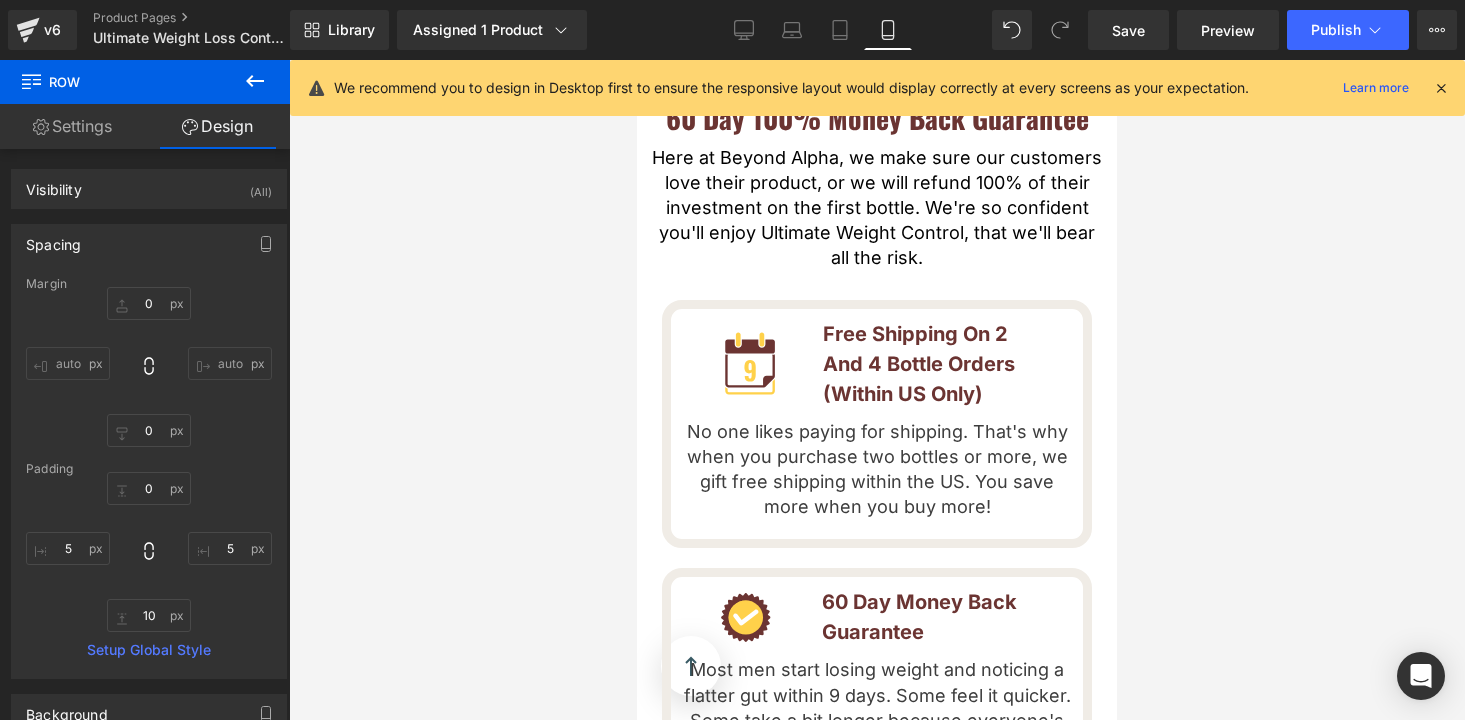 click on "Free Shipping On 2  And 4 Bottle Orders (Within US Only) Text Block" at bounding box center [940, 364] 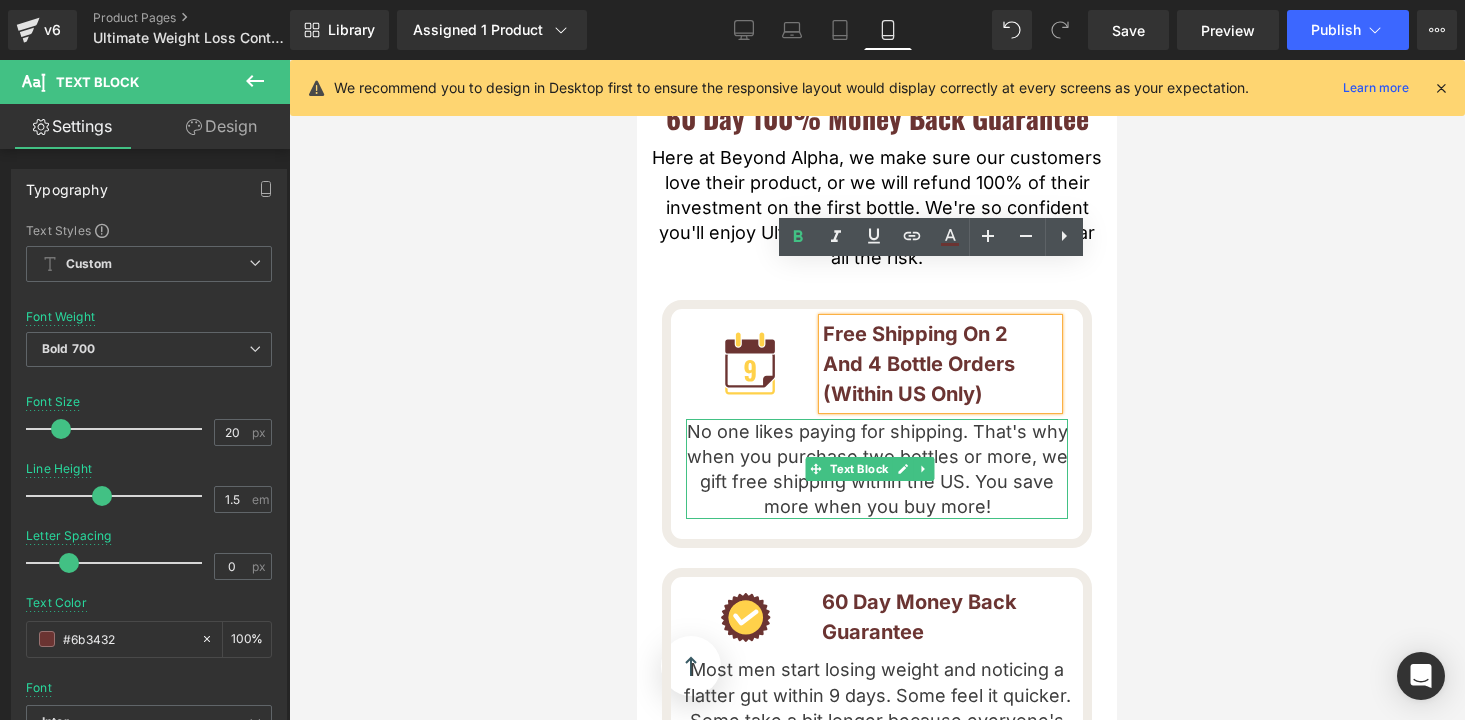 click on "No one likes paying for shipping. That's why when you purchase two bottles or more, we gift free shipping within the US. You save more when you buy more!" at bounding box center [877, 469] 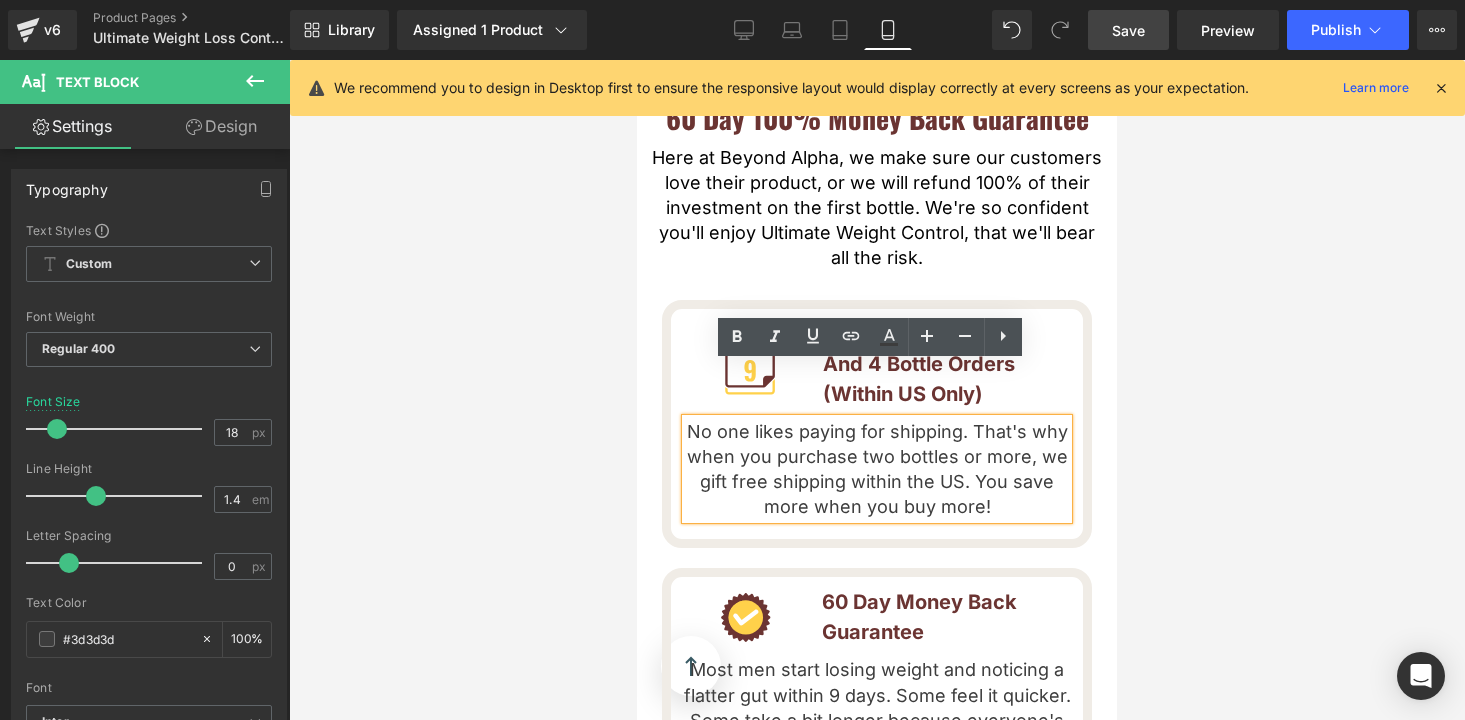 click on "Save" at bounding box center [1128, 30] 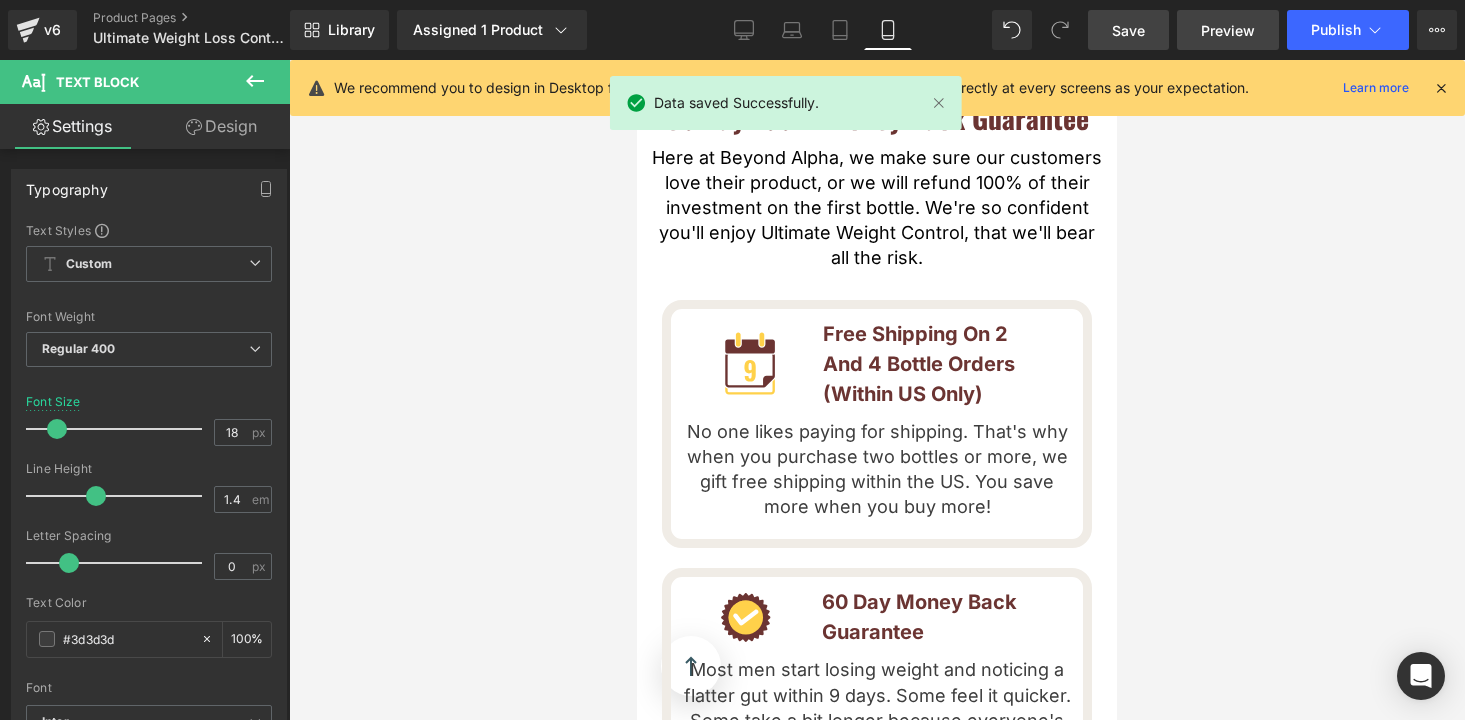 click on "Preview" at bounding box center (1228, 30) 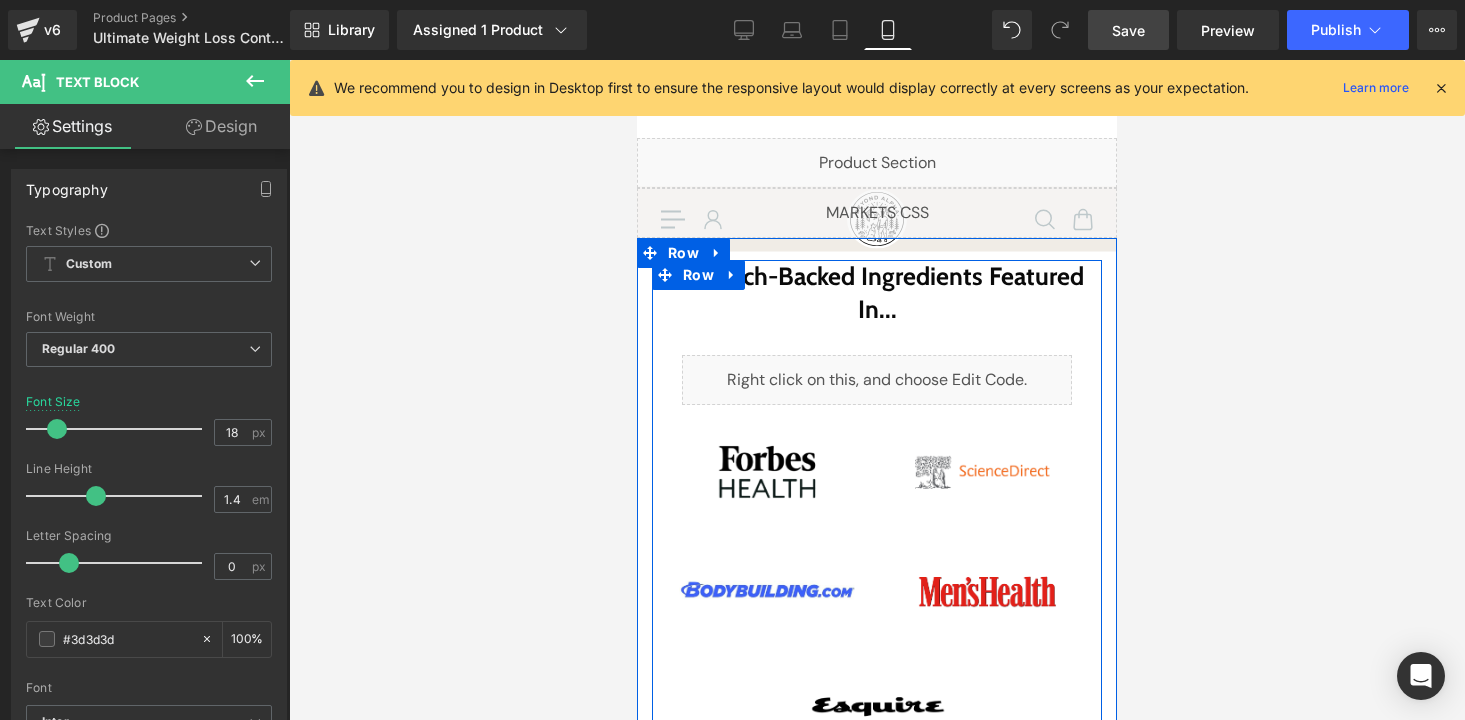 scroll, scrollTop: 39, scrollLeft: 0, axis: vertical 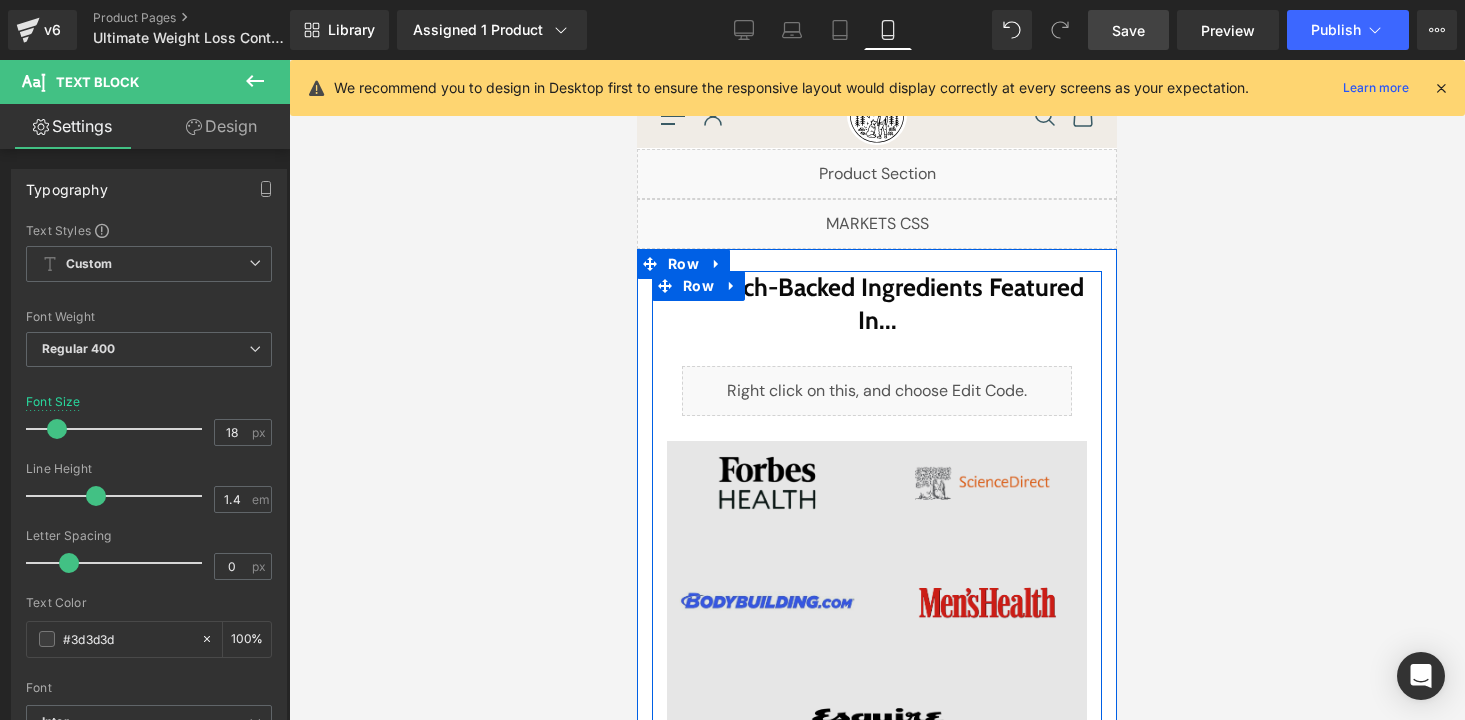 click at bounding box center (877, 595) 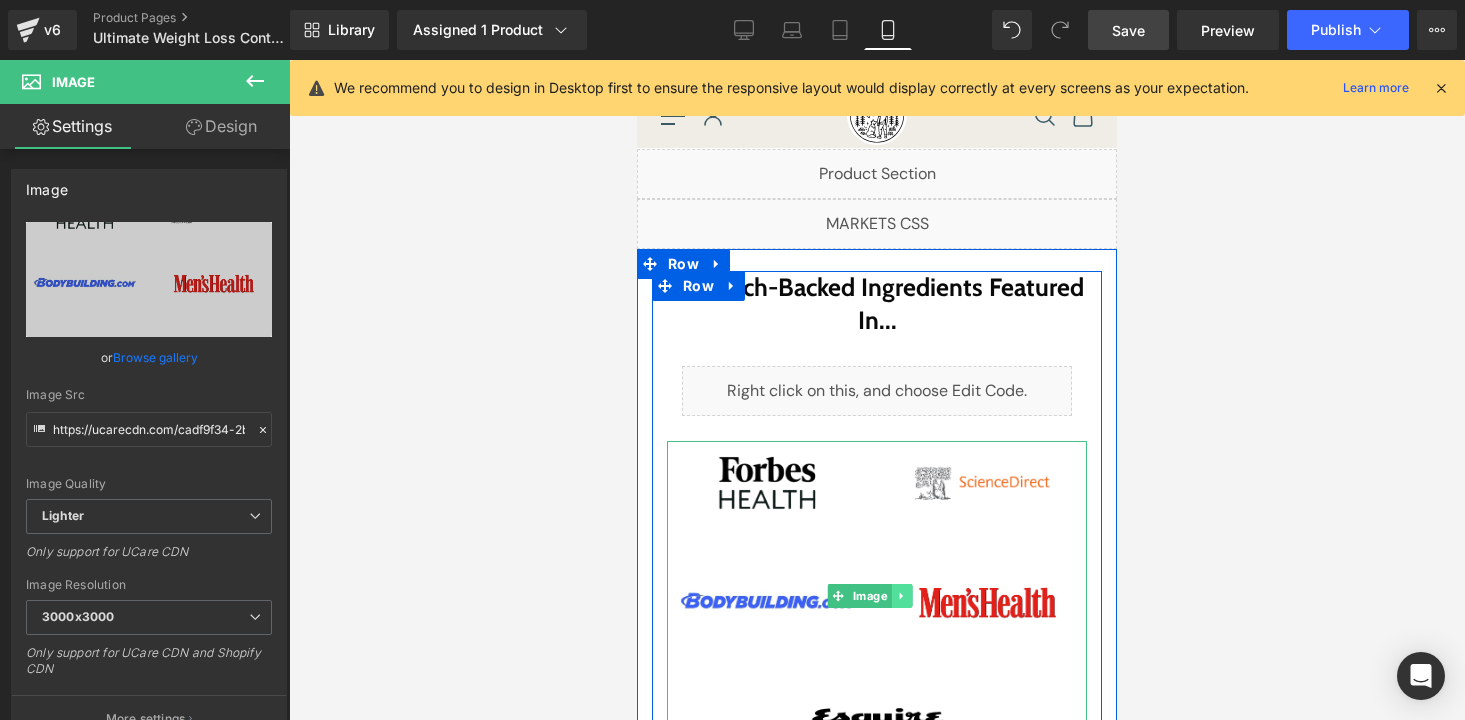 click 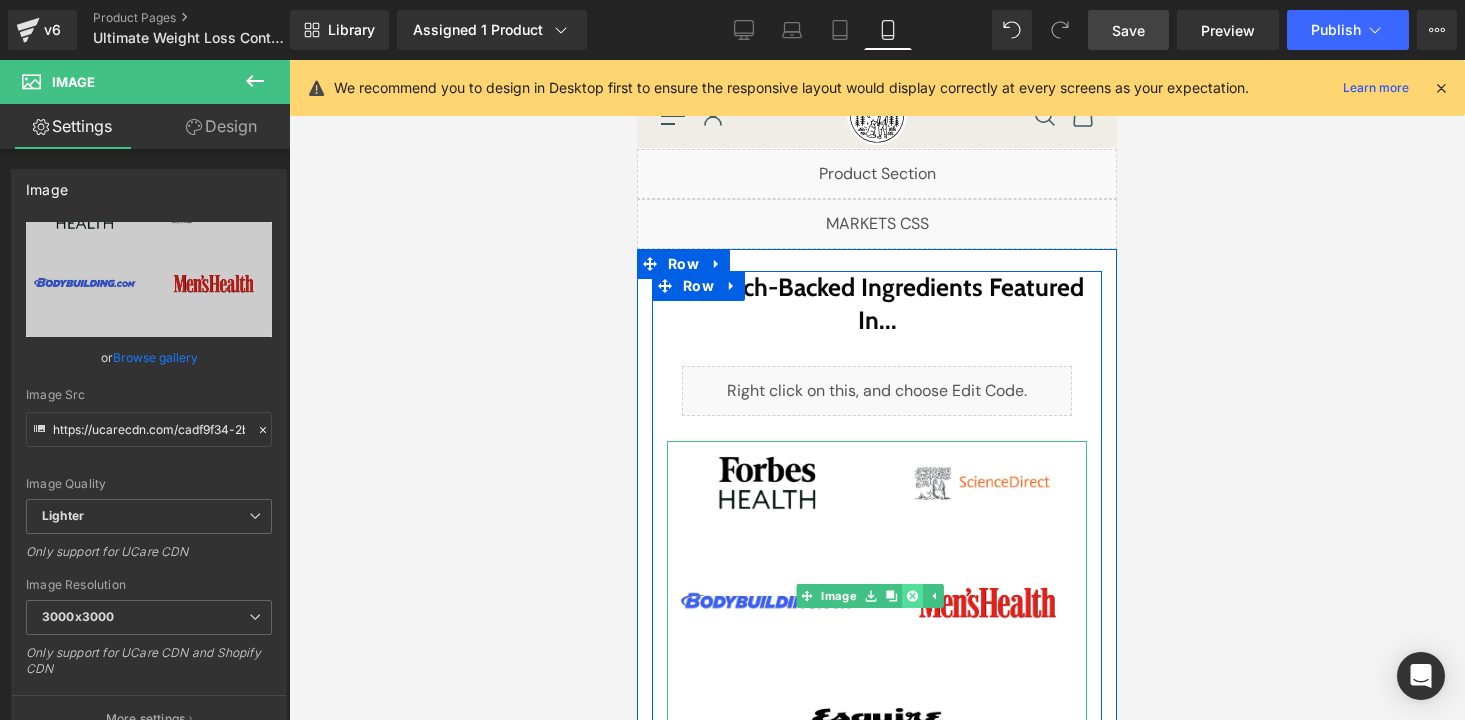 click 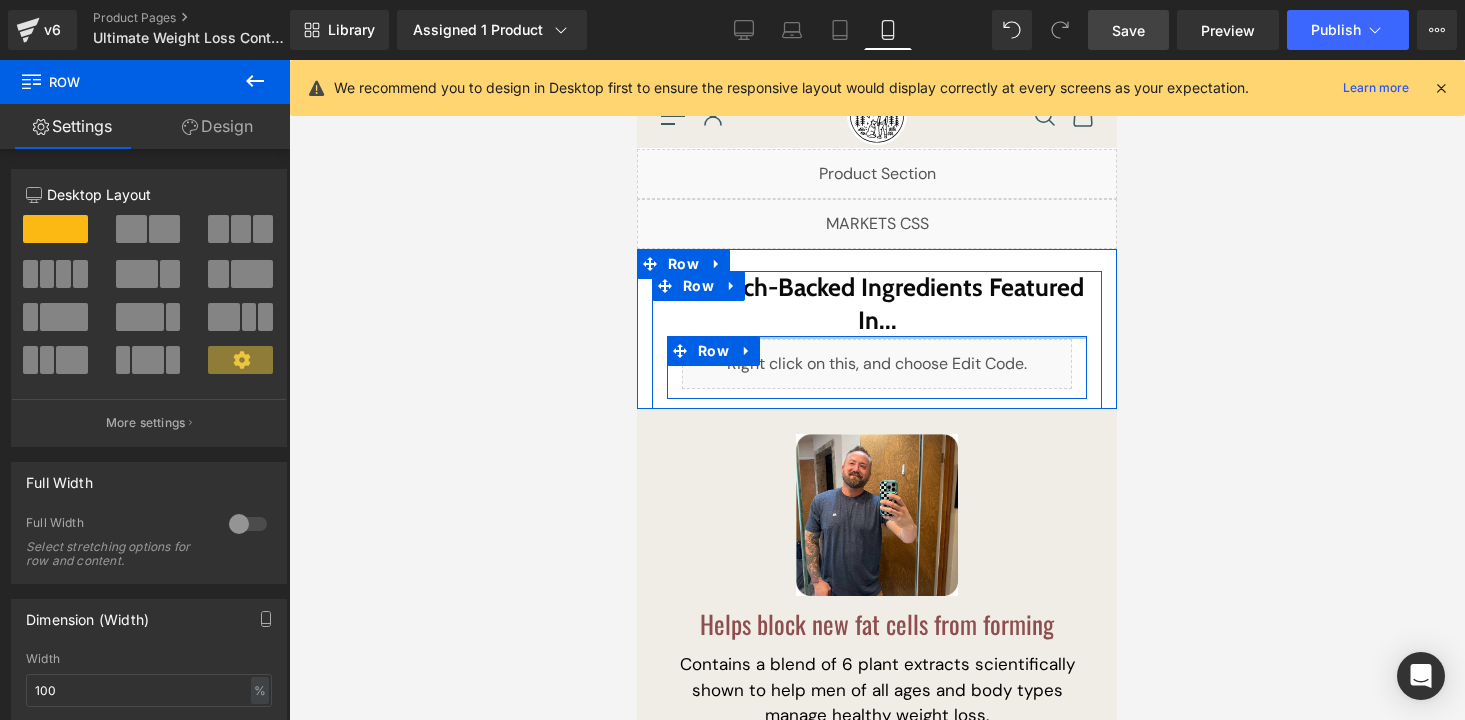 drag, startPoint x: 859, startPoint y: 360, endPoint x: 860, endPoint y: 333, distance: 27.018513 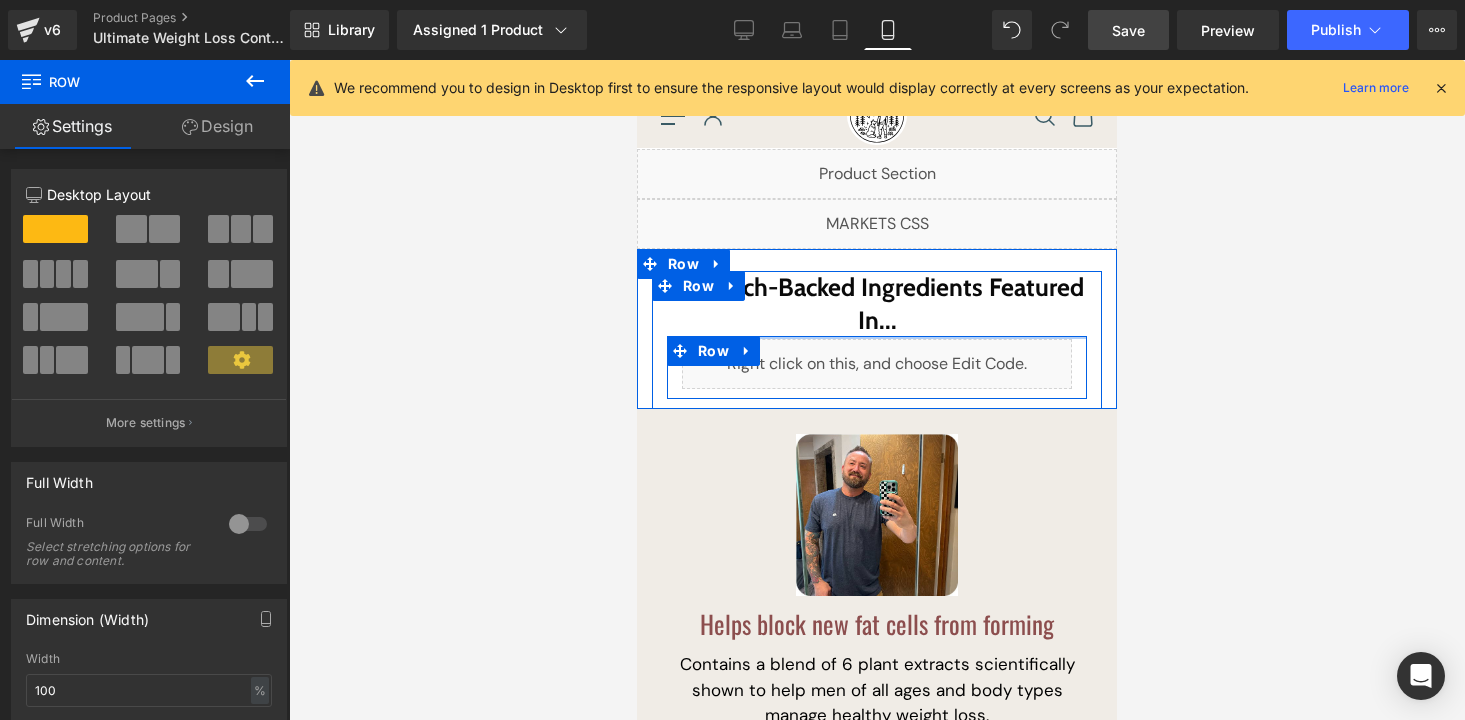 click on "Research-Backed Ingredients Featured In... Heading
Liquid
Row" at bounding box center [877, 335] 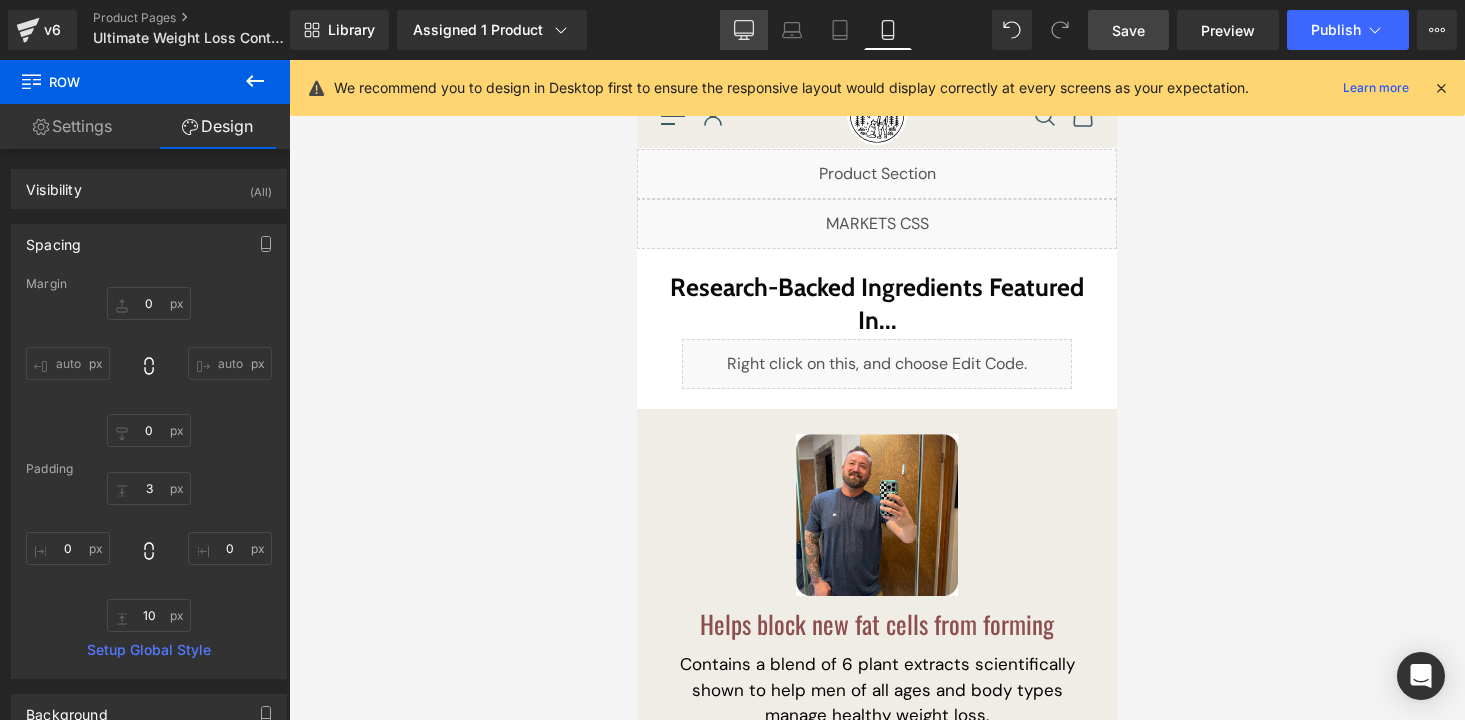 click on "Desktop" at bounding box center [744, 30] 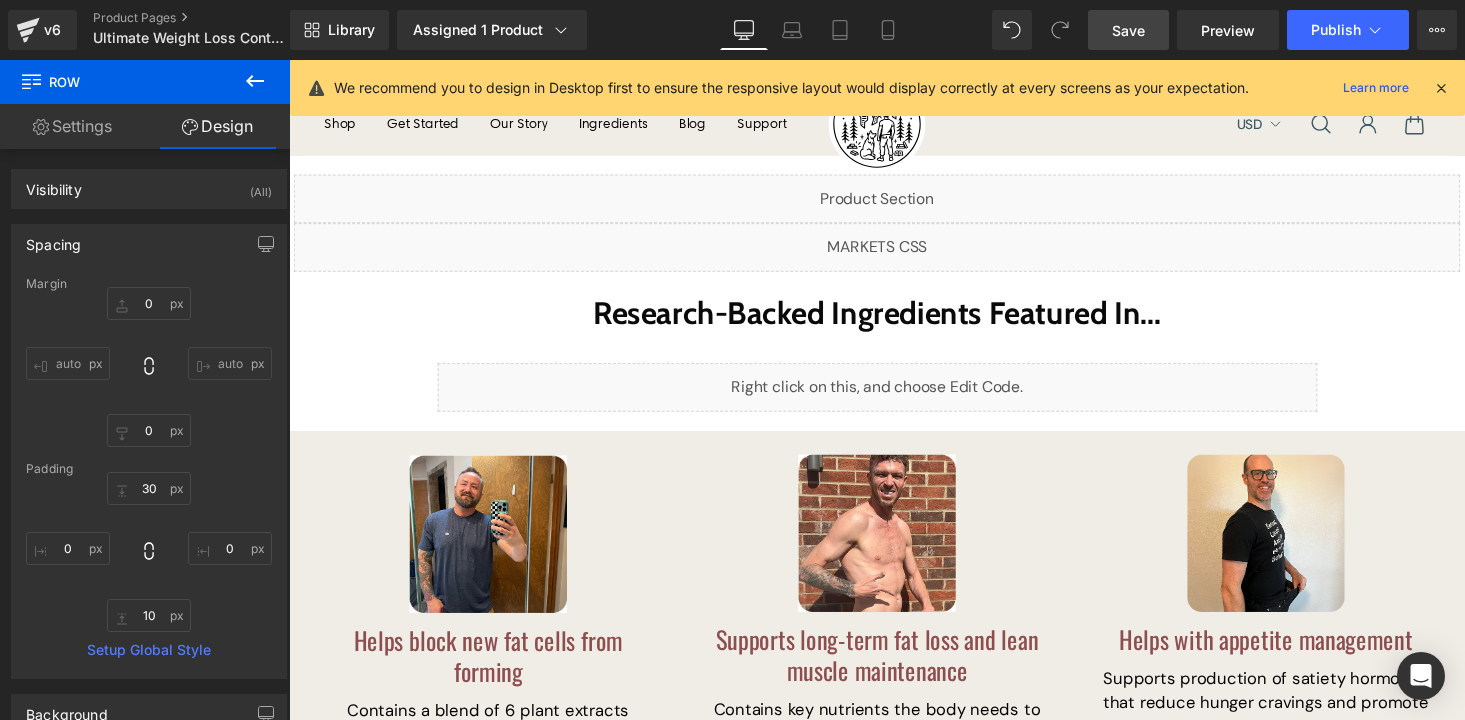 scroll, scrollTop: 44, scrollLeft: 0, axis: vertical 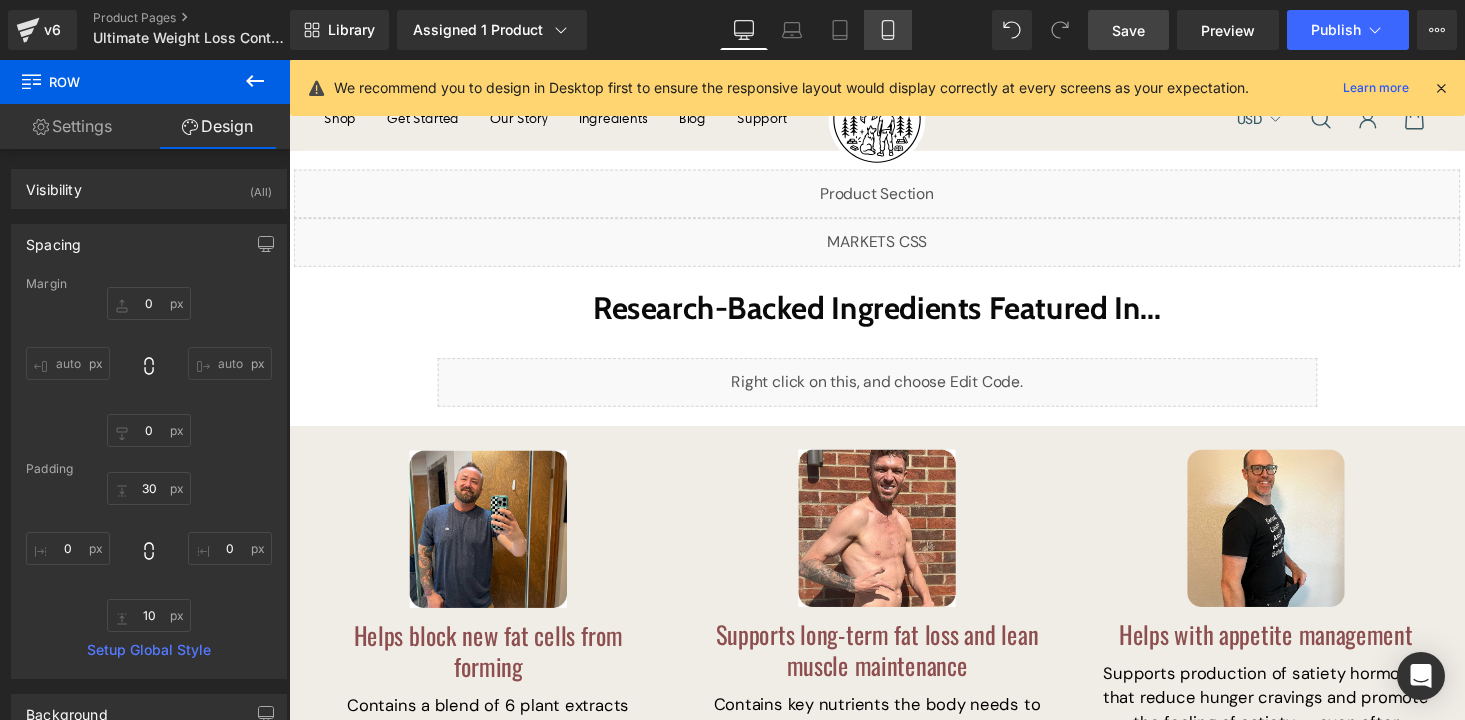 click 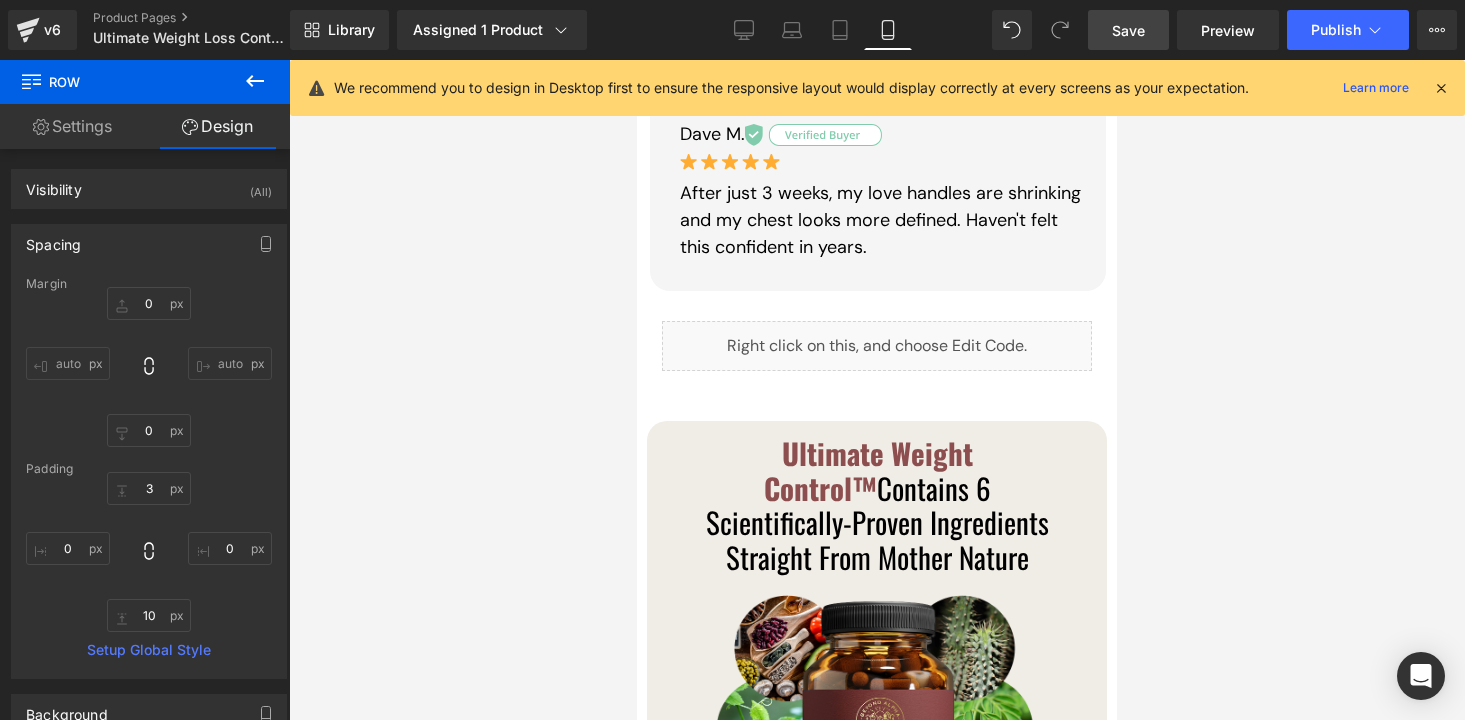 scroll, scrollTop: 2742, scrollLeft: 0, axis: vertical 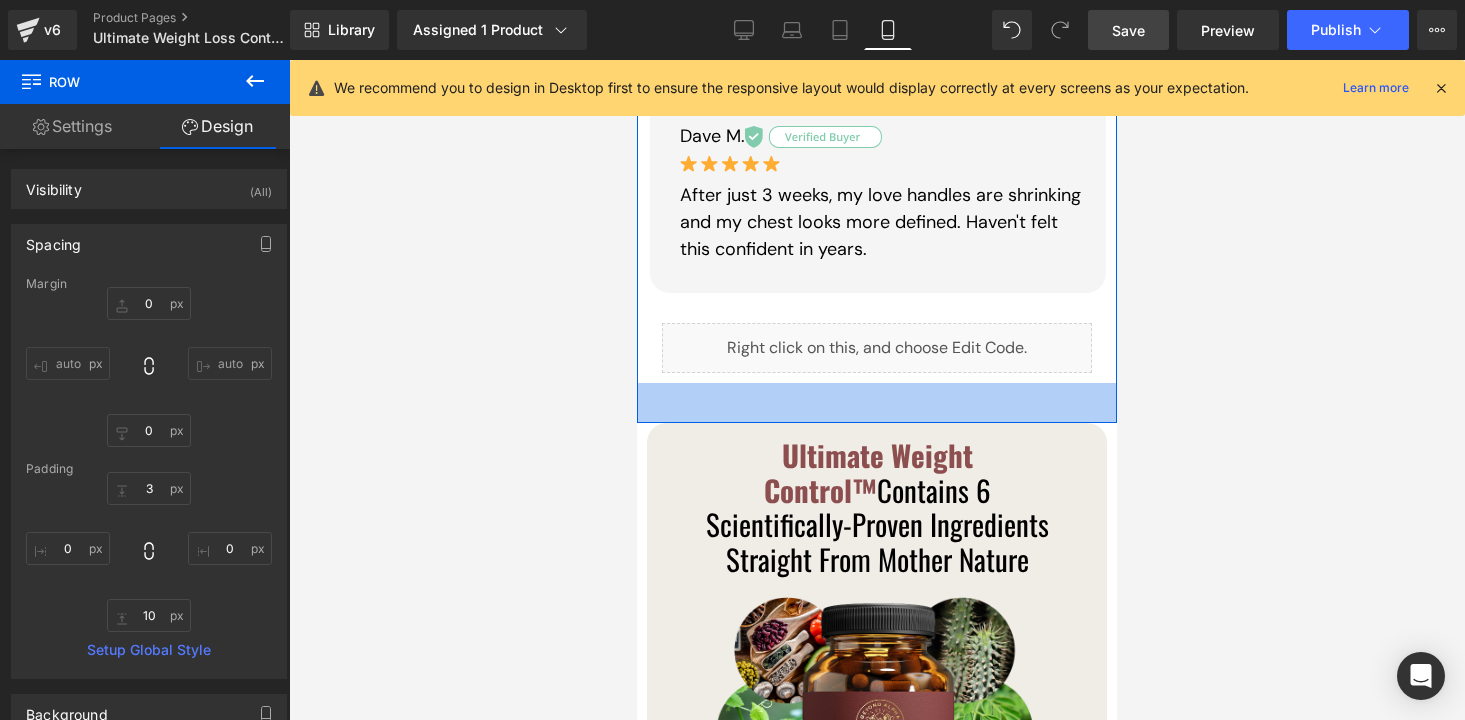 click on "A Few Transformation Stories  Directly From Our Customers Heading         Row         Mike R.     Text Block         Image         I'm blown away by the results! Within just two weeks, my pants started fitting better and my energy shot through the roof. Best investment I've made in years! Text Block         Row         Row         Image         Tony S.     Text Block         Image         I've tried EVERYTHING to lose my gut, but this actually works. My belly is visibly flatter. Total game changer! Text Block         Row         Brad .     Text Block         Image         At 47, I thought my dad bod was permanent. Ultimate Weight Control helped me lose 15 pounds without starving myself. Feel like I'm in my 30s again! Text Block         Row         Row         Dave M.     Text Block         Image         After just 3 weeks, my love handles are shrinking and my chest looks more defined. Haven't felt this confident in years. Text Block         Row         Row         Liquid         Row         Row" at bounding box center [877, -411] 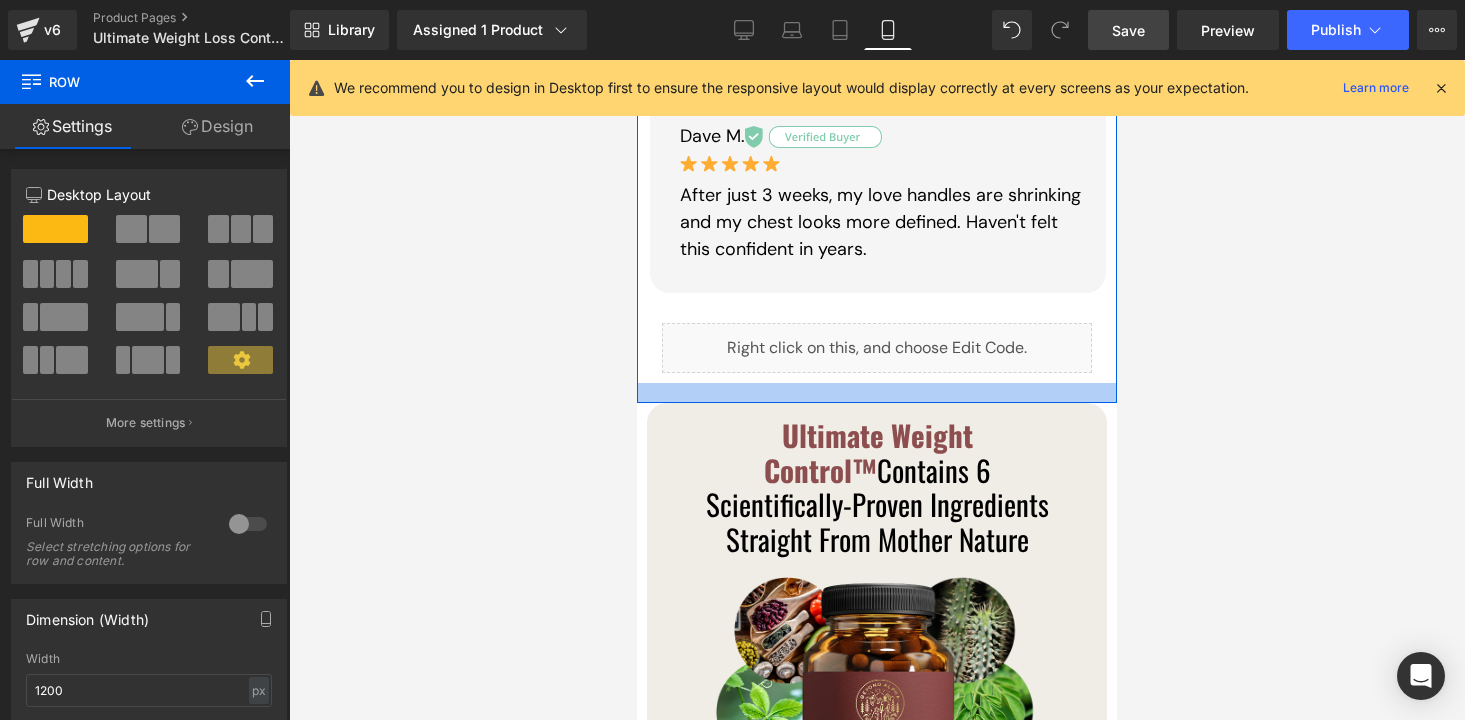 drag, startPoint x: 847, startPoint y: 334, endPoint x: 847, endPoint y: 314, distance: 20 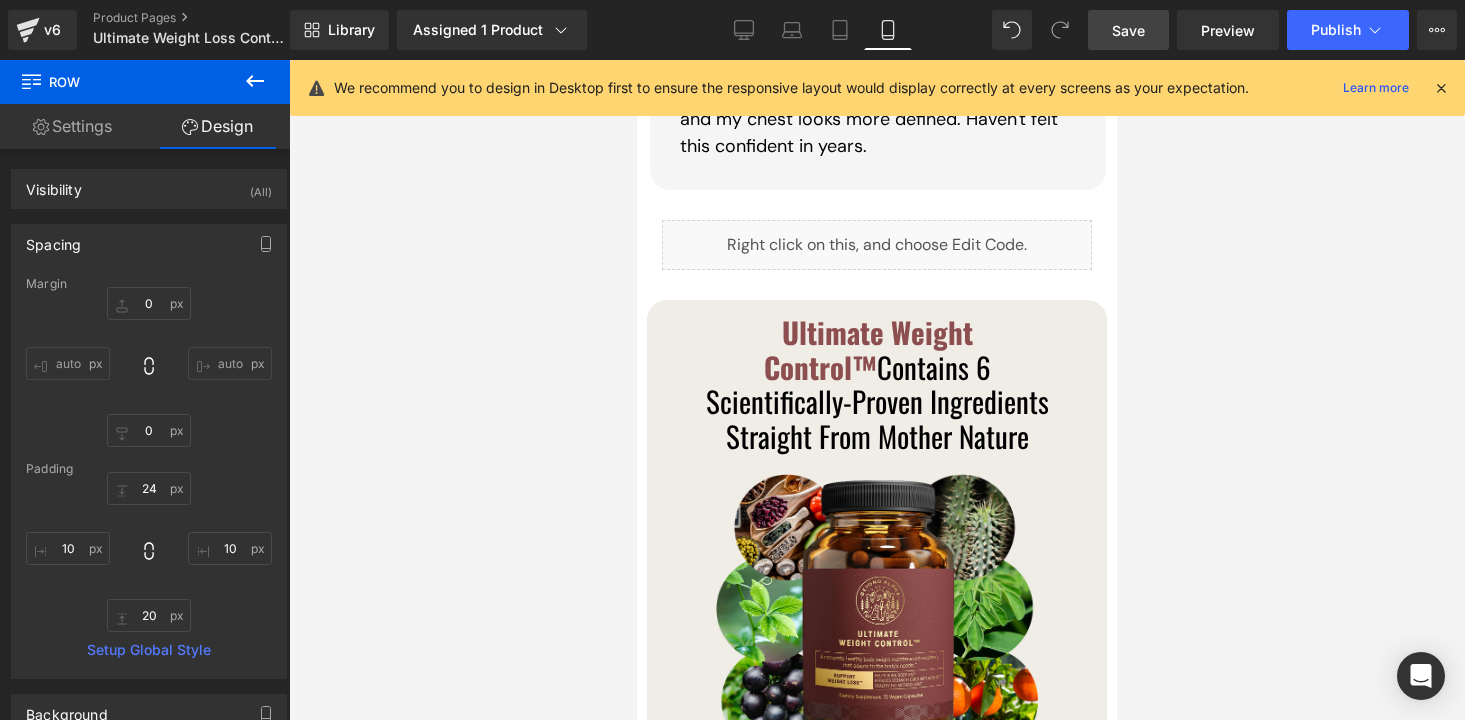 scroll, scrollTop: 2848, scrollLeft: 0, axis: vertical 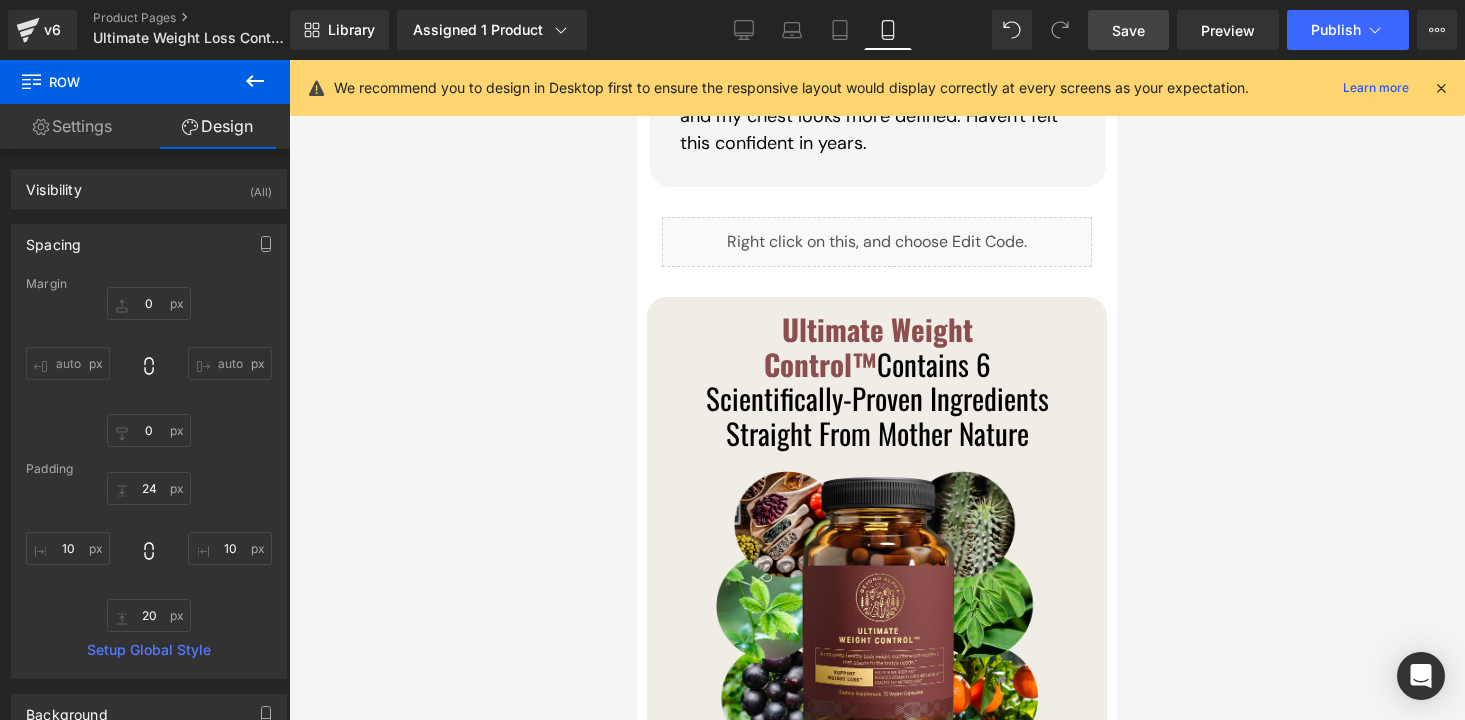 click on "Ultimate Weight Control™  Contains 6 Scientifically-Proven Ingredients Straight From Mother Nature" at bounding box center [877, 381] 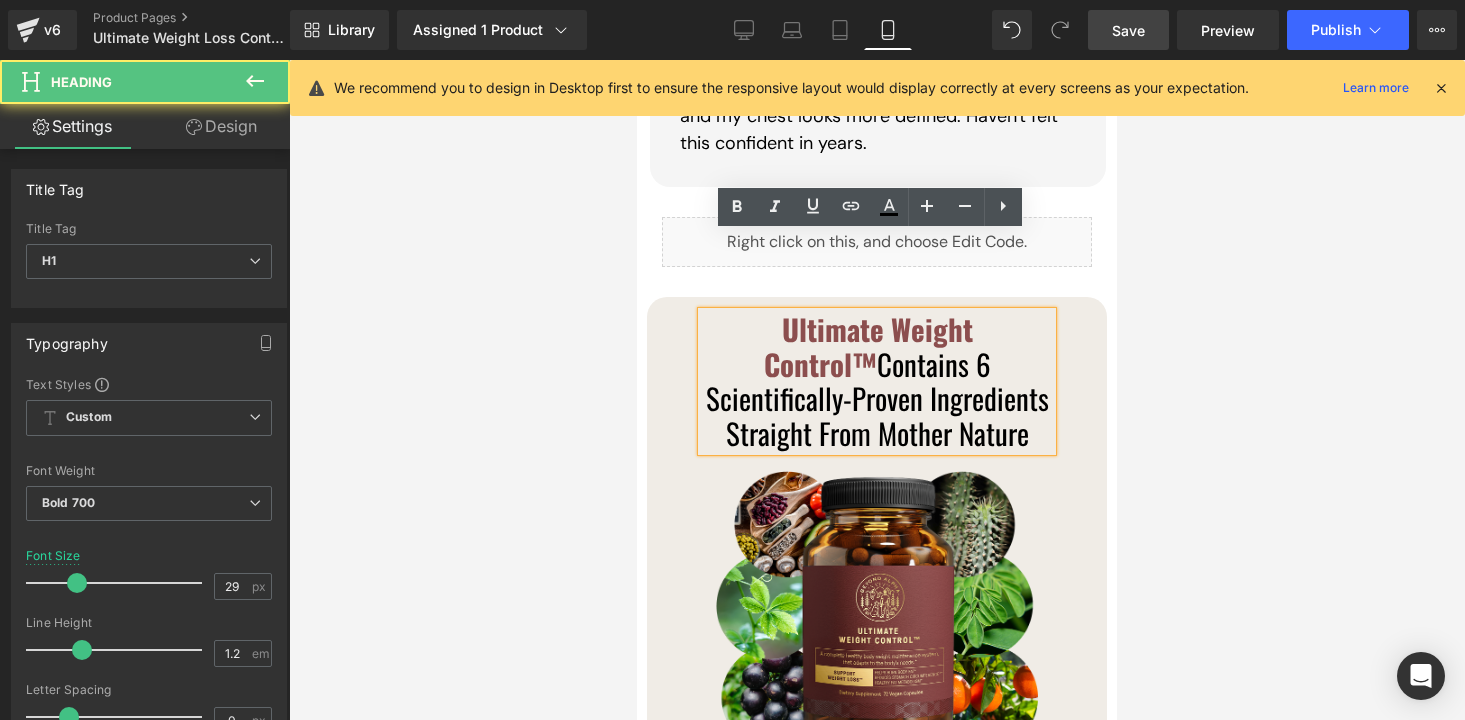 click on "Ultimate Weight Control™  Contains 6 Scientifically-Proven Ingredients Straight From Mother Nature Heading         Image         TRY  NEW Ultimate Weight Control Button         ✅ 60-Day Money Back Guarantee Text Block         Row         Row" at bounding box center [877, 592] 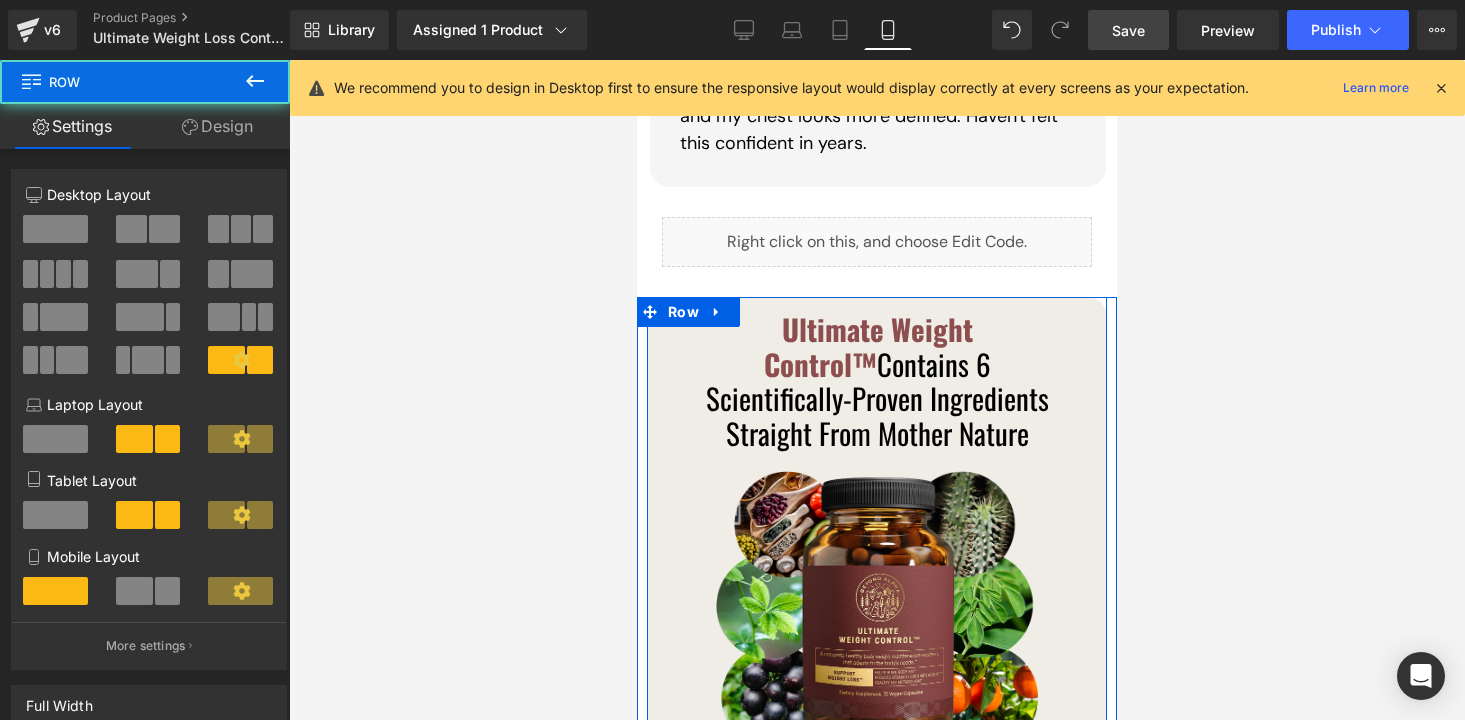 click on "Ultimate Weight Control™  Contains 6 Scientifically-Proven Ingredients Straight From Mother Nature Heading         Image         TRY  NEW Ultimate Weight Control Button         ✅ 60-Day Money Back Guarantee Text Block         Row         Row" at bounding box center [877, 592] 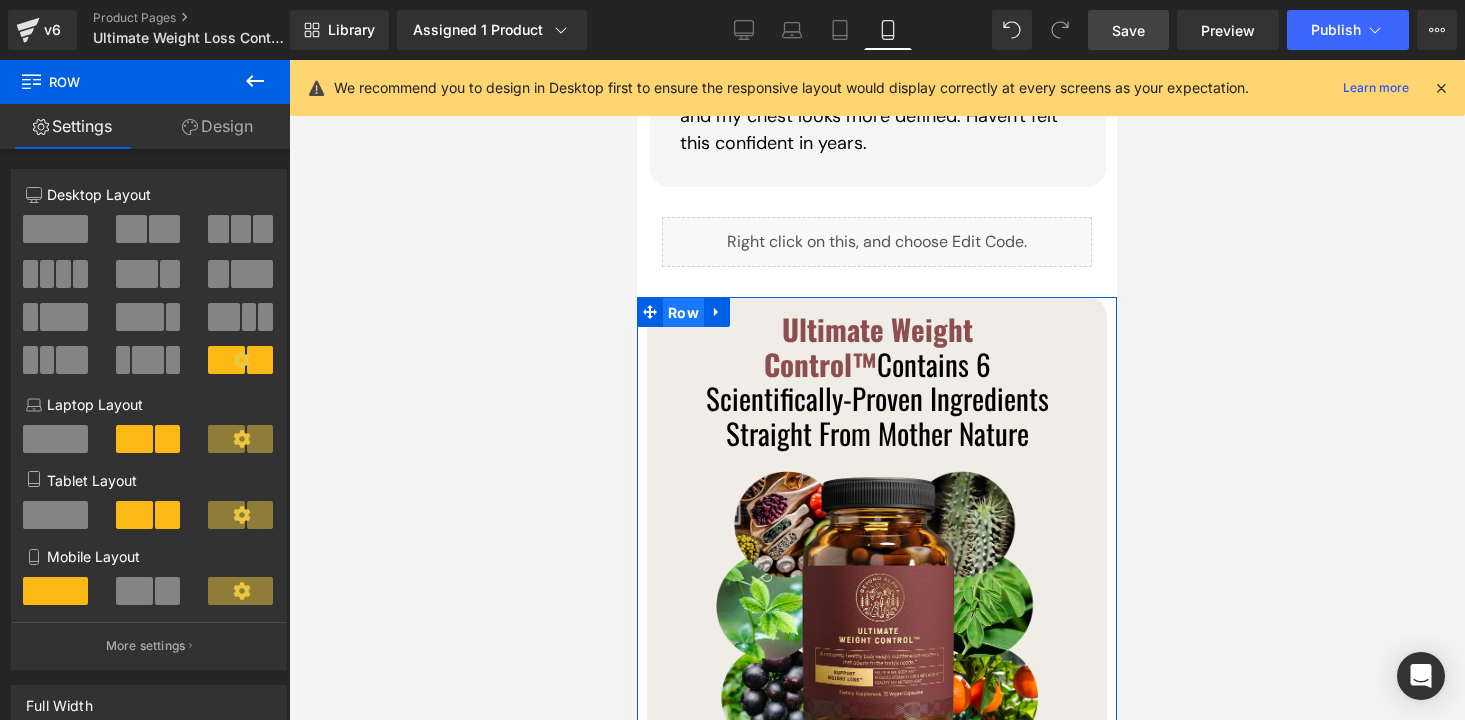 click on "Row" at bounding box center [683, 313] 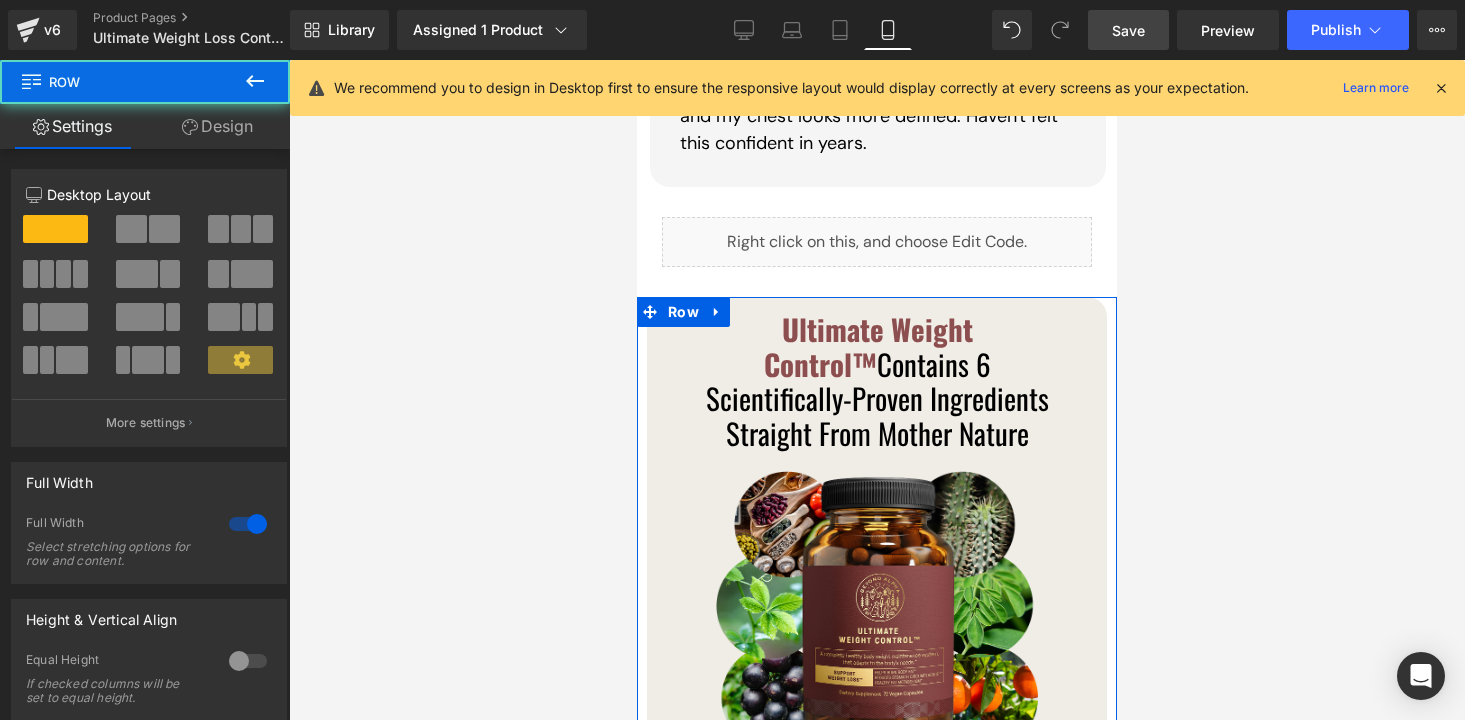 click on "Design" at bounding box center [217, 126] 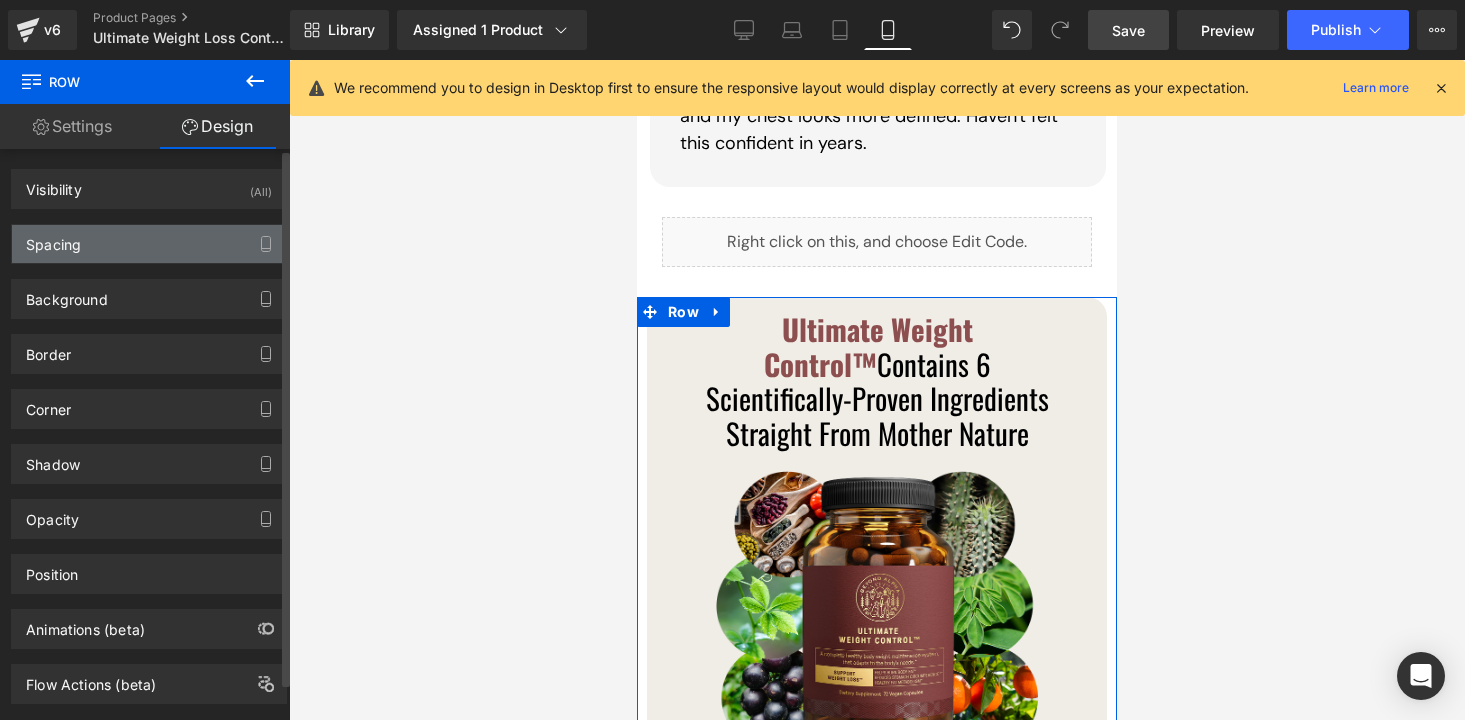 click on "Spacing" at bounding box center [149, 244] 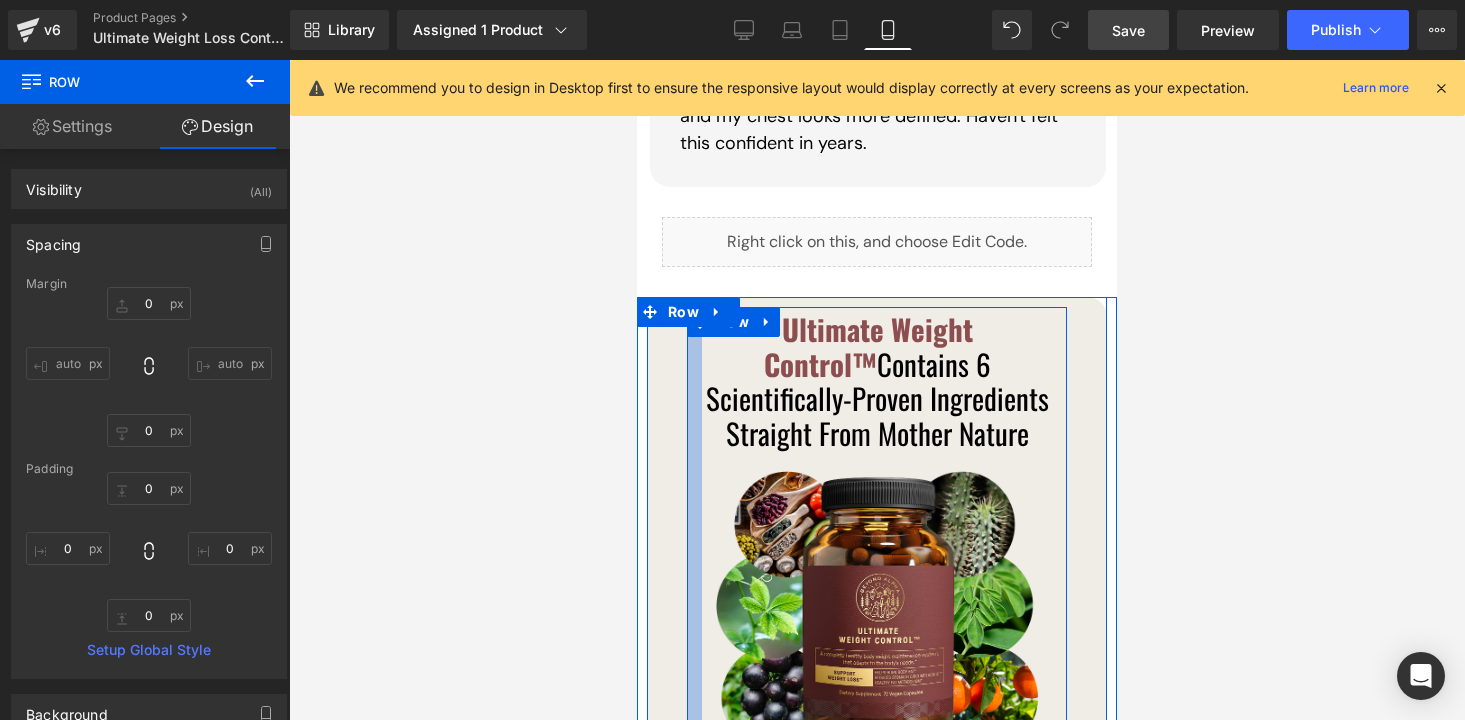 click at bounding box center (694, 592) 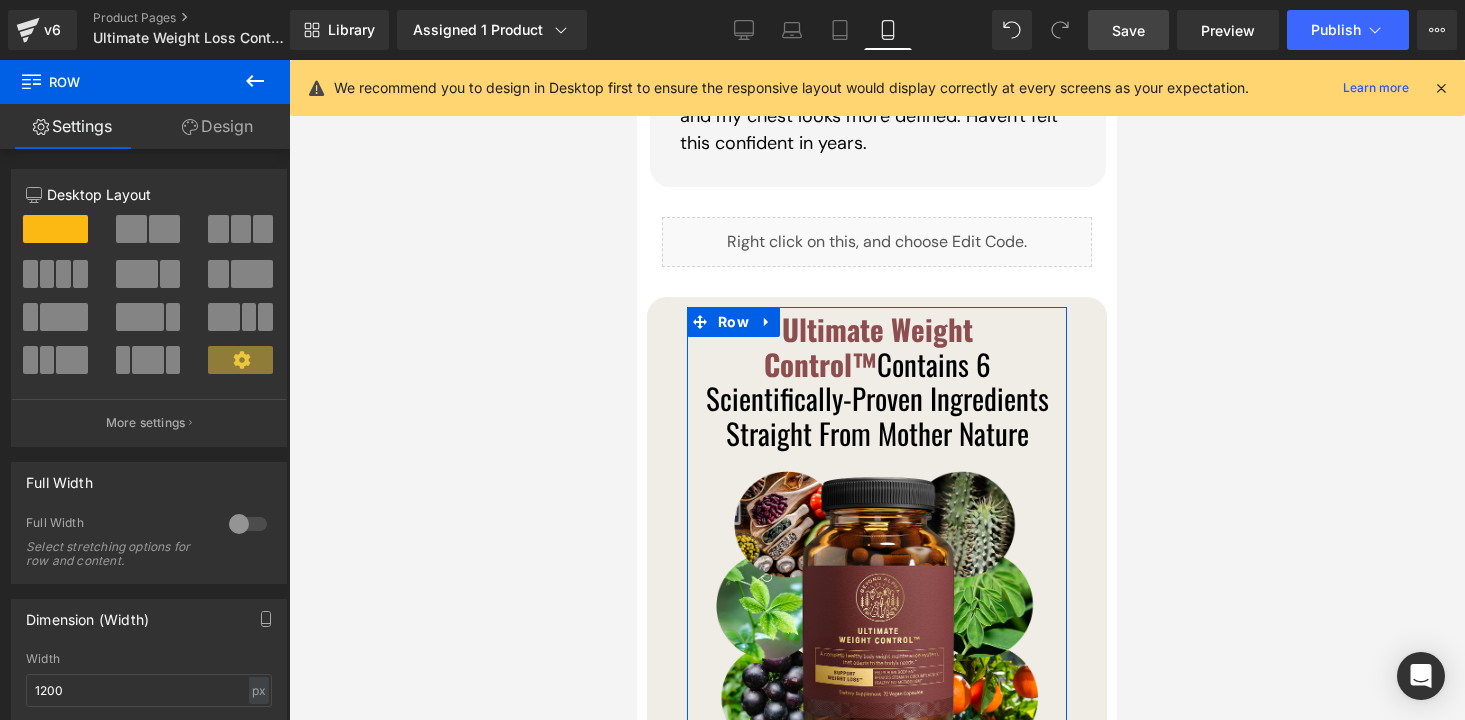 click on "Design" at bounding box center (217, 126) 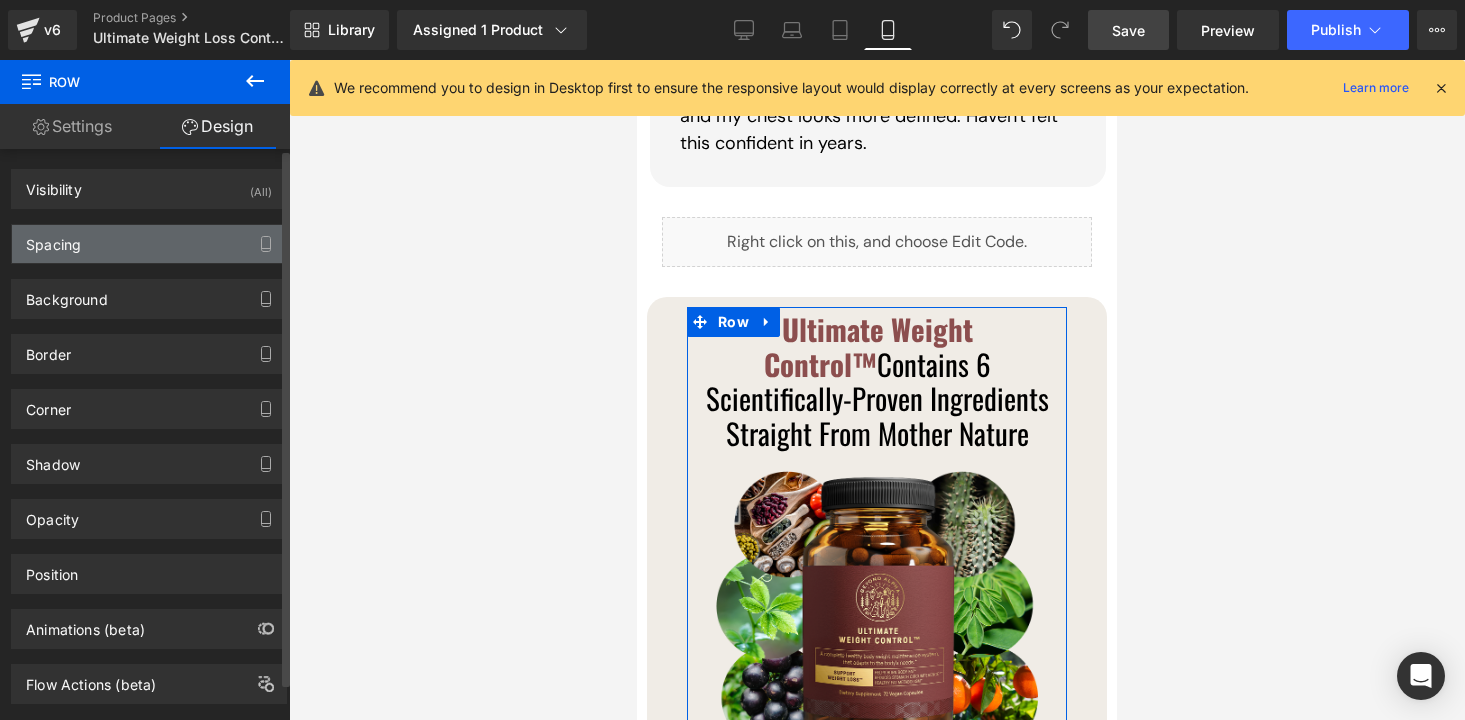 click on "Spacing" at bounding box center (149, 244) 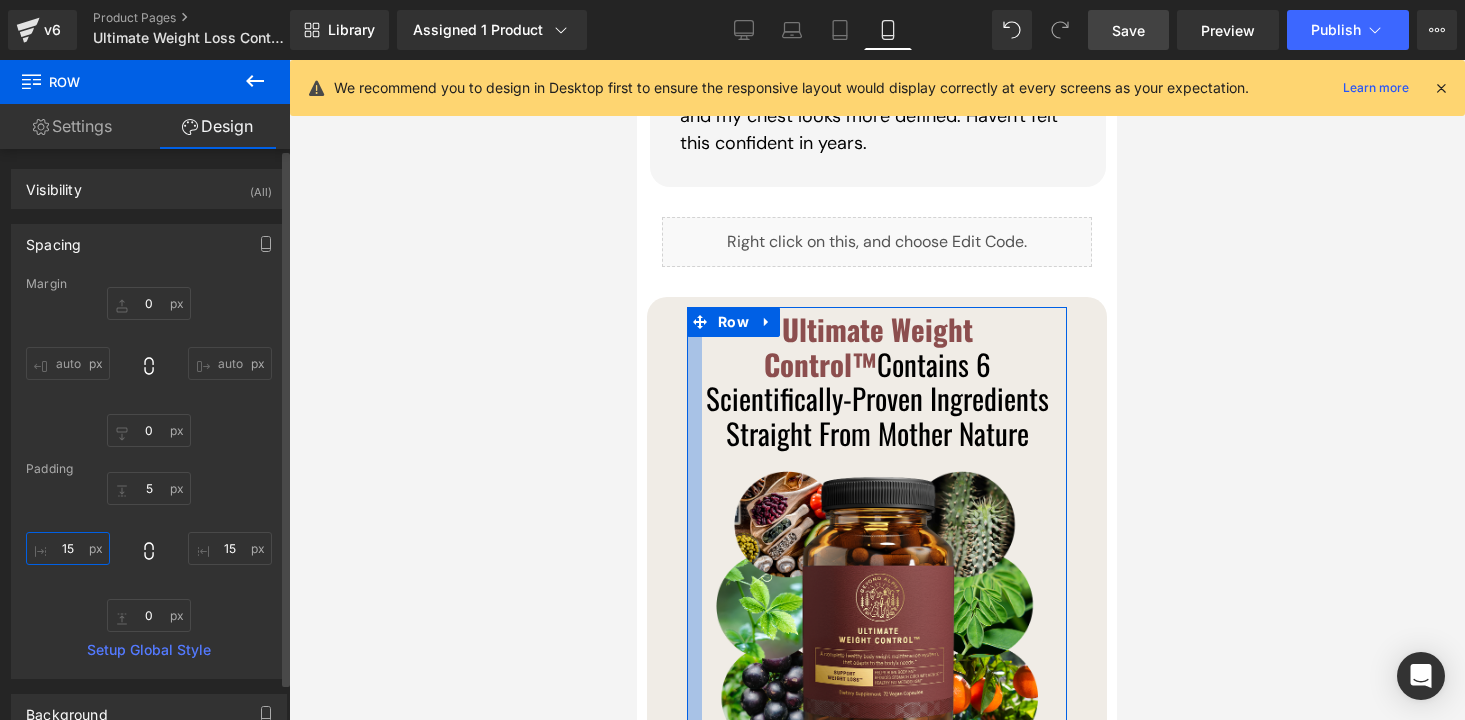 click on "15" at bounding box center (68, 548) 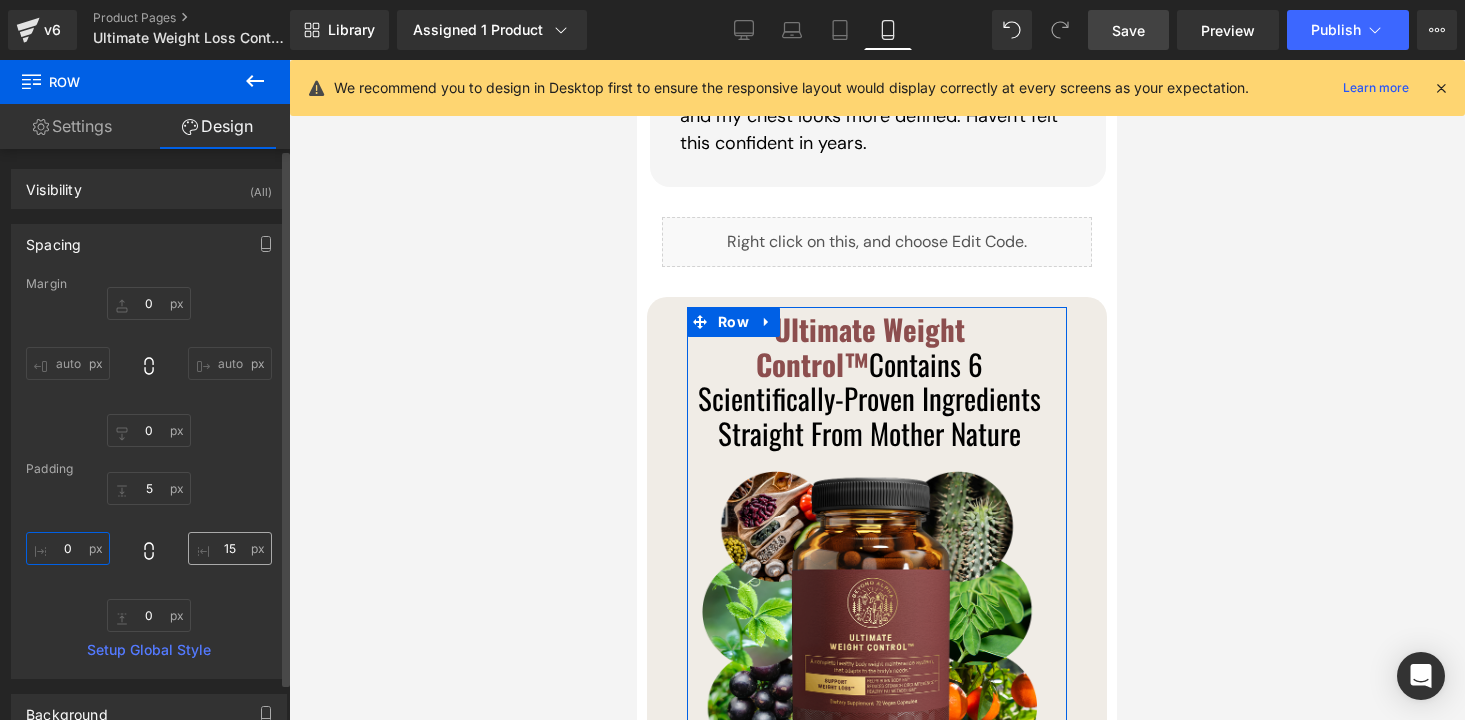 type on "0" 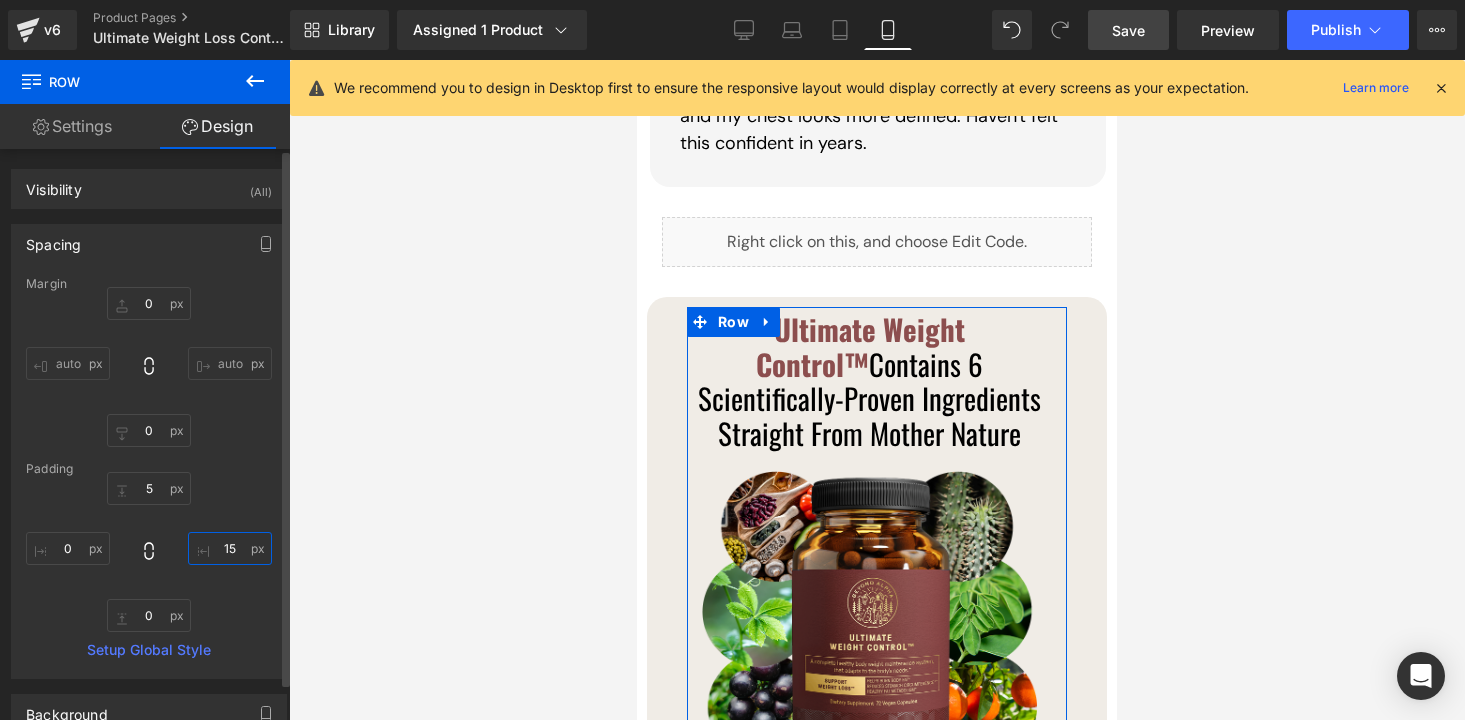click on "15" at bounding box center (230, 548) 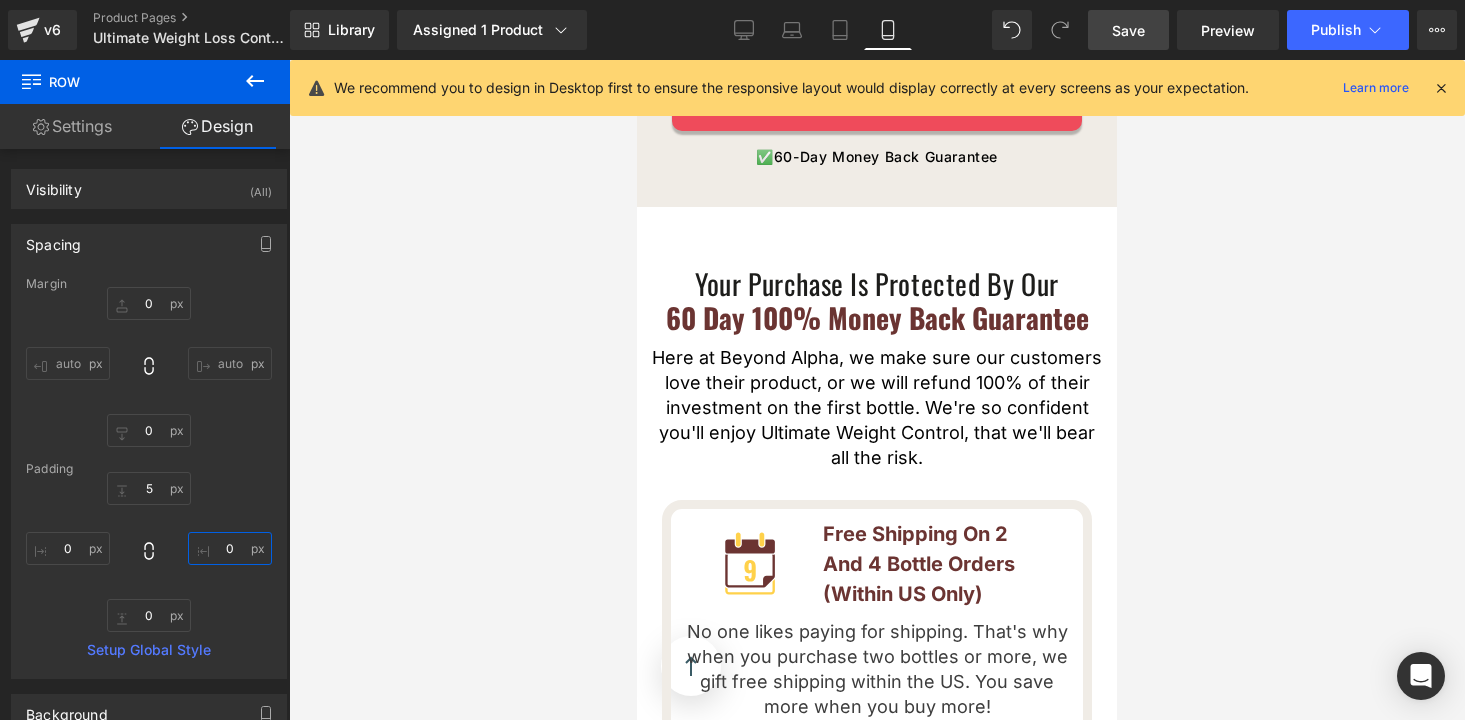 scroll, scrollTop: 4134, scrollLeft: 0, axis: vertical 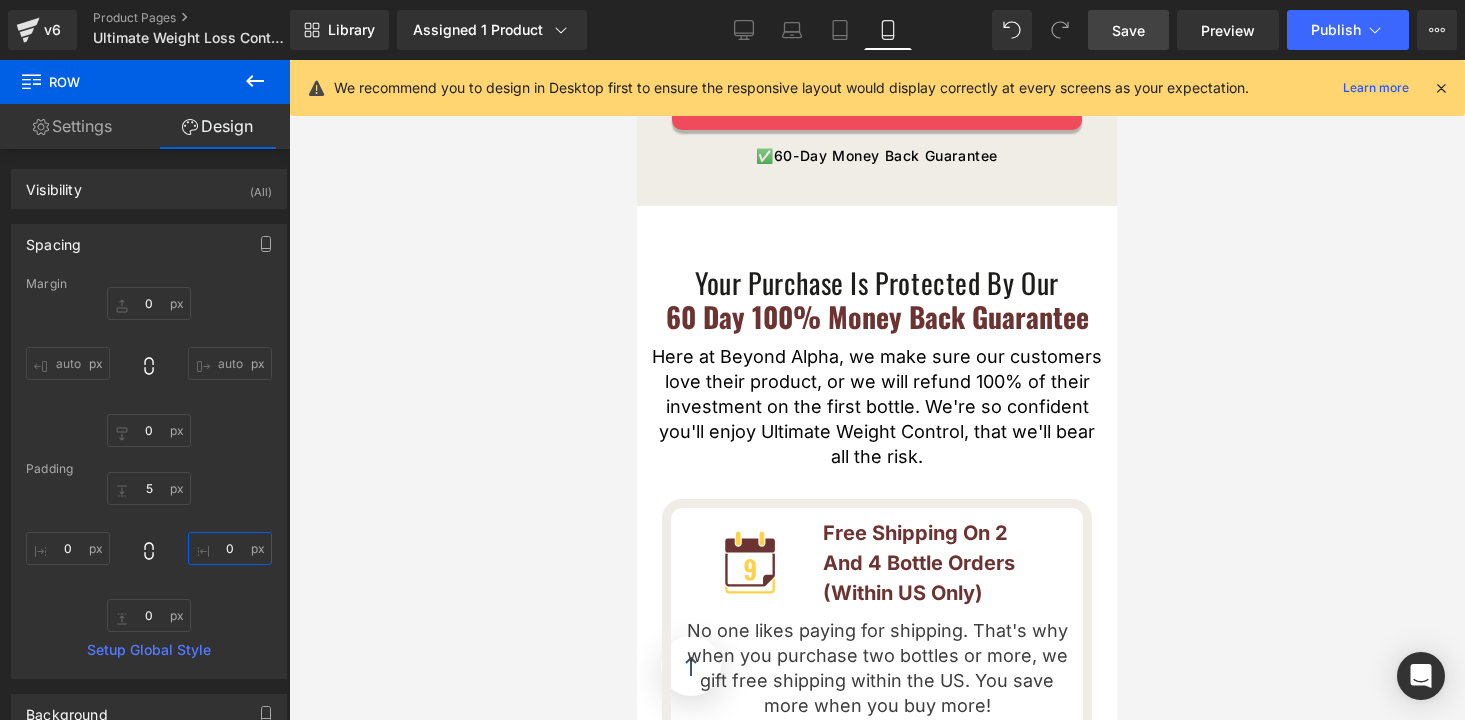 type on "0" 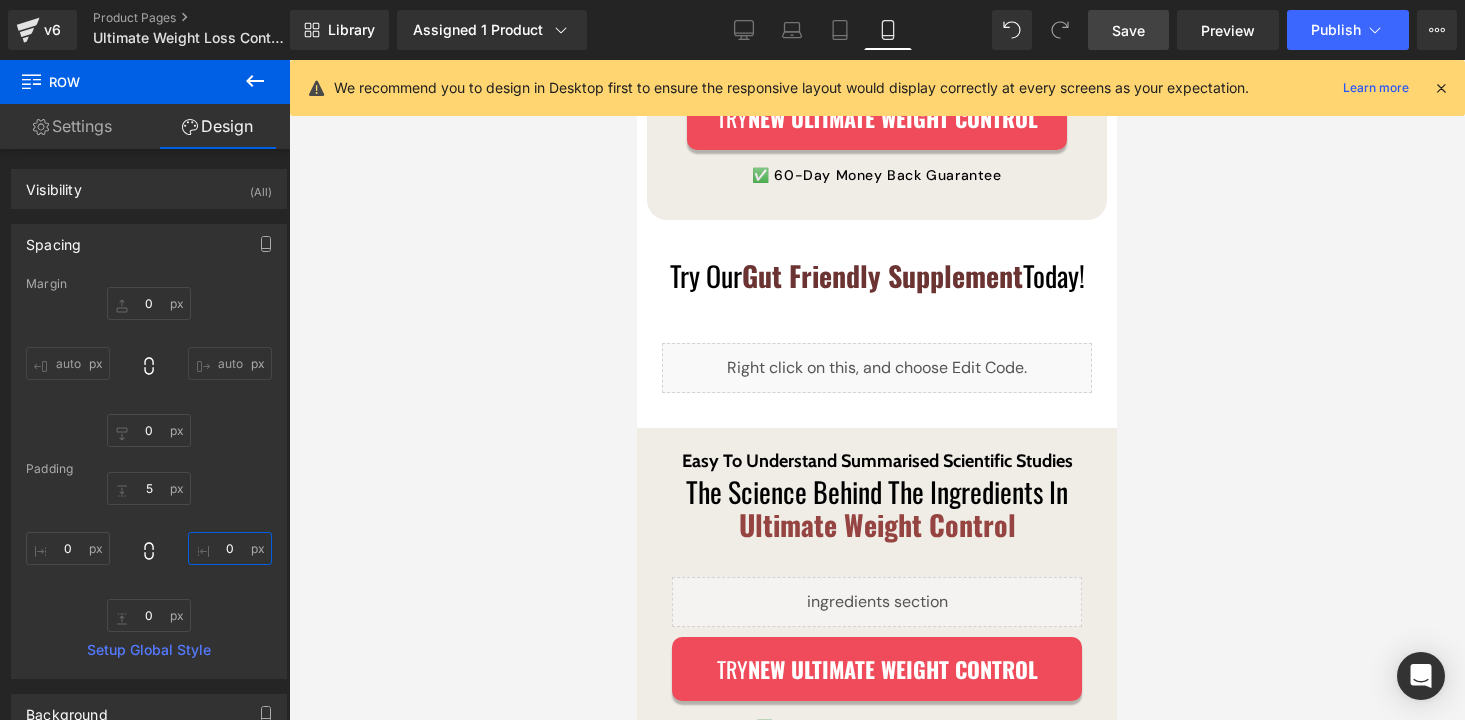 scroll, scrollTop: 3566, scrollLeft: 0, axis: vertical 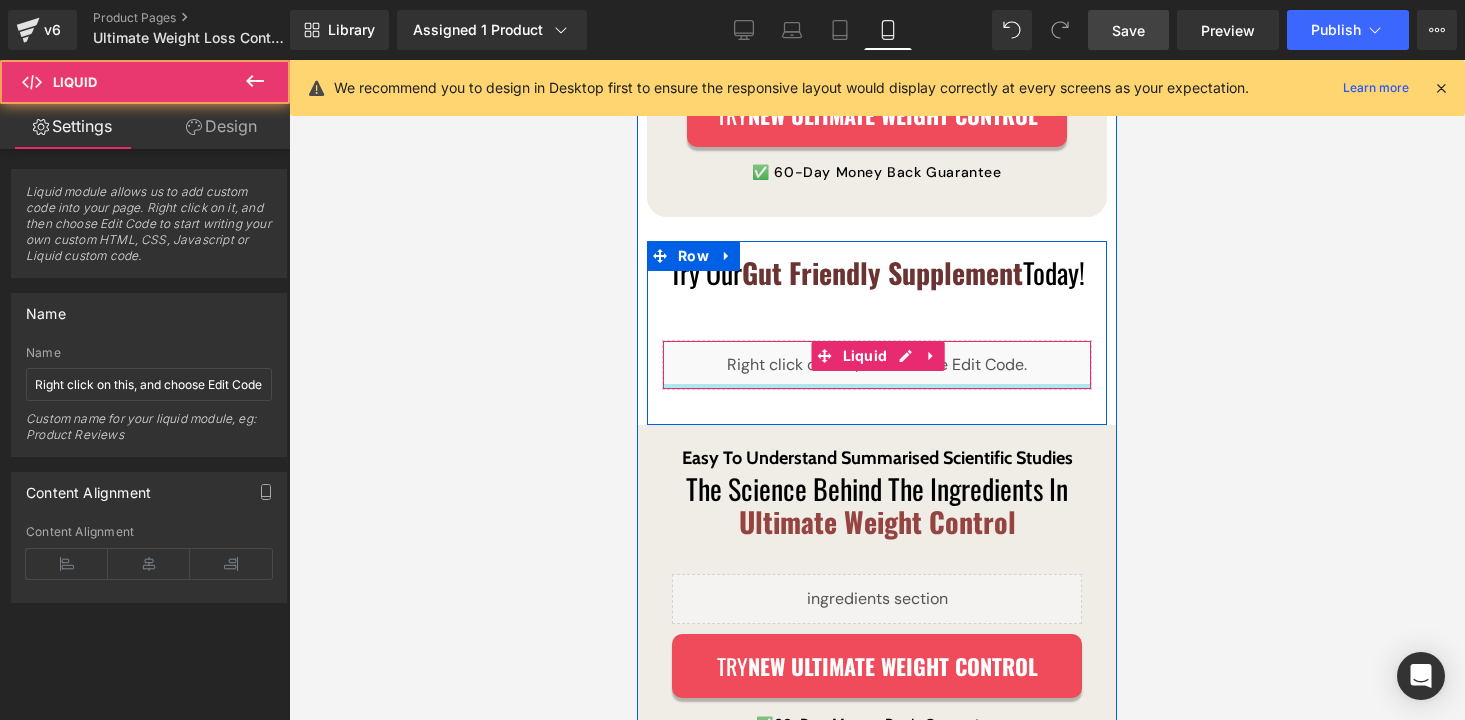click on "Liquid" at bounding box center [877, 365] 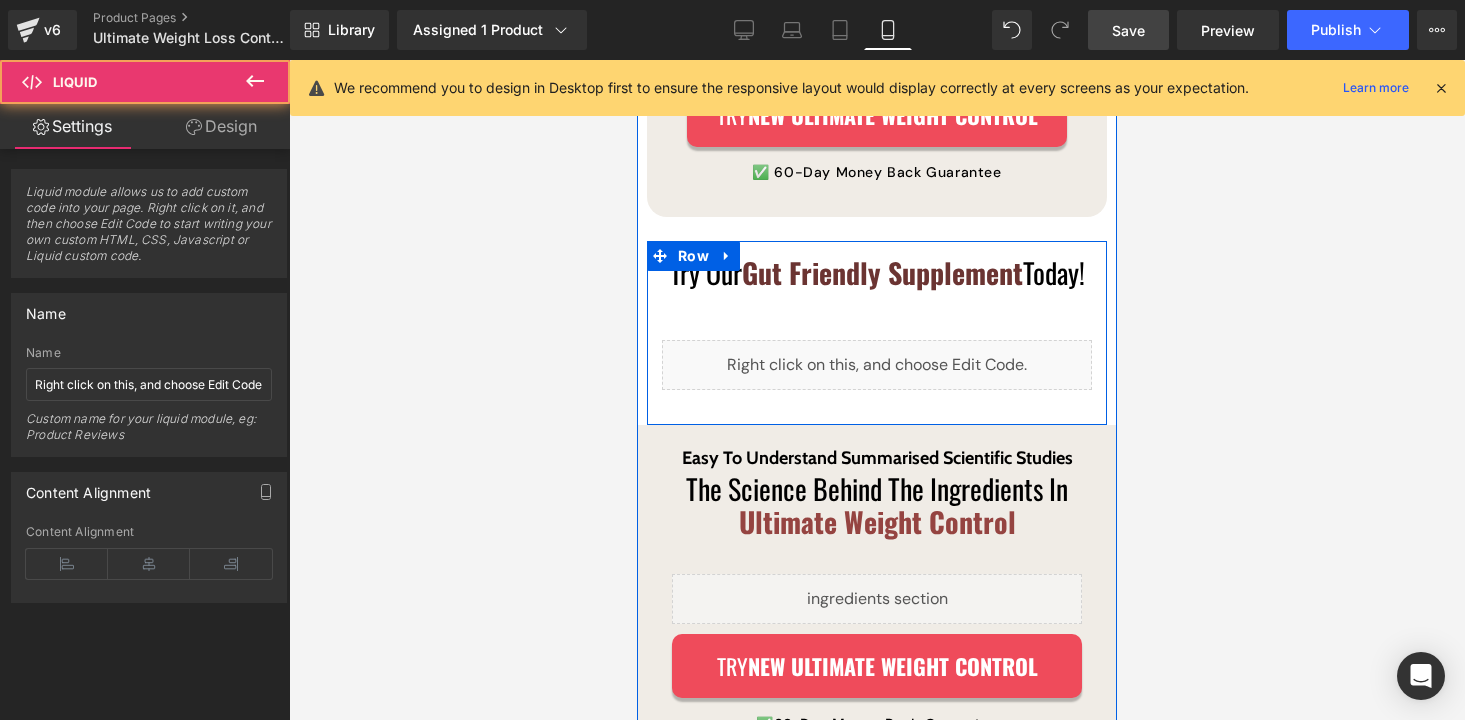 click on "Liquid" at bounding box center [877, 365] 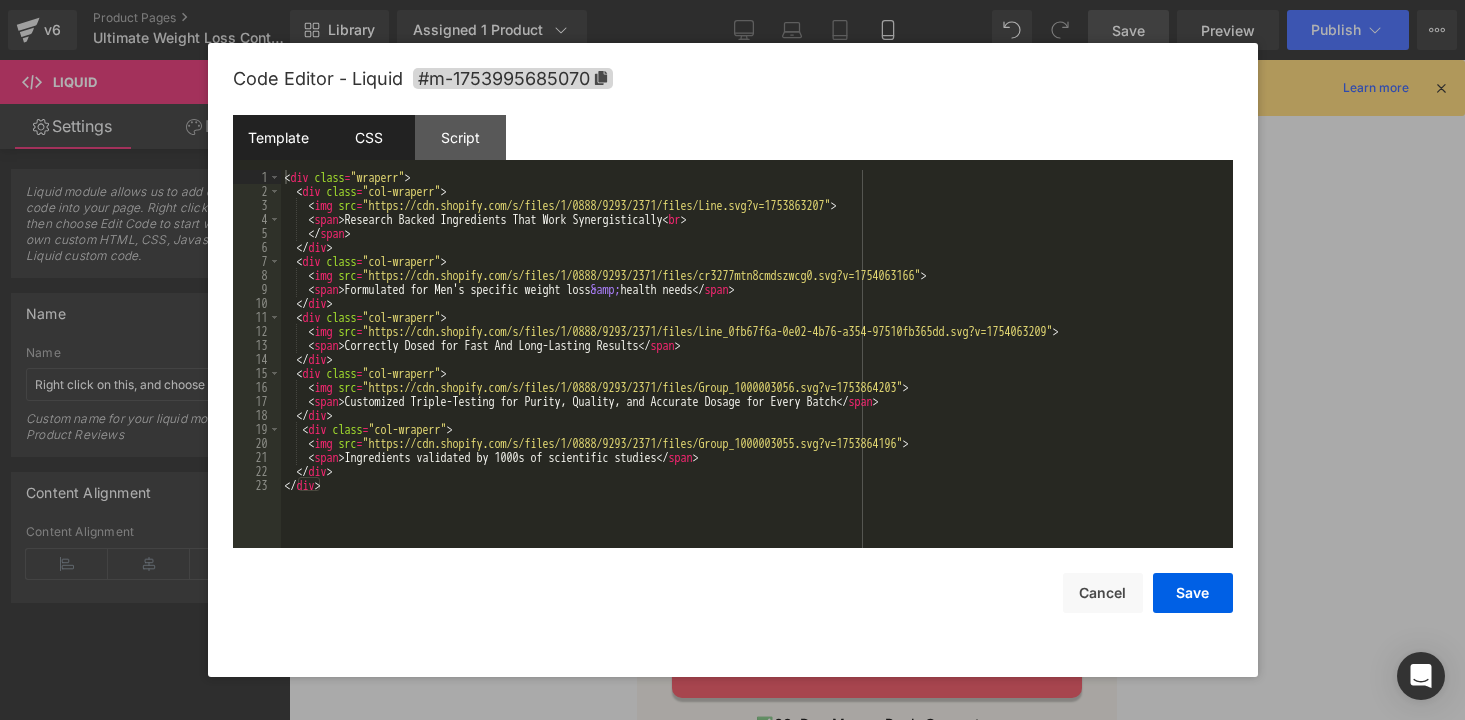 click on "CSS" at bounding box center (369, 137) 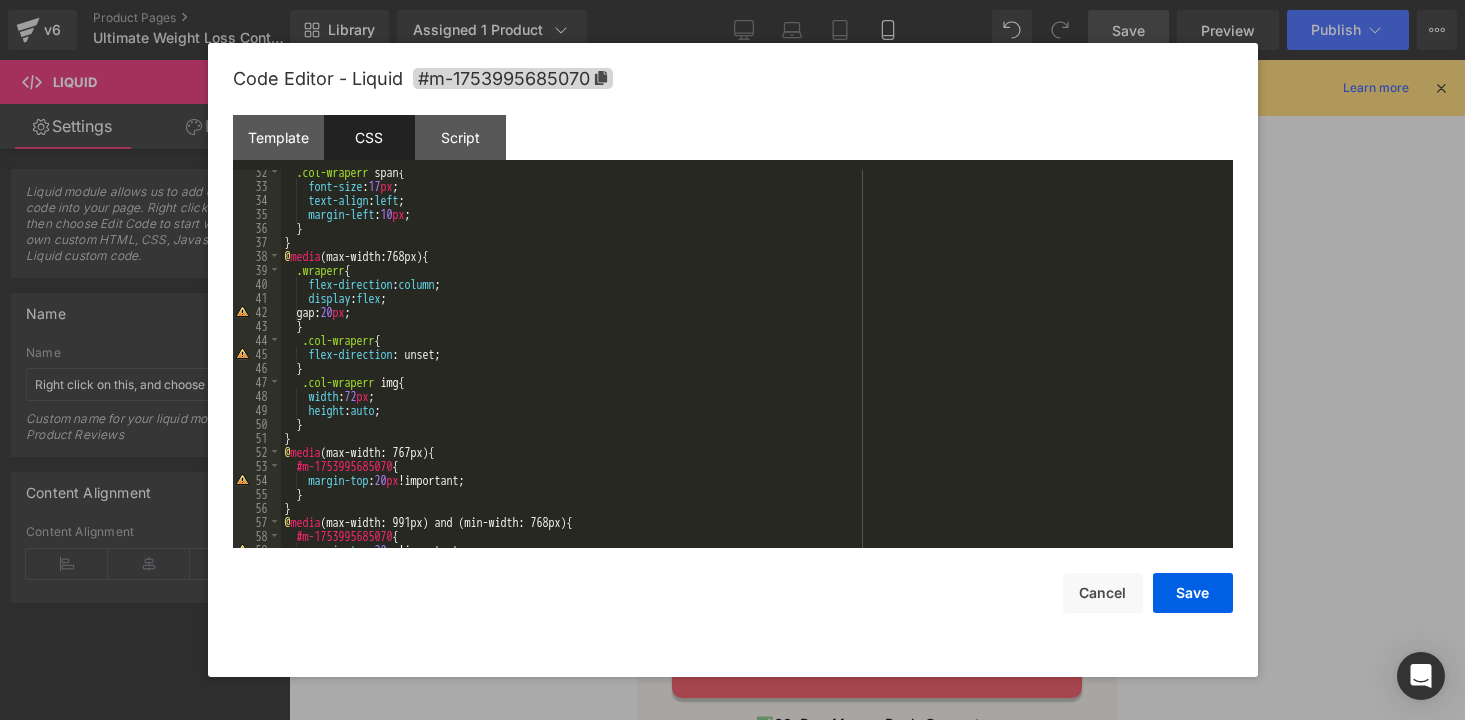 scroll, scrollTop: 444, scrollLeft: 0, axis: vertical 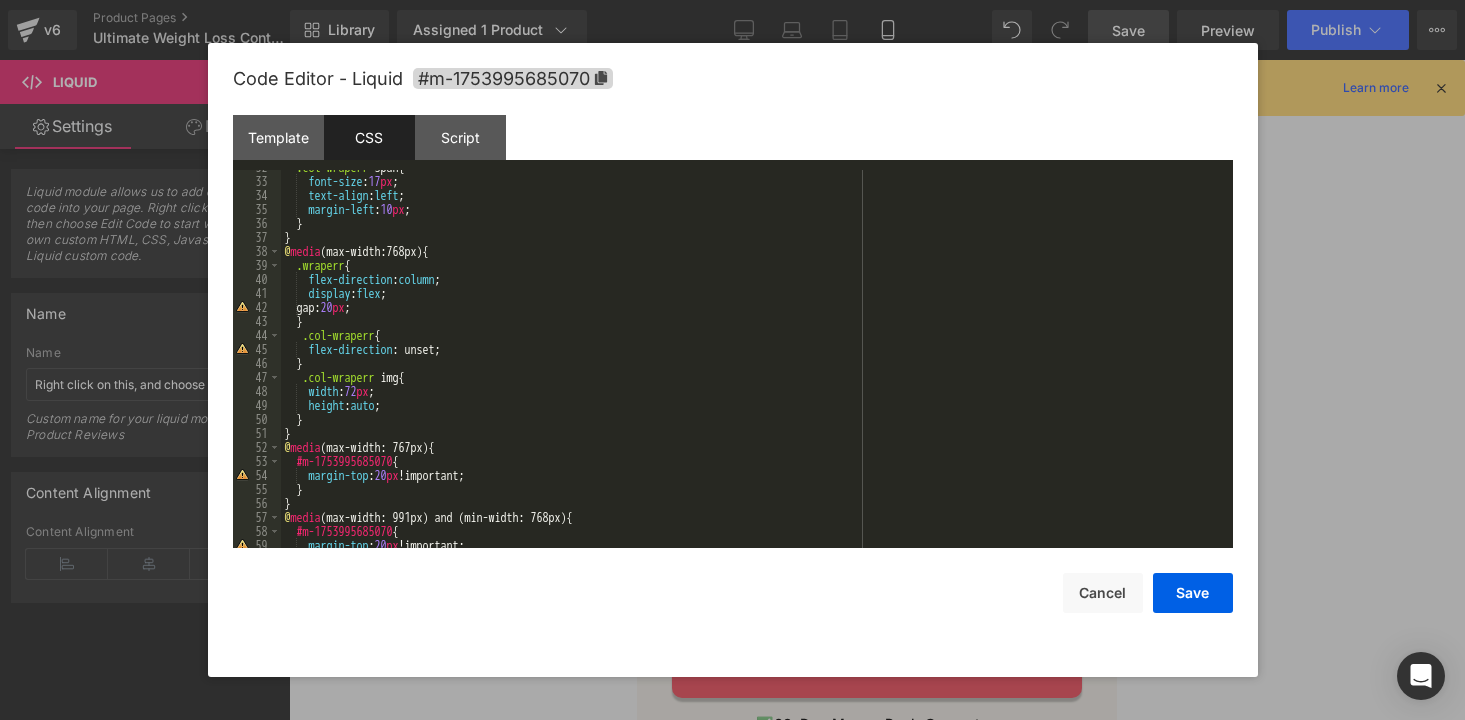 click on ".col-wraperr   span {       font-size : 17 px ;       text-align : left ;       margin-left : 10 px ;    } } @ media  (max-width:768px) {    .wraperr {       flex-direction :  column ;       display :  flex ;      gap:  20 px ;    }     .col-wraperr {       flex-direction : unset;    }     .col-wraperr   img {       width :  72 px ;       height :  auto ;    } } @ media  (max-width: 767px) {    #m-1753995685070 {       margin-top :  20 px !important;    } } @ media  (max-width: 991px) and (min-width: 768px) {    #m-1753995685070 {       margin-top :  20 px !important;" at bounding box center [753, 363] 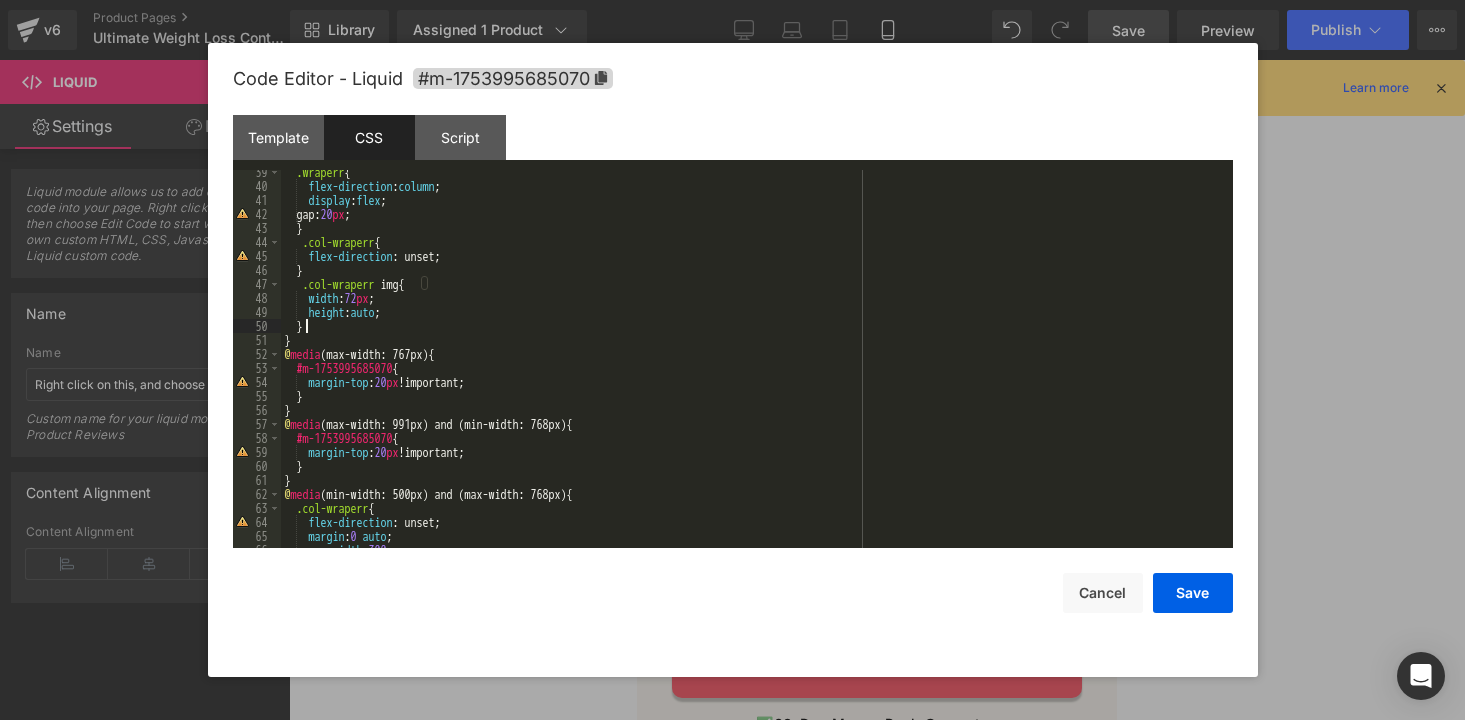 scroll, scrollTop: 532, scrollLeft: 0, axis: vertical 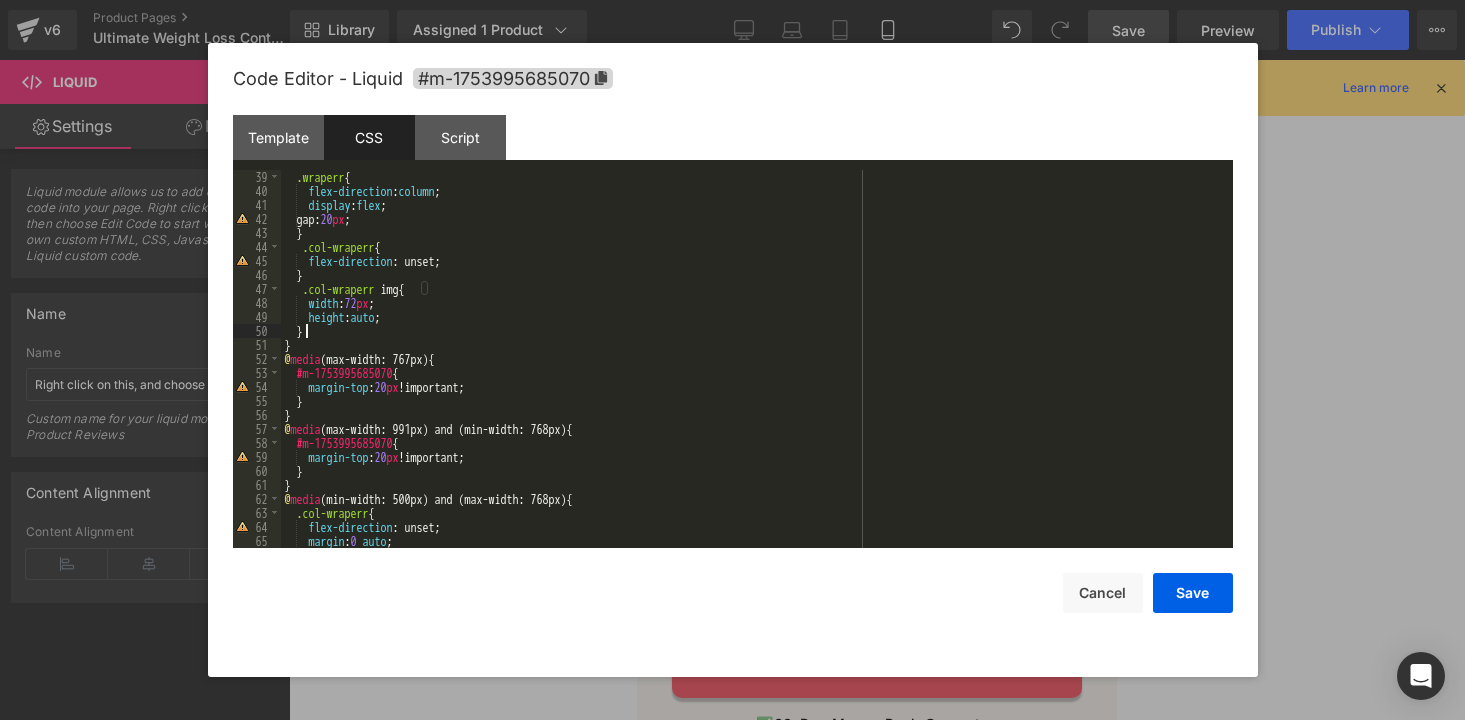 click on ".wraperr {       flex-direction :  column ;       display :  flex ;      gap:  20 px ;    }     .col-wraperr {       flex-direction : unset;    }     .col-wraperr   img {       width :  72 px ;       height :  auto ;    } } @ media  (max-width: 767px) {    #m-1753995685070 {       margin-top :  20 px !important;    } } @ media  (max-width: 991px) and (min-width: 768px) {    #m-1753995685070 {       margin-top :  20 px !important;    } } @ media (min-width: 500px) and (max-width: 768px) {    .col-wraperr {       flex-direction : unset;       margin :  0   auto ;       max-width :  300 px ;" at bounding box center [753, 373] 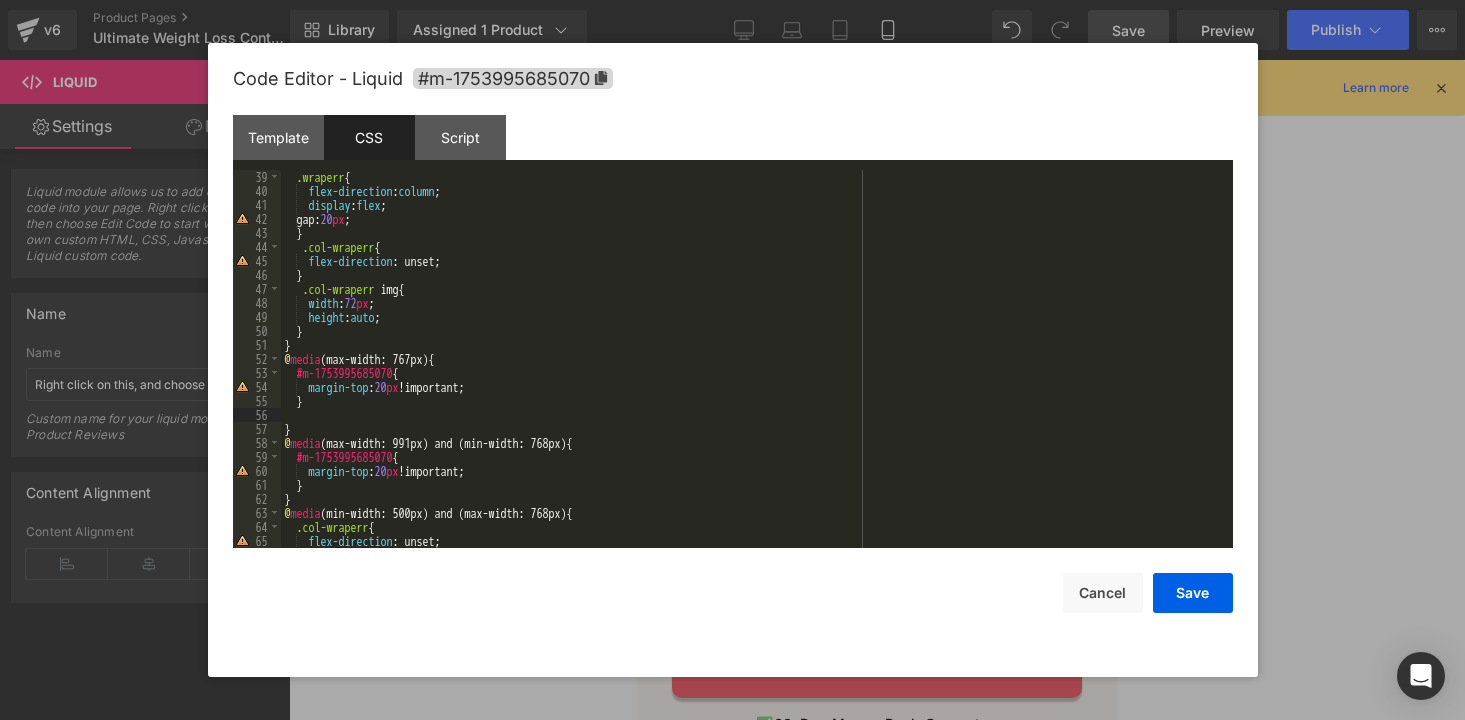 paste 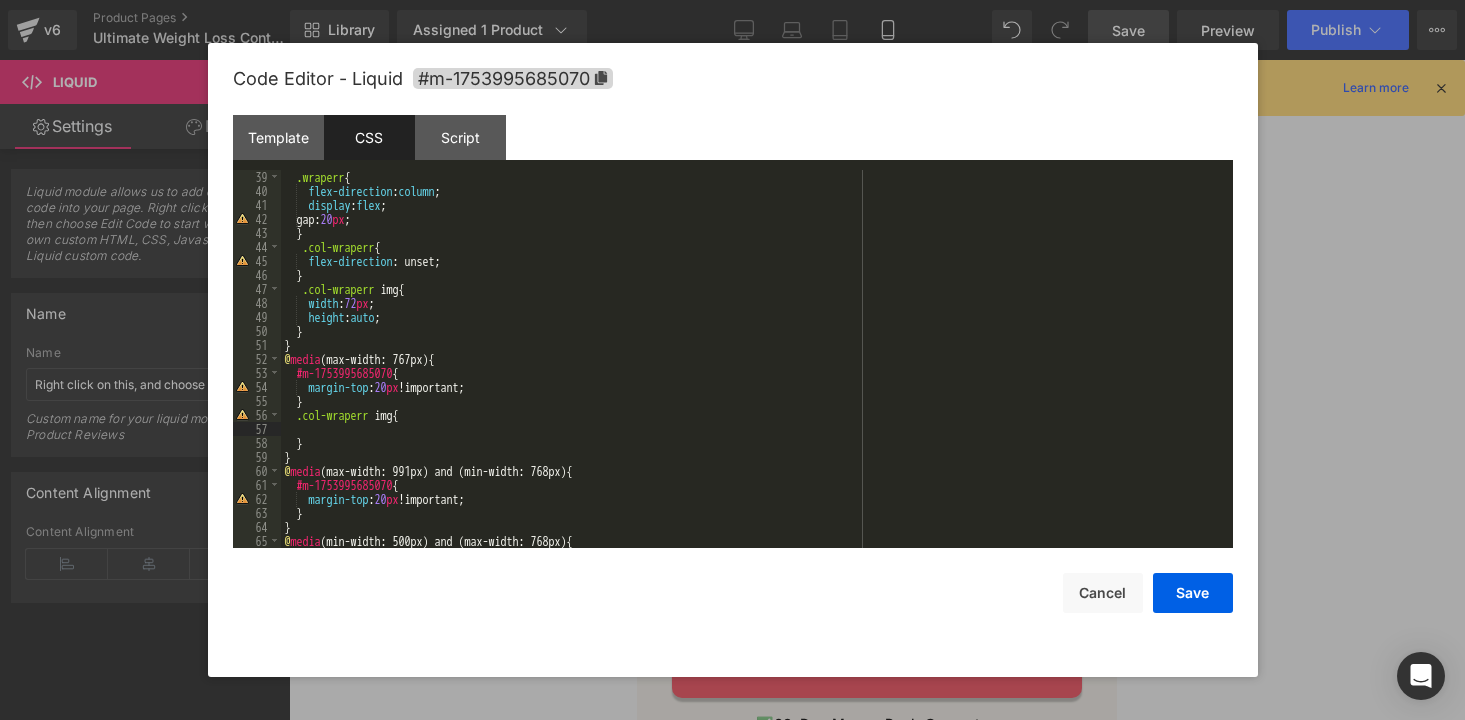 paste 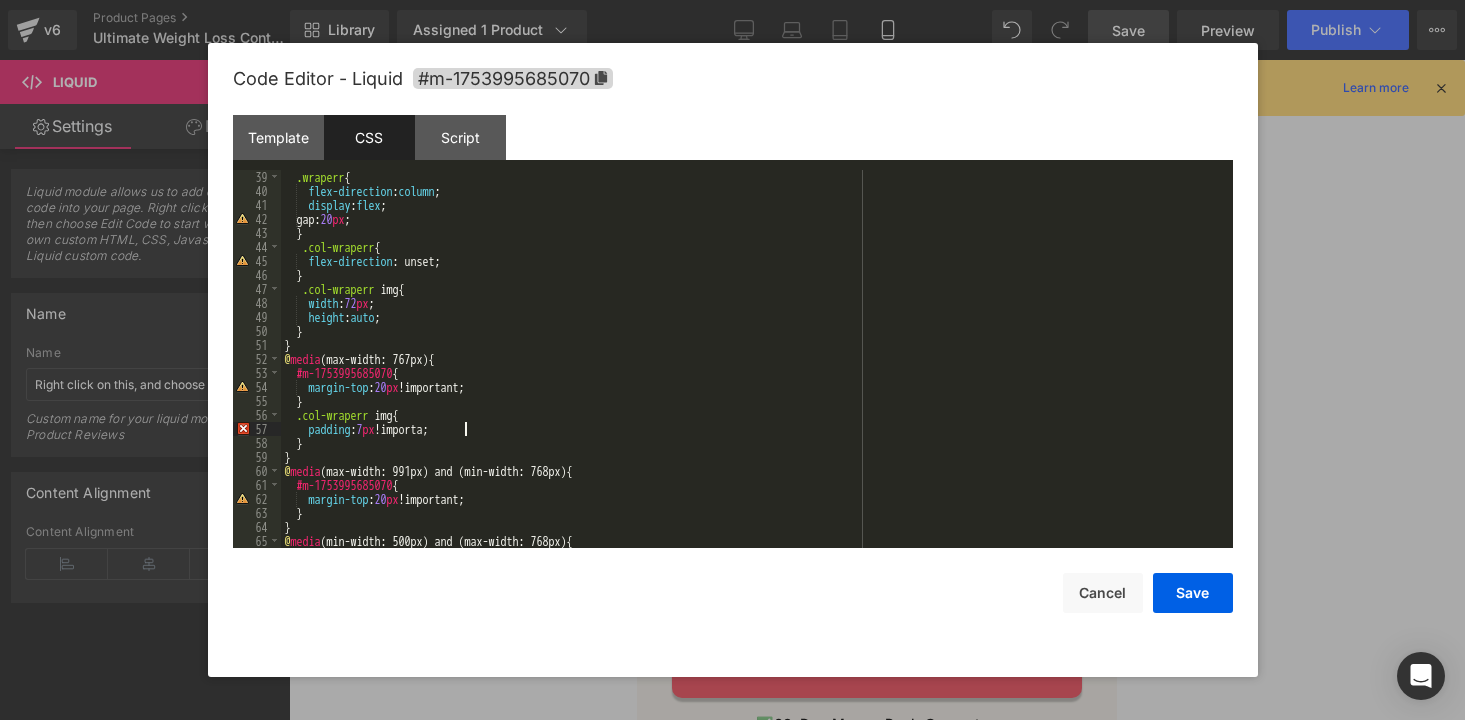 type 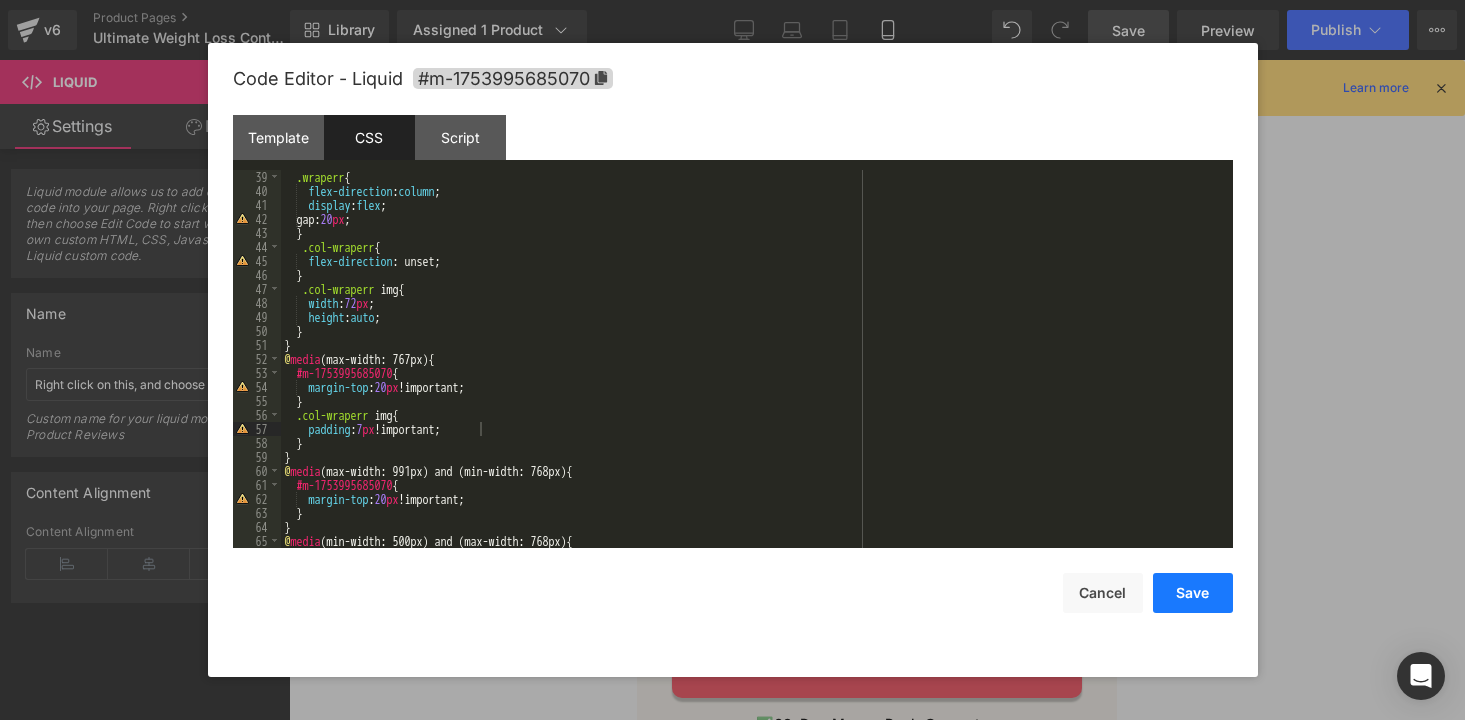 click on "Save" at bounding box center (1193, 593) 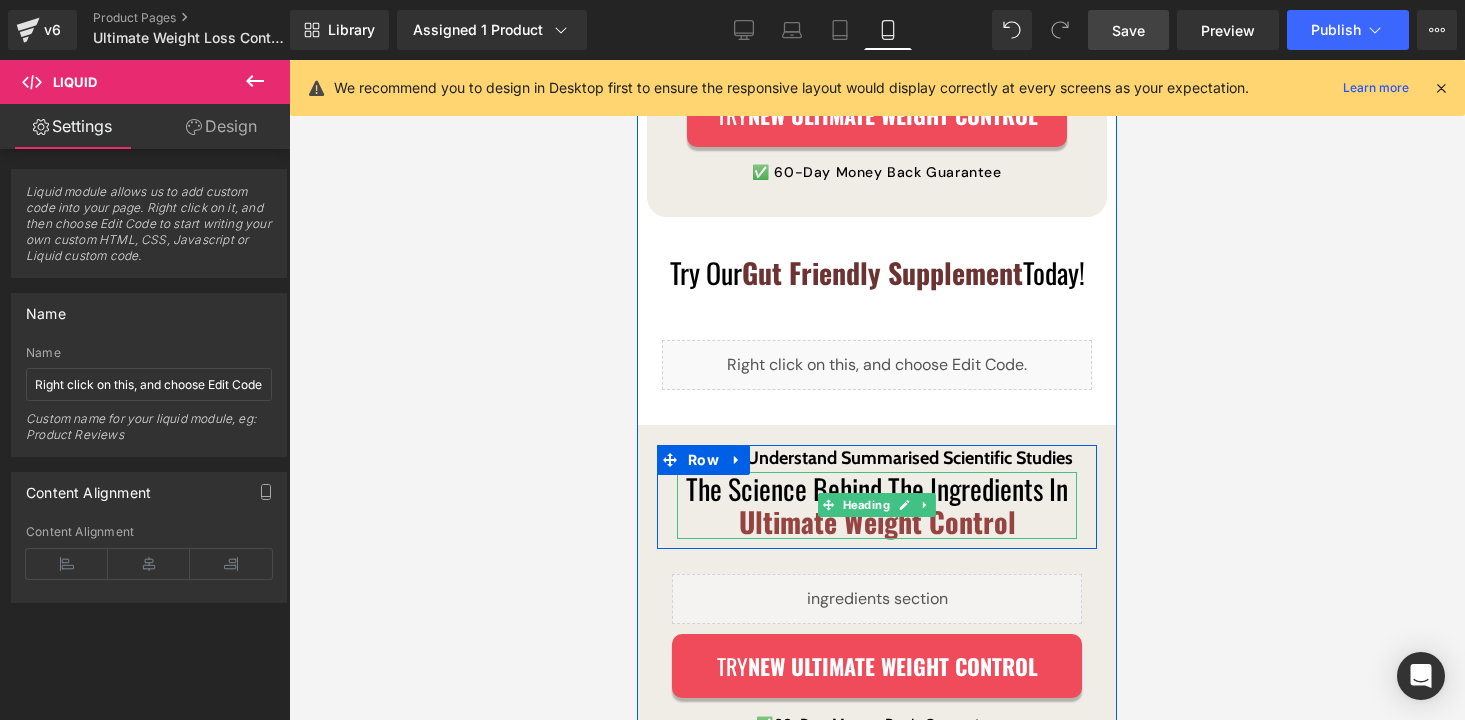 scroll, scrollTop: 3577, scrollLeft: 0, axis: vertical 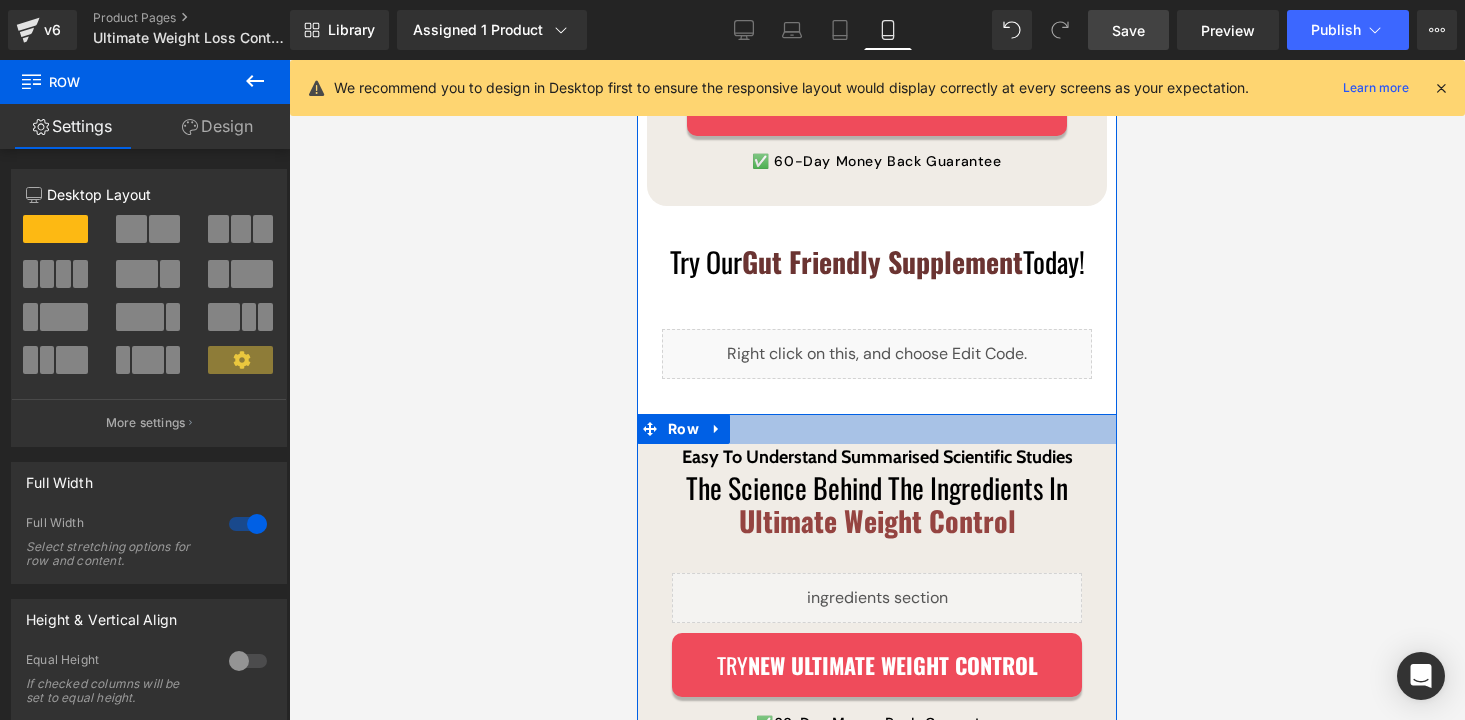 drag, startPoint x: 871, startPoint y: 380, endPoint x: 873, endPoint y: 390, distance: 10.198039 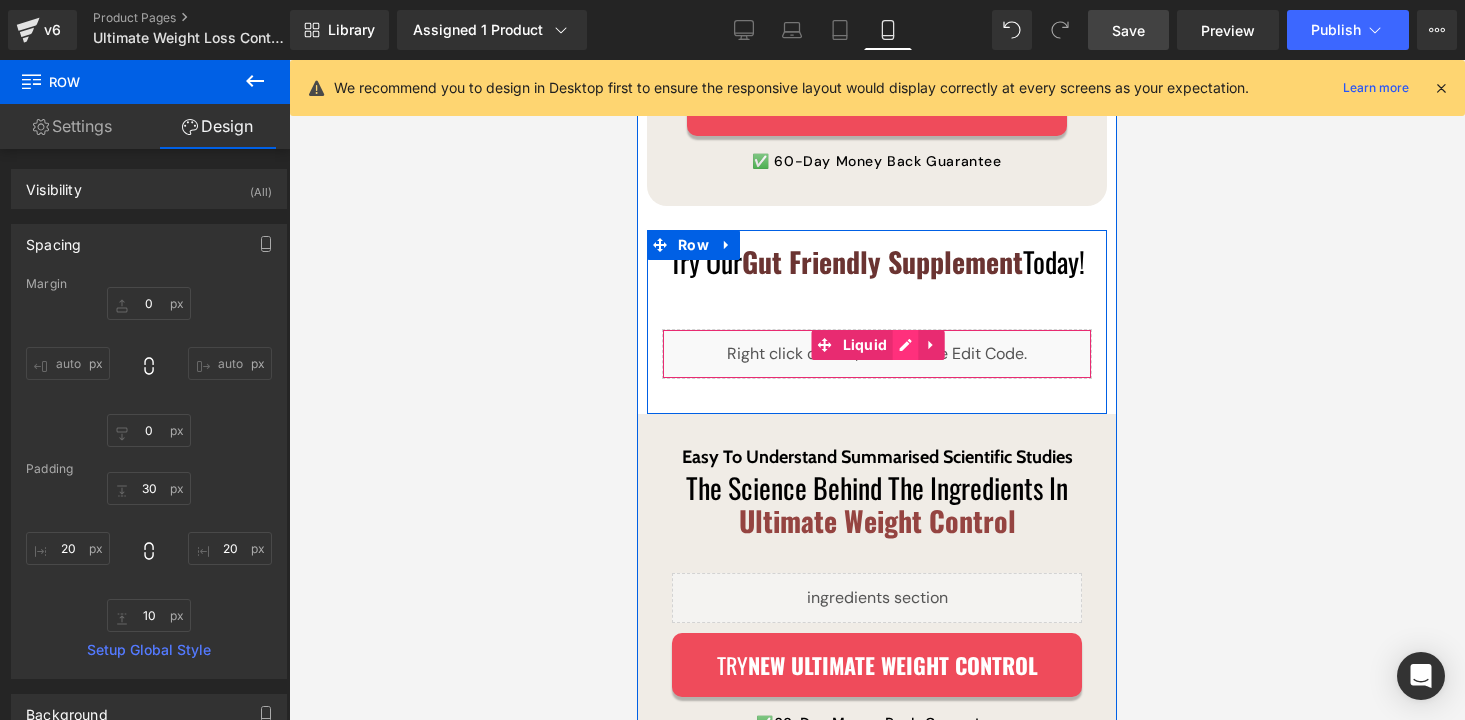 click on "Liquid" at bounding box center [877, 354] 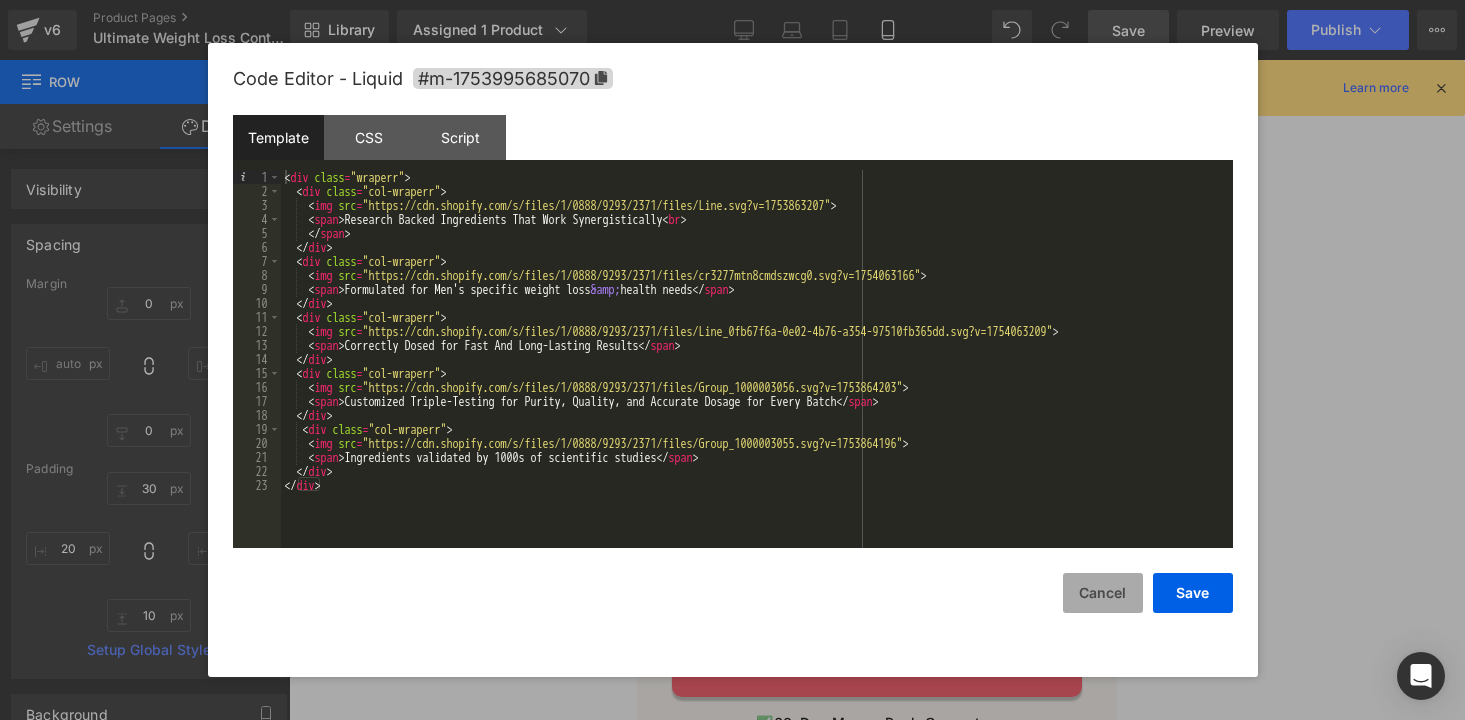 click on "Cancel" at bounding box center (1103, 593) 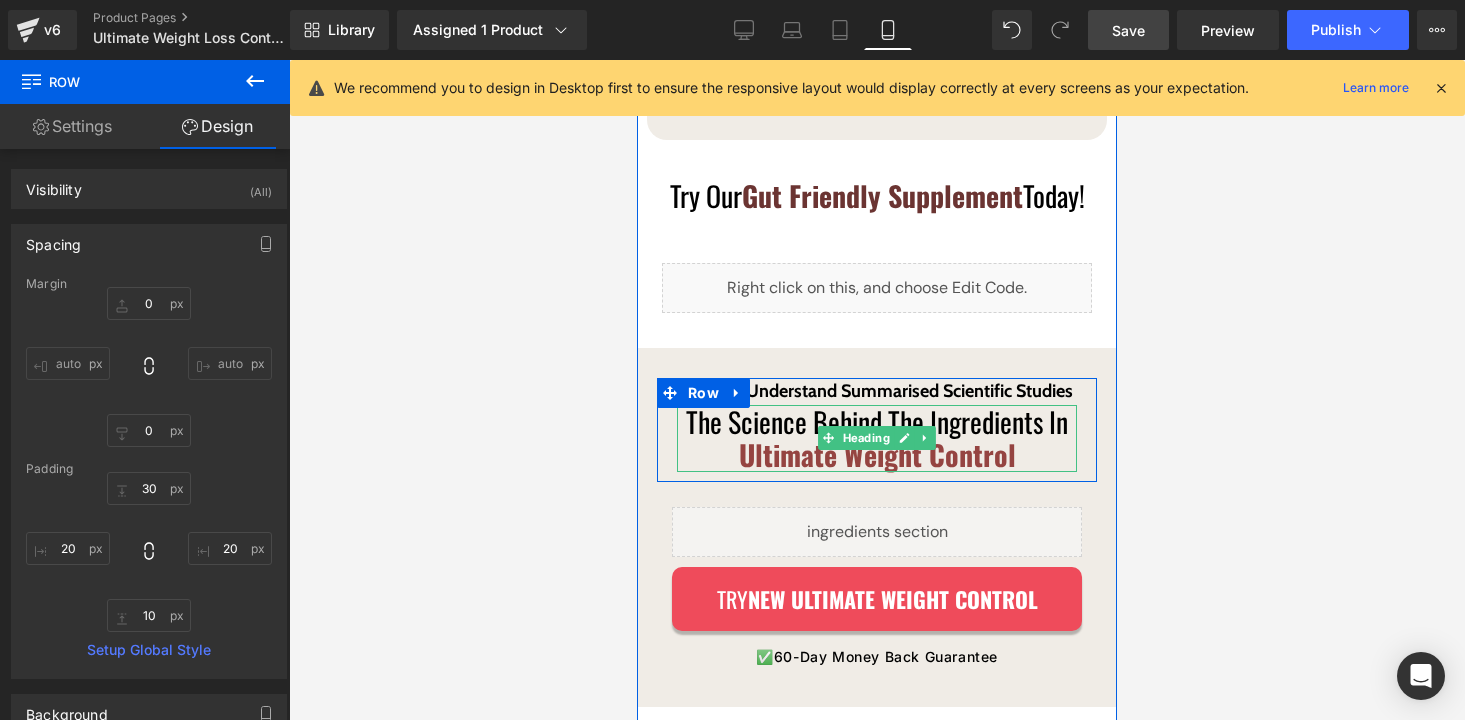 scroll, scrollTop: 3661, scrollLeft: 0, axis: vertical 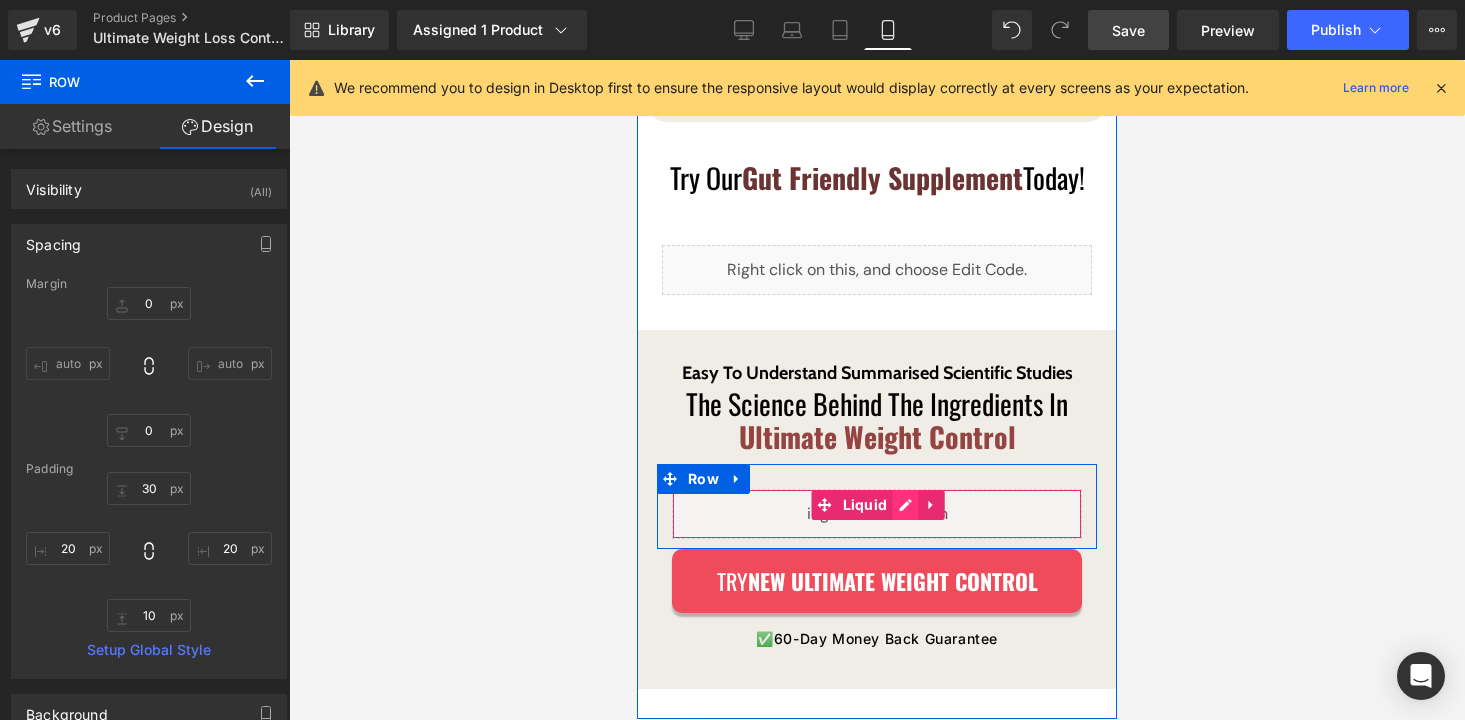 click on "Liquid" at bounding box center [877, 514] 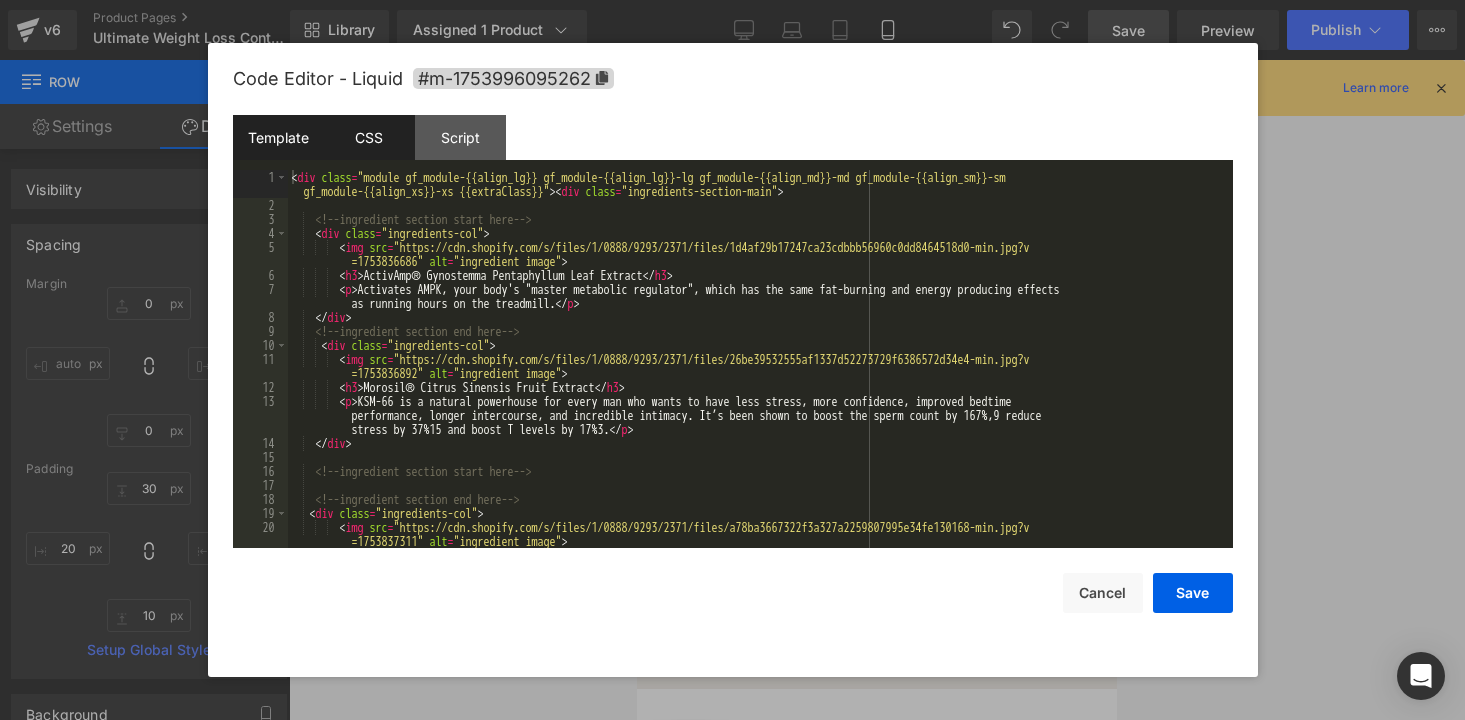 click on "CSS" at bounding box center (369, 137) 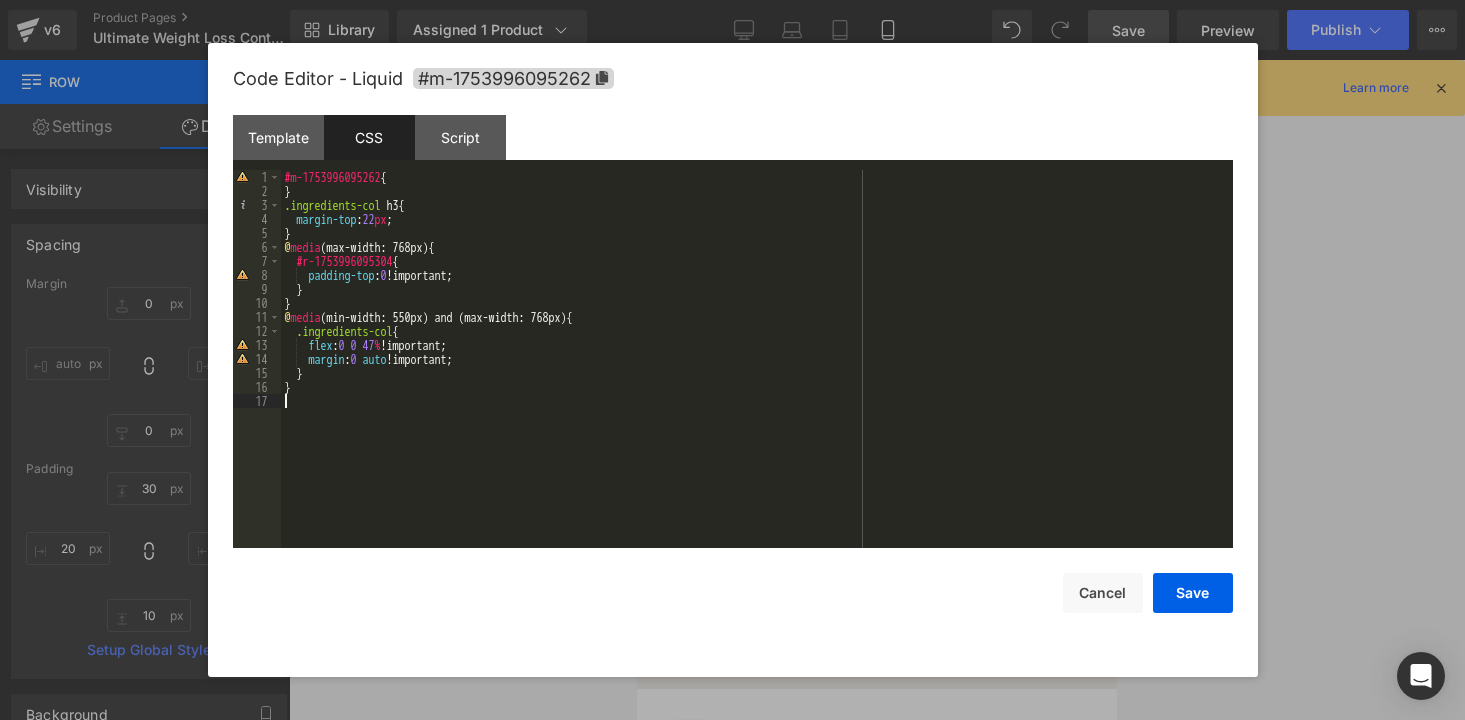 click on "#m-1753996095262 { } .ingredients-col   h3 {    margin-top :  22 px ; } @ media (max-width: 768px) {    #r-1753996095304 {       padding-top :  0  !important;    } } @ media (min-width: 550px) and (max-width: 768px) {    .ingredients-col {       flex :  0   0   47 %  !important;       margin :  0   auto  !important;    } }" at bounding box center [757, 373] 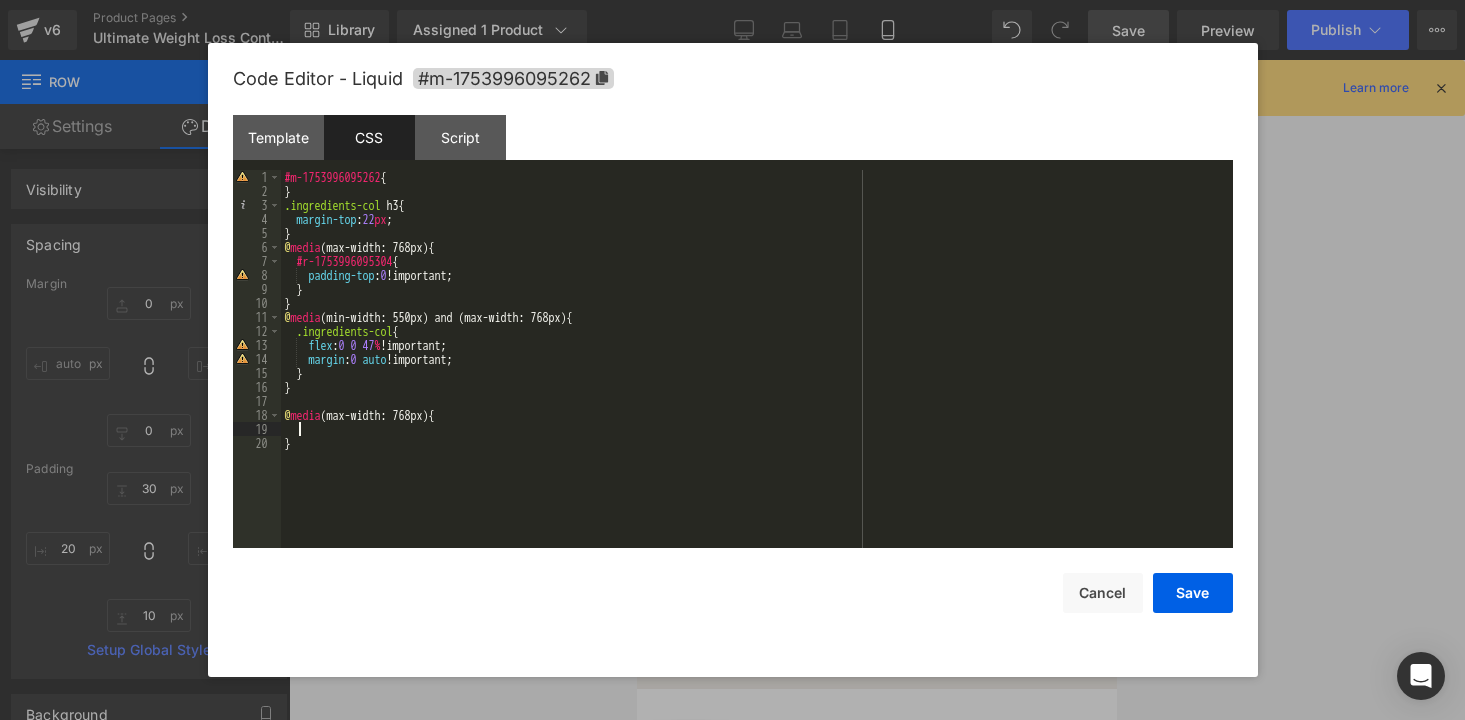 paste 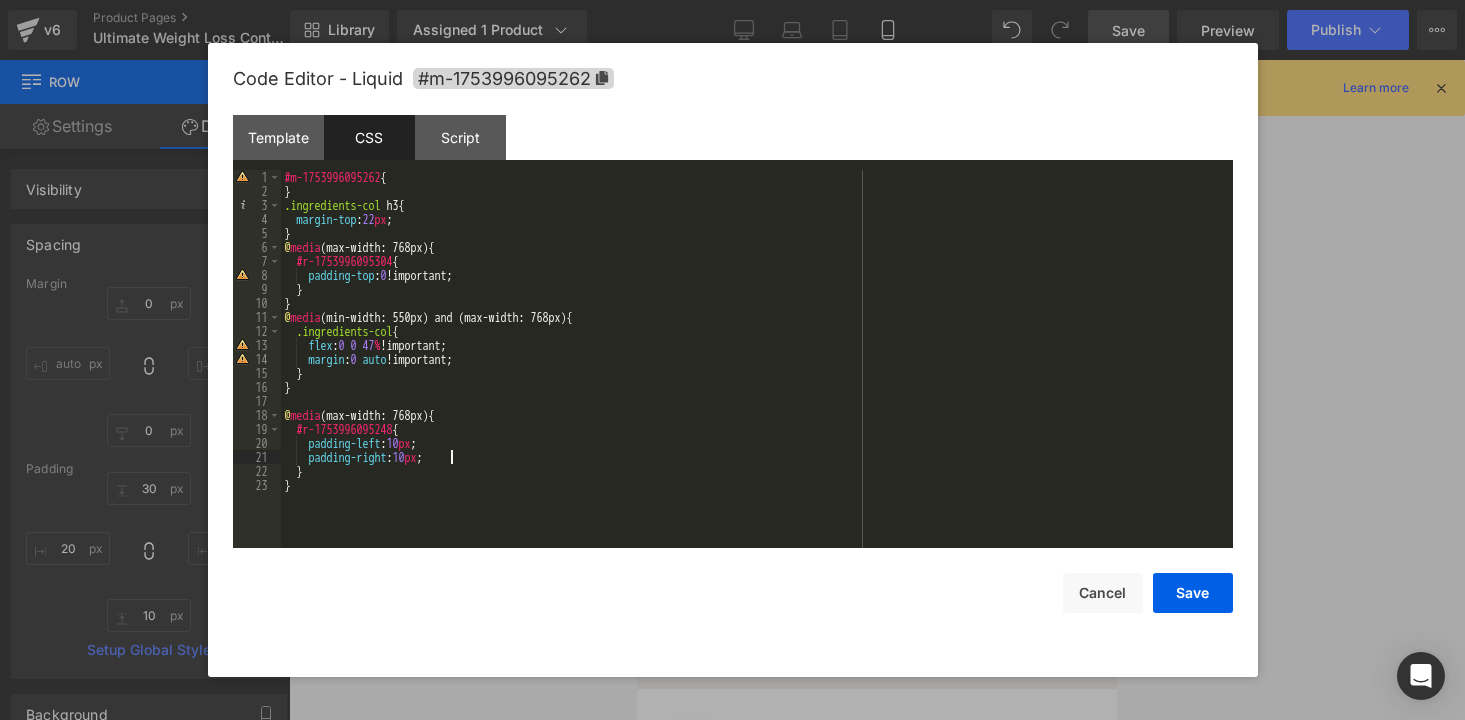 type 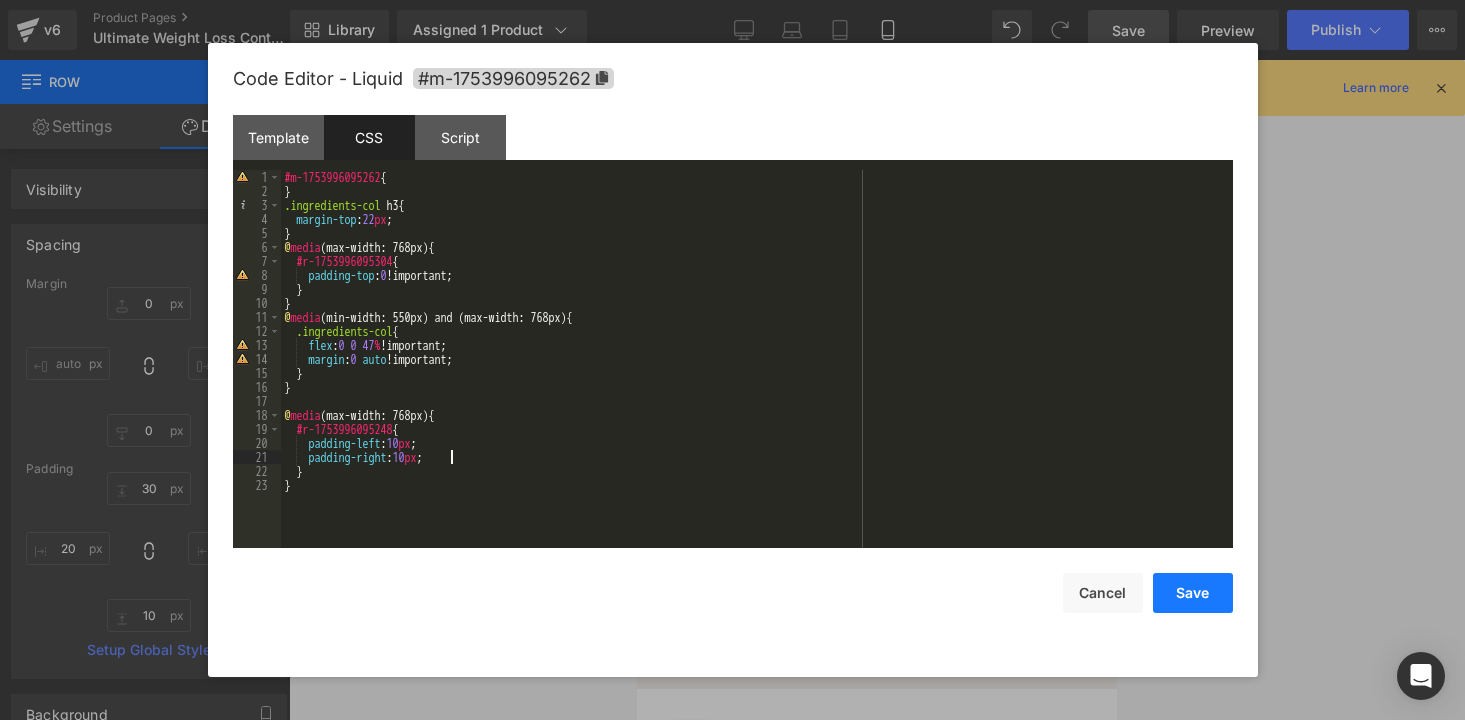 click on "Save" at bounding box center (1193, 593) 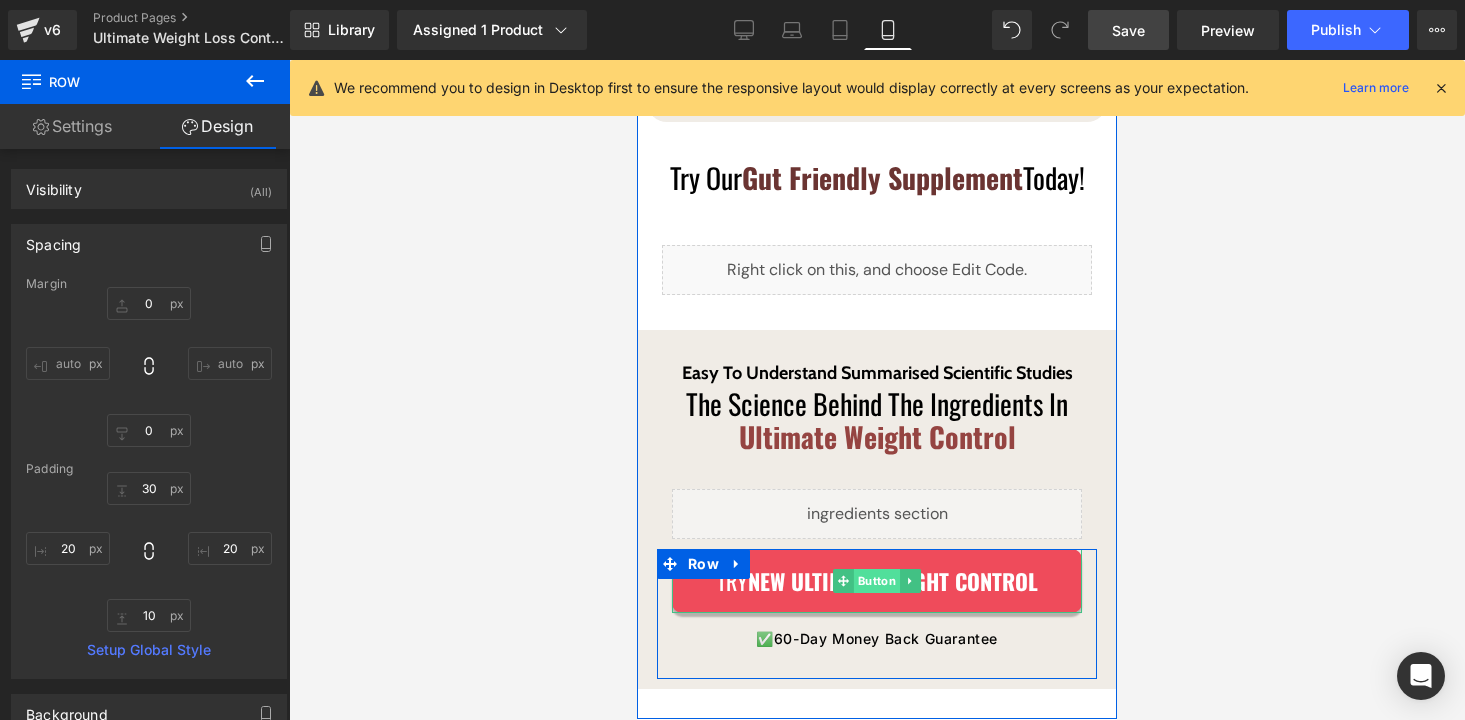 click on "Button" at bounding box center (877, 581) 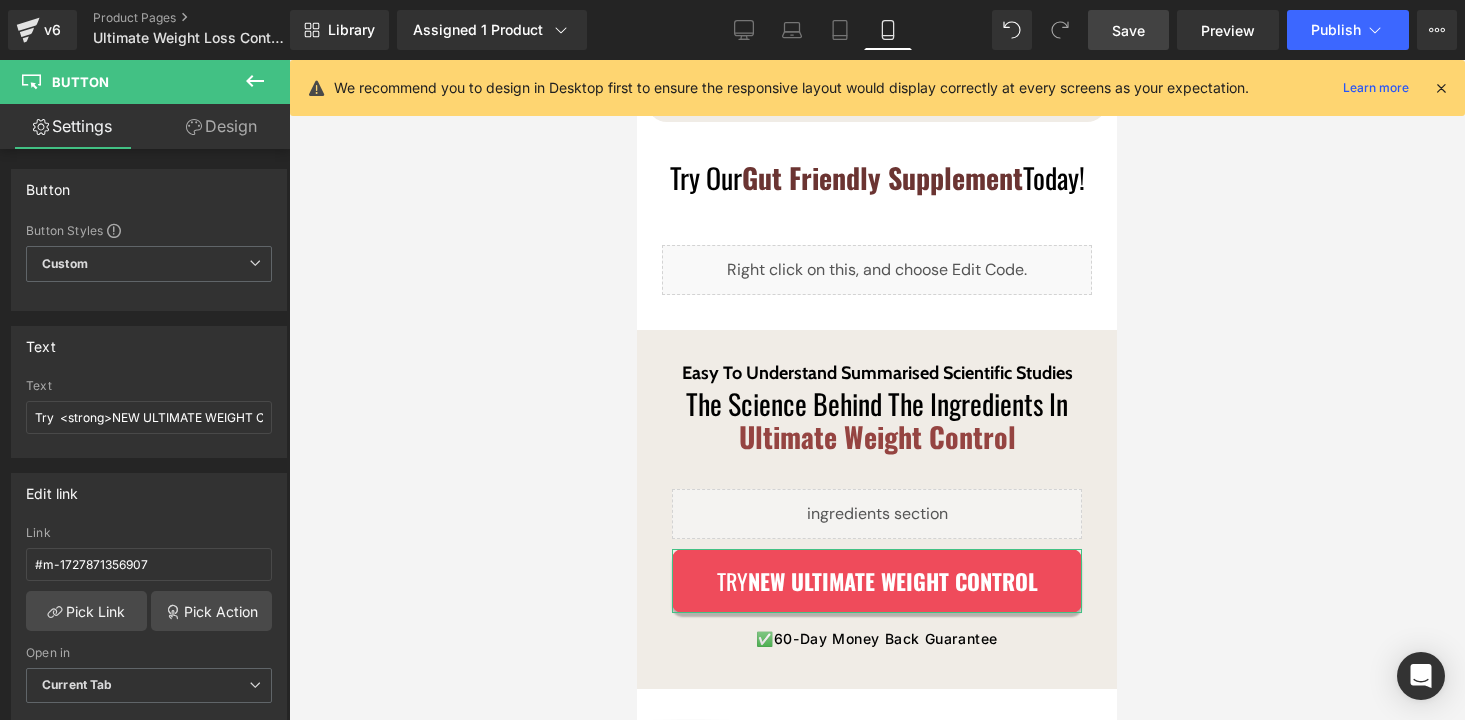 click on "Design" at bounding box center [221, 126] 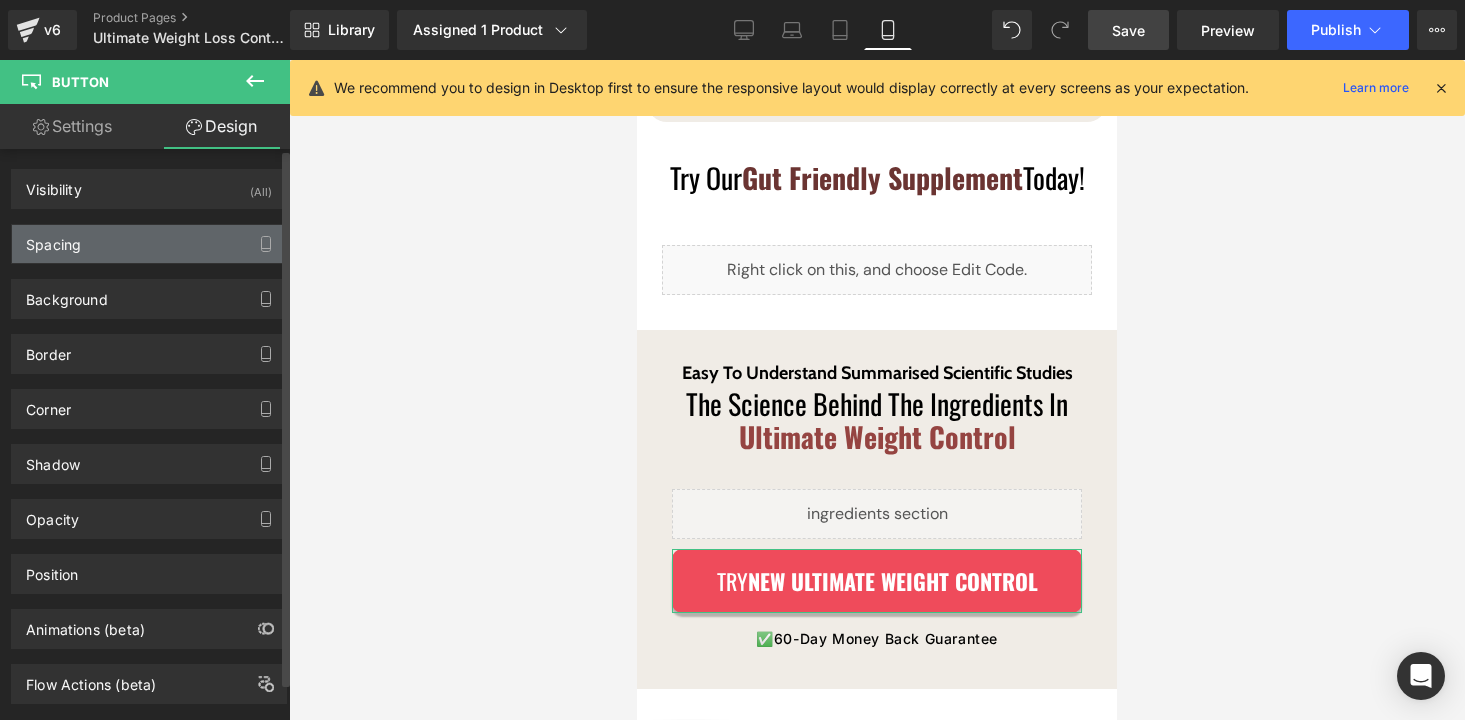 click on "Spacing" at bounding box center (149, 244) 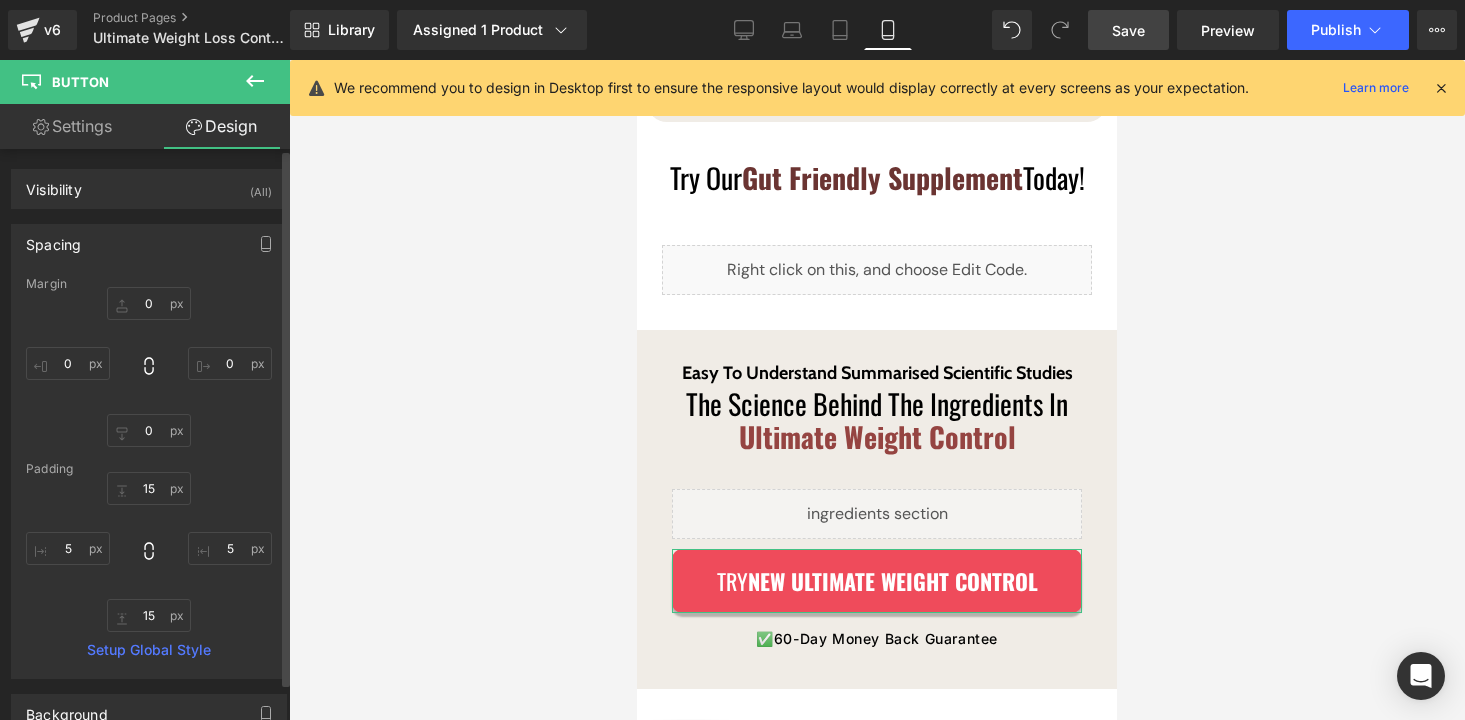 click on "Spacing" at bounding box center (149, 244) 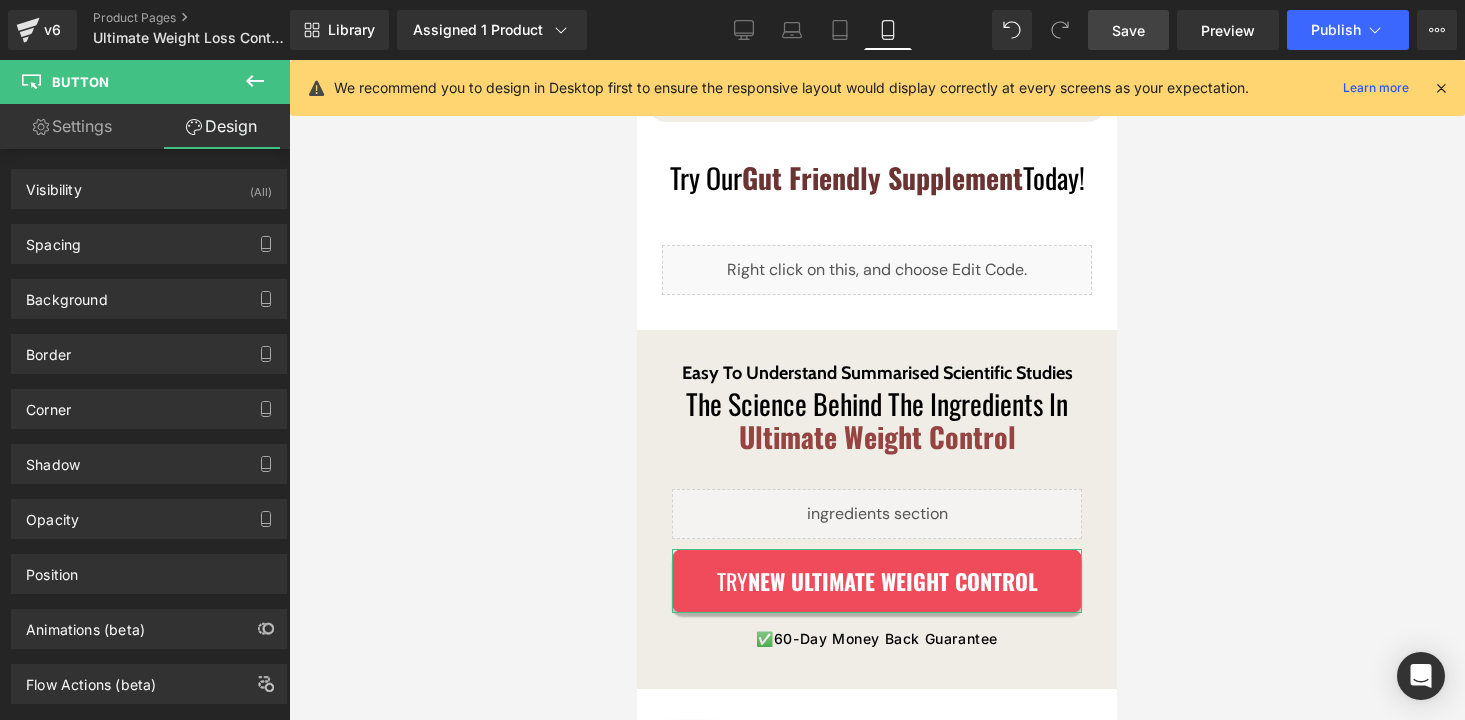 click on "Settings" at bounding box center [72, 126] 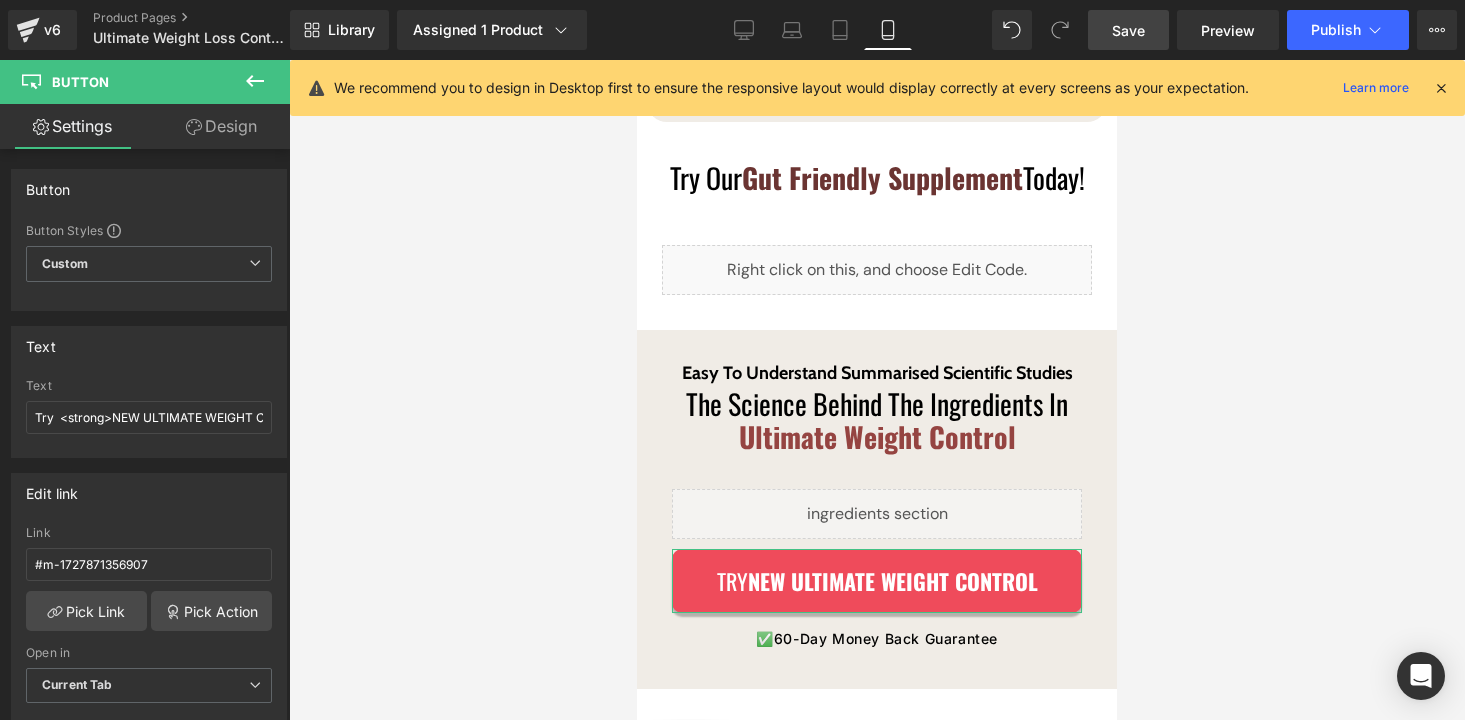 click on "Design" at bounding box center (221, 126) 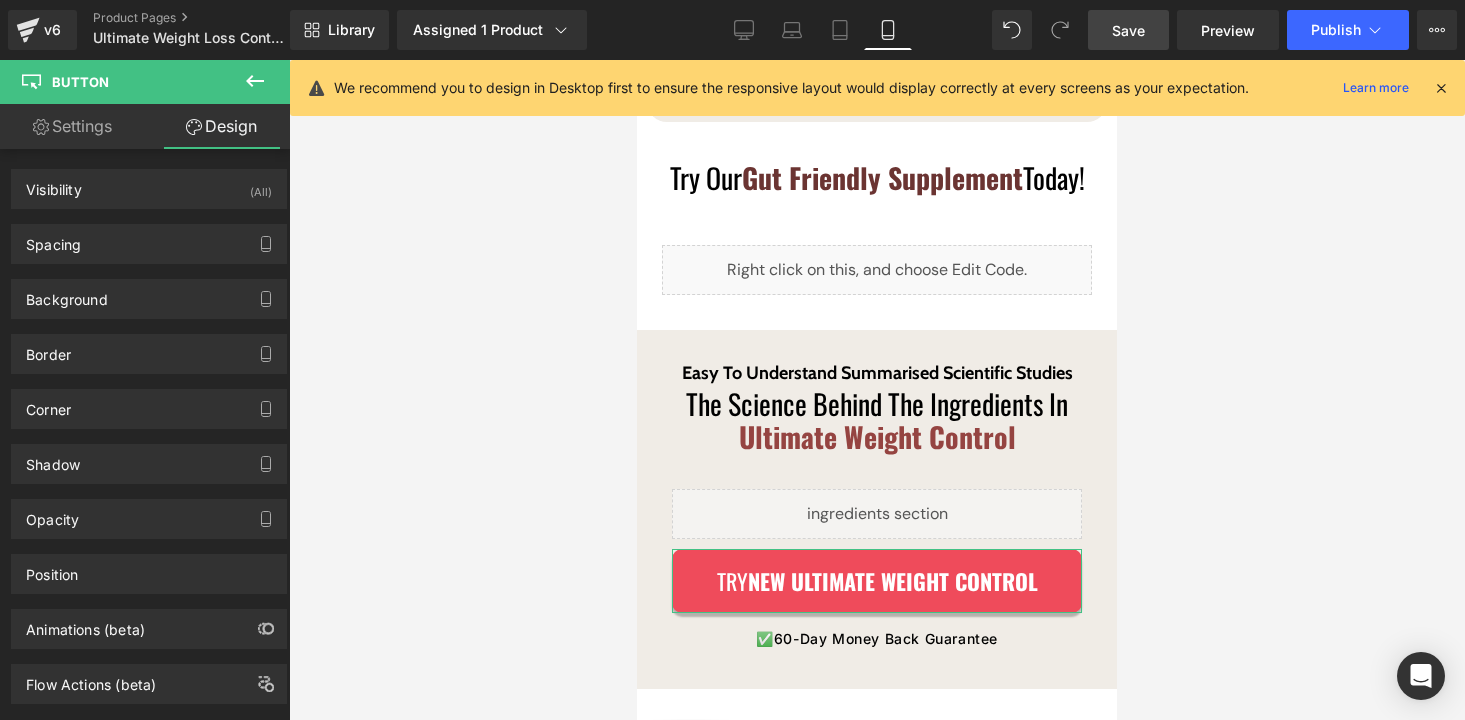 click on "Settings" at bounding box center [72, 126] 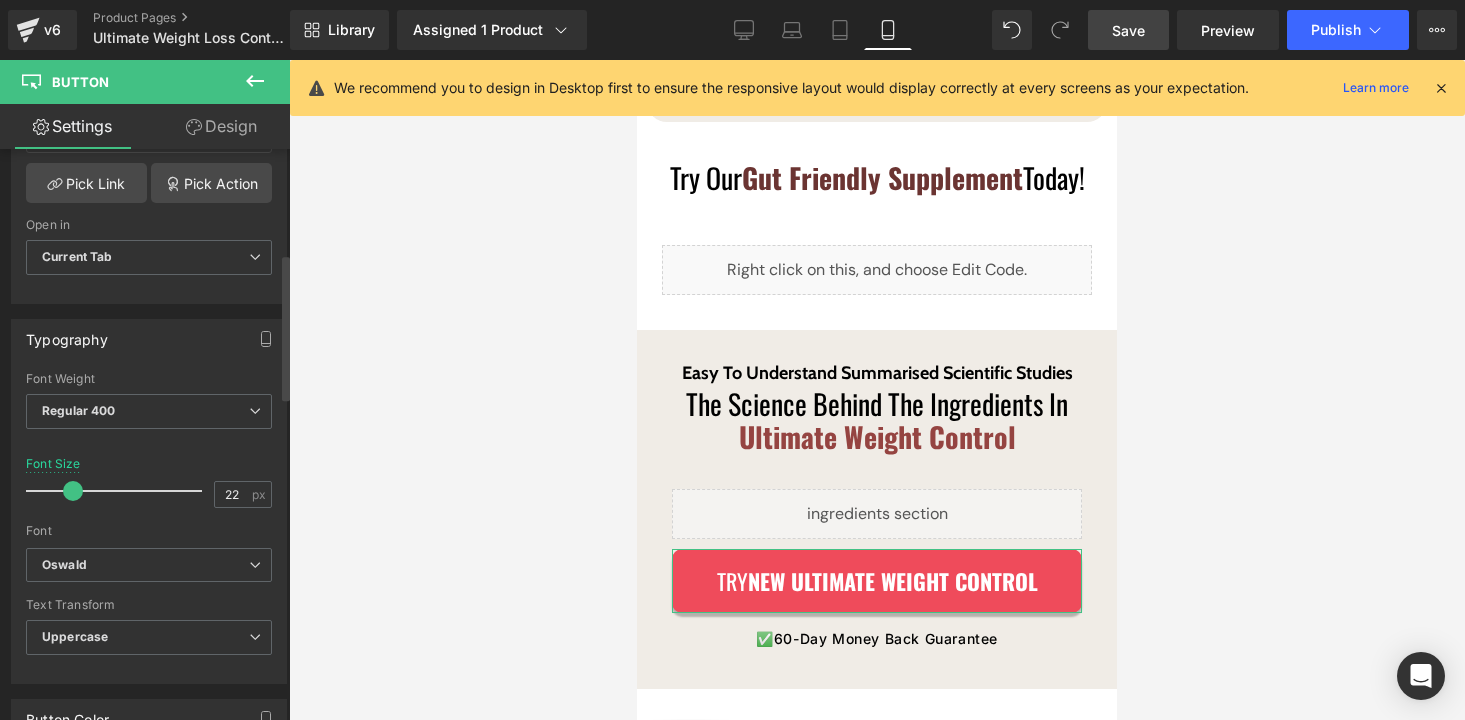 scroll, scrollTop: 440, scrollLeft: 0, axis: vertical 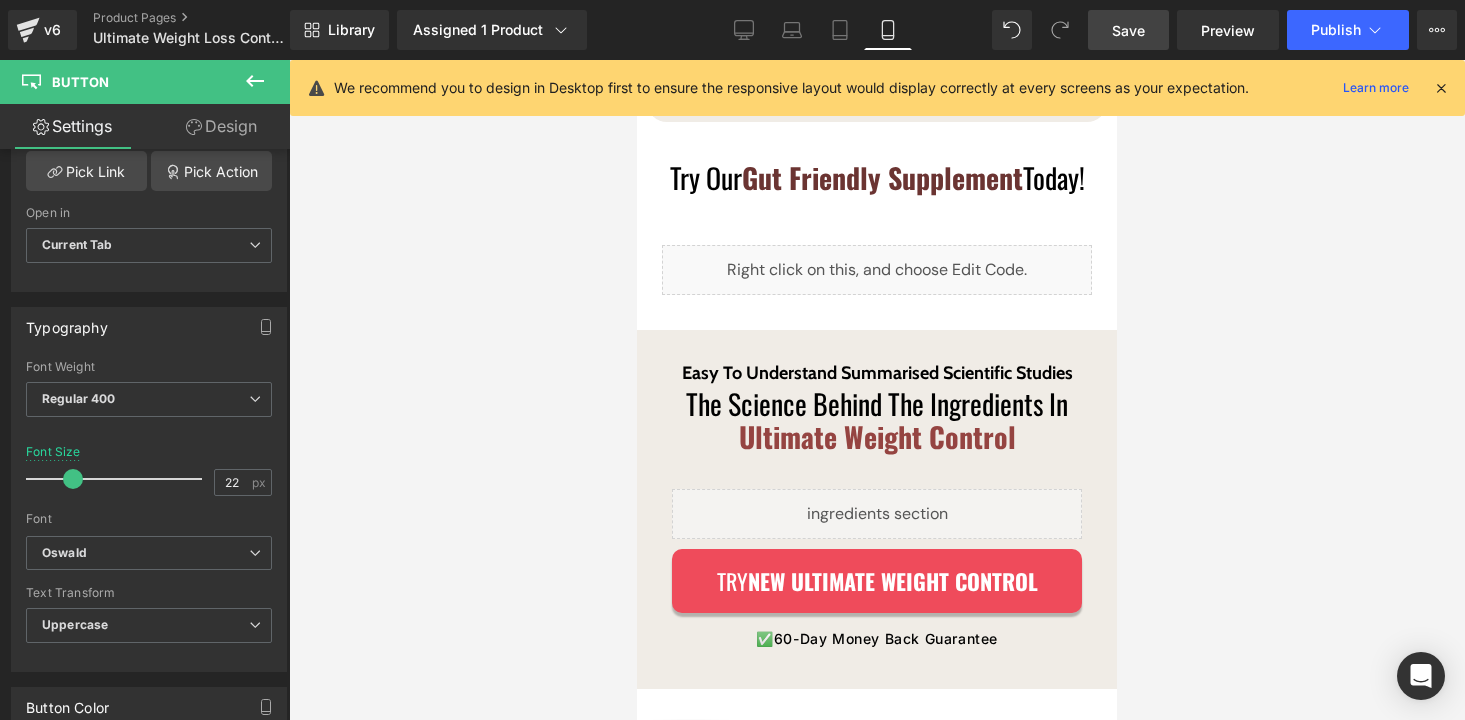 click on "Save" at bounding box center [1128, 30] 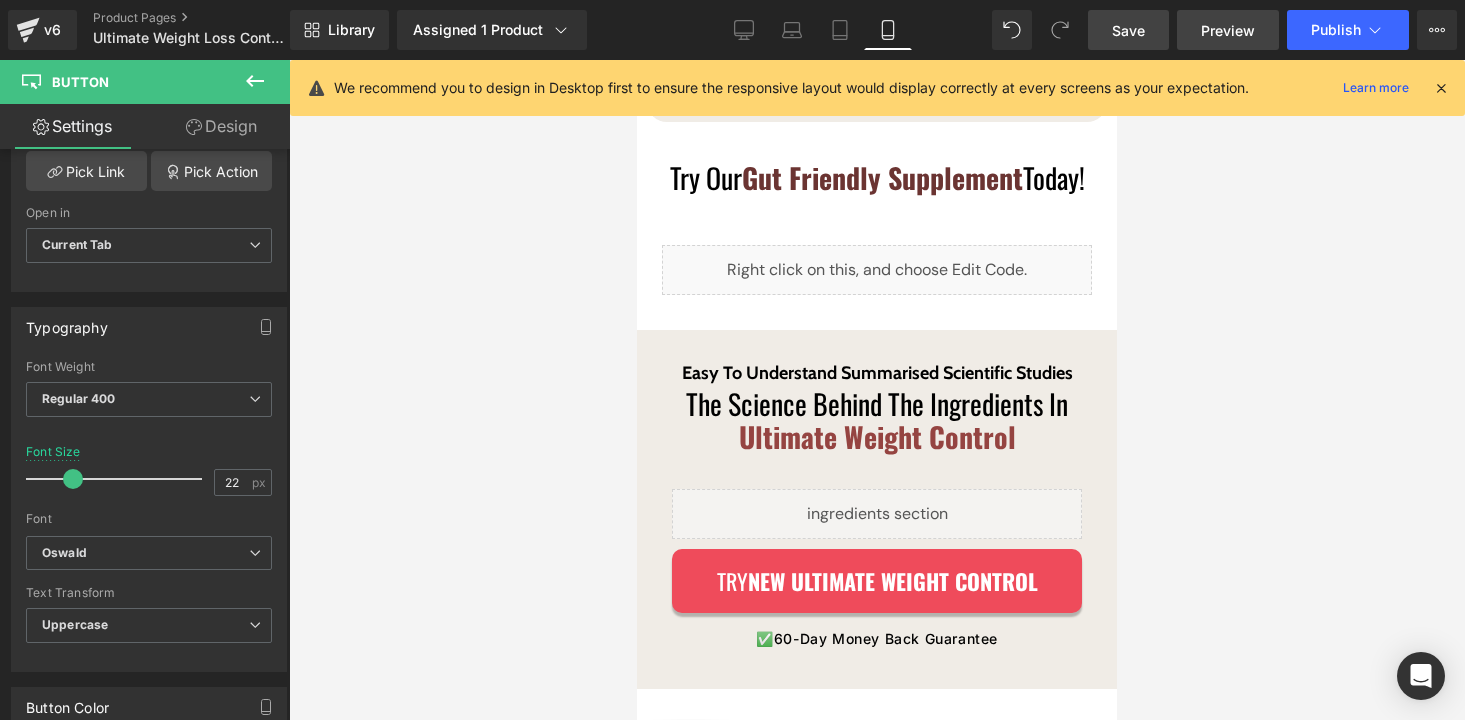 click on "Preview" at bounding box center (1228, 30) 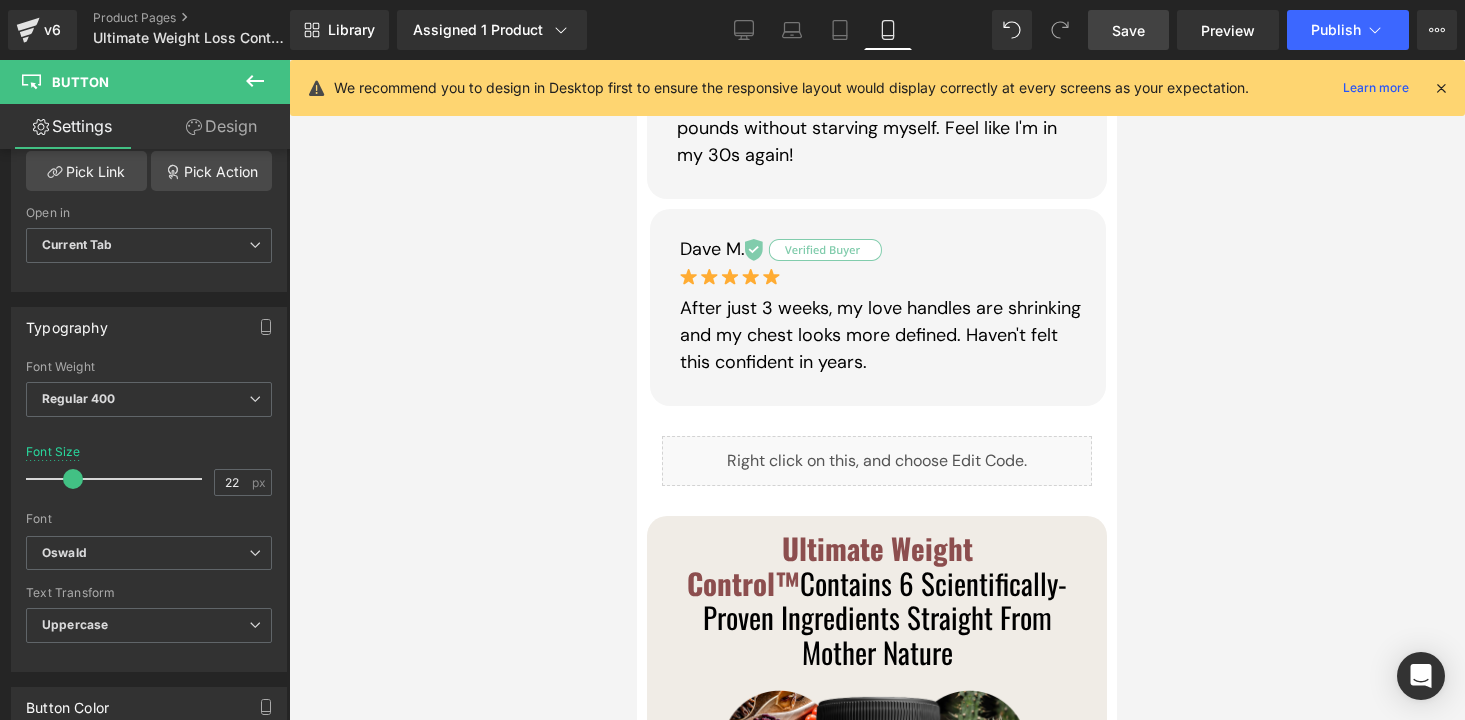 scroll, scrollTop: 2628, scrollLeft: 0, axis: vertical 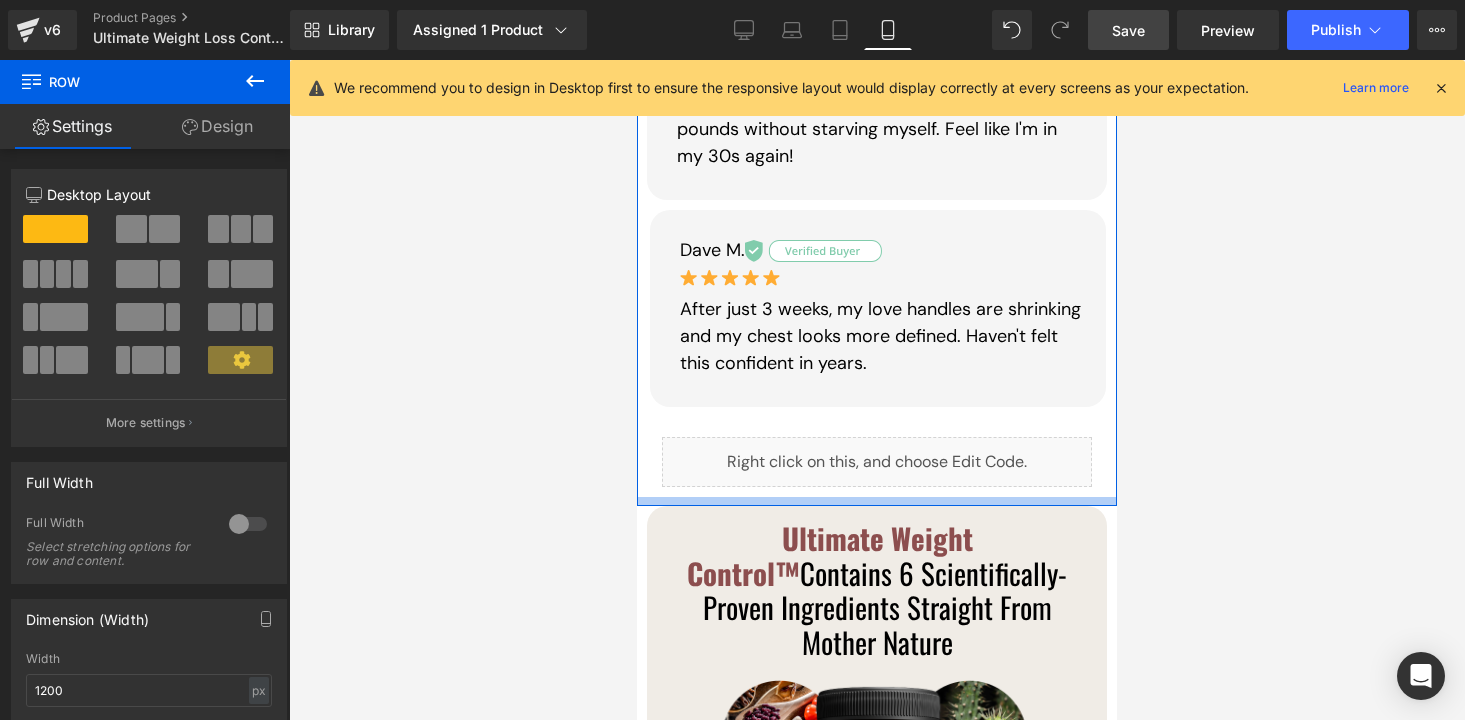 drag, startPoint x: 872, startPoint y: 436, endPoint x: 872, endPoint y: 424, distance: 12 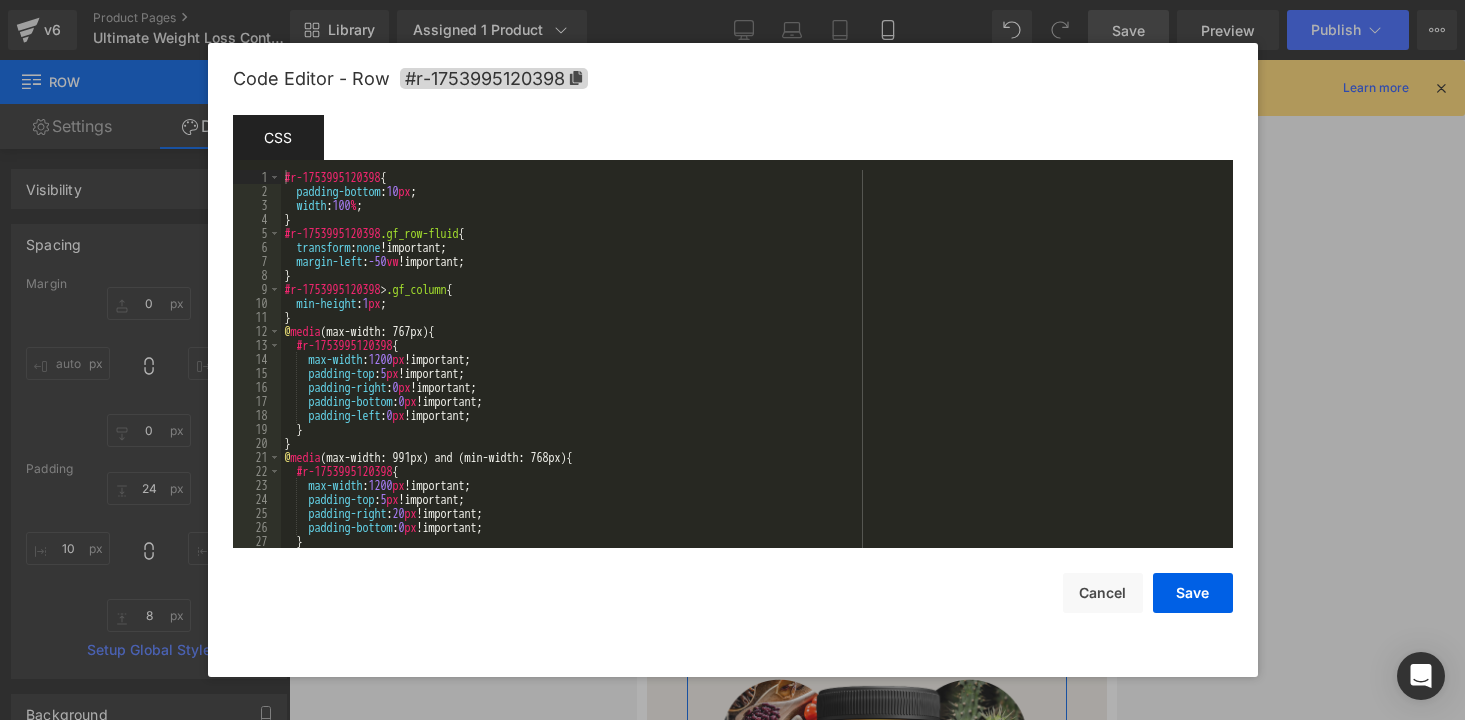 click on "Button  You are previewing how the   will restyle your page. You can not edit Elements in Preset Preview Mode.  v6 Product Pages Ultimate Weight Loss Control Product Library Assigned 1 Product  Product Preview
Ultimate Weight Control Manage assigned products Mobile Desktop Laptop Tablet Mobile Save Preview Publish Scheduled View Live Page View with current Template Save Template to Library Schedule Publish  Optimize  Publish Settings Shortcuts We recommend you to design in Desktop first to ensure the responsive layout would display correctly at every screens as your expectation. Learn more  Your page can’t be published   You've reached the maximum number of published pages on your plan  (14/999999).  You need to upgrade your plan or unpublish all your pages to get 1 publish slot.   Unpublish pages   Upgrade plan  Elements Global Style Base Row  rows, columns, layouts, div Heading  headings, titles, h1,h2,h3,h4,h5,h6 Text Block  texts, paragraphs, contents, blocks Image  Icon  icons, symbols List" at bounding box center (732, 0) 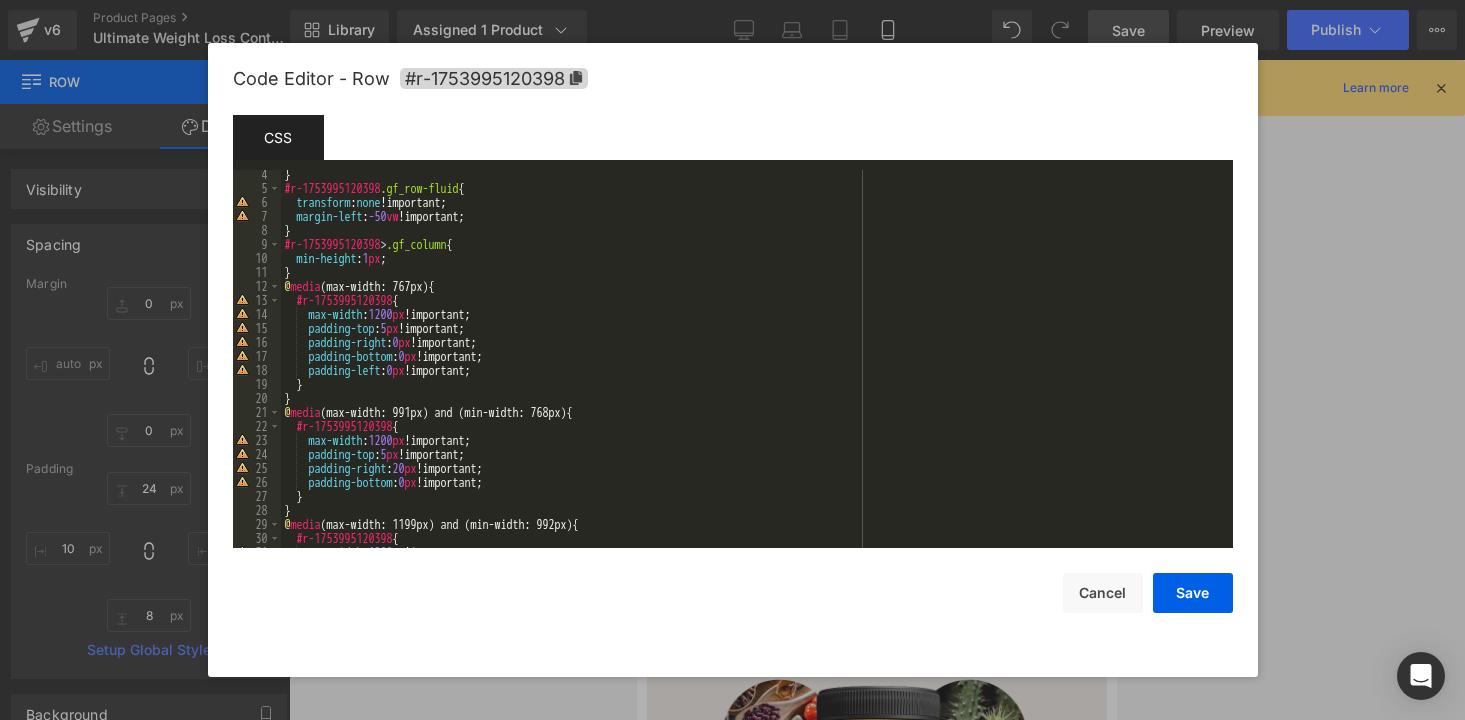 scroll, scrollTop: 54, scrollLeft: 0, axis: vertical 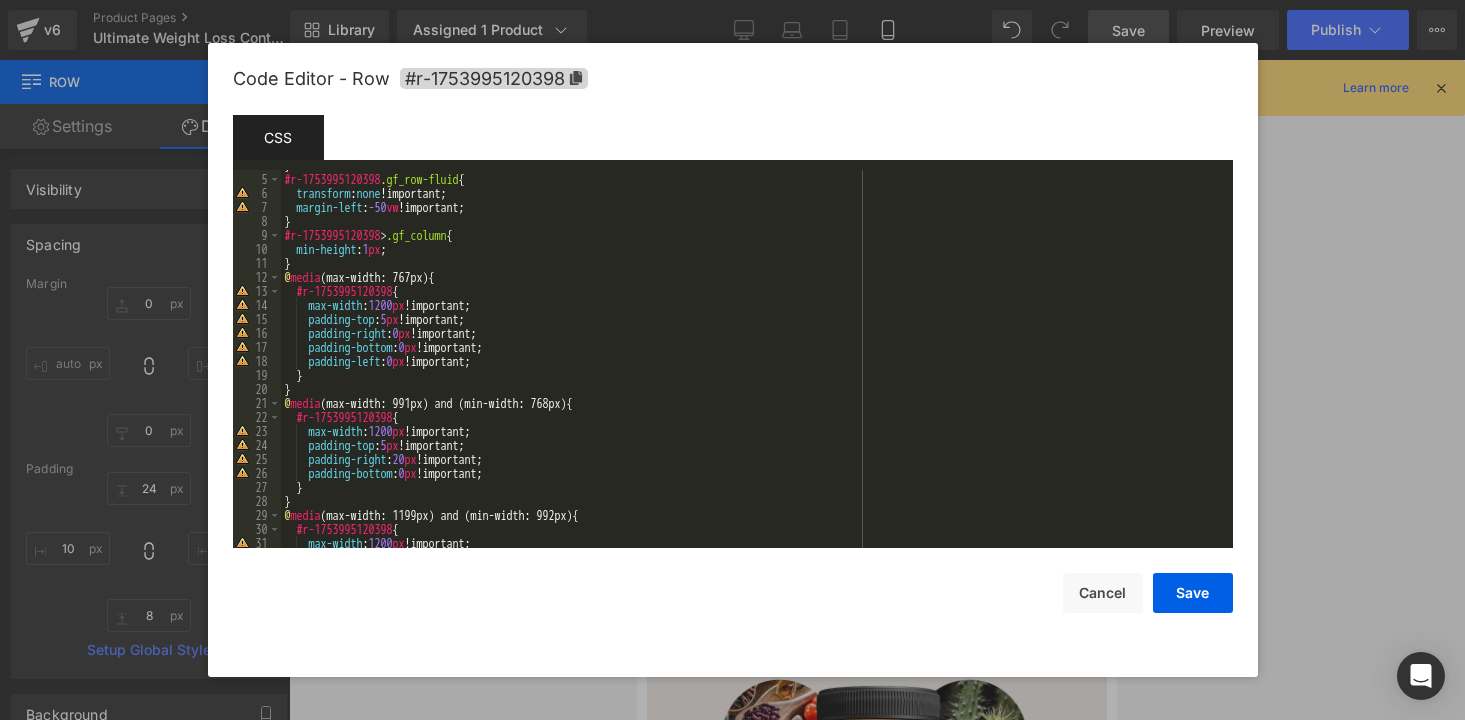 click on "} #r-1753995120398 .gf_row-fluid {    transform :  none  !important;    margin-left :  -50 vw  !important; } #r-1753995120398  >  .gf_column {    min-height :  1 px ; } @ media  (max-width: 767px) {    #r-1753995120398 {       max-width :  1200 px !important;       padding-top :  5 px !important;       padding-right :  0 px !important;       padding-bottom :  0 px !important;       padding-left :  0 px !important;    } } @ media  (max-width: 991px) and (min-width: 768px) {    #r-1753995120398 {       max-width :  1200 px !important;       padding-top :  5 px !important;       padding-right :  20 px !important;       padding-bottom :  0 px !important;    } } @ media  (max-width: 1199px) and (min-width: 992px) {    #r-1753995120398 {       max-width :  1200 px !important;" at bounding box center (753, 361) 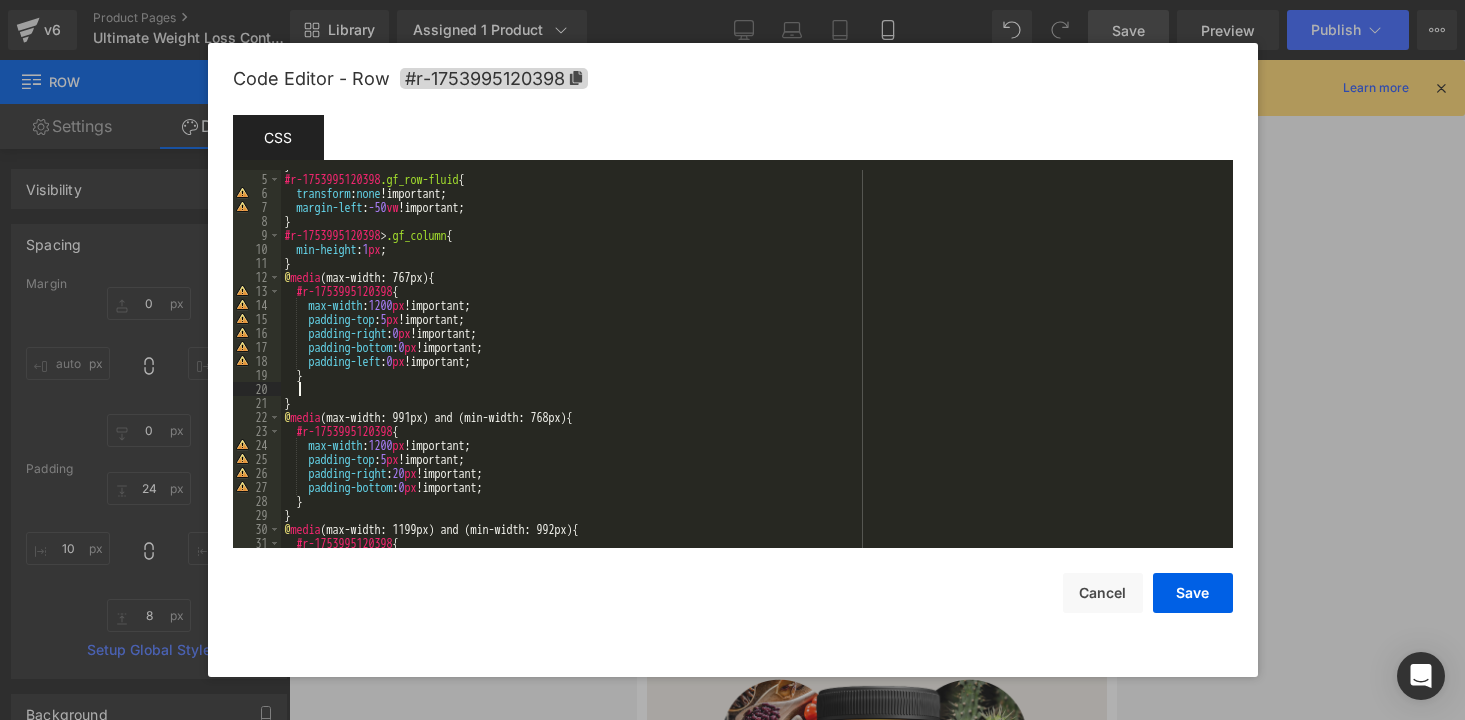 paste 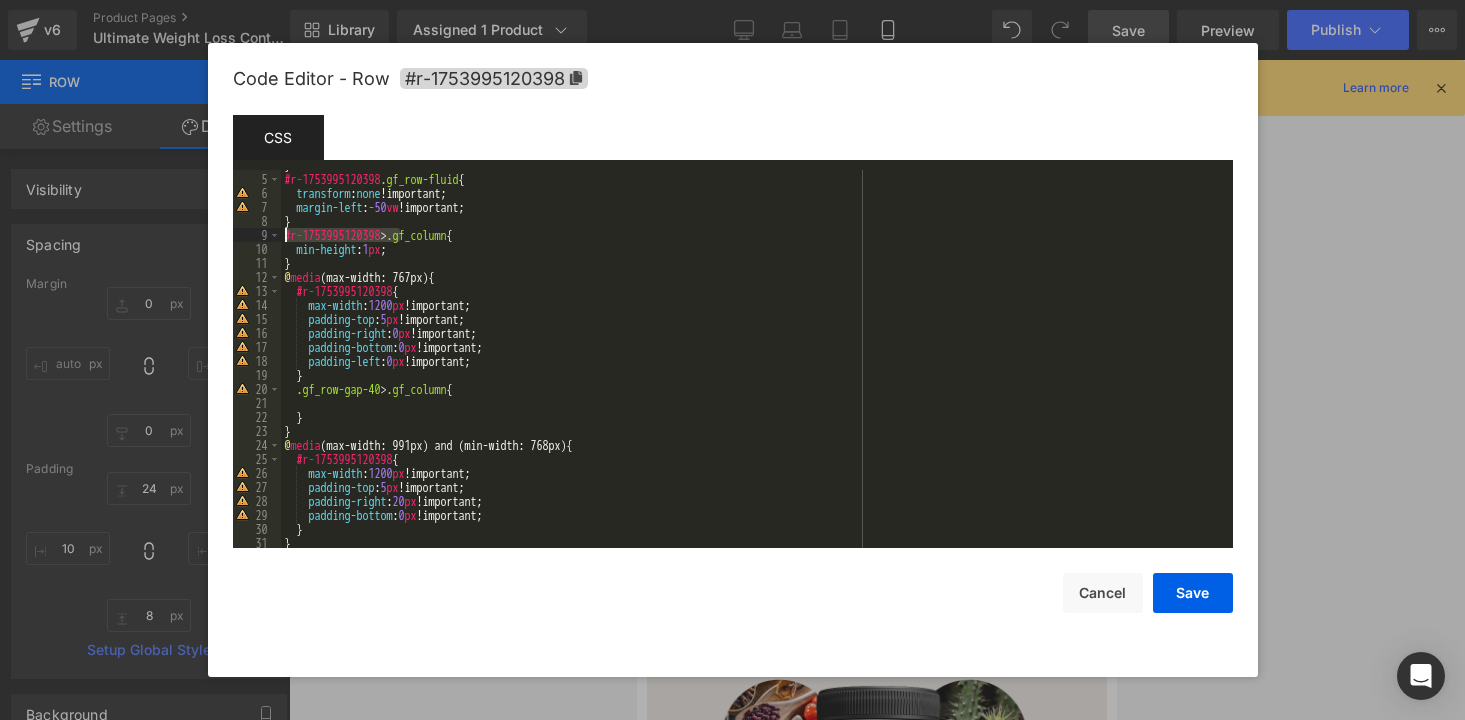 drag, startPoint x: 402, startPoint y: 238, endPoint x: 284, endPoint y: 237, distance: 118.004234 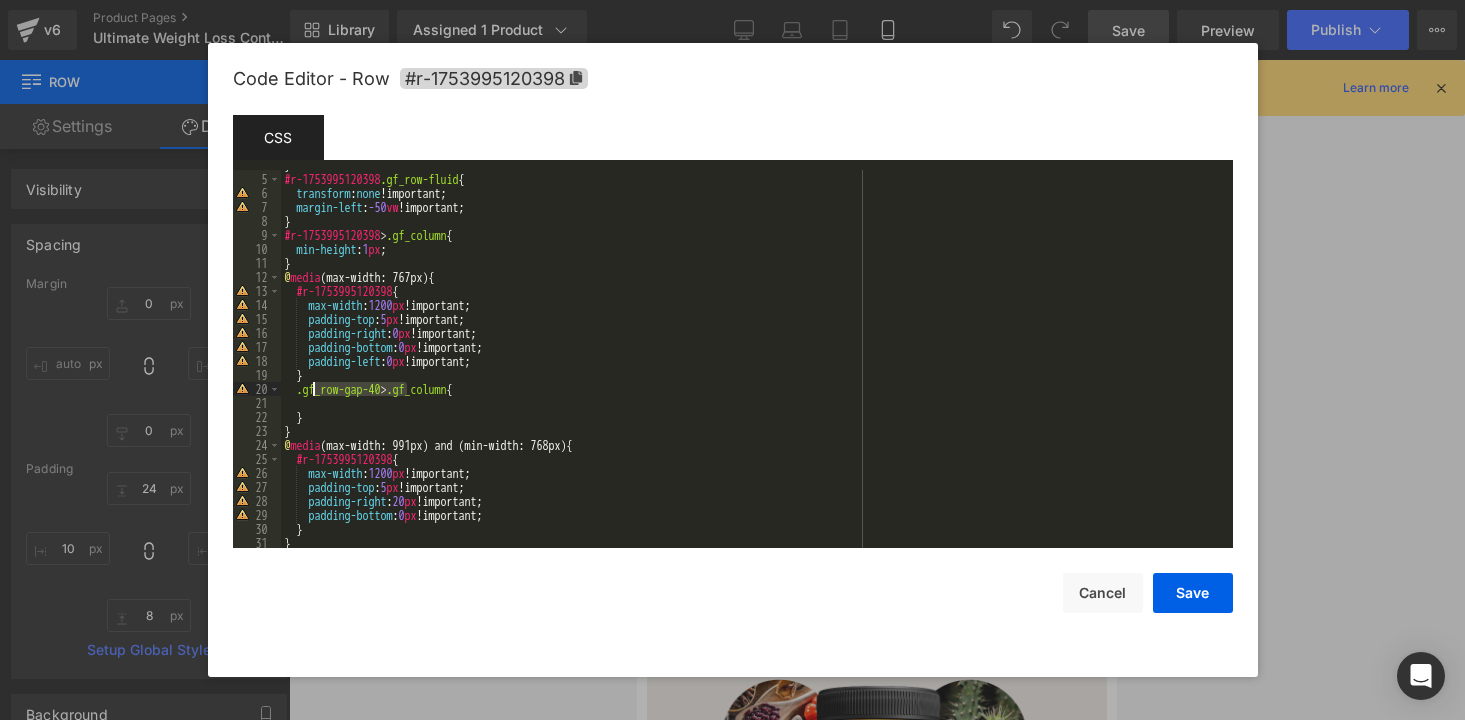 drag, startPoint x: 406, startPoint y: 390, endPoint x: 302, endPoint y: 390, distance: 104 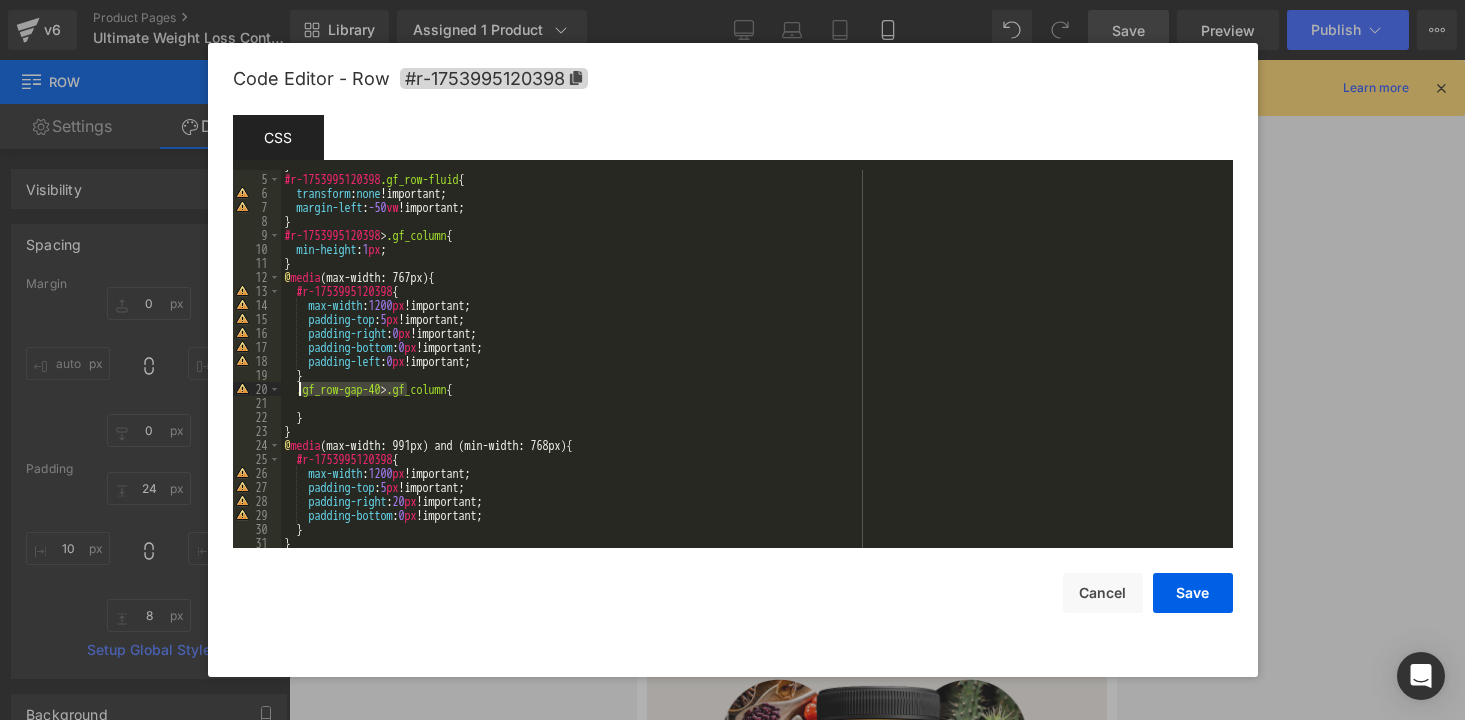 paste 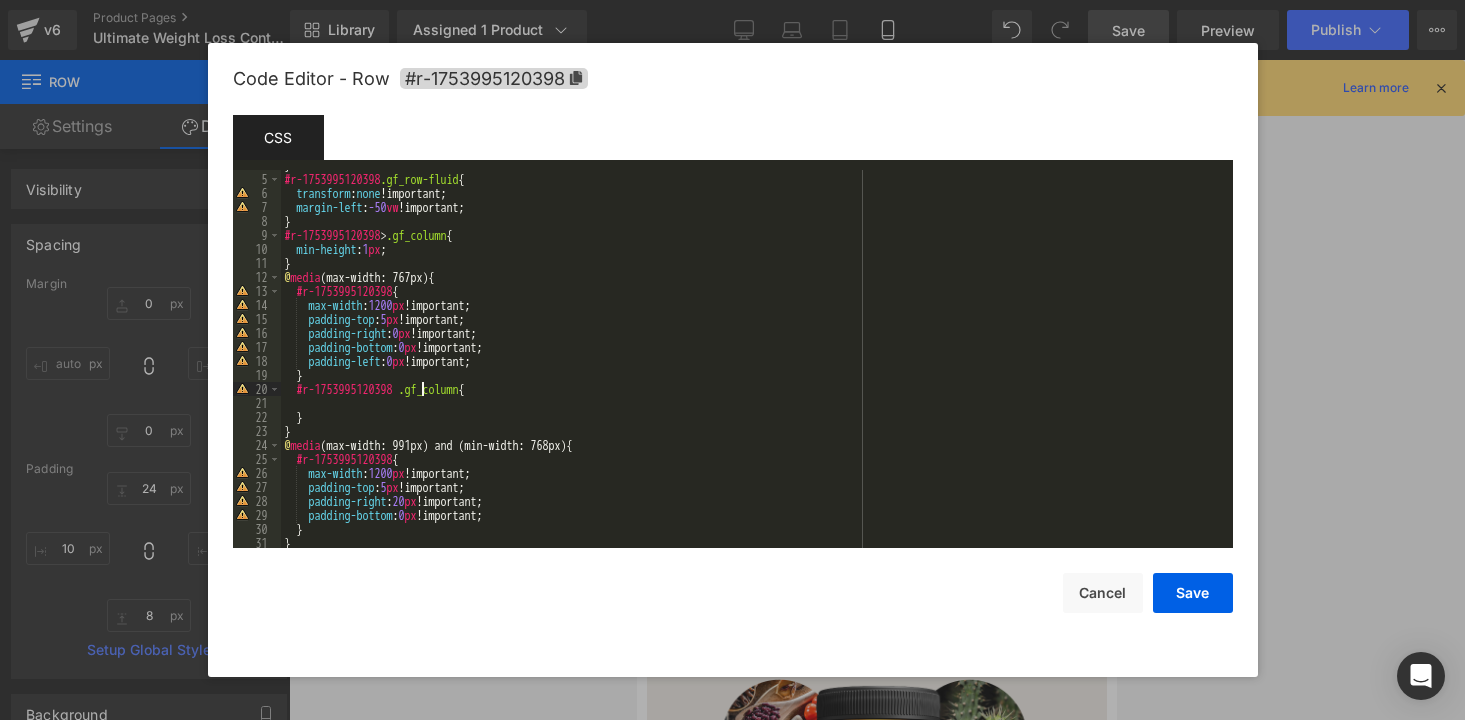 click on "} #r-1753995120398 .gf_row-fluid {    transform :  none  !important;    margin-left :  -50 vw  !important; } #r-1753995120398  >  .gf_column {    min-height :  1 px ; } @ media  (max-width: 767px) {    #r-1753995120398 {       max-width :  1200 px !important;       padding-top :  5 px !important;       padding-right :  0 px !important;       padding-bottom :  0 px !important;       padding-left :  0 px !important;    }    #r-1753995120398   .gf_column {         } } @ media  (max-width: 991px) and (min-width: 768px) {    #r-1753995120398 {       max-width :  1200 px !important;       padding-top :  5 px !important;       padding-right :  20 px !important;       padding-bottom :  0 px !important;    } }" at bounding box center (753, 361) 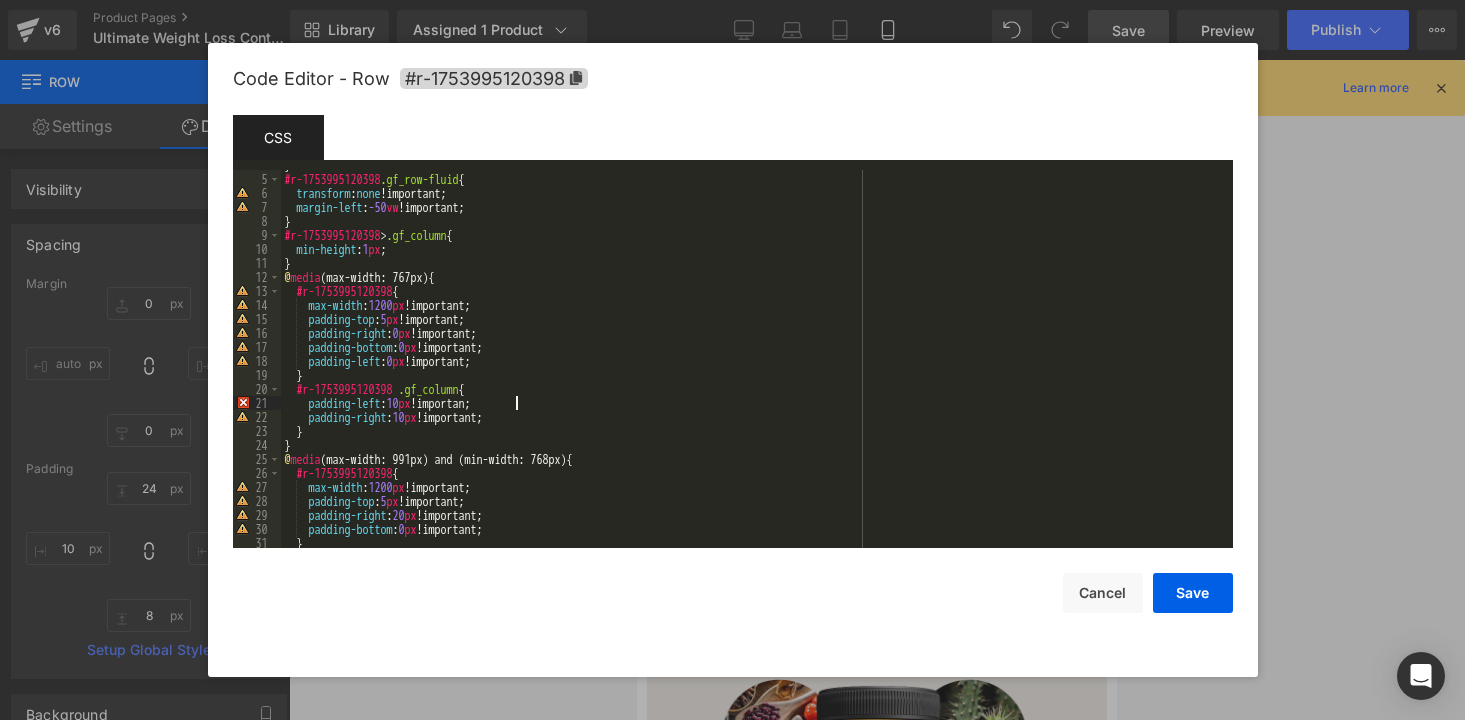 type 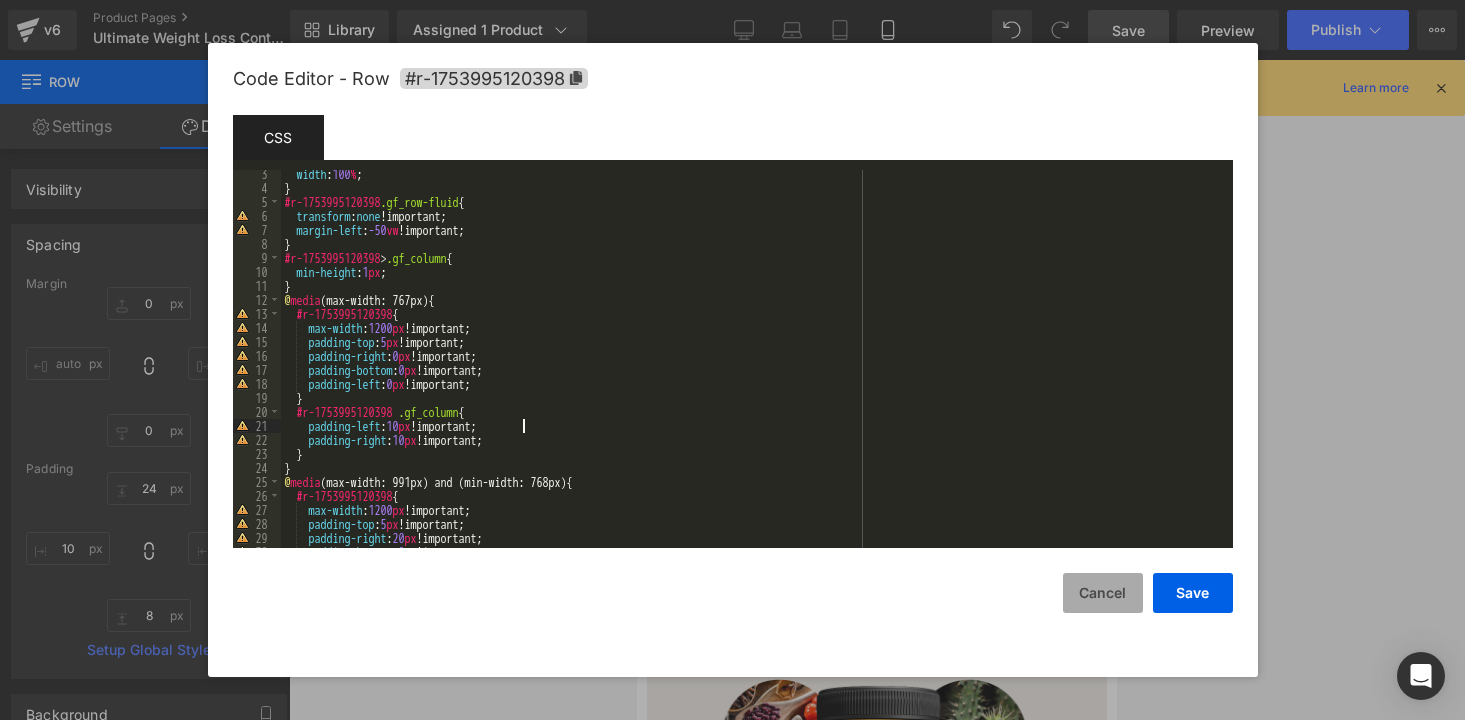 scroll, scrollTop: 16, scrollLeft: 0, axis: vertical 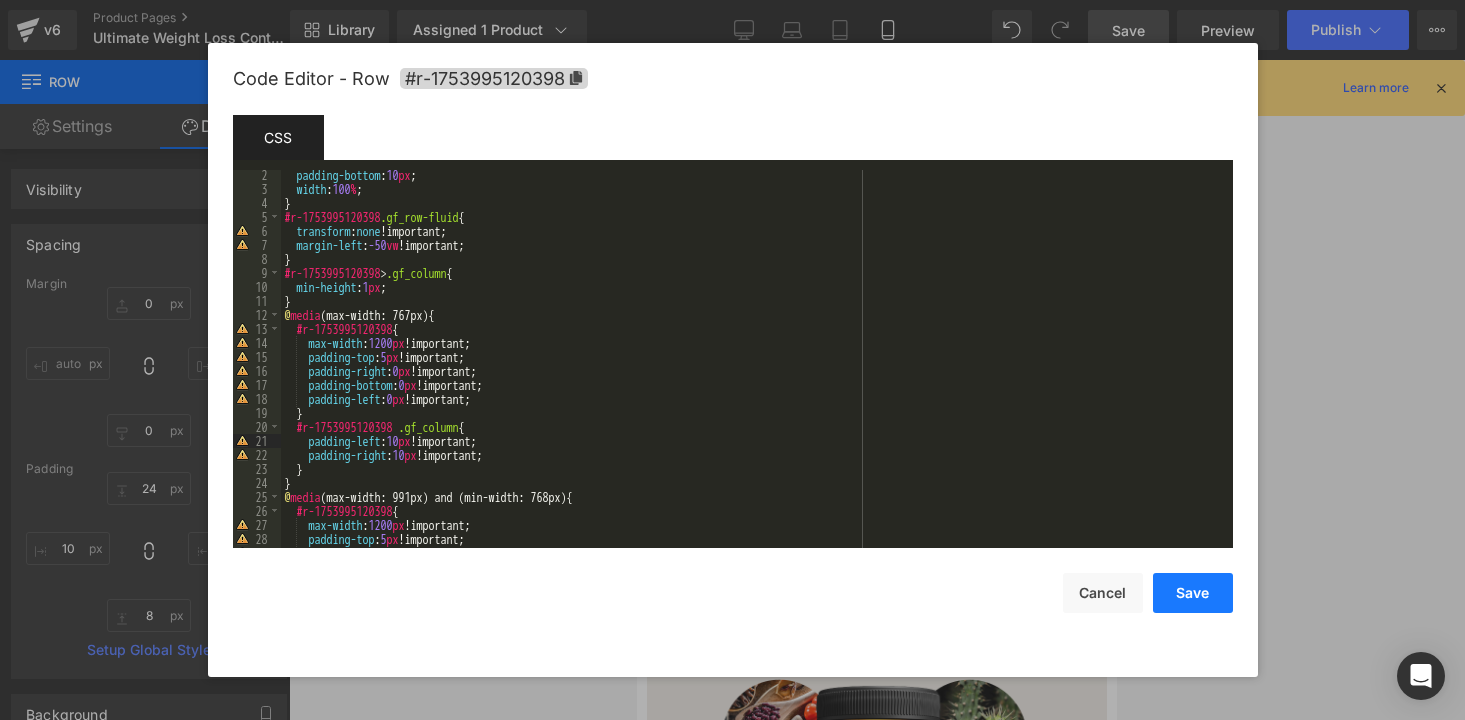click on "Save" at bounding box center (1193, 593) 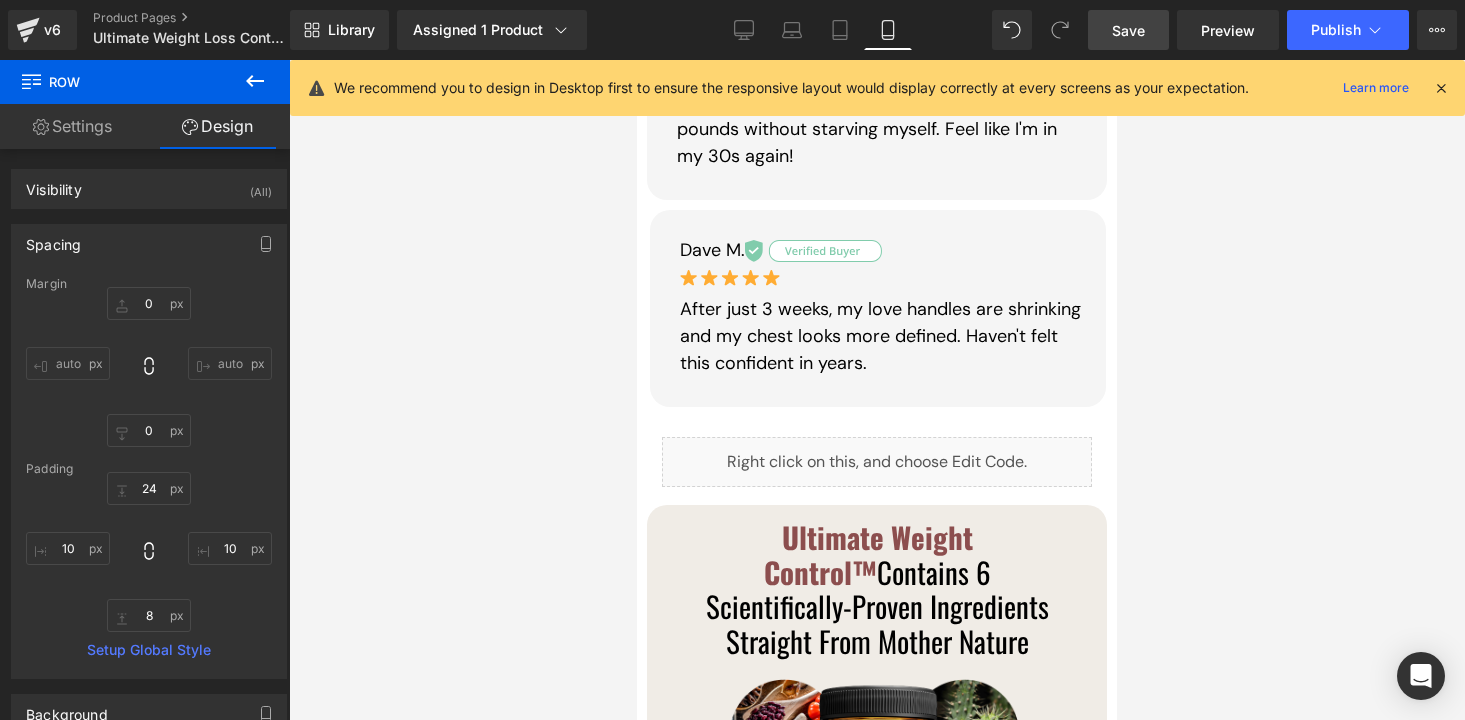 click on "Save" at bounding box center (1128, 30) 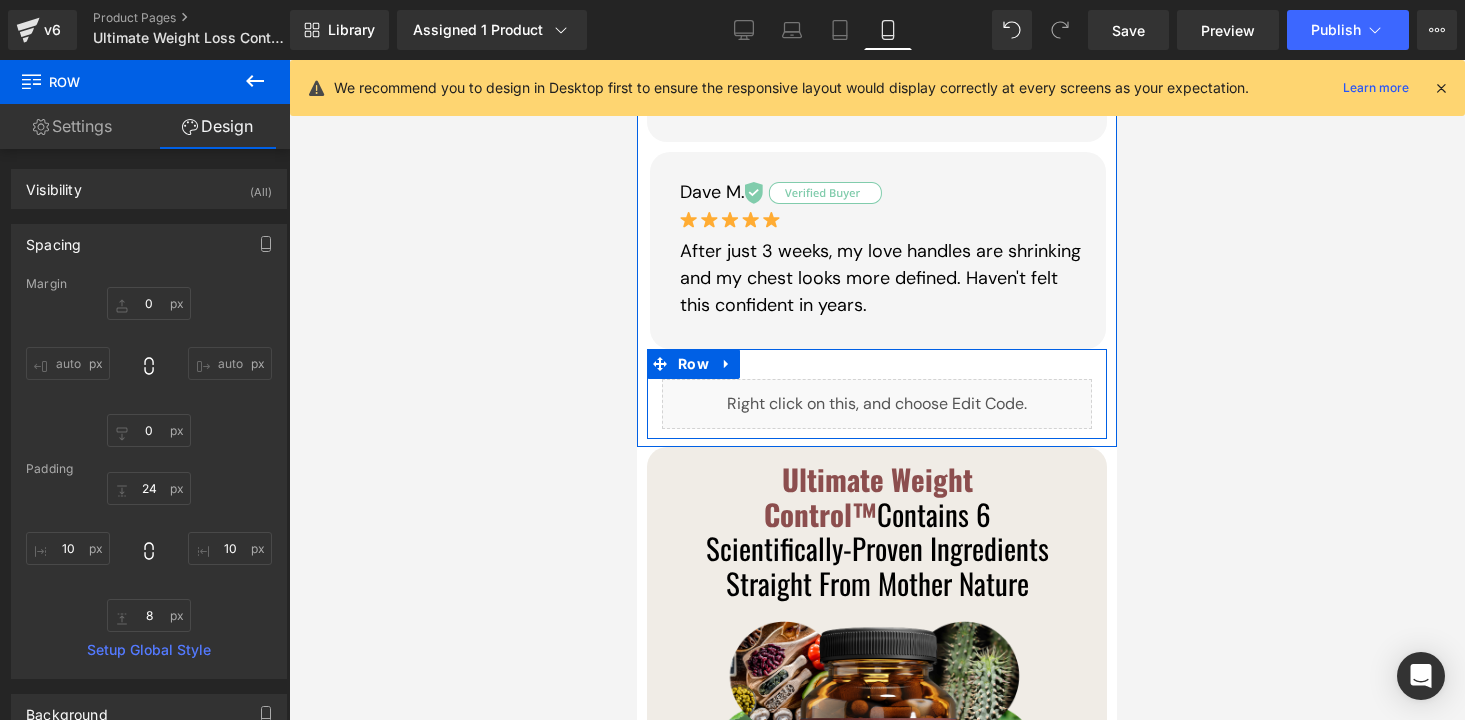 scroll, scrollTop: 2811, scrollLeft: 0, axis: vertical 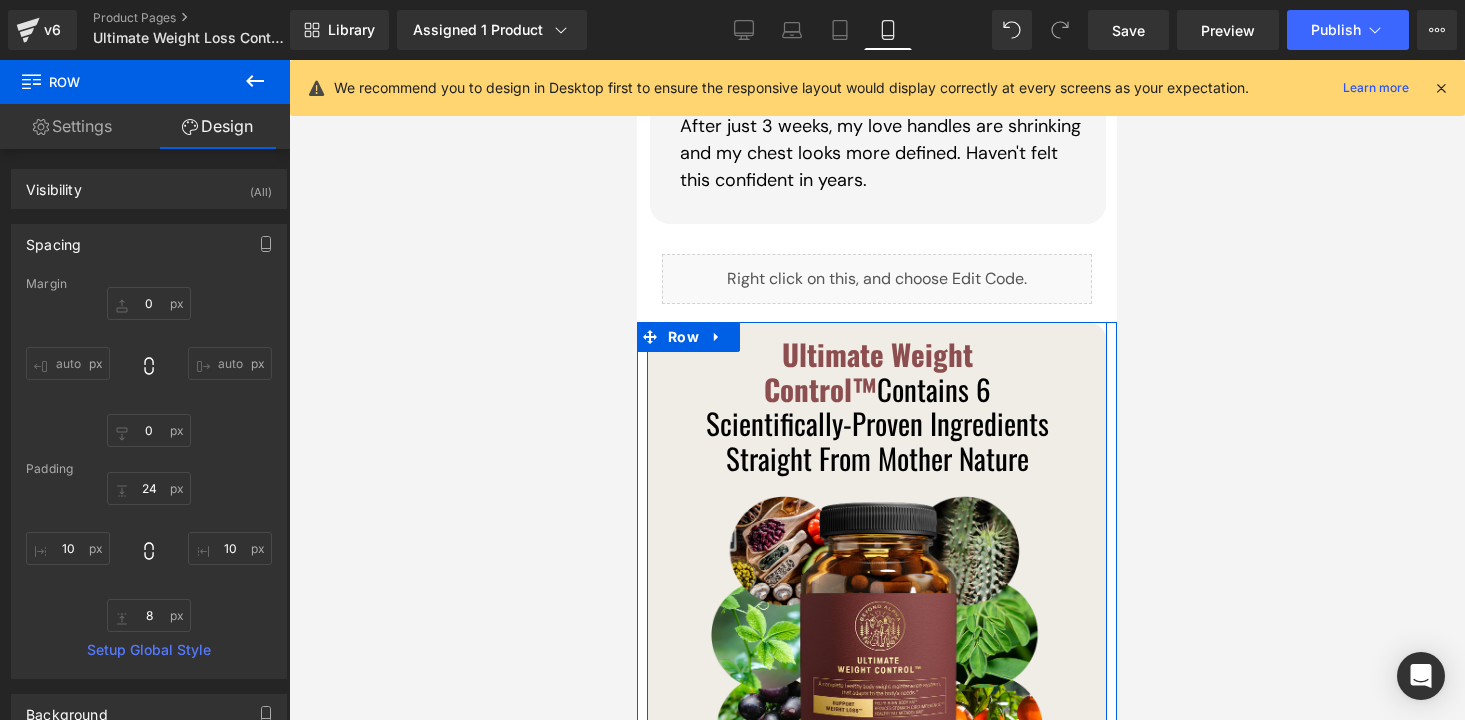 click on "Ultimate Weight Control™  Contains 6 Scientifically-Proven Ingredients Straight From Mother Nature Heading         Image         TRY  NEW Ultimate Weight Control Button         ✅ 60-Day Money Back Guarantee Text Block         Row         Row" at bounding box center [877, 621] 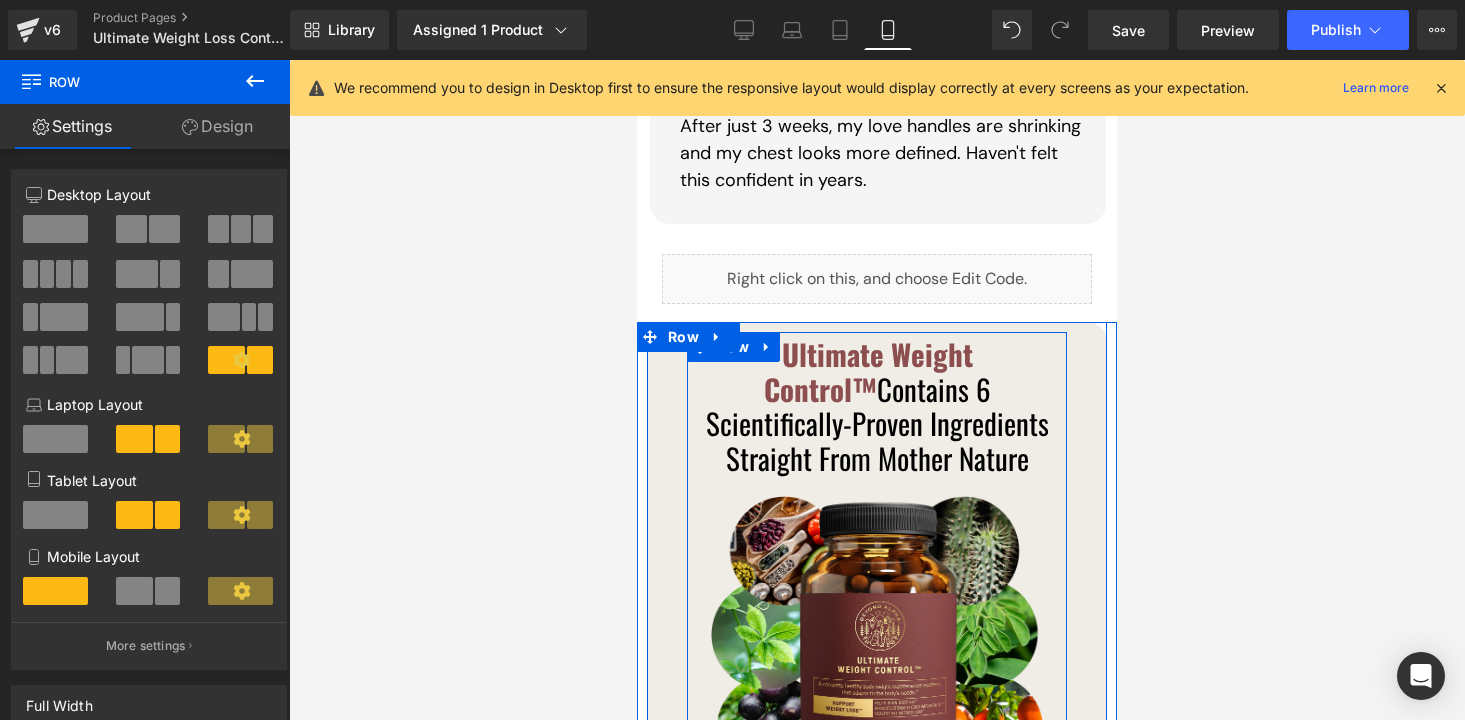 click on "Ultimate Weight Control™  Contains 6 Scientifically-Proven Ingredients Straight From Mother Nature Heading         Image         TRY  NEW Ultimate Weight Control Button         ✅ 60-Day Money Back Guarantee Text Block         Row" at bounding box center [877, 623] 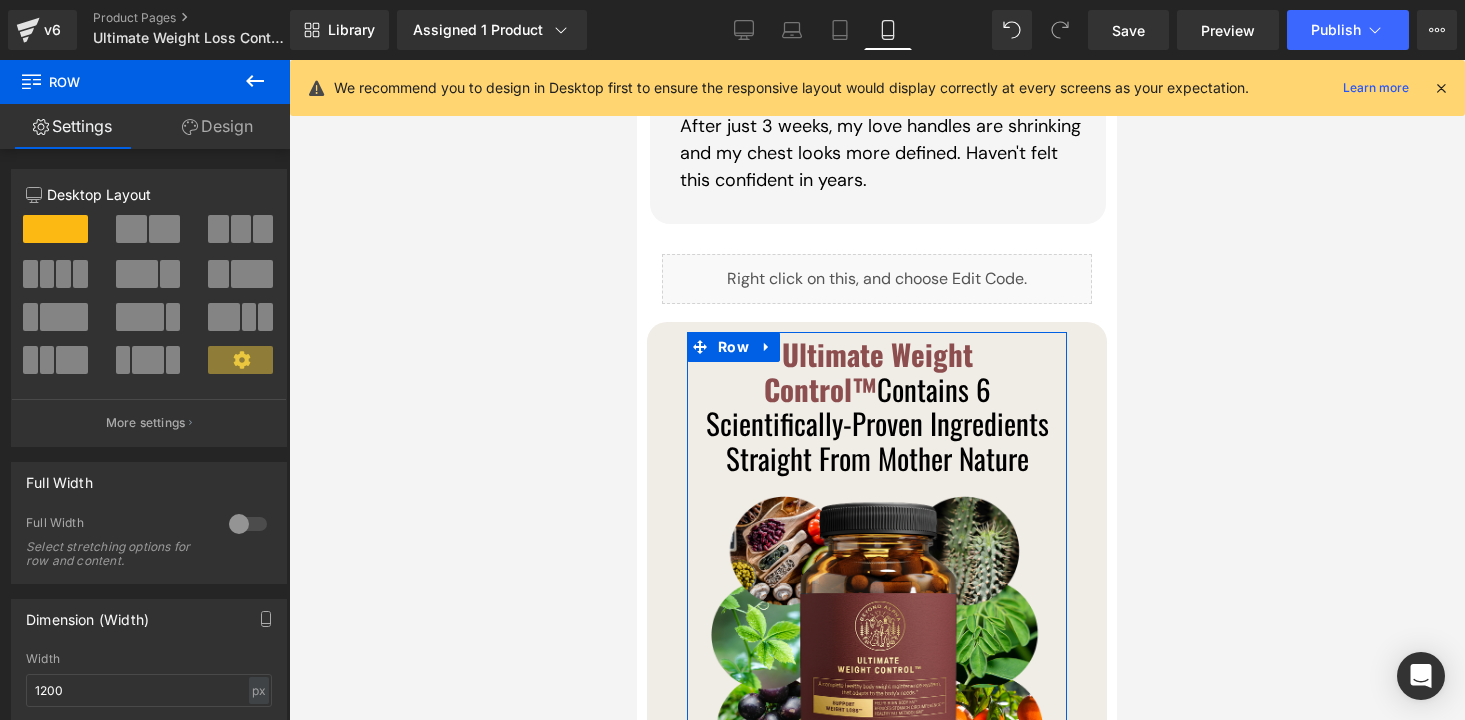 click on "Design" at bounding box center (217, 126) 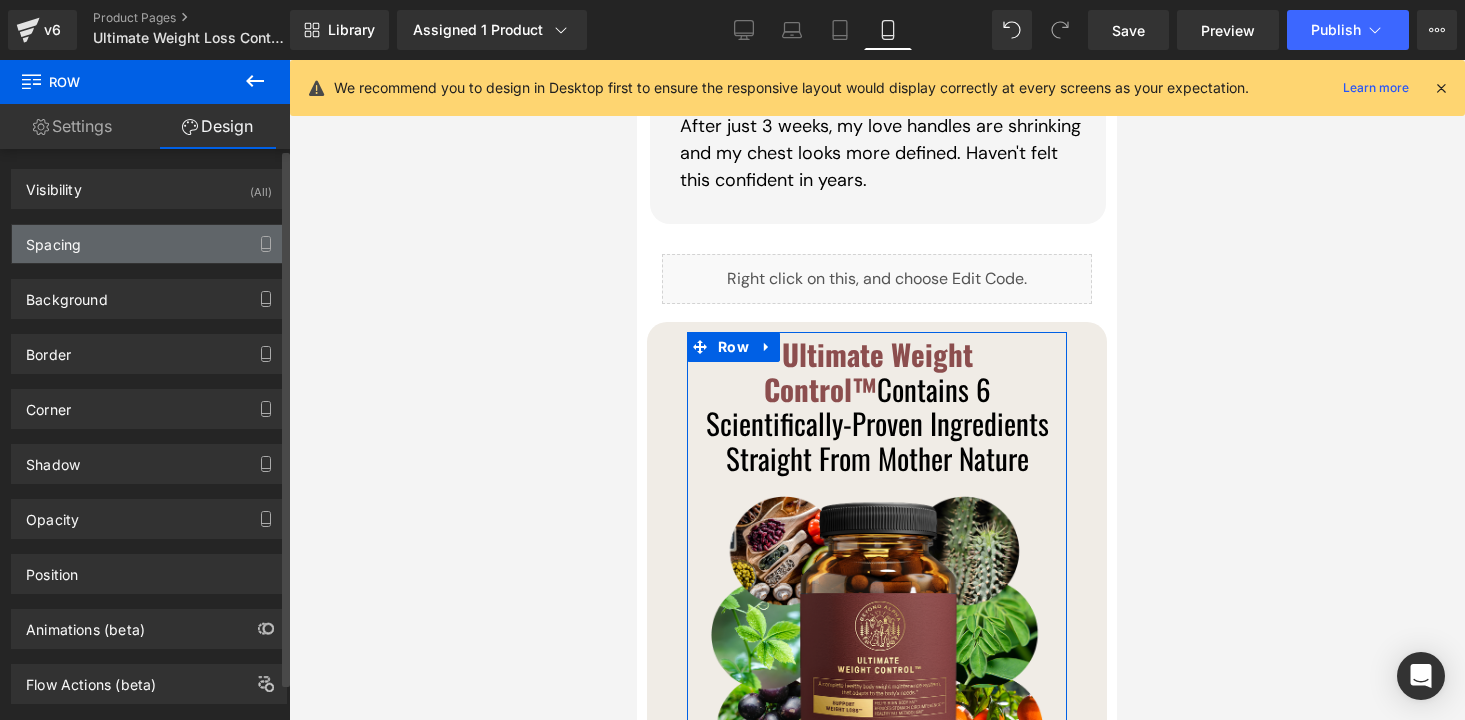 click on "Spacing" at bounding box center [149, 244] 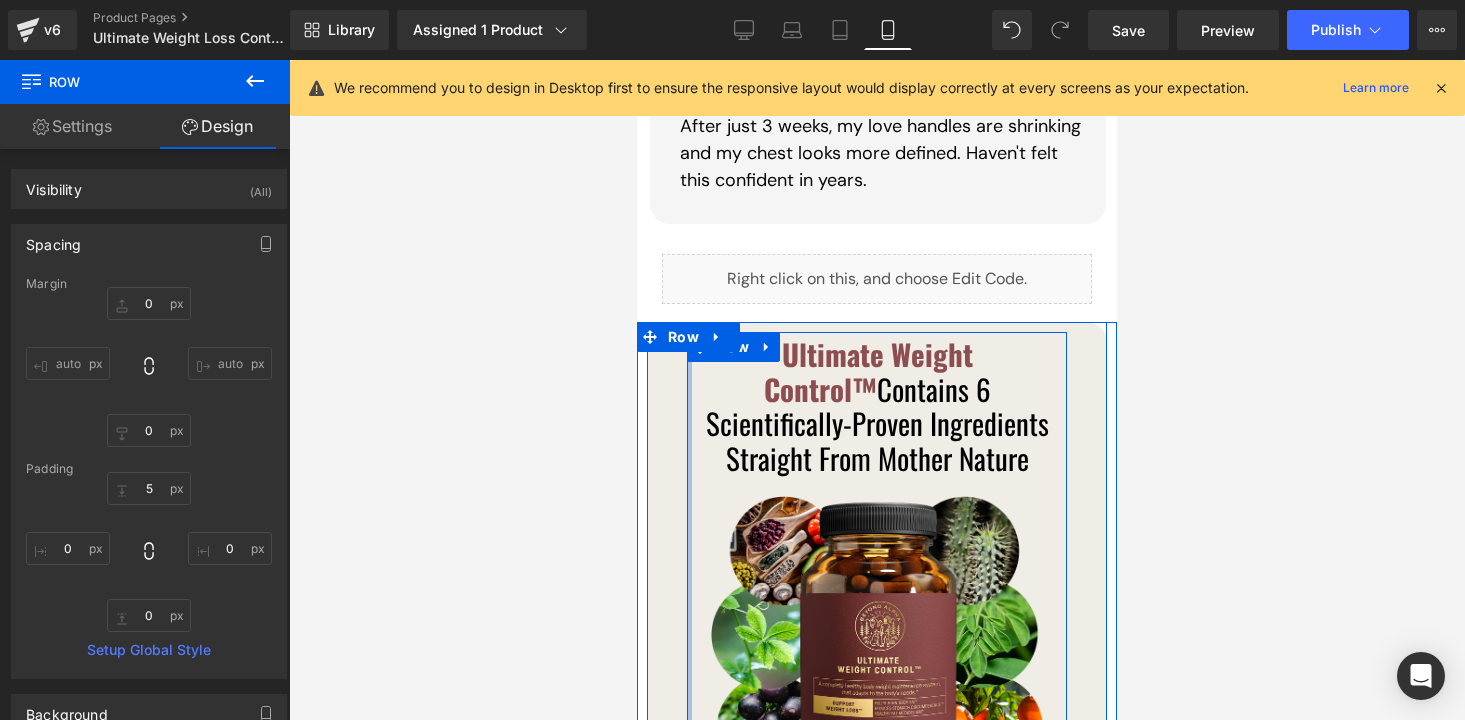 click on "Ultimate Weight Control™  Contains 6 Scientifically-Proven Ingredients Straight From Mother Nature Heading         Image         TRY  NEW Ultimate Weight Control Button         ✅ 60-Day Money Back Guarantee Text Block         Row         Row" at bounding box center (877, 621) 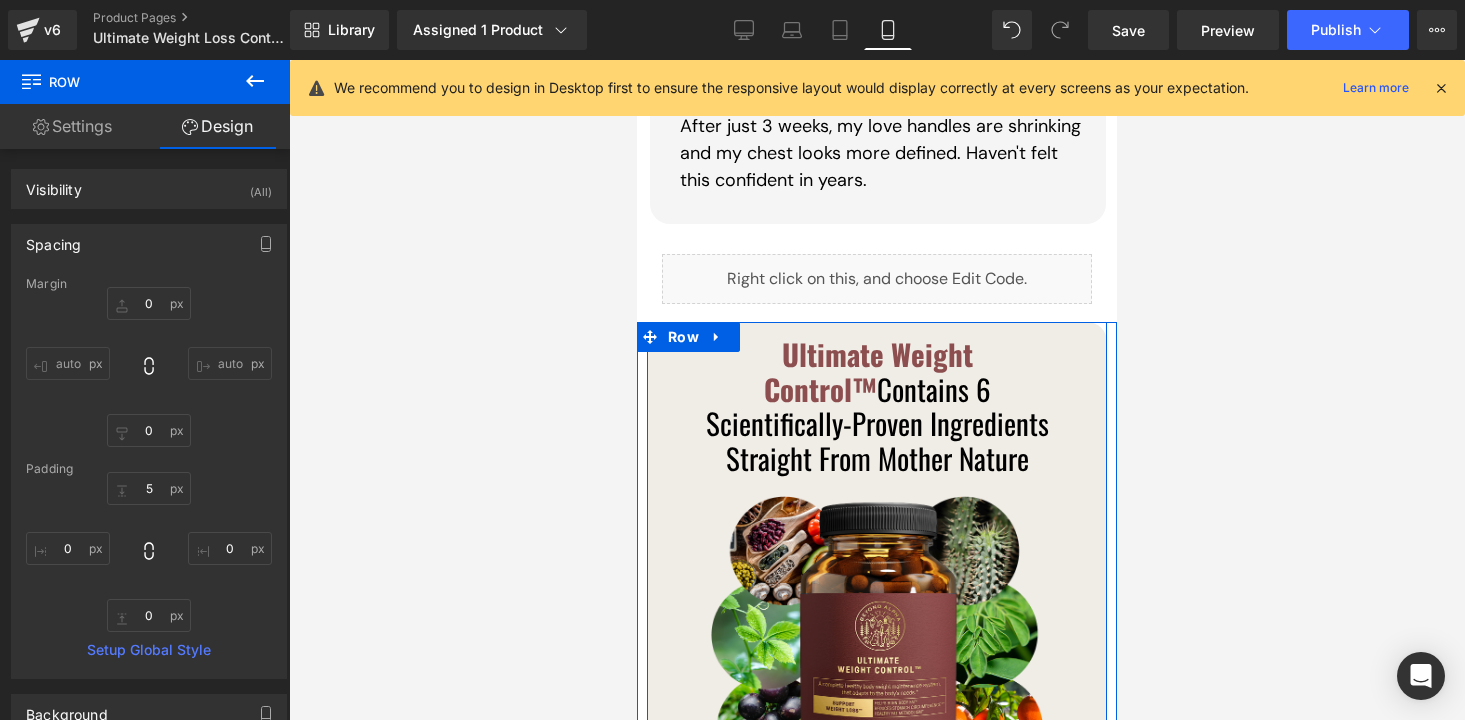 click on "Ultimate Weight Control™  Contains 6 Scientifically-Proven Ingredients Straight From Mother Nature Heading         Image         TRY  NEW Ultimate Weight Control Button         ✅ 60-Day Money Back Guarantee Text Block         Row         Row" at bounding box center (877, 621) 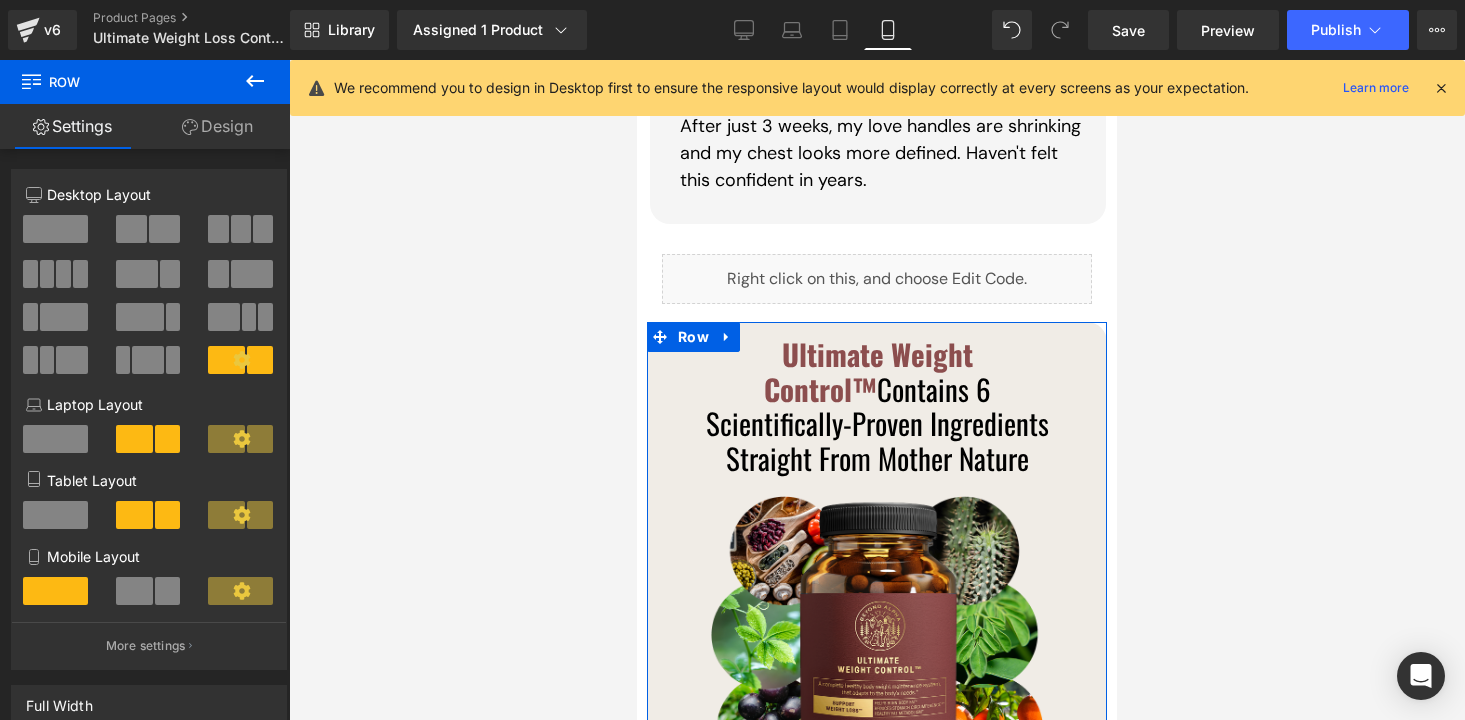 click on "Design" at bounding box center [217, 126] 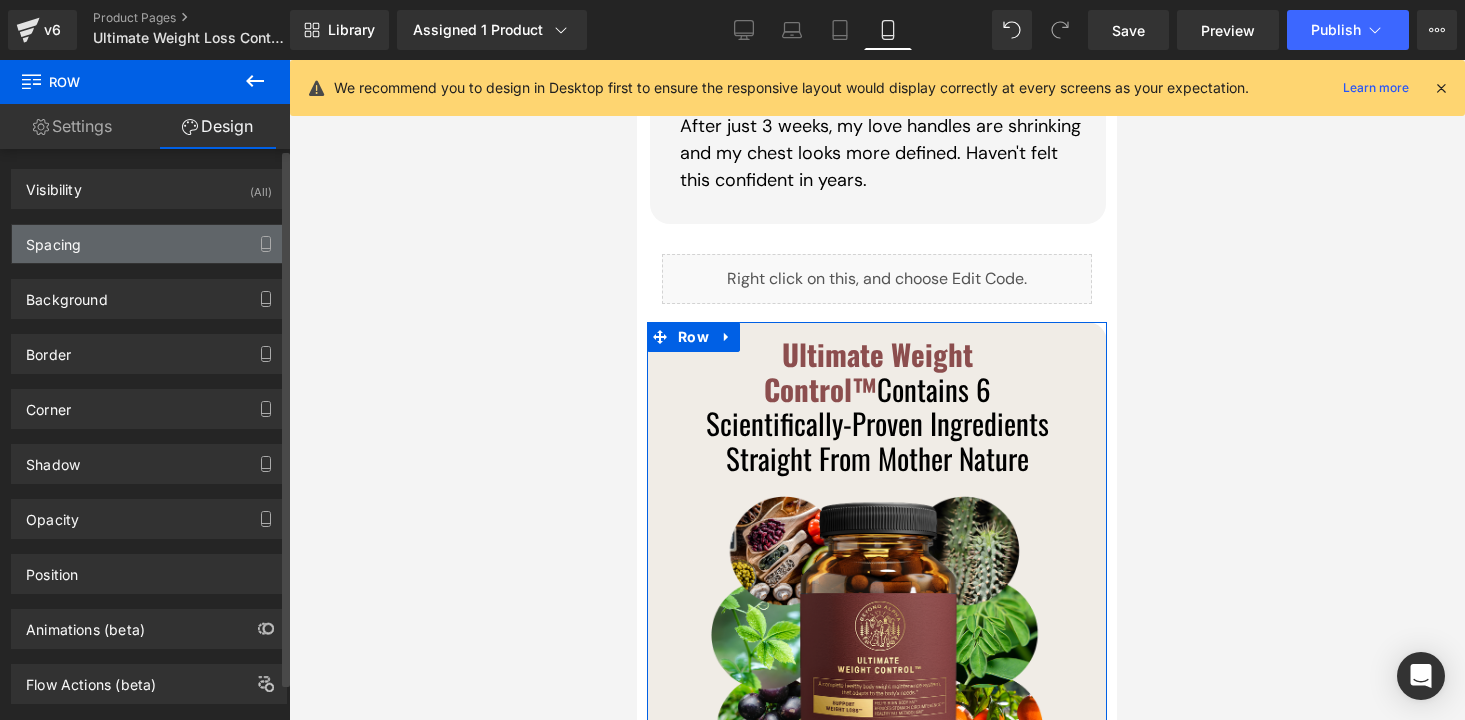 click on "Spacing" at bounding box center (149, 244) 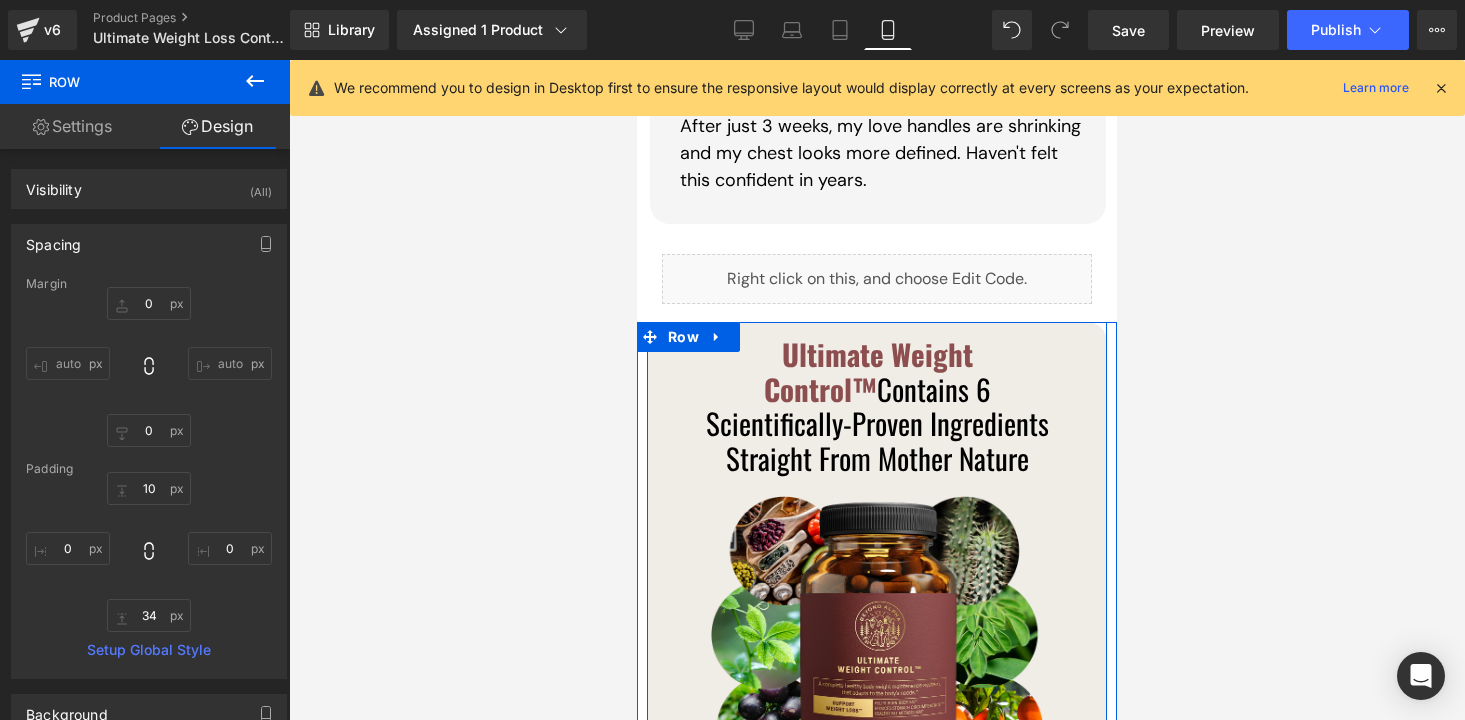 scroll, scrollTop: 3006, scrollLeft: 0, axis: vertical 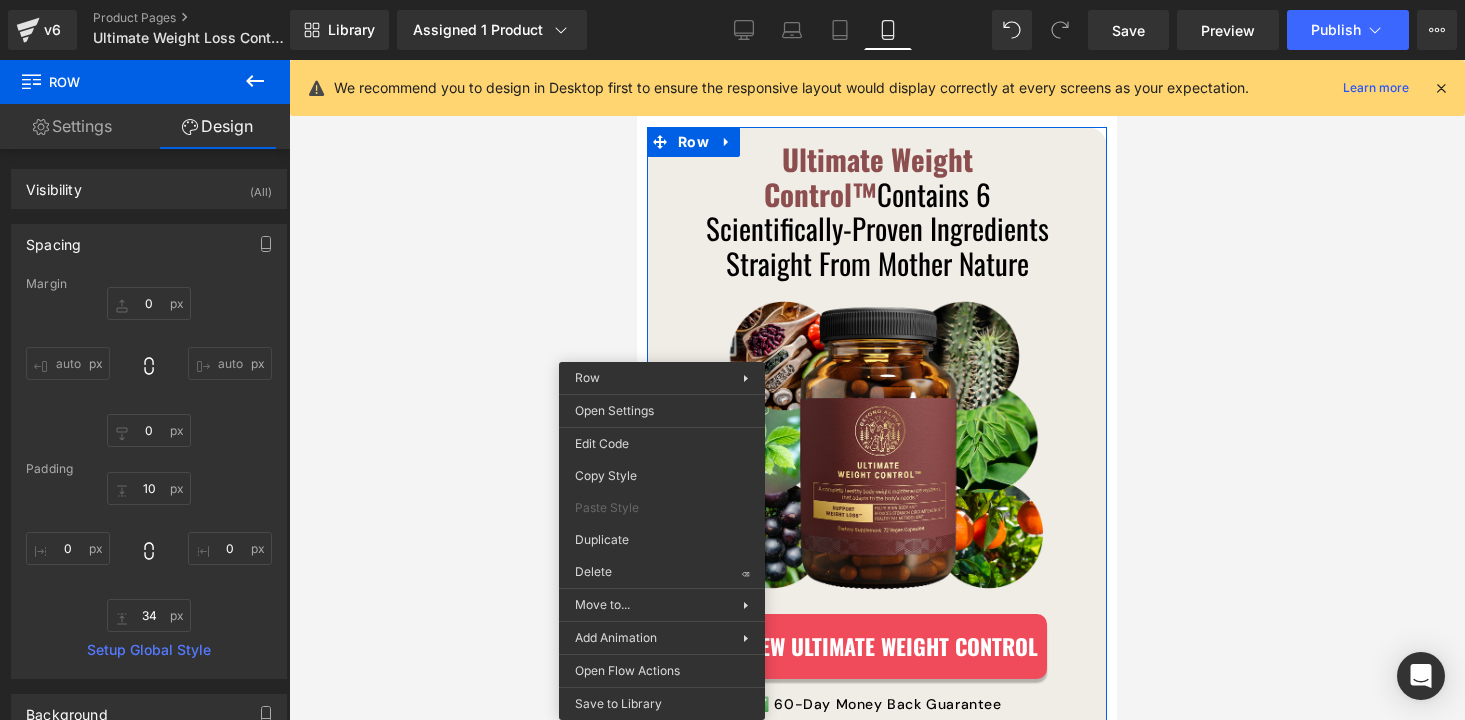 click at bounding box center (877, 390) 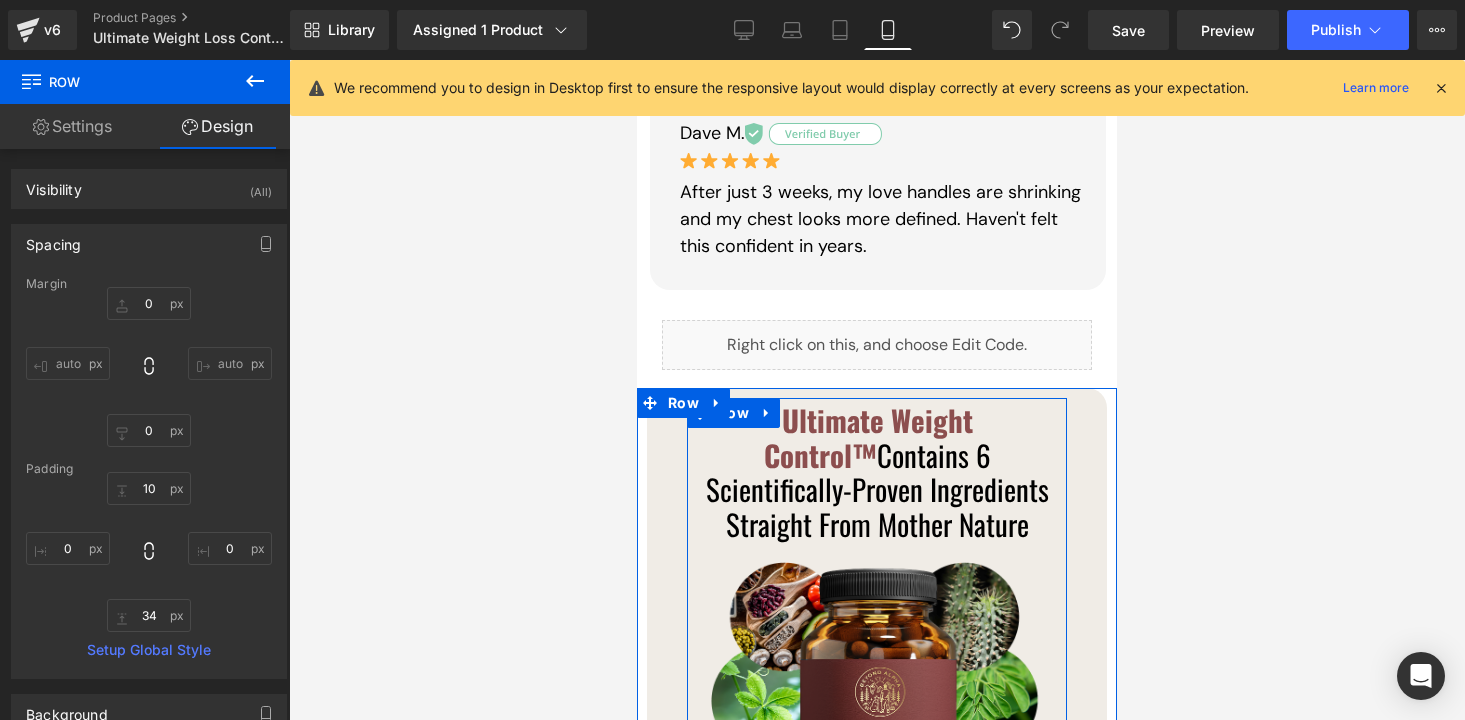 scroll, scrollTop: 2744, scrollLeft: 0, axis: vertical 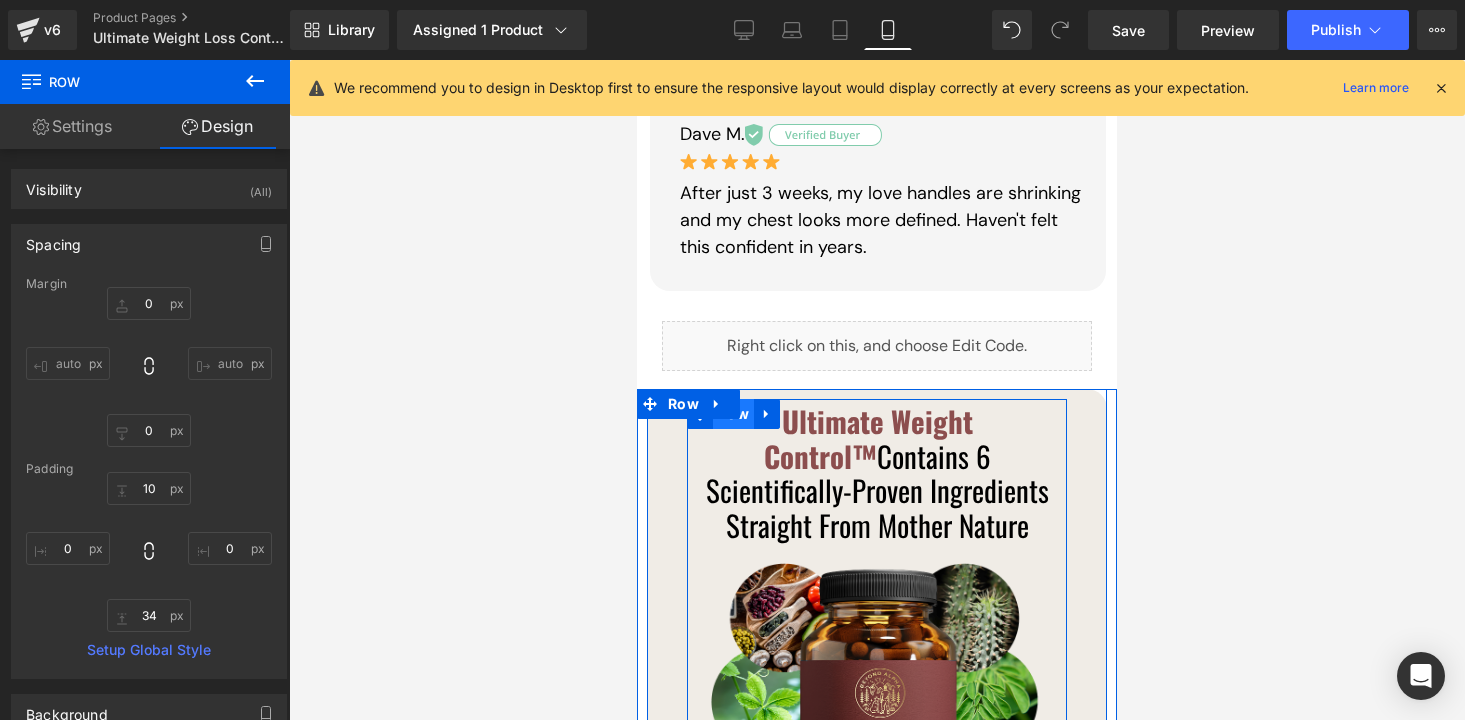 click on "Row" at bounding box center [733, 414] 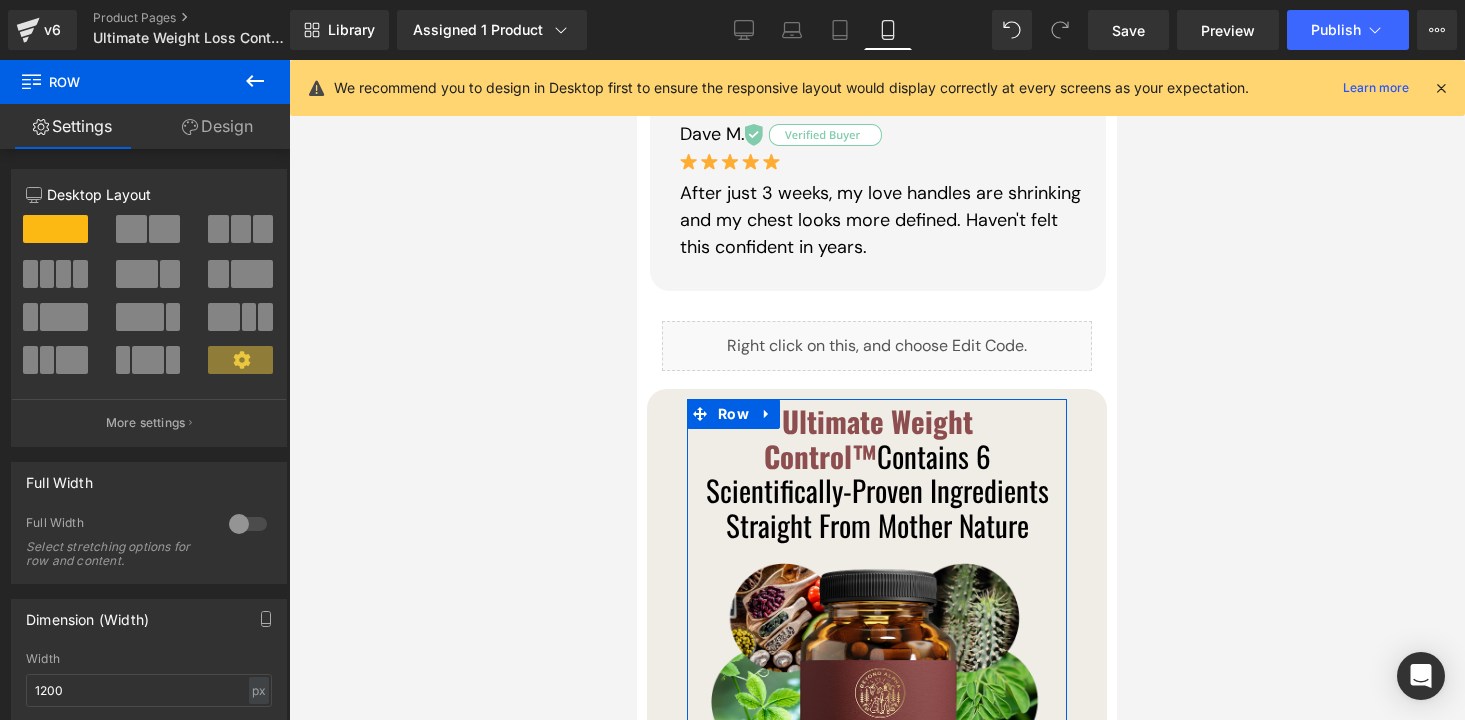 click at bounding box center (248, 524) 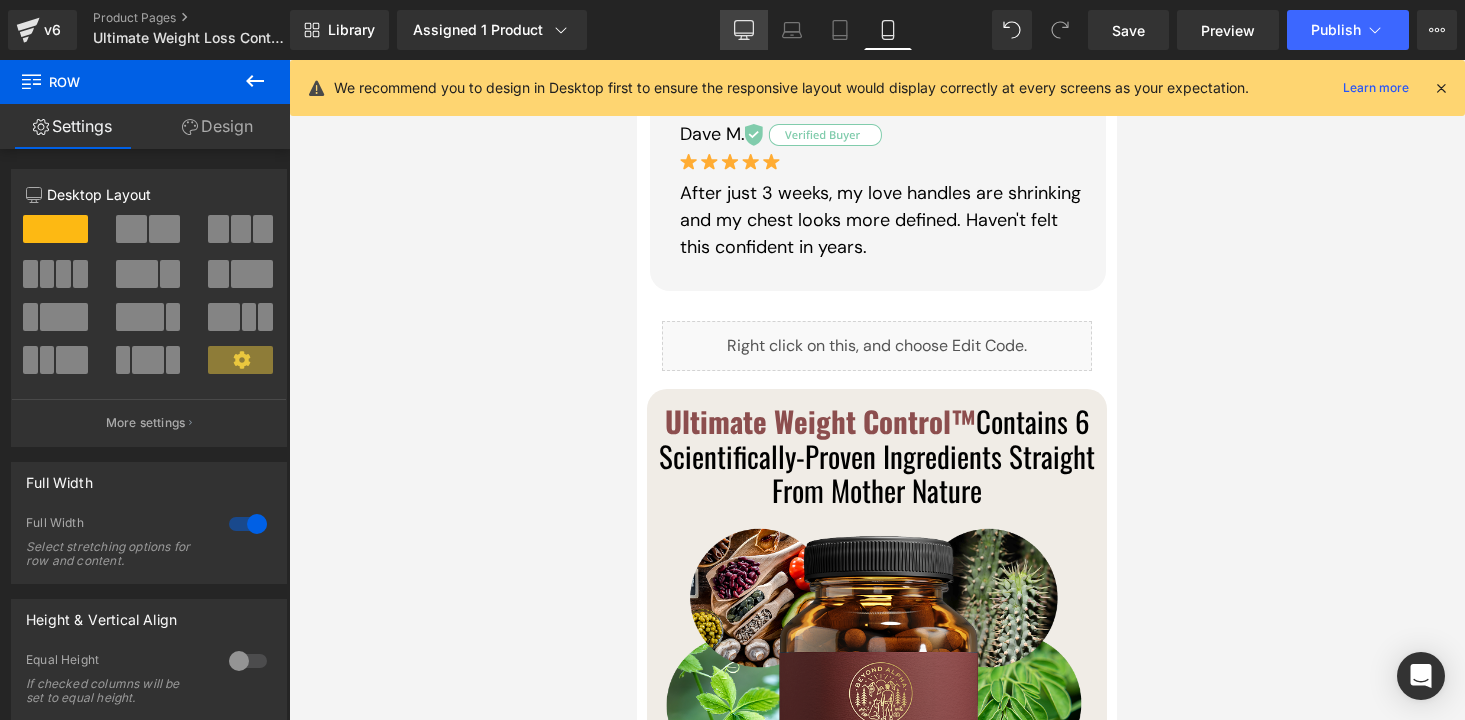 click on "Desktop" at bounding box center (744, 30) 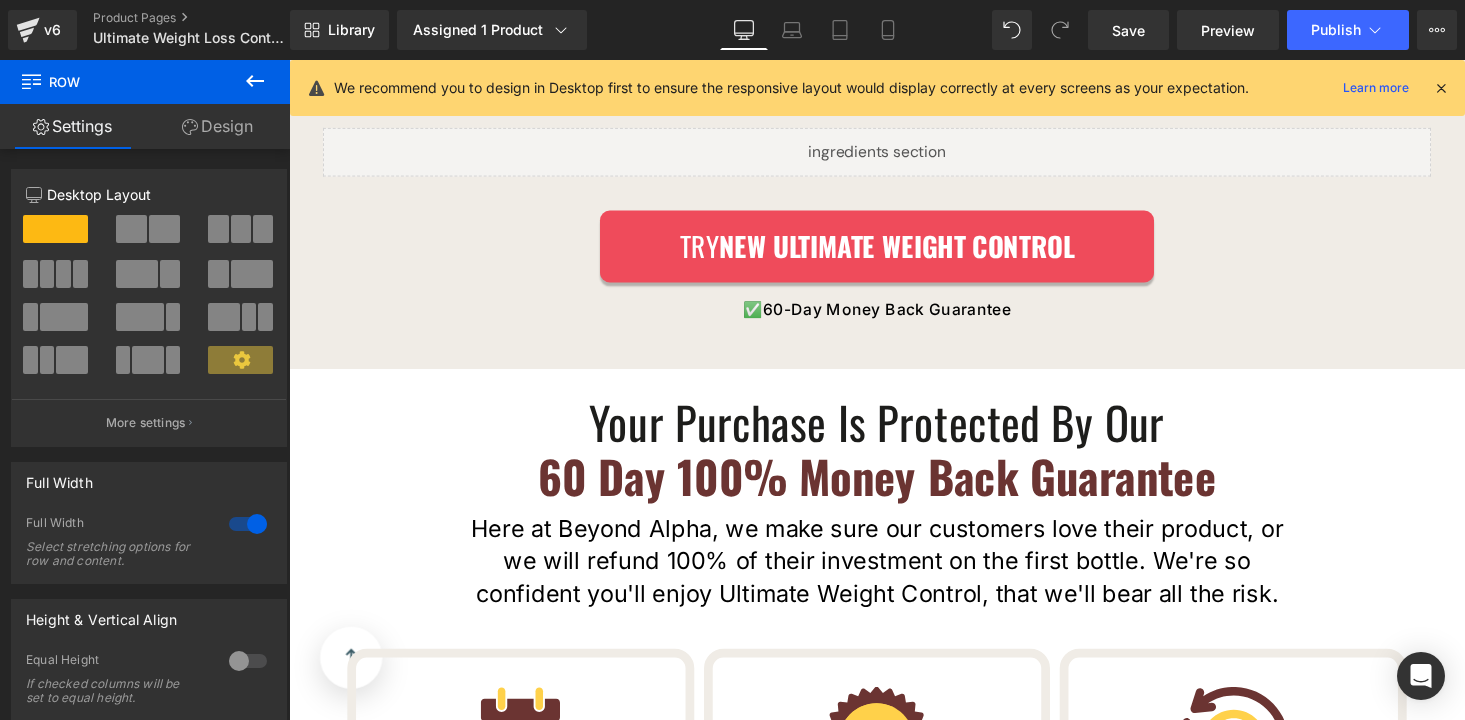 scroll, scrollTop: 1767, scrollLeft: 0, axis: vertical 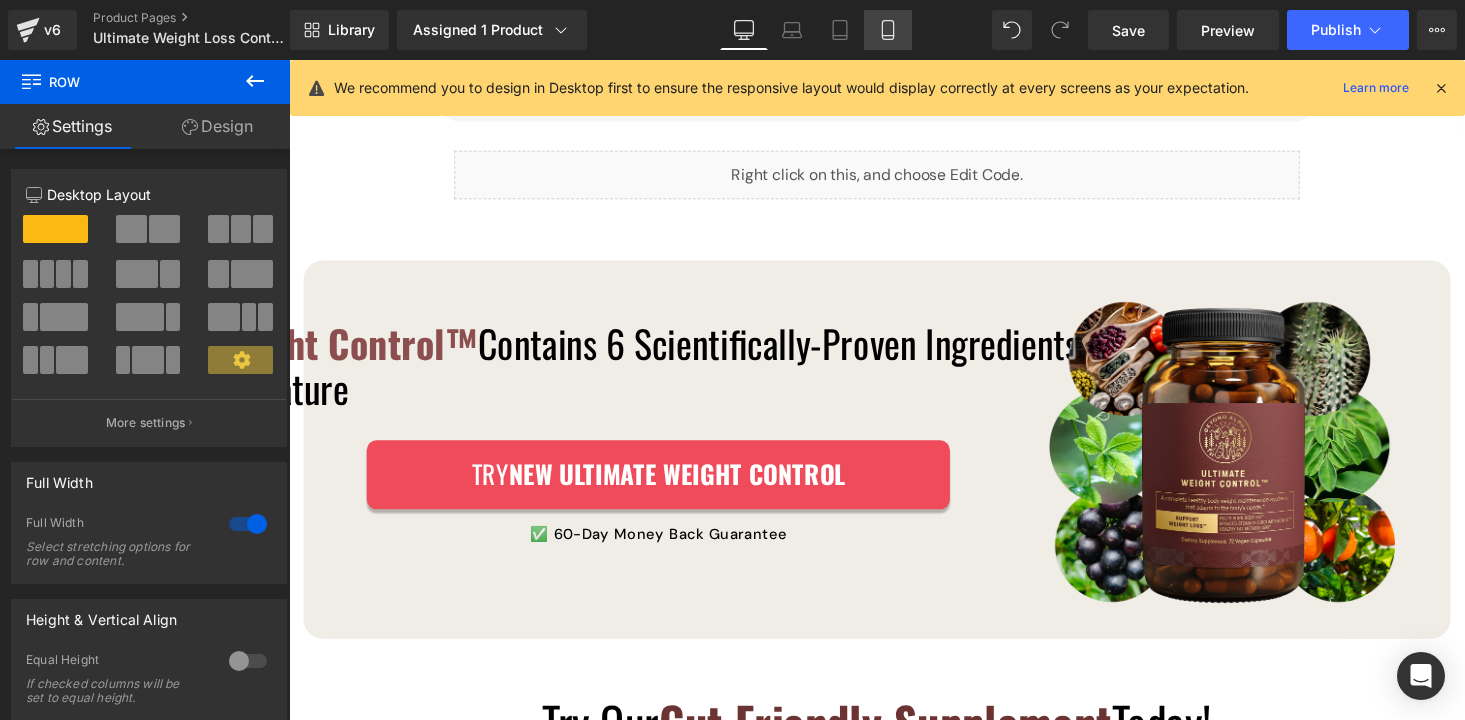click on "Mobile" at bounding box center [888, 30] 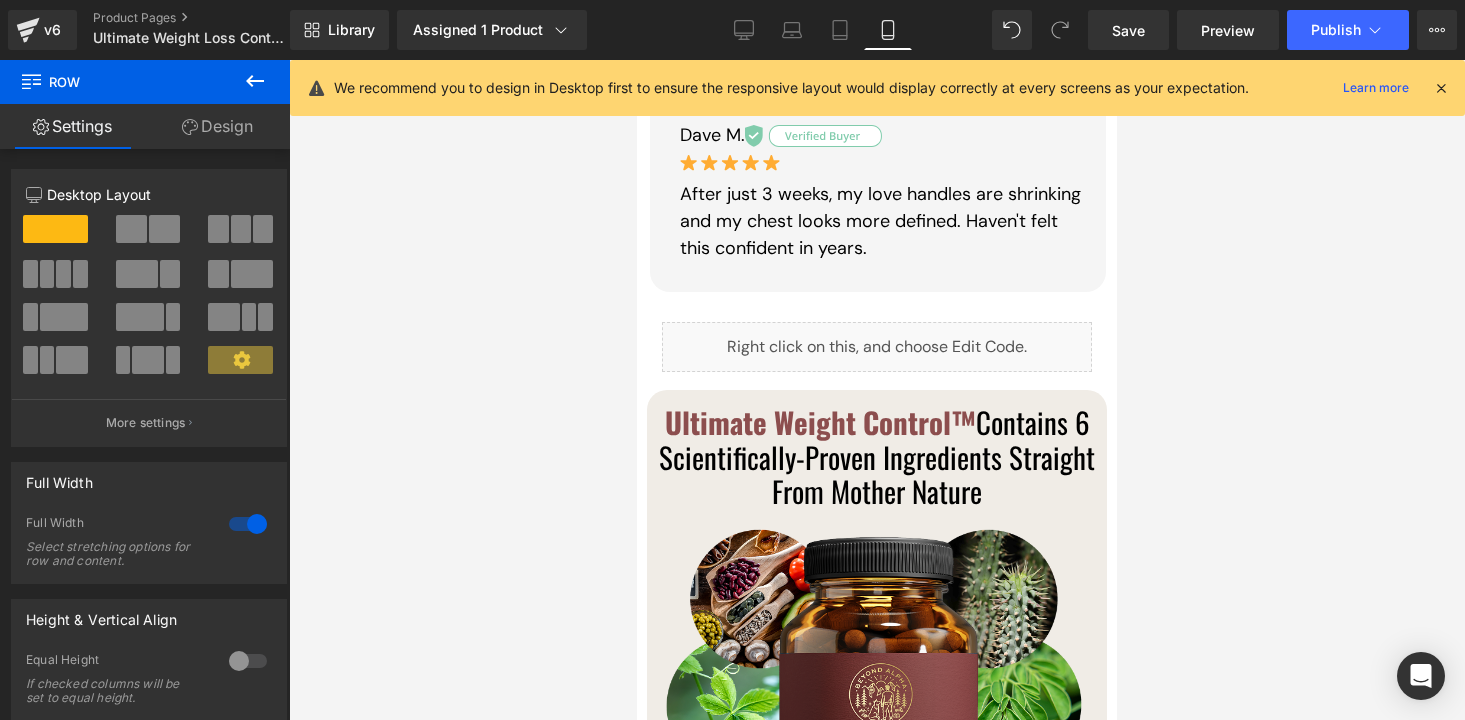 scroll, scrollTop: 2744, scrollLeft: 0, axis: vertical 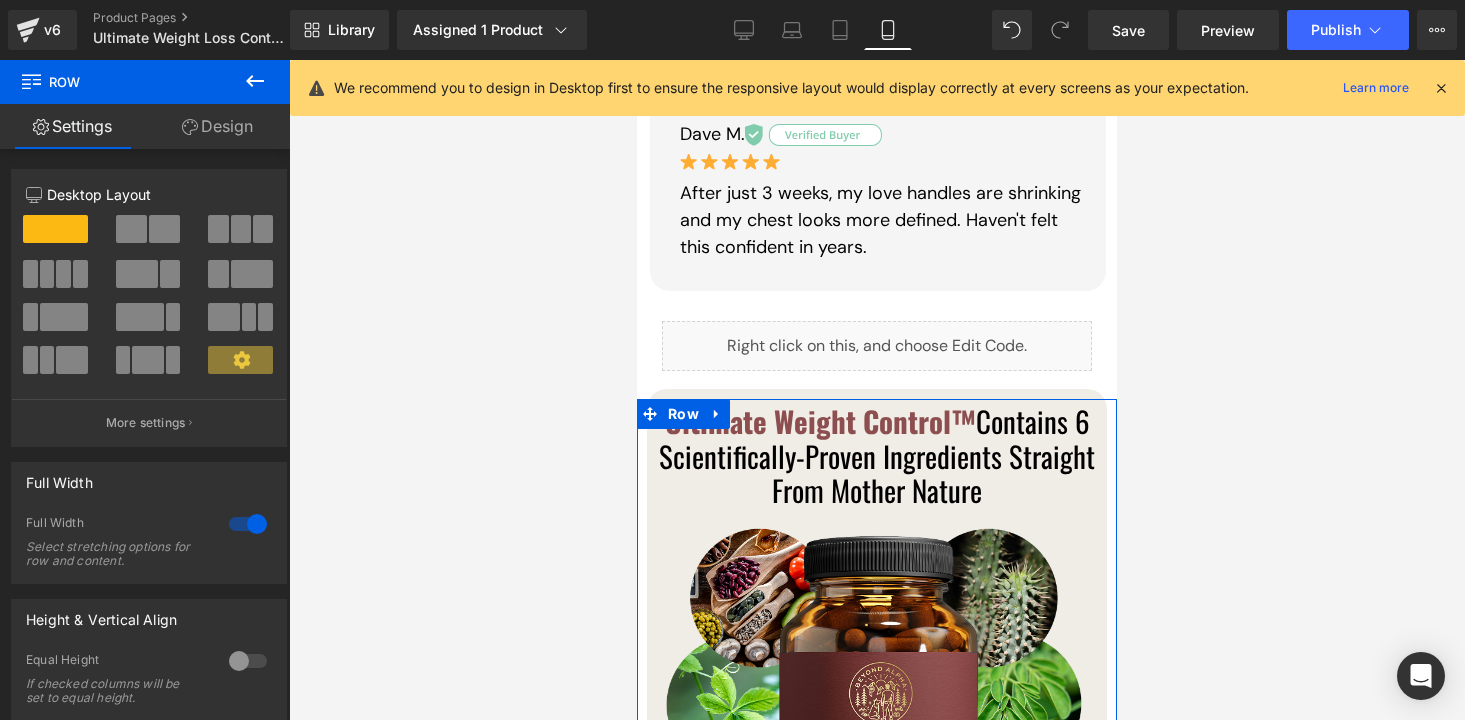 click at bounding box center [248, 524] 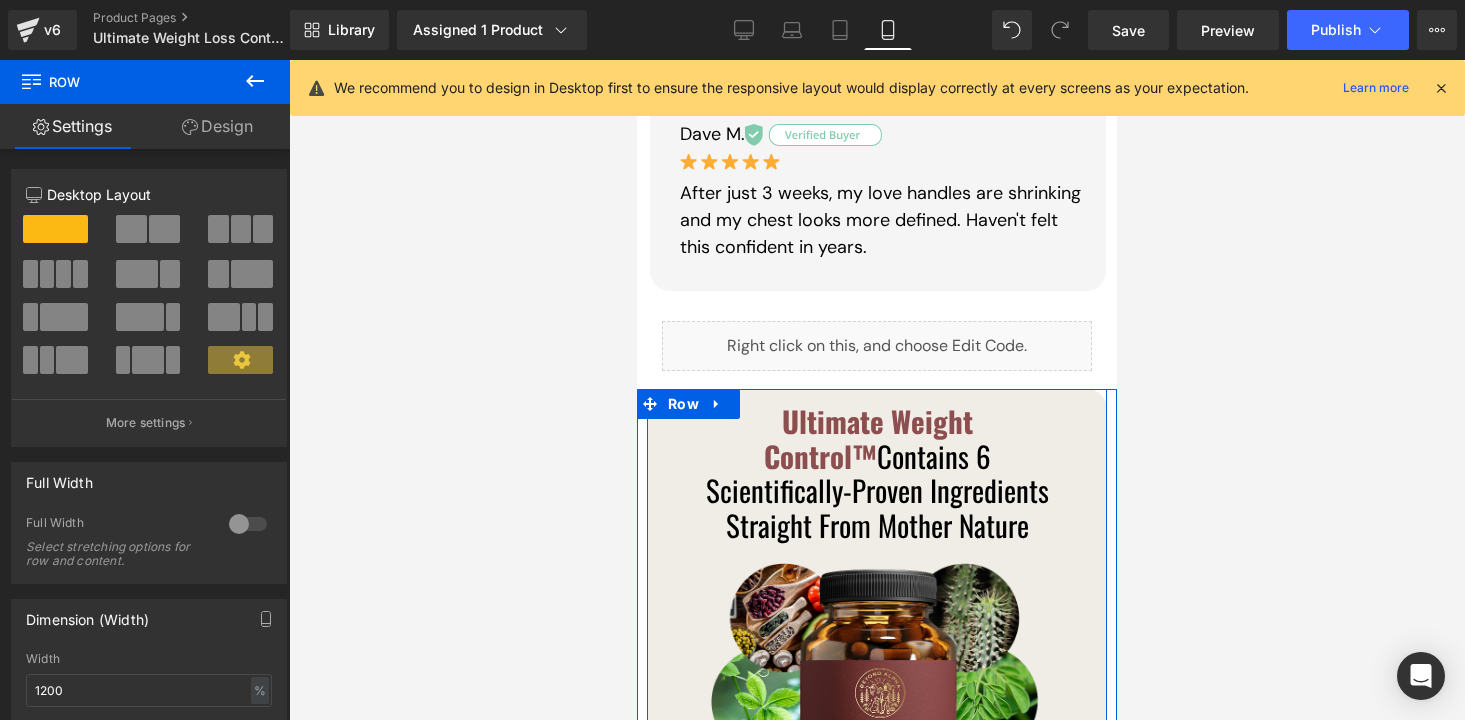 scroll, scrollTop: 2758, scrollLeft: 0, axis: vertical 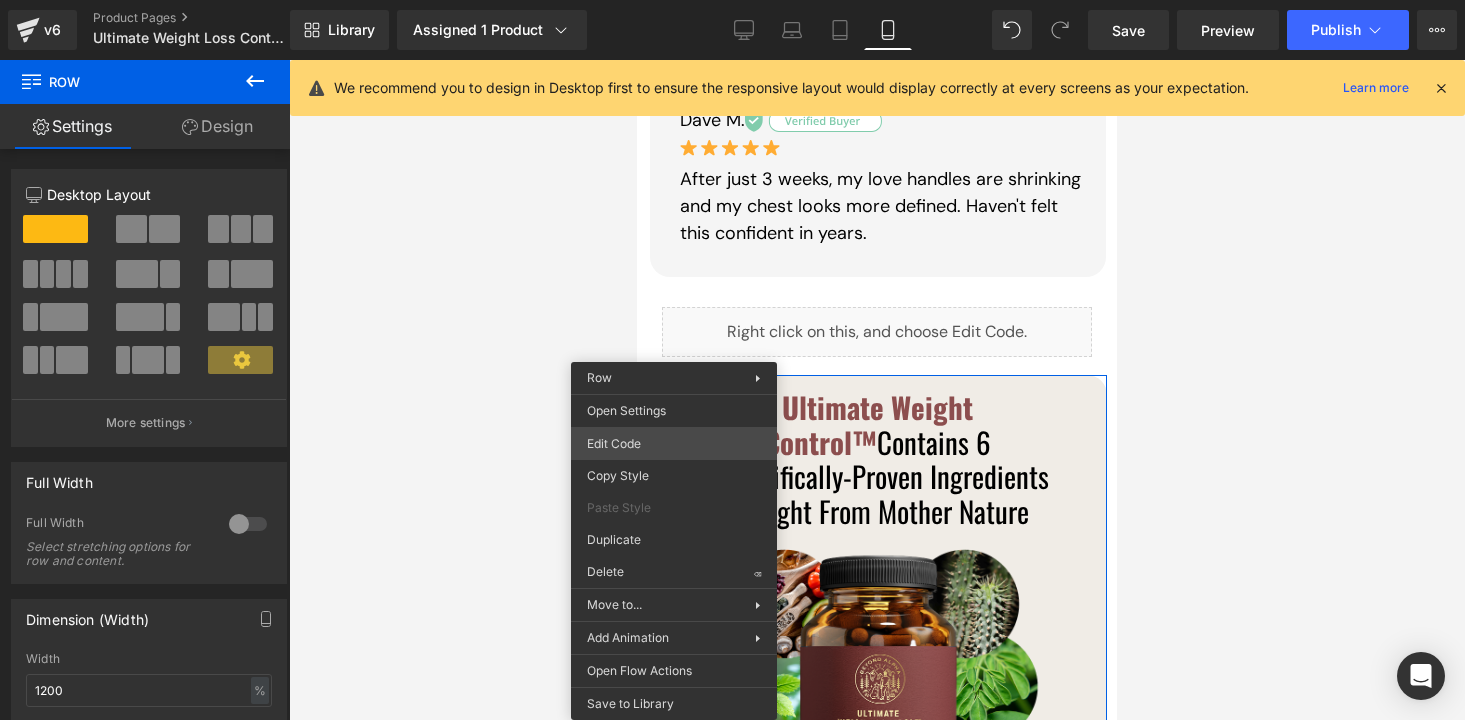 click on "Row  You are previewing how the   will restyle your page. You can not edit Elements in Preset Preview Mode.  v6 Product Pages Ultimate Weight Loss Control Product Library Assigned 1 Product  Product Preview
Ultimate Weight Control Manage assigned products Mobile Desktop Laptop Tablet Mobile Save Preview Publish Scheduled View Live Page View with current Template Save Template to Library Schedule Publish  Optimize  Publish Settings Shortcuts We recommend you to design in Desktop first to ensure the responsive layout would display correctly at every screens as your expectation. Learn more  Your page can’t be published   You've reached the maximum number of published pages on your plan  (14/999999).  You need to upgrade your plan or unpublish all your pages to get 1 publish slot.   Unpublish pages   Upgrade plan  Elements Global Style Base Row  rows, columns, layouts, div Heading  headings, titles, h1,h2,h3,h4,h5,h6 Text Block  texts, paragraphs, contents, blocks Image  Icon  icons, symbols Button" at bounding box center (732, 0) 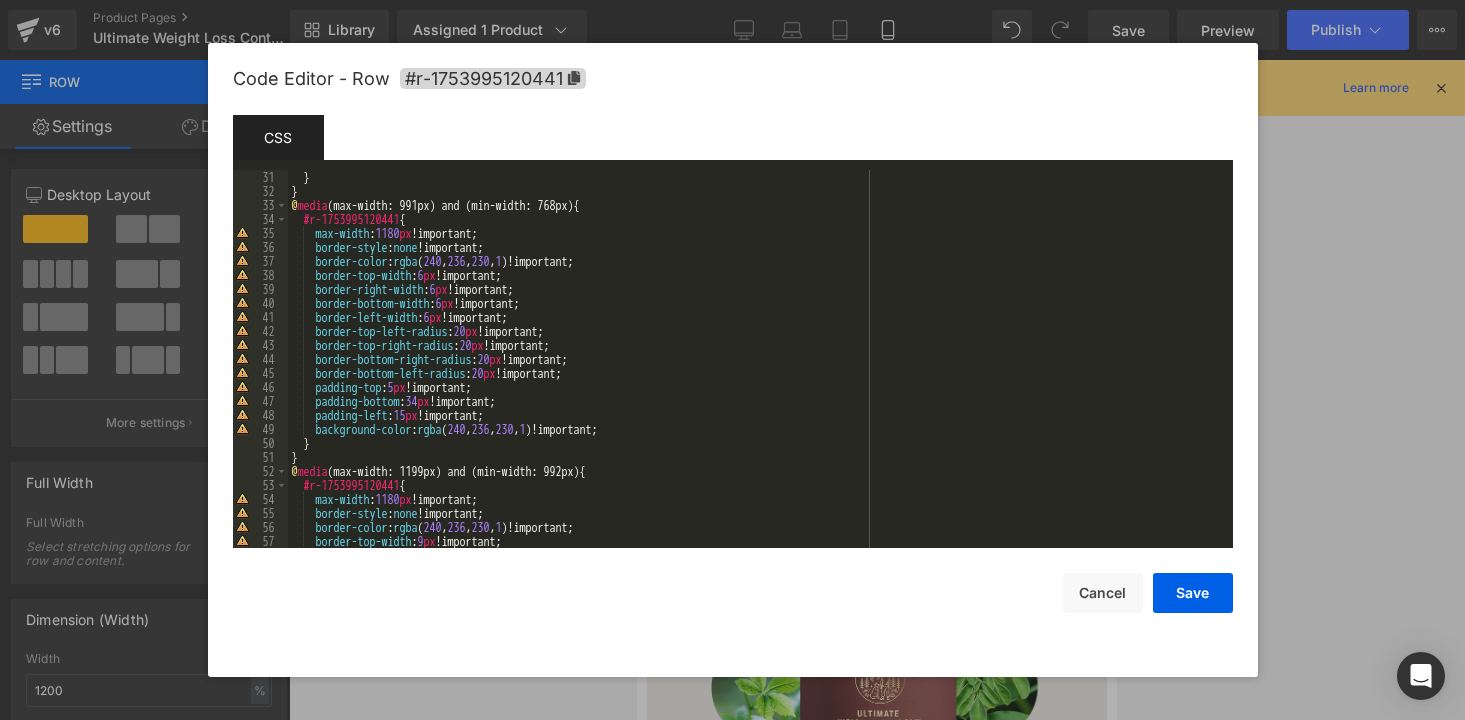 scroll, scrollTop: 0, scrollLeft: 0, axis: both 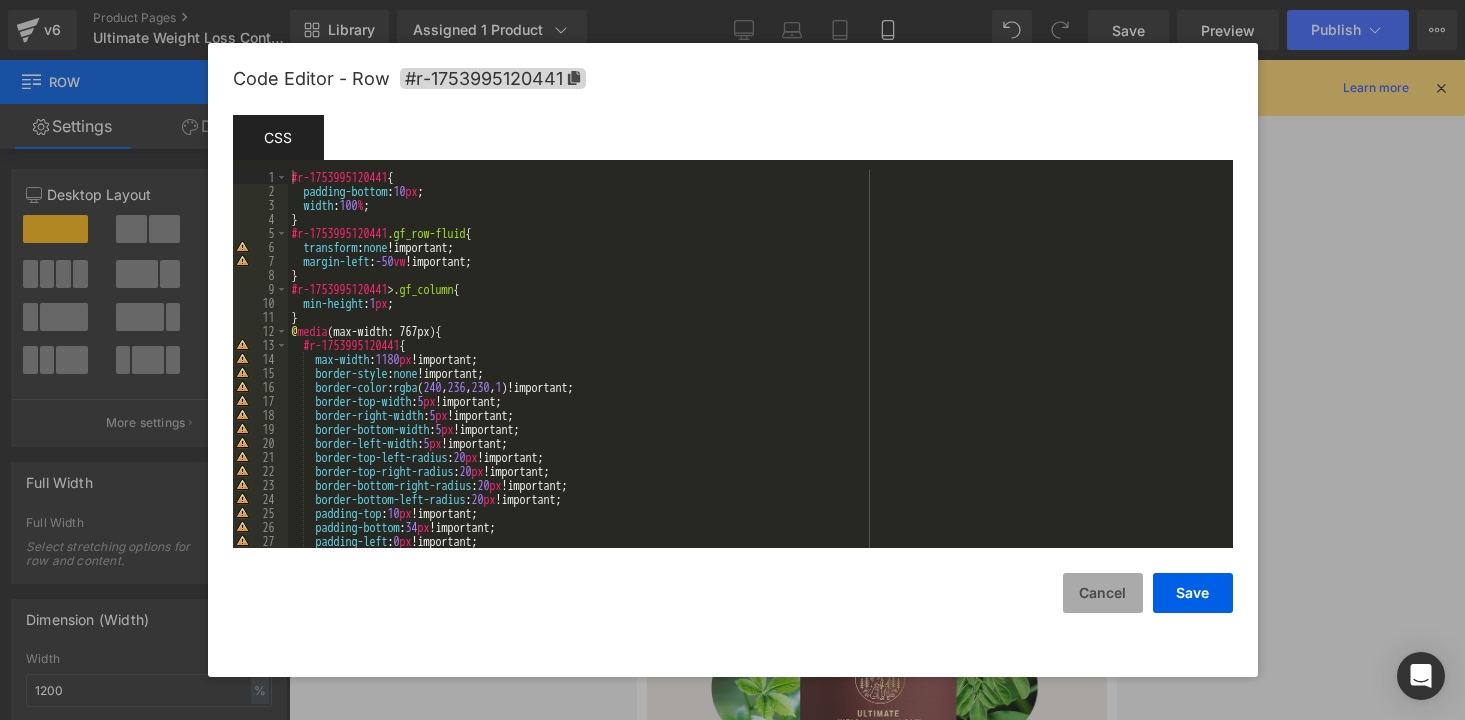 click on "Cancel" at bounding box center [1103, 593] 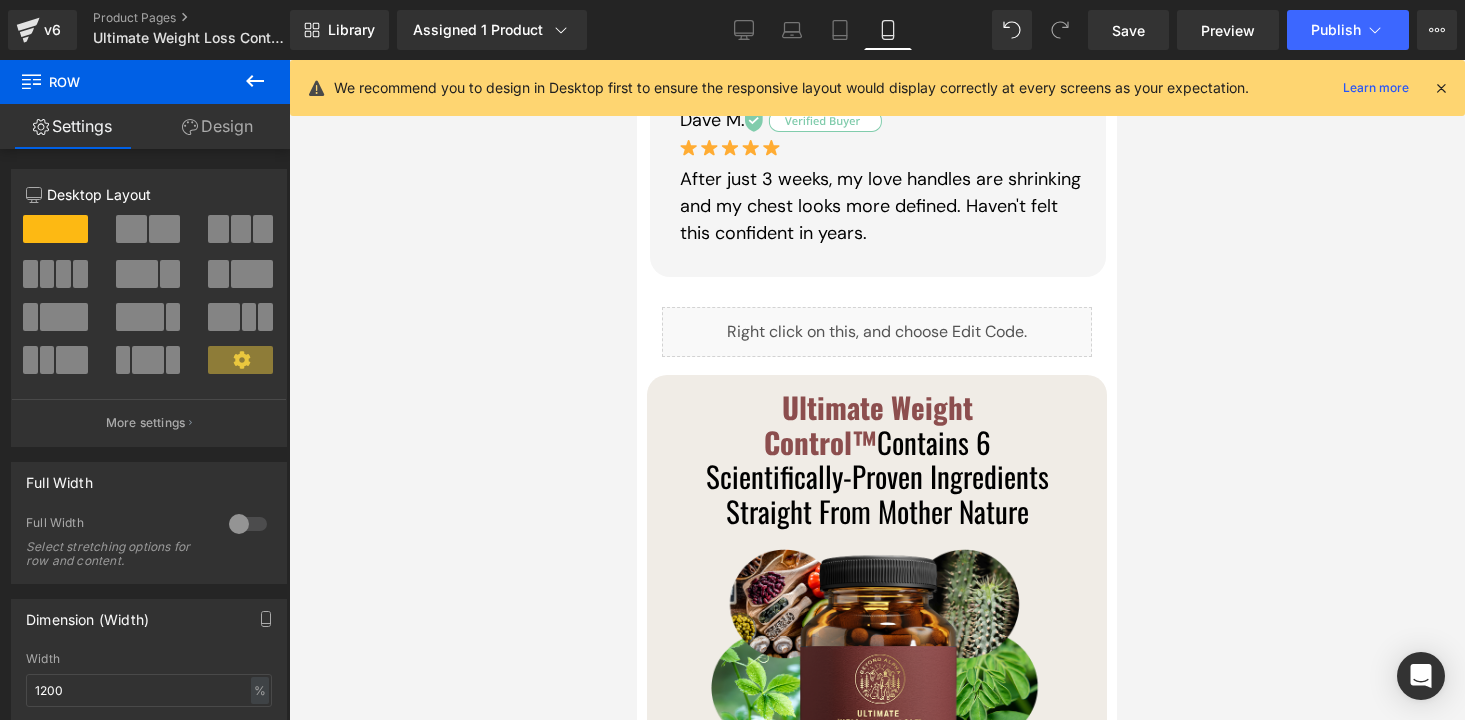 scroll, scrollTop: 2744, scrollLeft: 0, axis: vertical 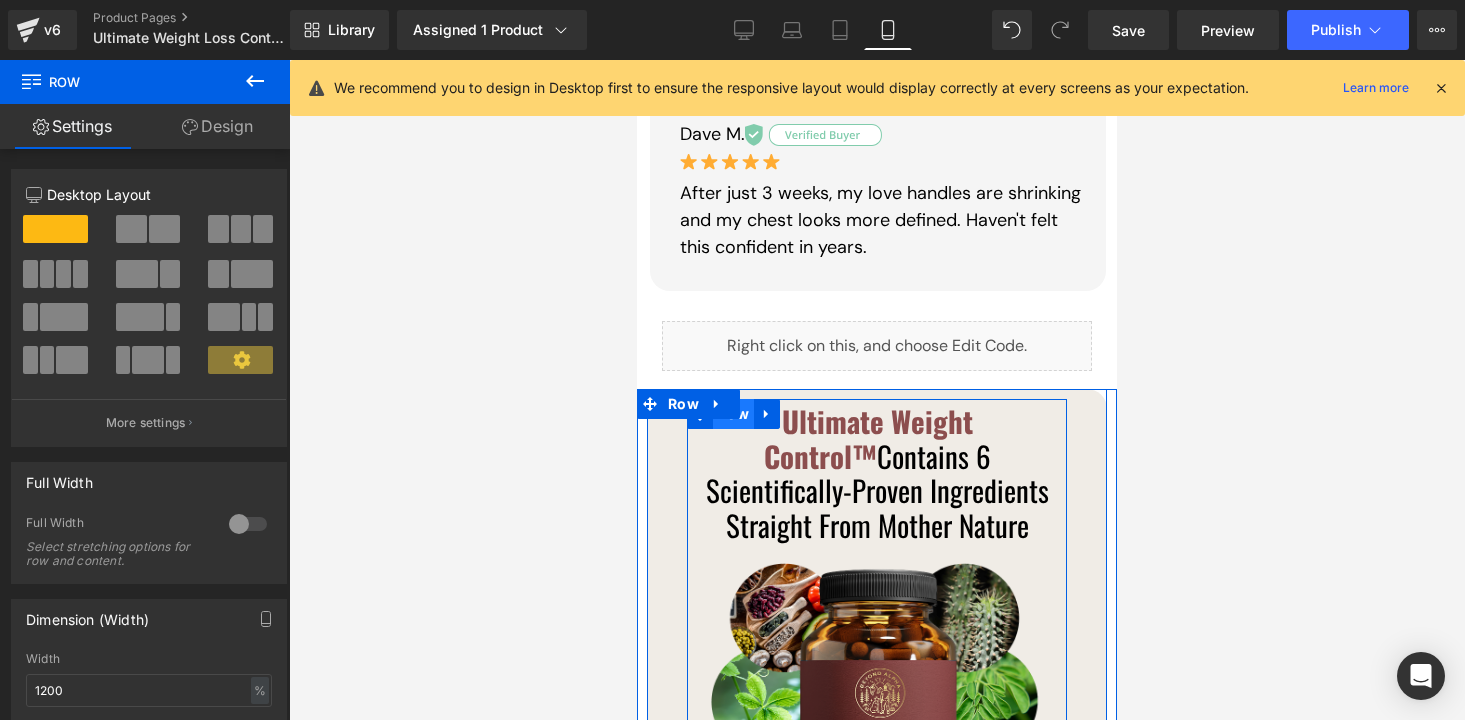 click on "Row" at bounding box center (733, 414) 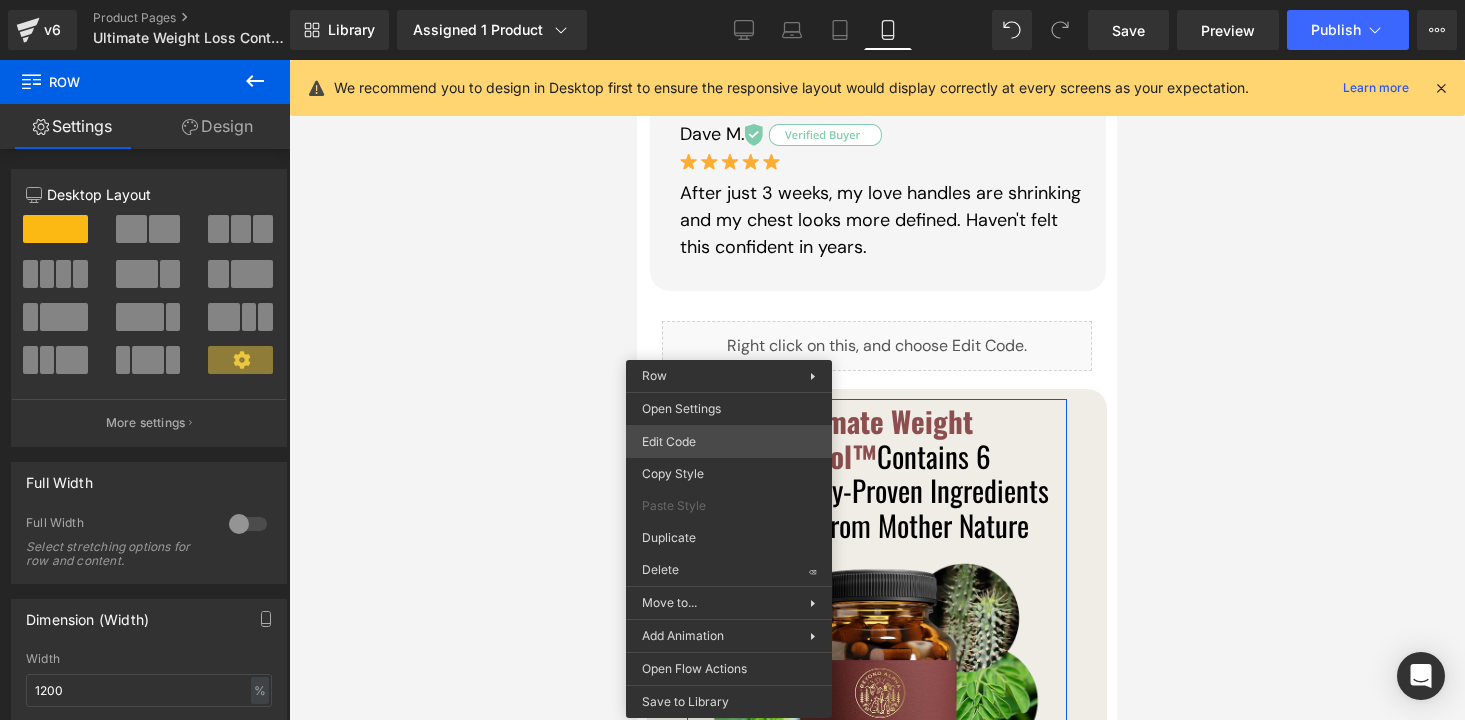 click on "Row  You are previewing how the   will restyle your page. You can not edit Elements in Preset Preview Mode.  v6 Product Pages Ultimate Weight Loss Control Product Library Assigned 1 Product  Product Preview
Ultimate Weight Control Manage assigned products Mobile Desktop Laptop Tablet Mobile Save Preview Publish Scheduled View Live Page View with current Template Save Template to Library Schedule Publish  Optimize  Publish Settings Shortcuts We recommend you to design in Desktop first to ensure the responsive layout would display correctly at every screens as your expectation. Learn more  Your page can’t be published   You've reached the maximum number of published pages on your plan  (14/999999).  You need to upgrade your plan or unpublish all your pages to get 1 publish slot.   Unpublish pages   Upgrade plan  Elements Global Style Base Row  rows, columns, layouts, div Heading  headings, titles, h1,h2,h3,h4,h5,h6 Text Block  texts, paragraphs, contents, blocks Image  Icon  icons, symbols Button" at bounding box center (732, 0) 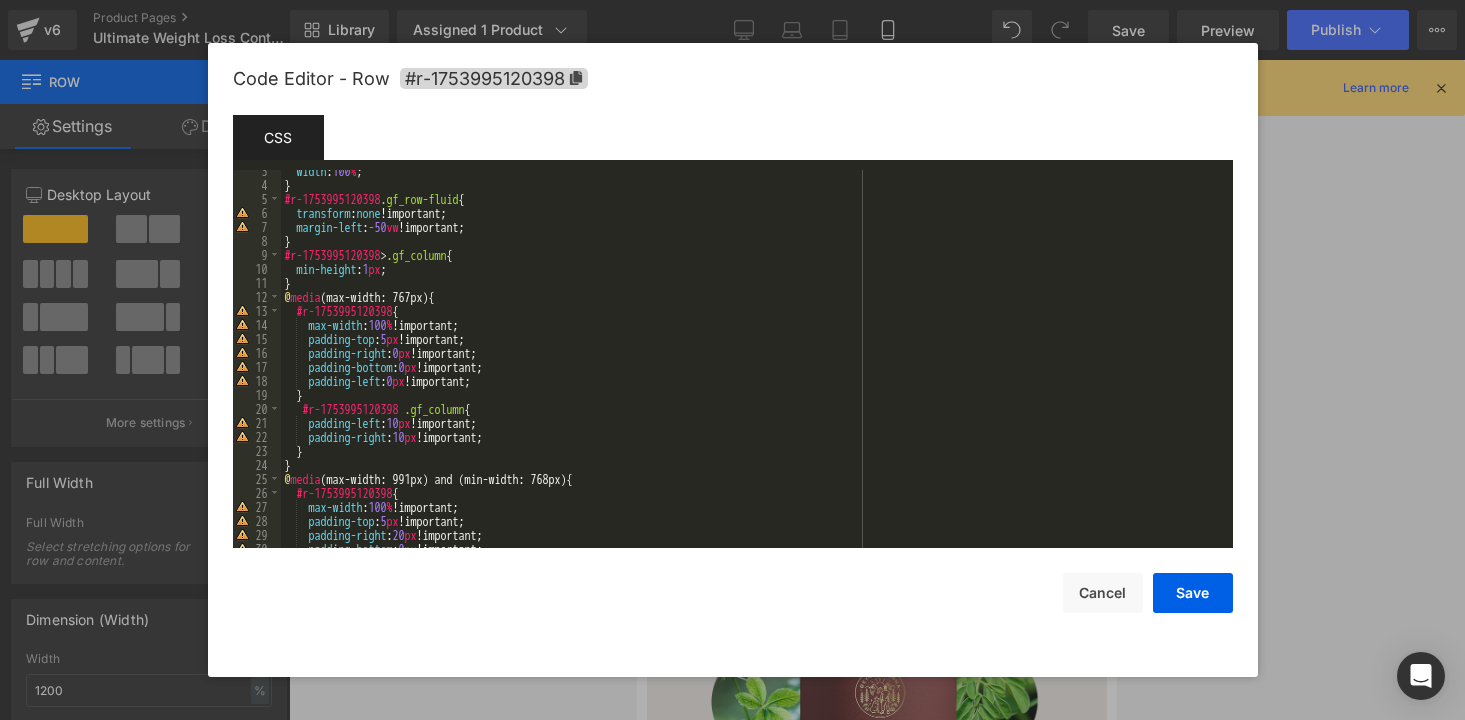 scroll, scrollTop: 42, scrollLeft: 0, axis: vertical 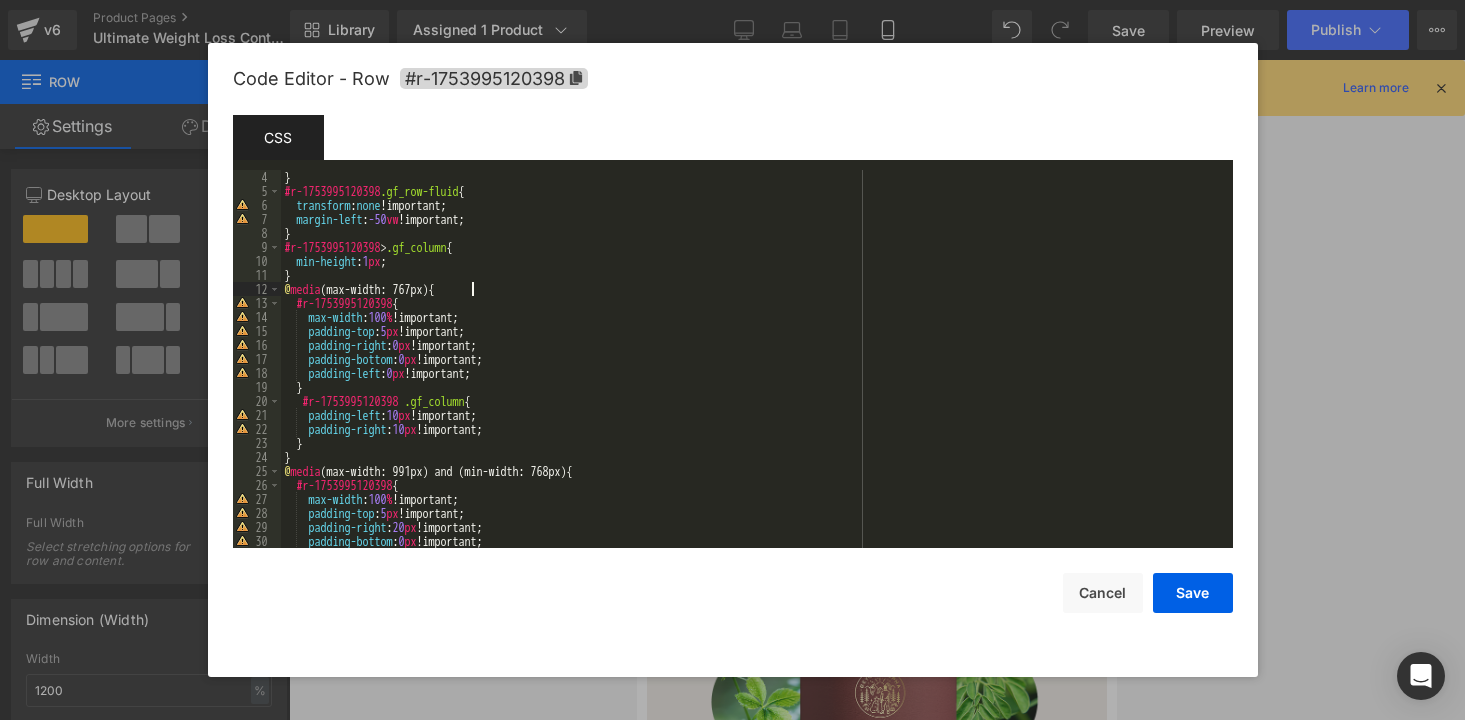 click on "} #r-1753995120398 .gf_row-fluid {    transform :  none  !important;    margin-left :  -50 vw  !important; } #r-1753995120398  >  .gf_column {    min-height :  1 px ; } @ media  (max-width: 767px) {    #r-1753995120398 {       max-width :  100 % !important;       padding-top :  5 px !important;       padding-right :  0 px !important;       padding-bottom :  0 px !important;       padding-left :  0 px !important;    }     #r-1753995120398   .gf_column {       padding-left :  10 px  !important;       padding-right :  10 px  !important;    } } @ media  (max-width: 991px) and (min-width: 768px) {    #r-1753995120398 {       max-width :  100 % !important;       padding-top :  5 px !important;       padding-right :  20 px !important;       padding-bottom :  0 px !important;    }" at bounding box center [753, 373] 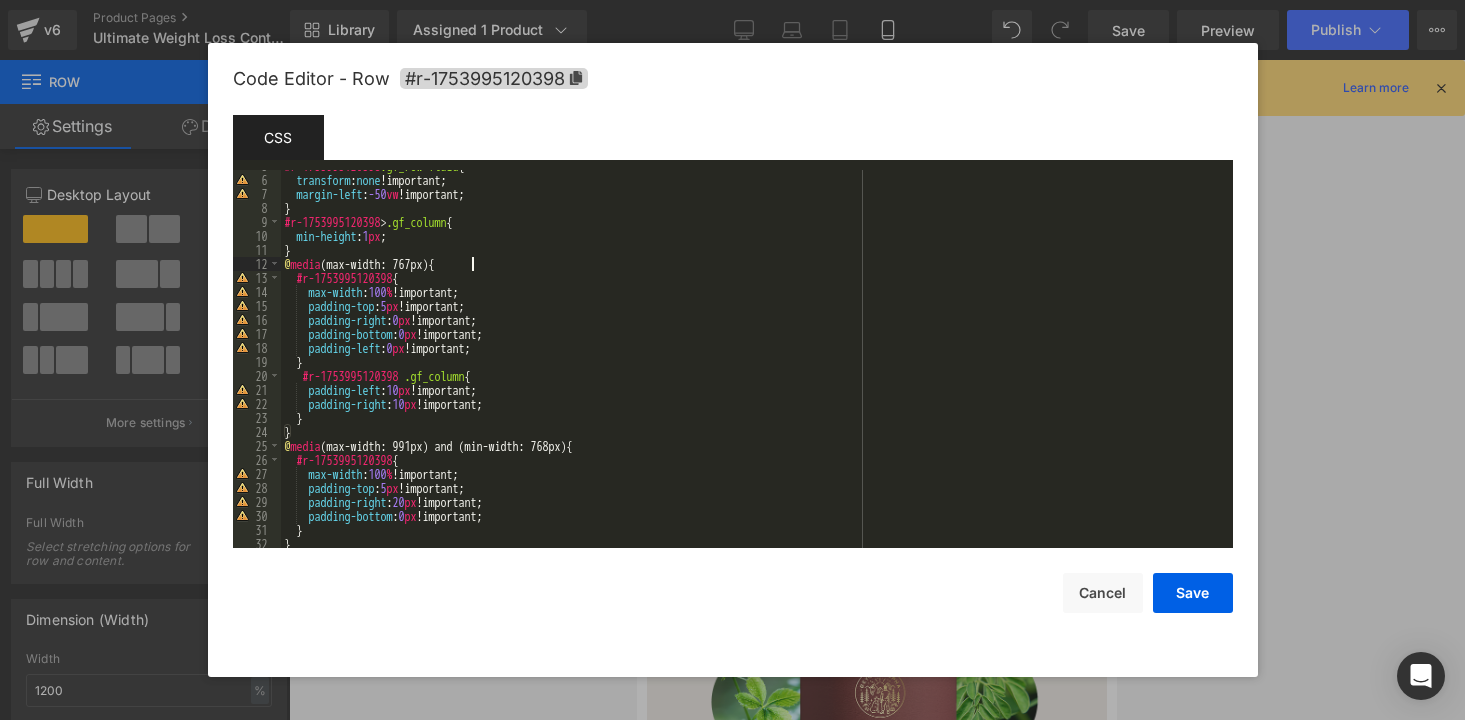 scroll, scrollTop: 73, scrollLeft: 0, axis: vertical 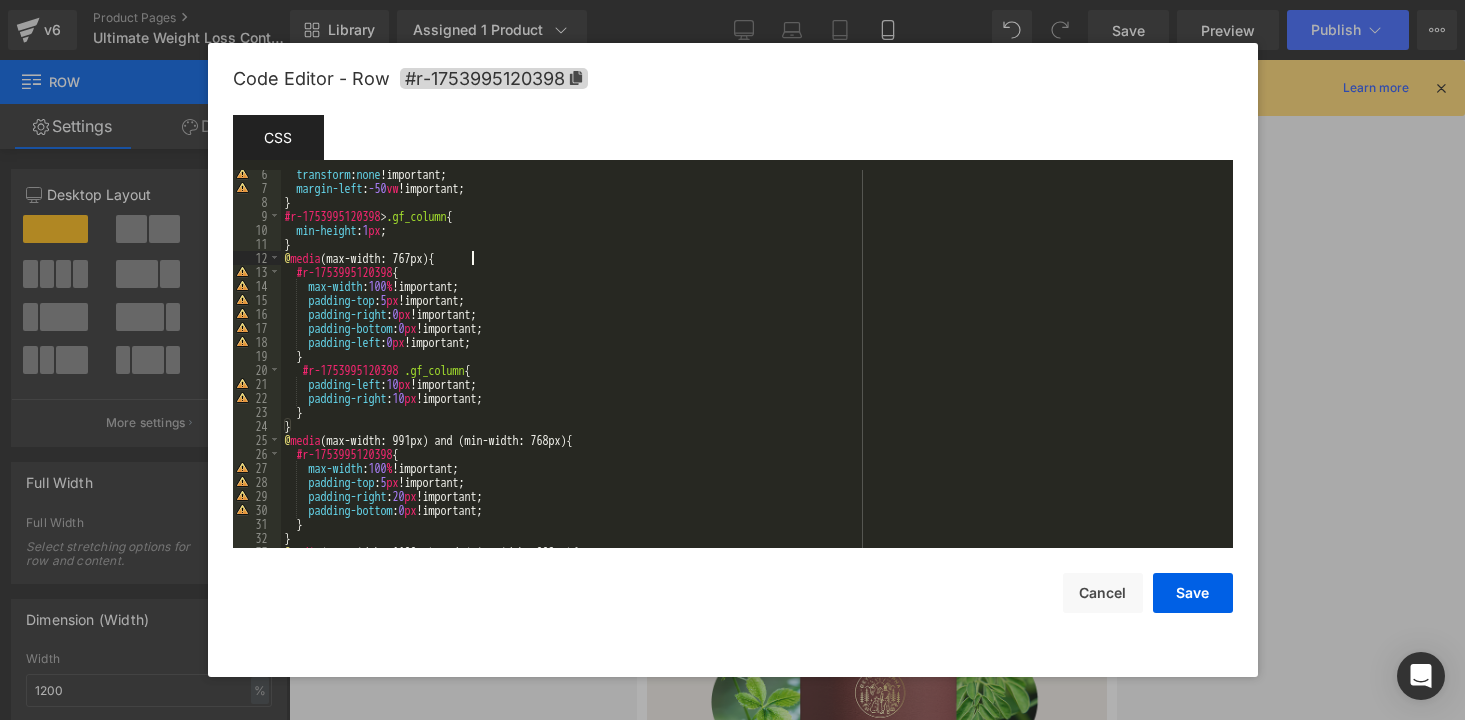 click on "transform :  none  !important;    margin-left :  -50 vw  !important; } #r-1753995120398  >  .gf_column {    min-height :  1 px ; } @ media  (max-width: 767px) {    #r-1753995120398 {       max-width :  100 % !important;       padding-top :  5 px !important;       padding-right :  0 px !important;       padding-bottom :  0 px !important;       padding-left :  0 px !important;    }     #r-1753995120398   .gf_column {       padding-left :  10 px  !important;       padding-right :  10 px  !important;    } } @ media  (max-width: 991px) and (min-width: 768px) {    #r-1753995120398 {       max-width :  100 % !important;       padding-top :  5 px !important;       padding-right :  20 px !important;       padding-bottom :  0 px !important;    } } @ media  (max-width: 1199px) and (min-width: 992px) {" at bounding box center [753, 370] 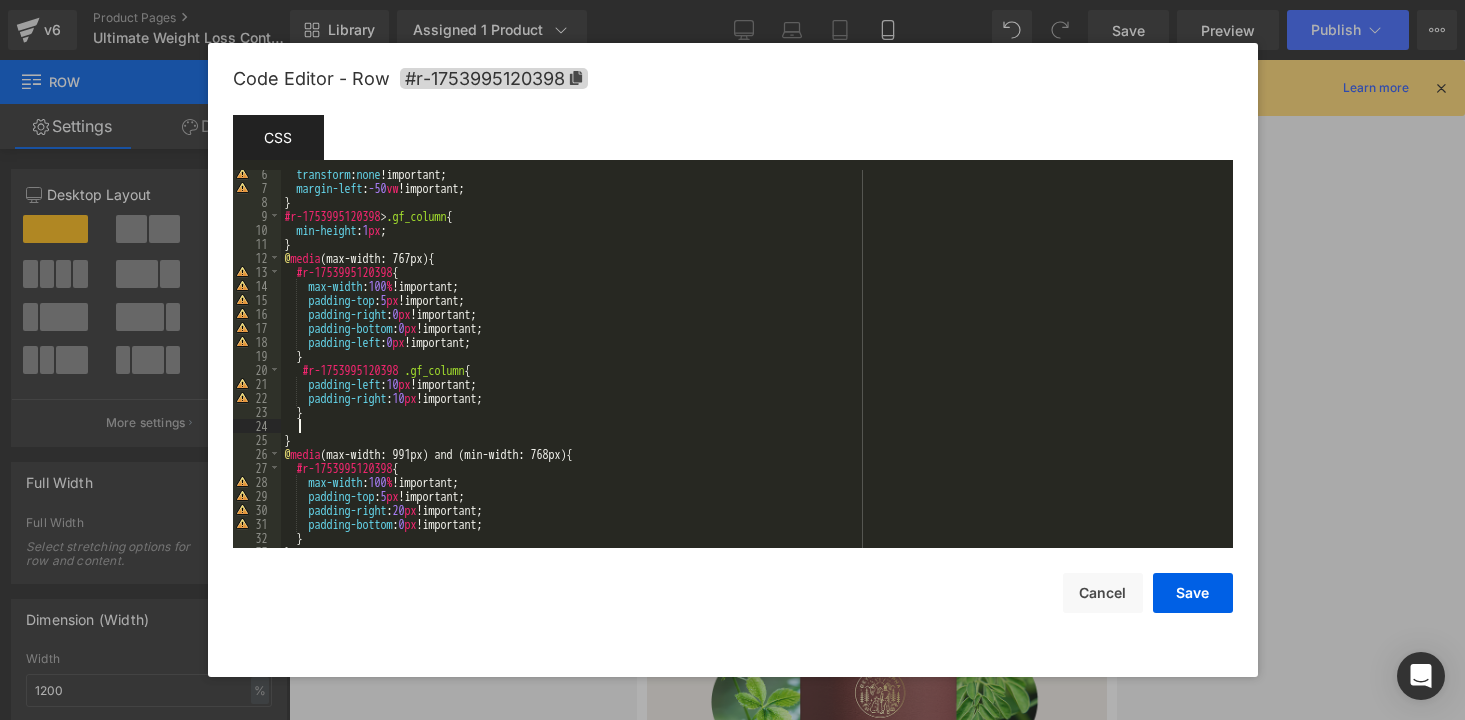 paste 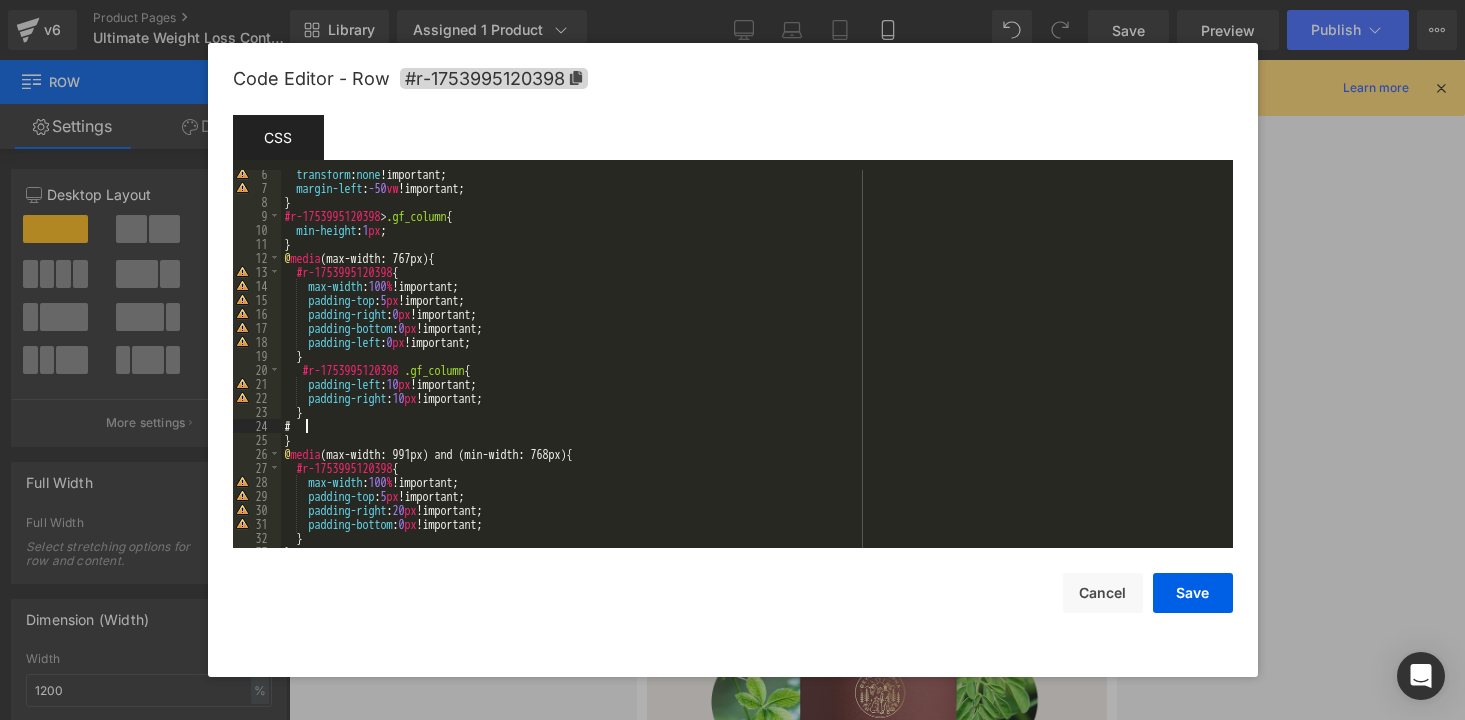 paste 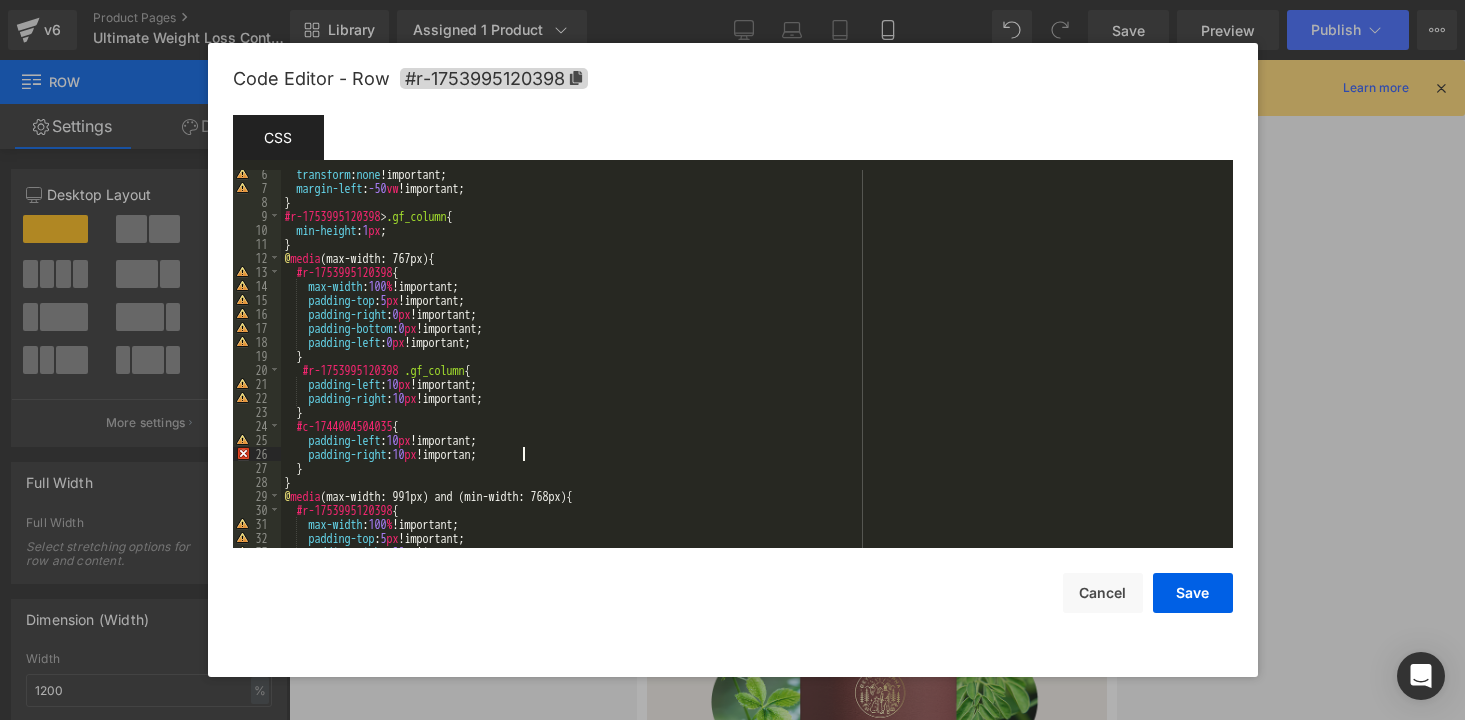 type 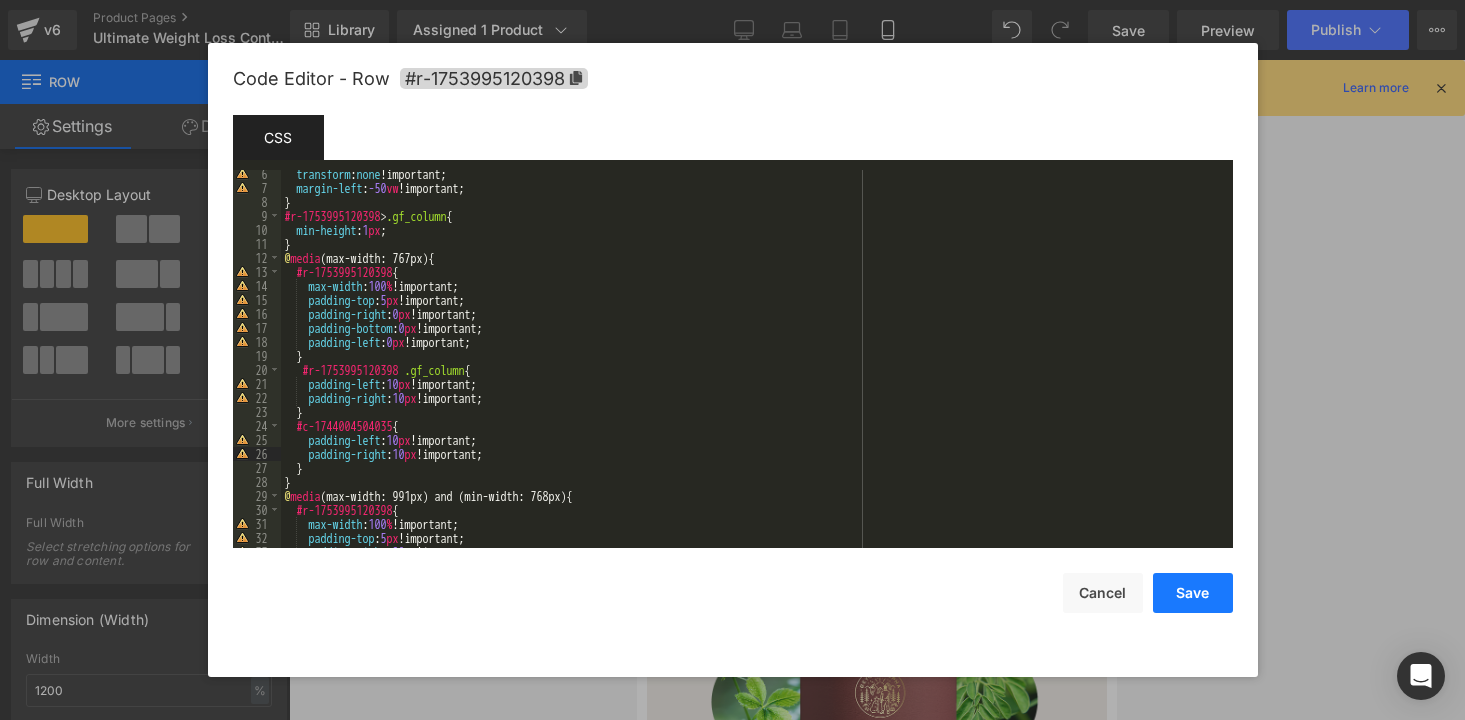 click on "Save" at bounding box center [1193, 593] 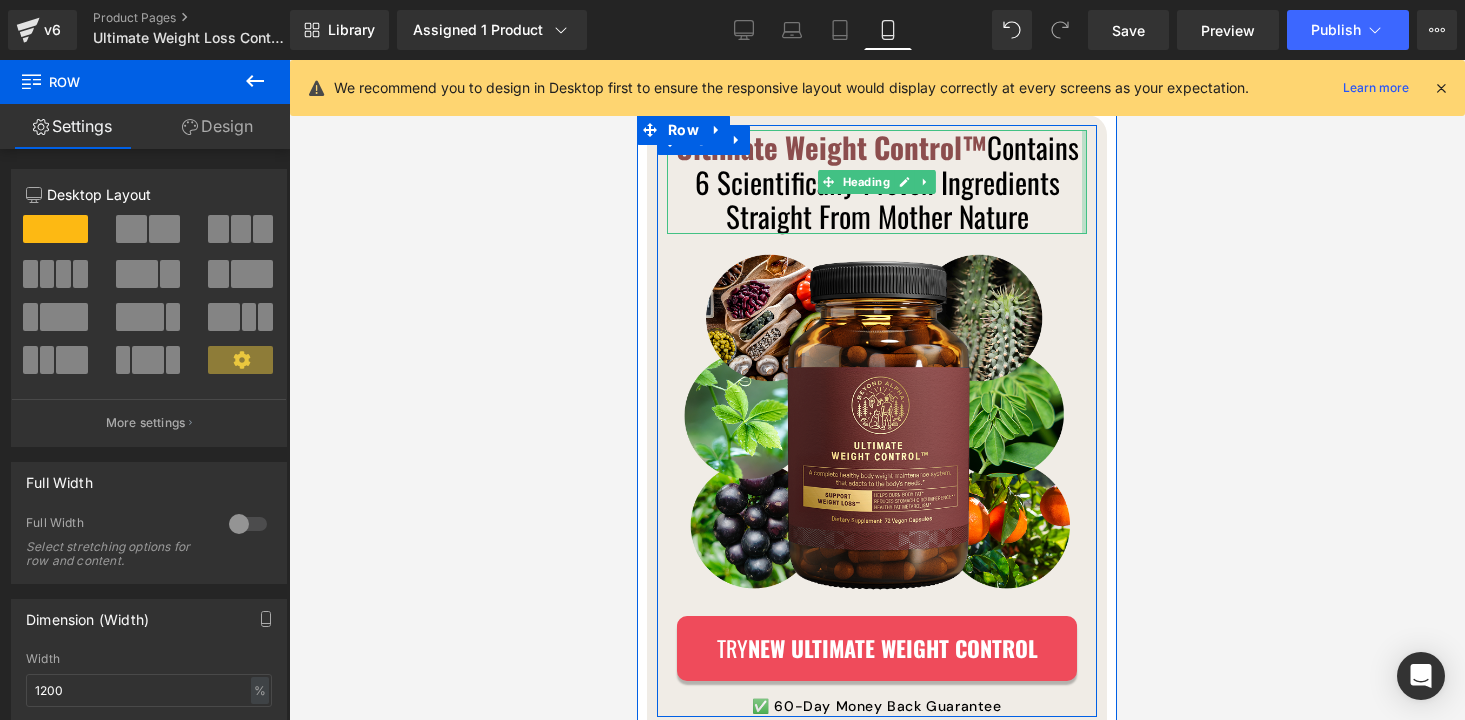 scroll, scrollTop: 3050, scrollLeft: 0, axis: vertical 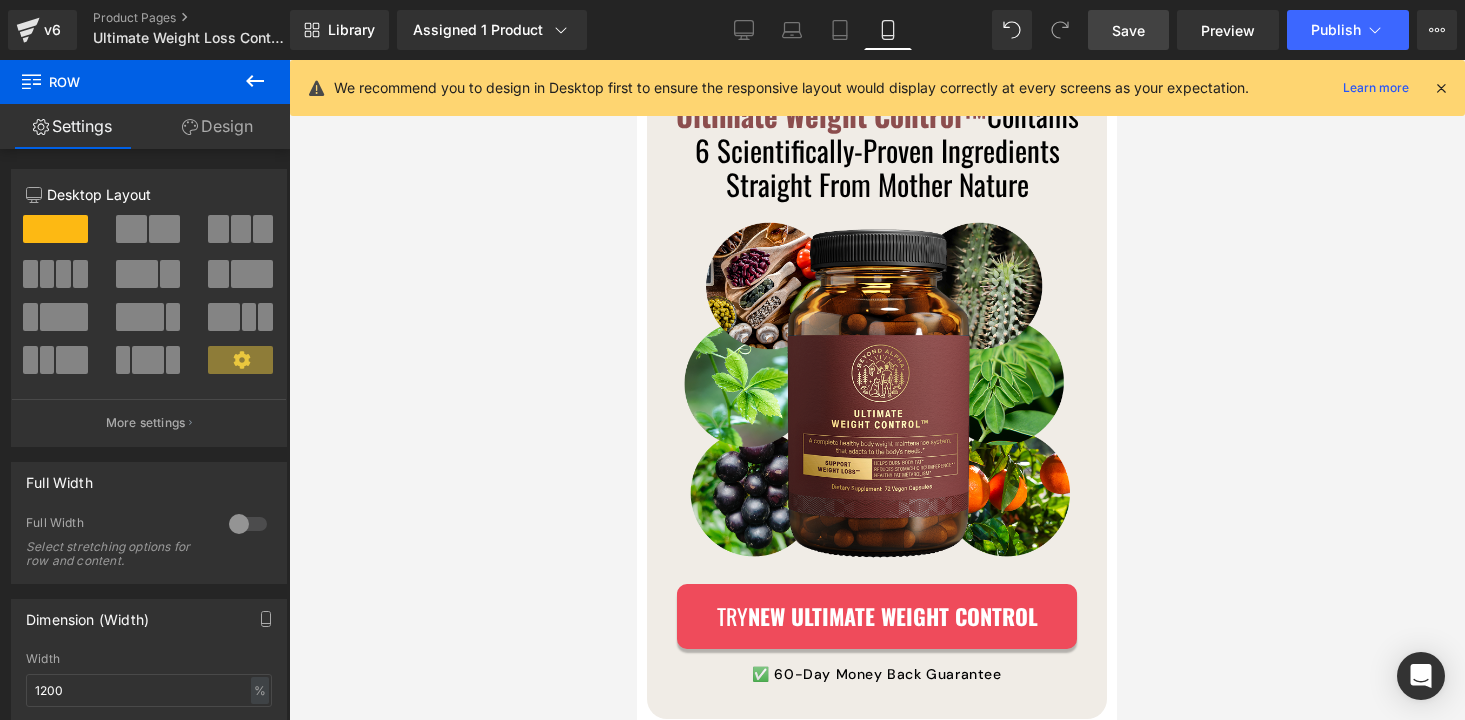 click on "Save" at bounding box center (1128, 30) 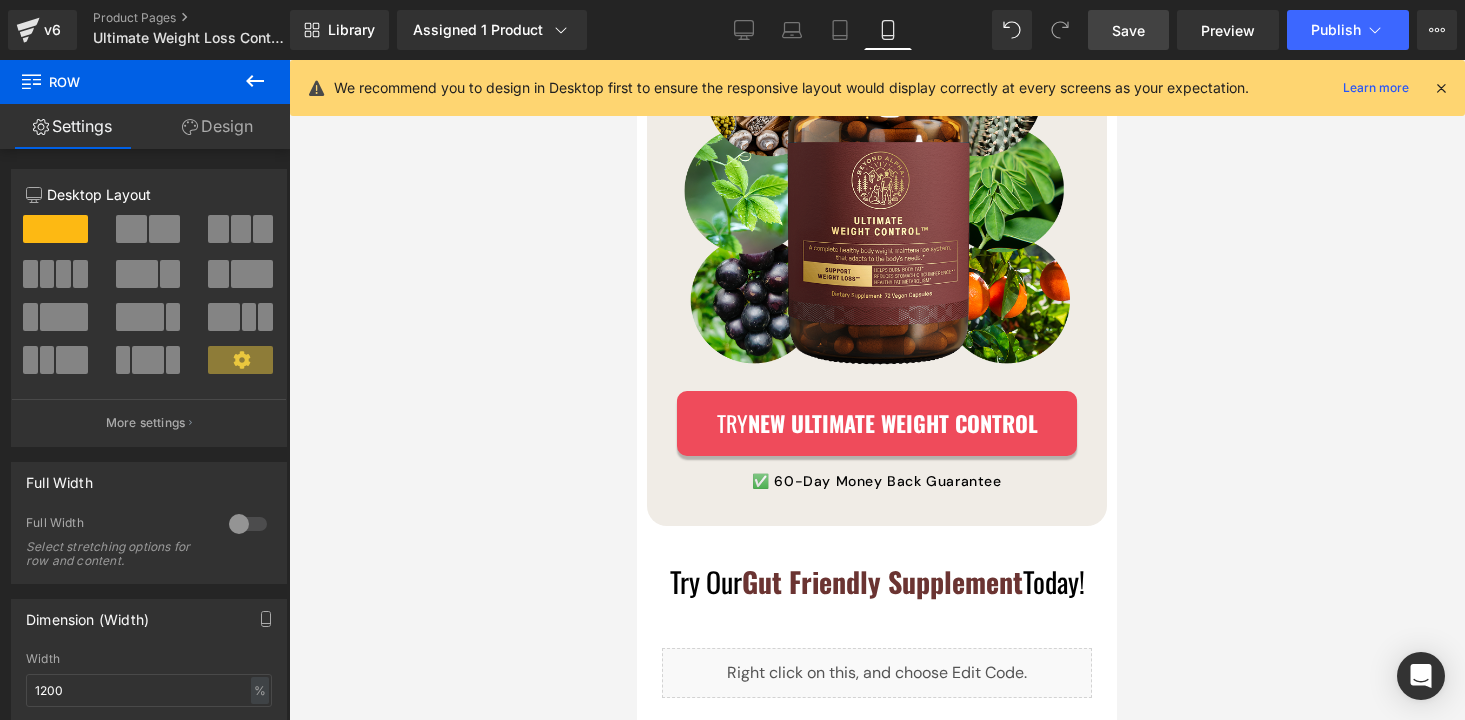 scroll, scrollTop: 3304, scrollLeft: 0, axis: vertical 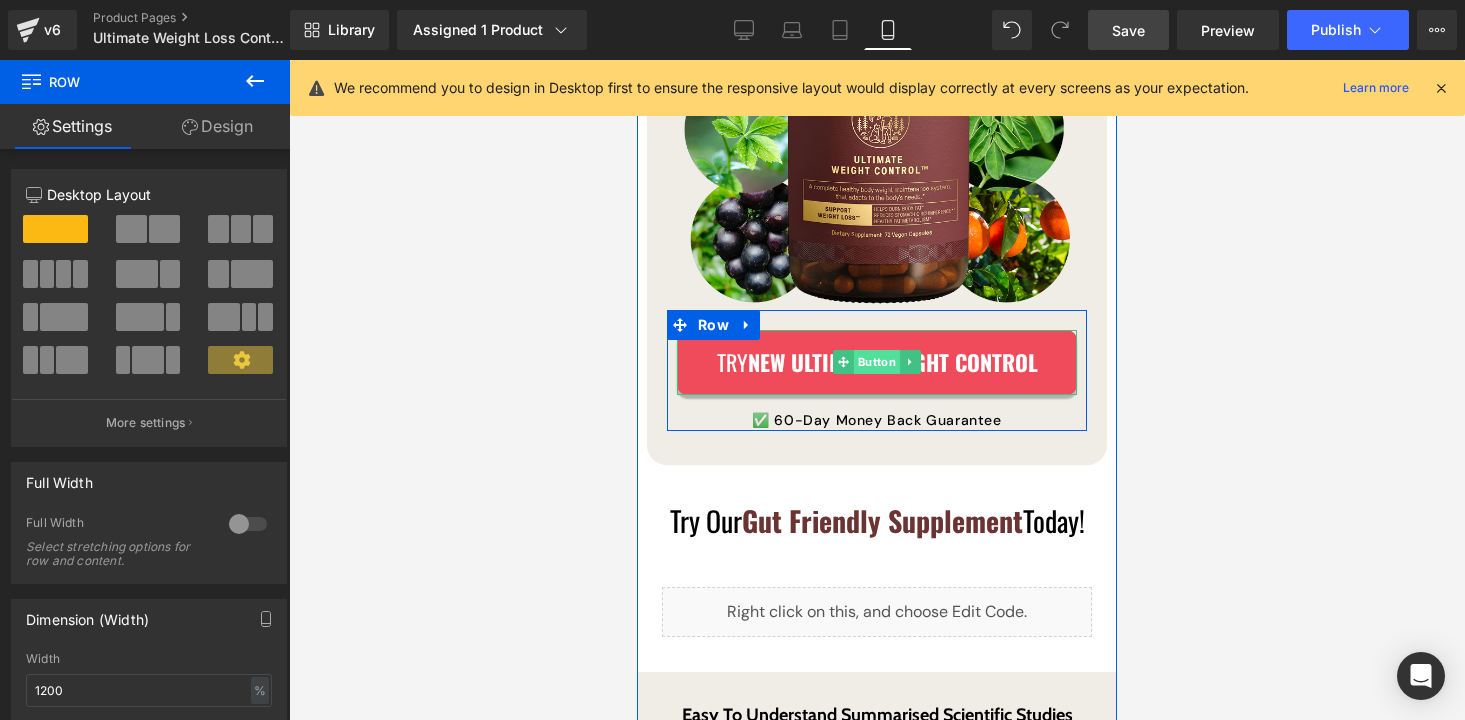 click on "TRY  NEW Ultimate Weight Control Button" at bounding box center (877, 362) 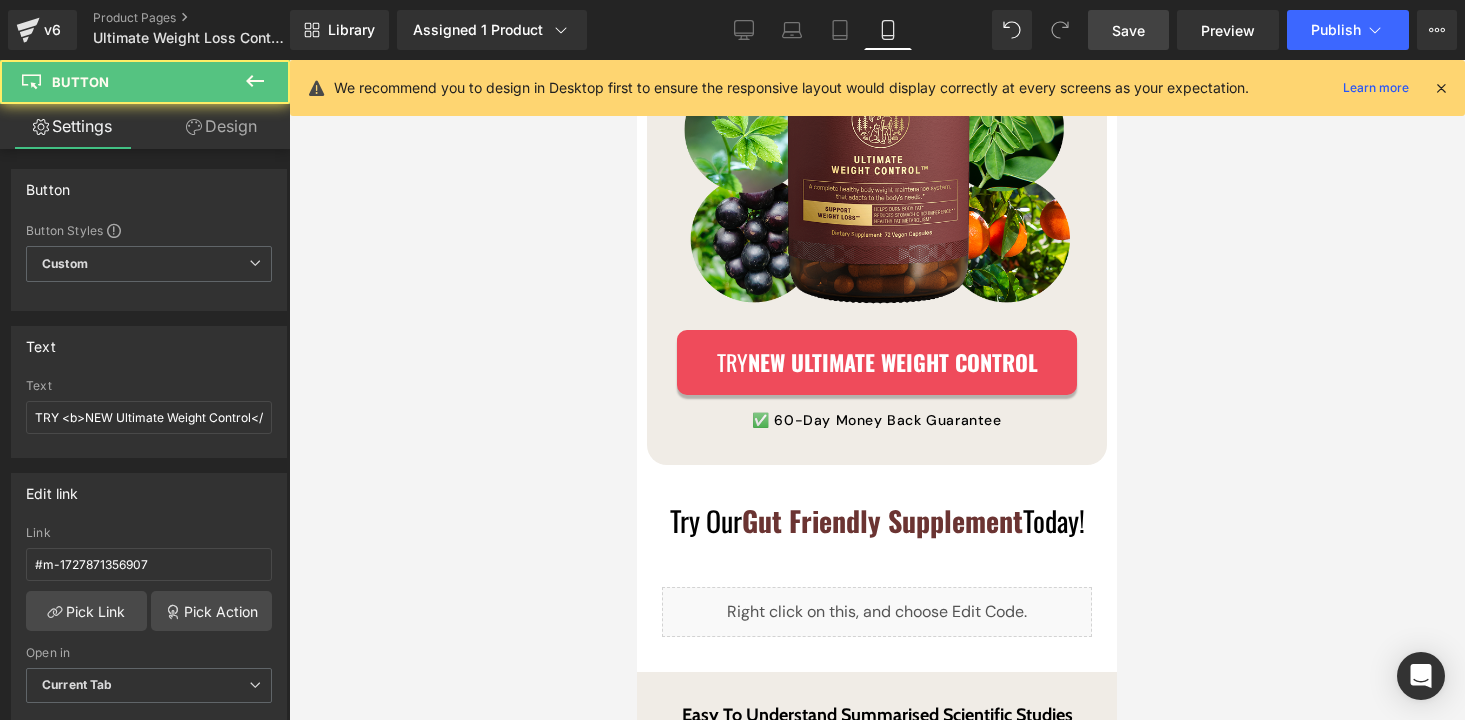 click on "Design" at bounding box center [221, 126] 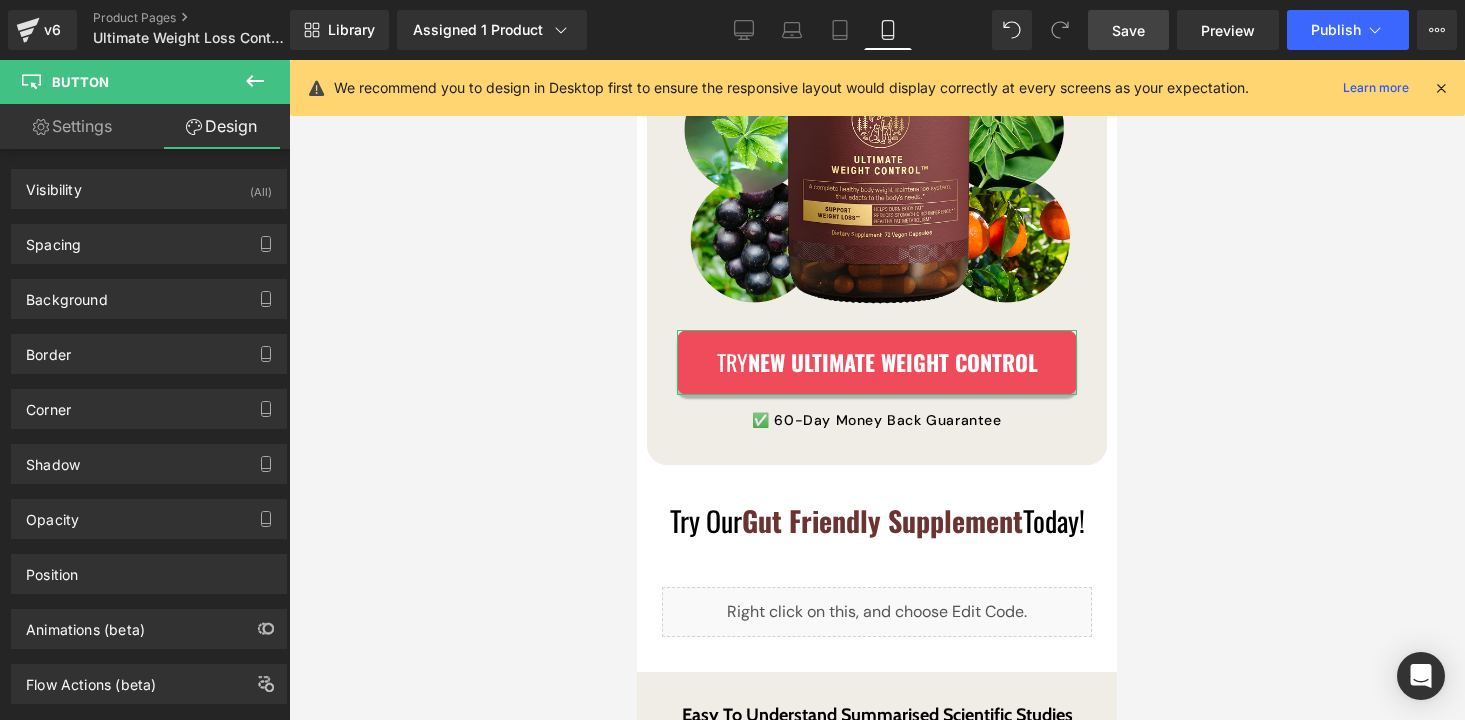 click on "Settings" at bounding box center (72, 126) 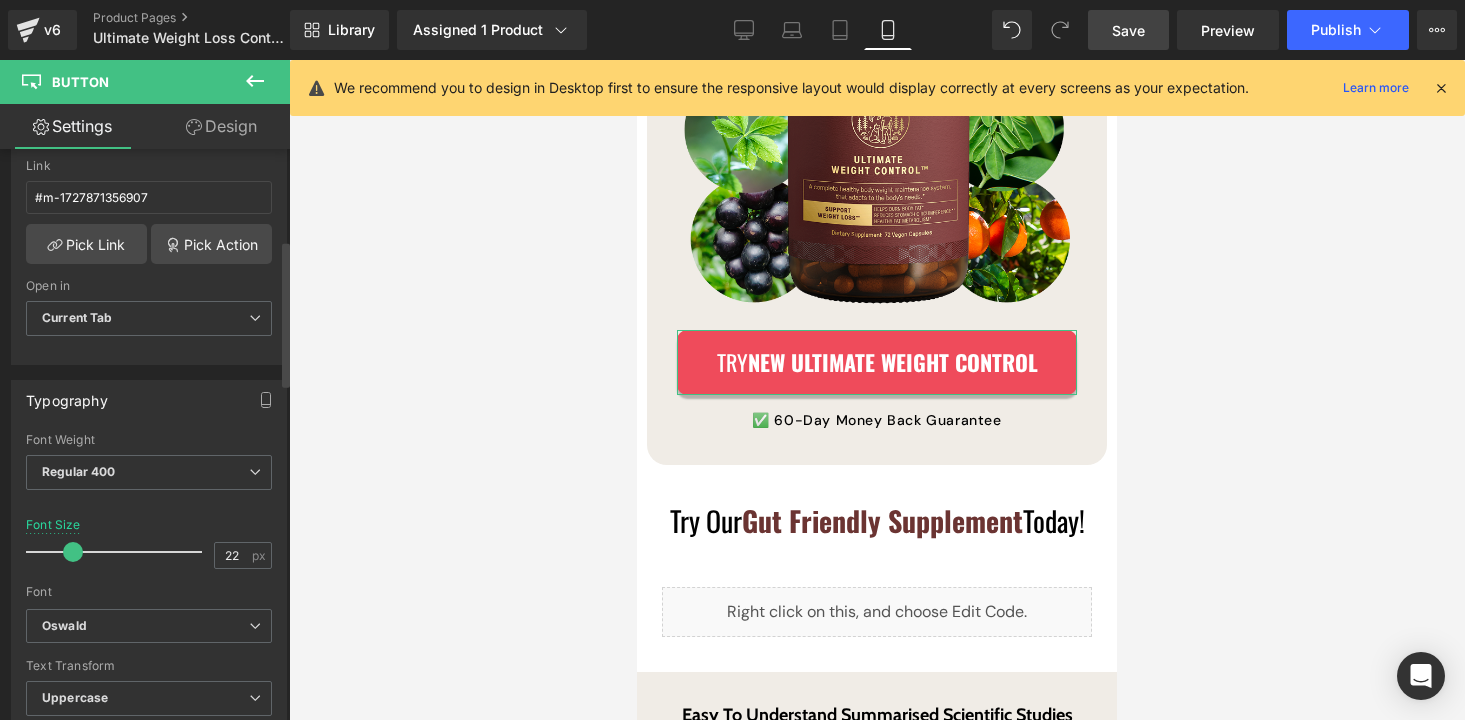 scroll, scrollTop: 387, scrollLeft: 0, axis: vertical 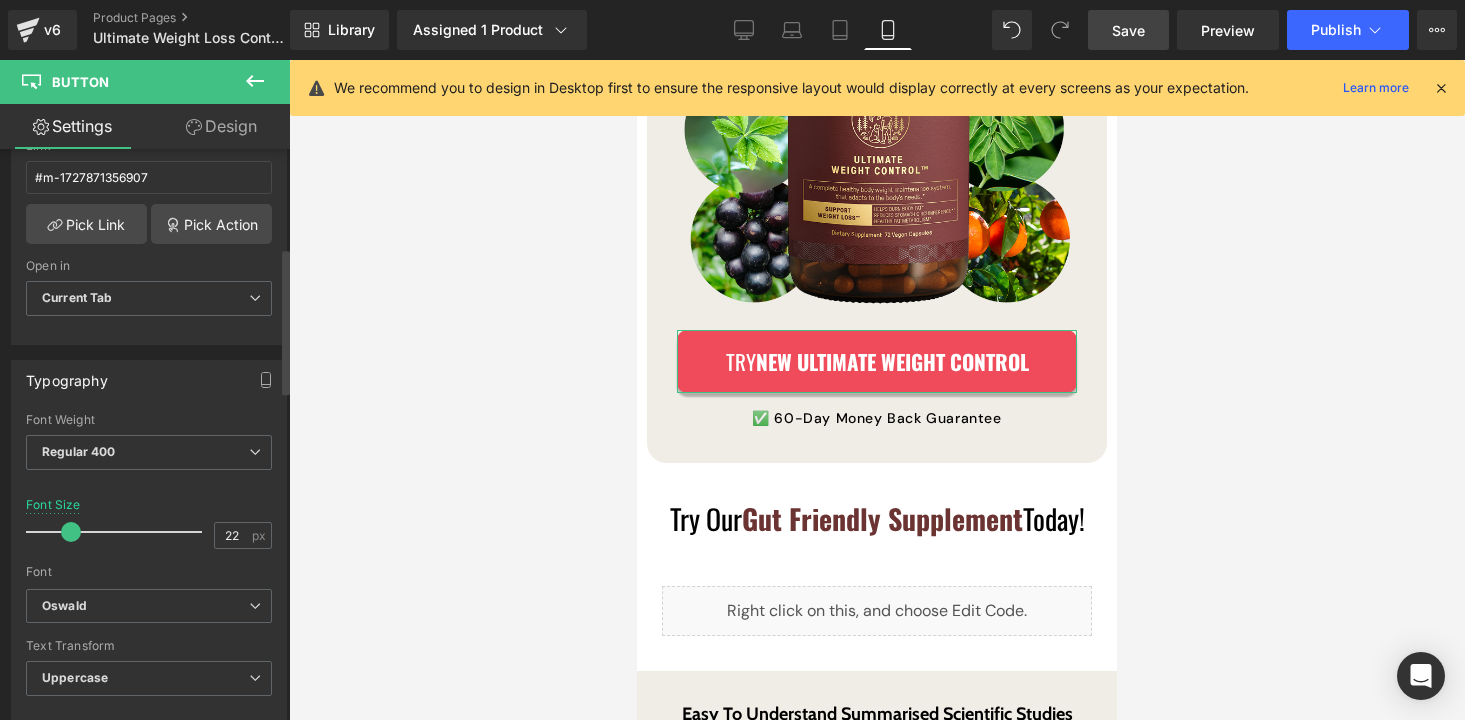 click at bounding box center (71, 532) 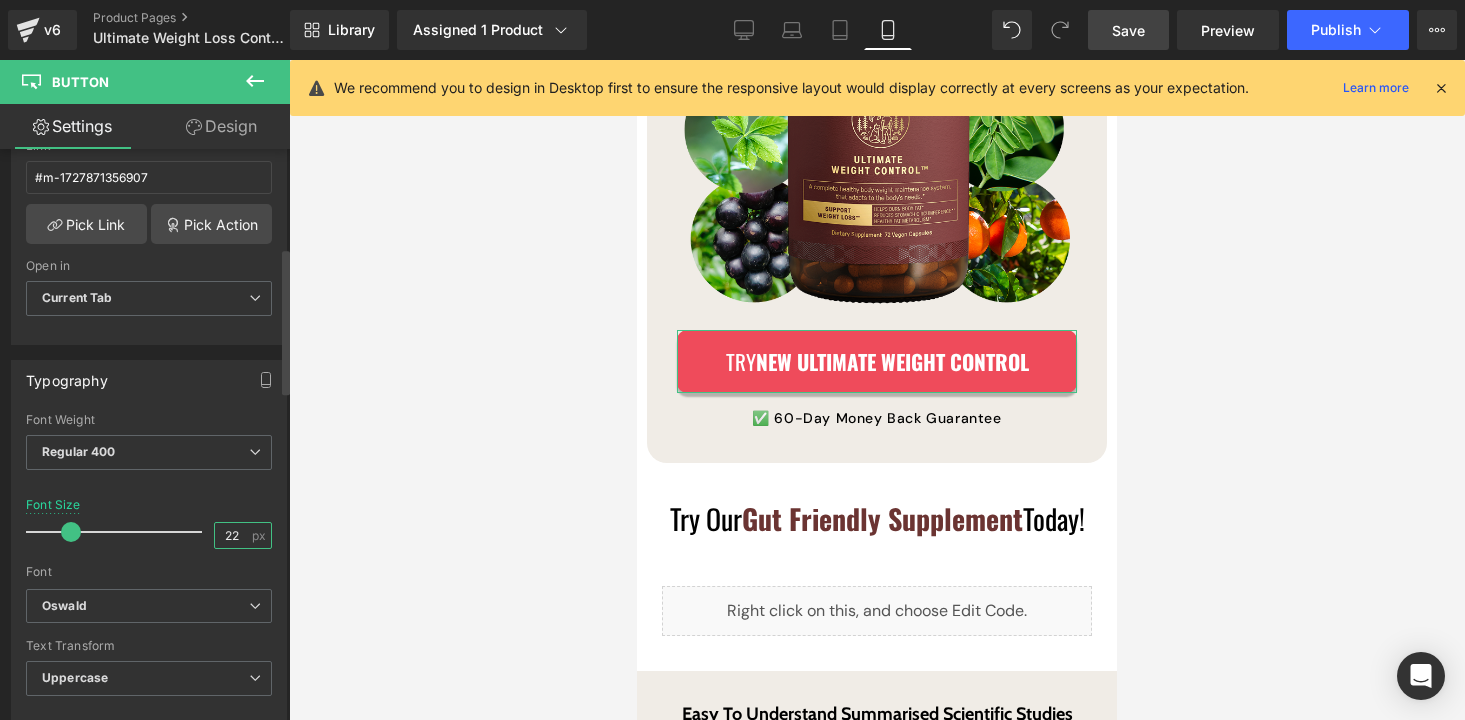 click on "22" at bounding box center [232, 535] 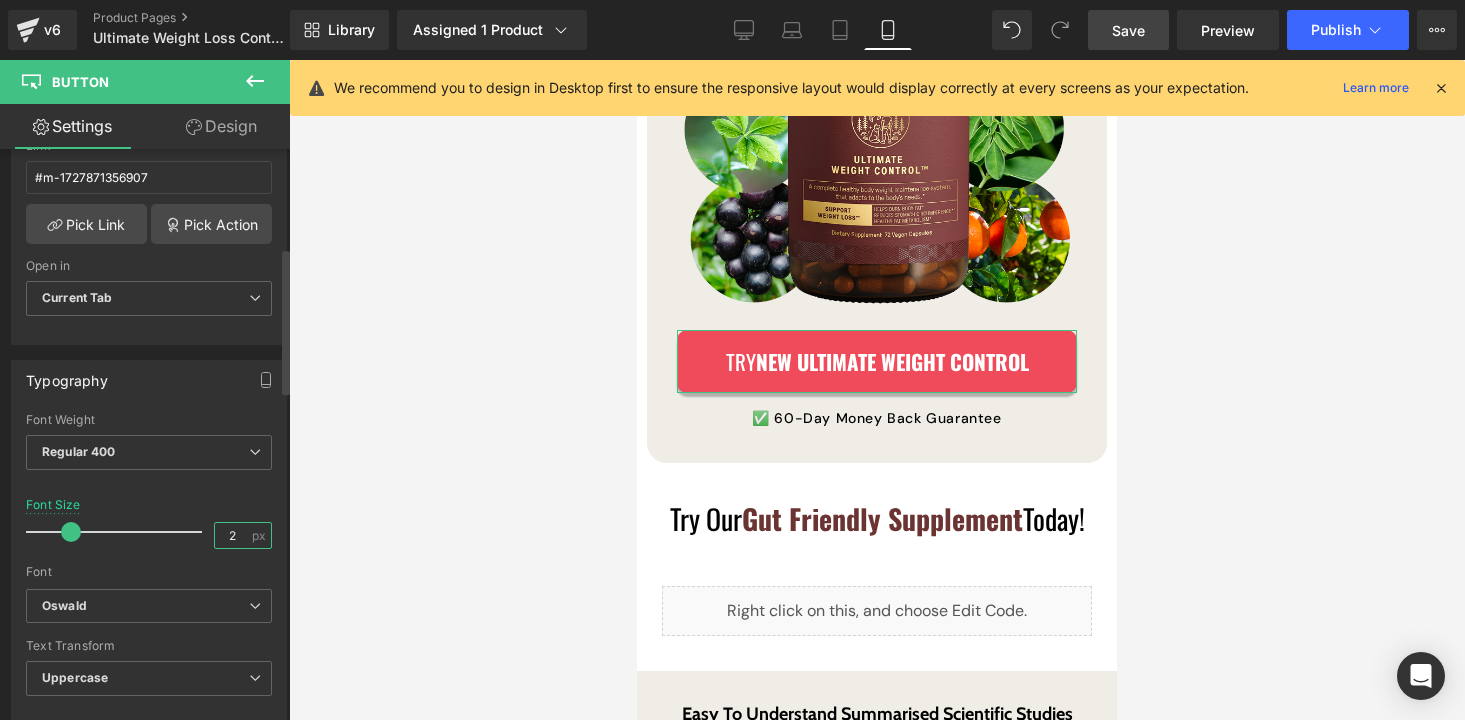 type on "20" 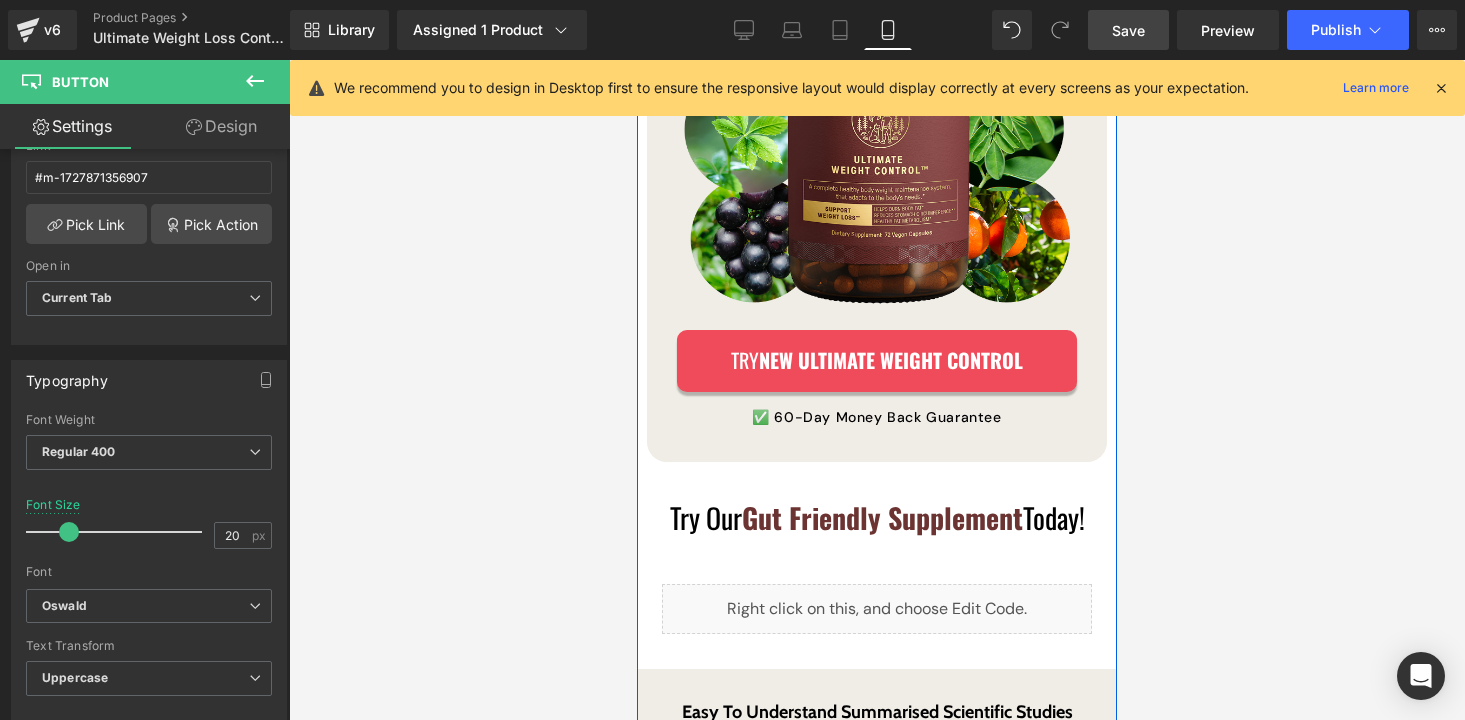 click on "Ultimate Weight Control™  Contains 6 Scientifically-Proven Ingredients Straight From Mother Nature Heading         Image         TRY  NEW Ultimate Weight Control Button         ✅ 60-Day Money Back Guarantee Text Block         Row         Row         Image         Row     34px     Try Our  Gut Friendly Supplement  Today! Heading         Liquid         Row     35px     Easy To Understand Summarised Scientific Studies Text Block         The Science Behind The Ingredients In  Ultimate Weight Control Heading         Row         Liquid         Row         Try   NEW ULTIMATE WEIGHT CONTROL Button         ✅  60-Day Money Back Guarantee Text Block         Row         Row" at bounding box center [877, 429] 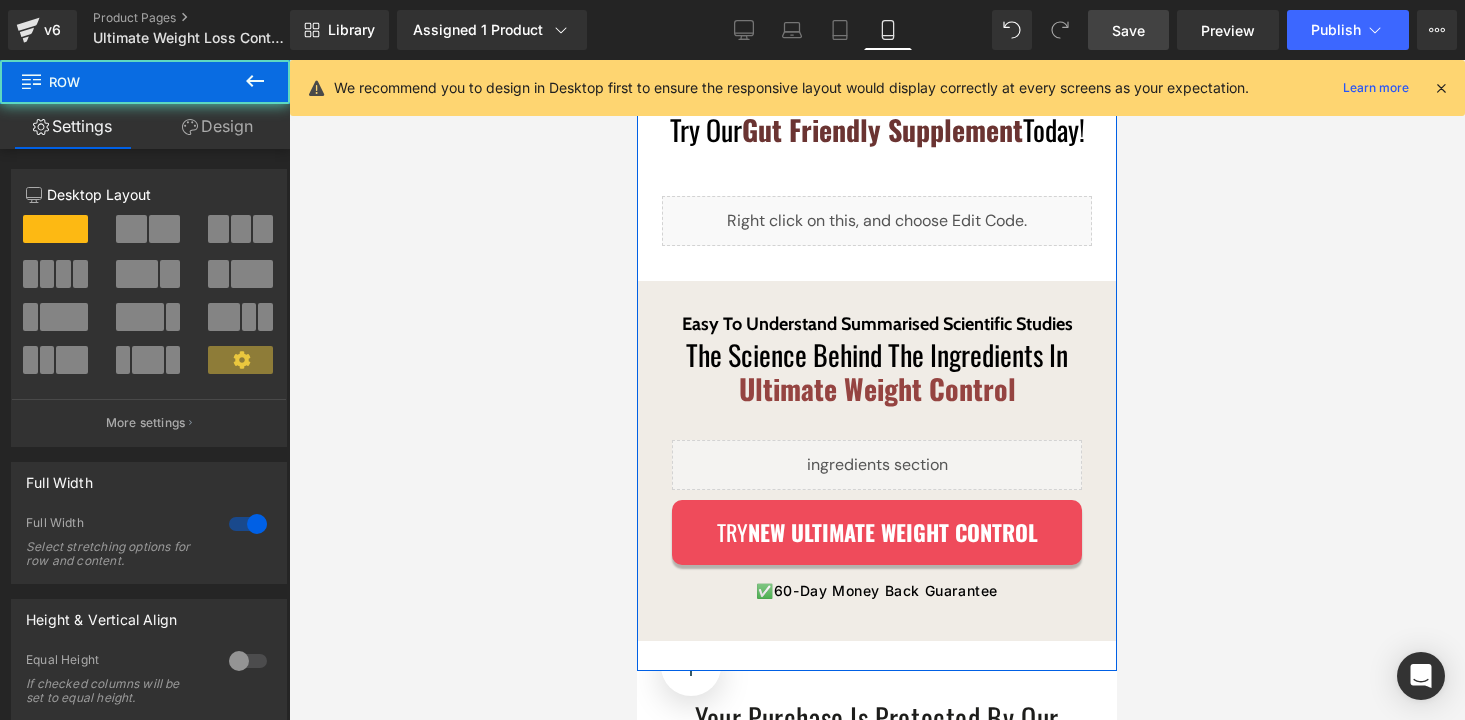 scroll, scrollTop: 3698, scrollLeft: 0, axis: vertical 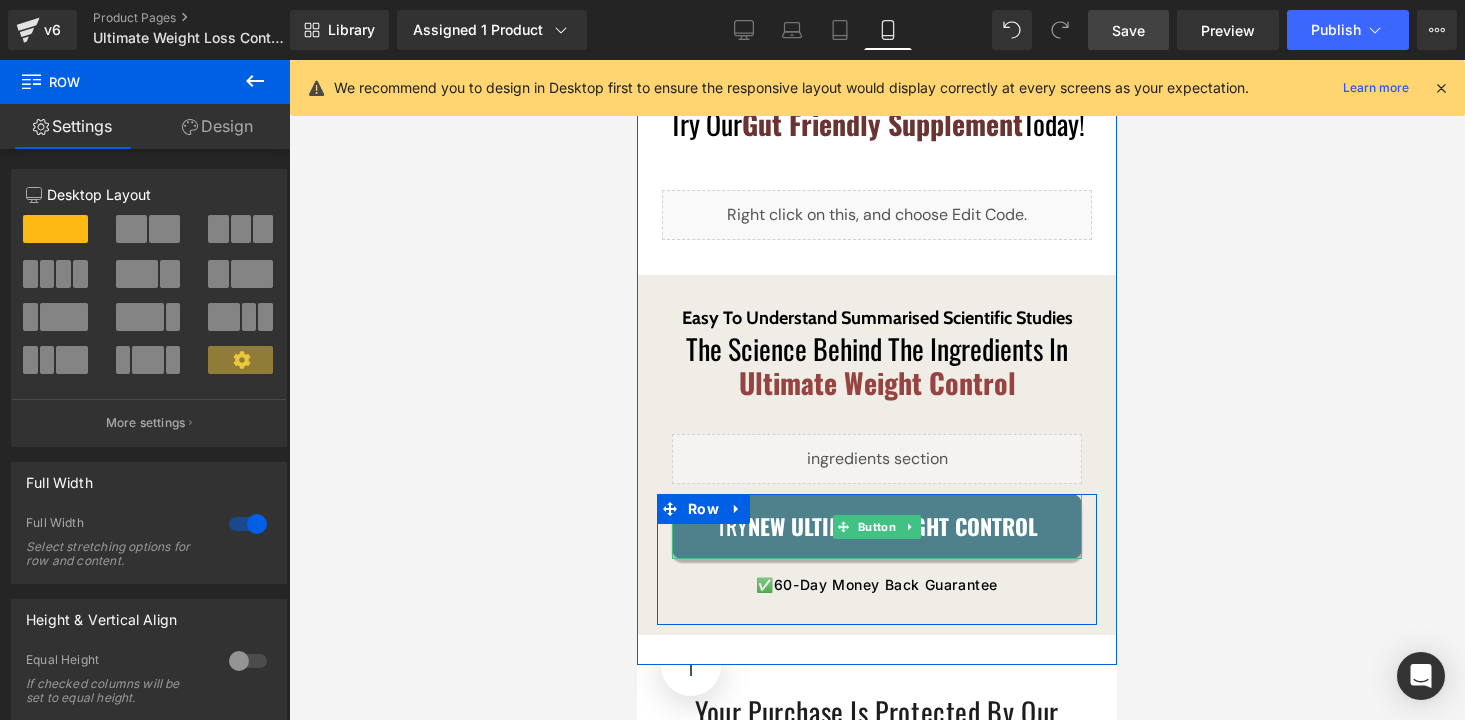 click on "Try   NEW ULTIMATE WEIGHT CONTROL Button" at bounding box center [877, 526] 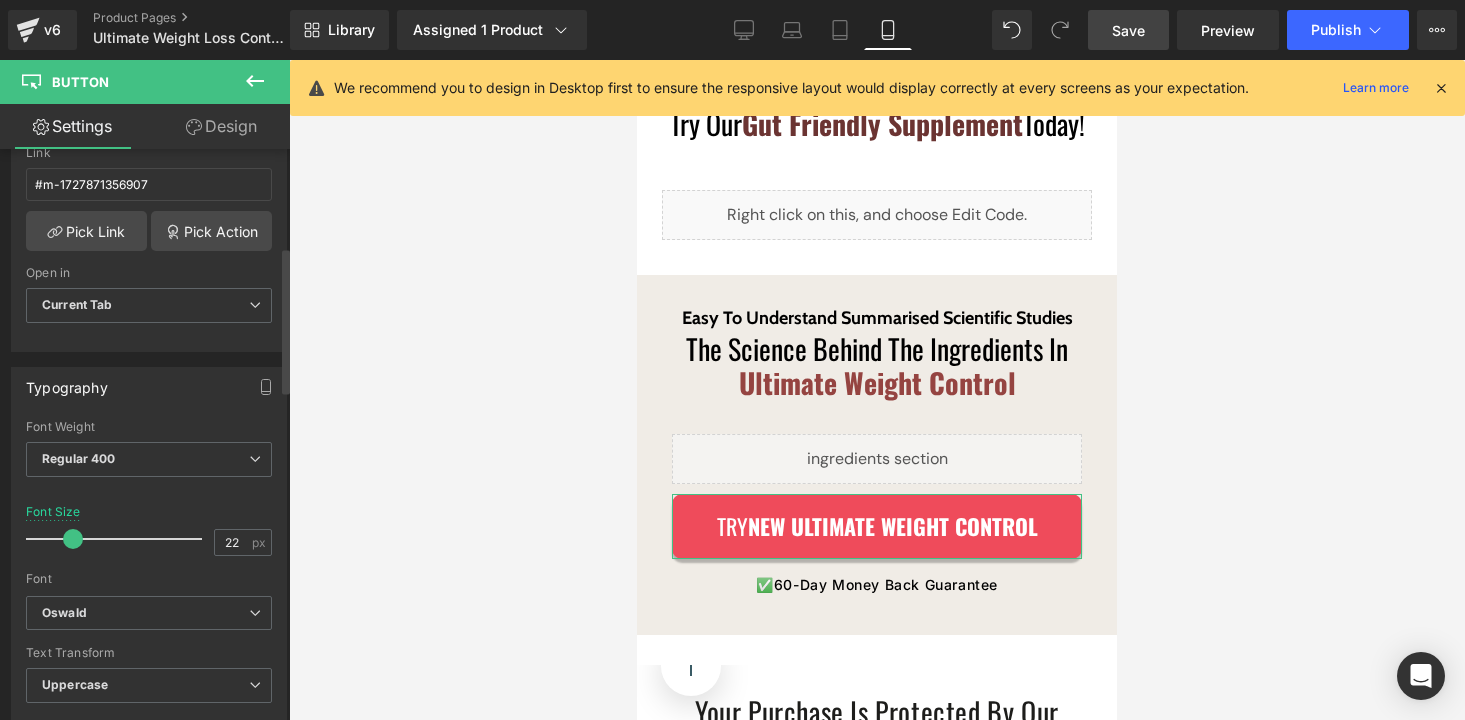 scroll, scrollTop: 347, scrollLeft: 0, axis: vertical 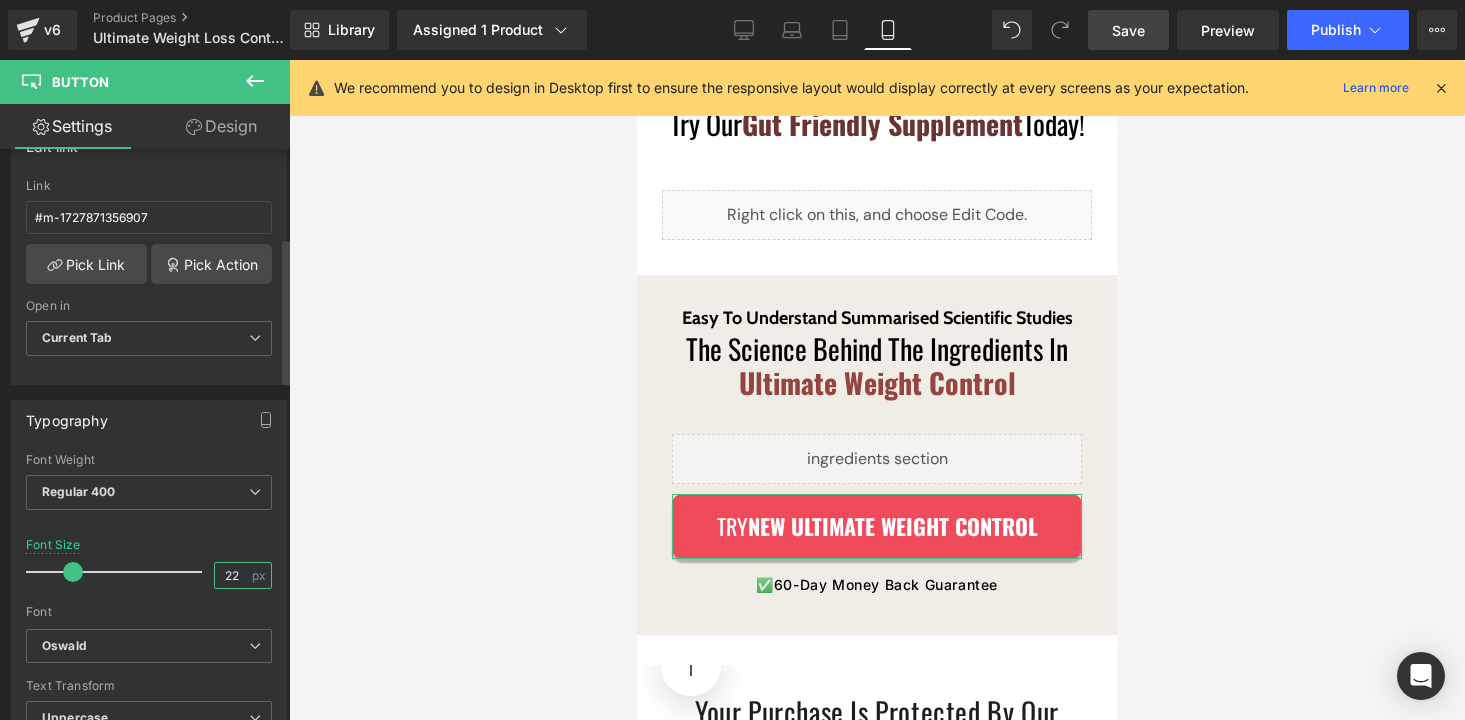 click on "22" at bounding box center [232, 575] 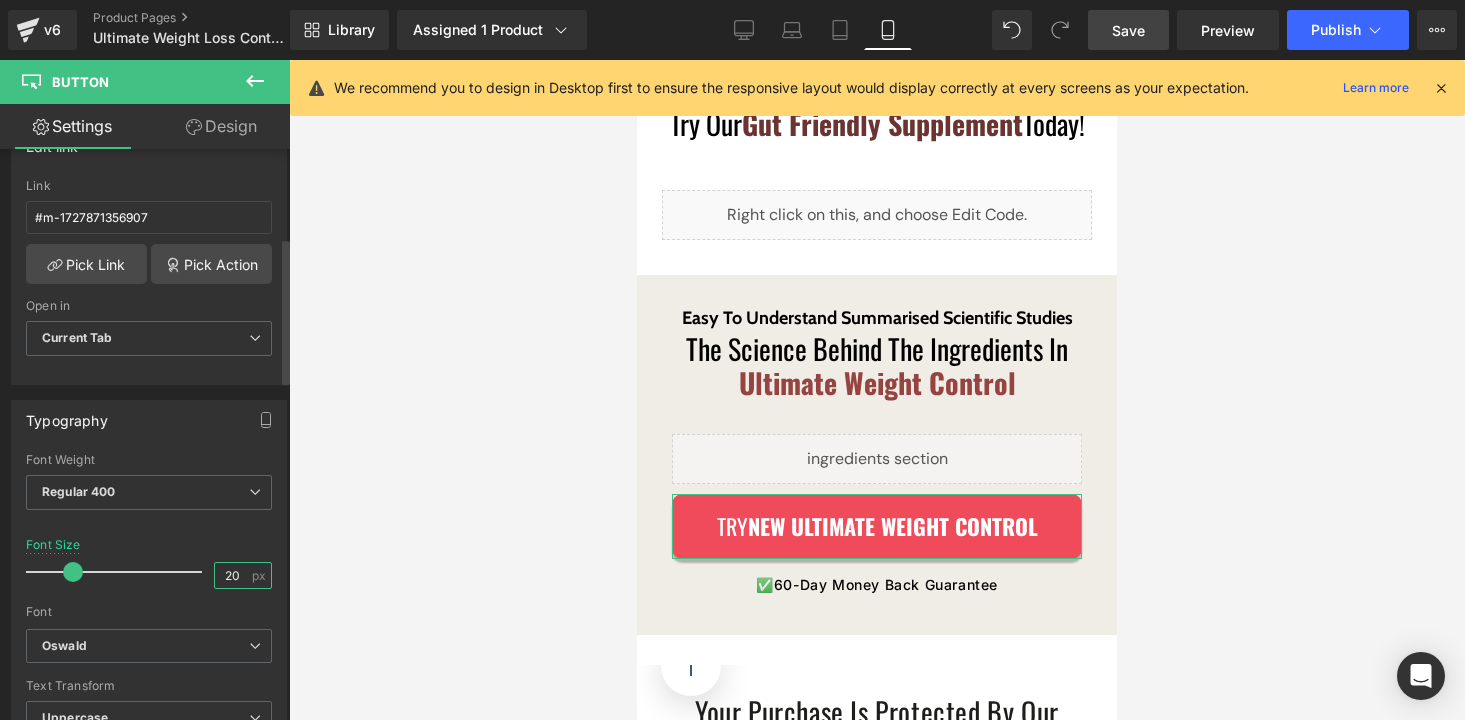 type on "20" 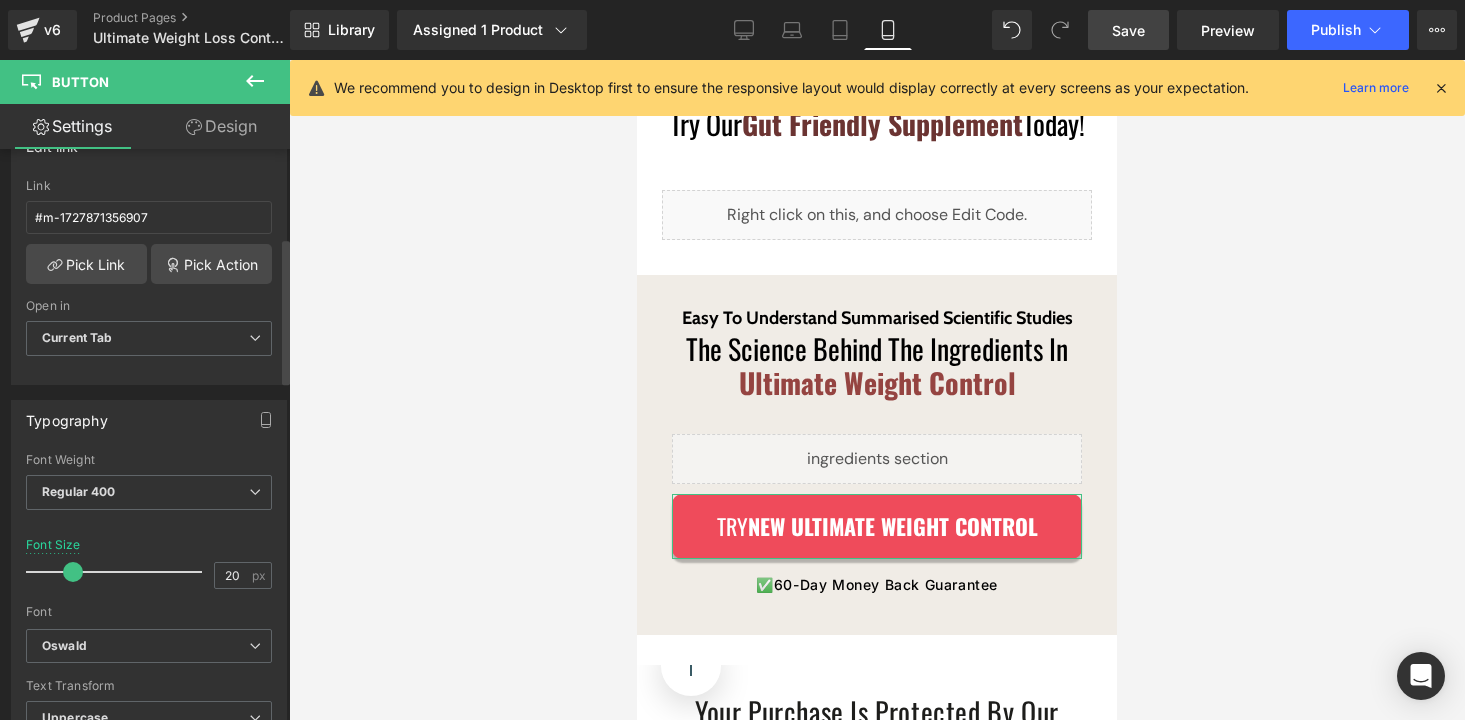 click on "Thin 100 Semi Thin 200 Light 300 Regular 400 Medium 500 Semi Bold 600 Super Bold 800 Boldest 900 Bold 700 Lighter Bolder Font Weight
Regular 400
Thin 100 Semi Thin 200 Light 300 Regular 400 Medium 500 Semi Bold 600 Super Bold 800 Boldest 900 Bold 700 Lighter Bolder 22px Font Size 20 px Oswald
Font
Default
Oswald
Inter
DM Sans
Cabin
[]
Oswald
Default
Oswald
Inter" at bounding box center [149, 608] 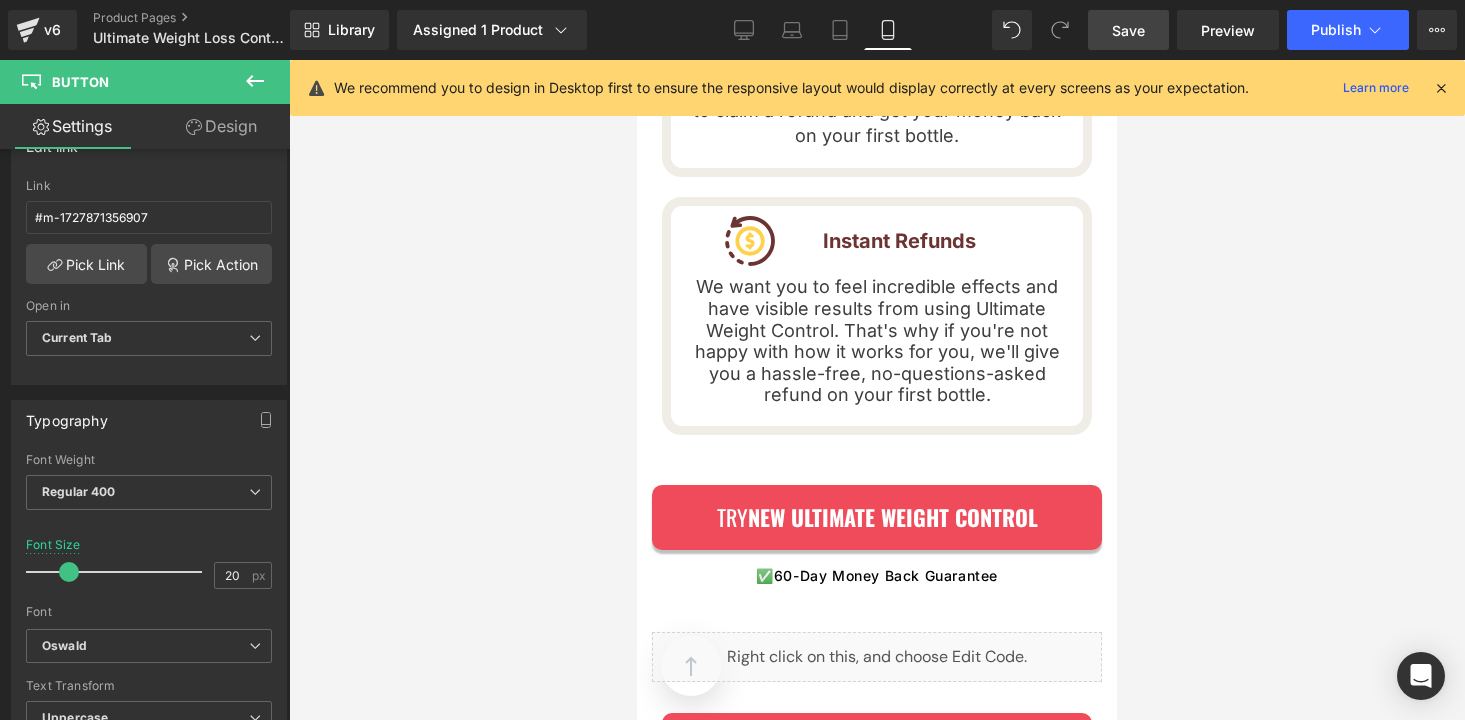 scroll, scrollTop: 5037, scrollLeft: 0, axis: vertical 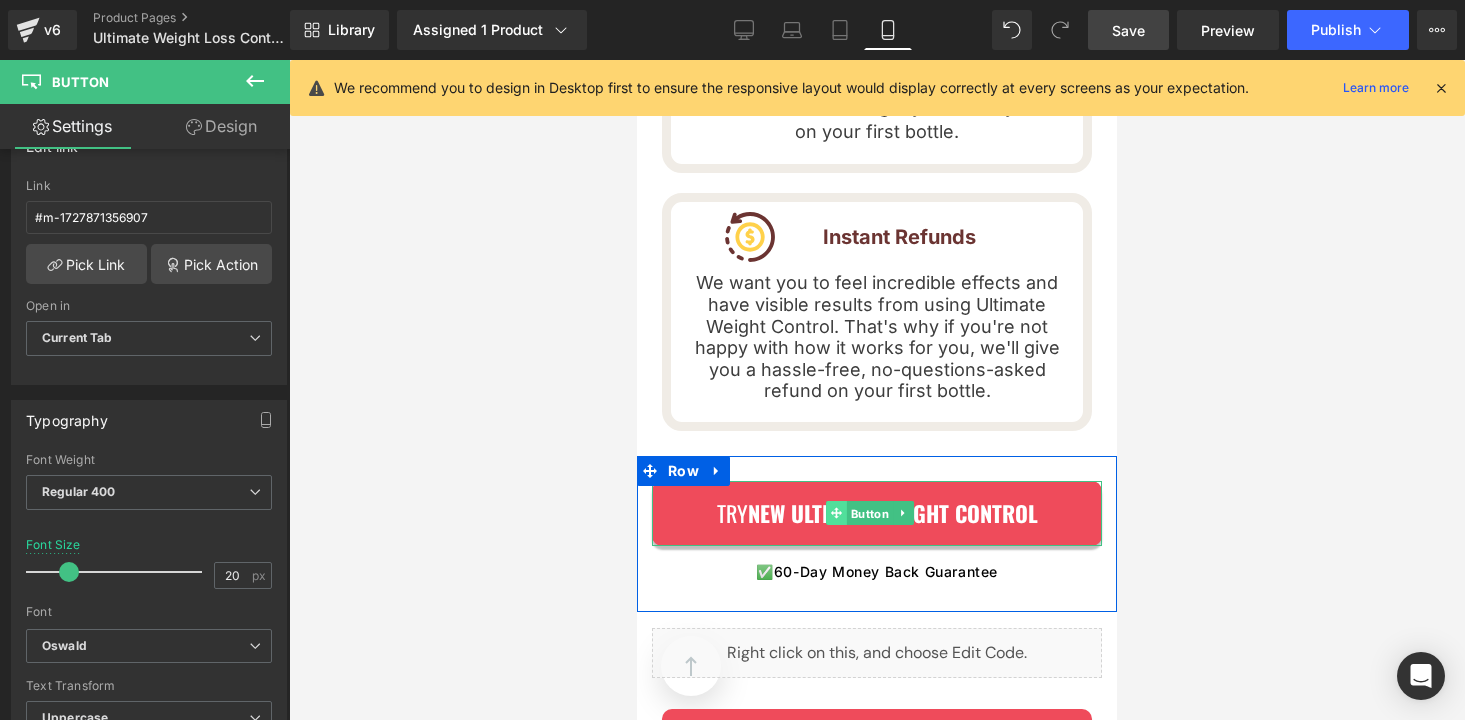 click on "Button" at bounding box center [859, 513] 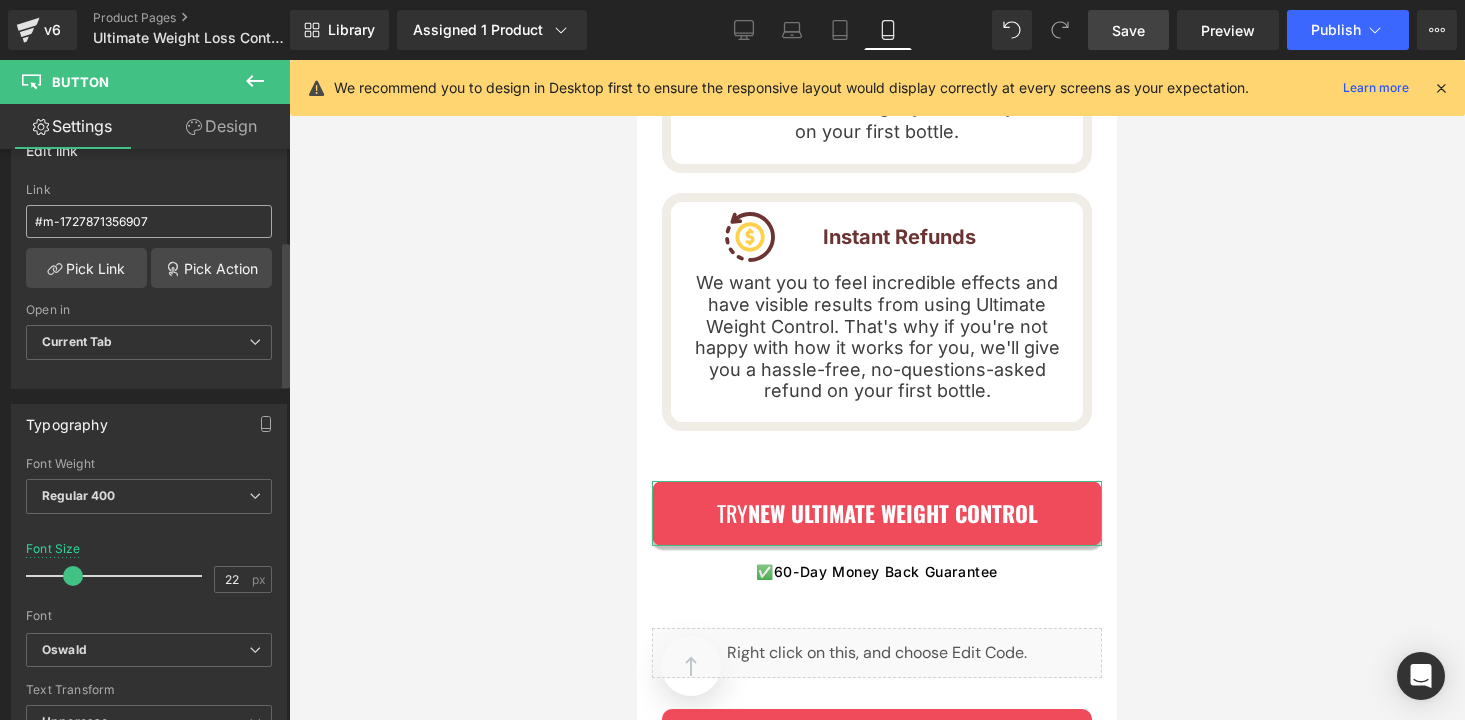 scroll, scrollTop: 387, scrollLeft: 0, axis: vertical 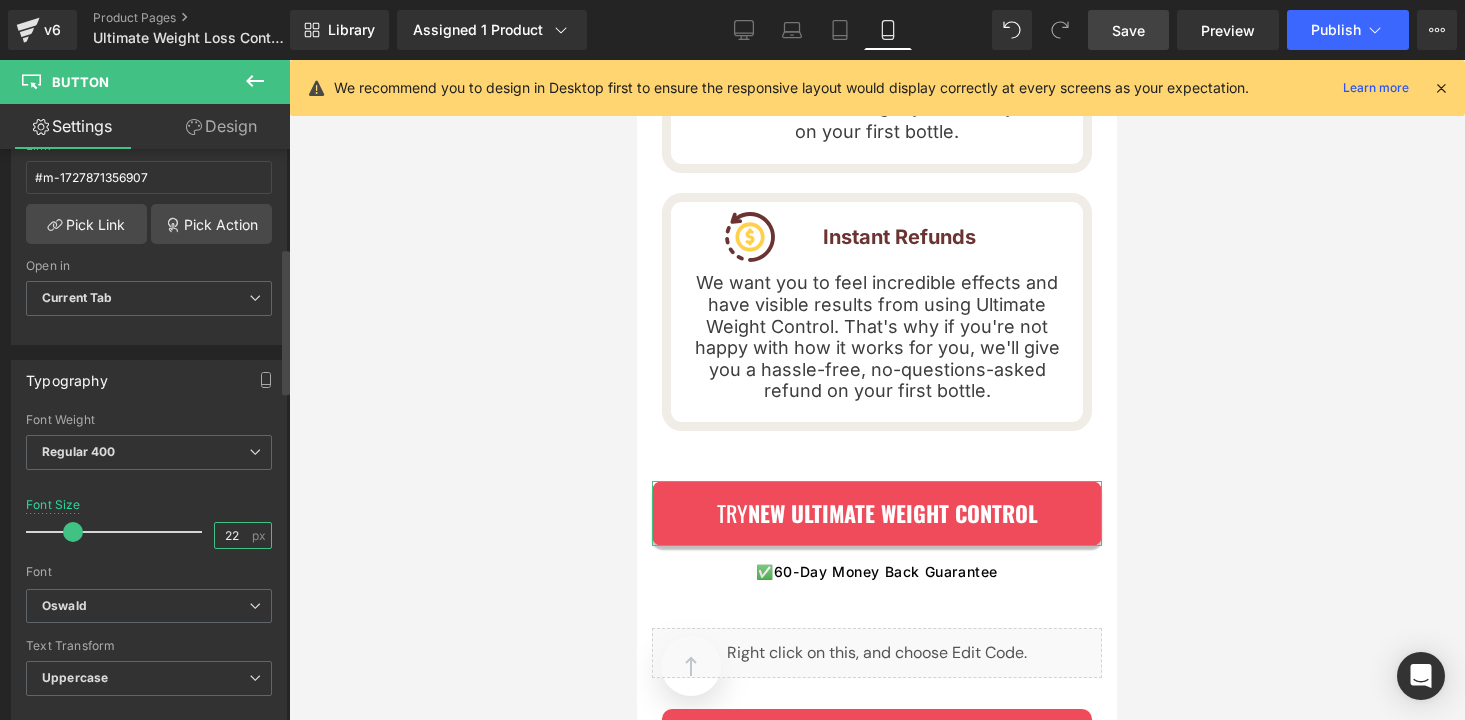 click on "22" at bounding box center [232, 535] 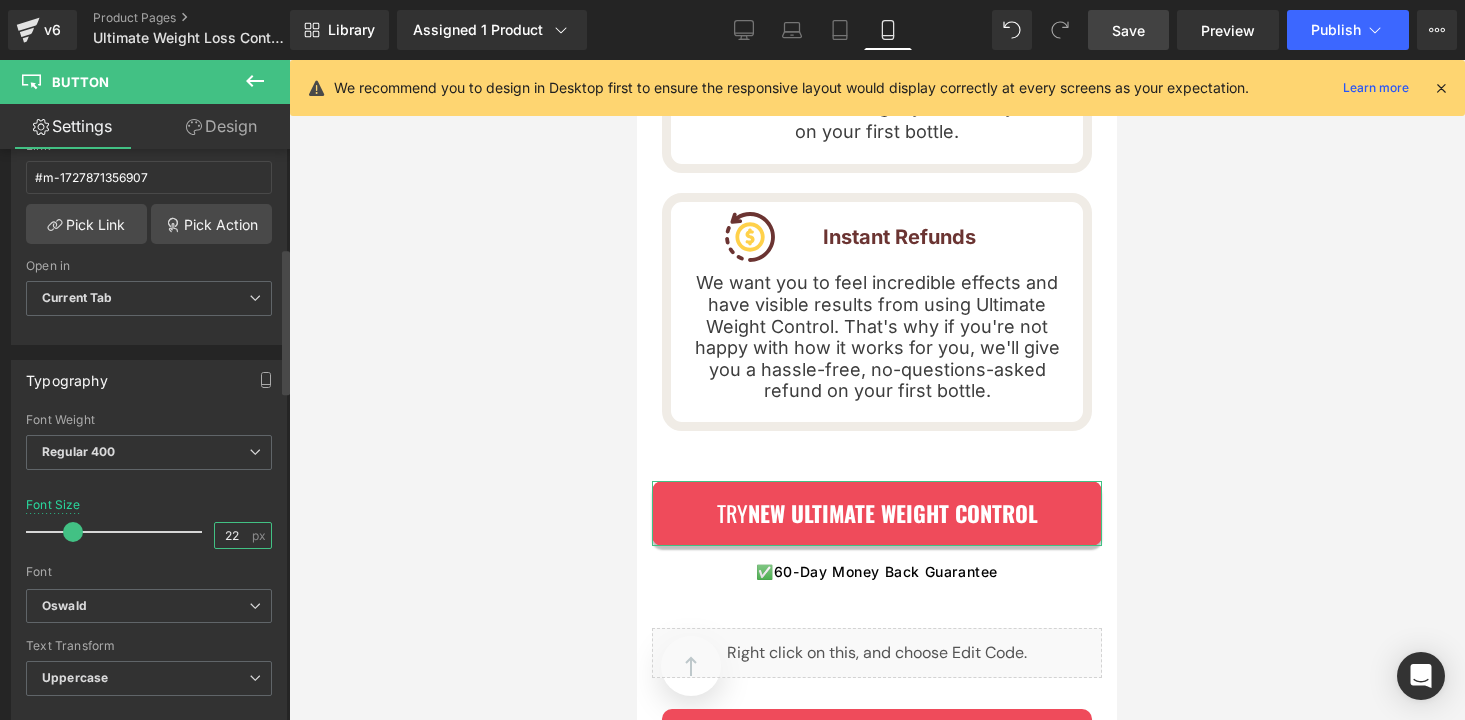 click on "22" at bounding box center [232, 535] 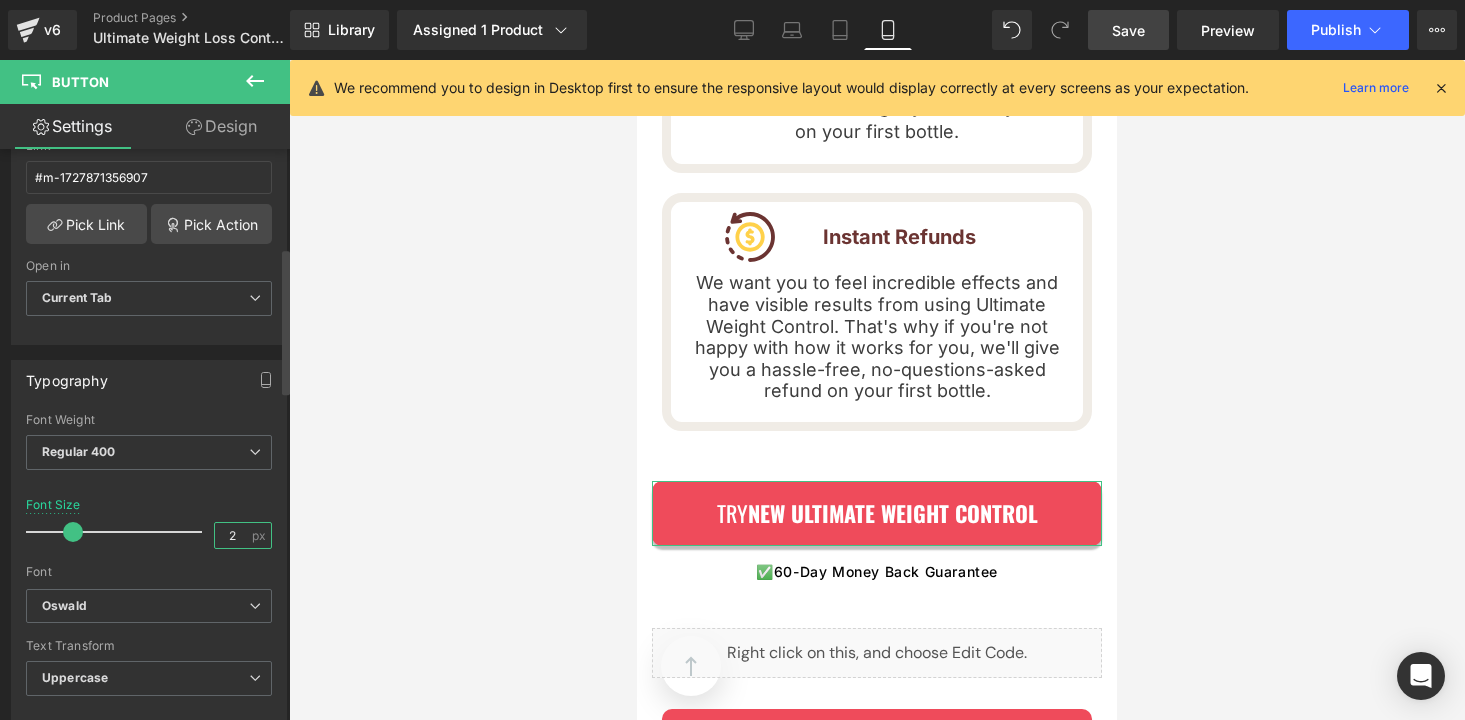 type on "20" 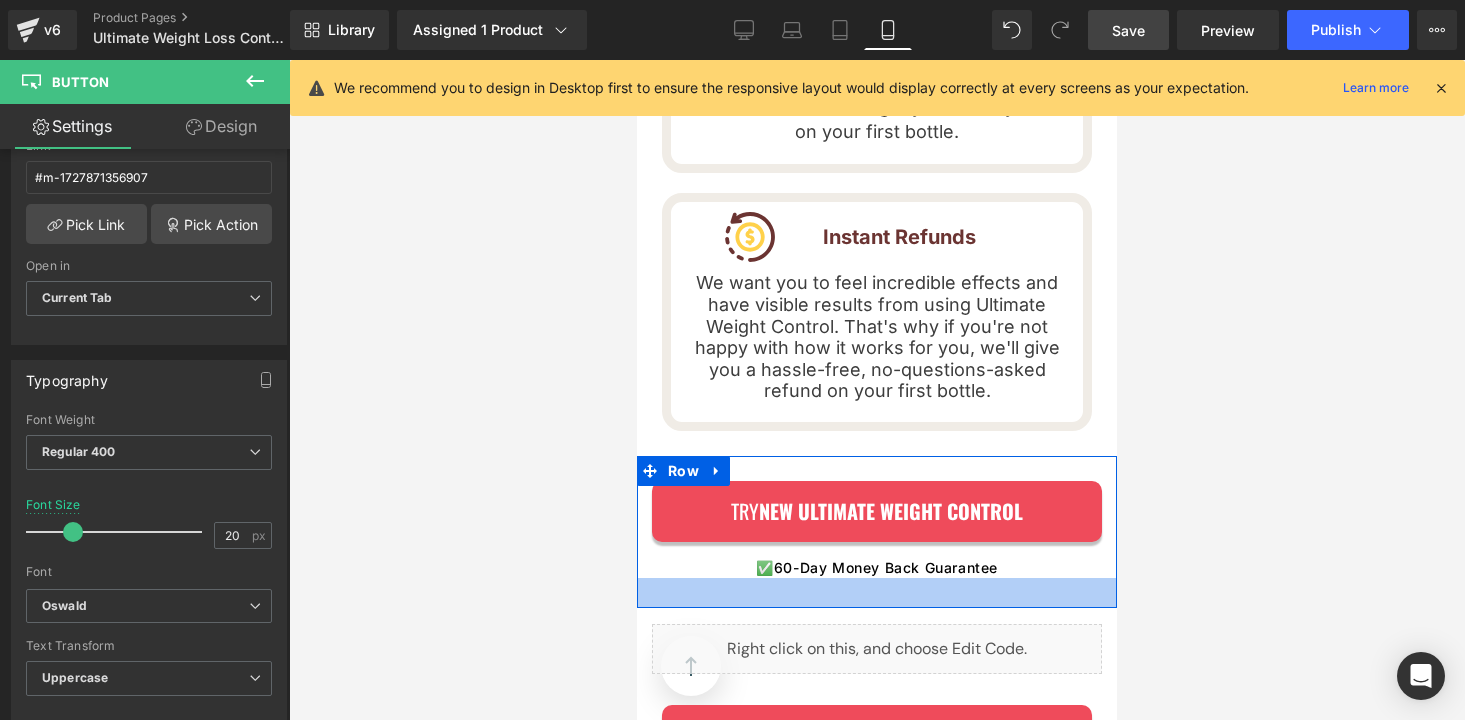 click at bounding box center [877, 593] 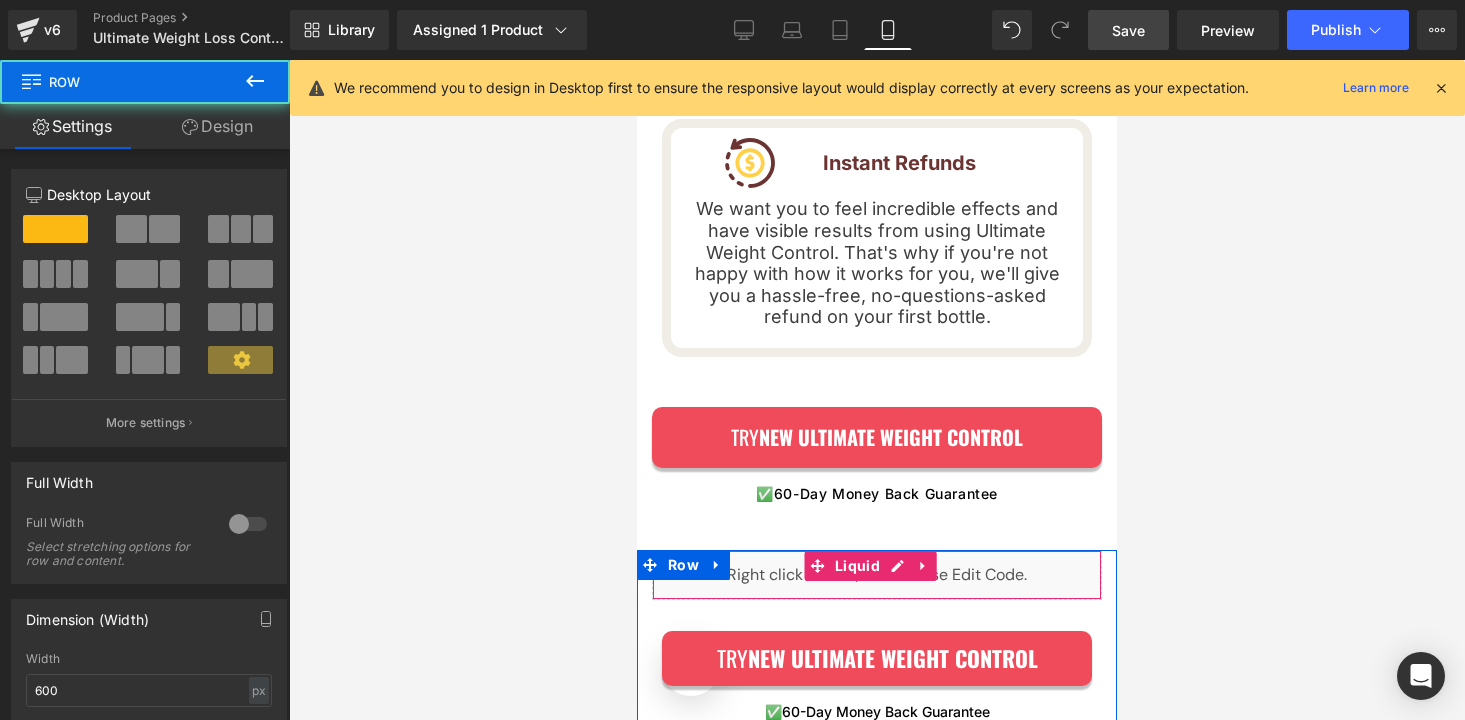 scroll, scrollTop: 5168, scrollLeft: 0, axis: vertical 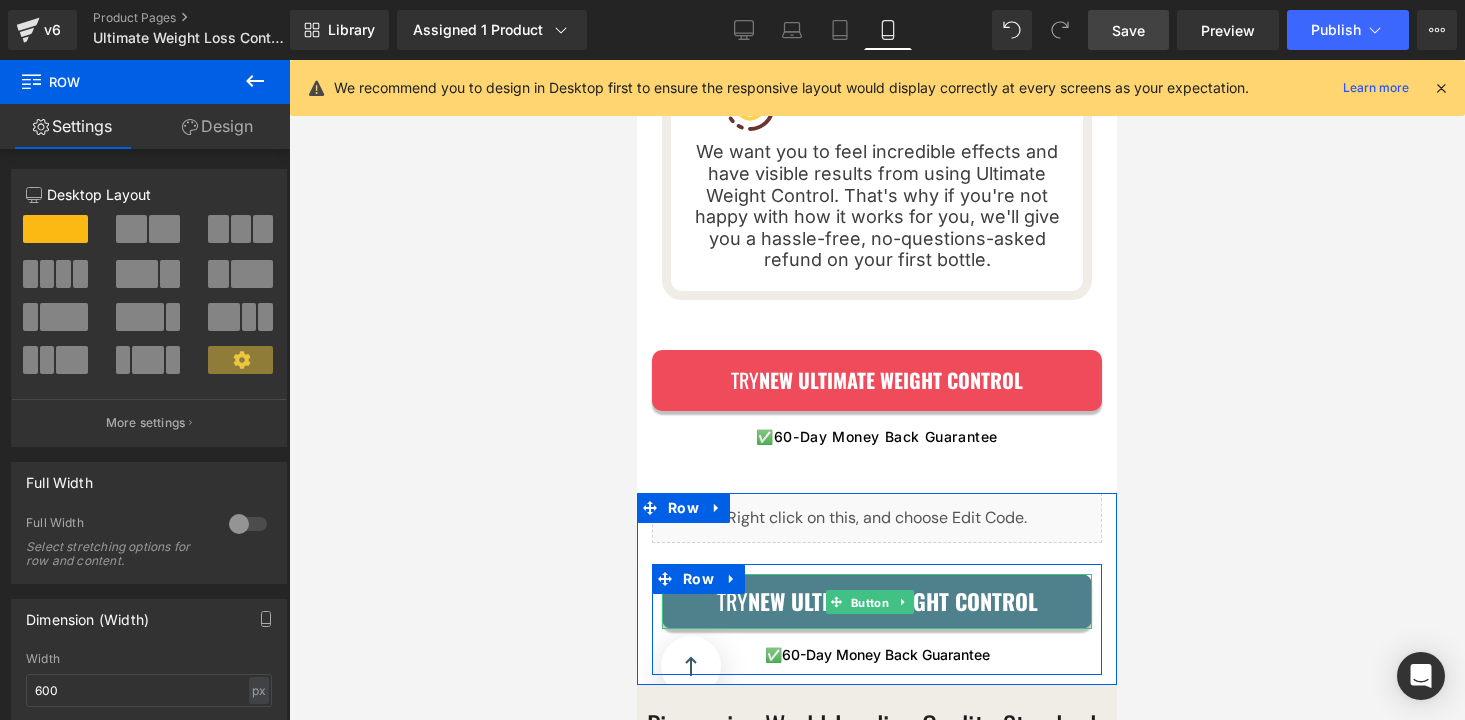 click on "Try   NEW ULTIMATE WEIGHT CONTROL  Button" at bounding box center (877, 601) 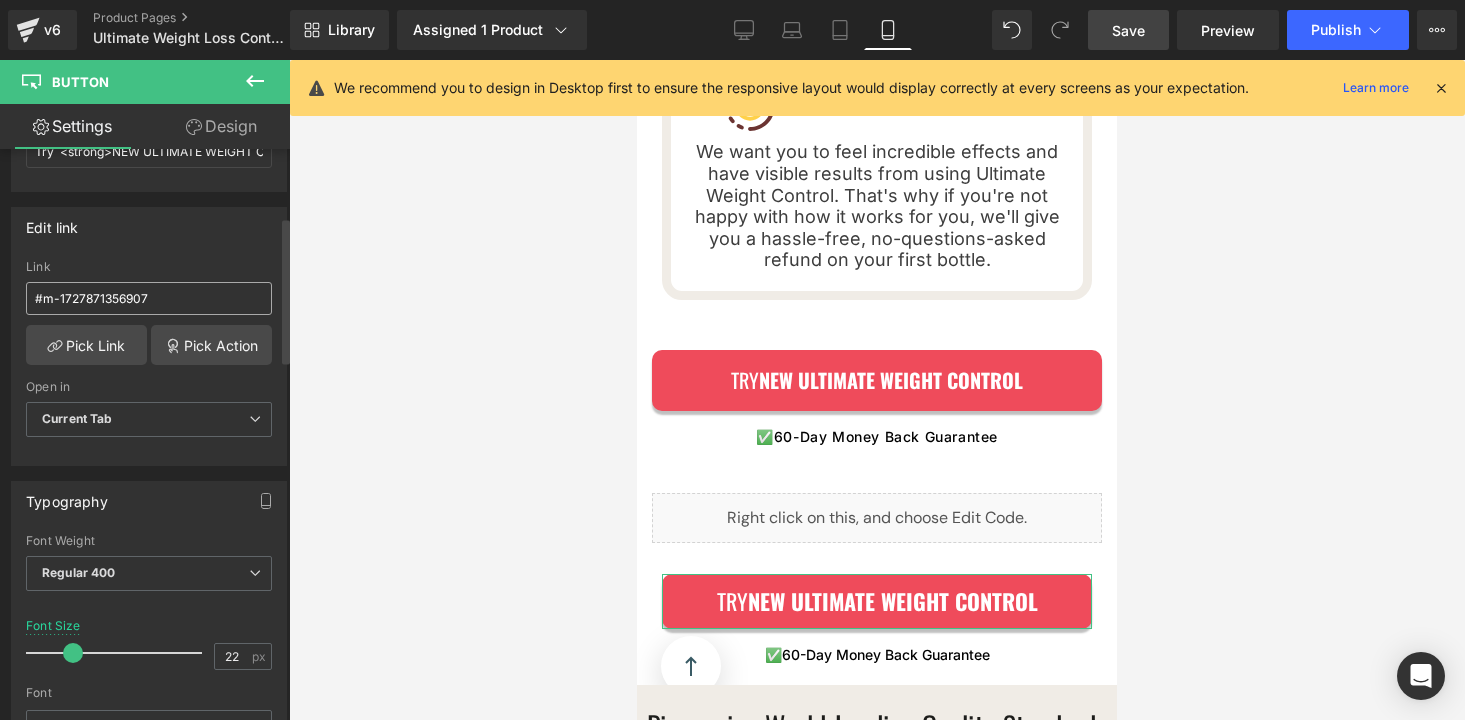 scroll, scrollTop: 331, scrollLeft: 0, axis: vertical 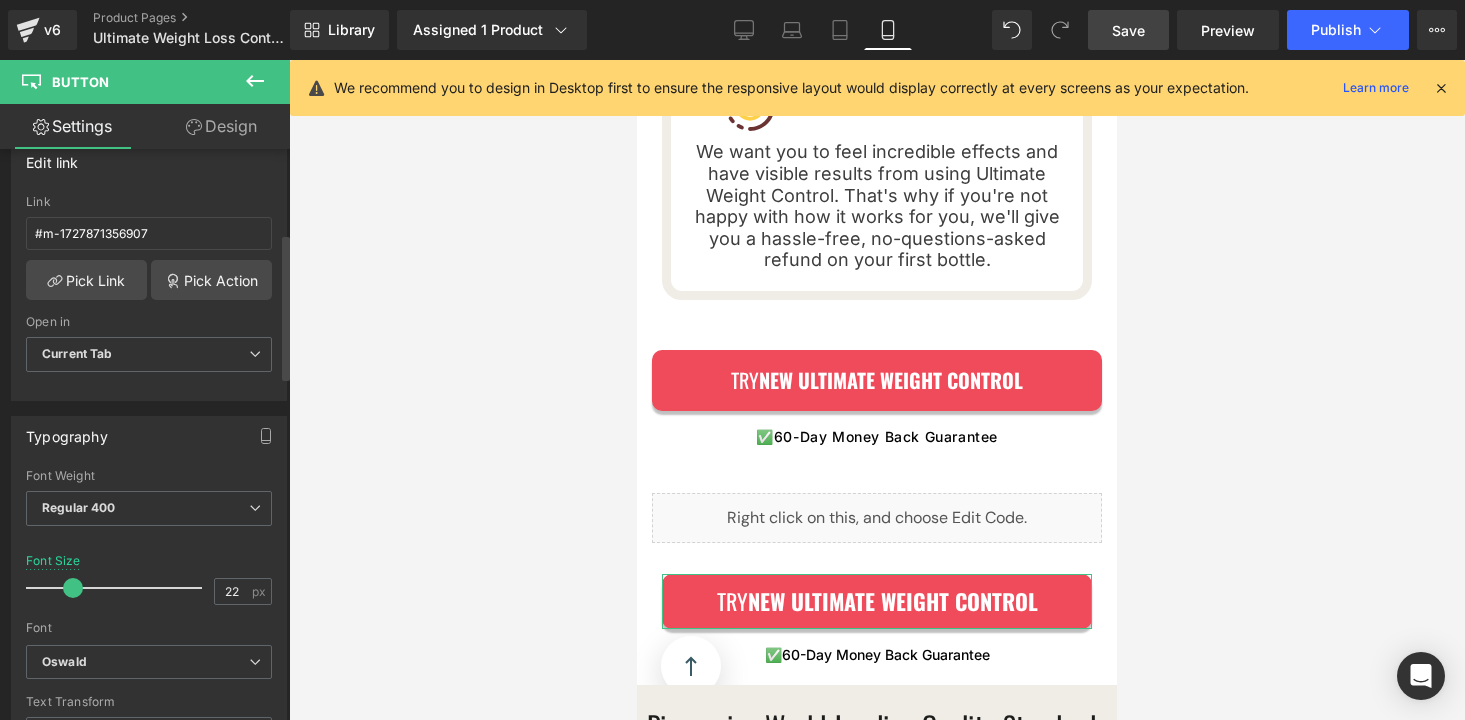 click on "Font Size 22 px" at bounding box center (149, 587) 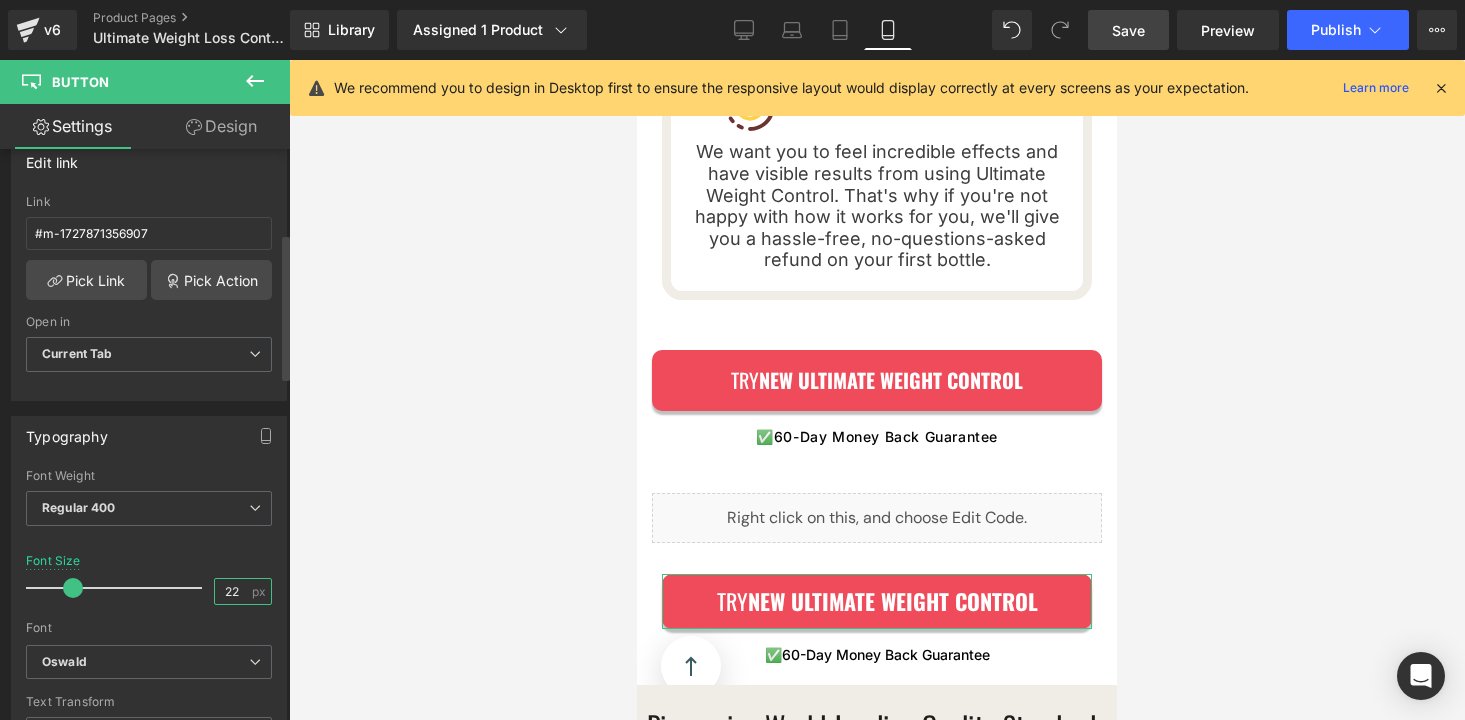 click on "22" at bounding box center [232, 591] 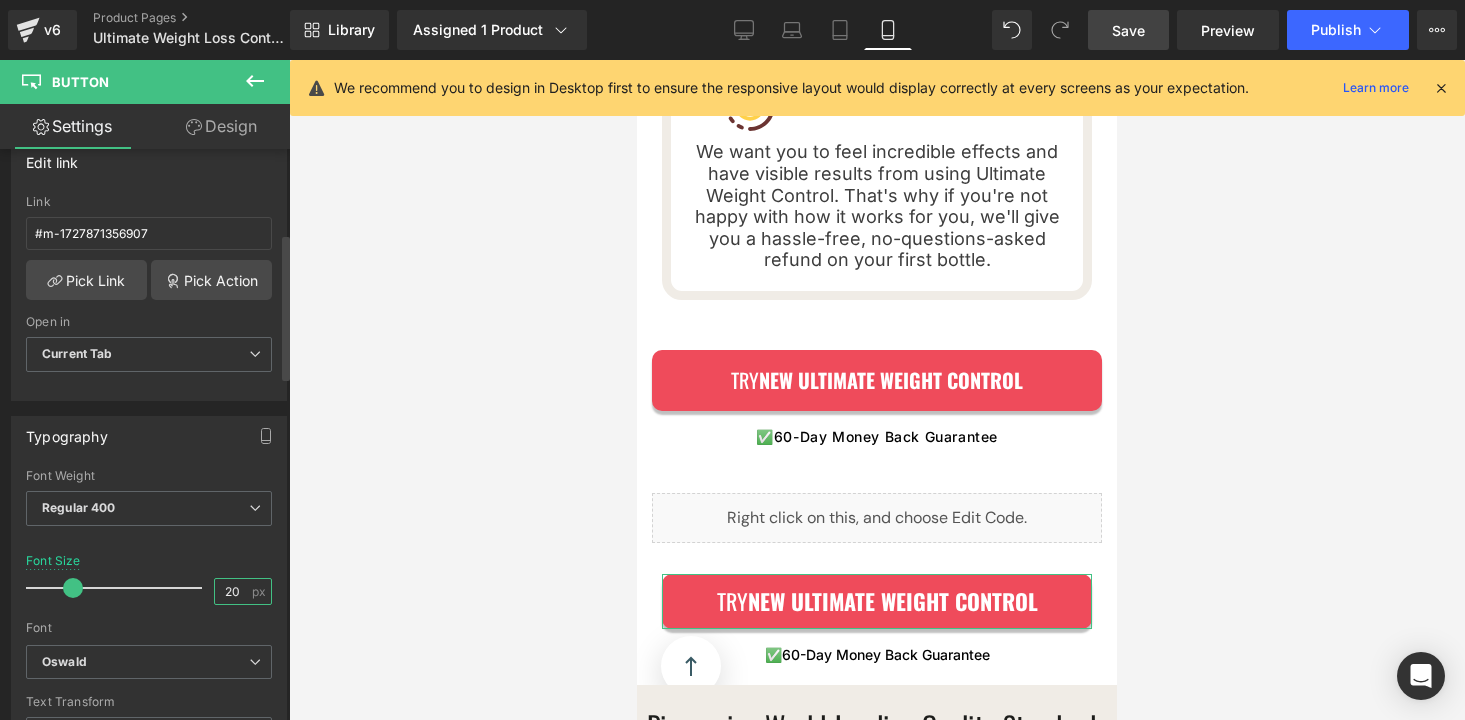 type on "20" 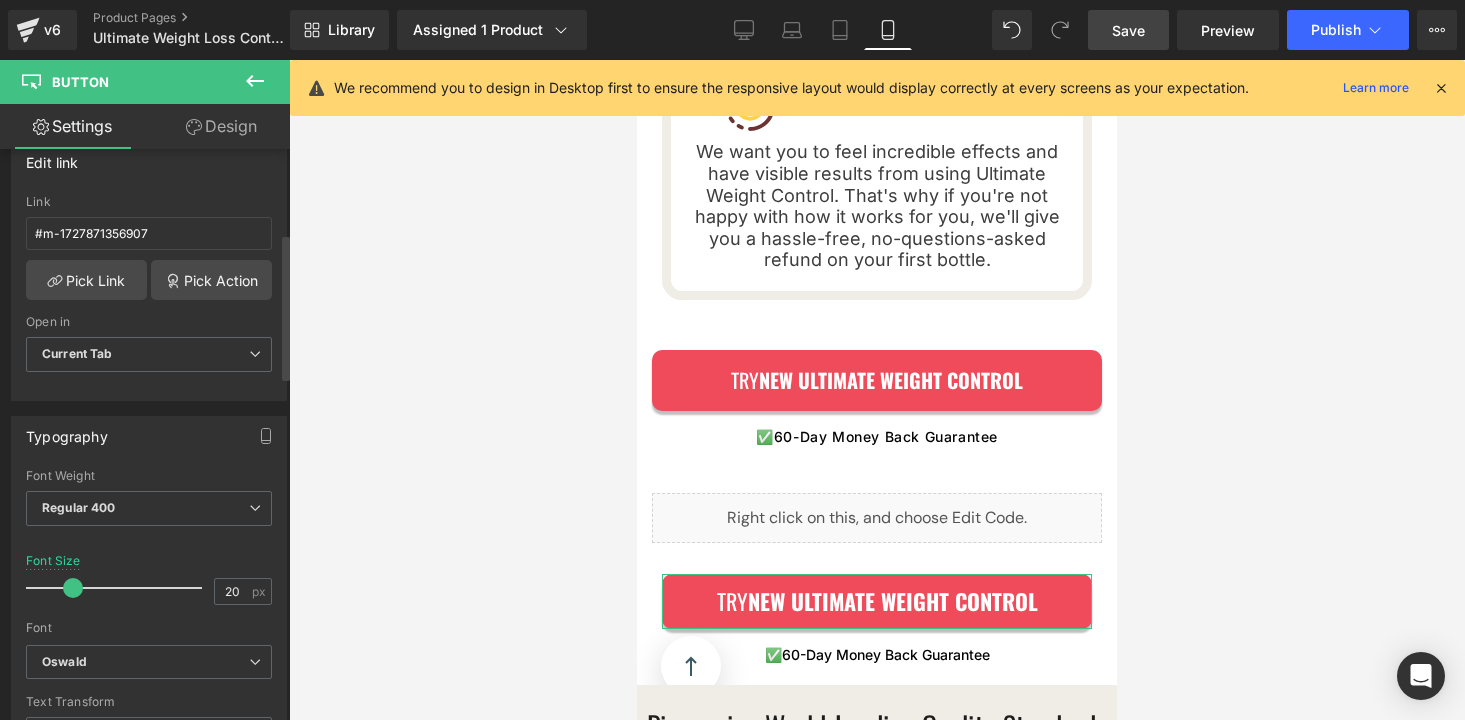 click at bounding box center [149, 542] 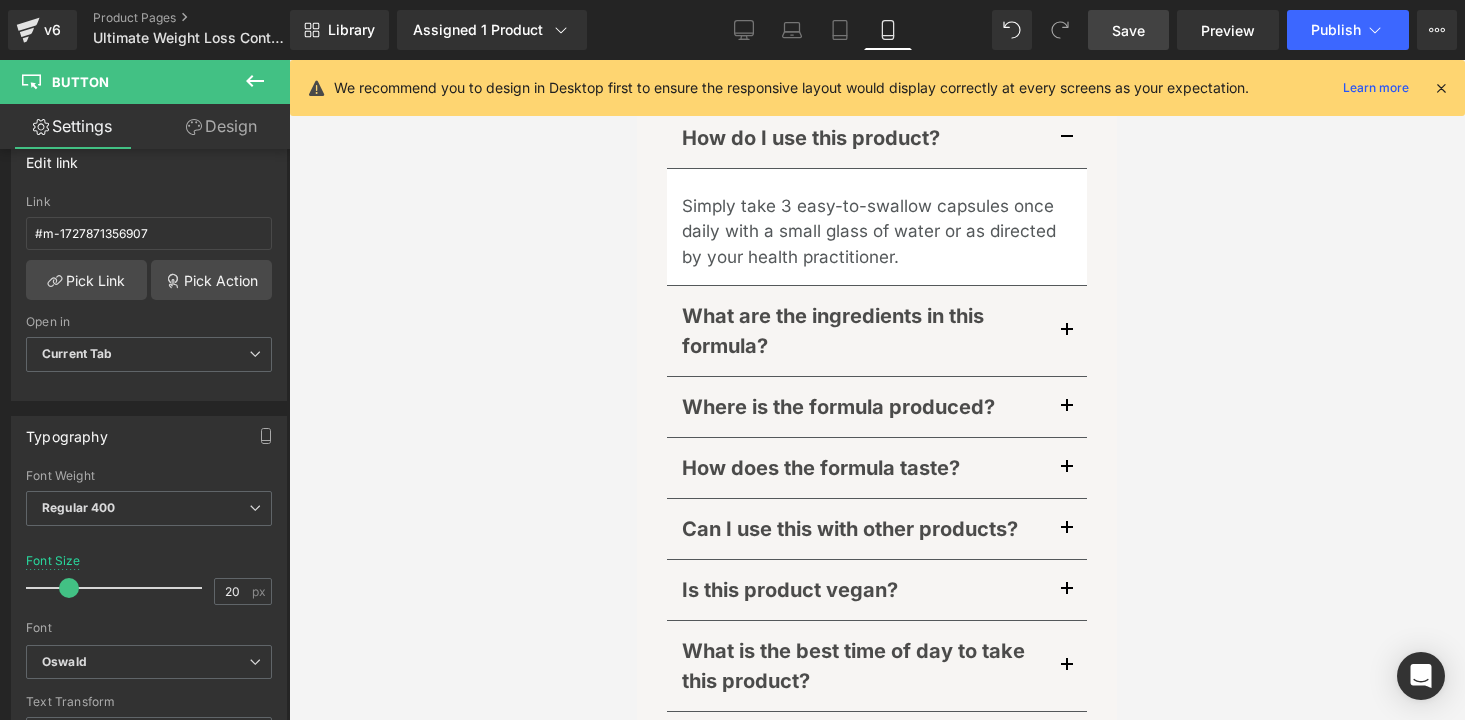 scroll, scrollTop: 8298, scrollLeft: 0, axis: vertical 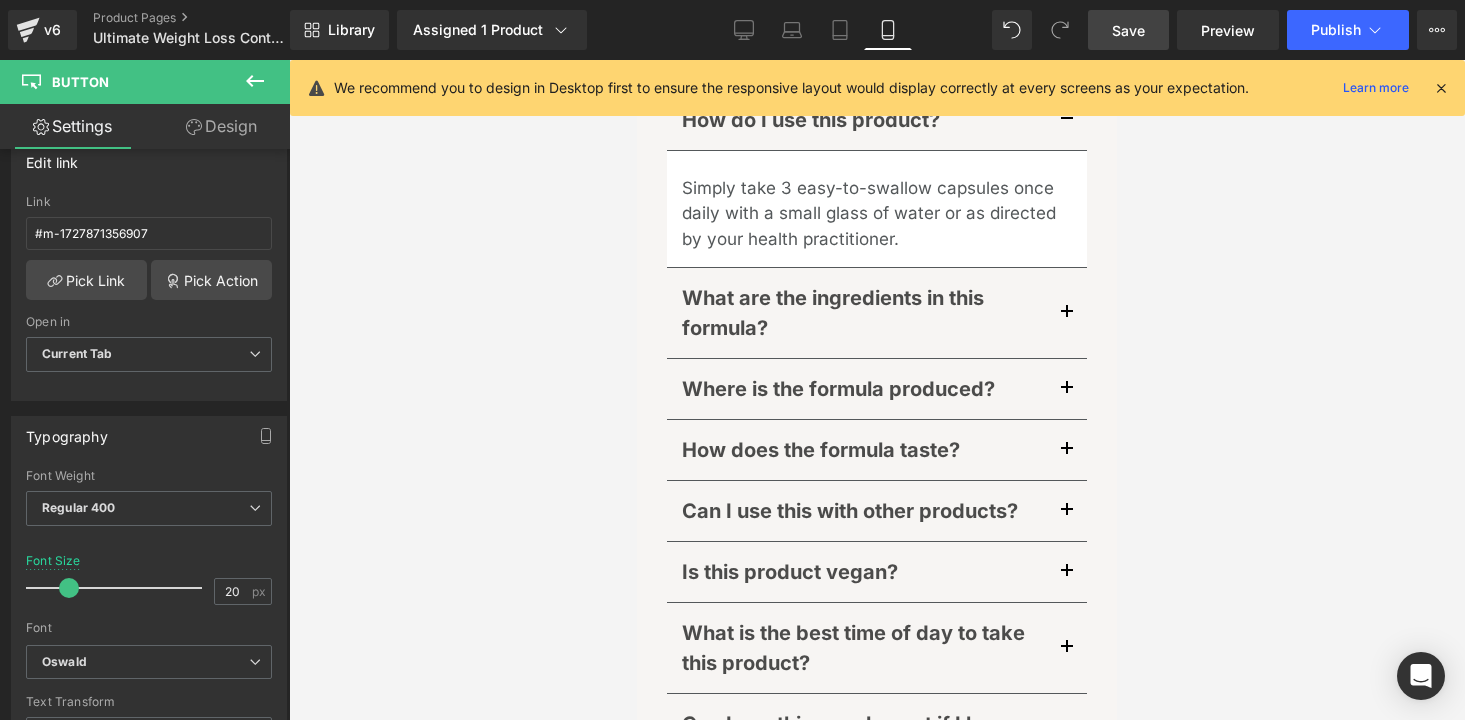 click on "Save" at bounding box center [1128, 30] 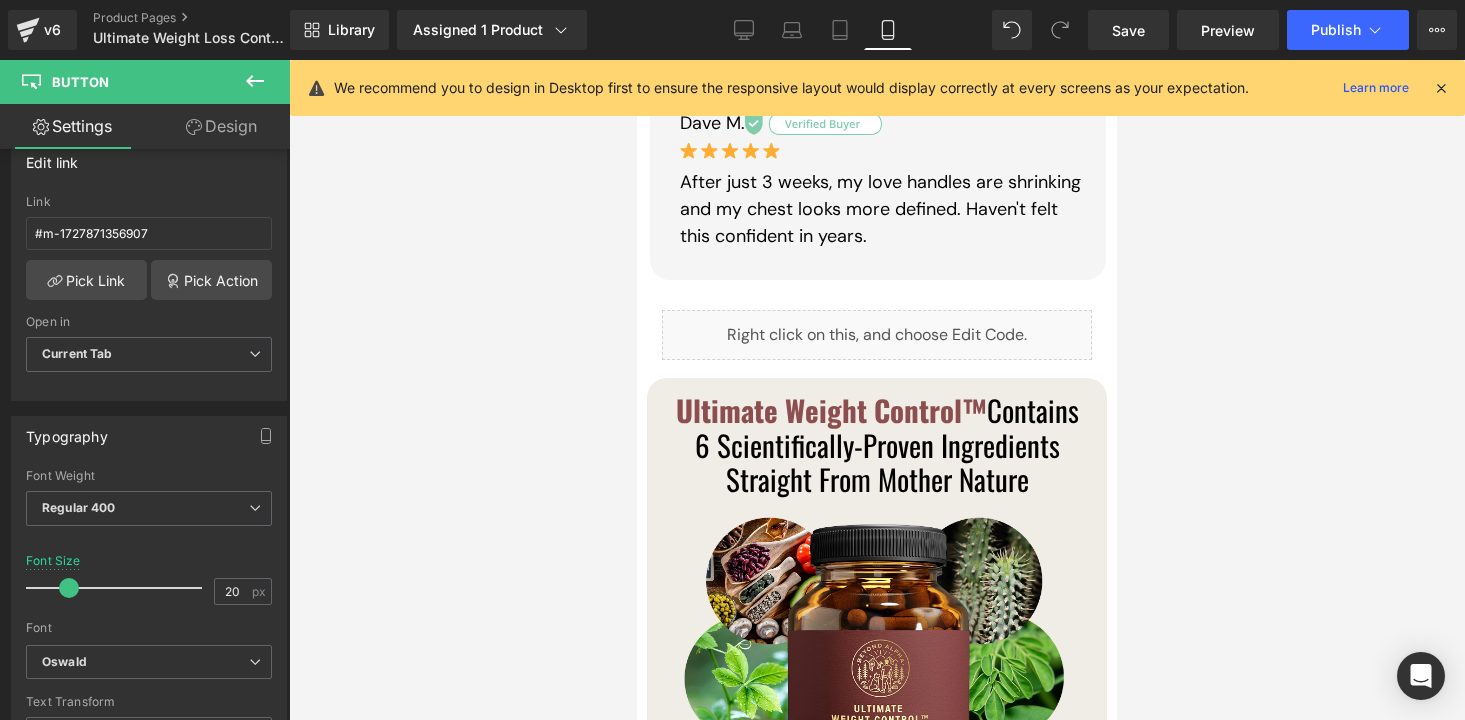 scroll, scrollTop: 2797, scrollLeft: 0, axis: vertical 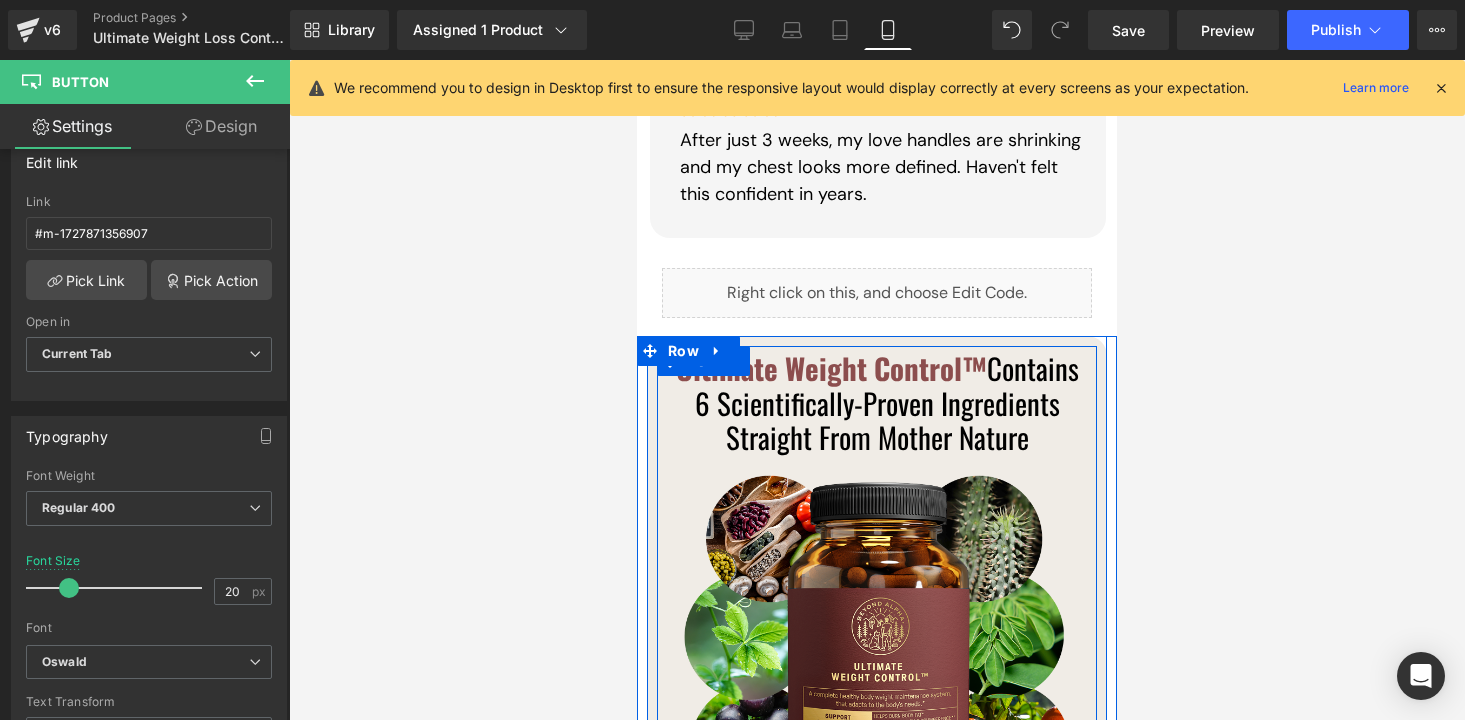 click on "Ultimate Weight Control™  Contains 6 Scientifically-Proven Ingredients Straight From Mother Nature Heading         Image         TRY  NEW Ultimate Weight Control Button         ✅ 60-Day Money Back Guarantee Text Block         Row" at bounding box center [877, 643] 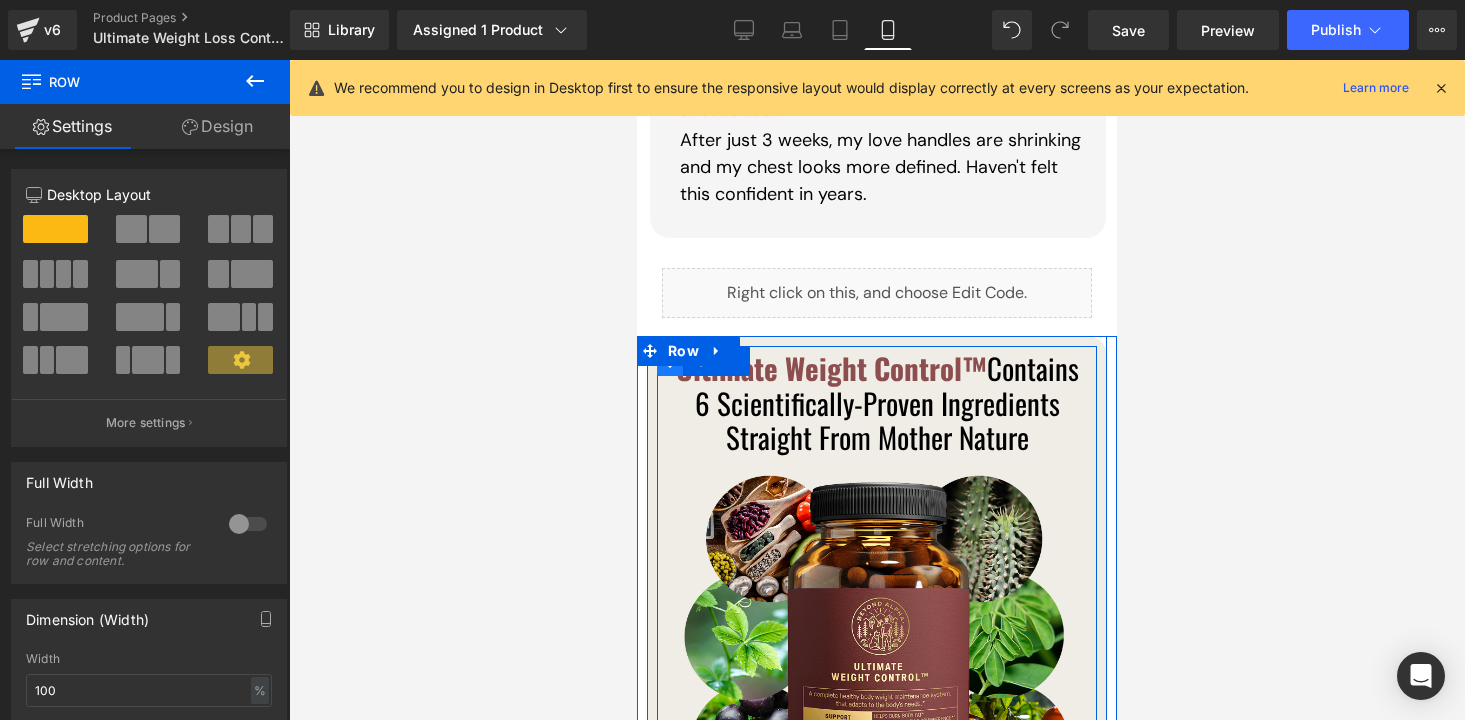 click at bounding box center [670, 361] 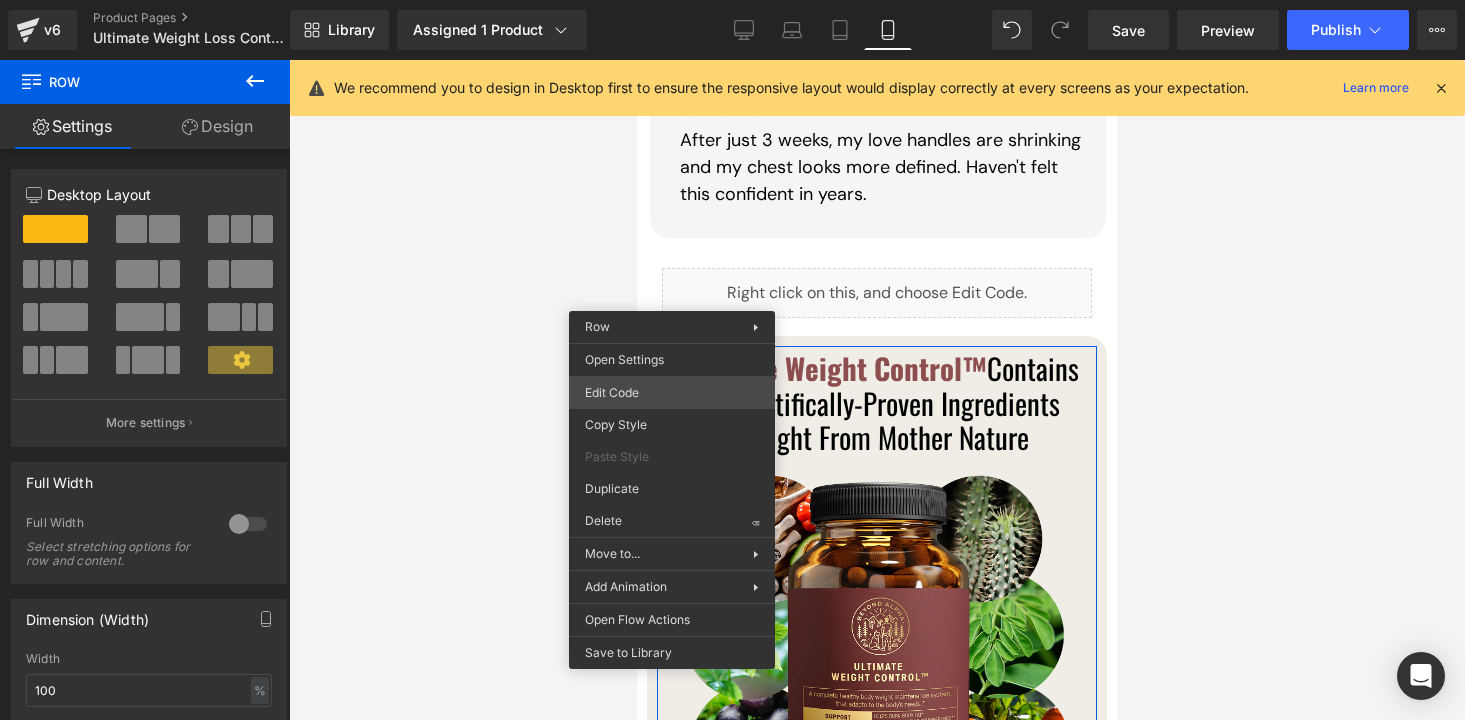 click on "Row  You are previewing how the   will restyle your page. You can not edit Elements in Preset Preview Mode.  v6 Product Pages Ultimate Weight Loss Control Product Library Assigned 1 Product  Product Preview
Ultimate Weight Control Manage assigned products Mobile Desktop Laptop Tablet Mobile Save Preview Publish Scheduled View Live Page View with current Template Save Template to Library Schedule Publish  Optimize  Publish Settings Shortcuts We recommend you to design in Desktop first to ensure the responsive layout would display correctly at every screens as your expectation. Learn more  Your page can’t be published   You've reached the maximum number of published pages on your plan  (14/999999).  You need to upgrade your plan or unpublish all your pages to get 1 publish slot.   Unpublish pages   Upgrade plan  Elements Global Style Base Row  rows, columns, layouts, div Heading  headings, titles, h1,h2,h3,h4,h5,h6 Text Block  texts, paragraphs, contents, blocks Image  Icon  icons, symbols Button" at bounding box center (732, 0) 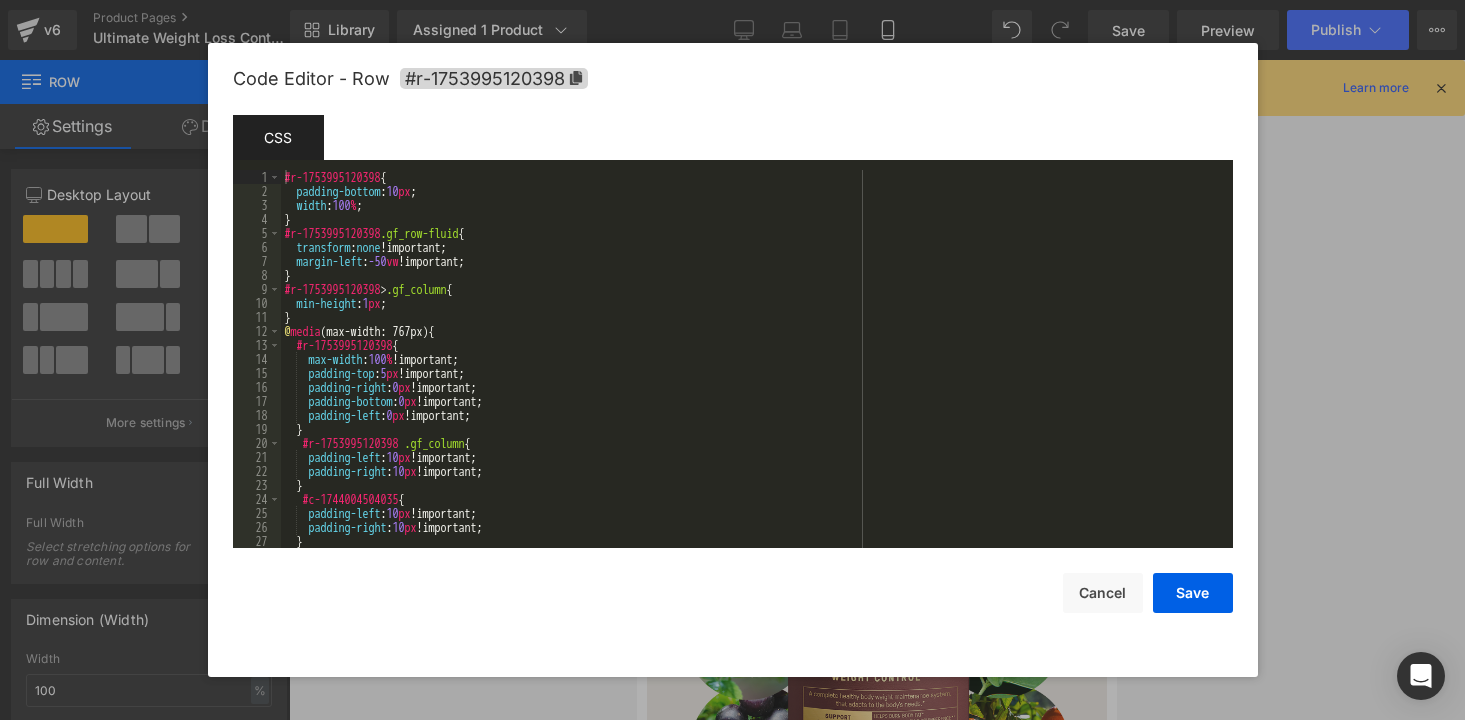 click on "#r-1753995120398 {    padding-bottom :  10 px ;    width :  100 % ; } #r-1753995120398 .gf_row-fluid {    transform :  none  !important;    margin-left :  -50 vw  !important; } #r-1753995120398  >  .gf_column {    min-height :  1 px ; } @ media  (max-width: 767px) {    #r-1753995120398 {       max-width :  100 % !important;       padding-top :  5 px !important;       padding-right :  0 px !important;       padding-bottom :  0 px !important;       padding-left :  0 px !important;    }     #r-1753995120398   .gf_column {       padding-left :  10 px  !important;       padding-right :  10 px  !important;    }     #c-1744004504035 {       padding-left :  10 px  !important;       padding-right :  10 px  !important;    } }" at bounding box center [753, 373] 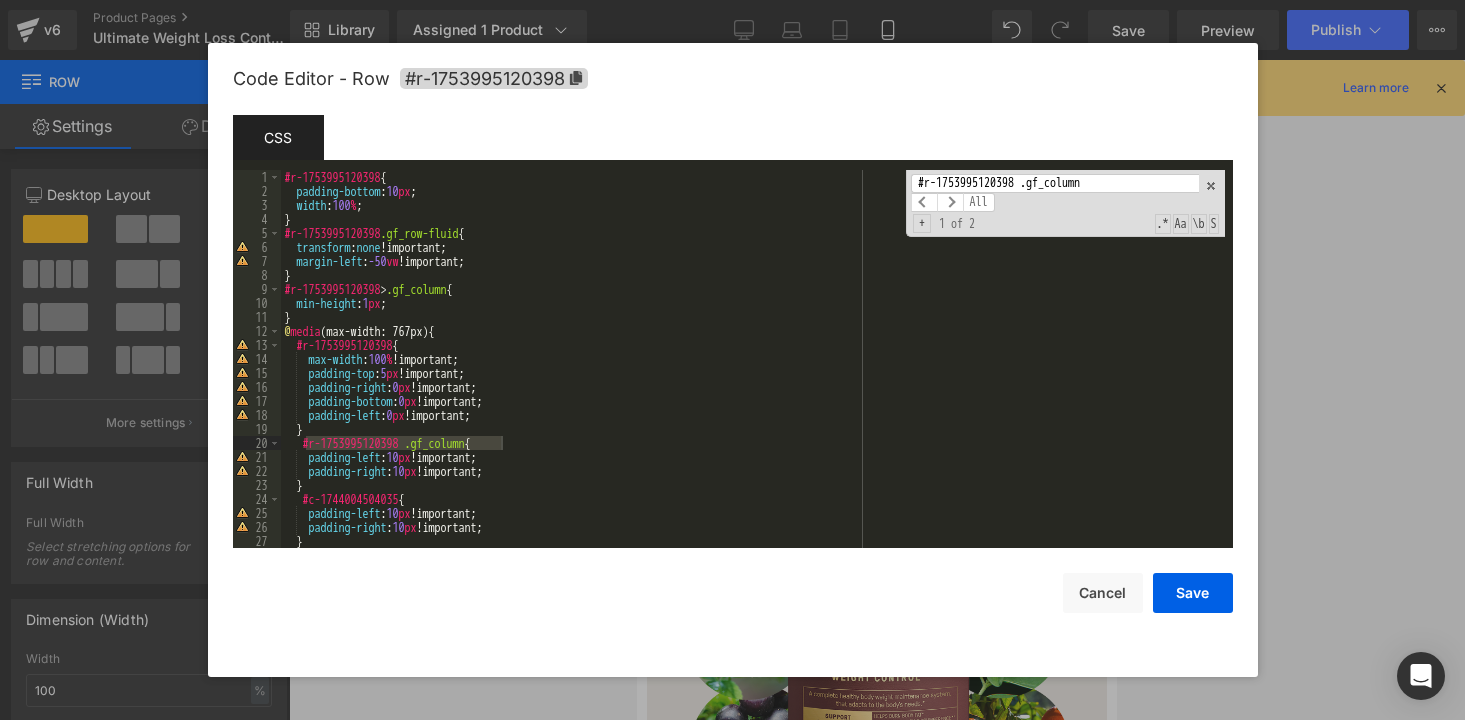 type on "#r-1753995120398 .gf_column" 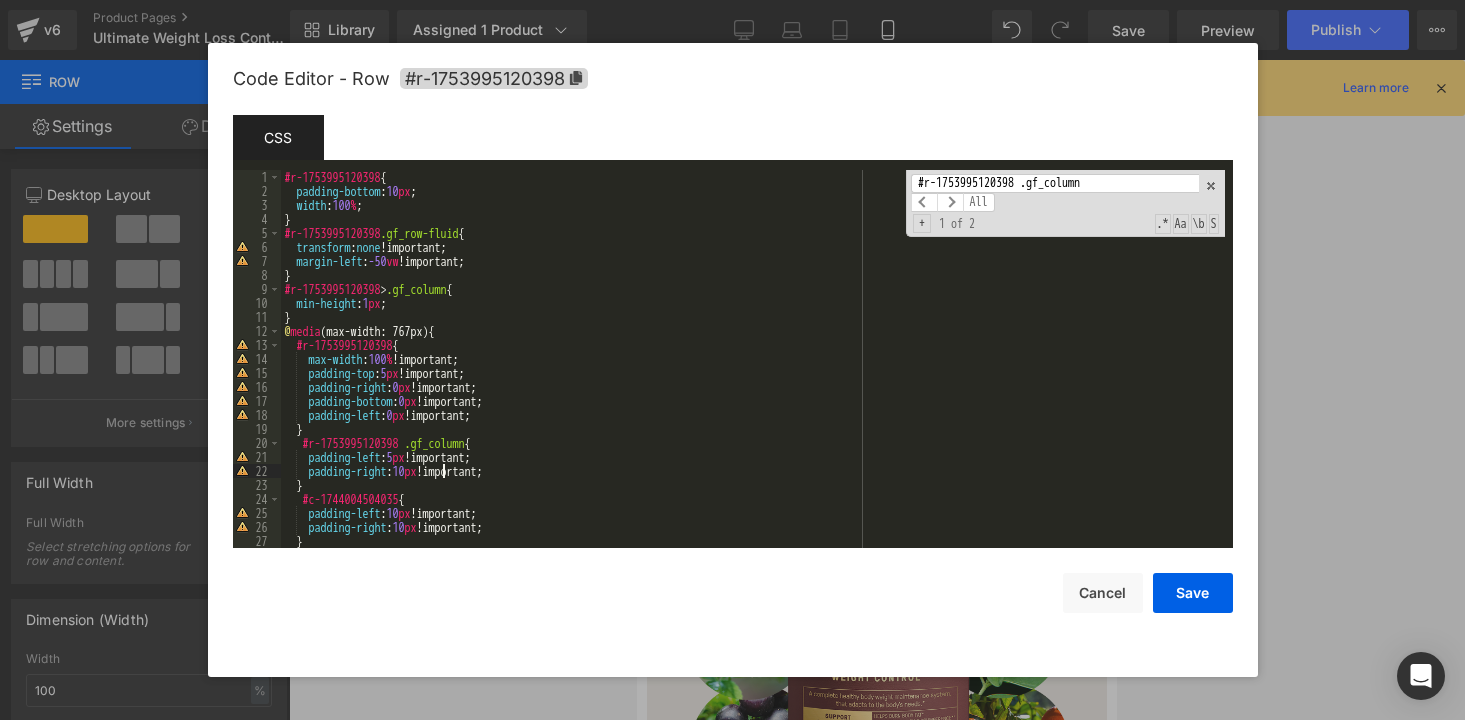 click on "#r-1753995120398 {    padding-bottom :  10 px ;    width :  100 % ; } #r-1753995120398 .gf_row-fluid {    transform :  none  !important;    margin-left :  -50 vw  !important; } #r-1753995120398  >  .gf_column {    min-height :  1 px ; } @ media  (max-width: 767px) {    #r-1753995120398 {       max-width :  100 % !important;       padding-top :  5 px !important;       padding-right :  0 px !important;       padding-bottom :  0 px !important;       padding-left :  0 px !important;    }     #r-1753995120398   .gf_column {       padding-left :  5 px  !important;       padding-right :  10 px  !important;    }     #c-1744004504035 {       padding-left :  10 px  !important;       padding-right :  10 px  !important;    } }" at bounding box center [753, 373] 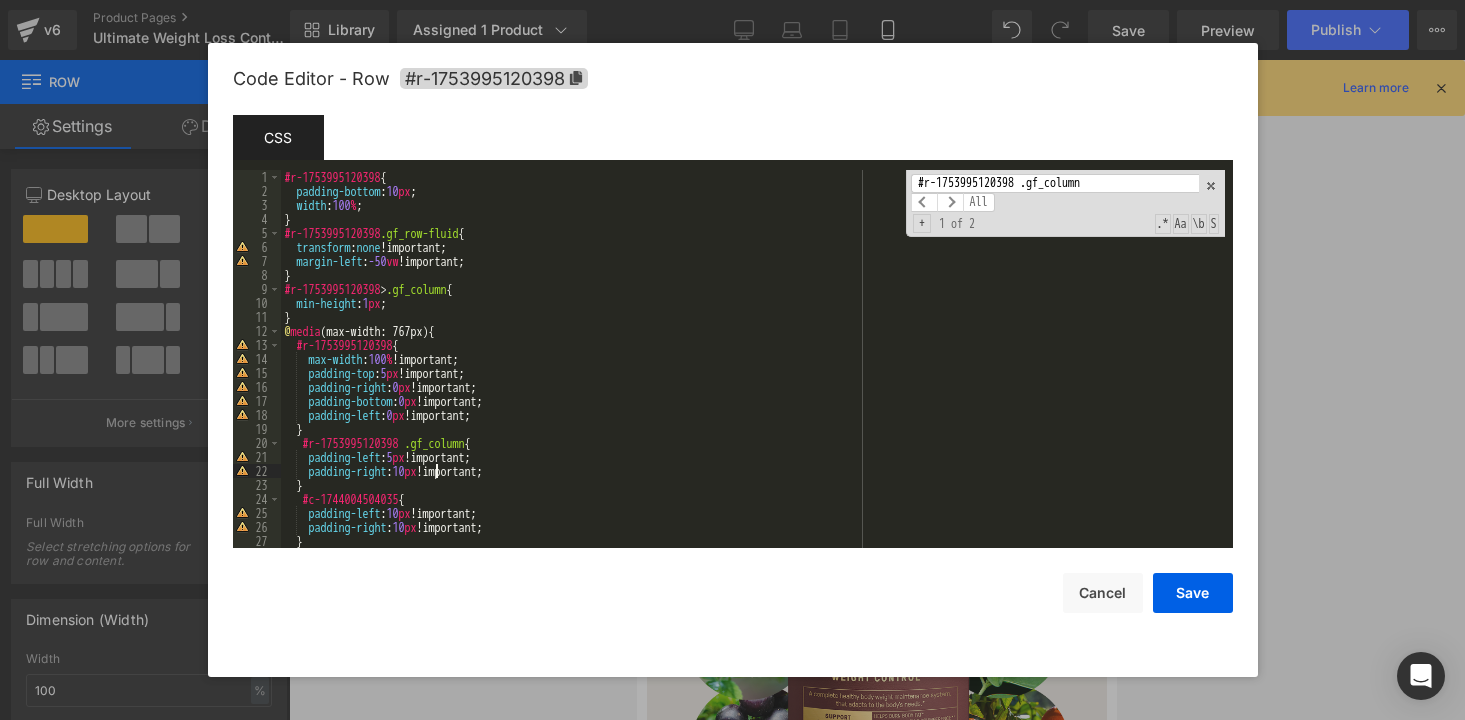 type 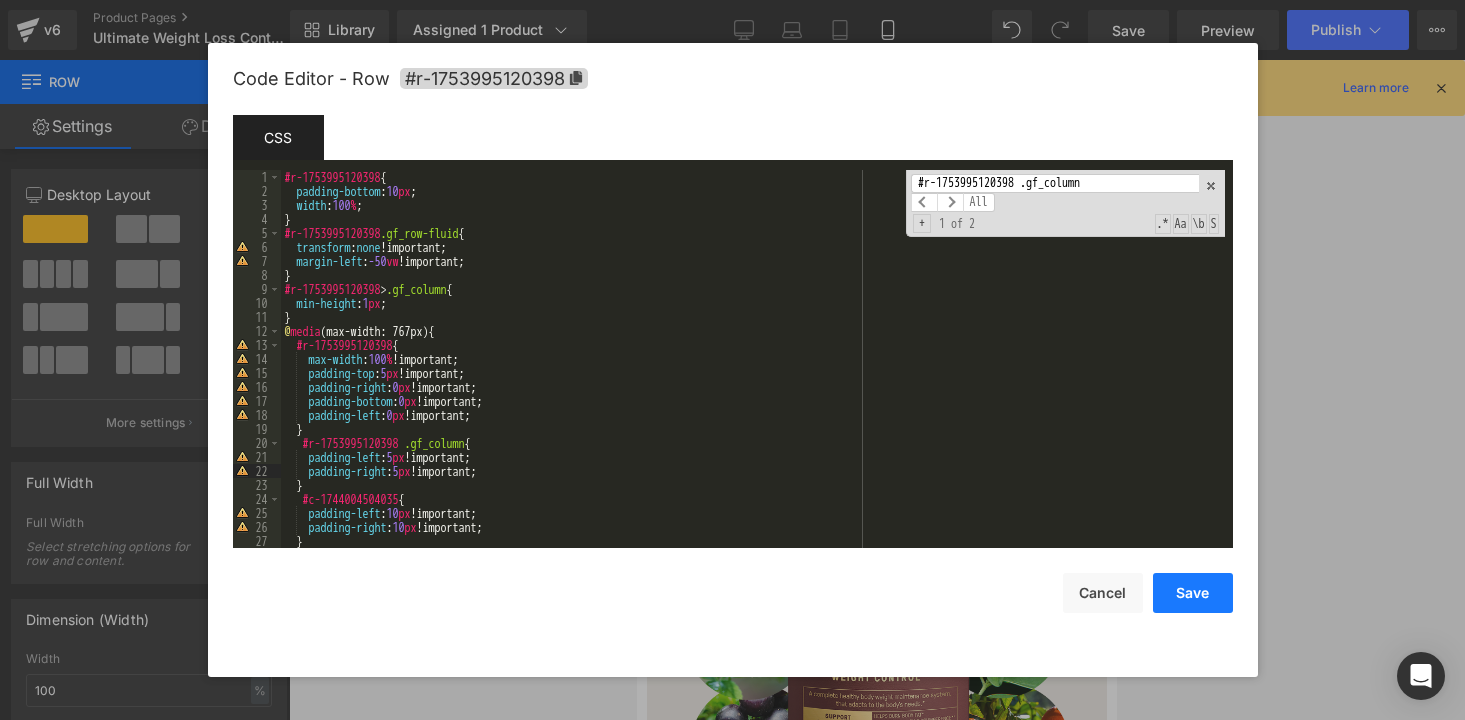 click on "Save" at bounding box center (1193, 593) 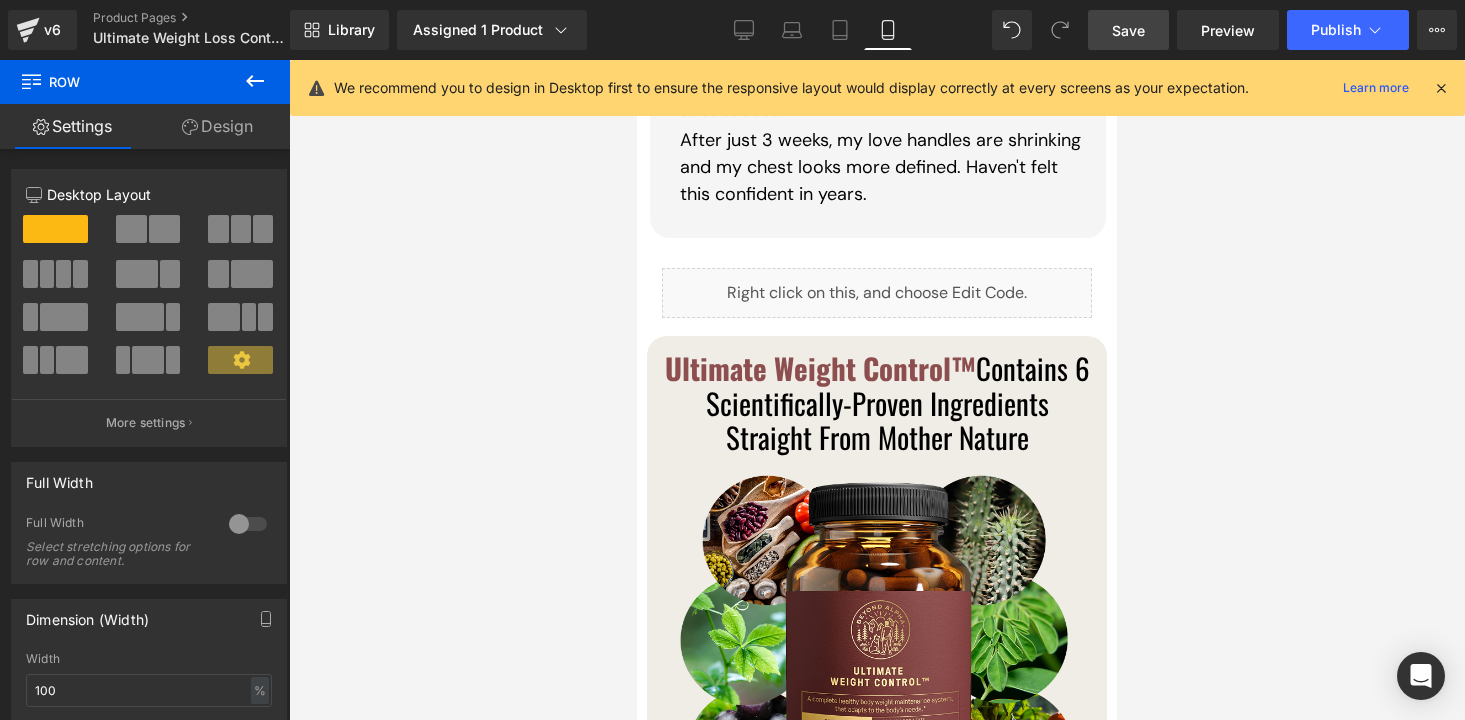 click on "Save" at bounding box center (1128, 30) 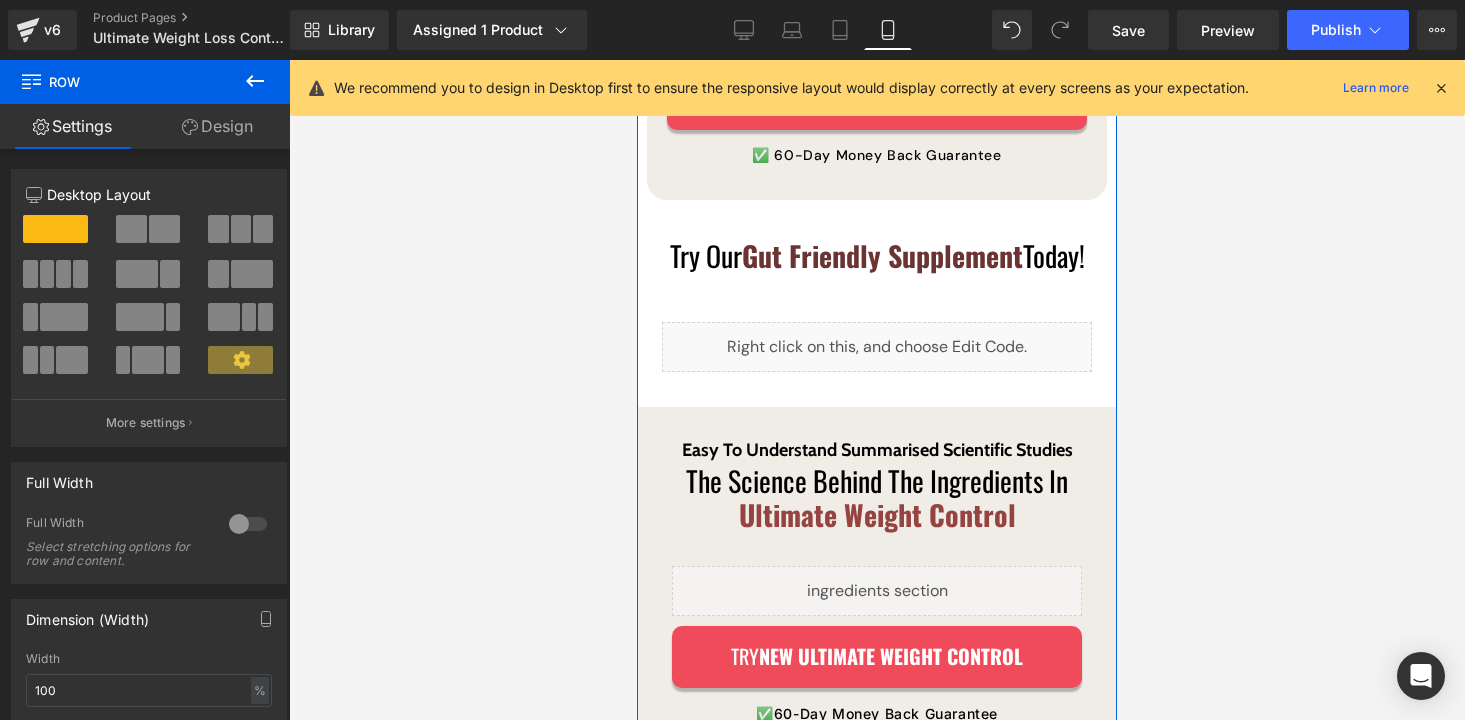 scroll, scrollTop: 3549, scrollLeft: 0, axis: vertical 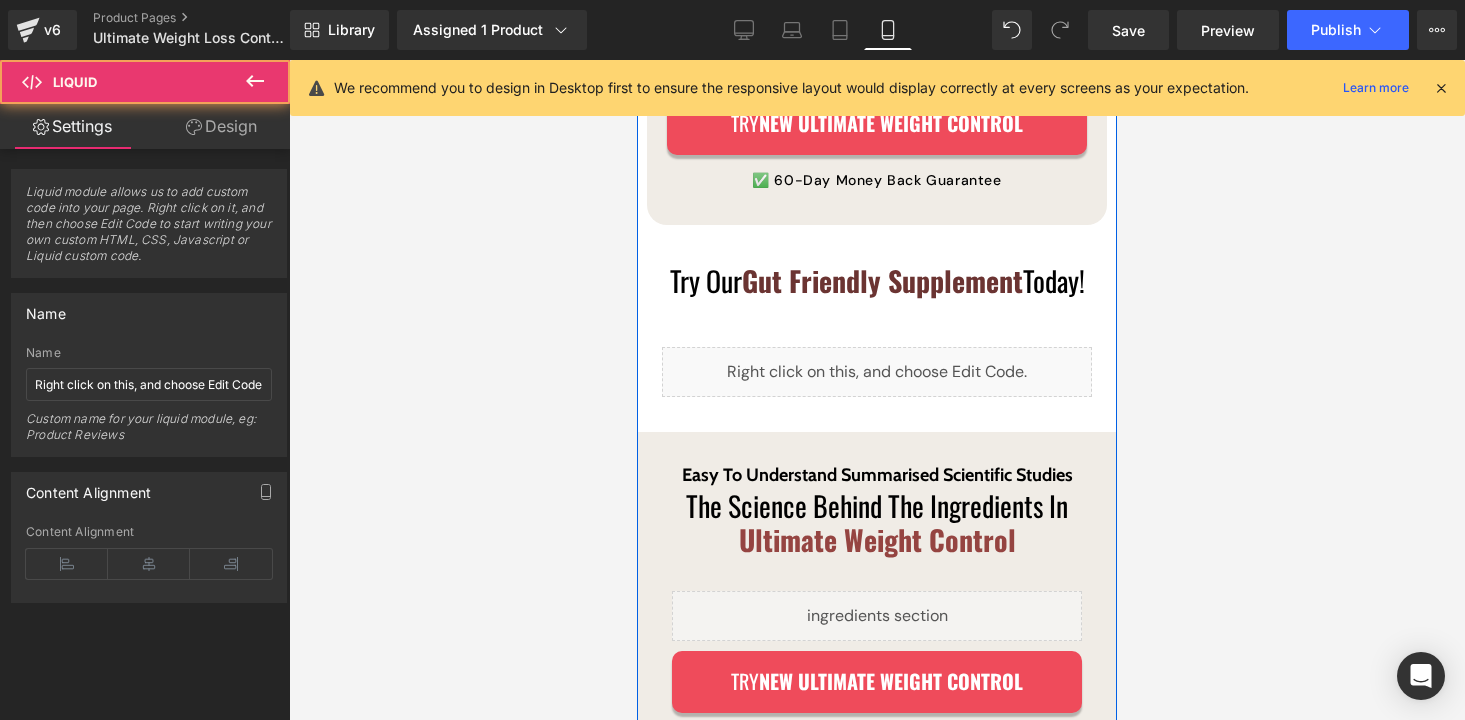 click on "Liquid" at bounding box center (877, 372) 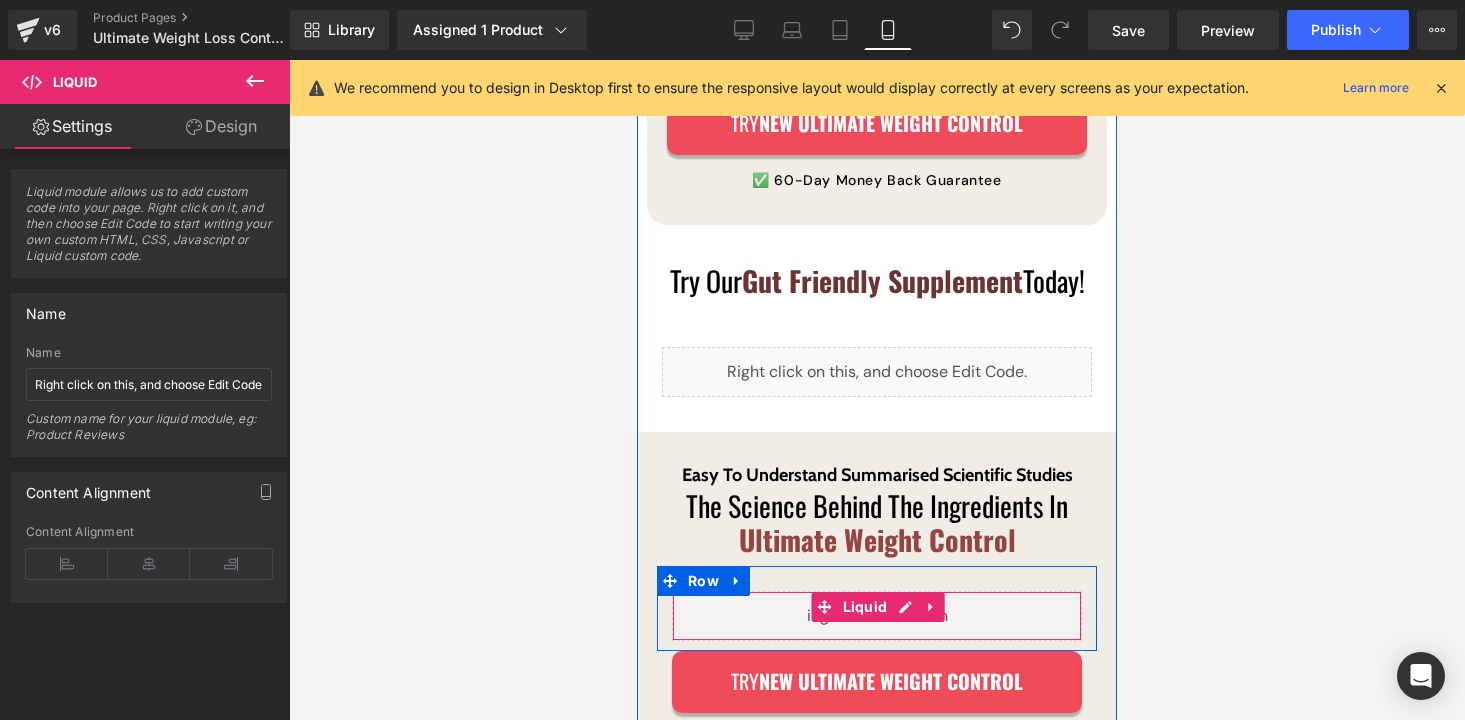 click on "Liquid" at bounding box center (877, 616) 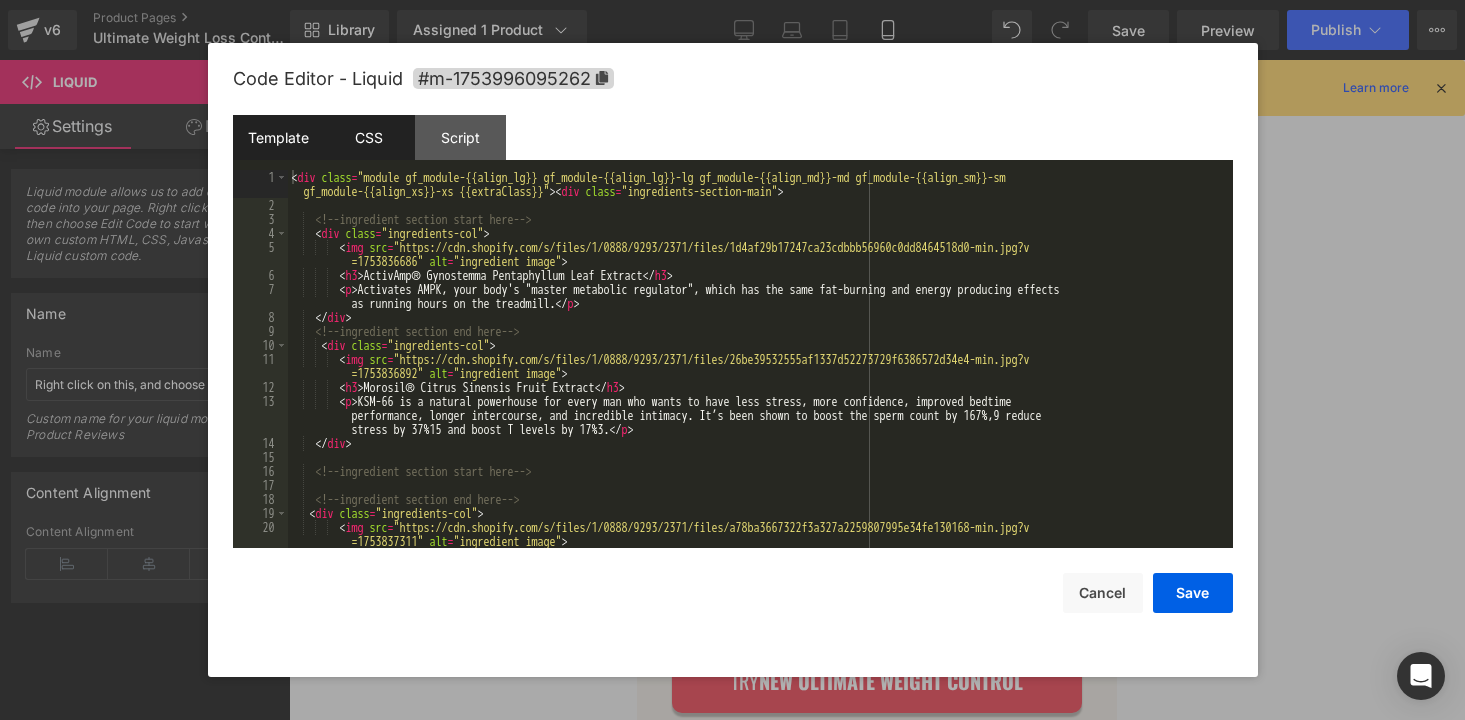 click on "CSS" at bounding box center (369, 137) 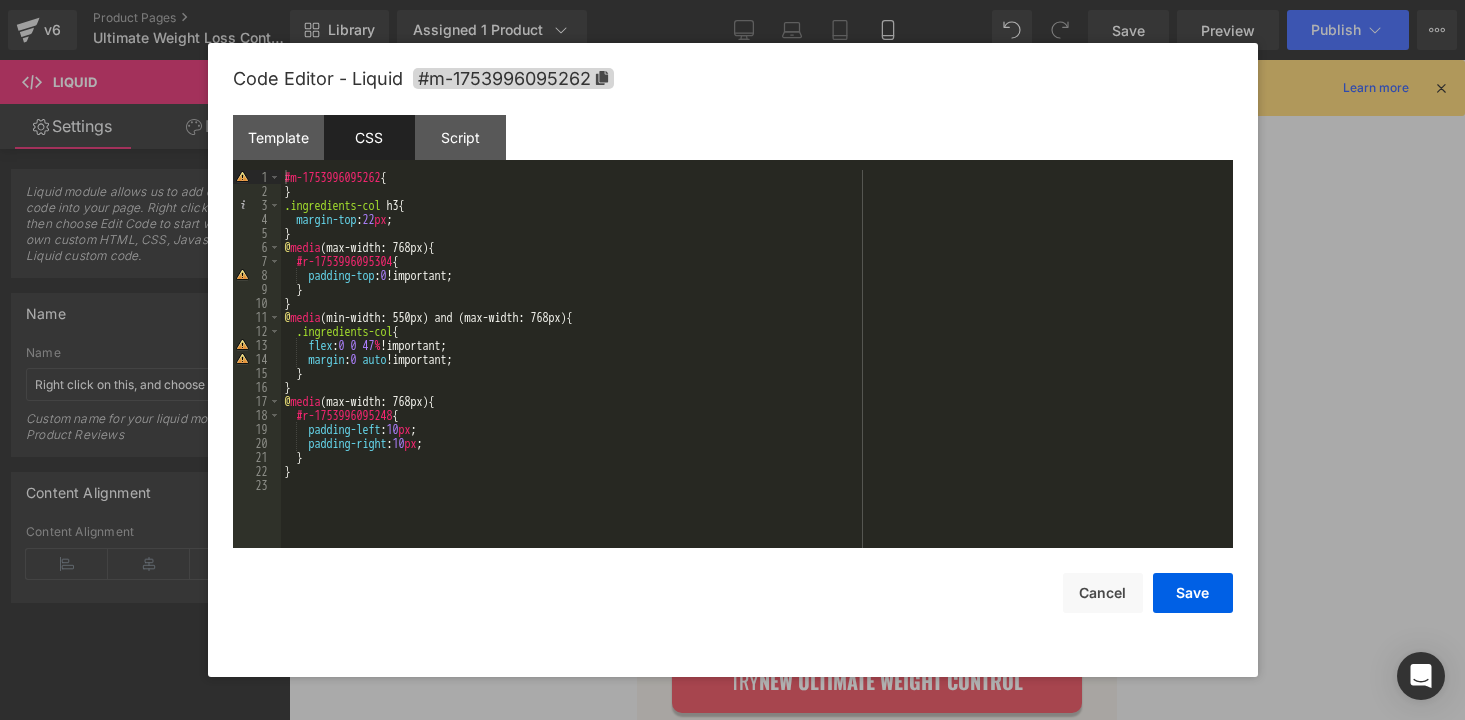 click on "#m-1753996095262 { } .ingredients-col   h3 {    margin-top :  22 px ; } @ media (max-width: 768px) {    #r-1753996095304 {       padding-top :  0  !important;    } } @ media (min-width: 550px) and (max-width: 768px) {    .ingredients-col {       flex :  0   0   47 %  !important;       margin :  0   auto  !important;    } } @ media (max-width: 768px) {    #r-1753996095248 {       padding-left :  10 px ;       padding-right :  10 px ;    } }" at bounding box center [757, 373] 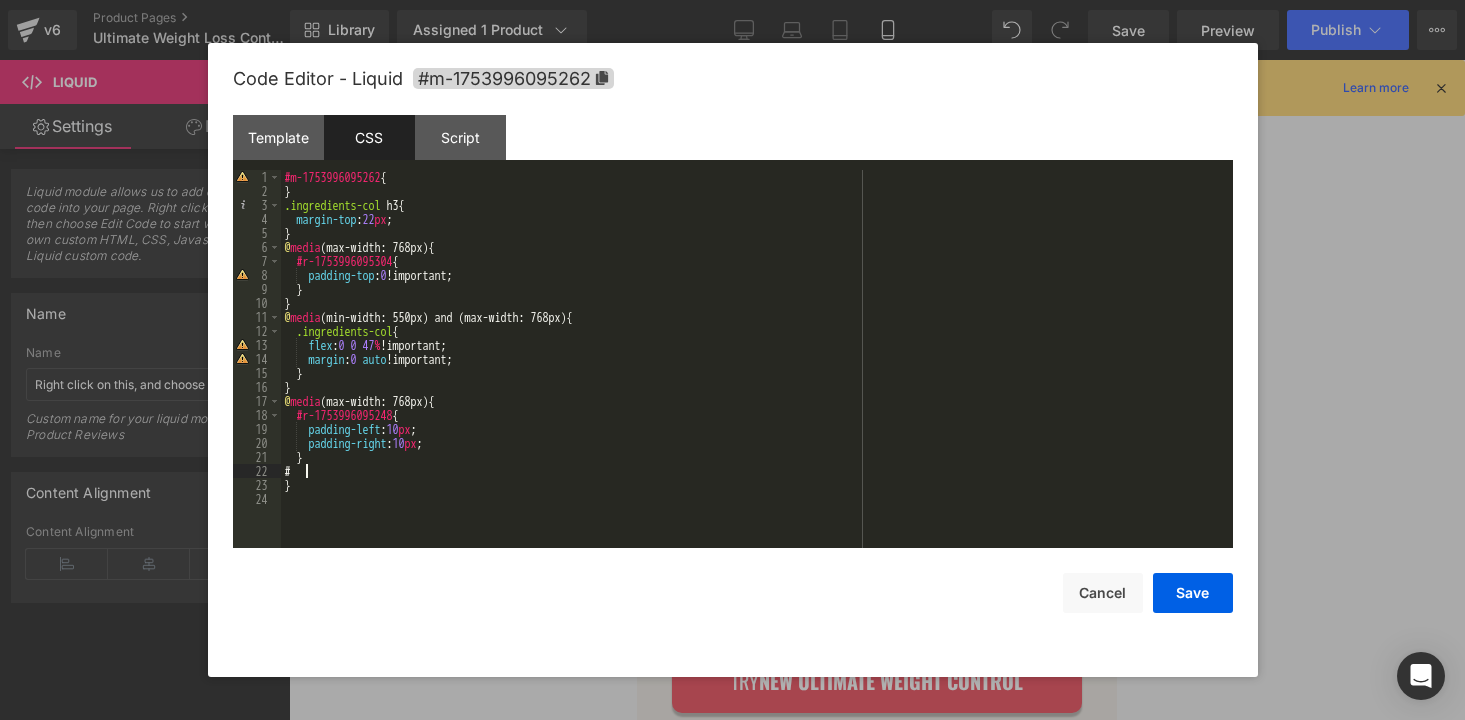 paste 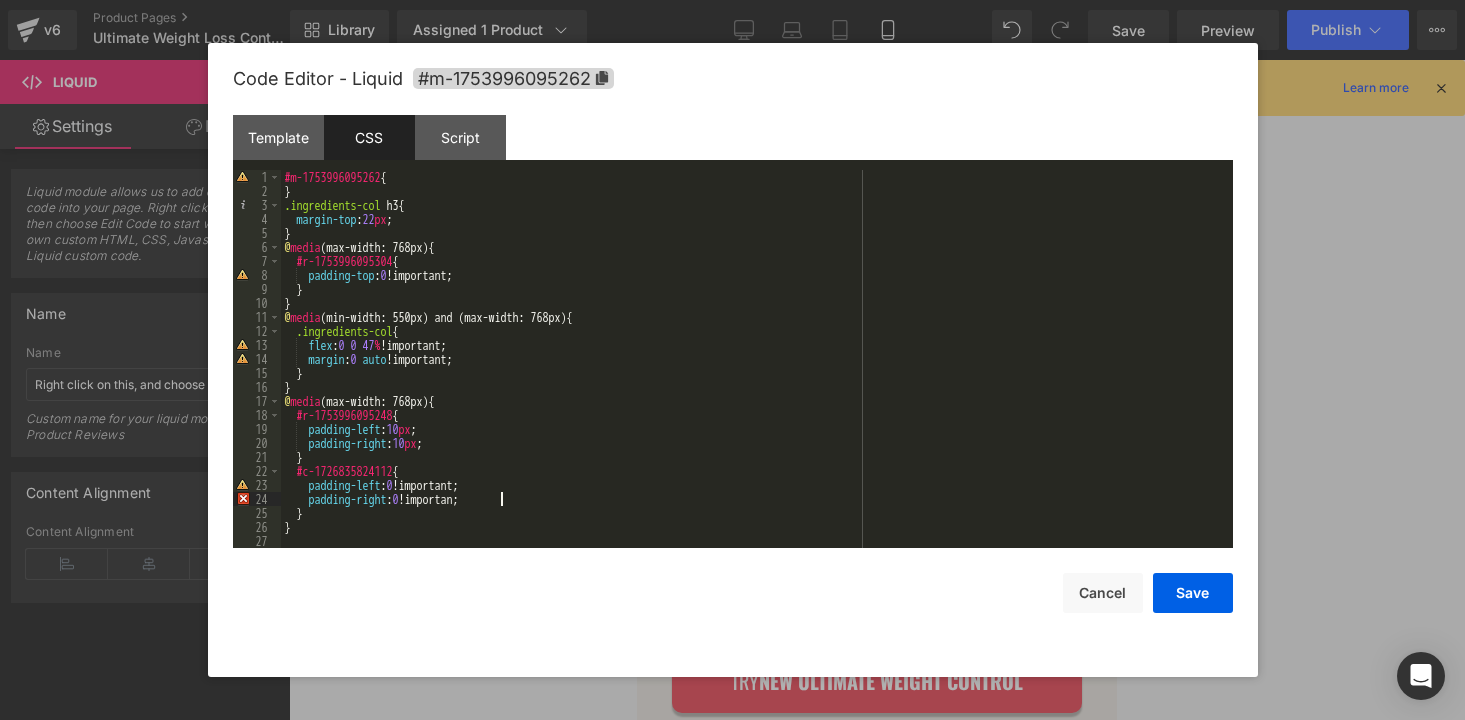 type 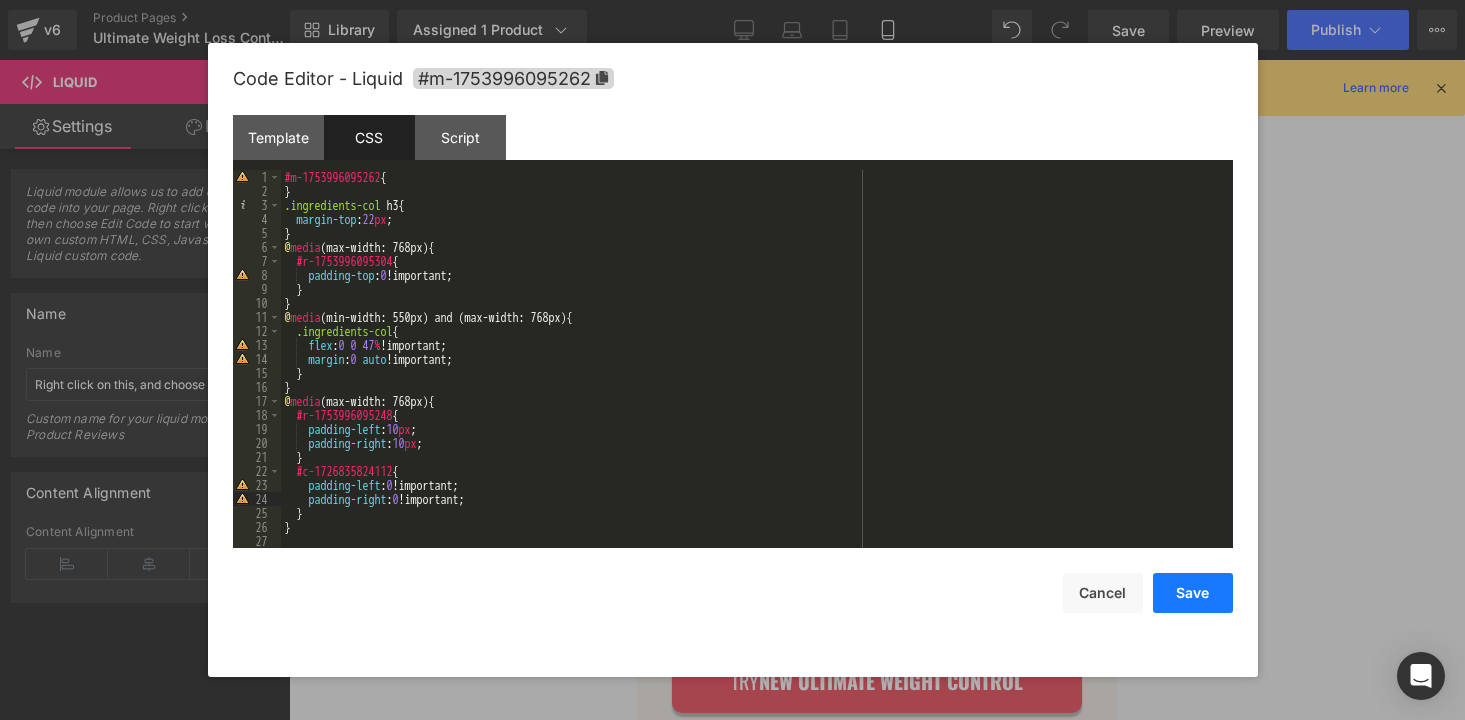 click on "Save" at bounding box center [1193, 593] 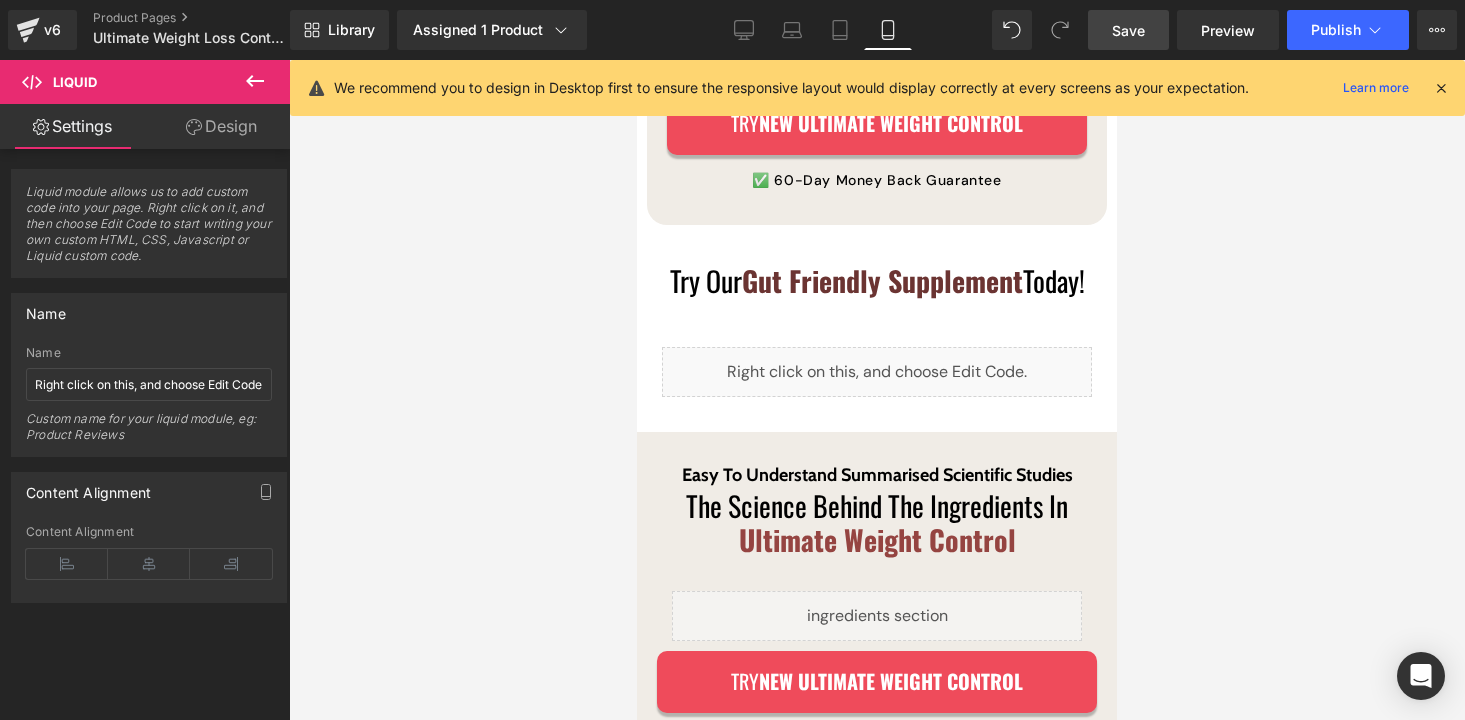 click on "Save" at bounding box center [1128, 30] 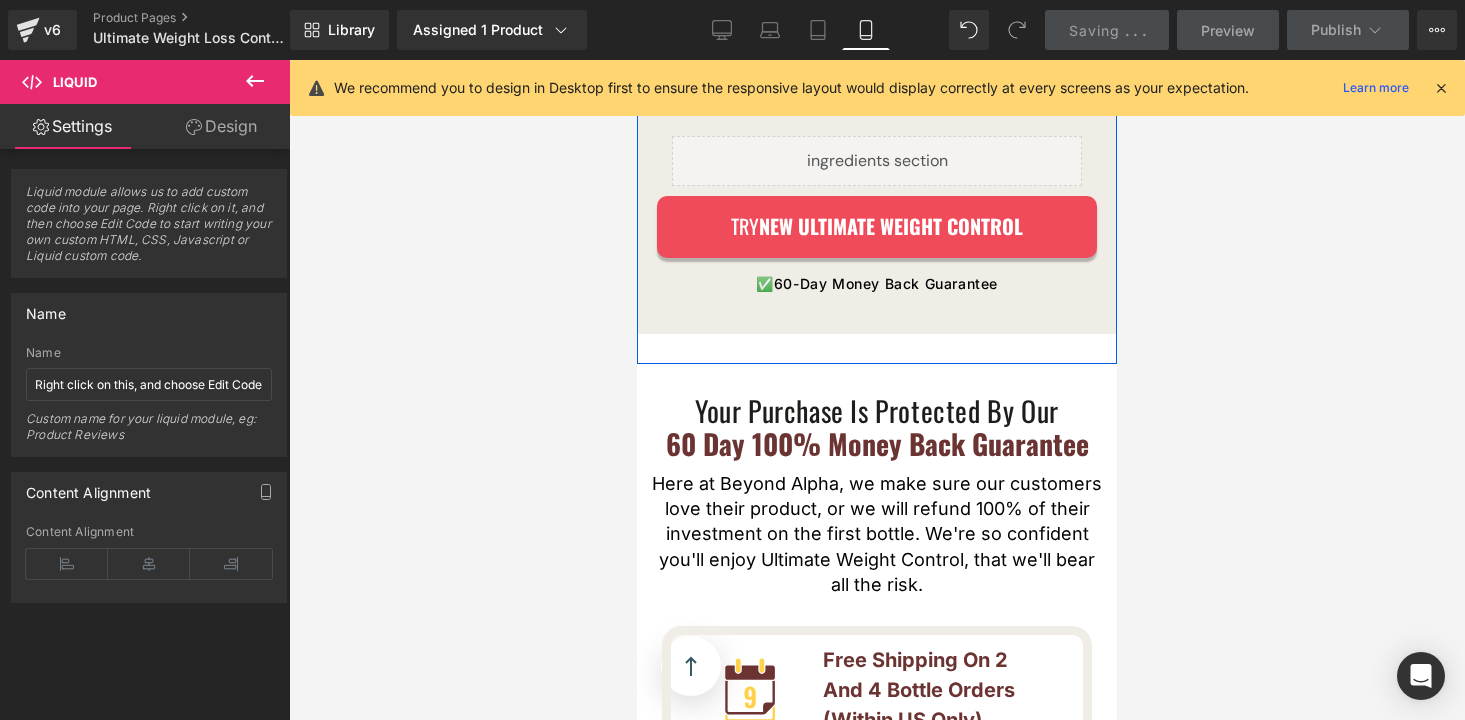scroll, scrollTop: 4007, scrollLeft: 0, axis: vertical 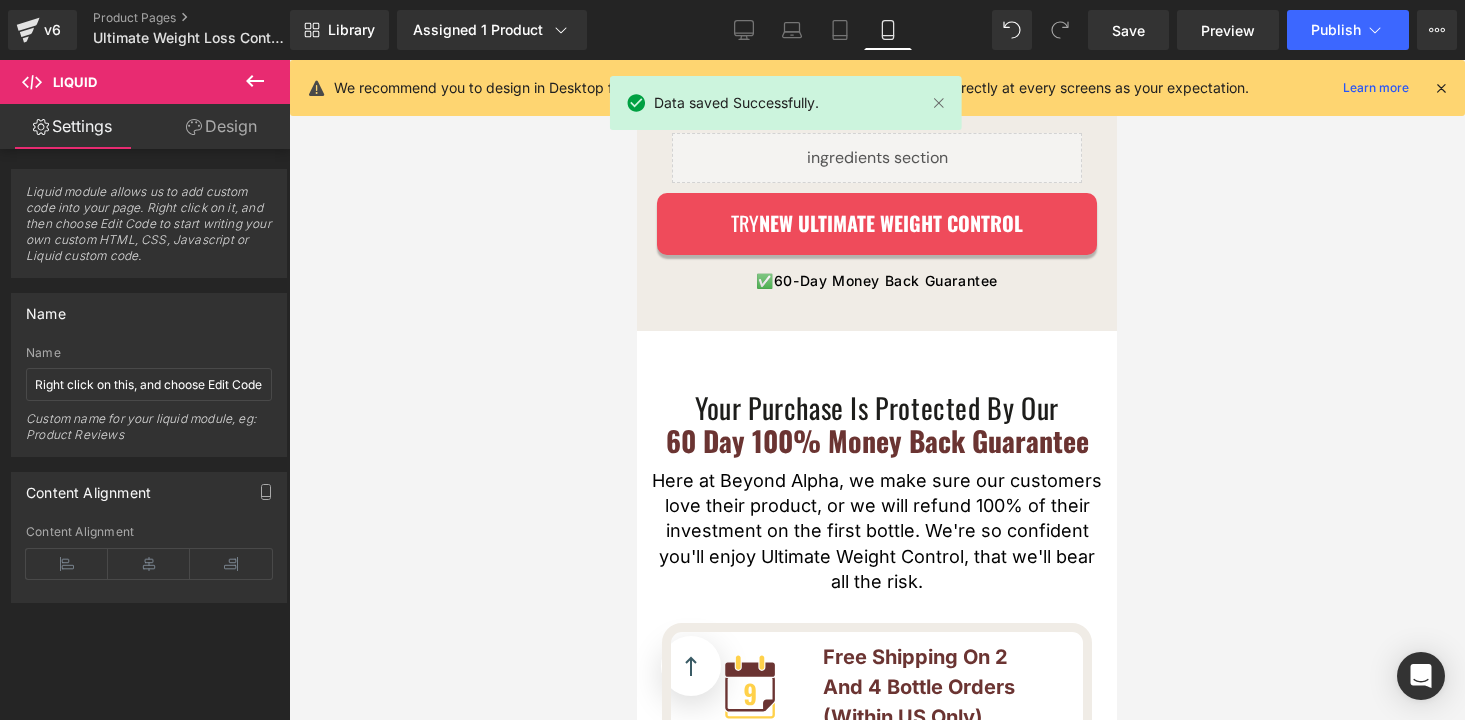 click on "Ultimate Weight Control™  Contains 6 Scientifically-Proven Ingredients Straight From Mother Nature Heading         Image         TRY  NEW Ultimate Weight Control Button         ✅ 60-Day Money Back Guarantee Text Block         Row         Row         Image         Row     34px     Try Our  Gut Friendly Supplement  Today! Heading         Liquid         Row     35px     Easy To Understand Summarised Scientific Studies Text Block         The Science Behind The Ingredients In  Ultimate Weight Control Heading         Row         Liquid         Row         Try   NEW ULTIMATE WEIGHT CONTROL Button         ✅  60-Day Money Back Guarantee Text Block         Row         Row         Row         Row" at bounding box center (877, -257) 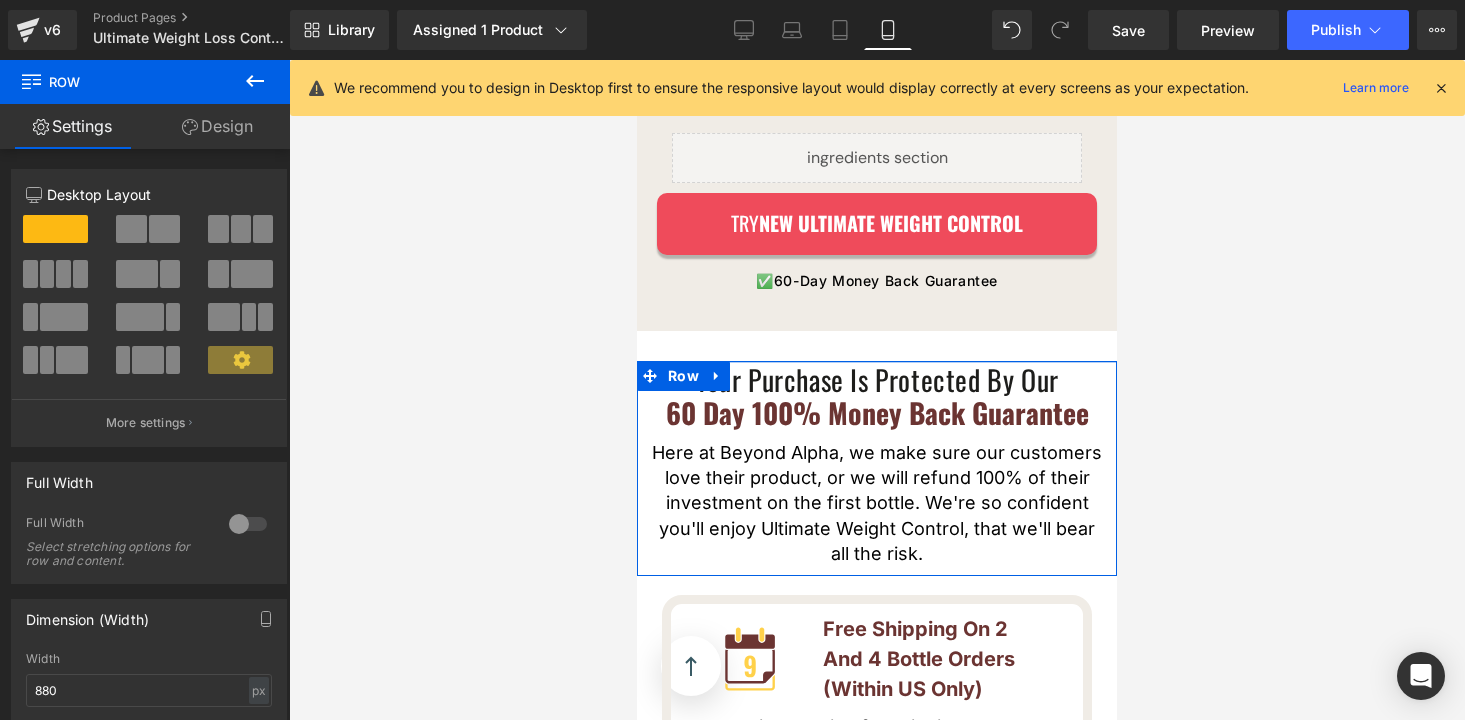 drag, startPoint x: 847, startPoint y: 317, endPoint x: 852, endPoint y: 289, distance: 28.442924 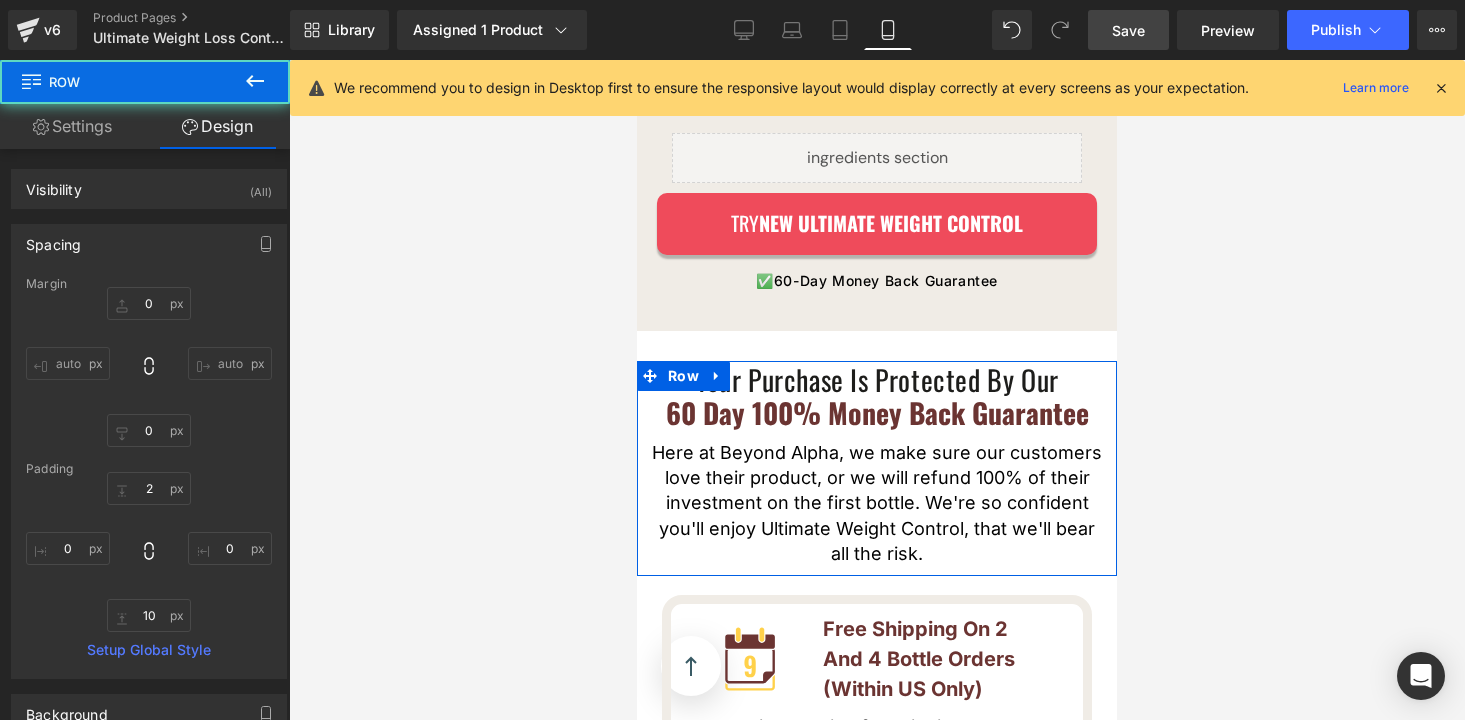 click on "Save" at bounding box center [1128, 30] 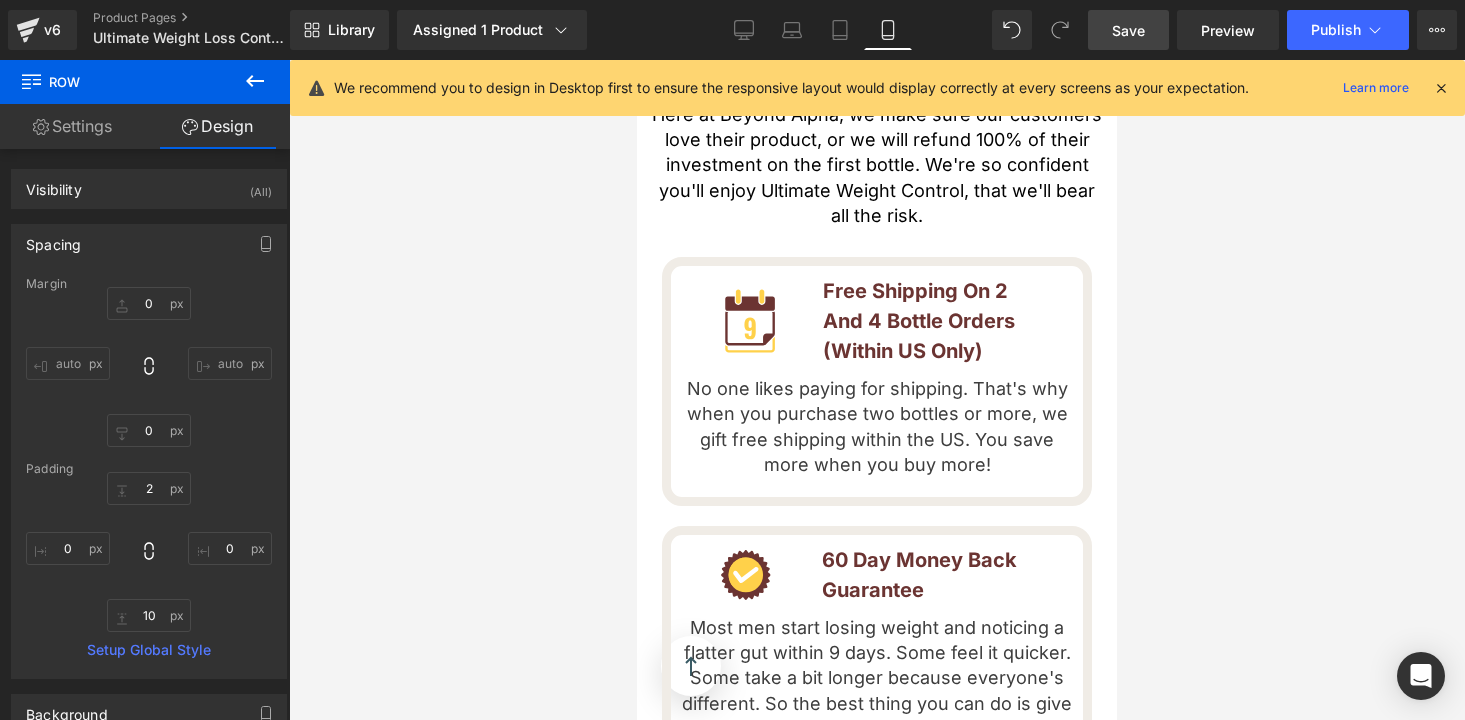 scroll, scrollTop: 4267, scrollLeft: 0, axis: vertical 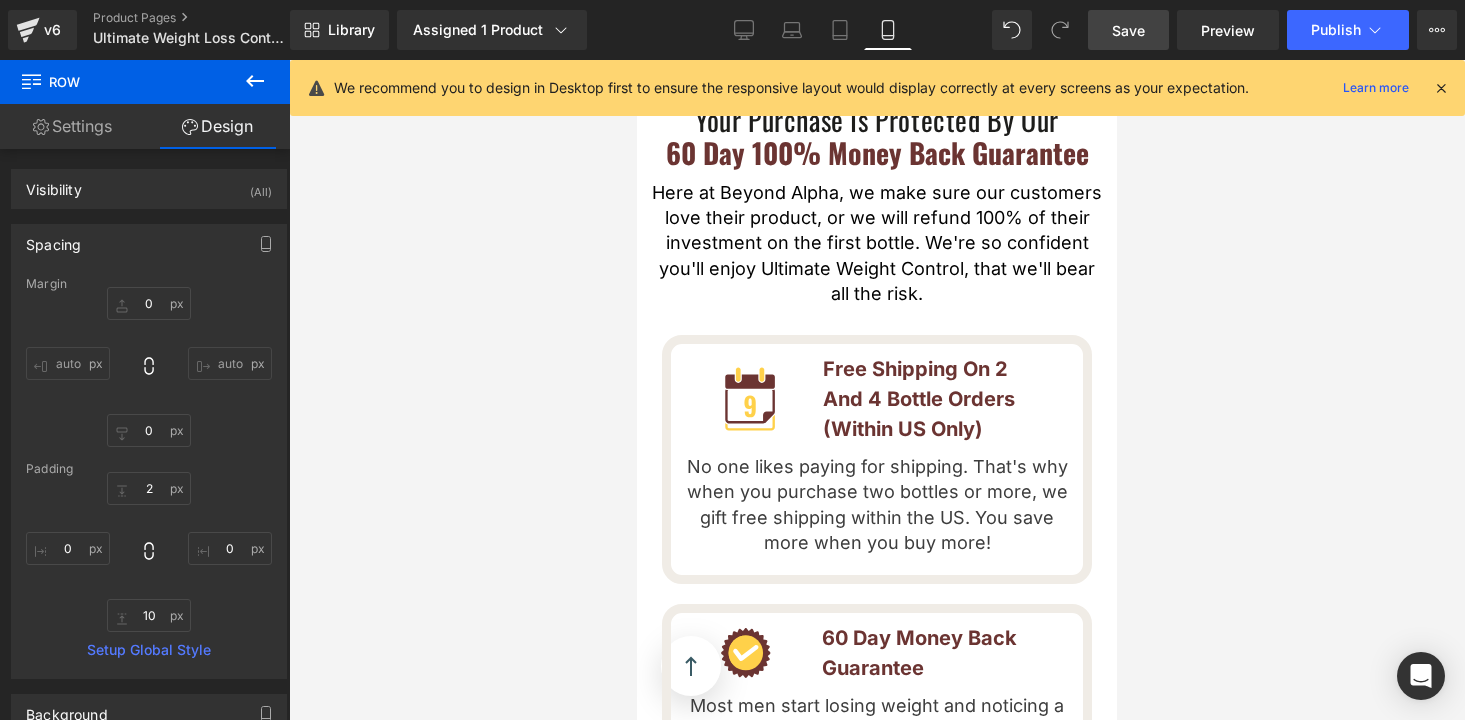 click on "Free Shipping On 2  And 4 Bottle Orders (Within US Only) Text Block" at bounding box center (940, 399) 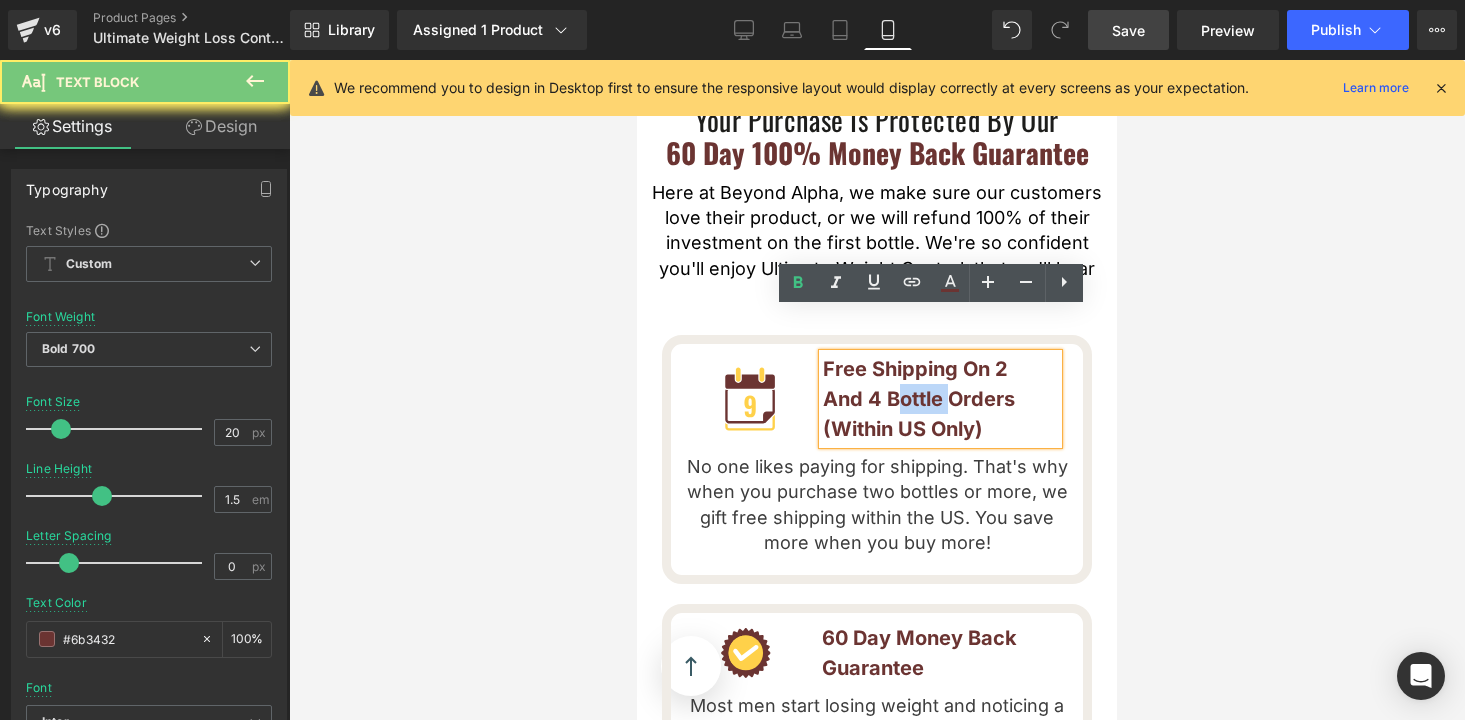 click on "And 4 Bottle Orders (Within US Only)" at bounding box center [940, 414] 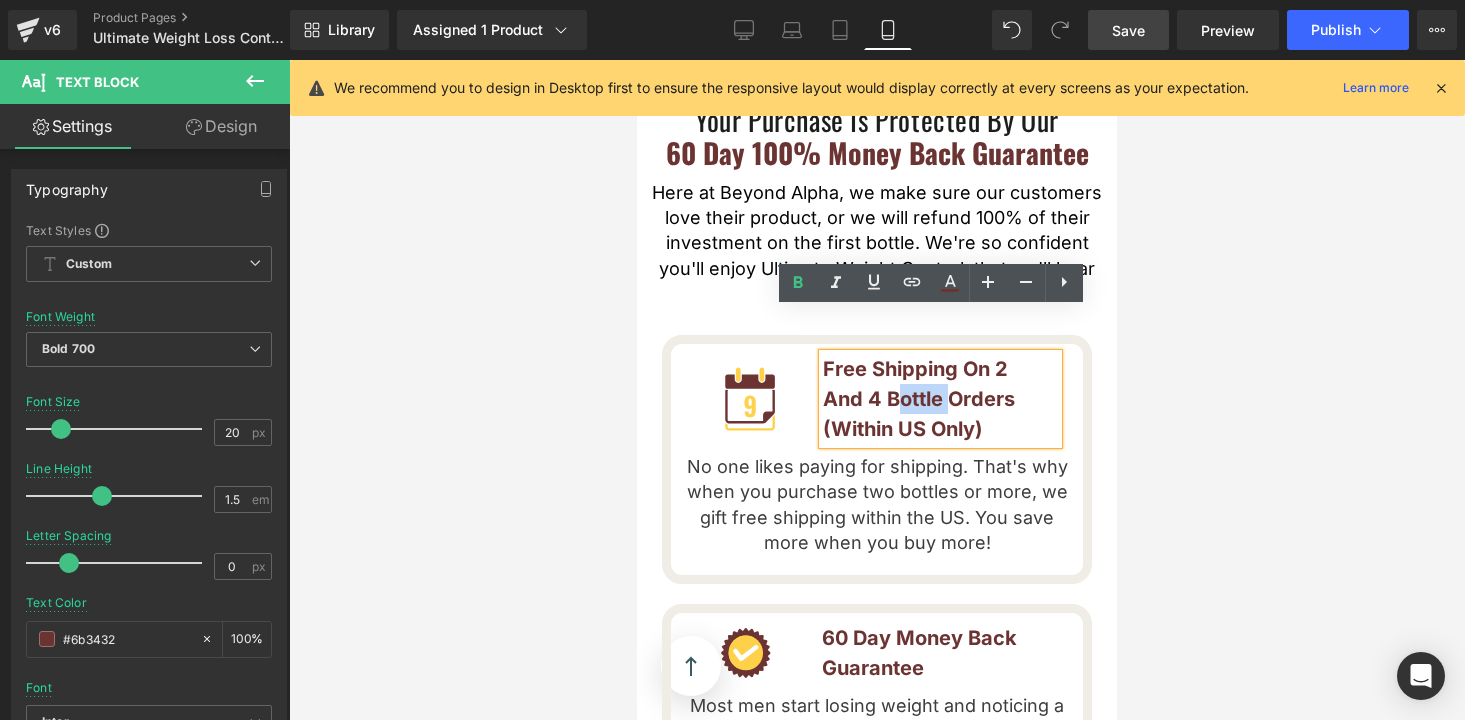 click on "And 4 Bottle Orders (Within US Only)" at bounding box center (940, 414) 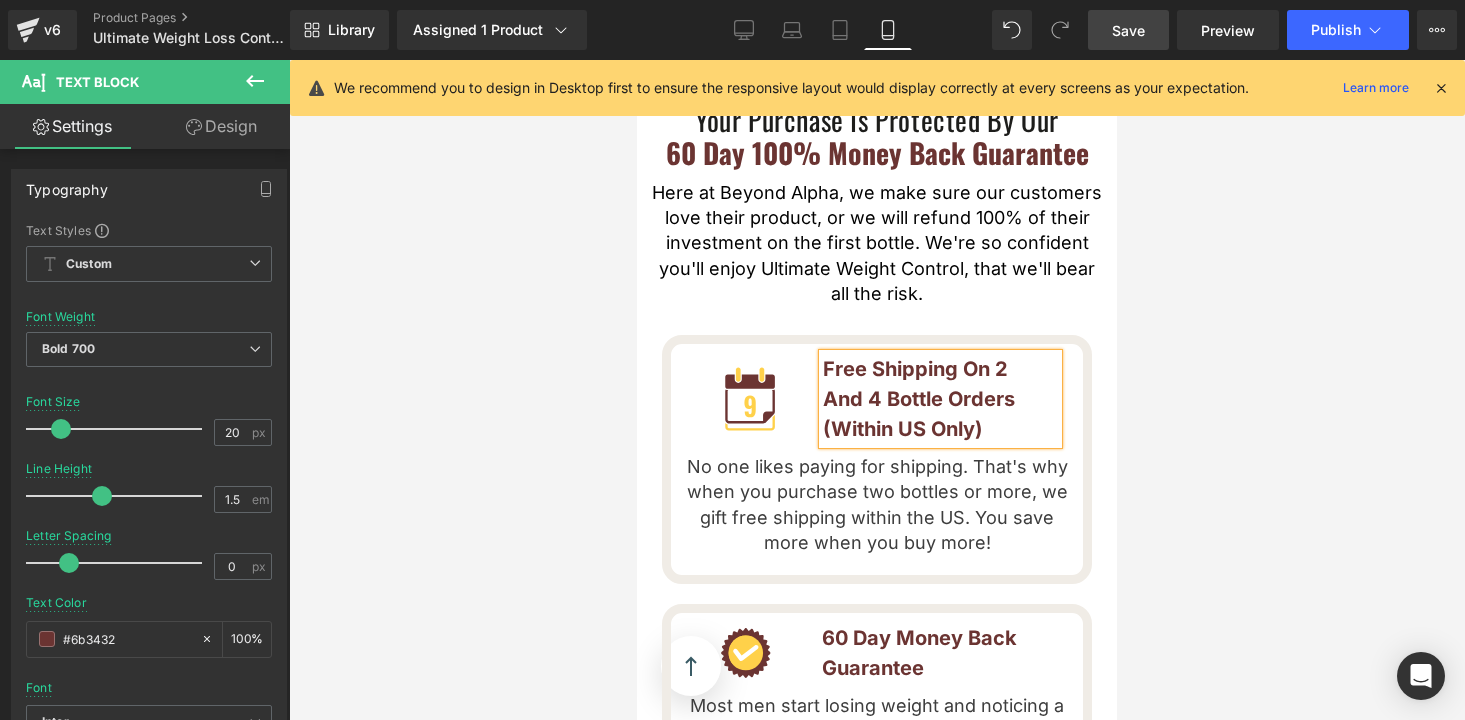 type 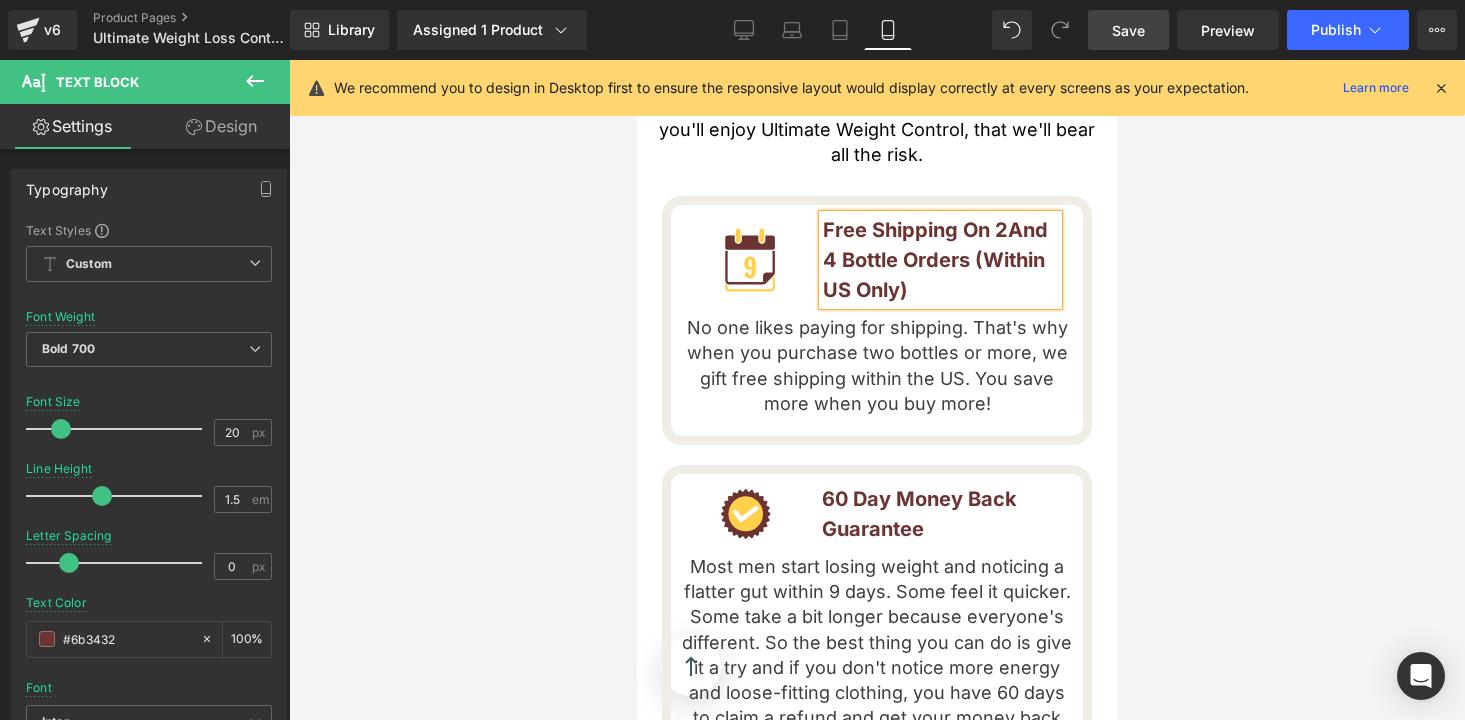 scroll, scrollTop: 4399, scrollLeft: 0, axis: vertical 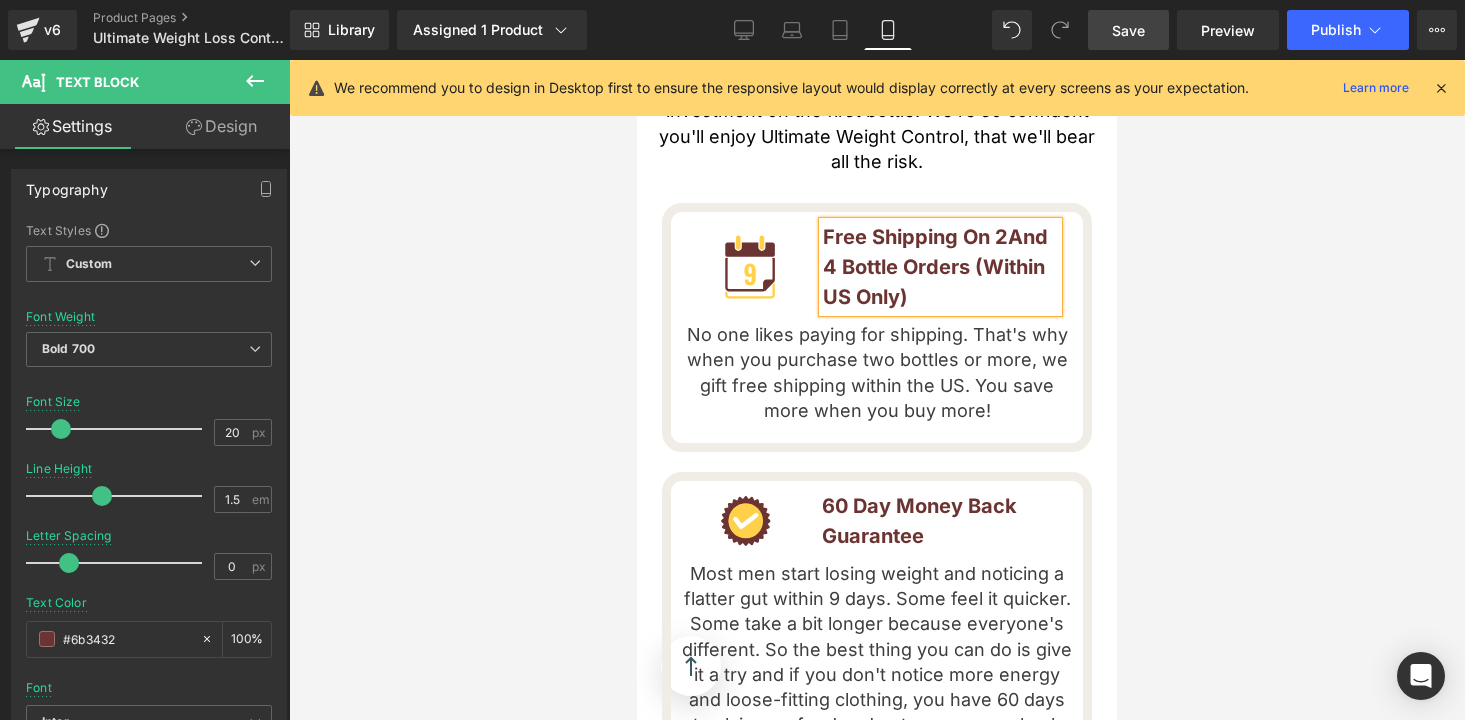 click on "Image         Free Shipping On 2  And 4 Bottle Orders (Within US Only) Text Block         Image         Free Shipping On 2  And 4 Bottle Orders (Within US Only) Text Block         Row         No one likes paying for shipping. That's why when you purchase two bottles or more, we gift free shipping within the US. You save more when you buy more! Text Block" at bounding box center [877, 322] 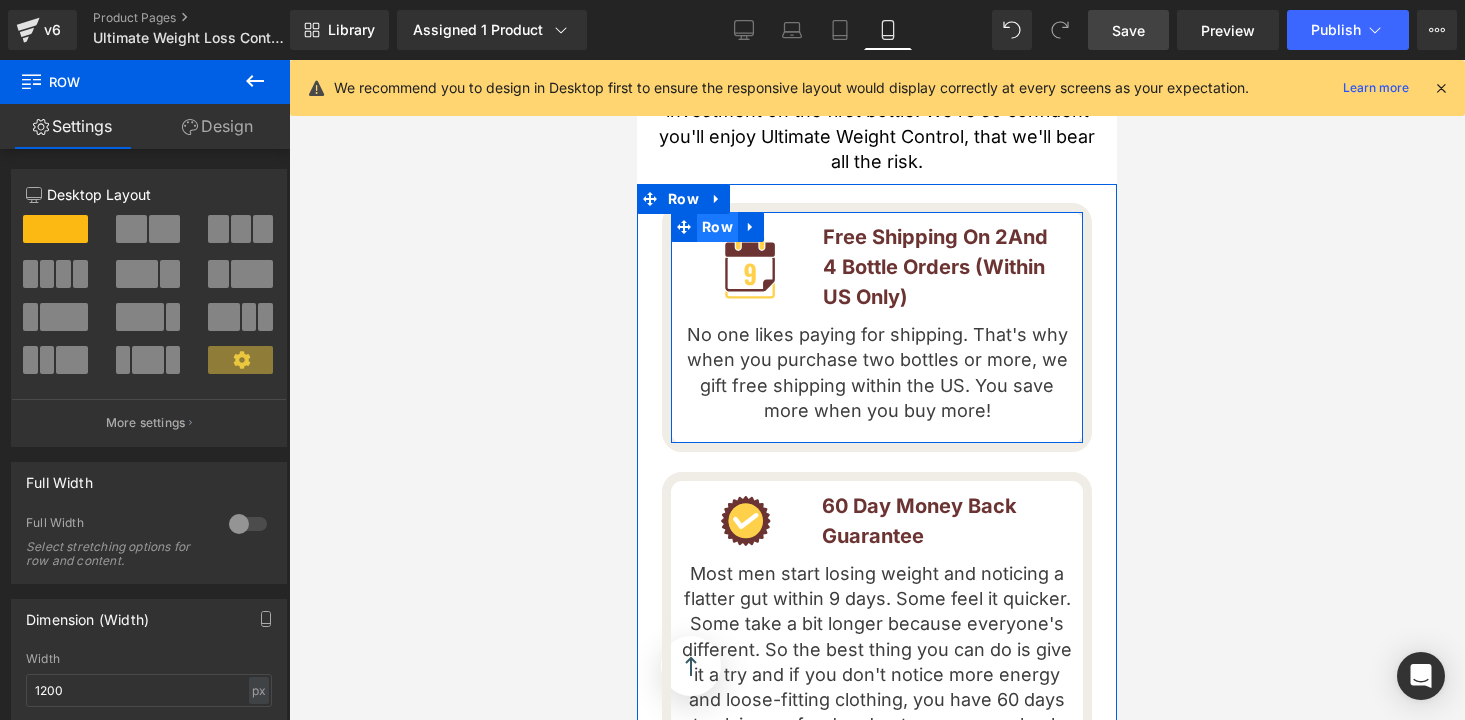 click on "Row" at bounding box center (717, 227) 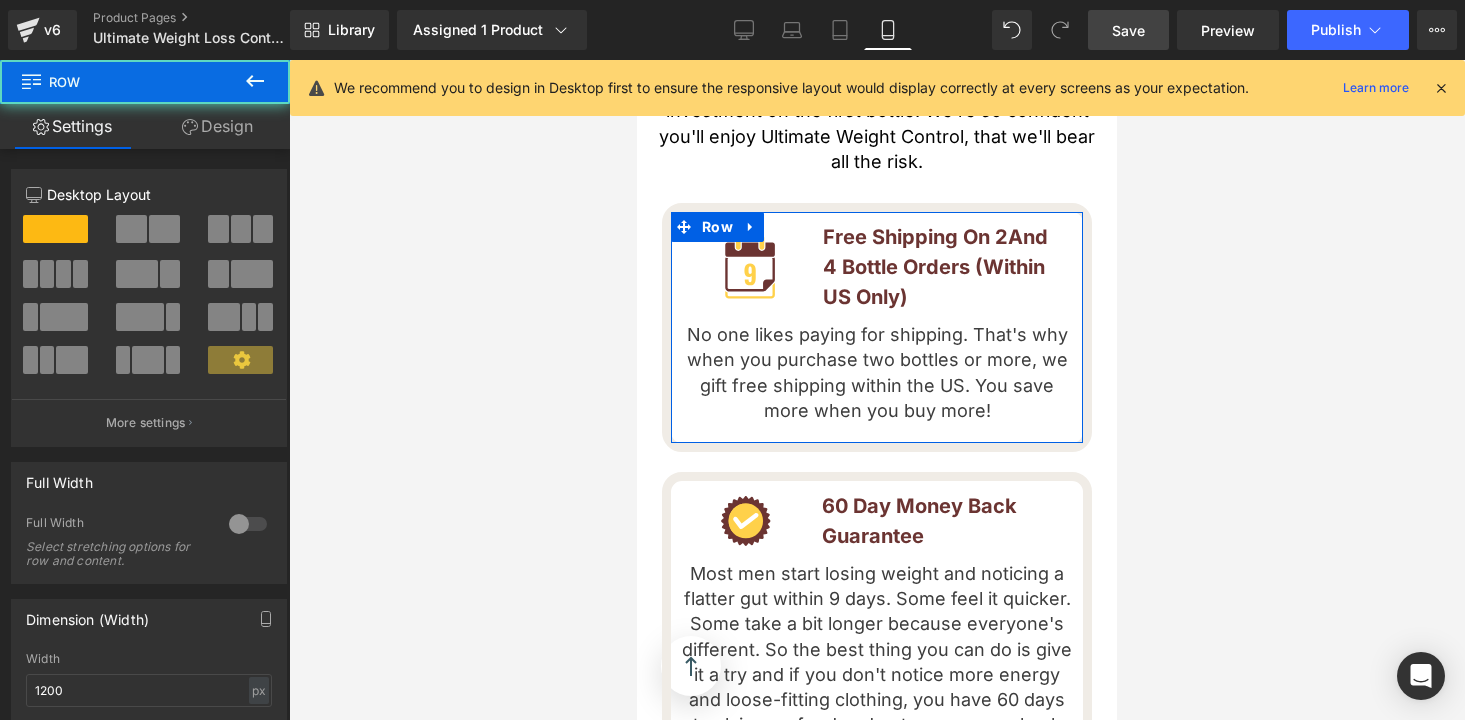 click on "Design" at bounding box center (217, 126) 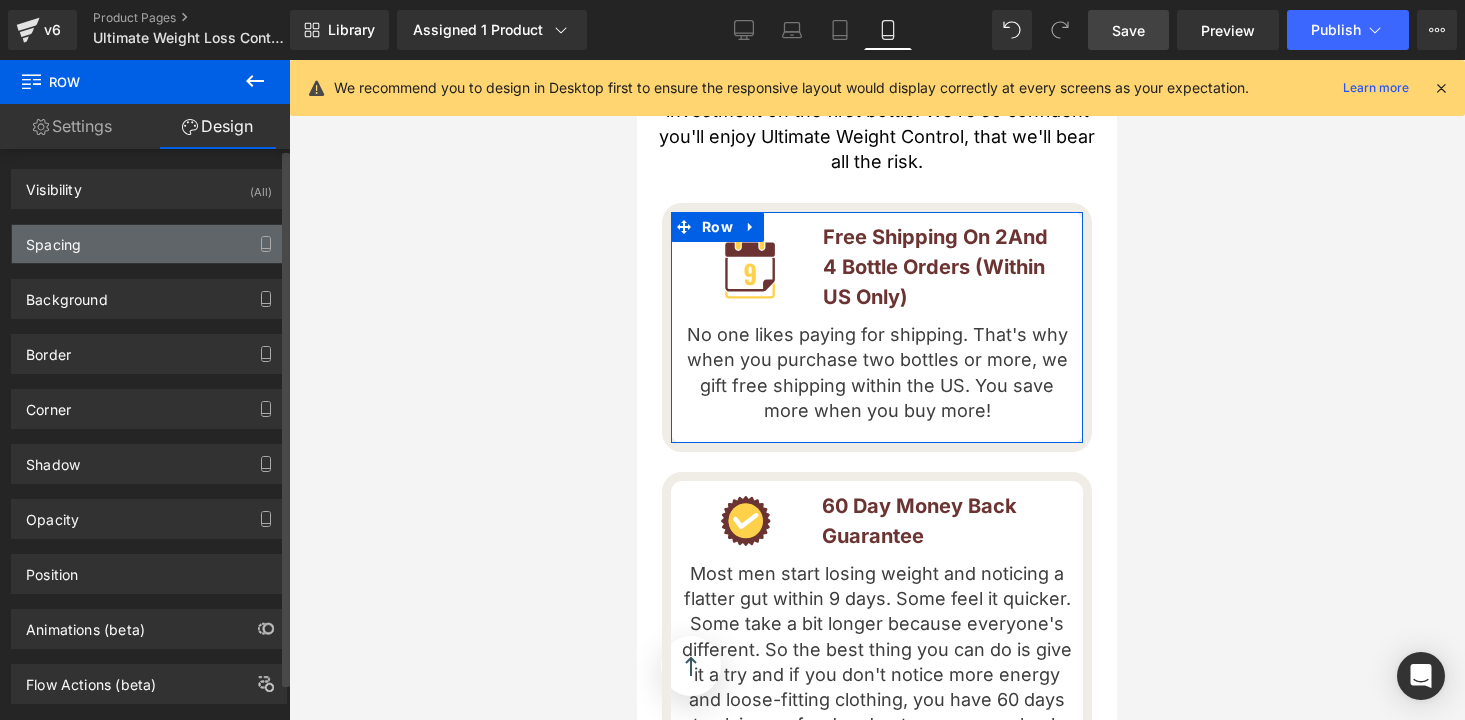 click on "Spacing" at bounding box center [149, 244] 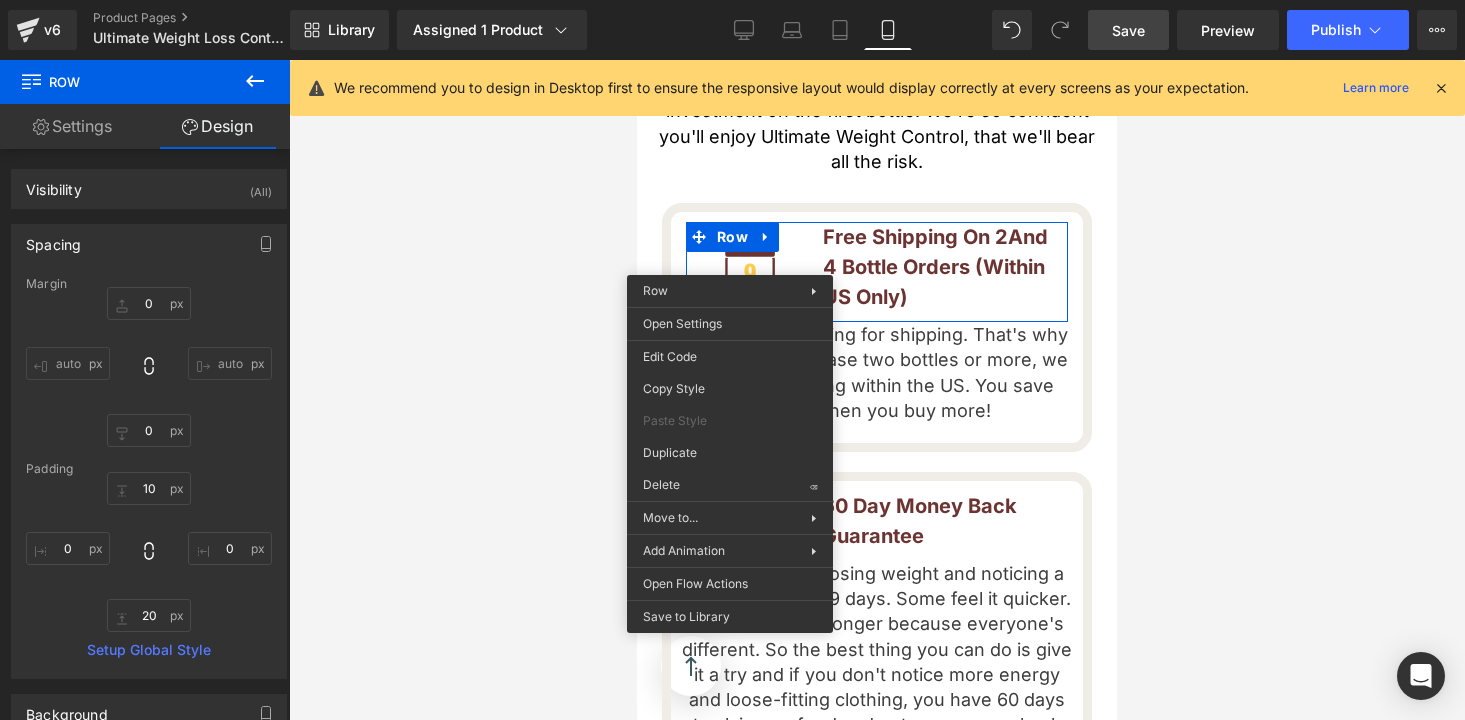 click on "No one likes paying for shipping. That's why when you purchase two bottles or more, we gift free shipping within the US. You save more when you buy more!" at bounding box center (877, 372) 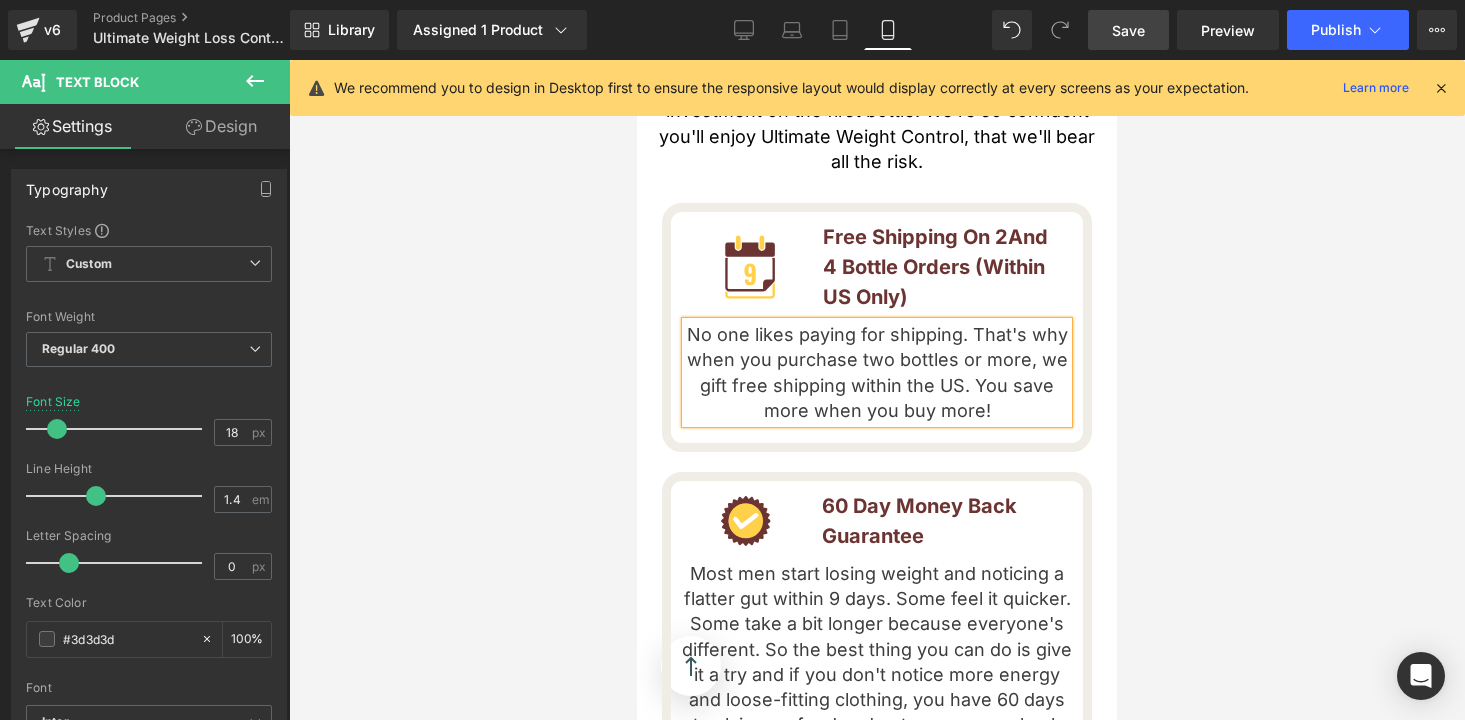 click at bounding box center (877, 390) 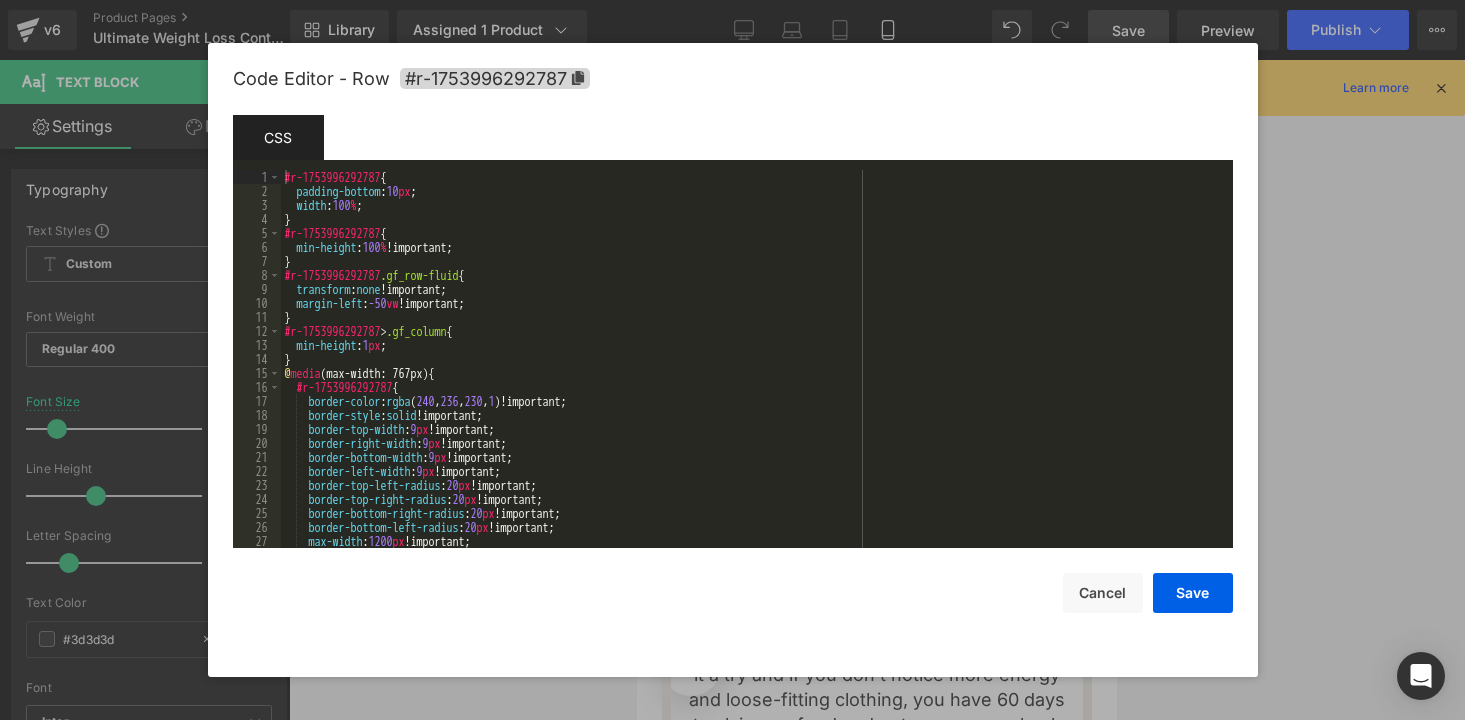 click on "Row  You are previewing how the   will restyle your page. You can not edit Elements in Preset Preview Mode.  v6 Product Pages Ultimate Weight Loss Control Product Library Assigned 1 Product  Product Preview
Ultimate Weight Control Manage assigned products Mobile Desktop Laptop Tablet Mobile Save Preview Publish Scheduled View Live Page View with current Template Save Template to Library Schedule Publish  Optimize  Publish Settings Shortcuts We recommend you to design in Desktop first to ensure the responsive layout would display correctly at every screens as your expectation. Learn more  Your page can’t be published   You've reached the maximum number of published pages on your plan  (14/999999).  You need to upgrade your plan or unpublish all your pages to get 1 publish slot.   Unpublish pages   Upgrade plan  Elements Global Style Base Row  rows, columns, layouts, div Heading  headings, titles, h1,h2,h3,h4,h5,h6 Text Block  texts, paragraphs, contents, blocks Image  Icon  icons, symbols Button" at bounding box center (732, 0) 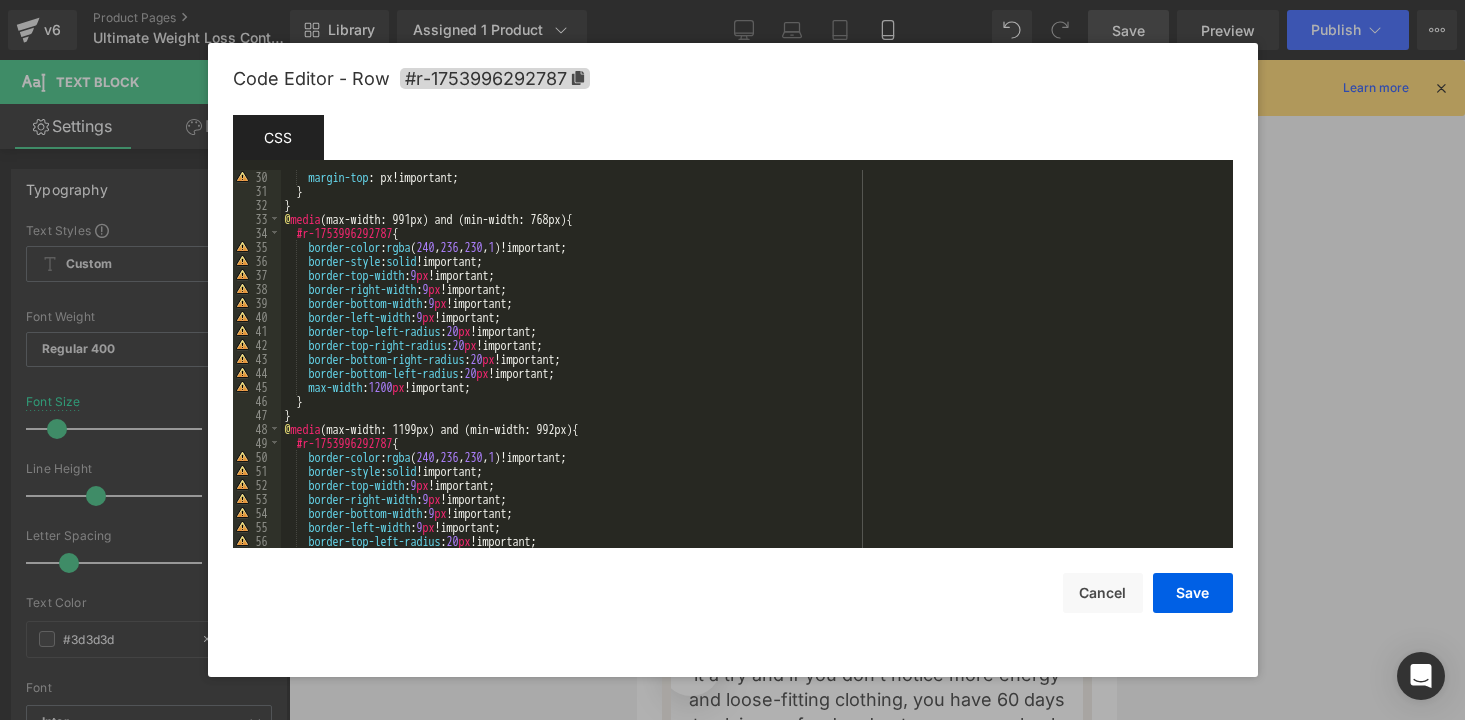 scroll, scrollTop: 421, scrollLeft: 0, axis: vertical 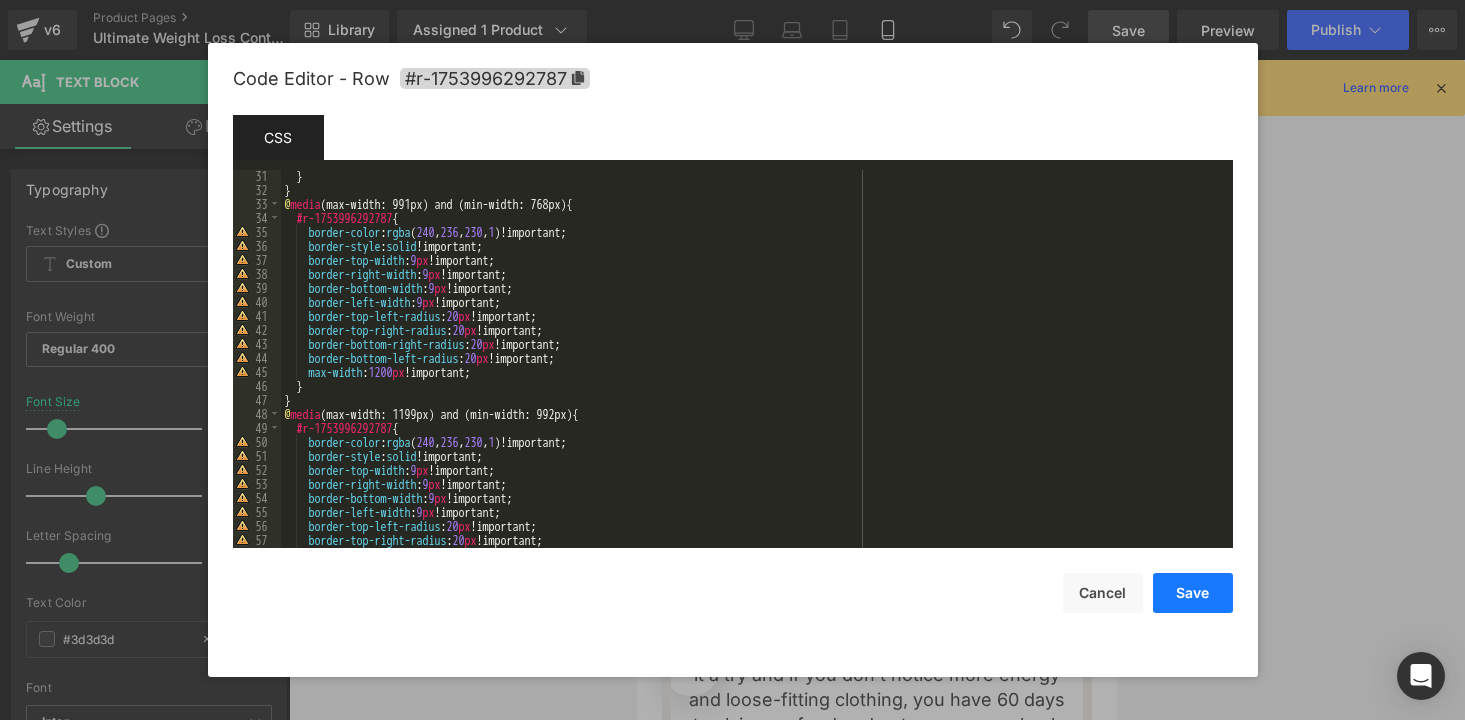 click on "Save" at bounding box center [1193, 593] 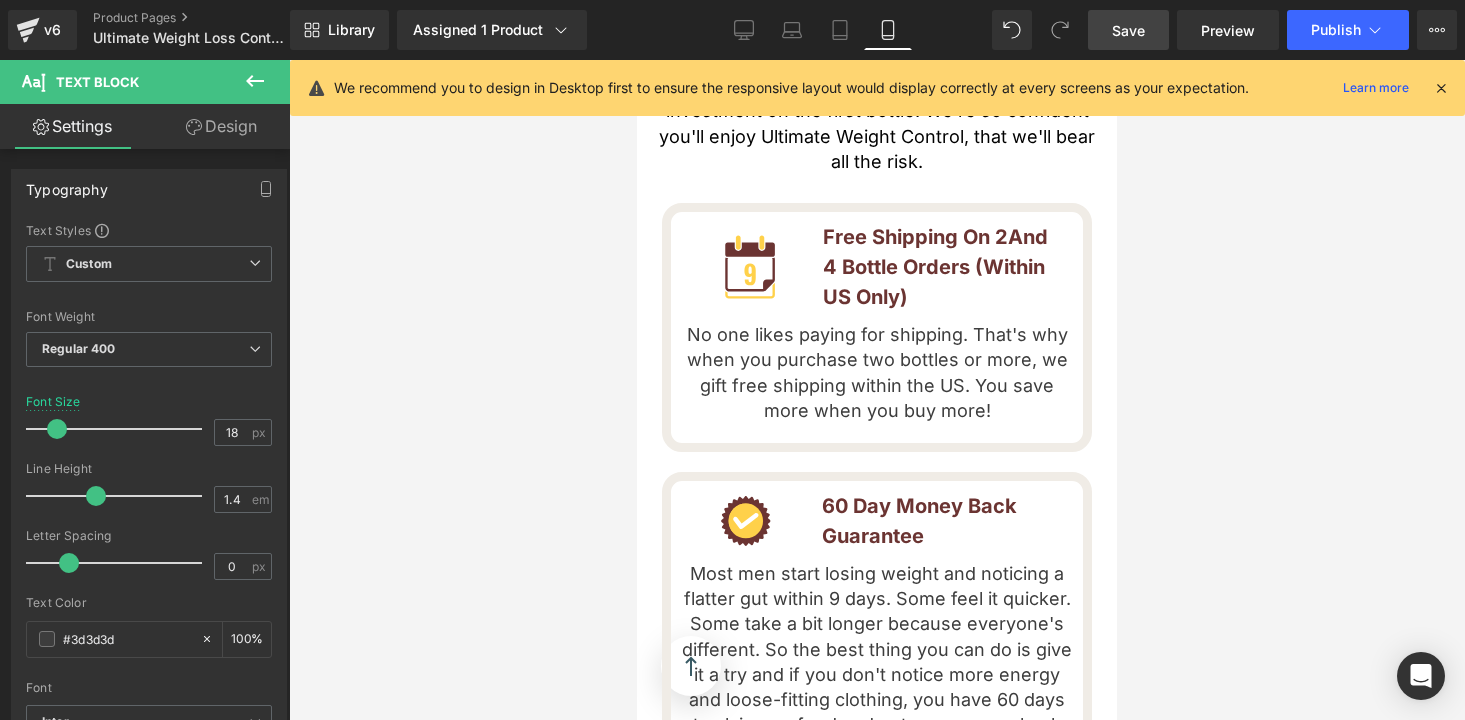 click on "Save" at bounding box center [1128, 30] 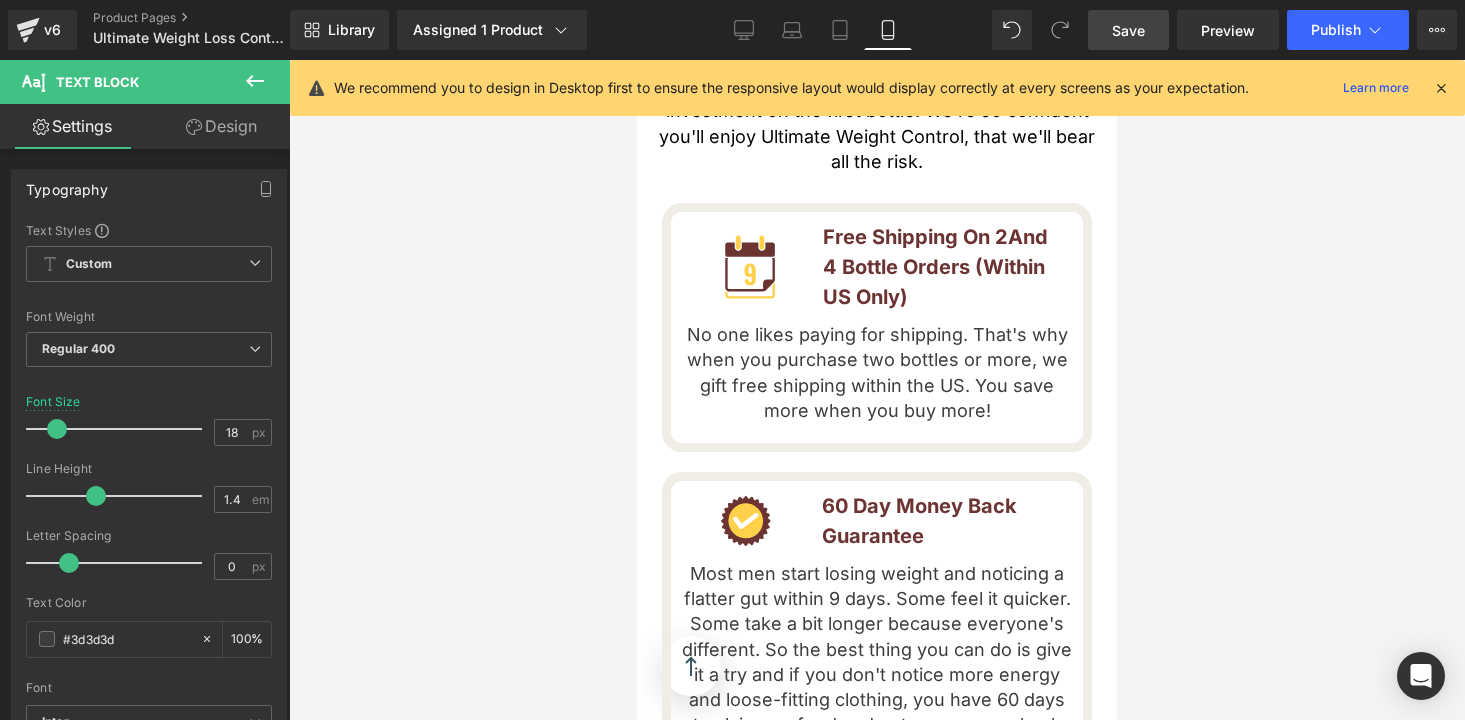 click on "Save" at bounding box center [1128, 30] 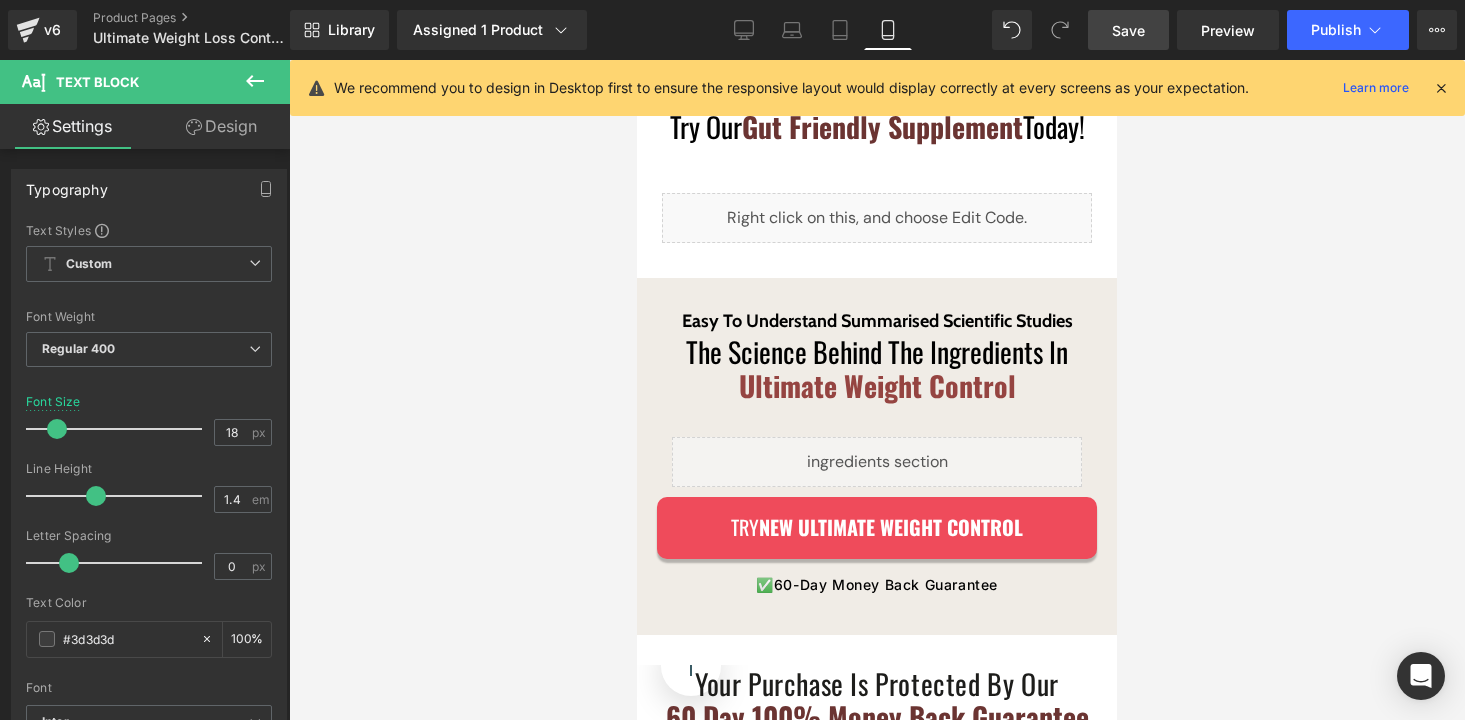 scroll, scrollTop: 3697, scrollLeft: 0, axis: vertical 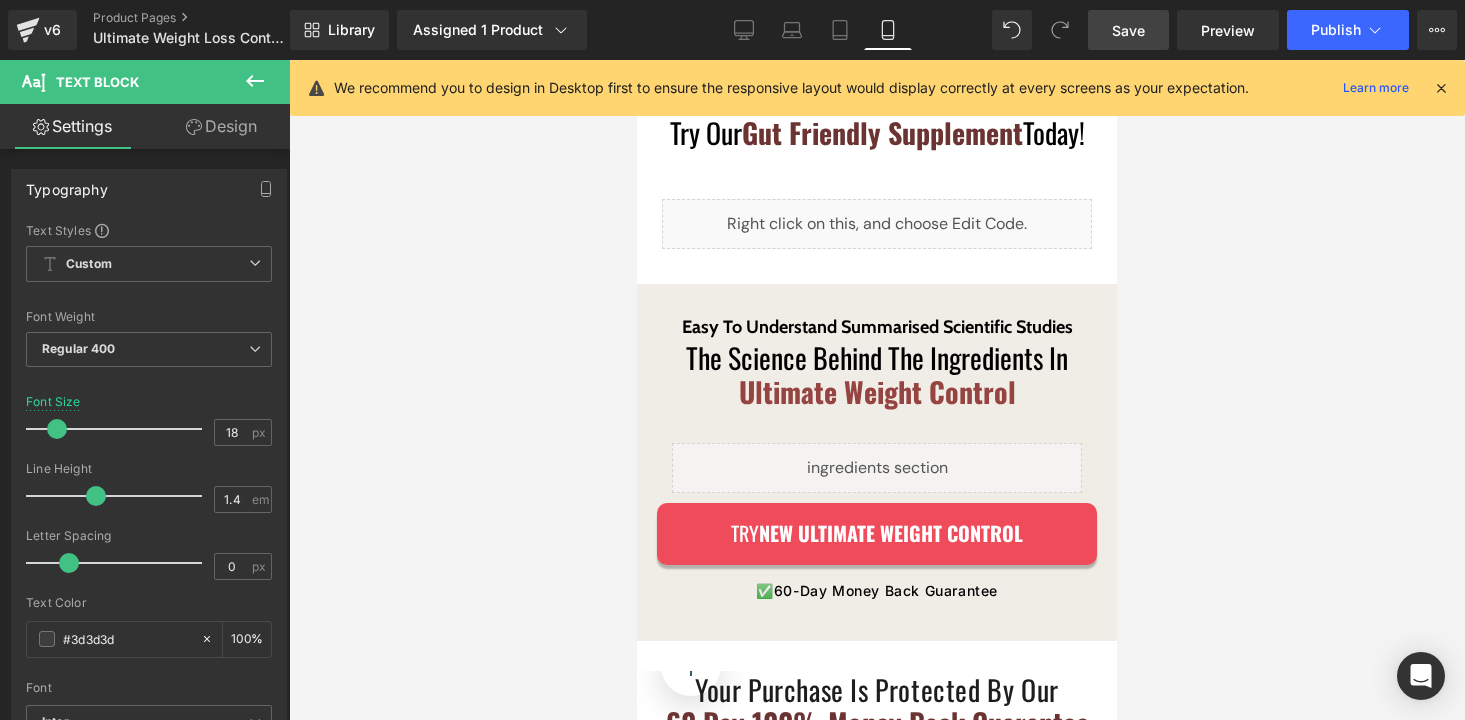 click on "Liquid" at bounding box center [877, 468] 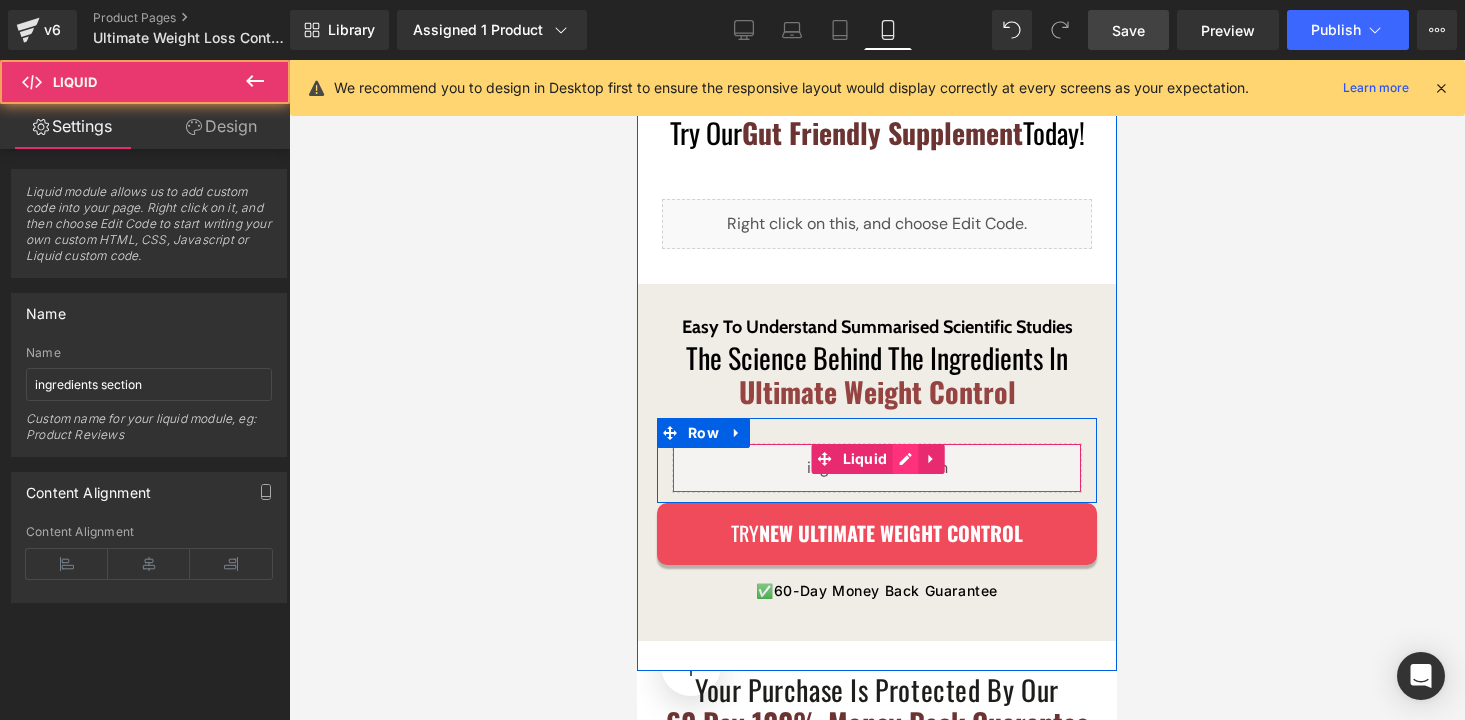 click on "Liquid" at bounding box center (877, 468) 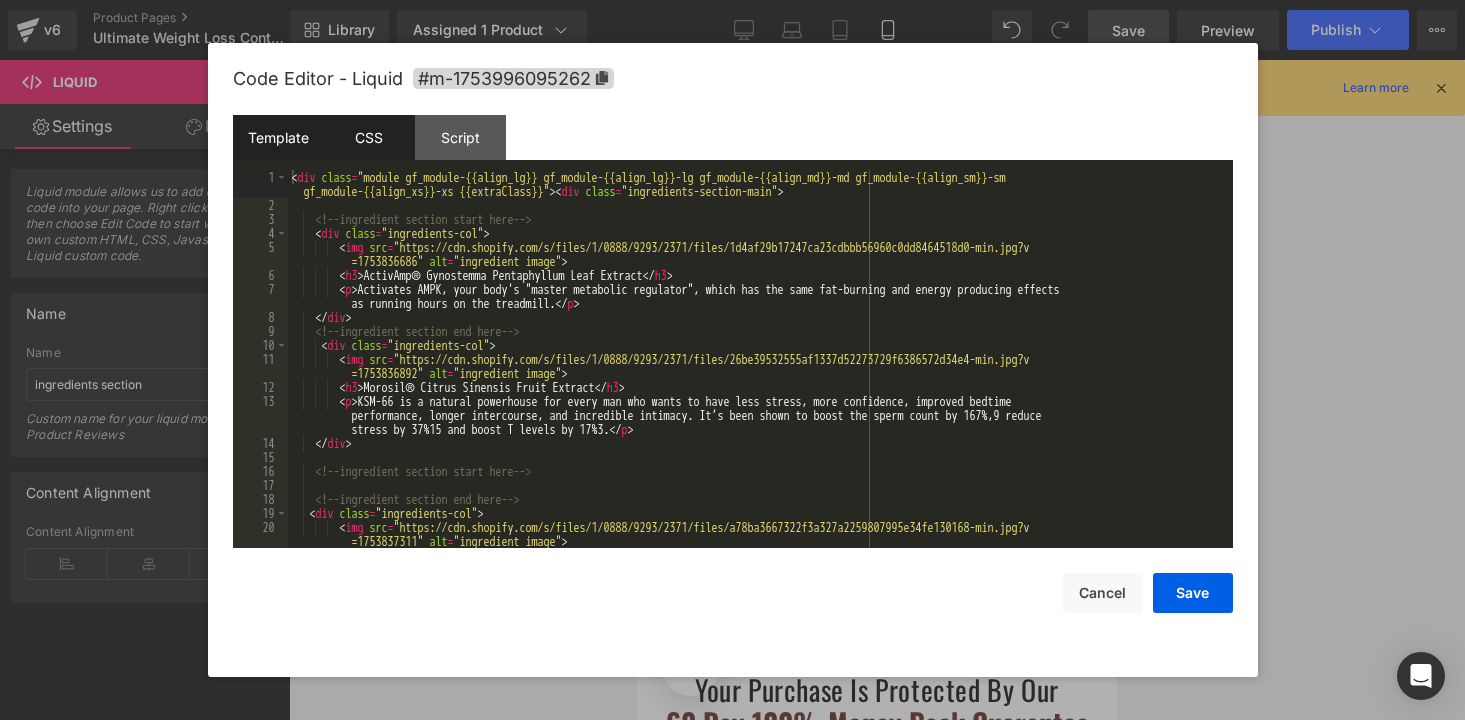 click on "CSS" at bounding box center [369, 137] 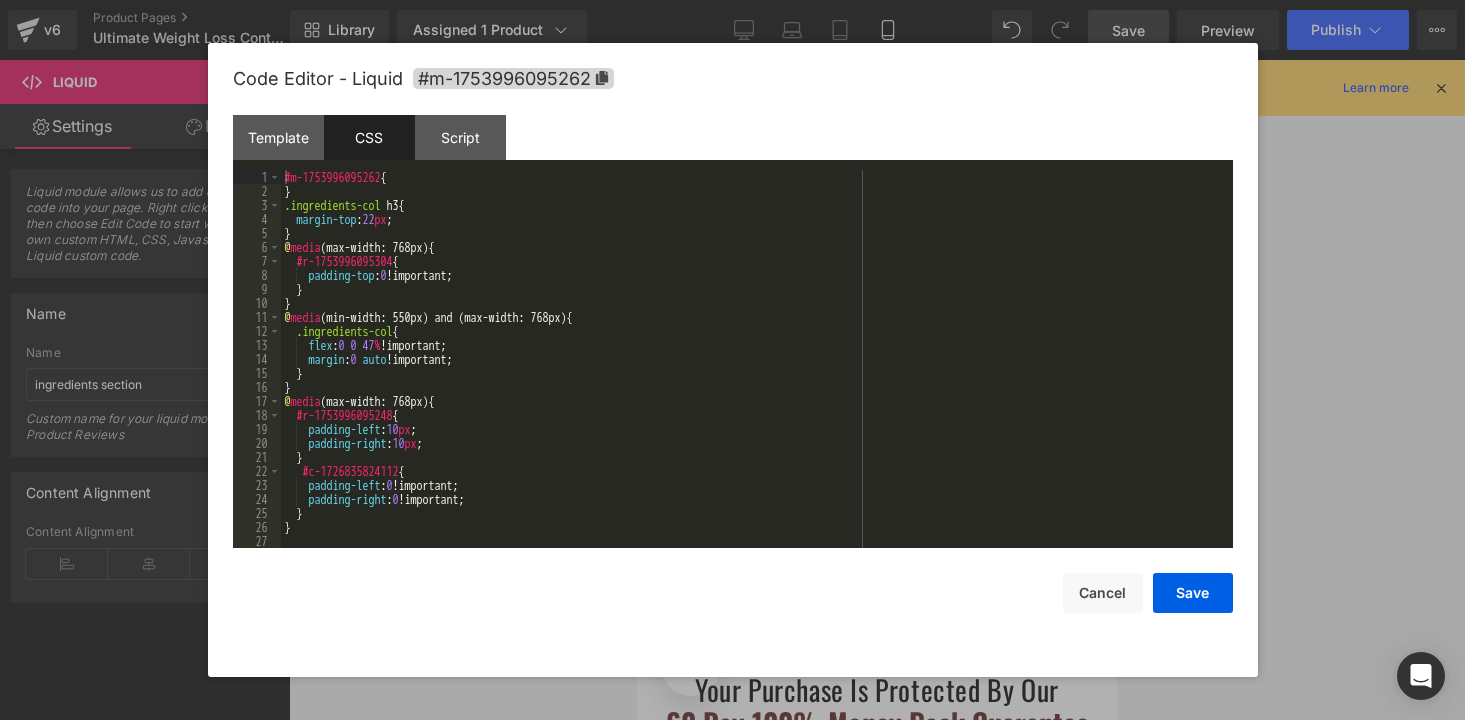 click on "#m-1753996095262 { } .ingredients-col   h3 {    margin-top :  22 px ; } @ media (max-width: 768px) {    #r-1753996095304 {       padding-top :  0  !important;    } } @ media (min-width: 550px) and (max-width: 768px) {    .ingredients-col {       flex :  0   0   47 %  !important;       margin :  0   auto  !important;    } } @ media (max-width: 768px) {    #r-1753996095248 {       padding-left :  10 px ;       padding-right :  10 px ;    }     #c-1726835824112 {       padding-left :  0  !important;       padding-right :  0  !important;    } }" at bounding box center [757, 373] 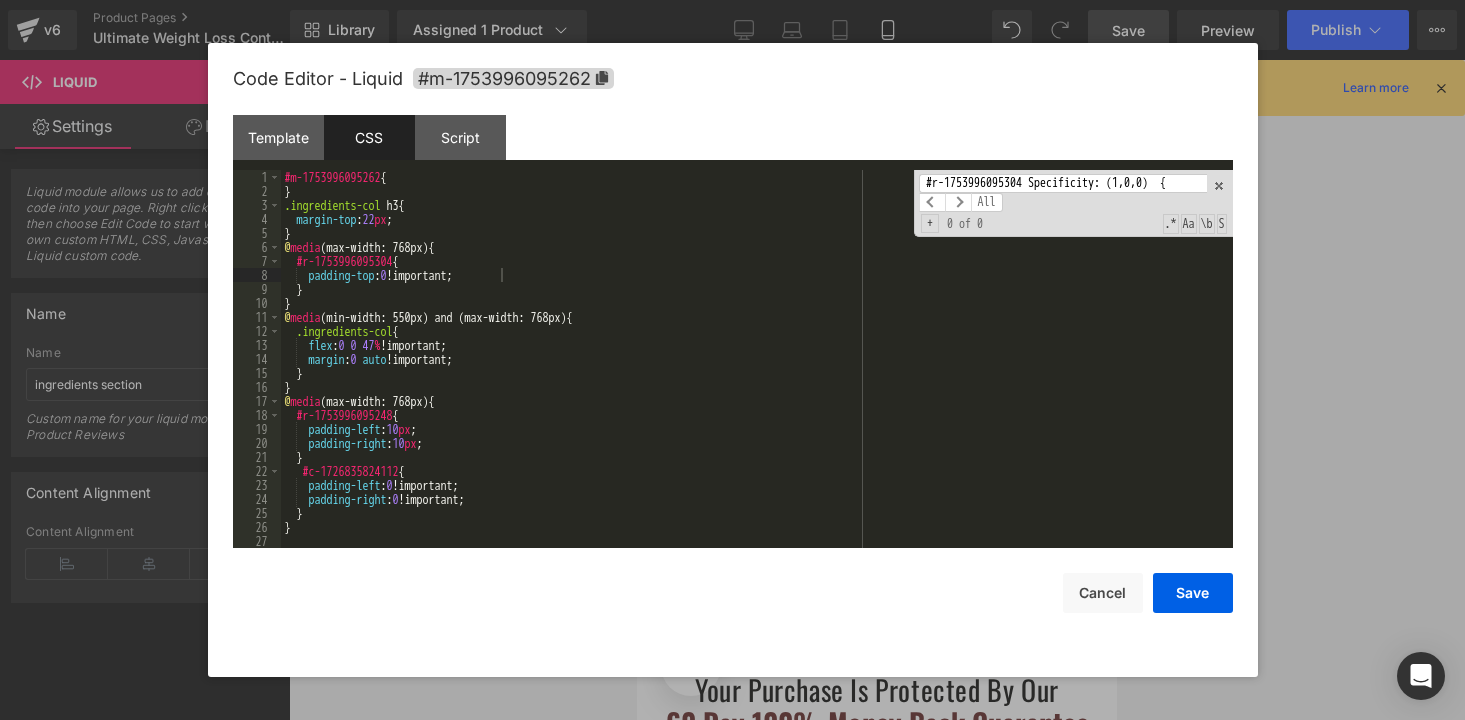 scroll, scrollTop: 0, scrollLeft: 10, axis: horizontal 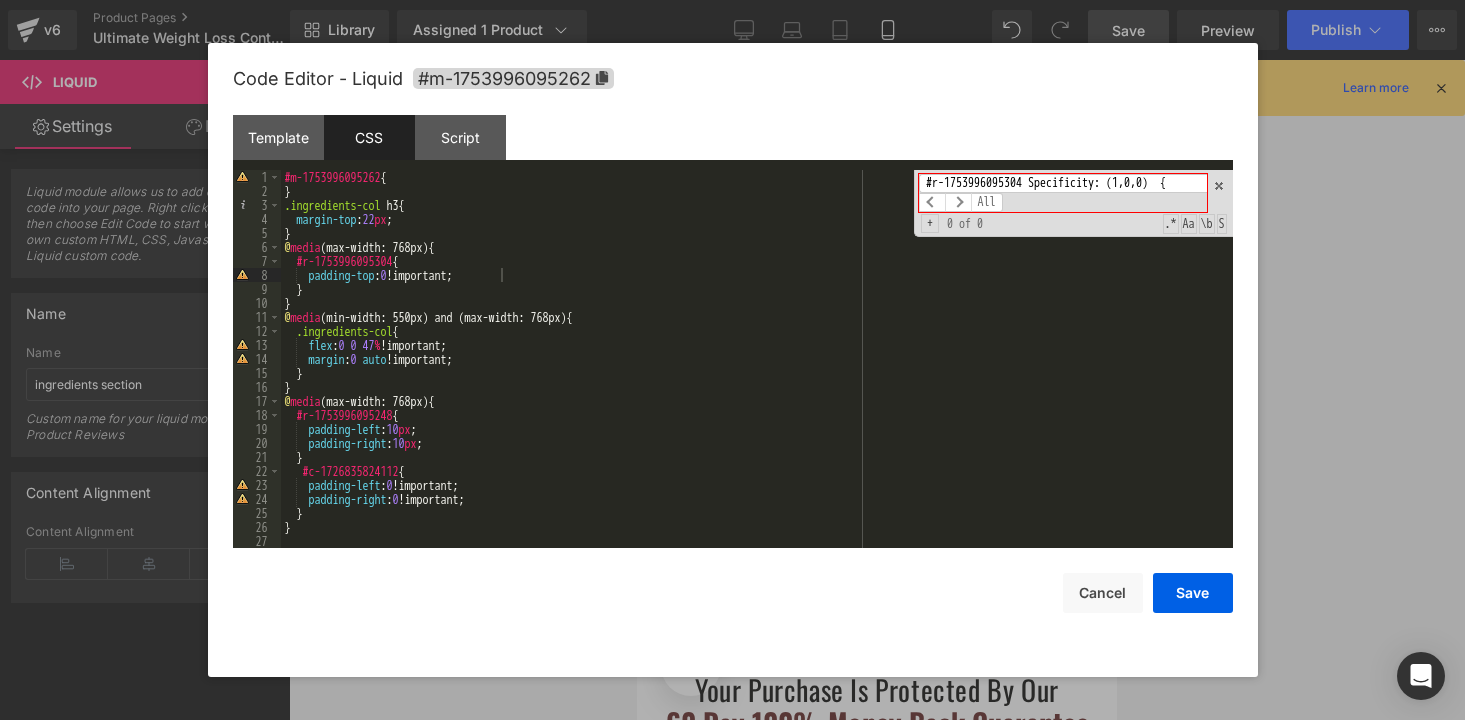 drag, startPoint x: 1032, startPoint y: 183, endPoint x: 1242, endPoint y: 185, distance: 210.00952 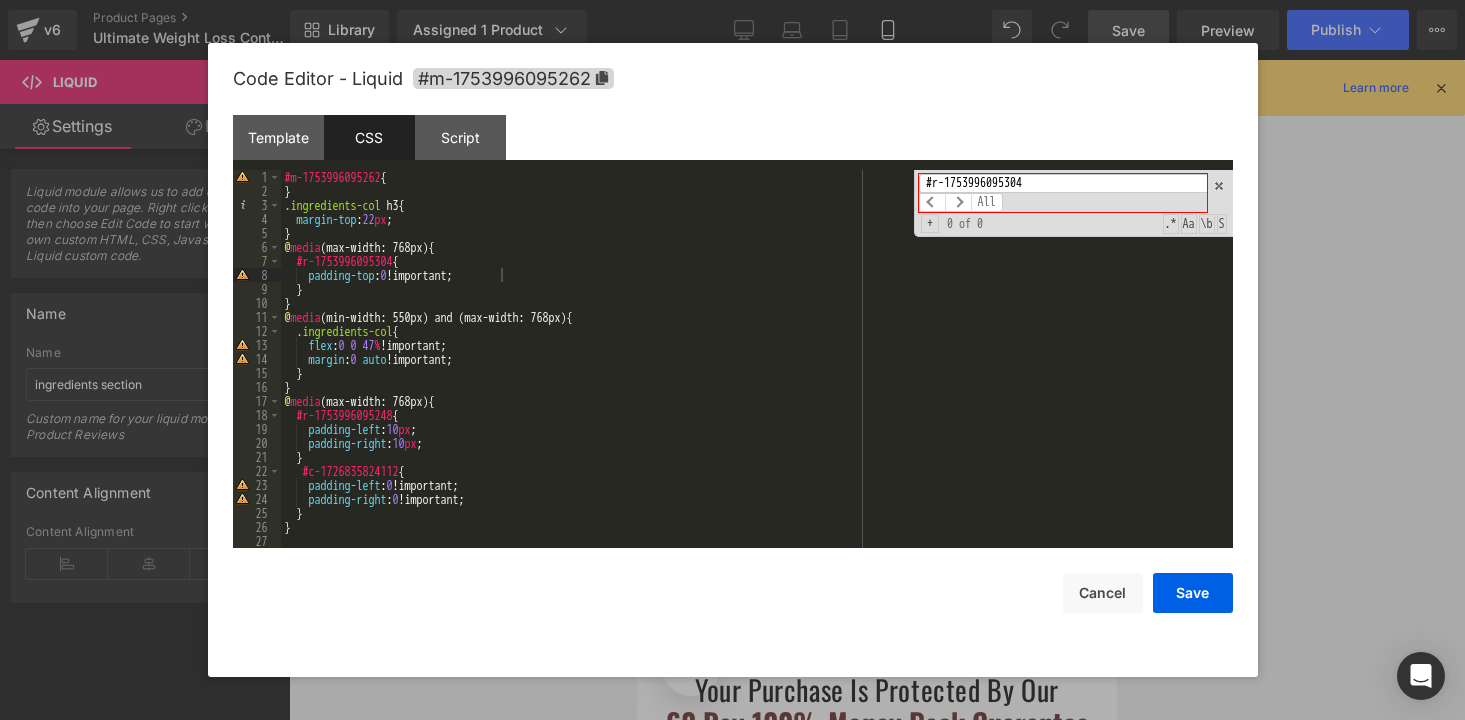 scroll, scrollTop: 0, scrollLeft: 0, axis: both 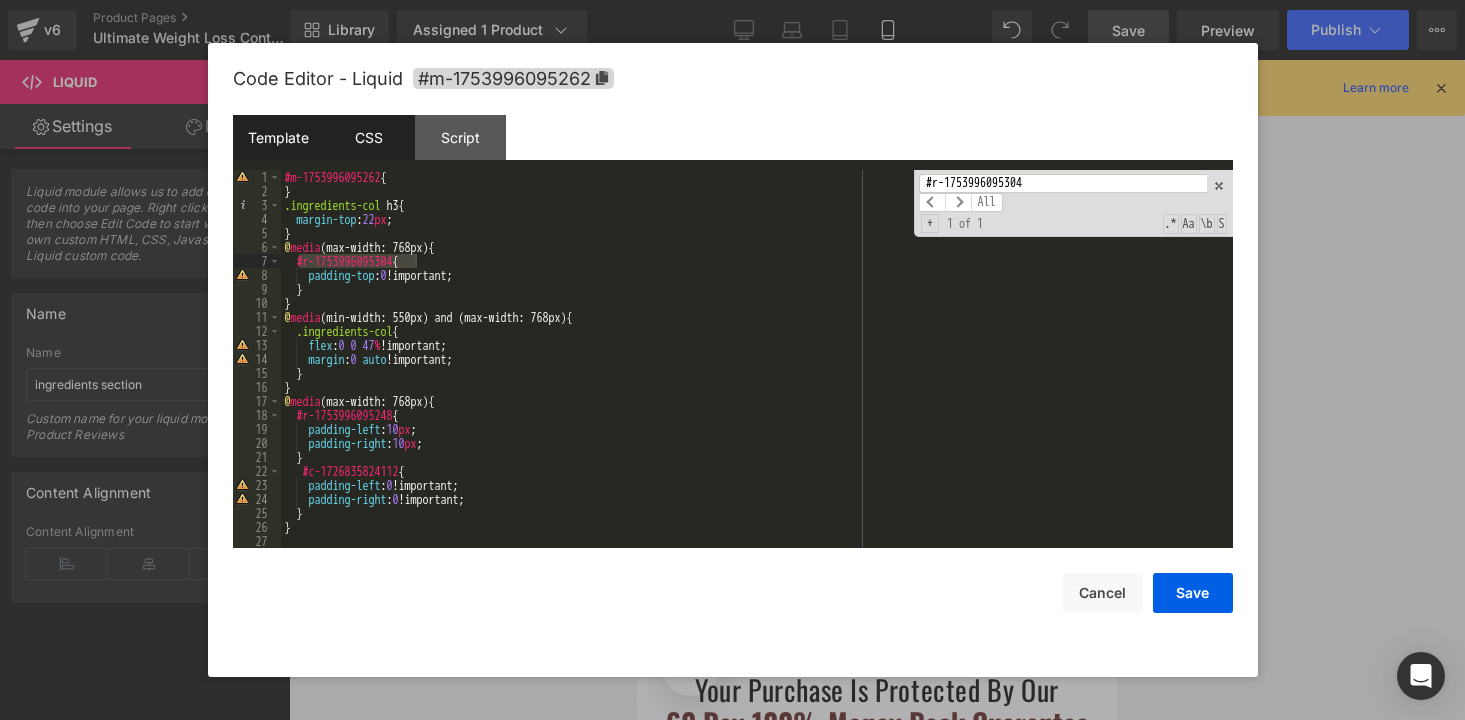 type on "#r-1753996095304" 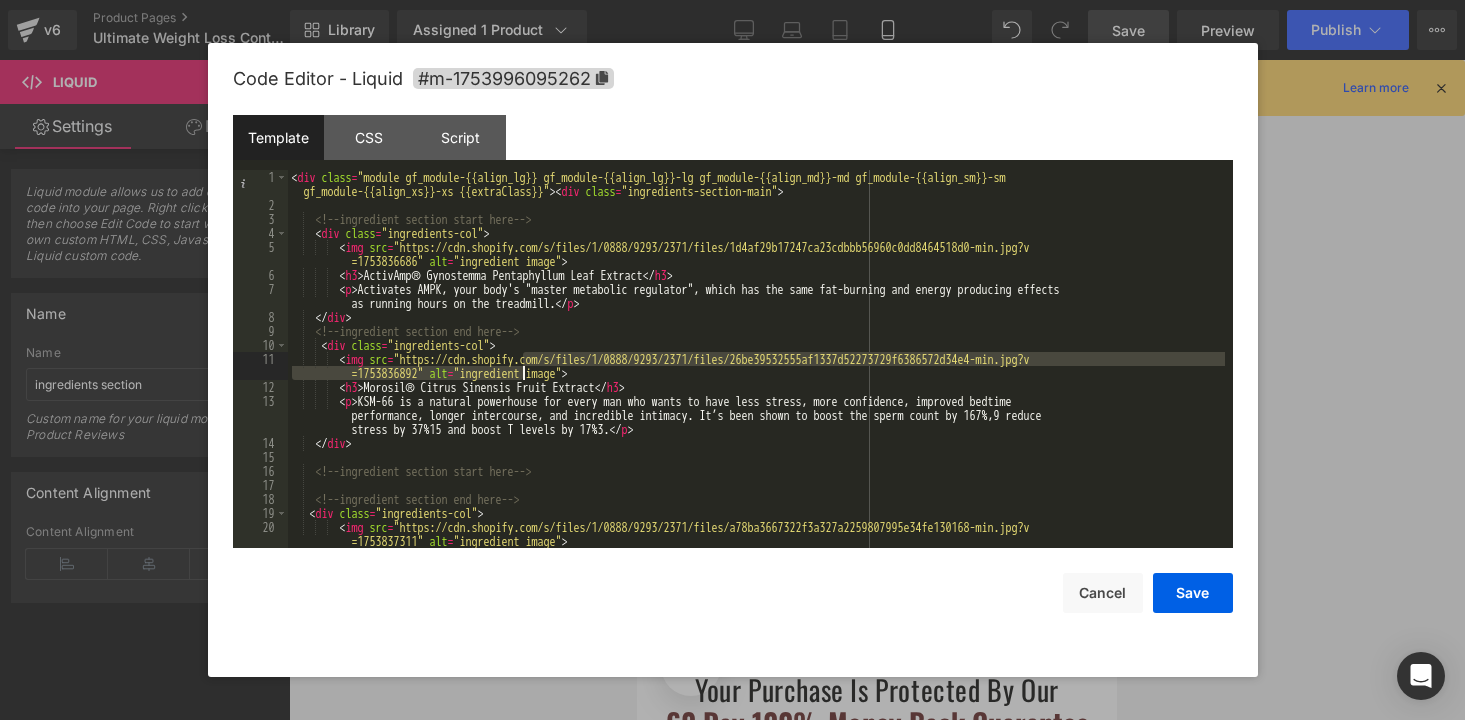 click on "< div   class = "module gf_module-{{align_lg}} gf_module-{{align_lg}}-lg gf_module-{{align_md}}-md gf_module-{{align_sm}}-sm     gf_module-{{align_xs}}-xs {{extraClass}}" > < div   class = "ingredients-section-main" >       <!--     ingredient section start here  -->       < div   class = "ingredients-col" >             < img   src = "https://cdn.shopify.com/s/files/1/0888/9293/2371/files/1d4af29b17247ca23cdbbb56960c0dd8464518d0-min.jpg?v            =1753836686"   alt = "ingredient image" >             < h3 > ActivAmp® Gynostemma Pentaphyllum Leaf Extract </ h3 >             < p > Activates AMPK, your body's "master metabolic regulator", which has the same fat-burning and energy producing effects             as running hours on the treadmill. </ p >       </ div >       <!--     ingredient section end here  -->         < div   class = "ingredients-col" >             < img   src = "https://cdn.shopify.com/s/files/1/0888/9293/2371/files/26be39532555af1337d52273729f6386572d34e4-min.jpg?v" at bounding box center (756, 380) 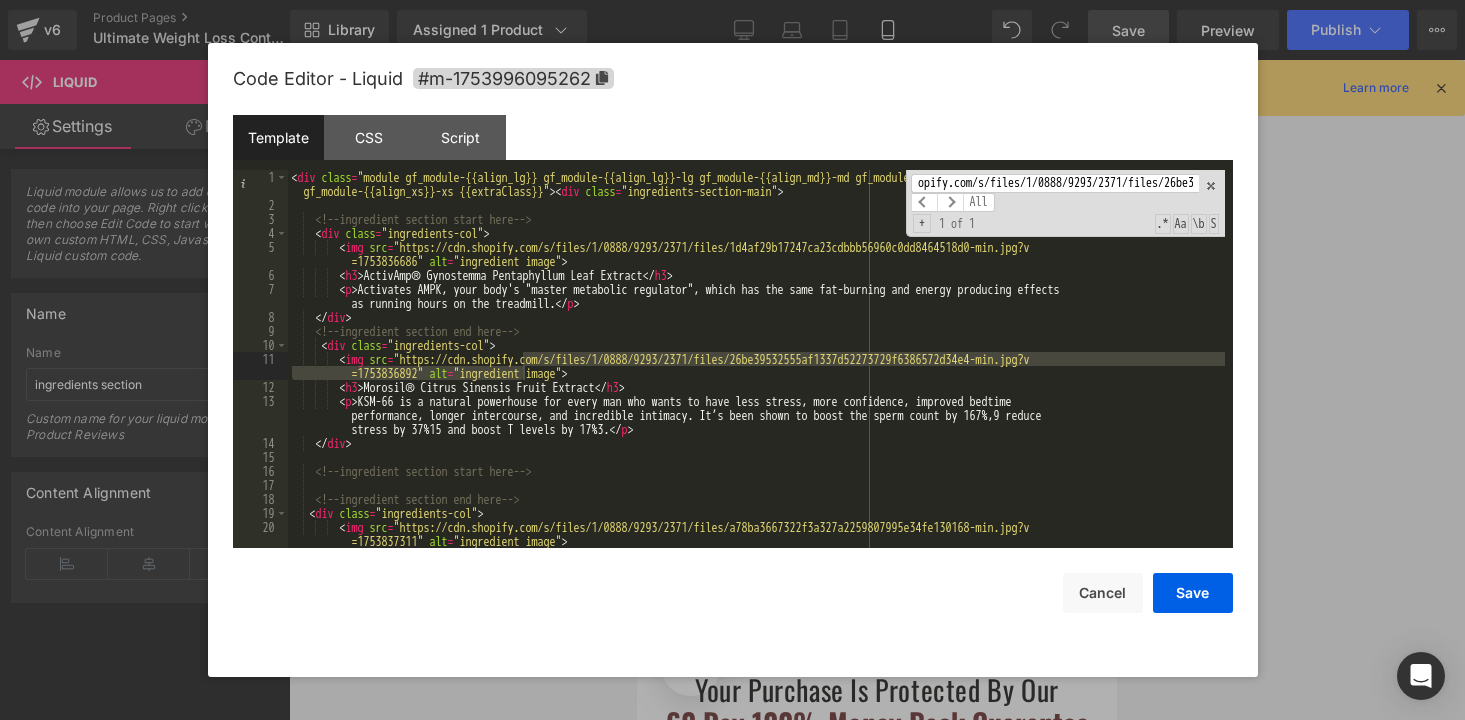 scroll, scrollTop: 0, scrollLeft: 538, axis: horizontal 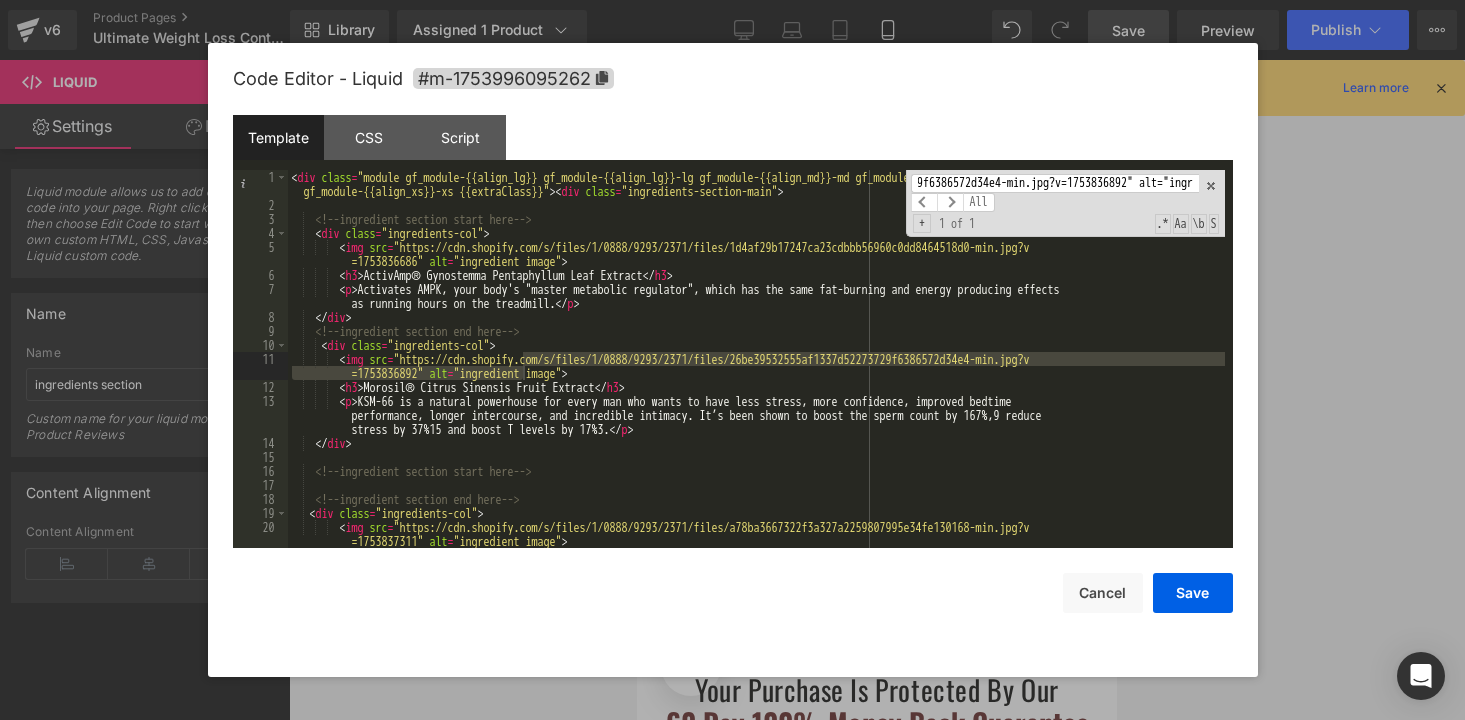 type on "#r-1753996095304" 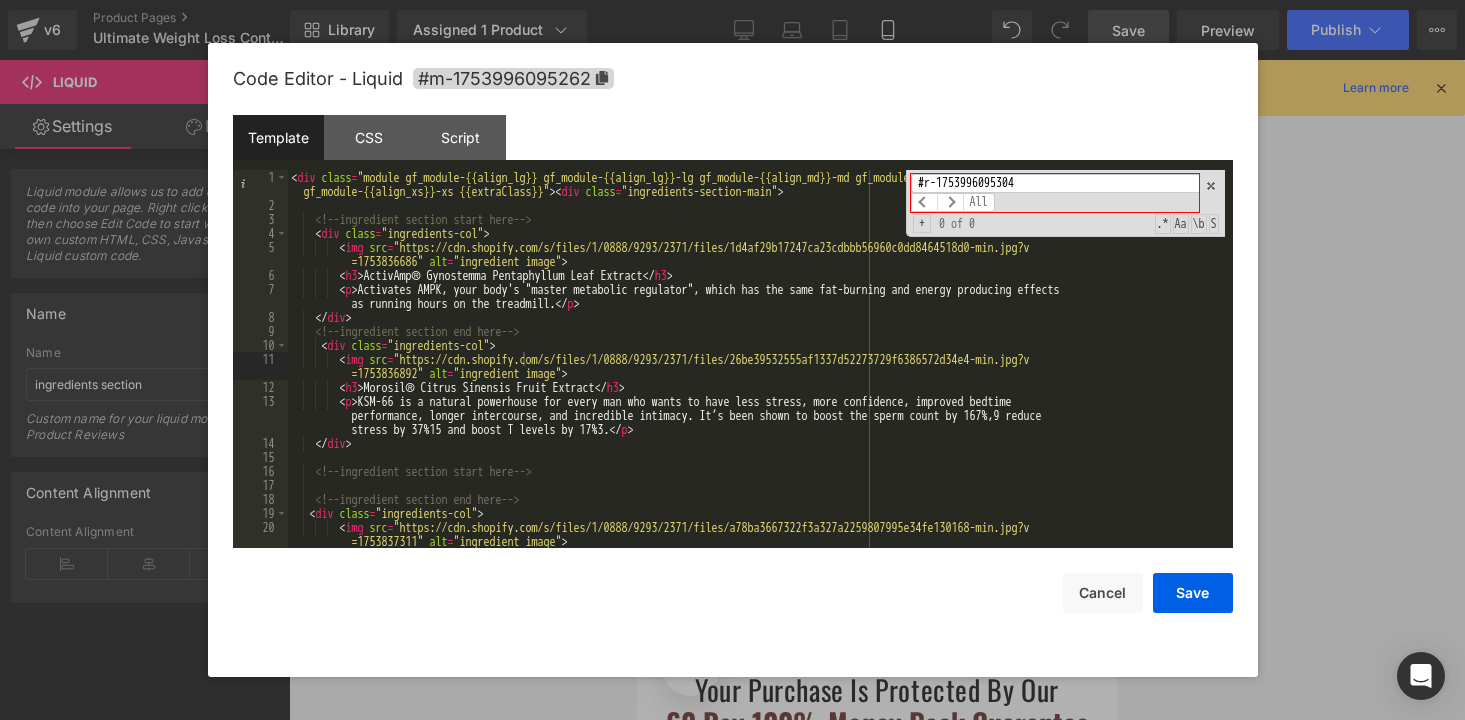 scroll, scrollTop: 0, scrollLeft: 0, axis: both 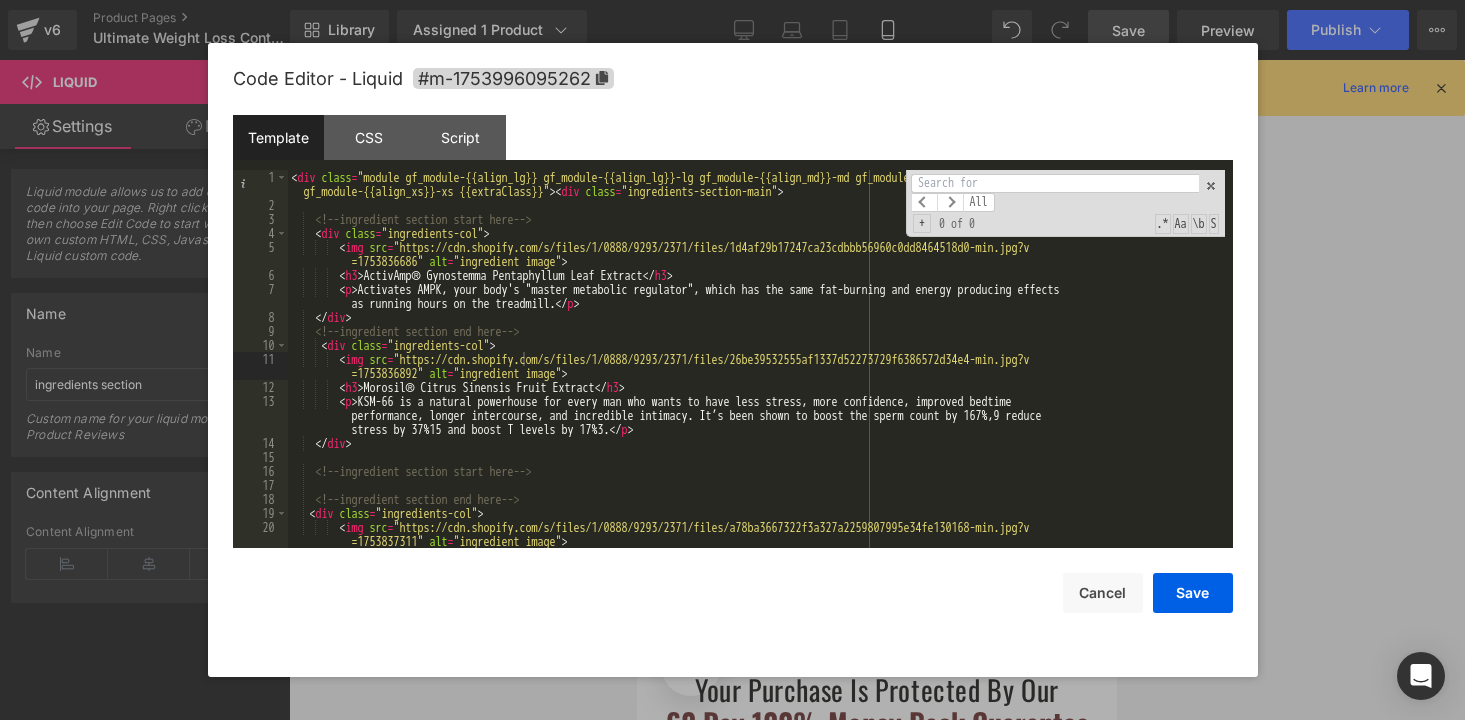 type 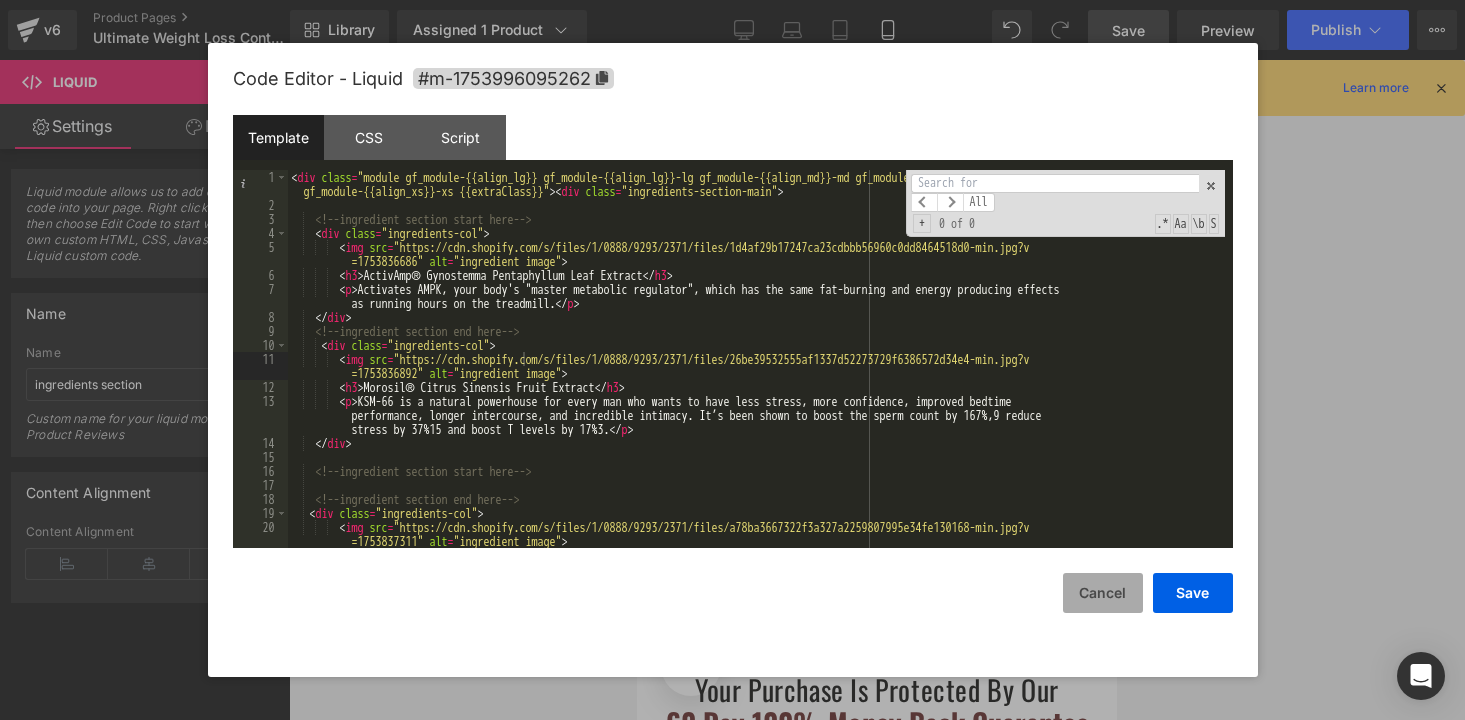 click on "Cancel" at bounding box center [1103, 593] 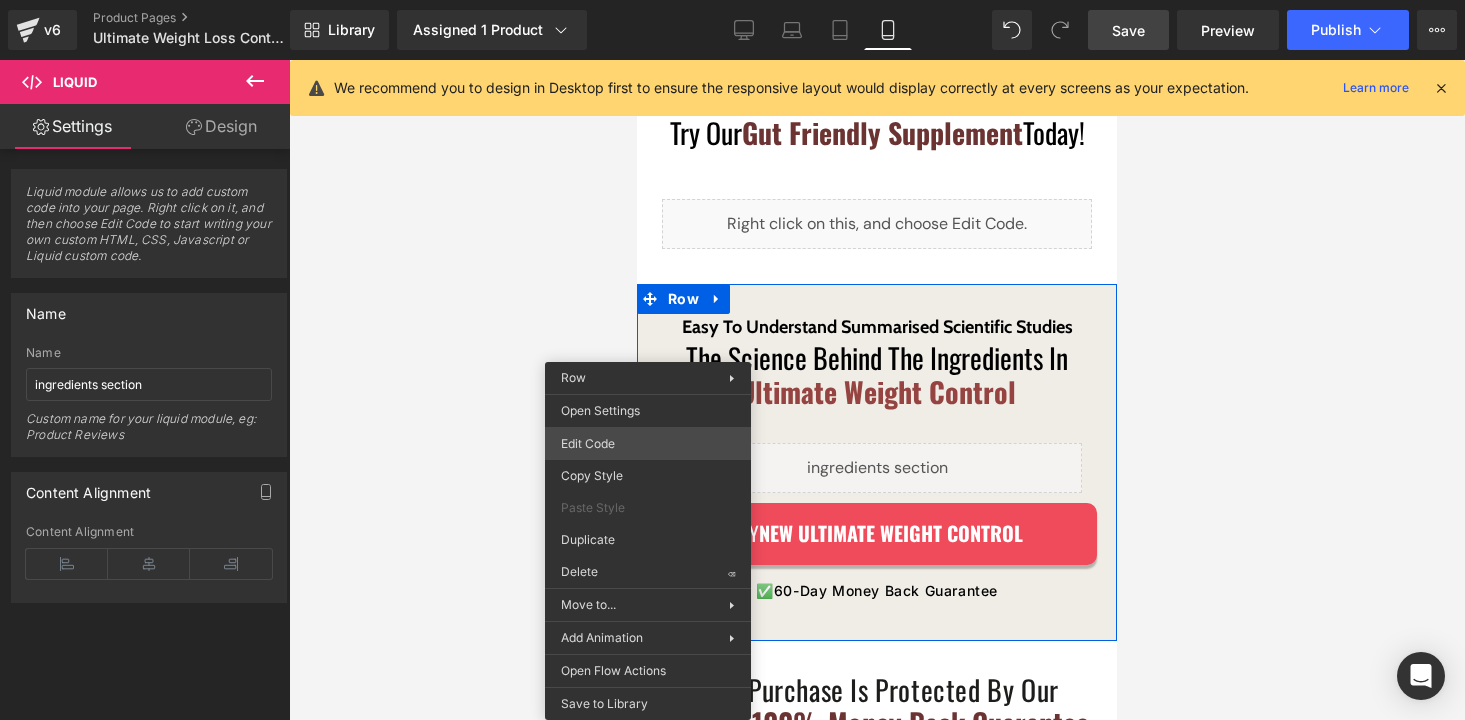 click on "Row  You are previewing how the   will restyle your page. You can not edit Elements in Preset Preview Mode.  v6 Product Pages Ultimate Weight Loss Control Product Library Assigned 1 Product  Product Preview
Ultimate Weight Control Manage assigned products Mobile Desktop Laptop Tablet Mobile Save Preview Publish Scheduled View Live Page View with current Template Save Template to Library Schedule Publish  Optimize  Publish Settings Shortcuts We recommend you to design in Desktop first to ensure the responsive layout would display correctly at every screens as your expectation. Learn more  Your page can’t be published   You've reached the maximum number of published pages on your plan  (14/999999).  You need to upgrade your plan or unpublish all your pages to get 1 publish slot.   Unpublish pages   Upgrade plan  Elements Global Style Base Row  rows, columns, layouts, div Heading  headings, titles, h1,h2,h3,h4,h5,h6 Text Block  texts, paragraphs, contents, blocks Image  Icon  icons, symbols Button" at bounding box center [732, 0] 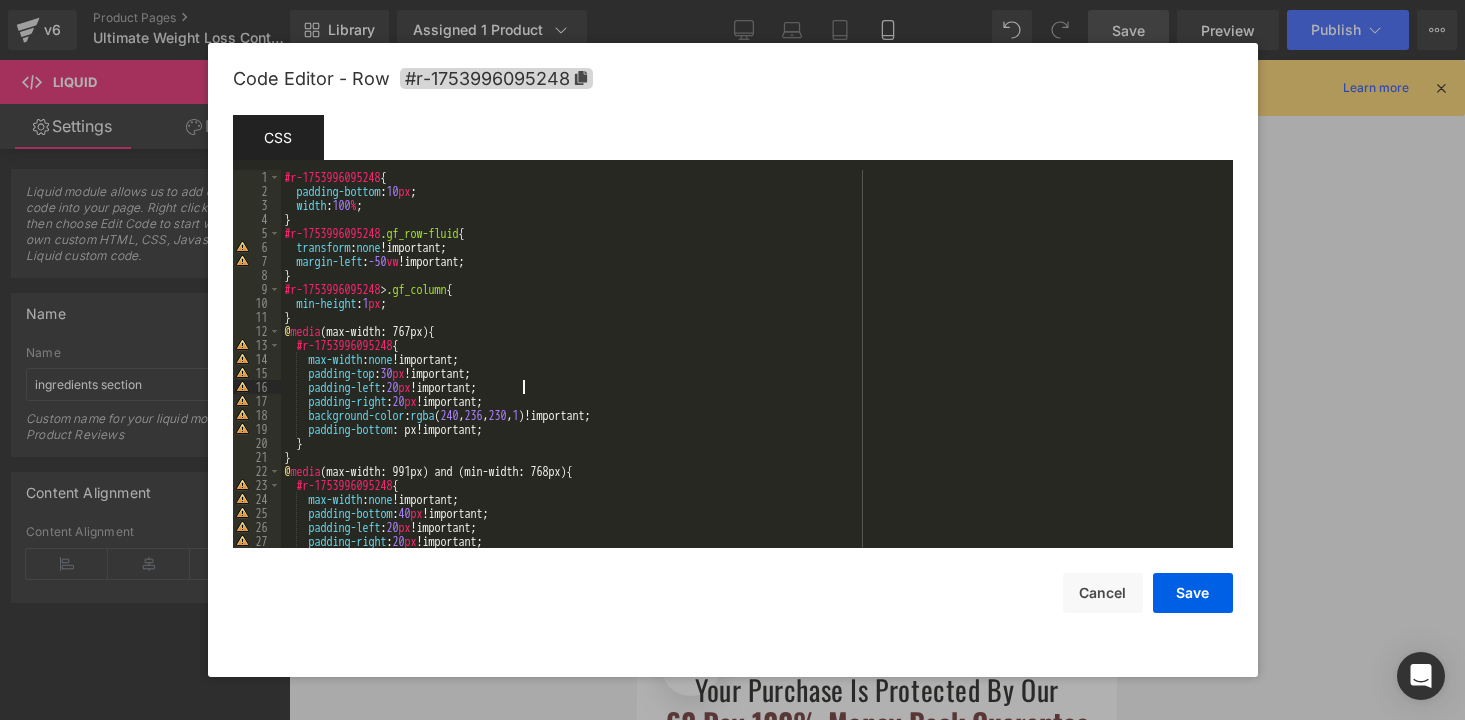 click on "#r-1753996095248 {    padding-bottom :  10 px ;    width :  100 % ; } #r-1753996095248 .gf_row-fluid {    transform :  none  !important;    margin-left :  -50 vw  !important; } #r-1753996095248  >  .gf_column {    min-height :  1 px ; } @ media  (max-width: 767px) {    #r-1753996095248 {       max-width :  none !important;       padding-top :  30 px !important;       padding-left :  20 px !important;       padding-right :  20 px !important;       background-color :  rgba ( 240 ,  236 ,  230 ,  1 )!important;       padding-bottom : px!important;    } } @ media  (max-width: 991px) and (min-width: 768px) {    #r-1753996095248 {       max-width :  none !important;       padding-bottom :  40 px !important;       padding-left :  20 px !important;       padding-right :  20 px !important;       padding-top :  40 px !important;" at bounding box center [753, 373] 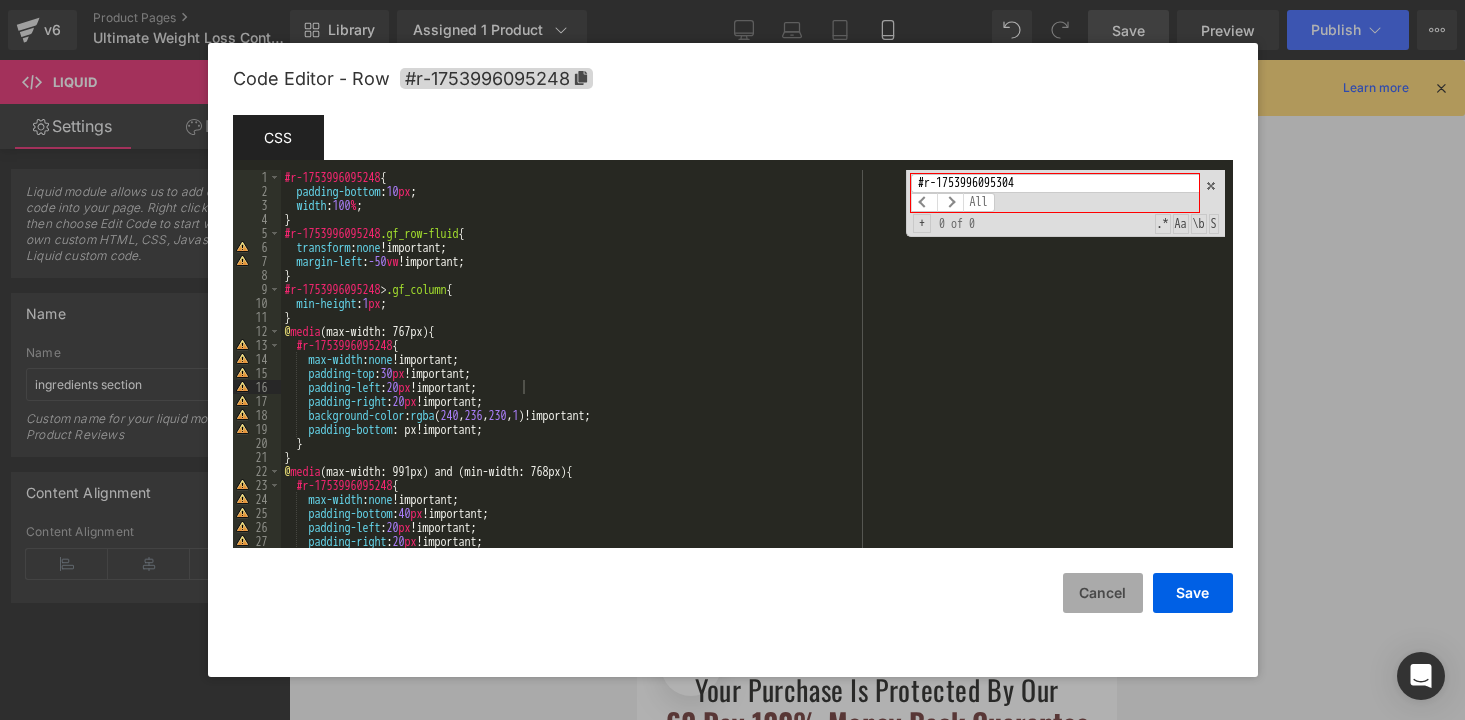 type on "#r-1753996095304" 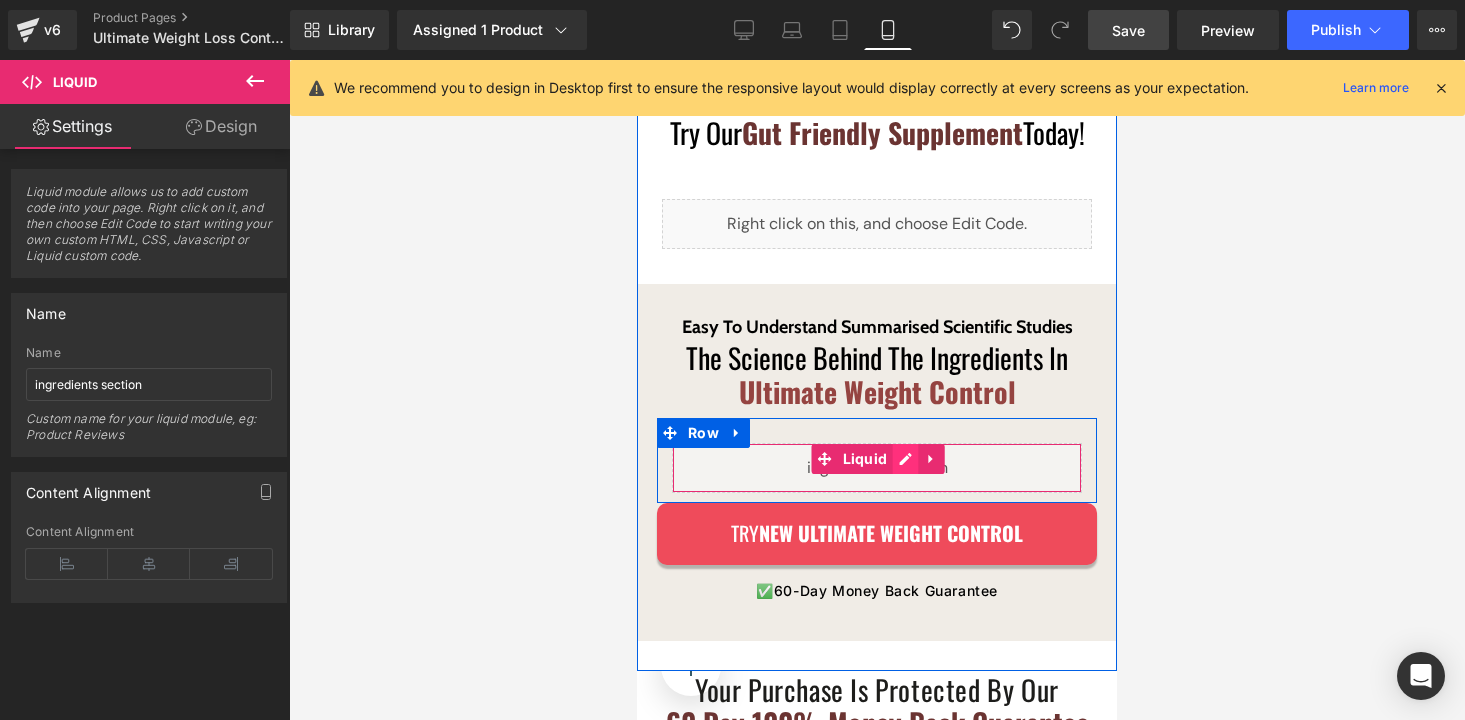 click on "Liquid" at bounding box center (877, 468) 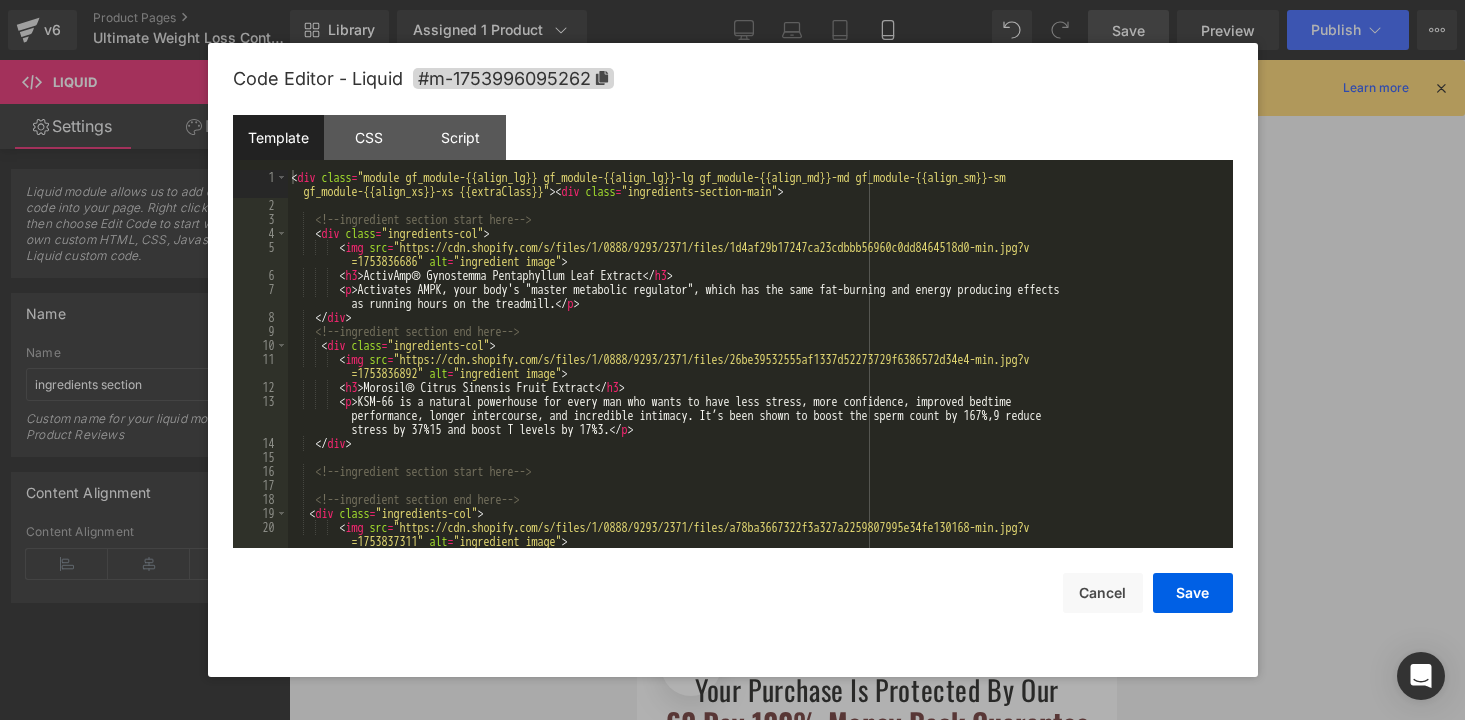 click on "< div   class = "module gf_module-{{align_lg}} gf_module-{{align_lg}}-lg gf_module-{{align_md}}-md gf_module-{{align_sm}}-sm     gf_module-{{align_xs}}-xs {{extraClass}}" > < div   class = "ingredients-section-main" >       <!--     ingredient section start here  -->       < div   class = "ingredients-col" >             < img   src = "https://cdn.shopify.com/s/files/1/0888/9293/2371/files/1d4af29b17247ca23cdbbb56960c0dd8464518d0-min.jpg?v            =1753836686"   alt = "ingredient image" >             < h3 > ActivAmp® Gynostemma Pentaphyllum Leaf Extract </ h3 >             < p > Activates AMPK, your body's "master metabolic regulator", which has the same fat-burning and energy producing effects             as running hours on the treadmill. </ p >       </ div >       <!--     ingredient section end here  -->         < div   class = "ingredients-col" >             < img   src = "https://cdn.shopify.com/s/files/1/0888/9293/2371/files/26be39532555af1337d52273729f6386572d34e4-min.jpg?v" at bounding box center [756, 380] 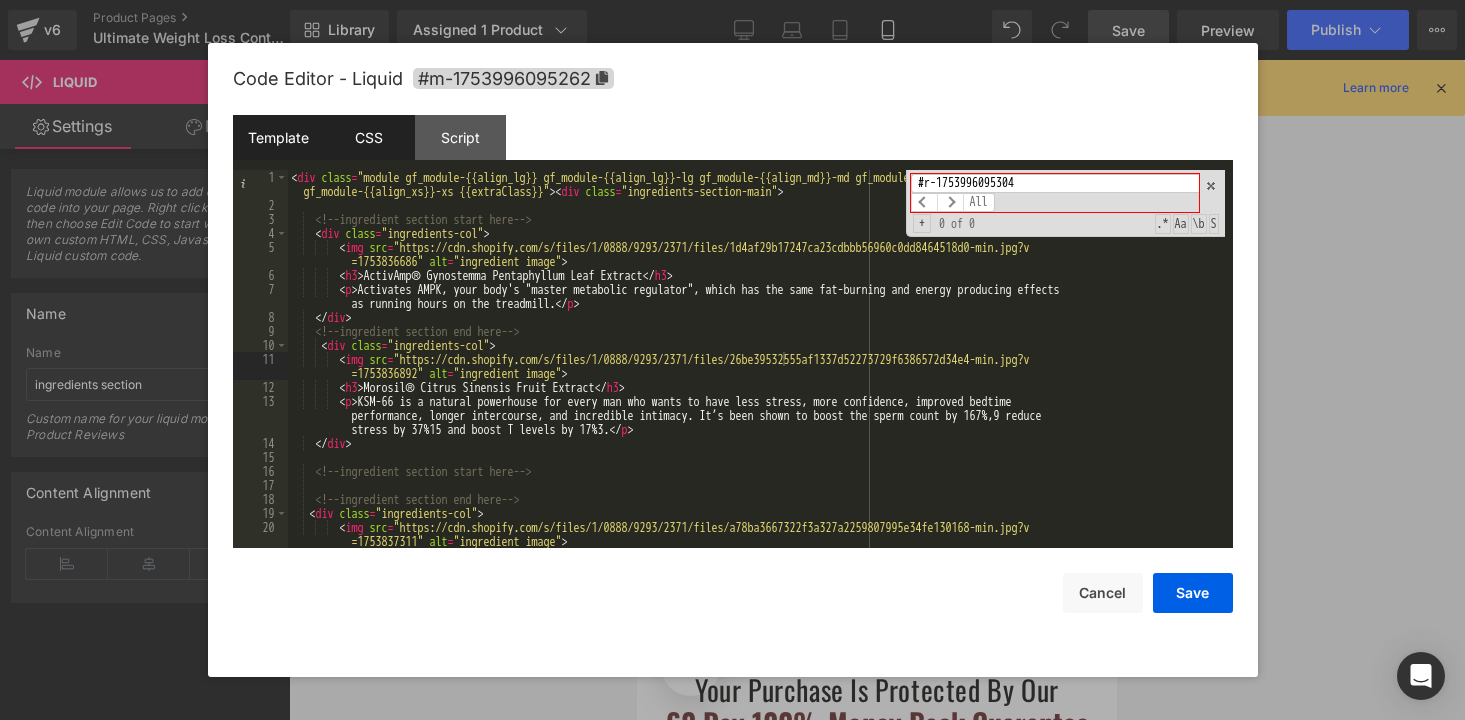 type on "#r-1753996095304" 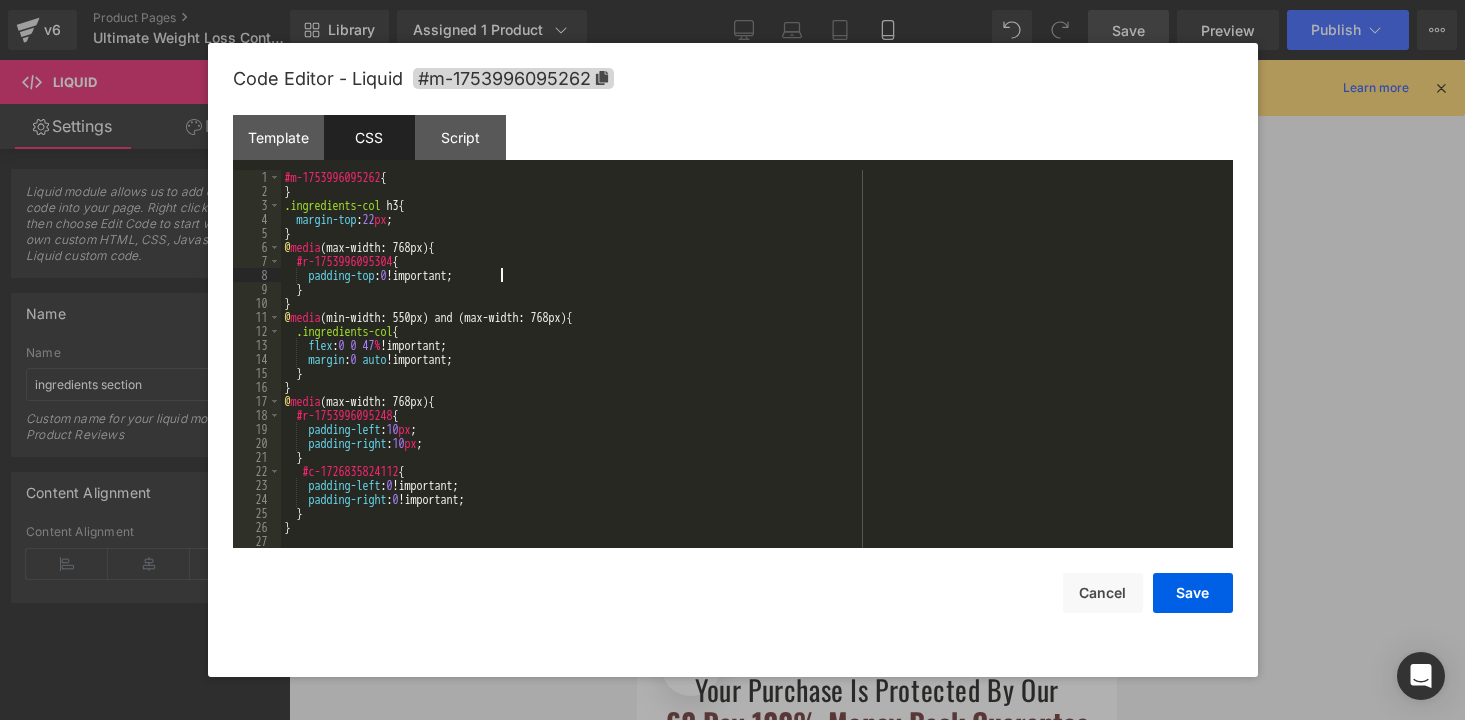 click on "#m-1753996095262 { } .ingredients-col   h3 {    margin-top :  22 px ; } @ media (max-width: 768px) {    #r-1753996095304 {       padding-top :  0  !important;    } } @ media (min-width: 550px) and (max-width: 768px) {    .ingredients-col {       flex :  0   0   47 %  !important;       margin :  0   auto  !important;    } } @ media (max-width: 768px) {    #r-1753996095248 {       padding-left :  10 px ;       padding-right :  10 px ;    }     #c-1726835824112 {       padding-left :  0  !important;       padding-right :  0  !important;    } }" at bounding box center [757, 373] 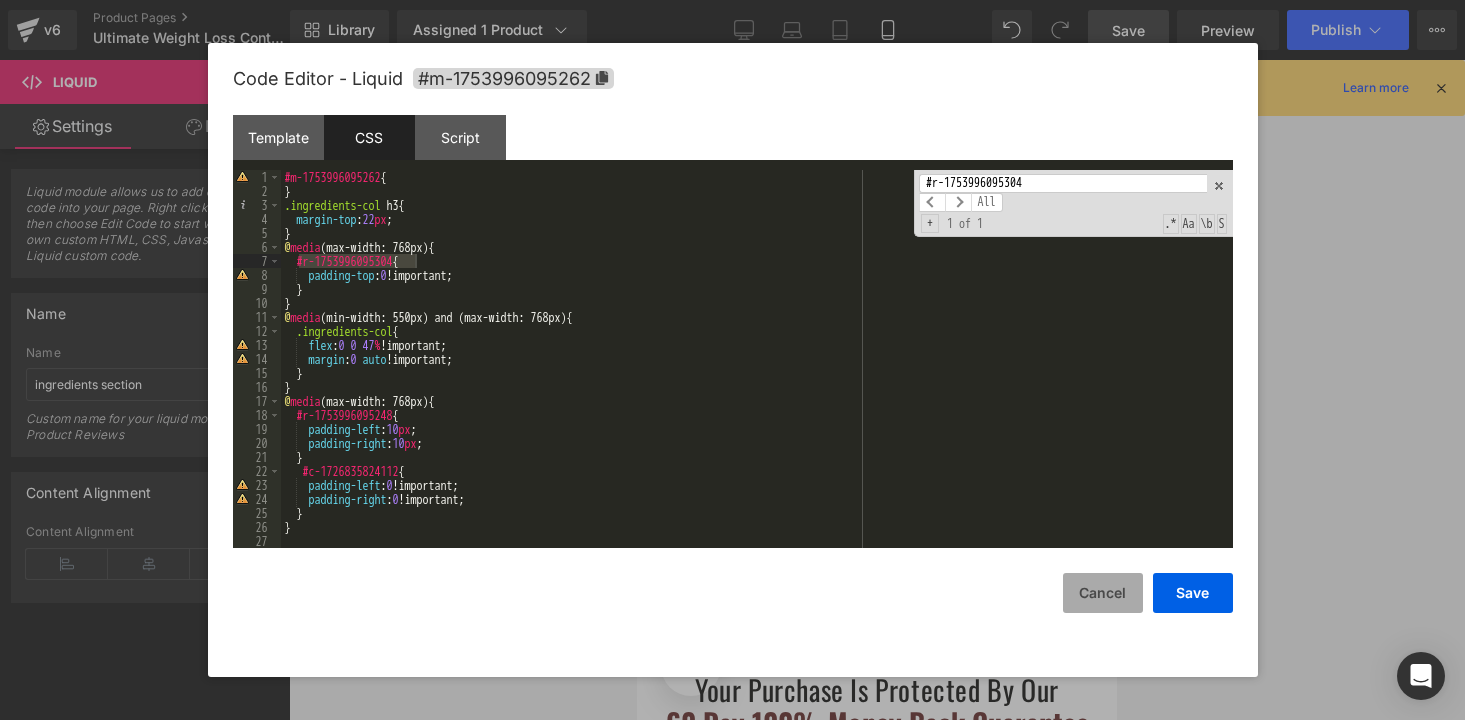 type on "#r-1753996095304" 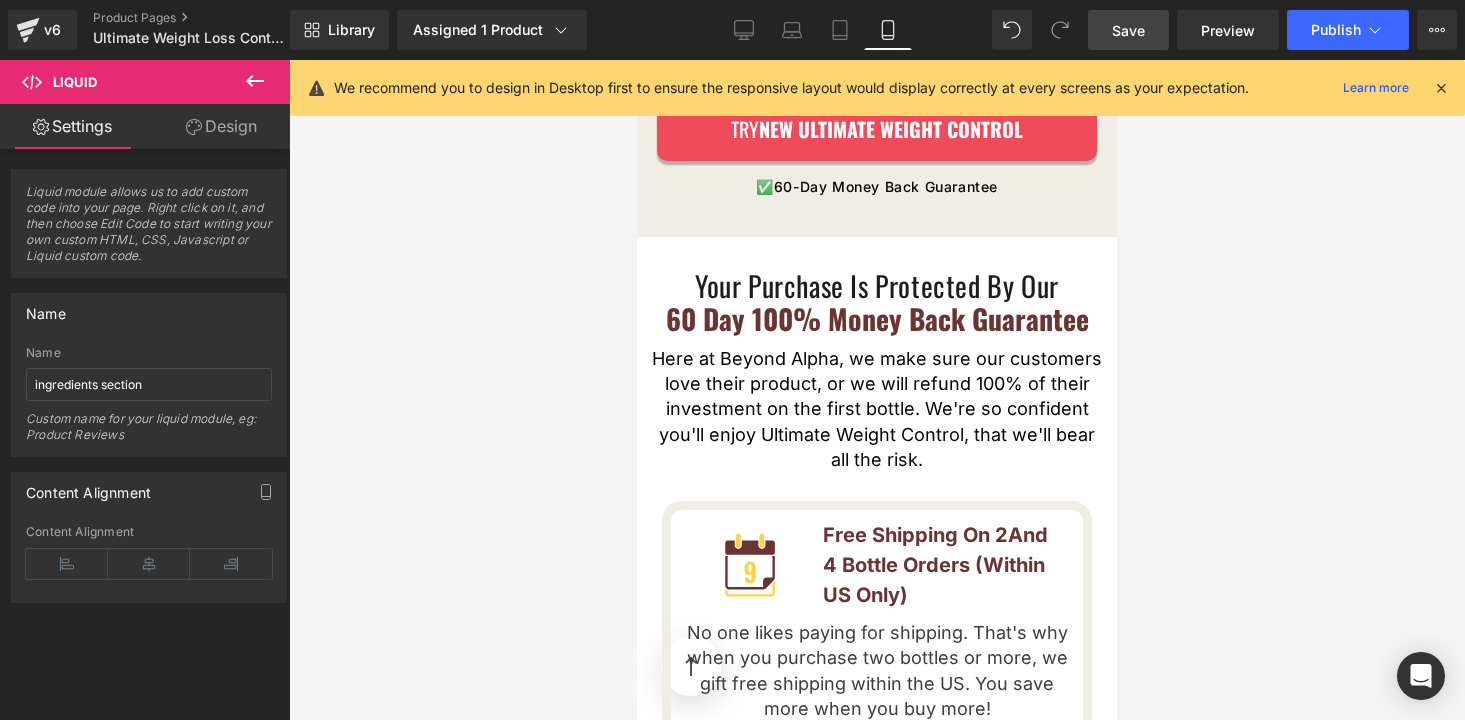 scroll, scrollTop: 4080, scrollLeft: 0, axis: vertical 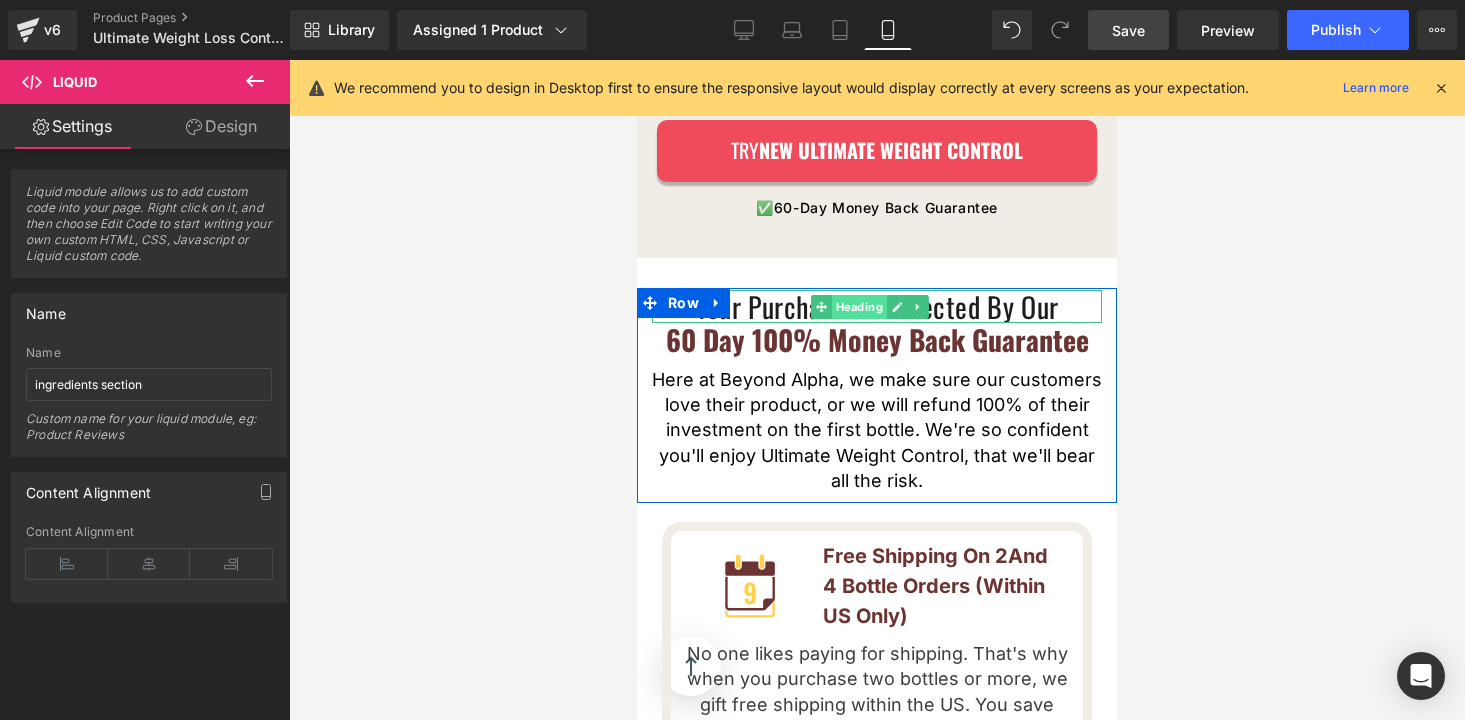 click on "Your Purchase Is Protected By Our Heading" at bounding box center (877, 307) 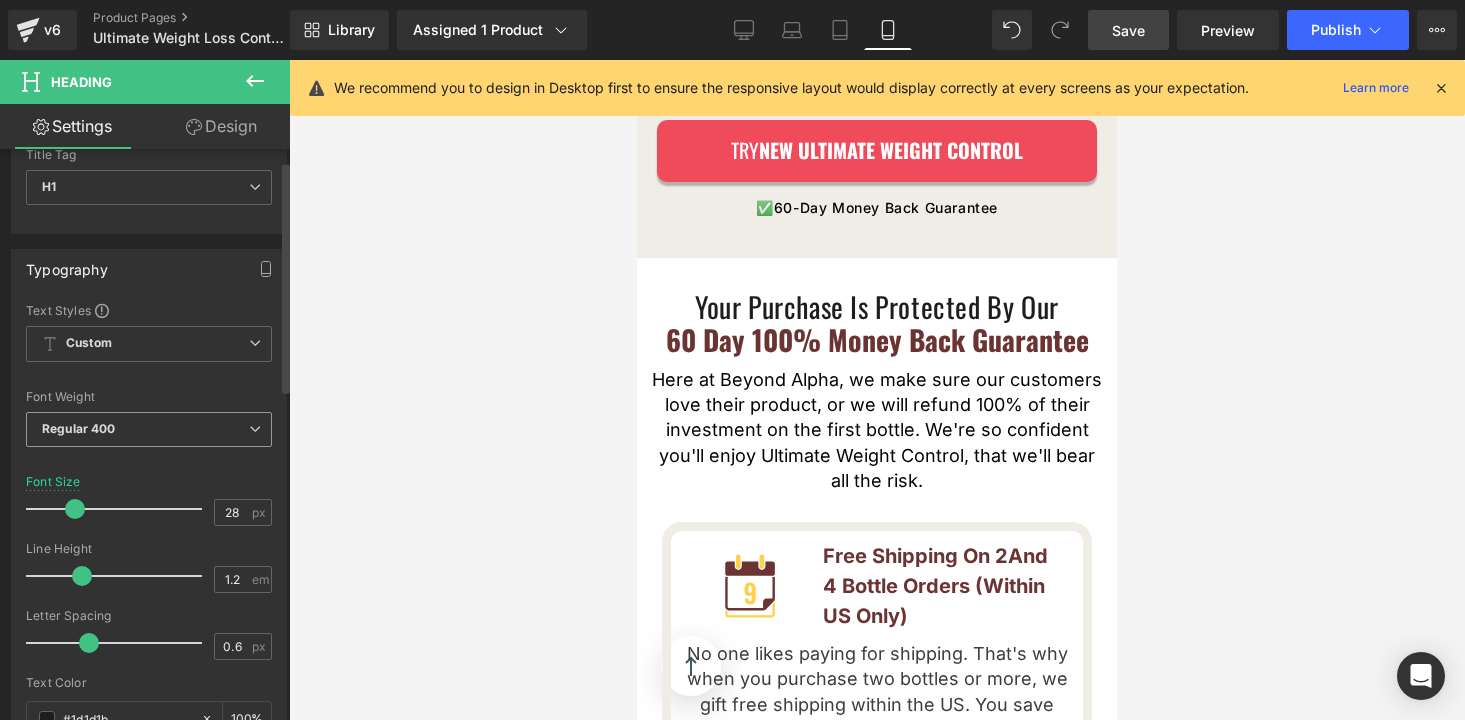 scroll, scrollTop: 80, scrollLeft: 0, axis: vertical 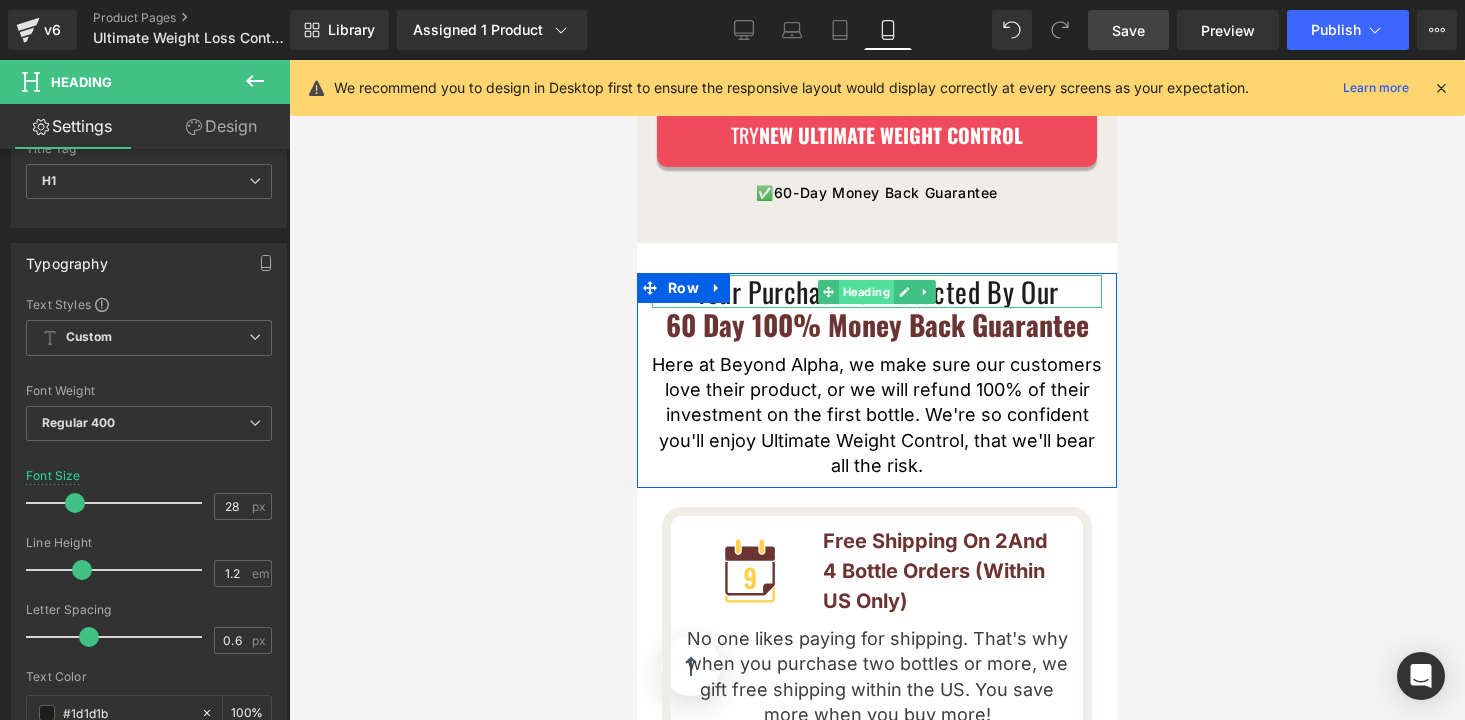 click on "Your Purchase Is Protected By Our Heading" at bounding box center (877, 292) 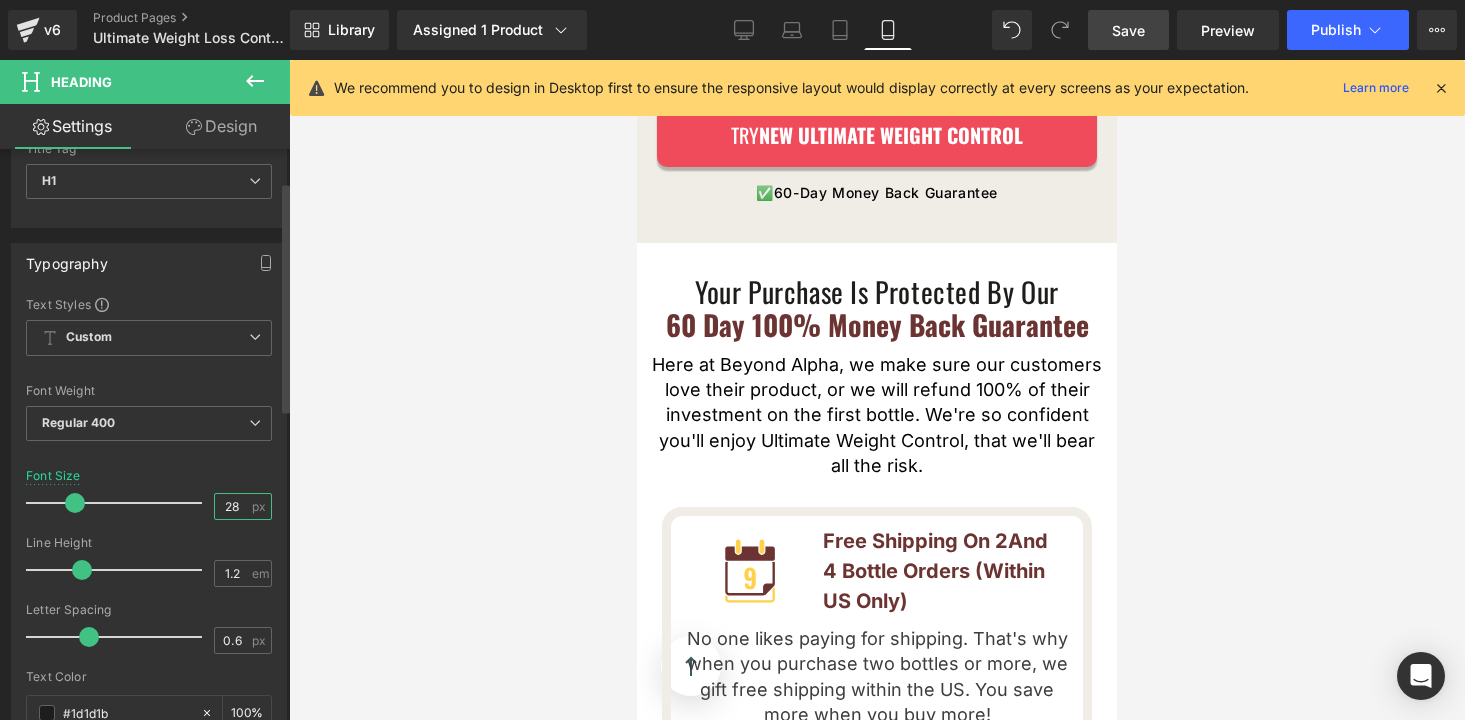 click on "28" at bounding box center [232, 506] 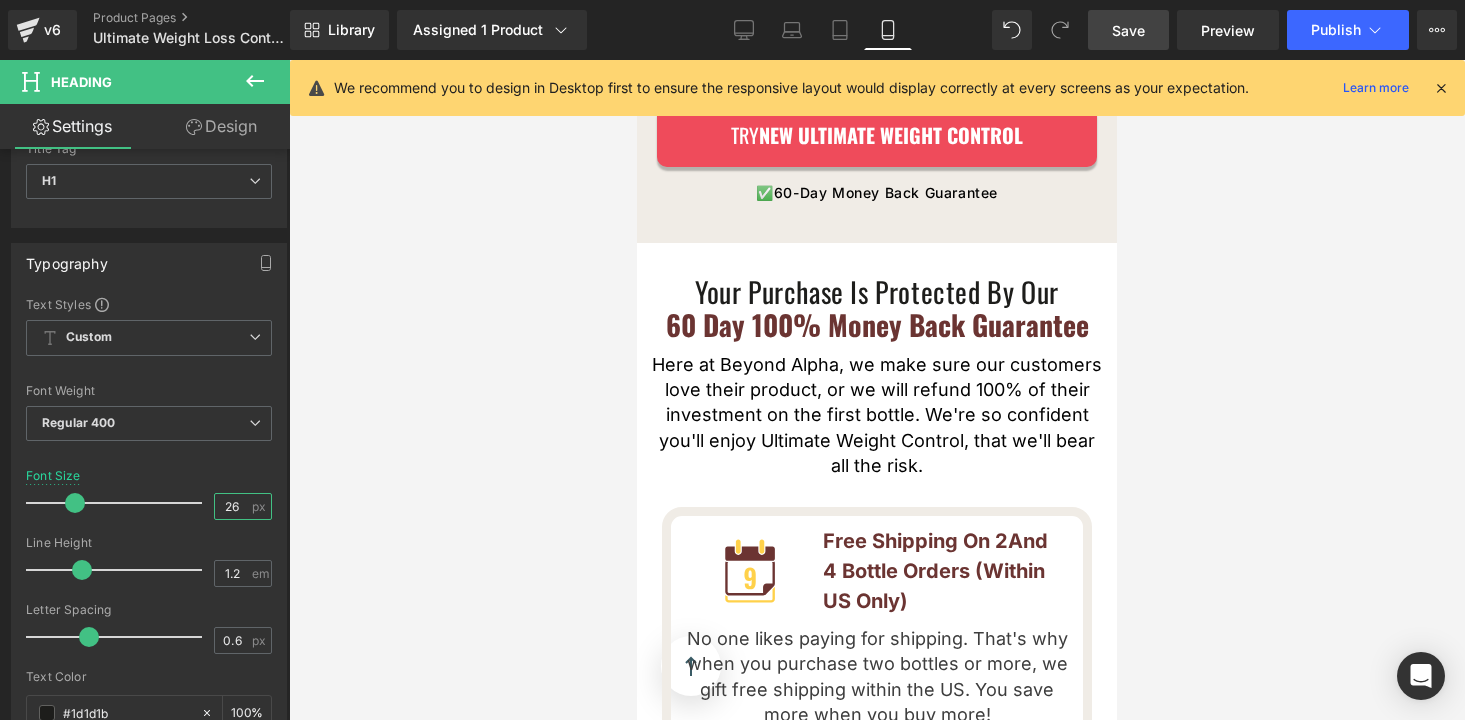 type on "26" 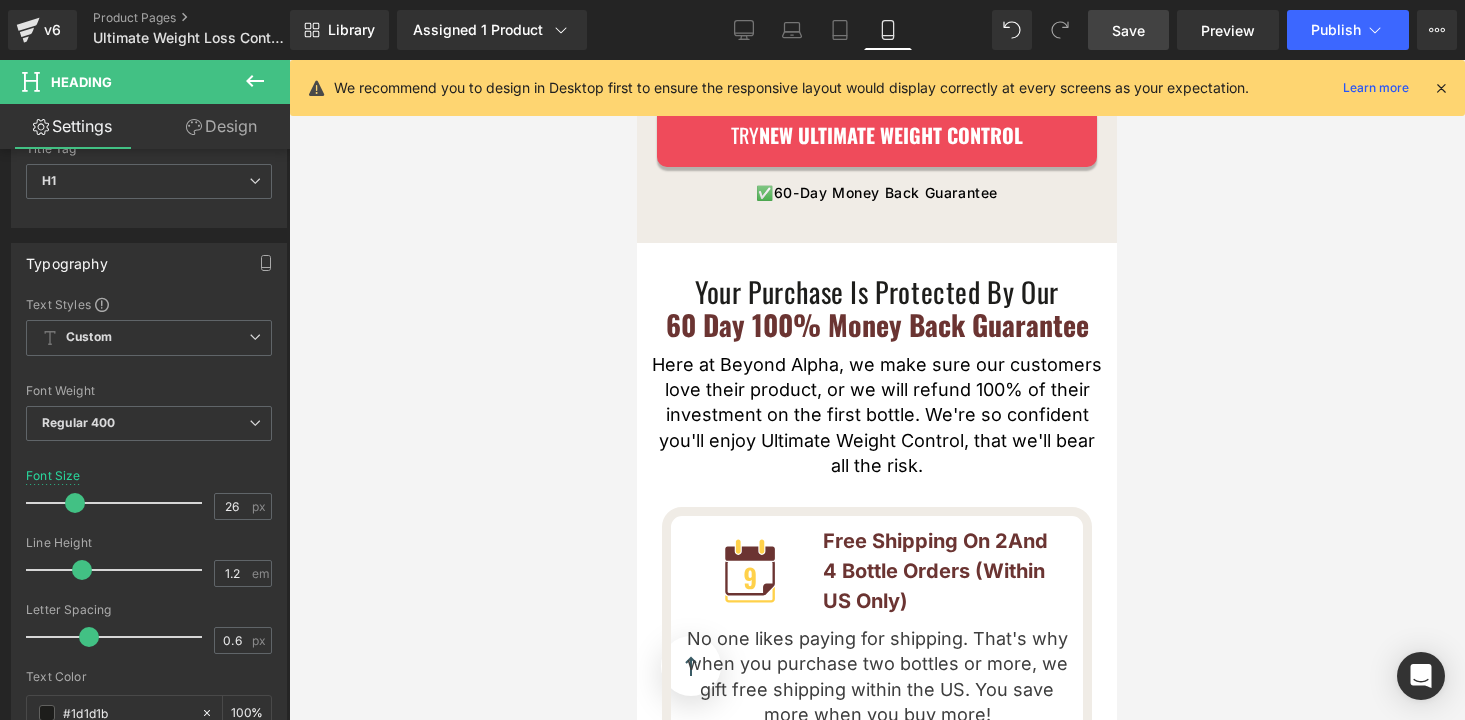 click at bounding box center (877, 390) 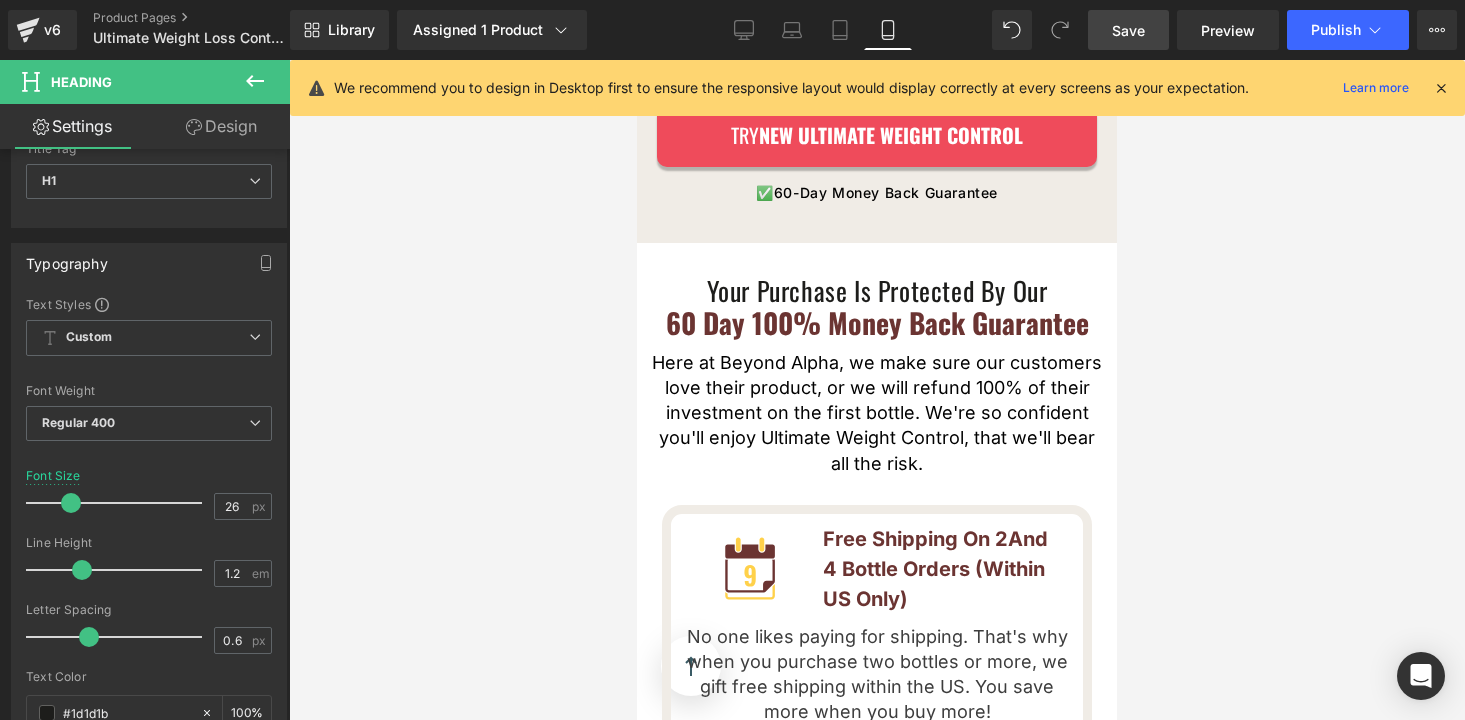 click on "Save" at bounding box center [1128, 30] 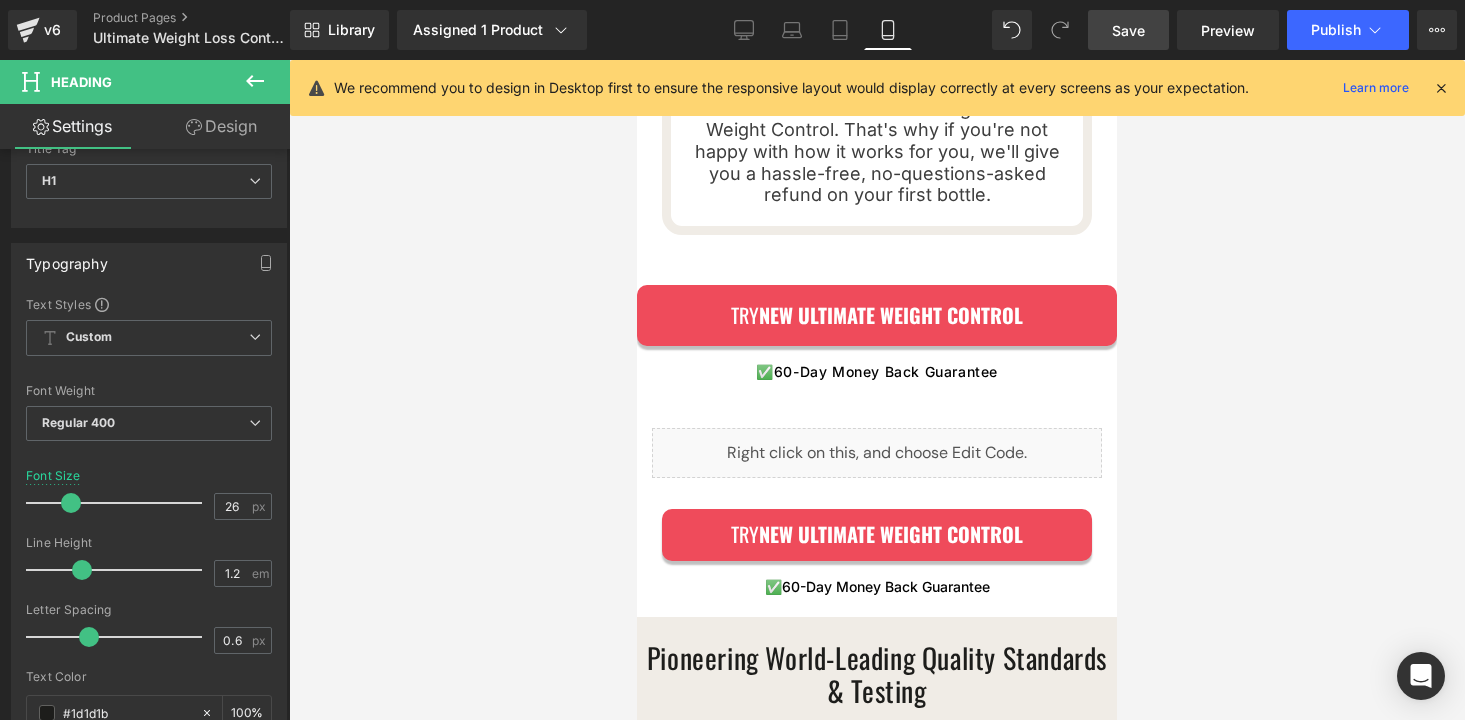 scroll, scrollTop: 5227, scrollLeft: 0, axis: vertical 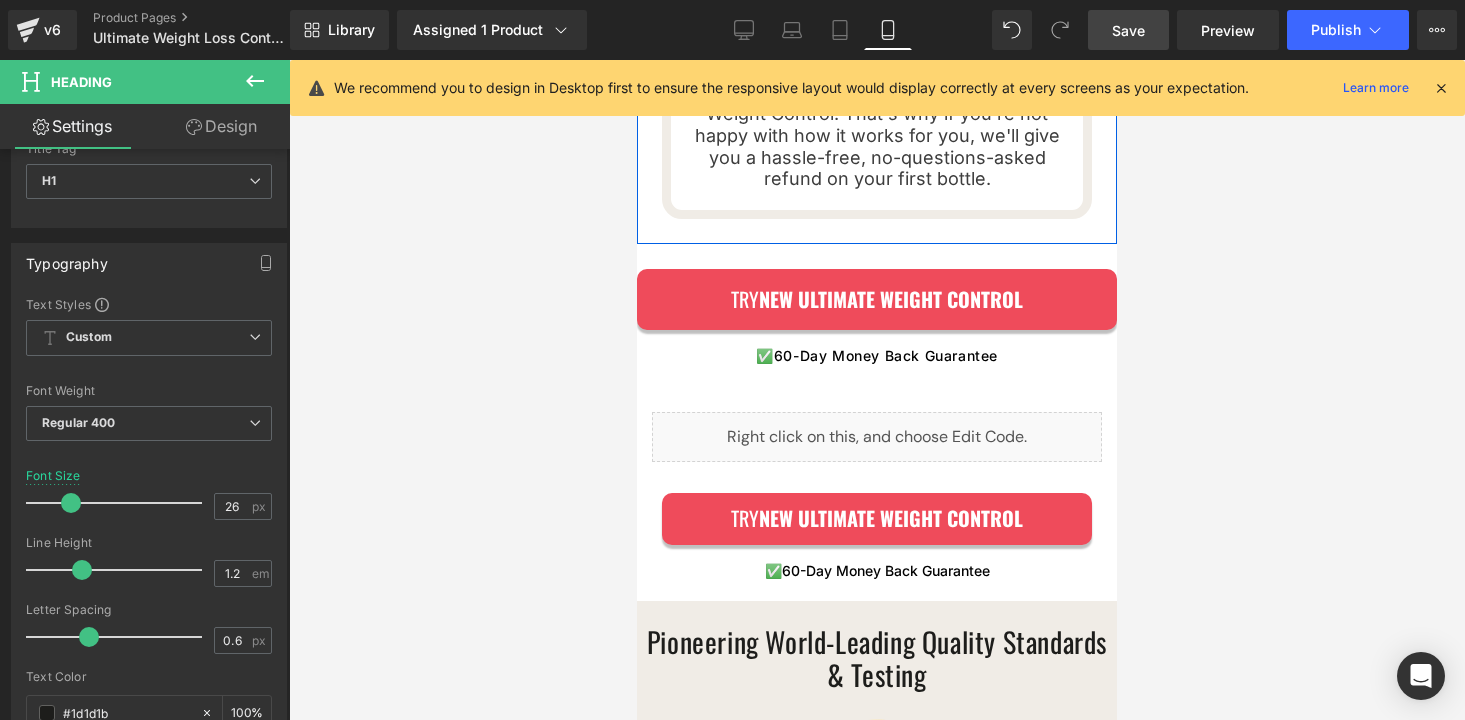 click on "Image         Free Shipping On 2  And 4 Bottle Orders (Within US Only) Text Block         Image         Free Shipping On 2  And 4 Bottle Orders (Within US Only) Text Block         Row         No one likes paying for shipping. That's why when you purchase two bottles or more, we gift free shipping within the US. You save more when you buy more! Text Block         Row         Image         60 Day Money Back Guarantee Text Block         Image         60 Day Money Back Guarantee Text Block         Row         Most men start losing weight and noticing a flatter gut within 9 days. Some feel it quicker. Some take a bit longer because everyone's different. So the best thing you can do is give it a try and if you don't notice more energy and loose-fitting clothing, you have 60 days to claim a refund and get your money back on your first bottle. Text Block         Row         Image         Instant Refunds Text Block         Row         Image         Instant Refunds Text Block         Text Block         Row" at bounding box center [877, -201] 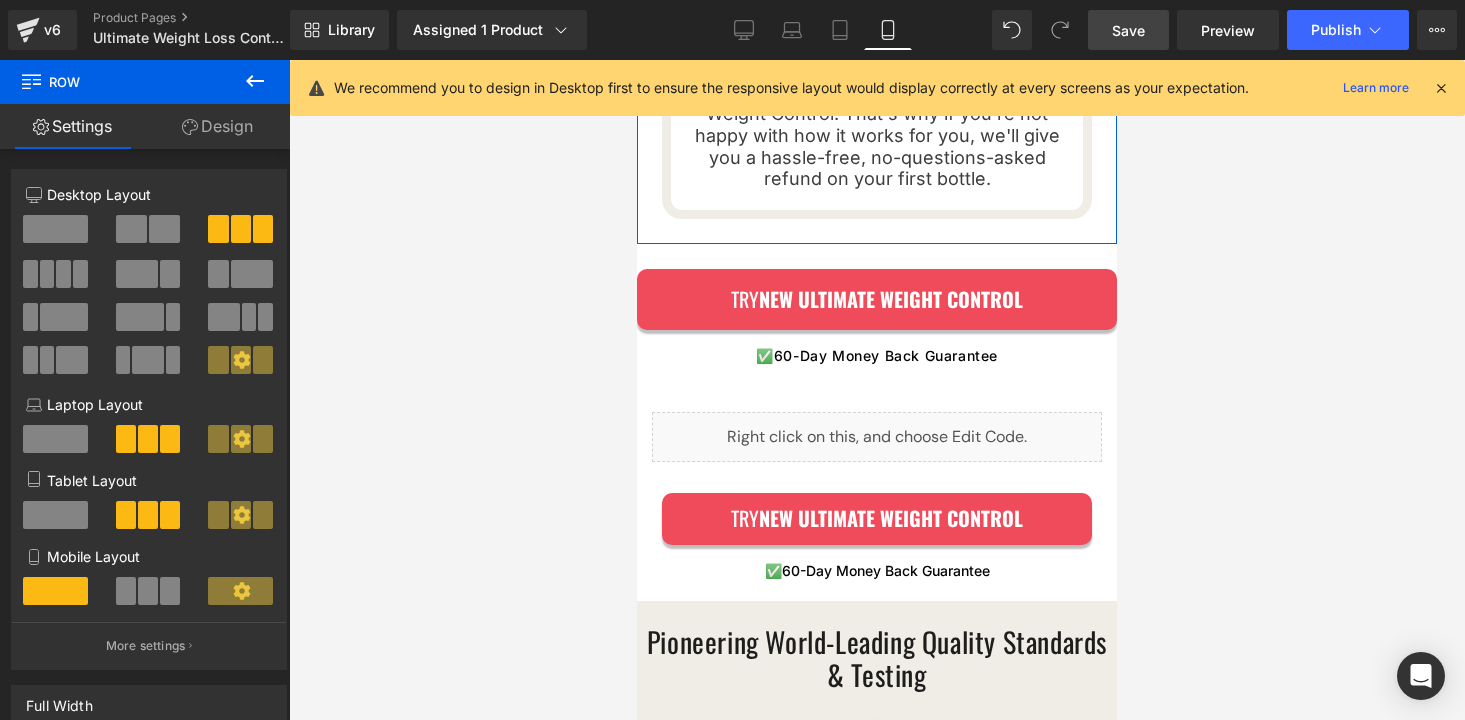 click on "Design" at bounding box center [217, 126] 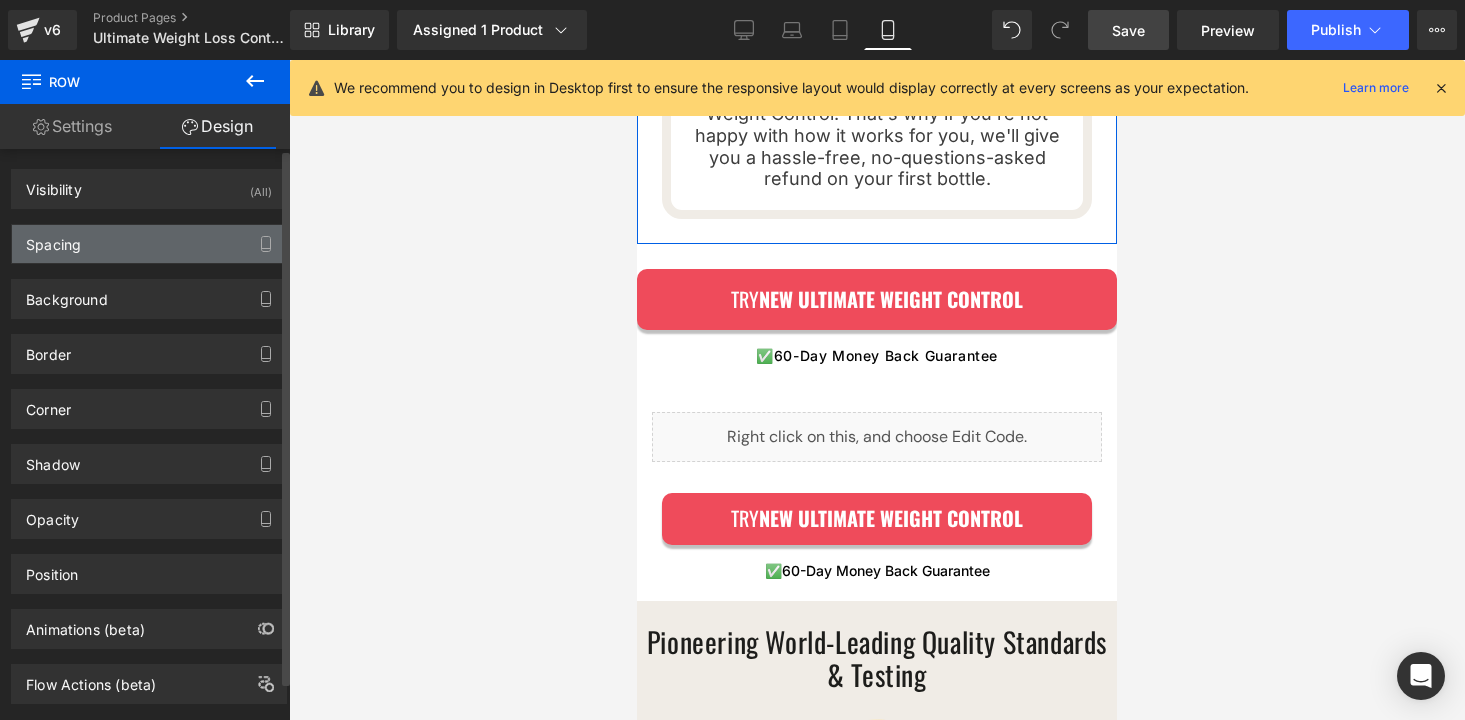 click on "Spacing" at bounding box center [149, 244] 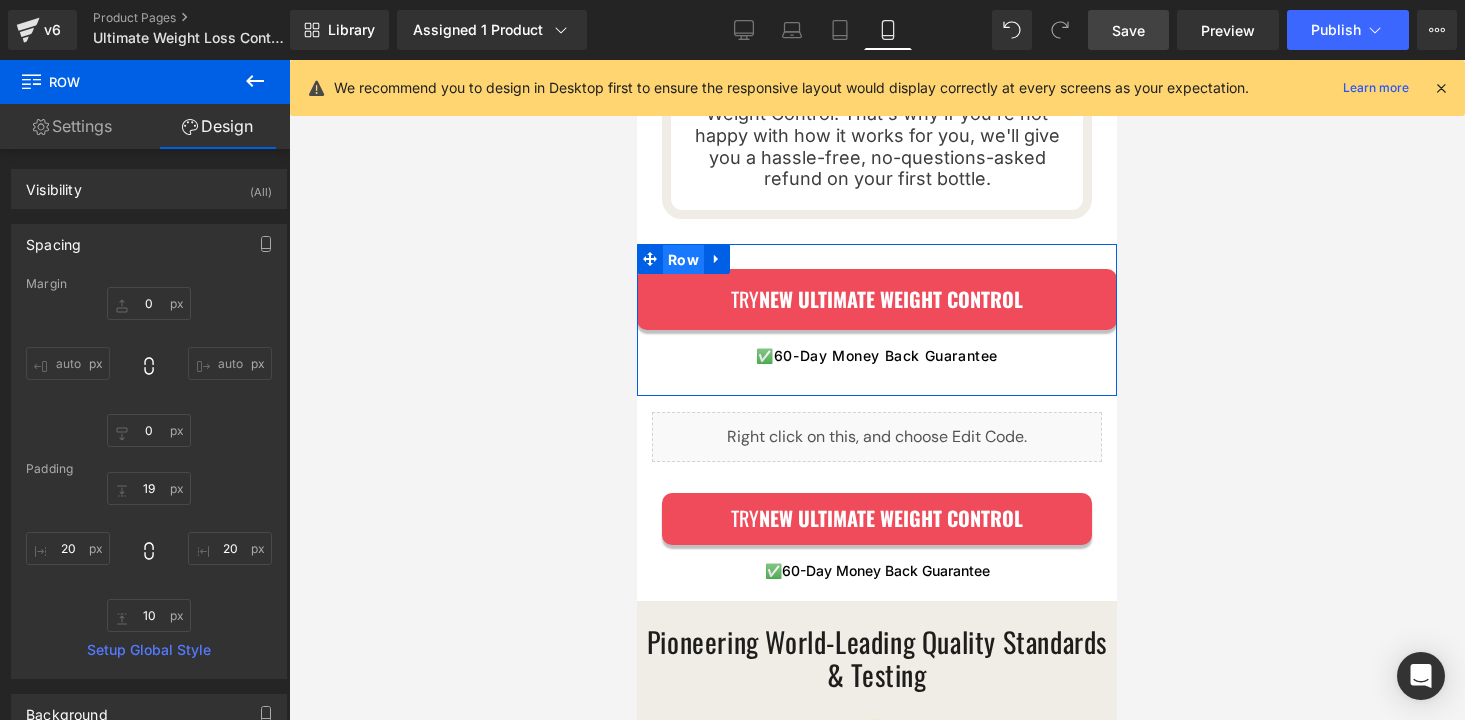 click on "Row" at bounding box center (683, 260) 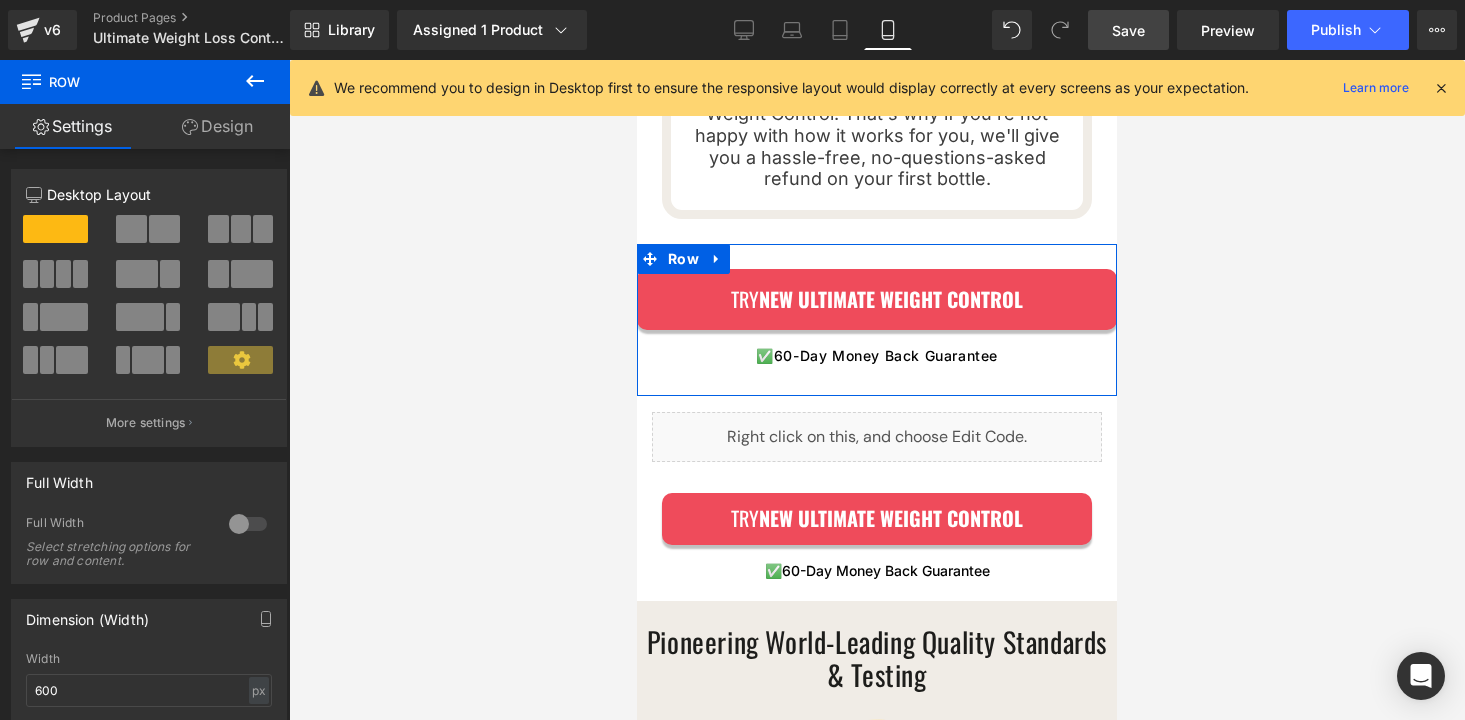 click on "Design" at bounding box center [217, 126] 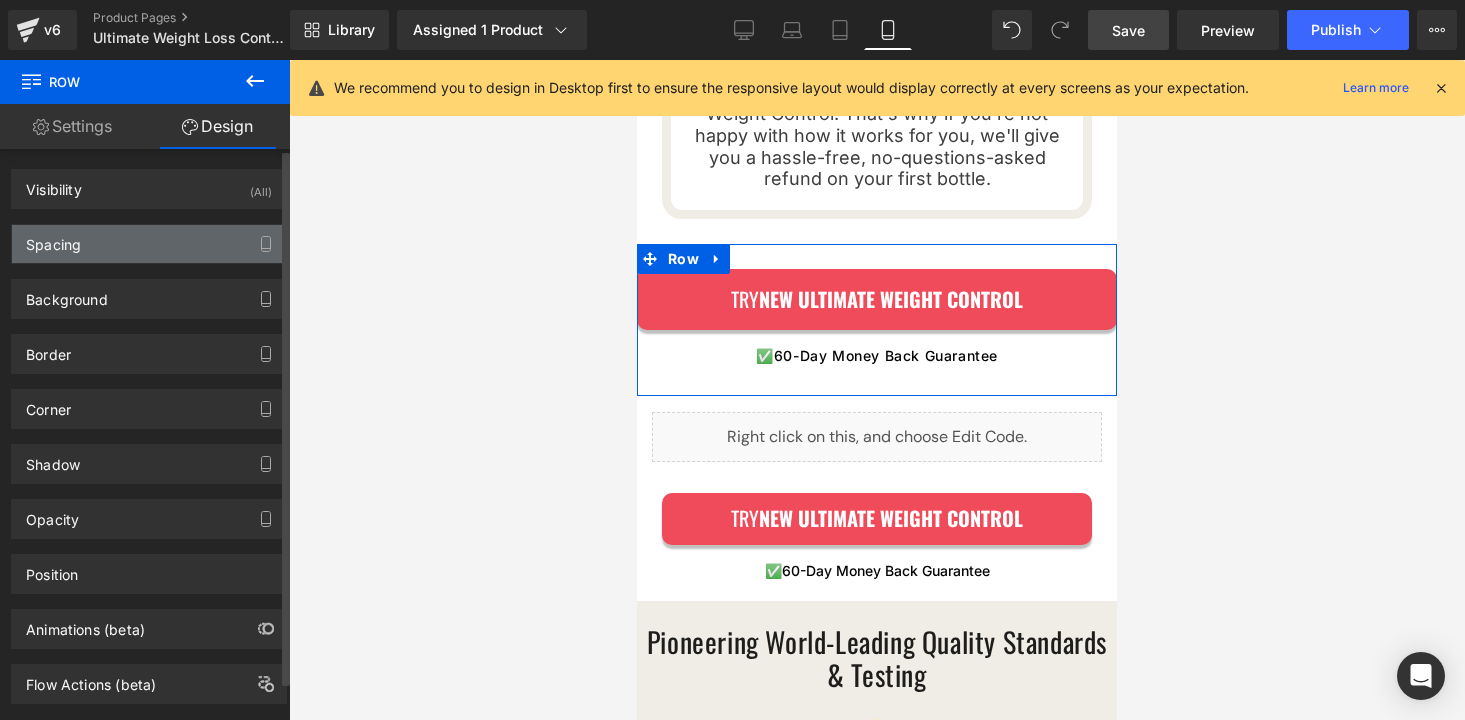click on "Spacing" at bounding box center [149, 244] 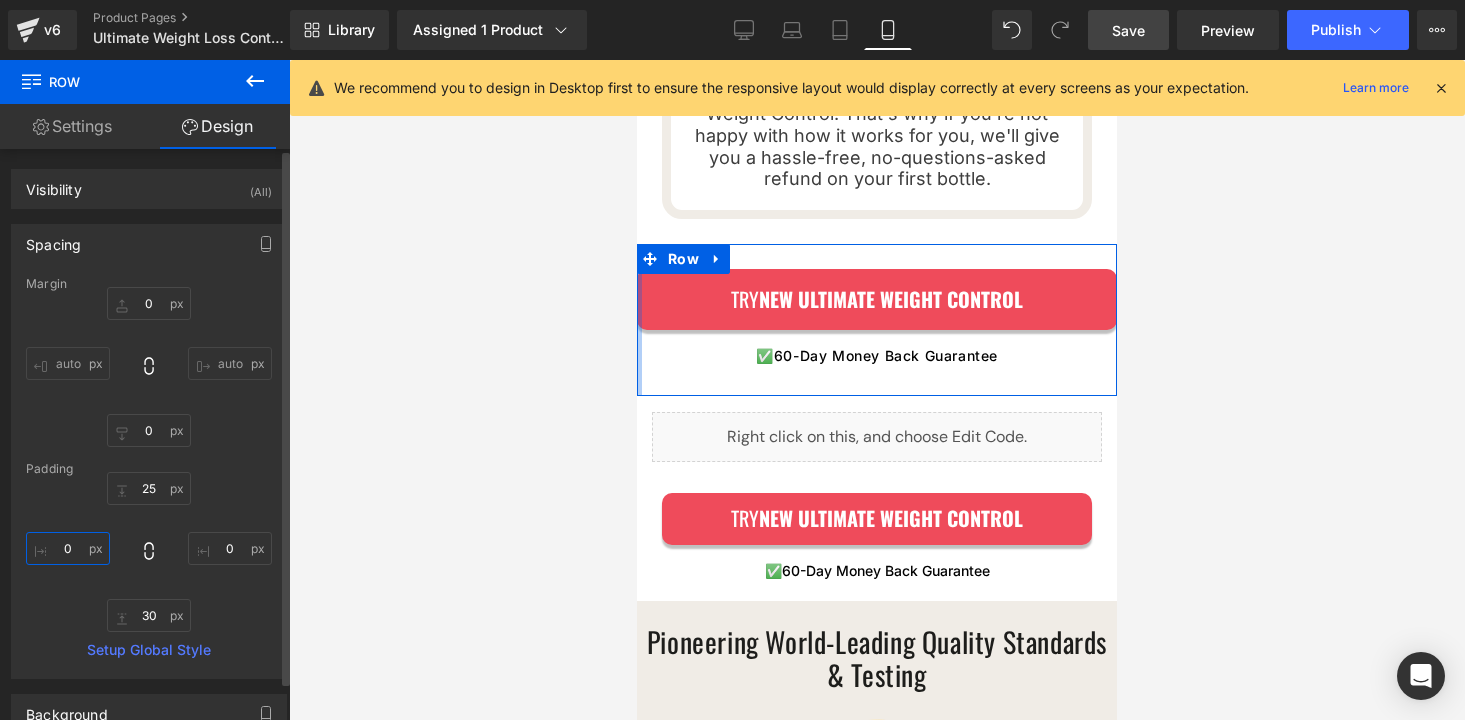 click on "0" at bounding box center [68, 548] 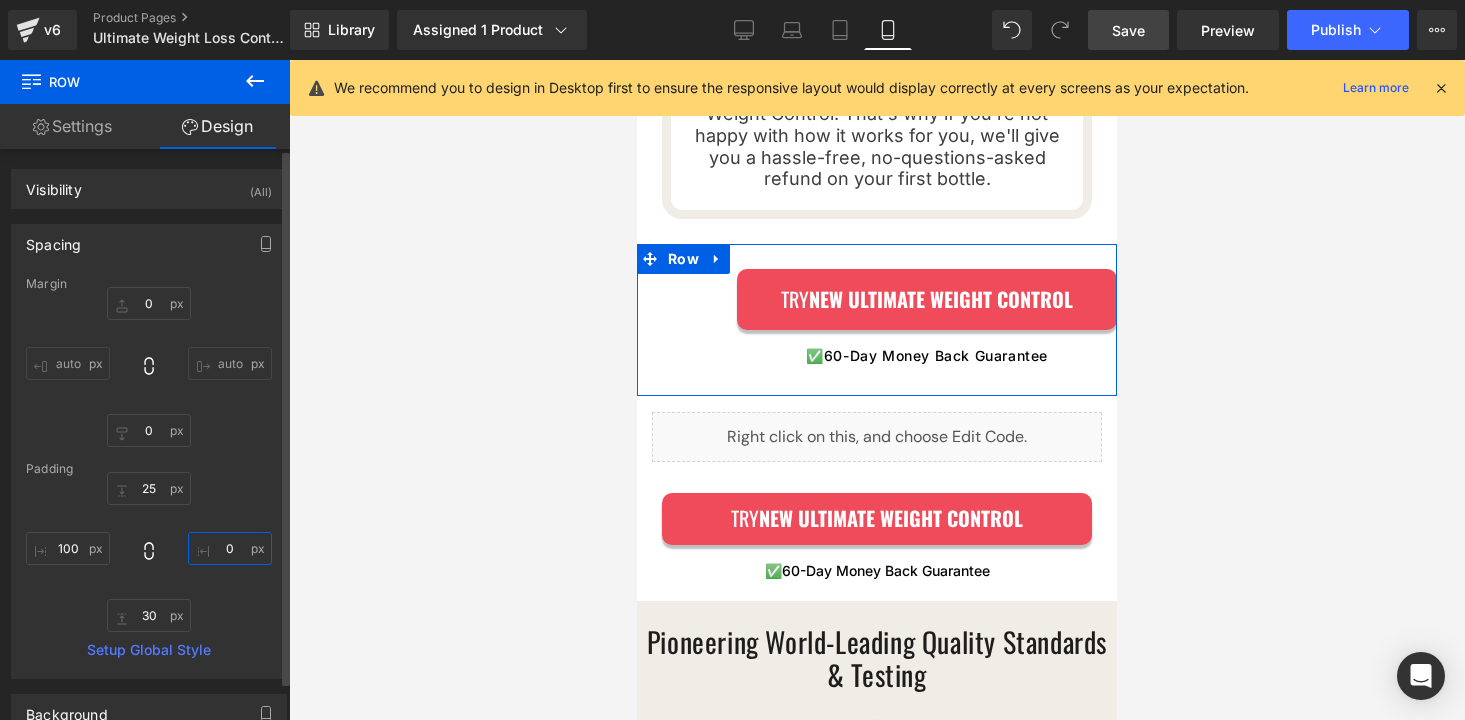 click on "0" at bounding box center [230, 548] 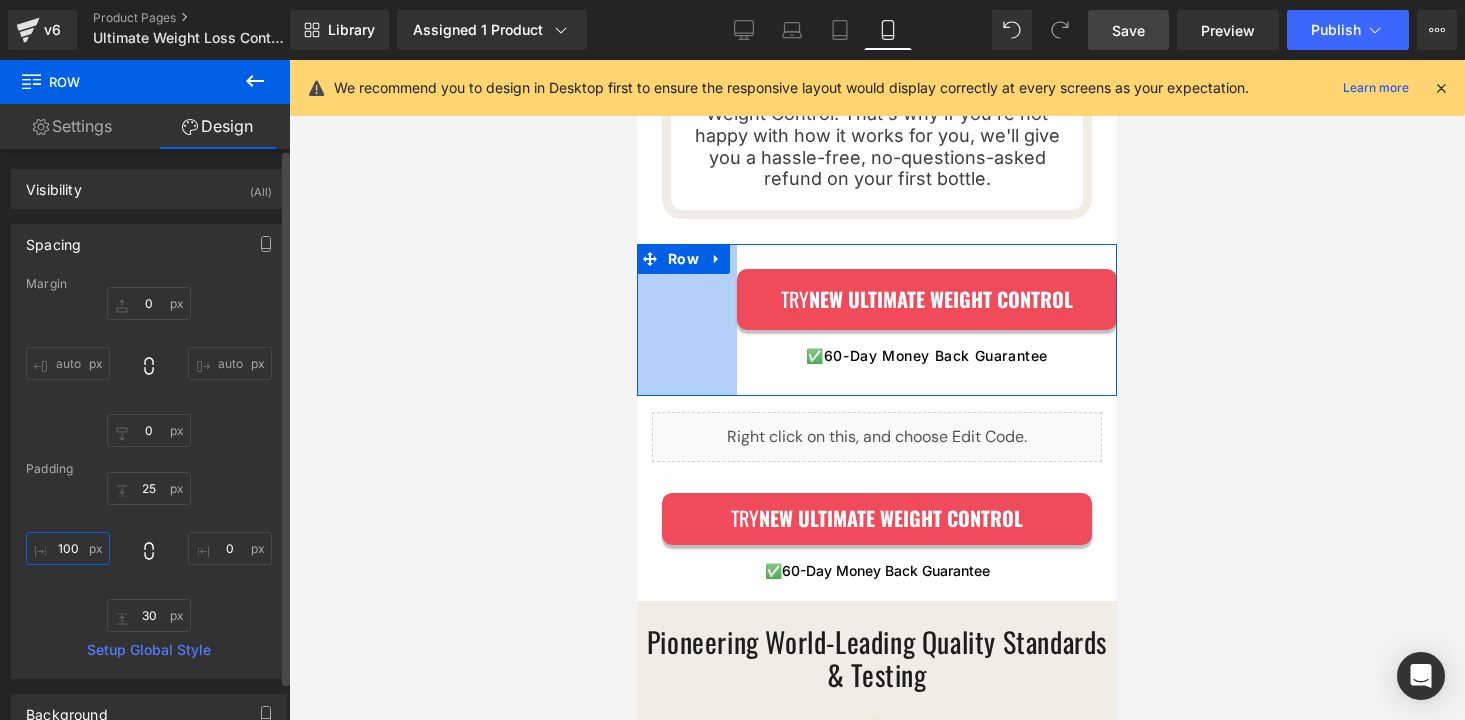 click on "100" at bounding box center (68, 548) 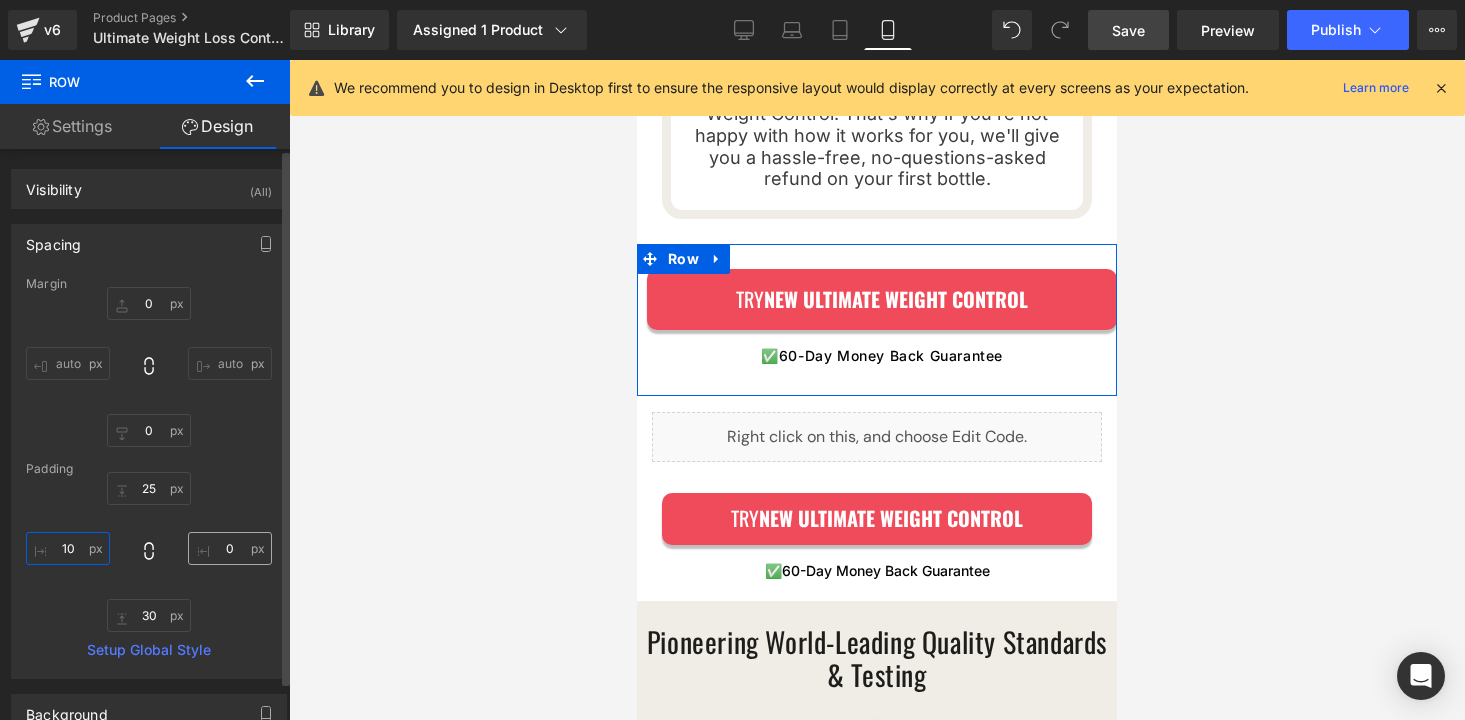 type on "10" 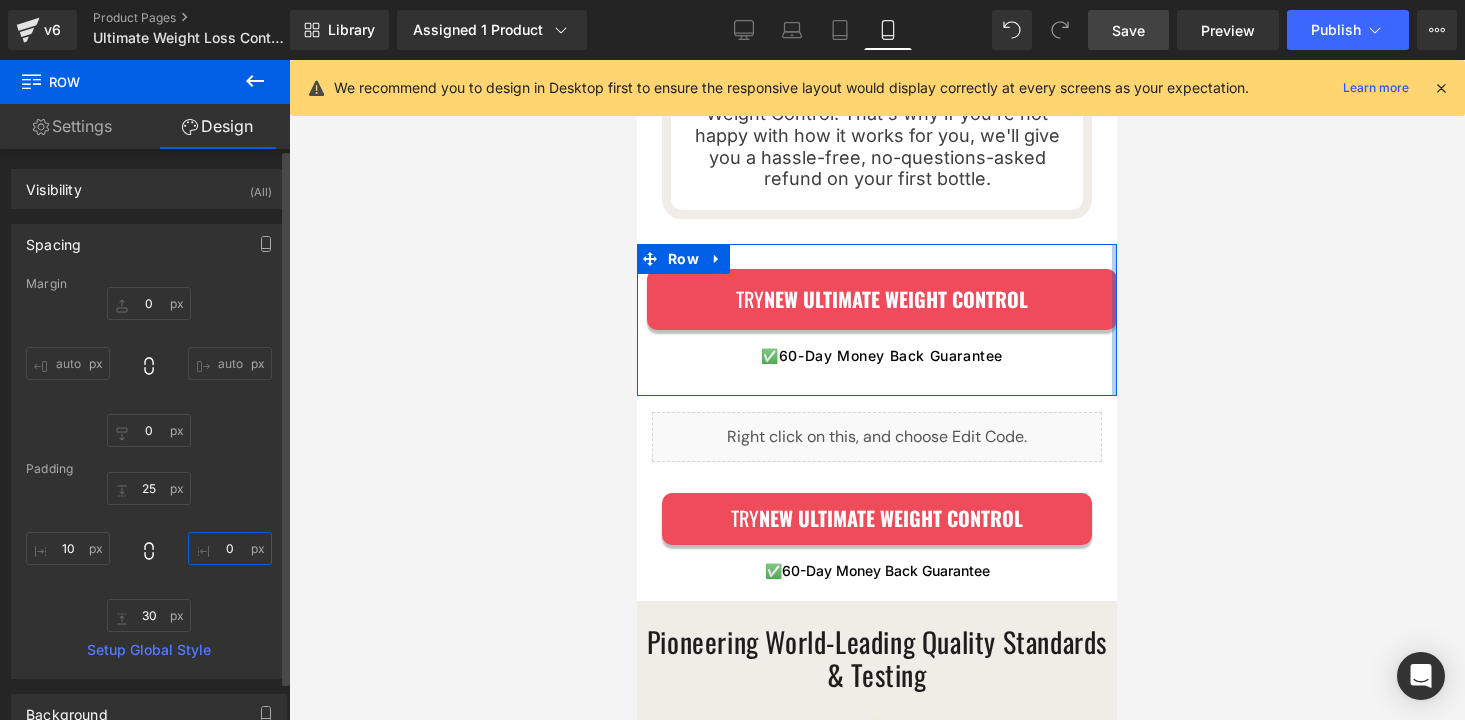 click on "0" at bounding box center (230, 548) 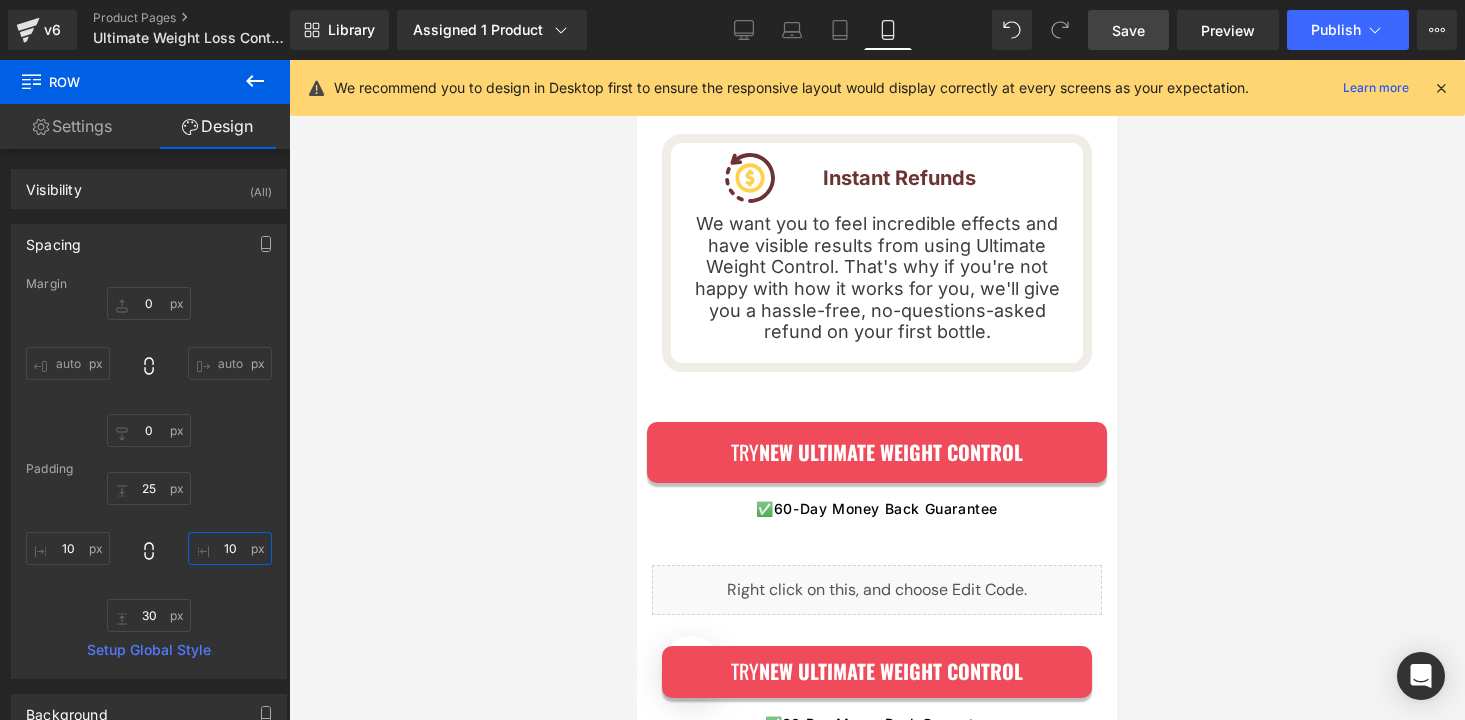 scroll, scrollTop: 5120, scrollLeft: 0, axis: vertical 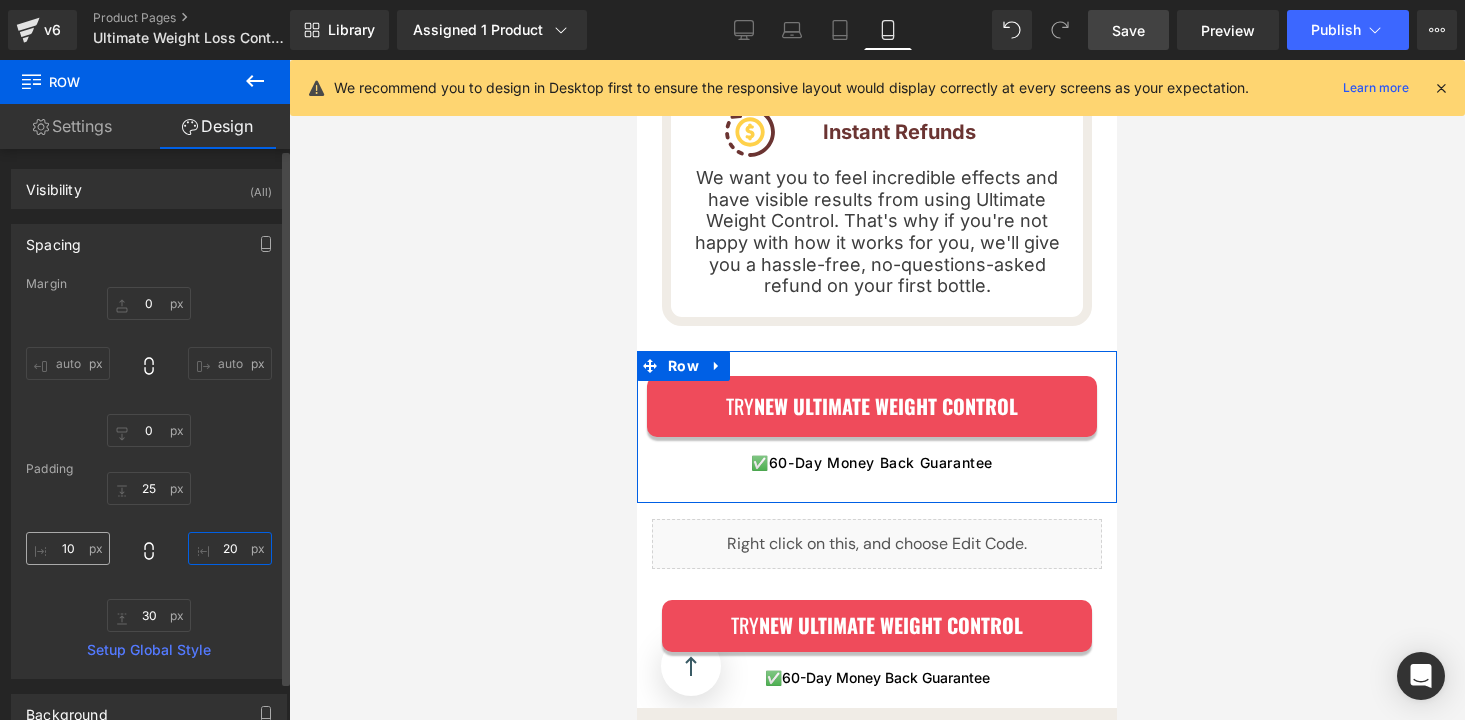 type on "20" 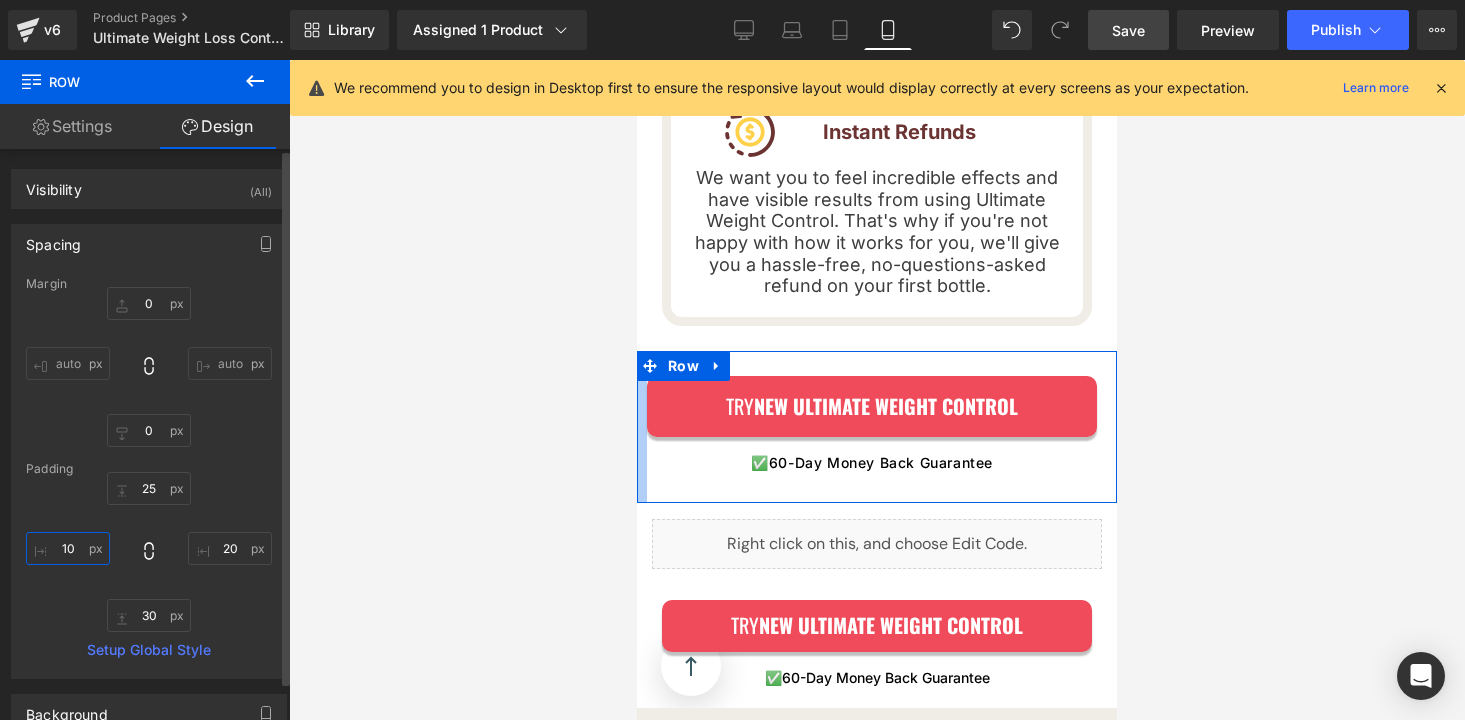 click on "10" at bounding box center (68, 548) 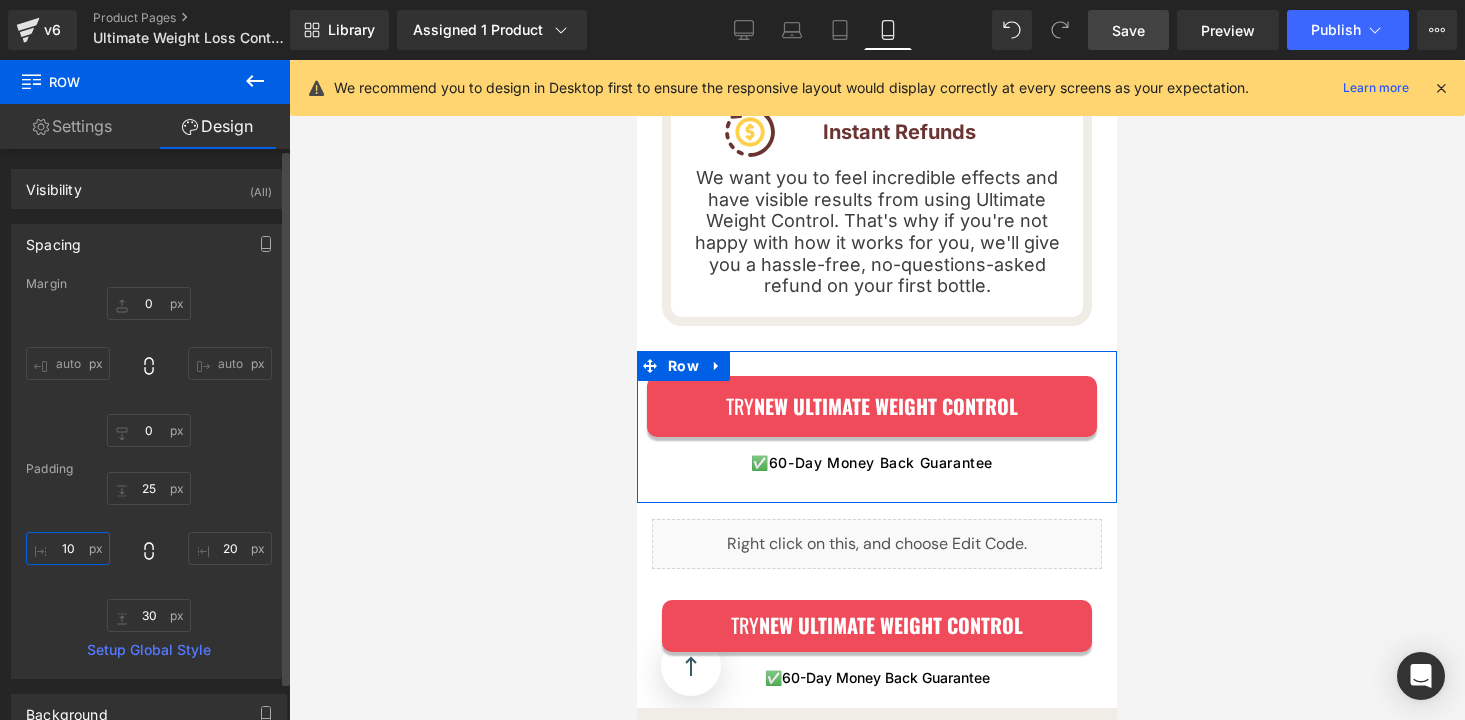 type on "20" 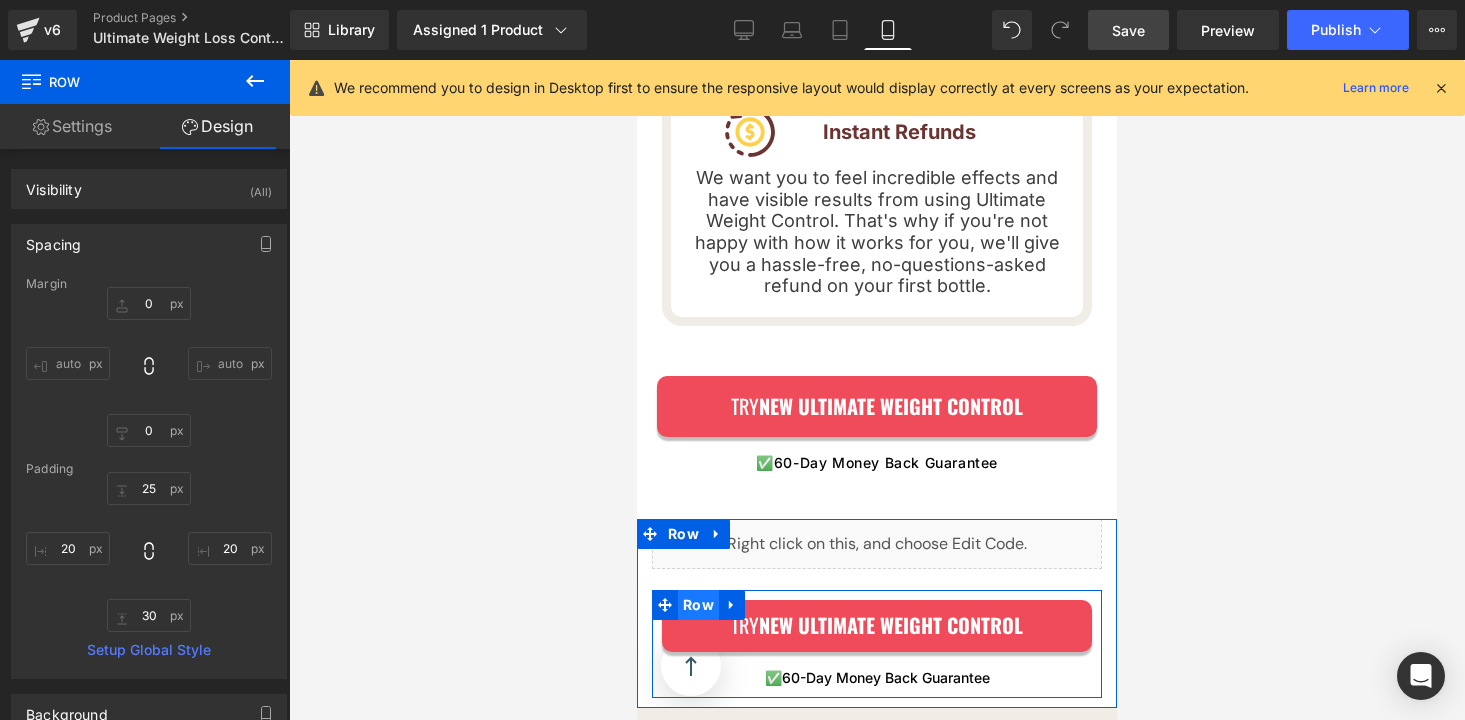 click on "Row" at bounding box center (698, 605) 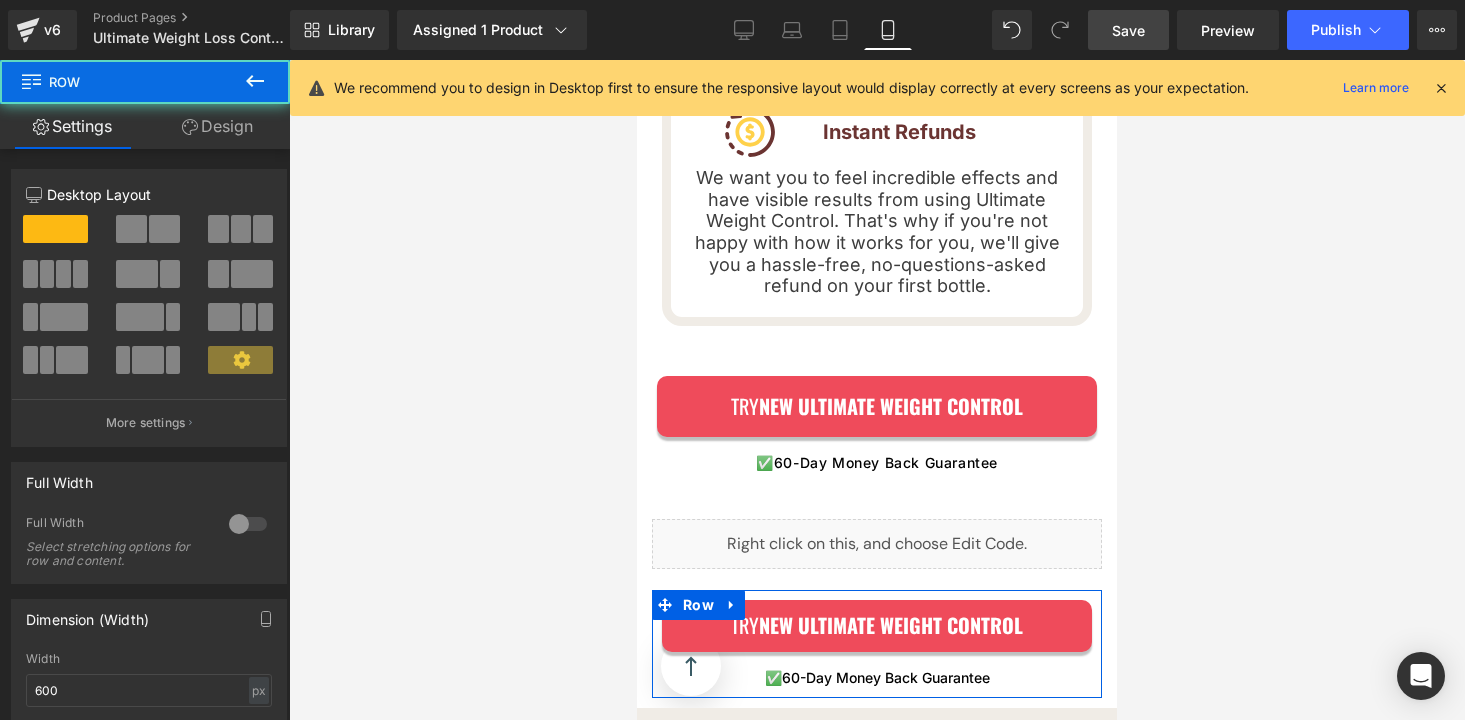 click on "Design" at bounding box center (217, 126) 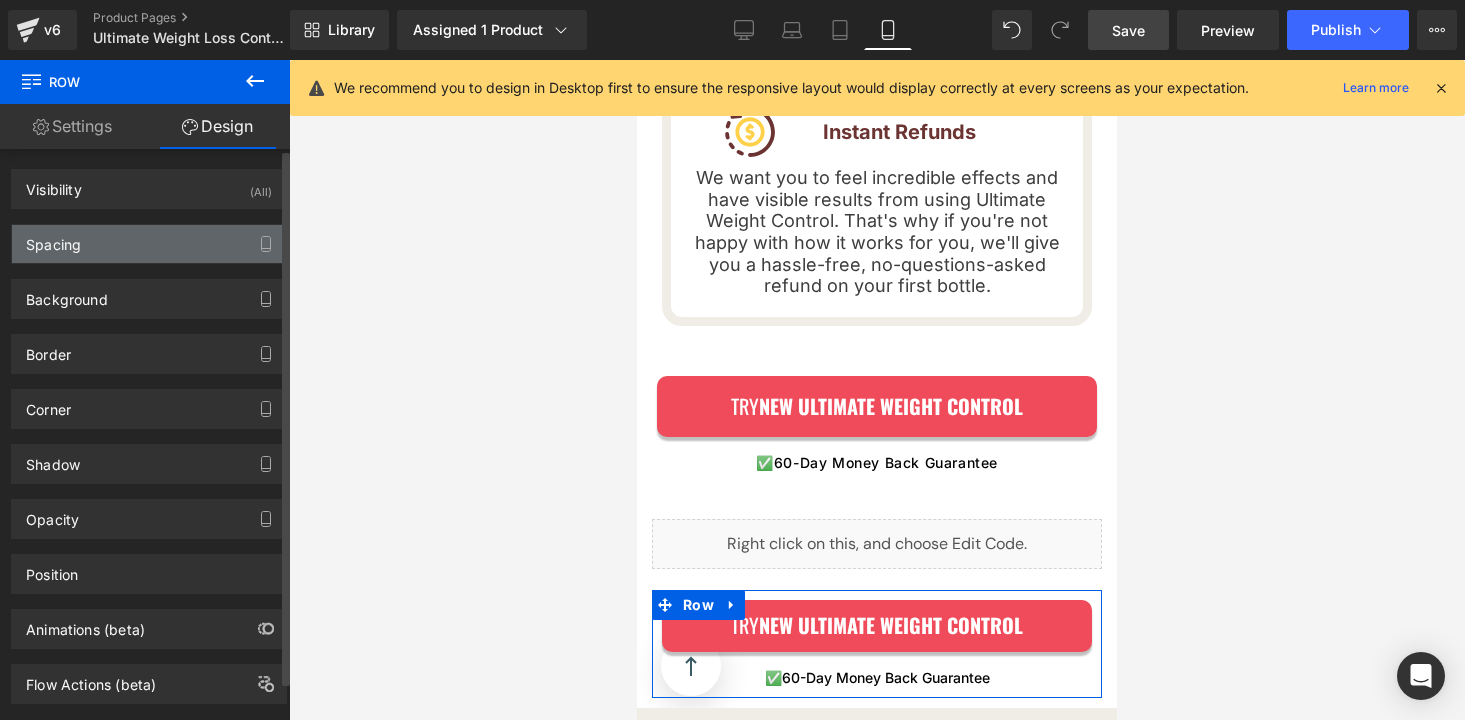 click on "Spacing" at bounding box center [149, 244] 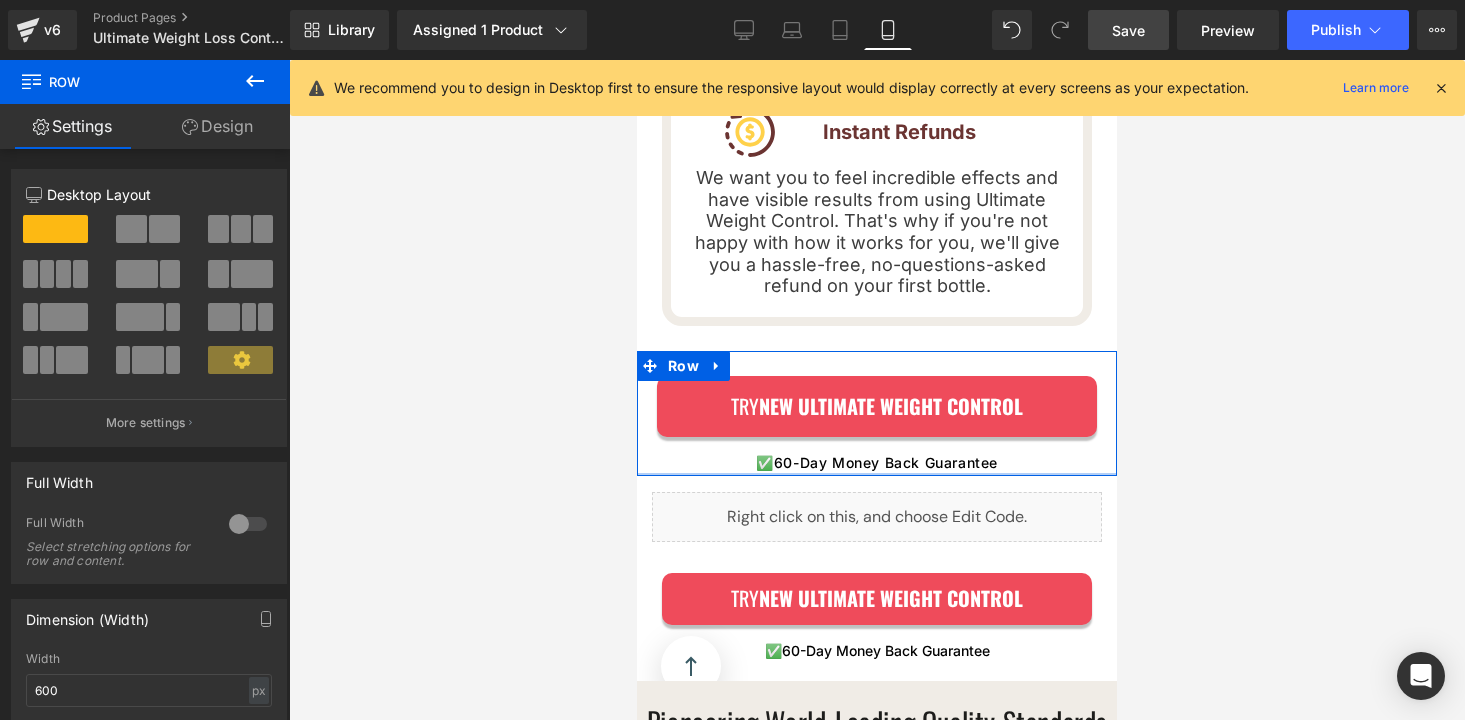 drag, startPoint x: 865, startPoint y: 469, endPoint x: 864, endPoint y: 442, distance: 27.018513 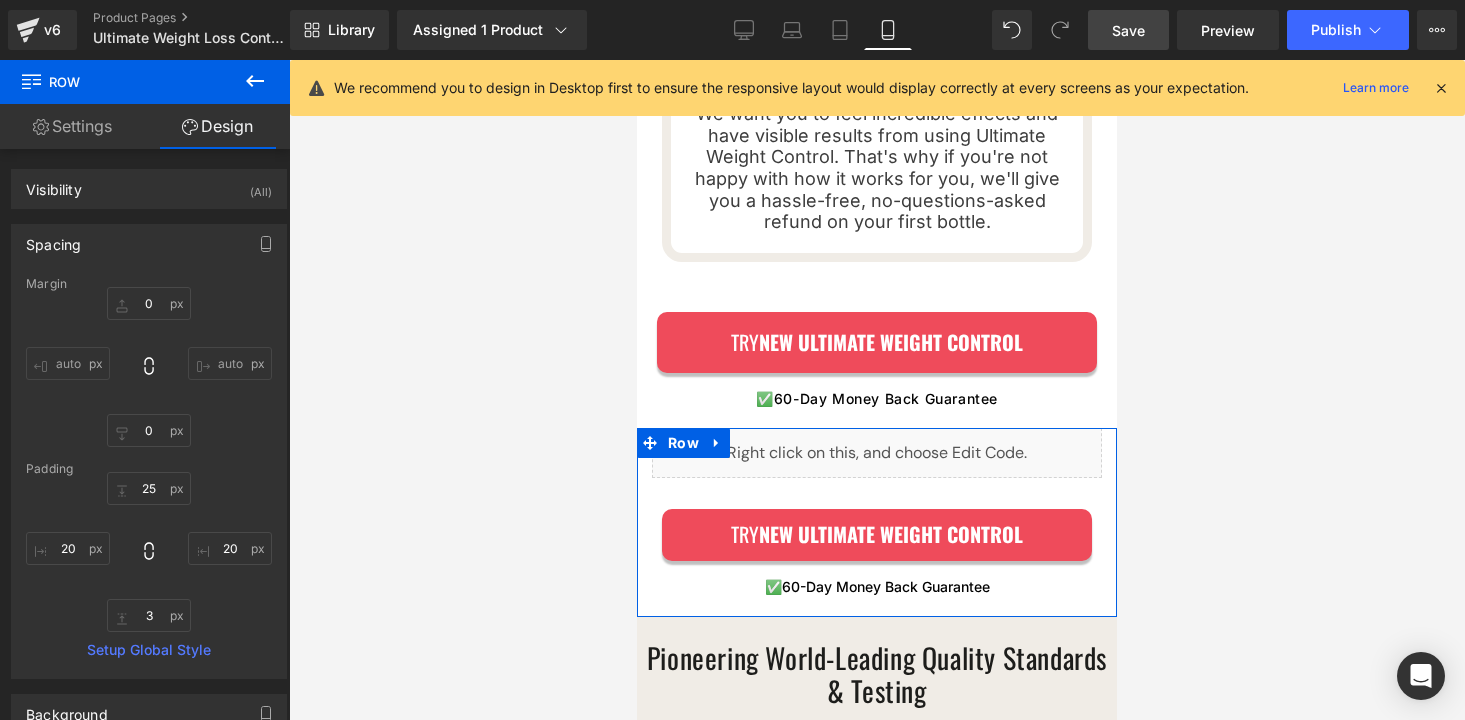 scroll, scrollTop: 5185, scrollLeft: 0, axis: vertical 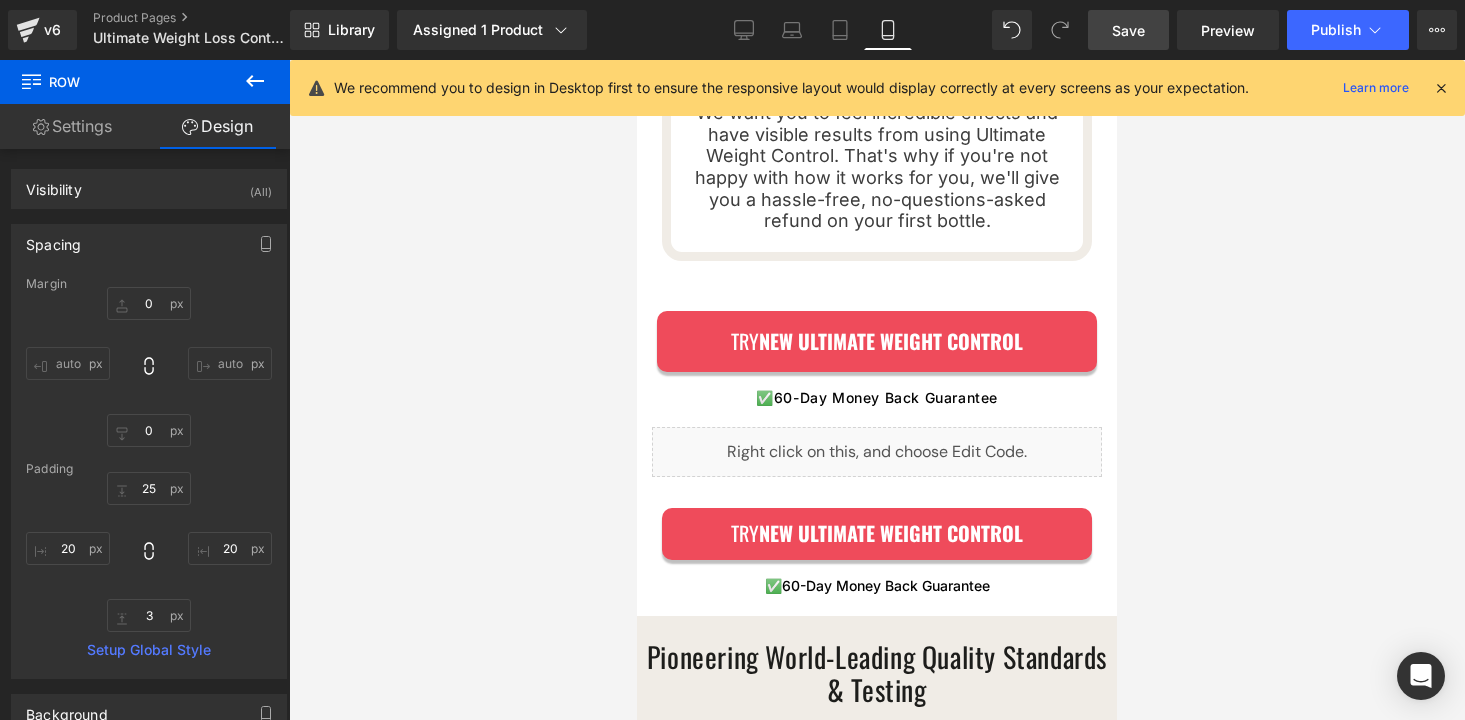 click on "Save" at bounding box center (1128, 30) 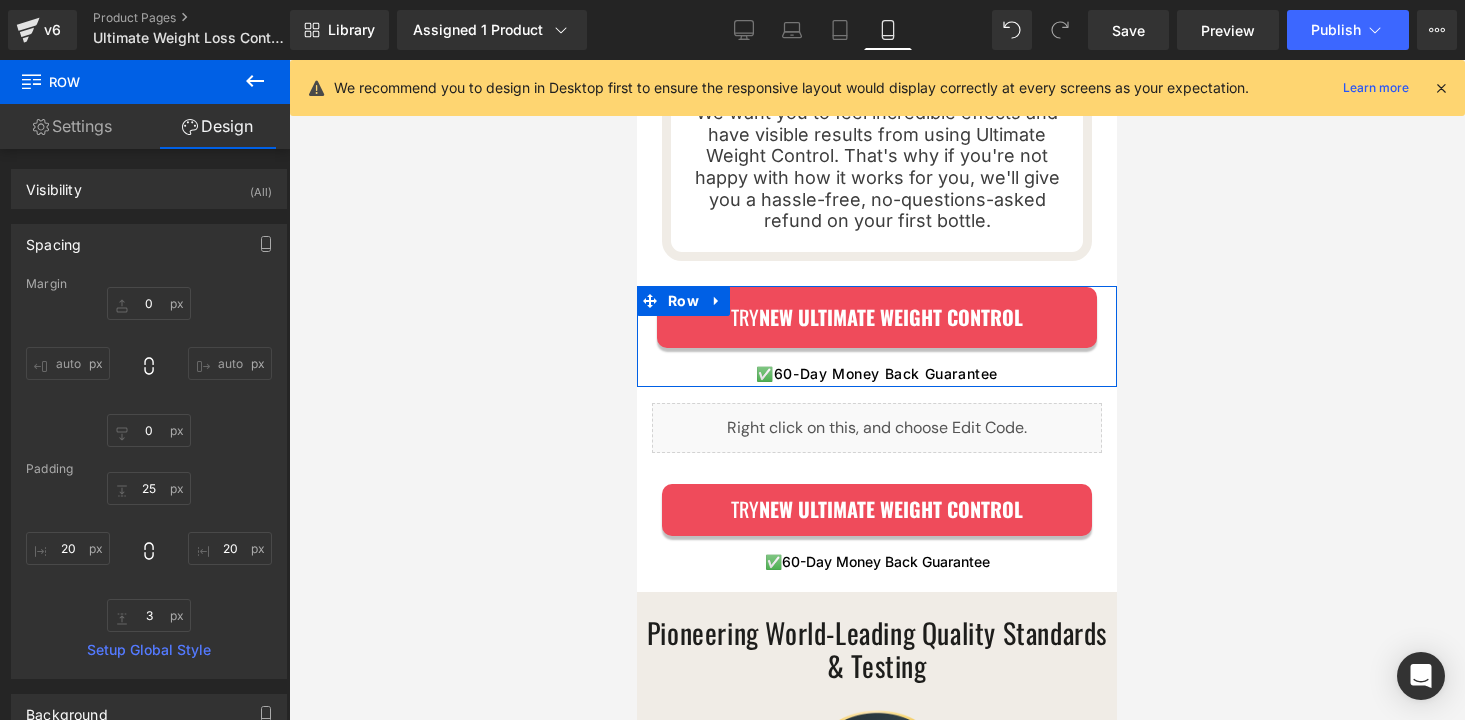 drag, startPoint x: 811, startPoint y: 262, endPoint x: 811, endPoint y: 238, distance: 24 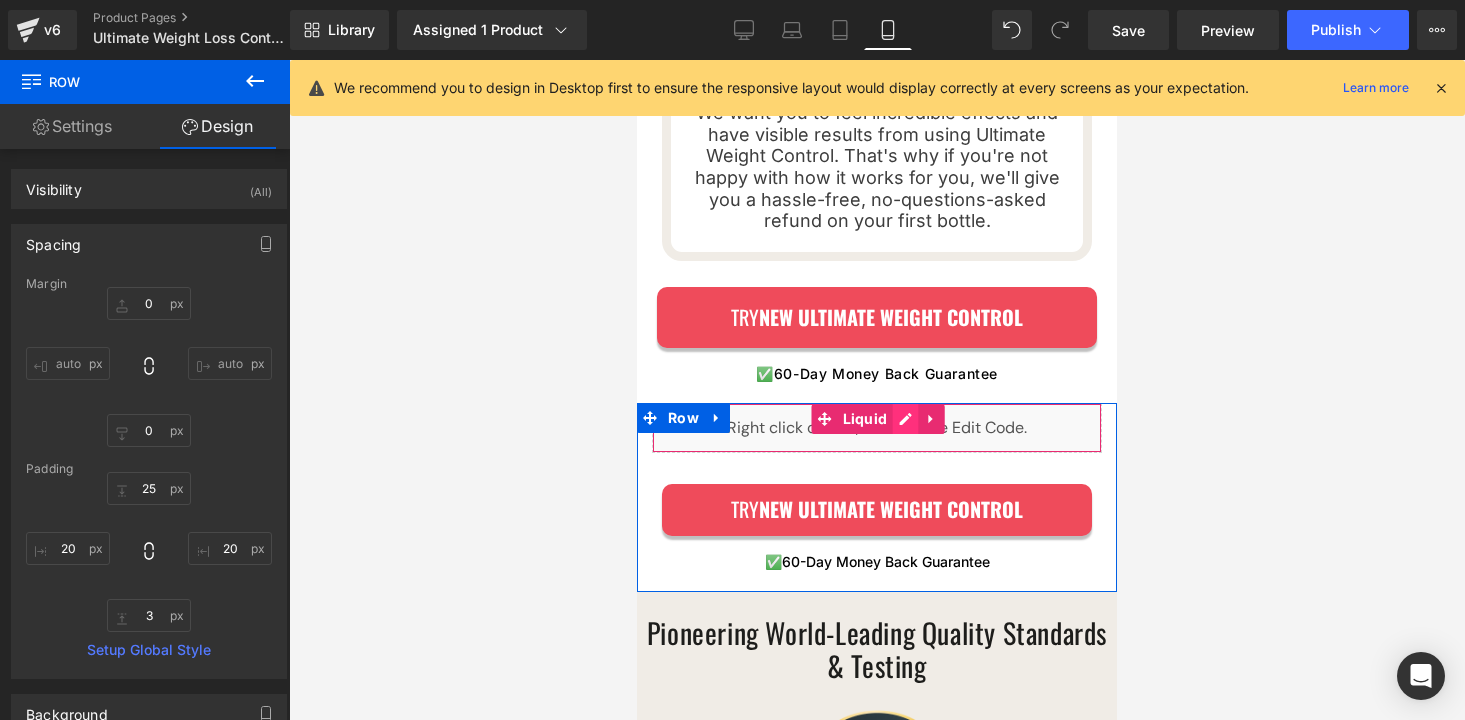 click on "Liquid" at bounding box center (877, 428) 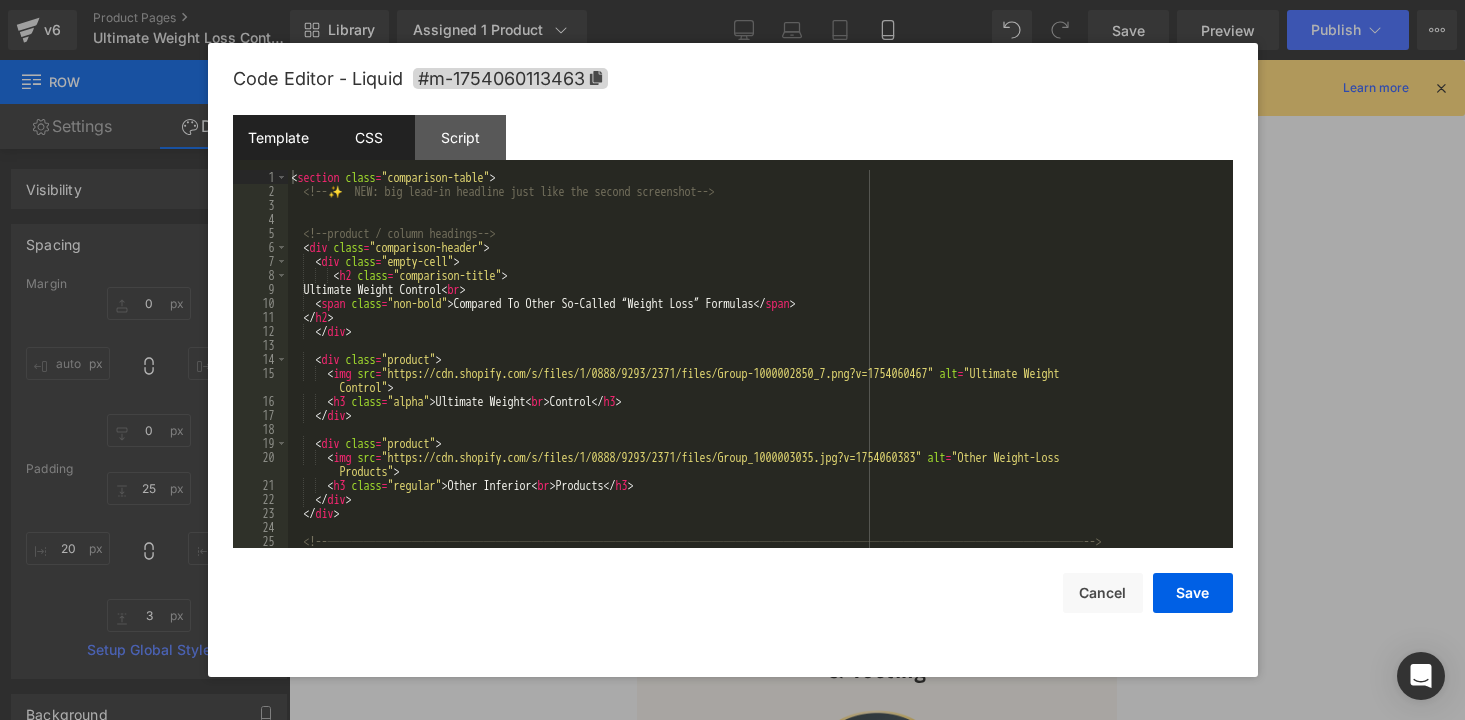 click on "CSS" at bounding box center (369, 137) 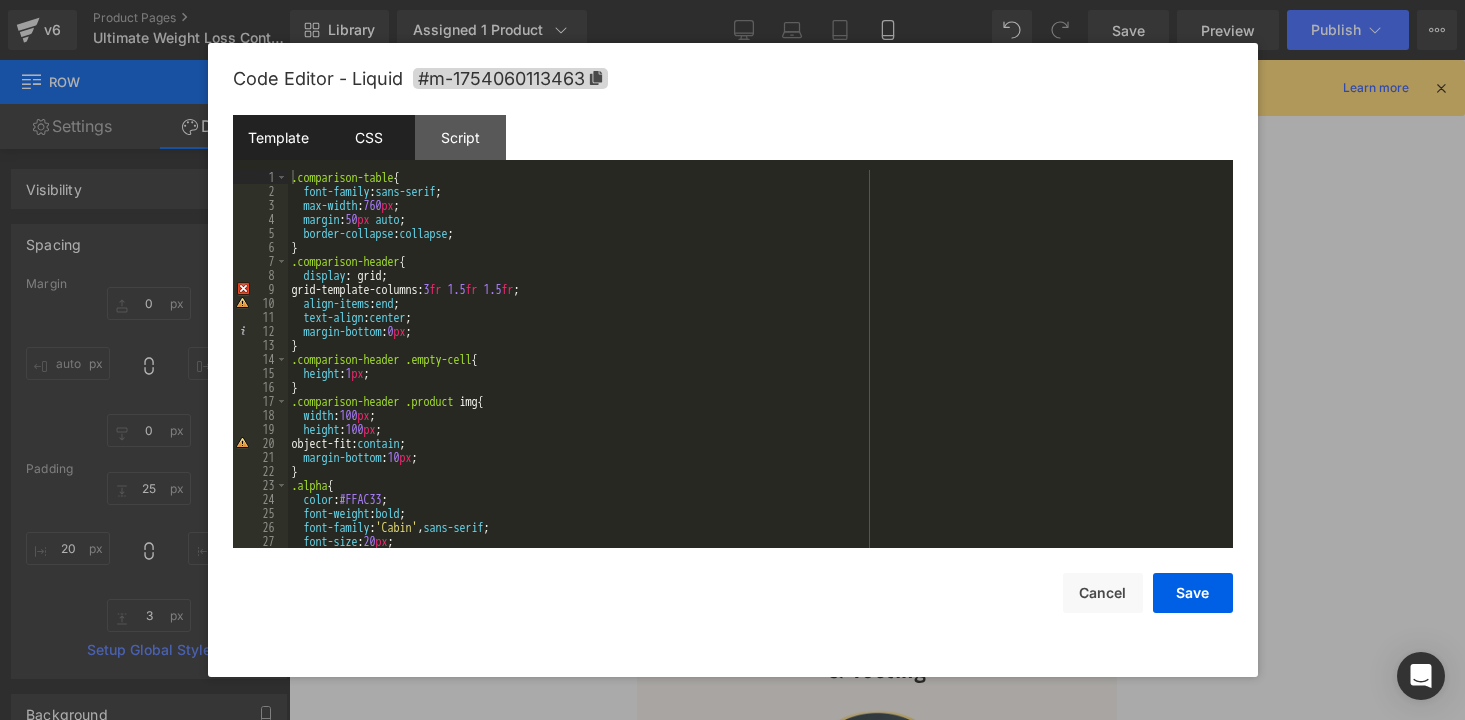 click on "Template" at bounding box center (278, 137) 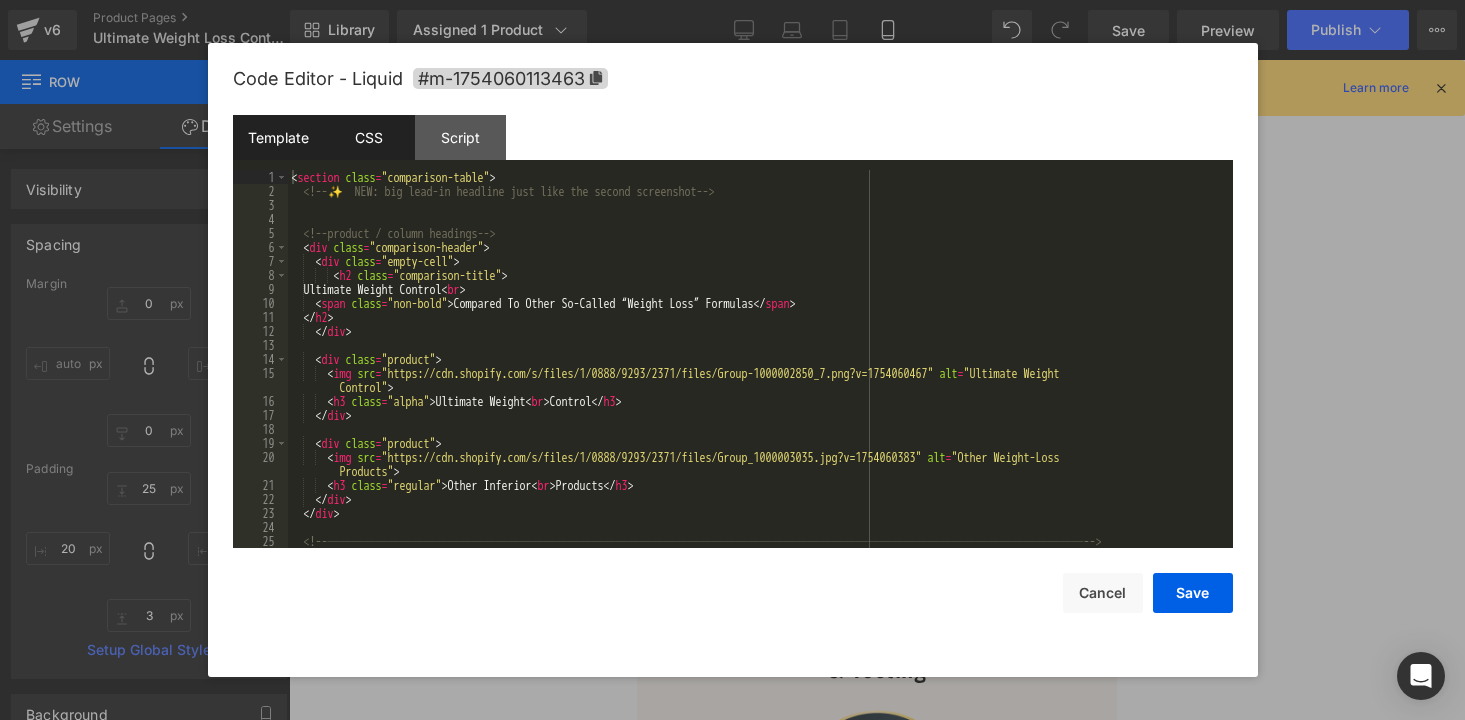 click on "CSS" at bounding box center [369, 137] 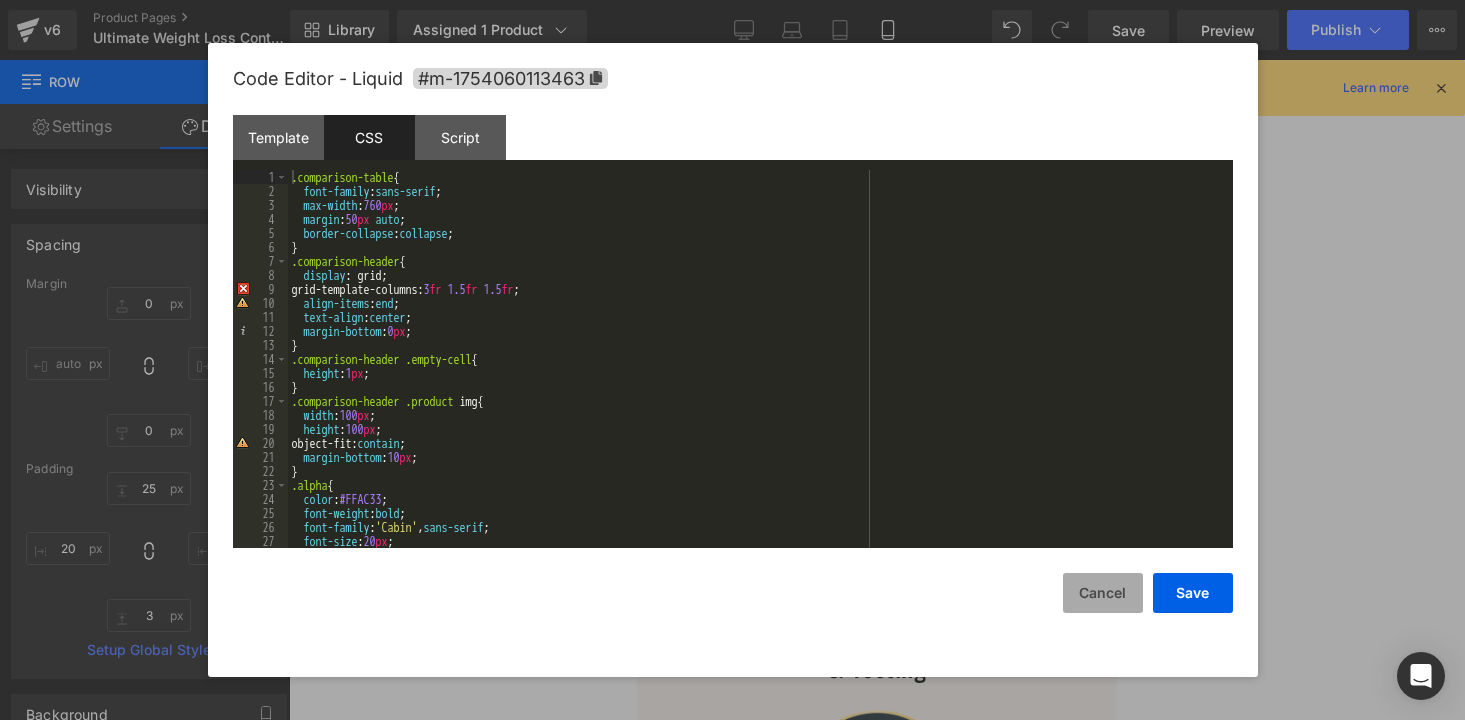 click on "Cancel" at bounding box center [1103, 593] 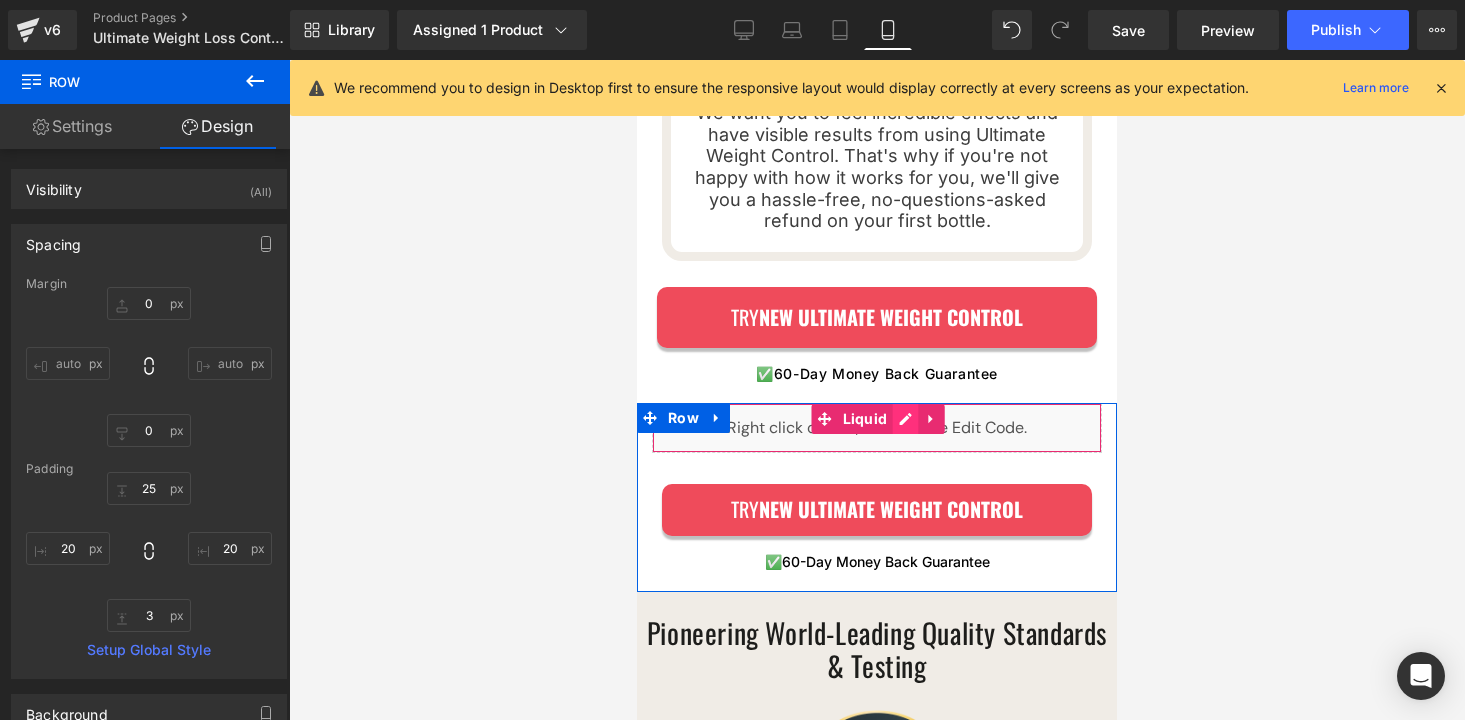 click on "Liquid" at bounding box center [877, 428] 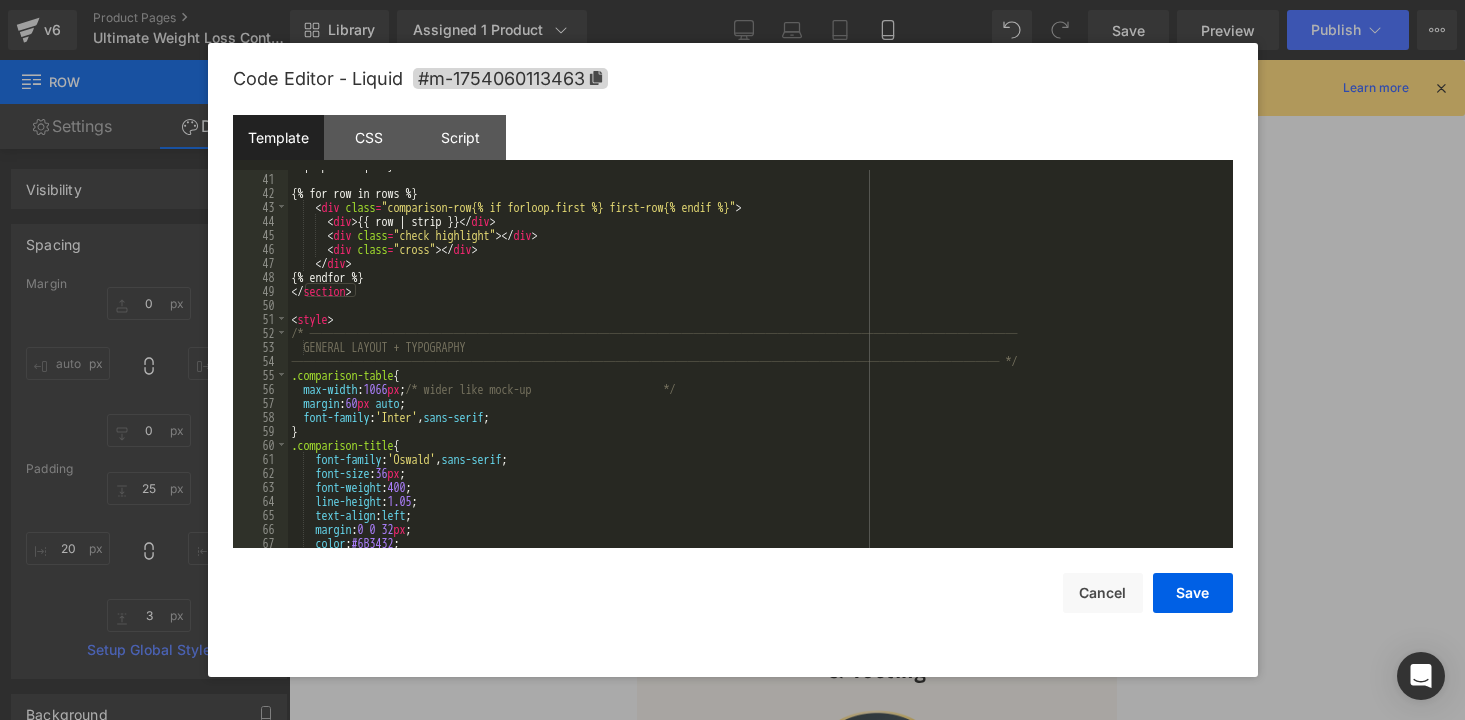 scroll, scrollTop: 0, scrollLeft: 0, axis: both 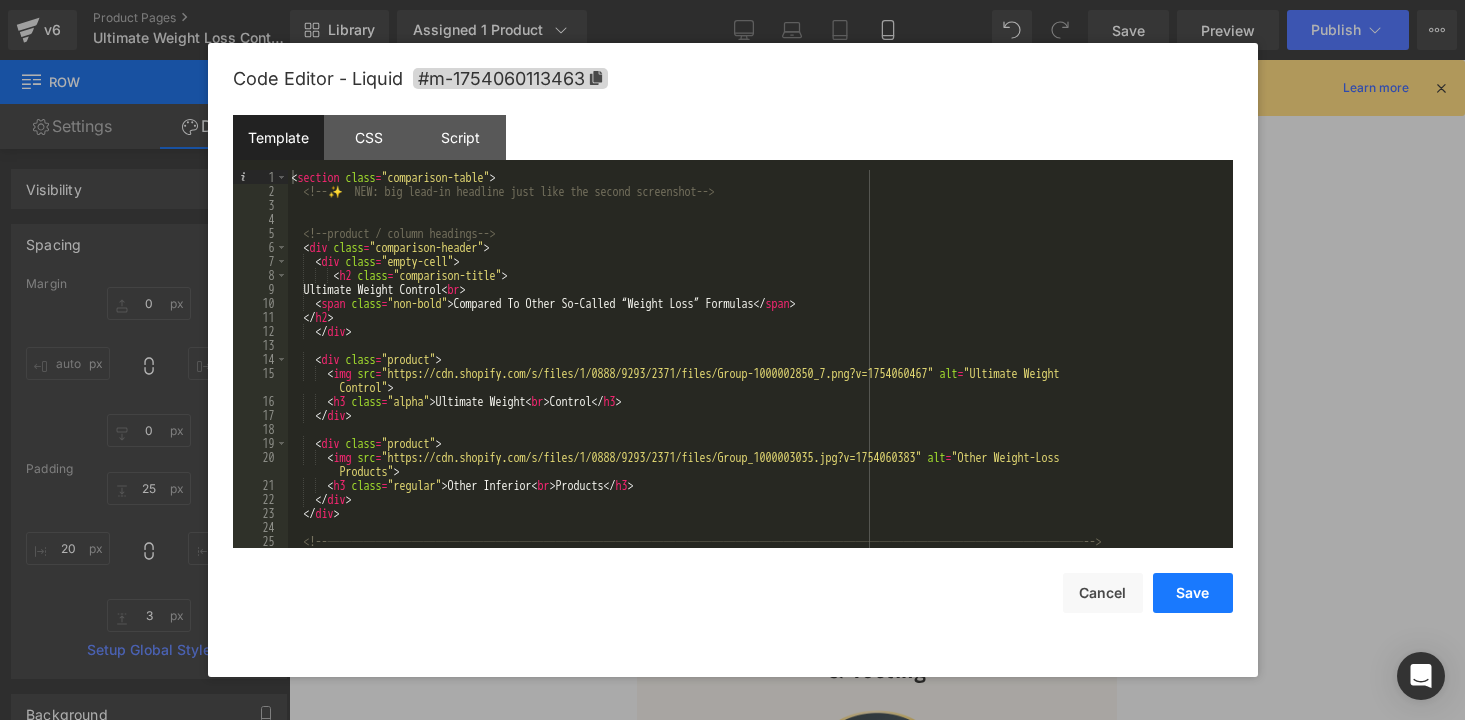 click on "Save" at bounding box center [1193, 593] 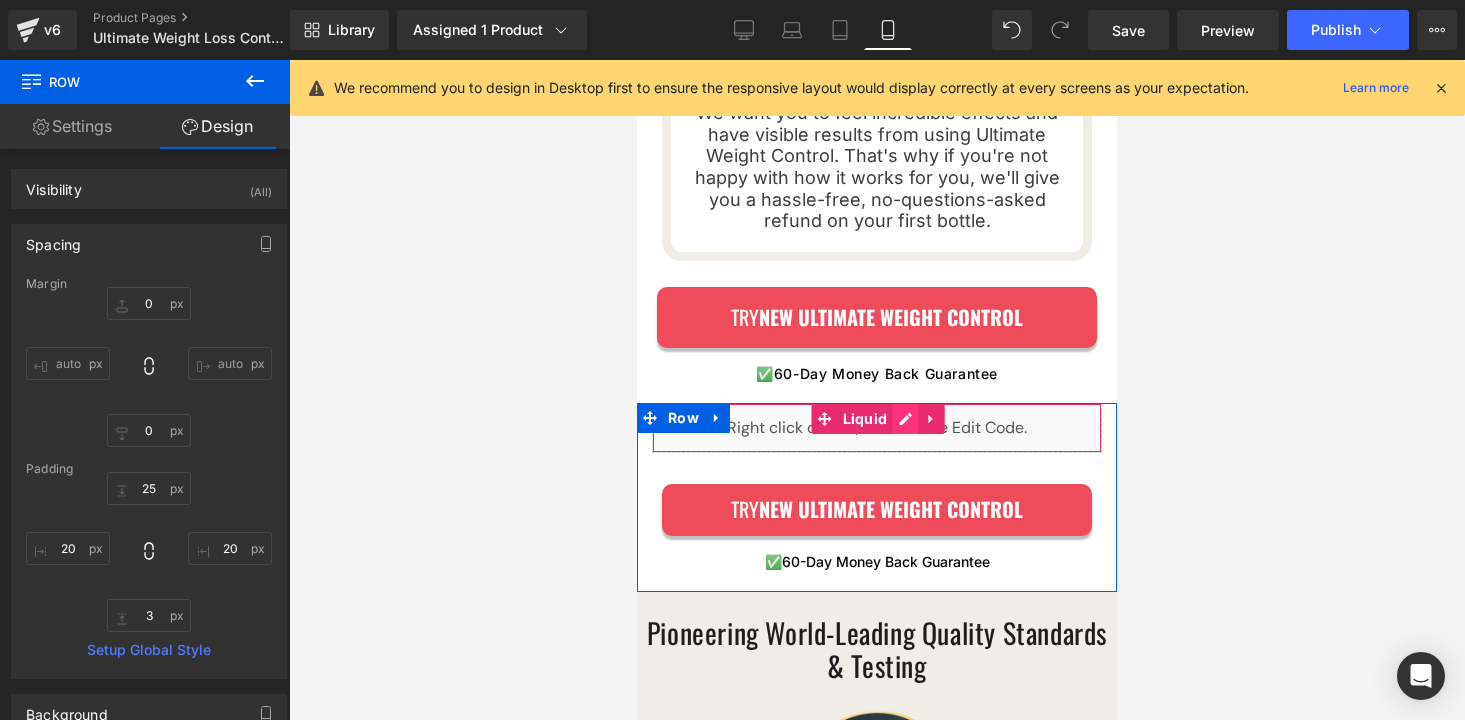 click on "Liquid" at bounding box center [877, 428] 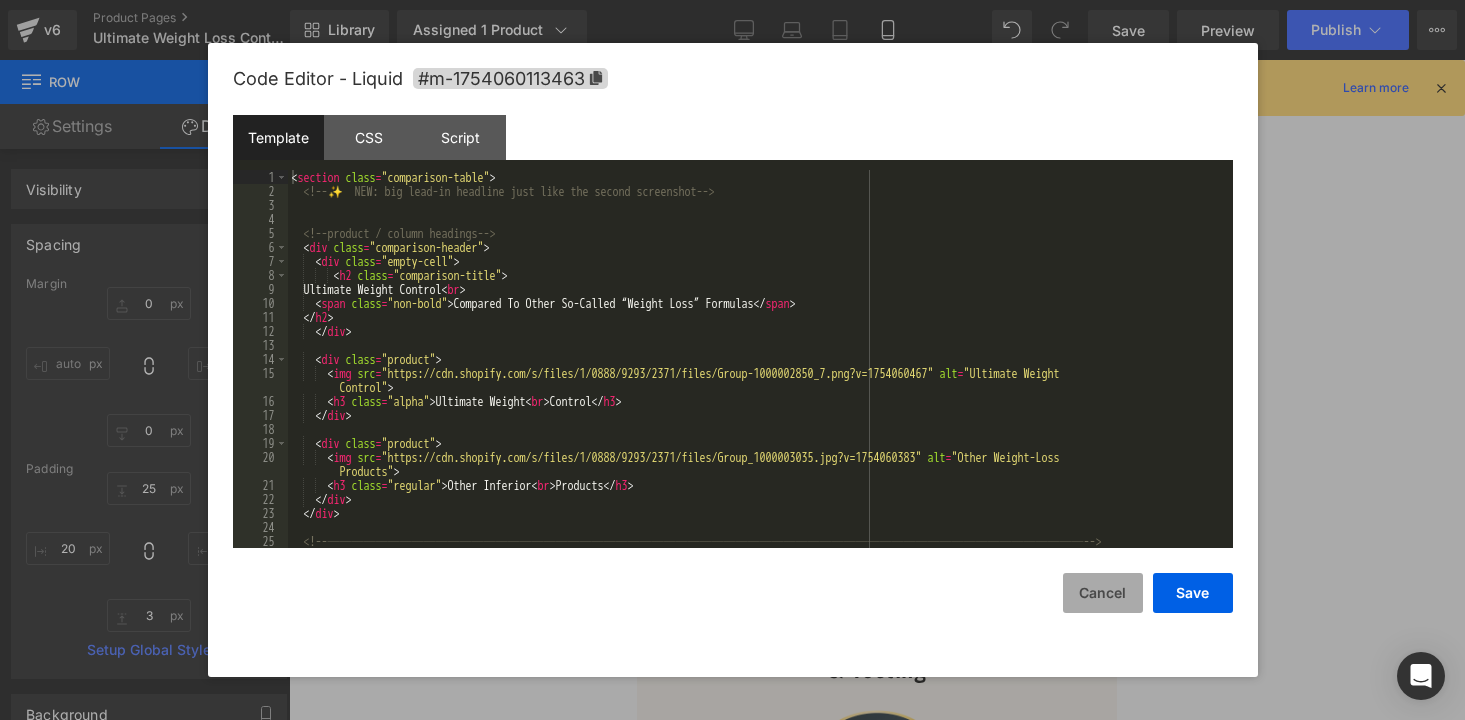 click on "Cancel" at bounding box center [1103, 593] 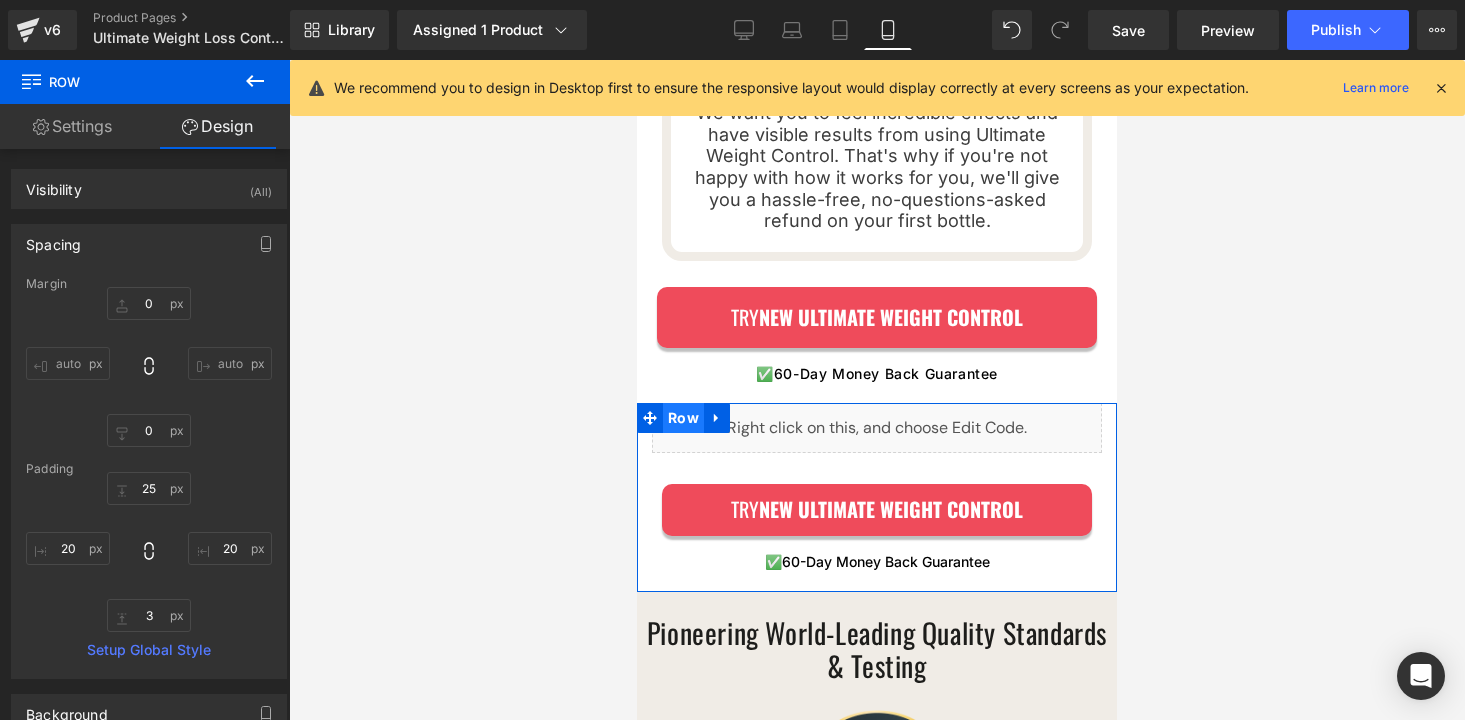 click on "Row" at bounding box center [683, 418] 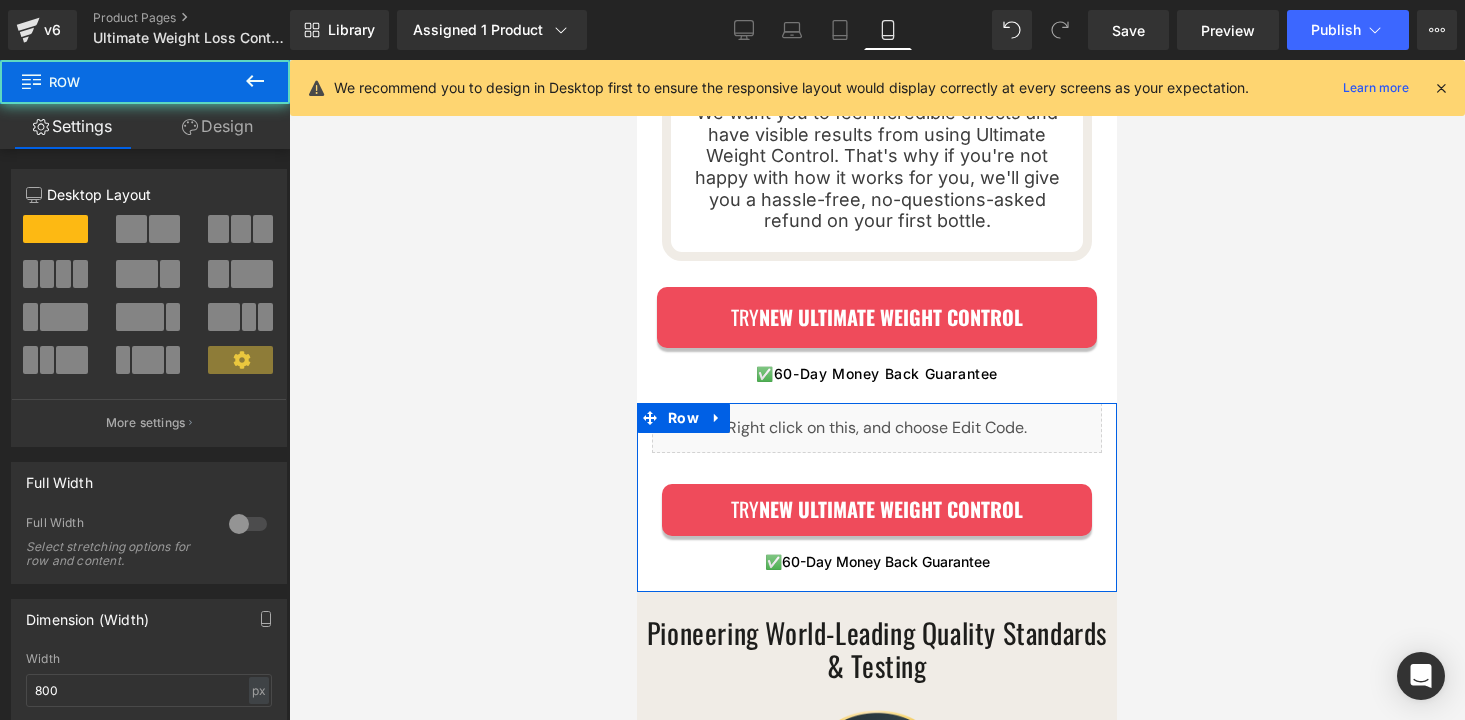 click on "Design" at bounding box center [217, 126] 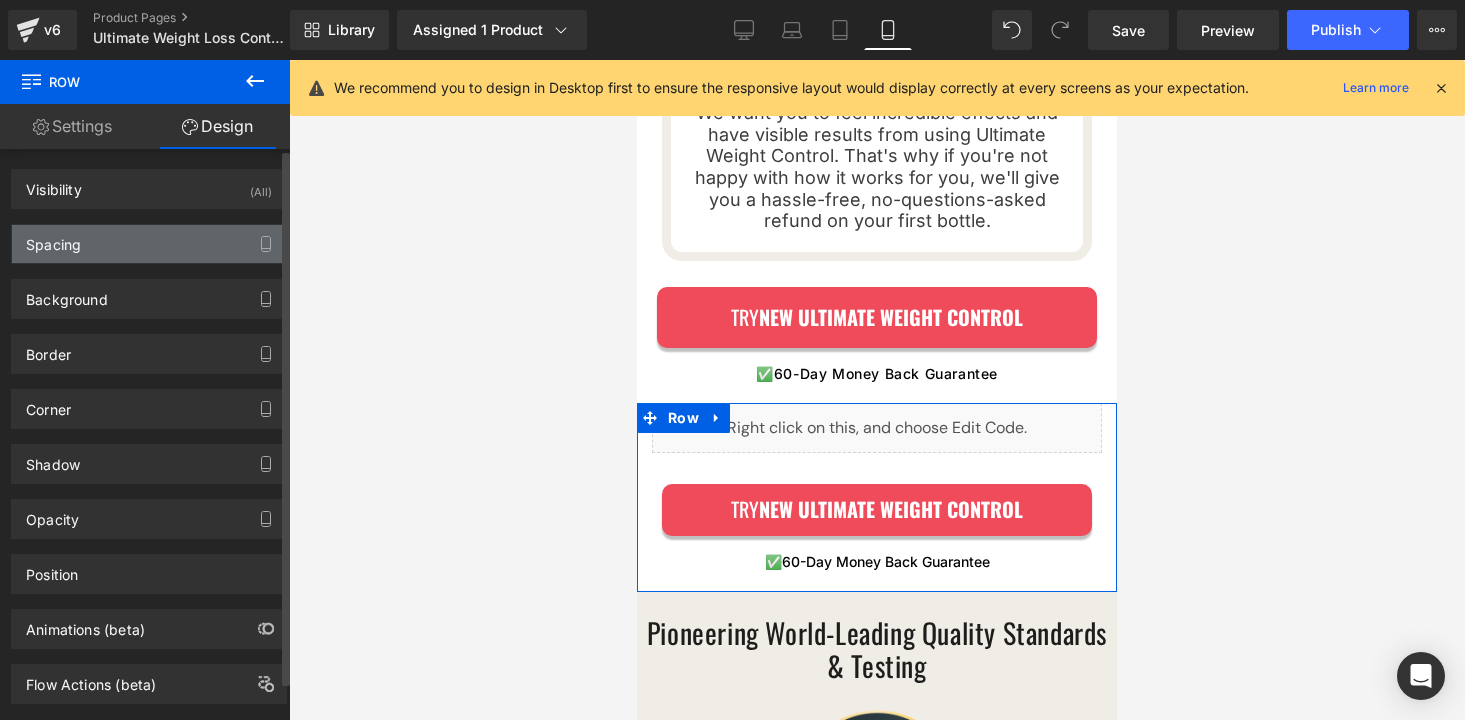 click on "Spacing" at bounding box center (149, 244) 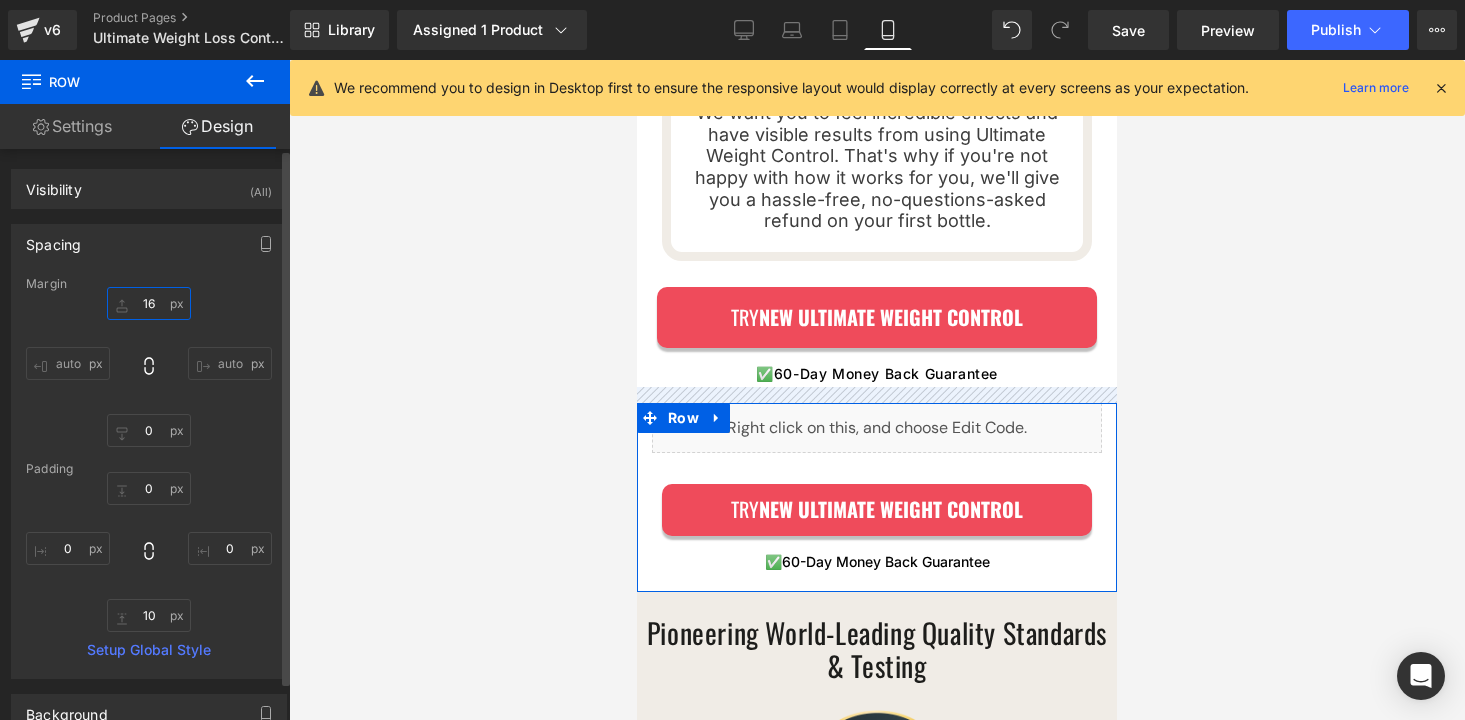 click at bounding box center [149, 303] 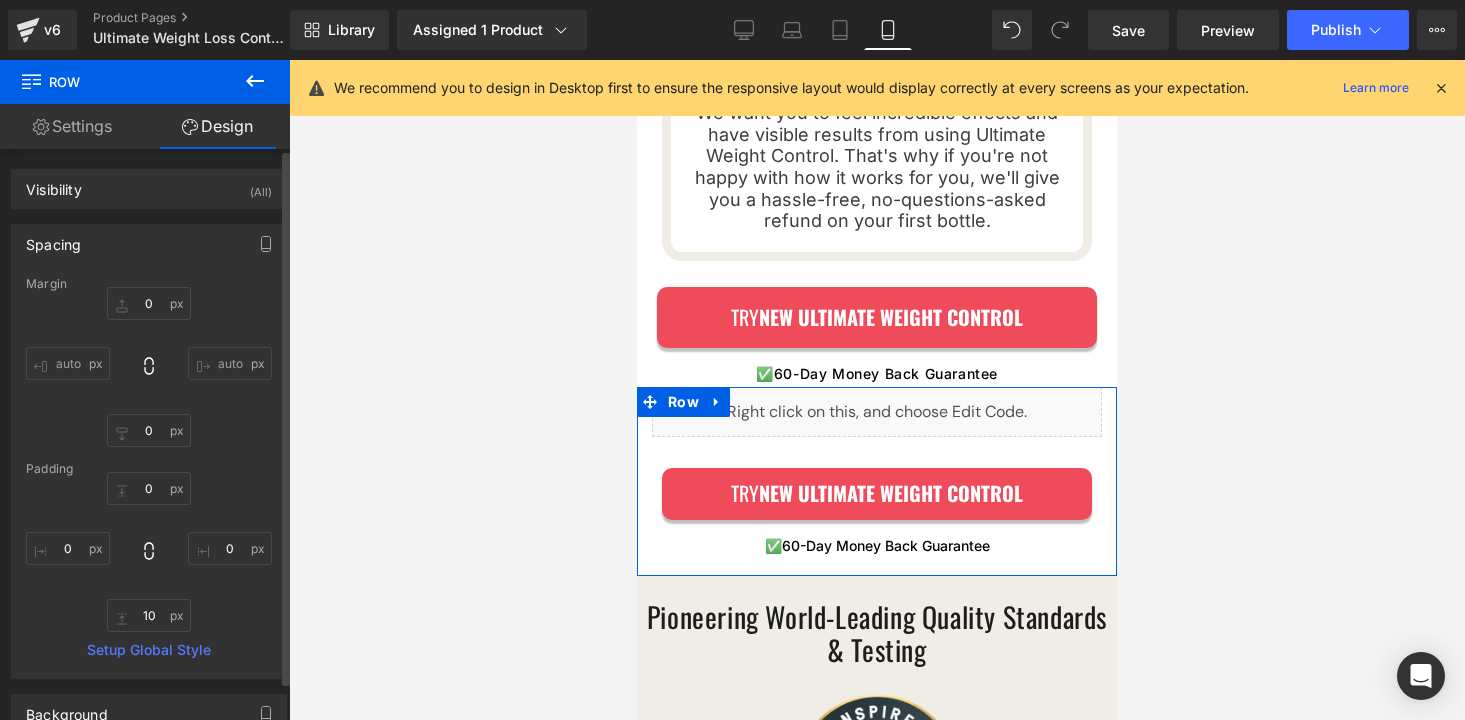 click on "Margin" at bounding box center [149, 284] 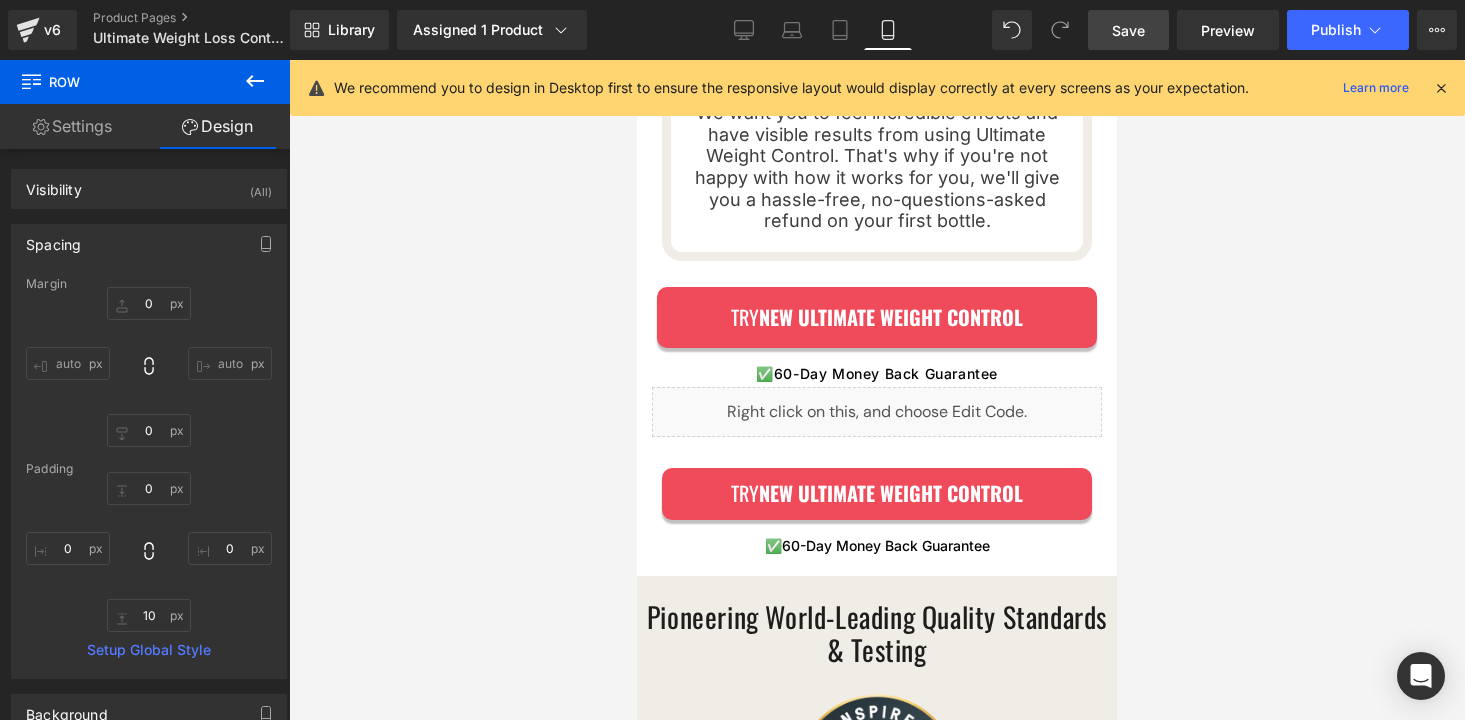 click on "Save" at bounding box center (1128, 30) 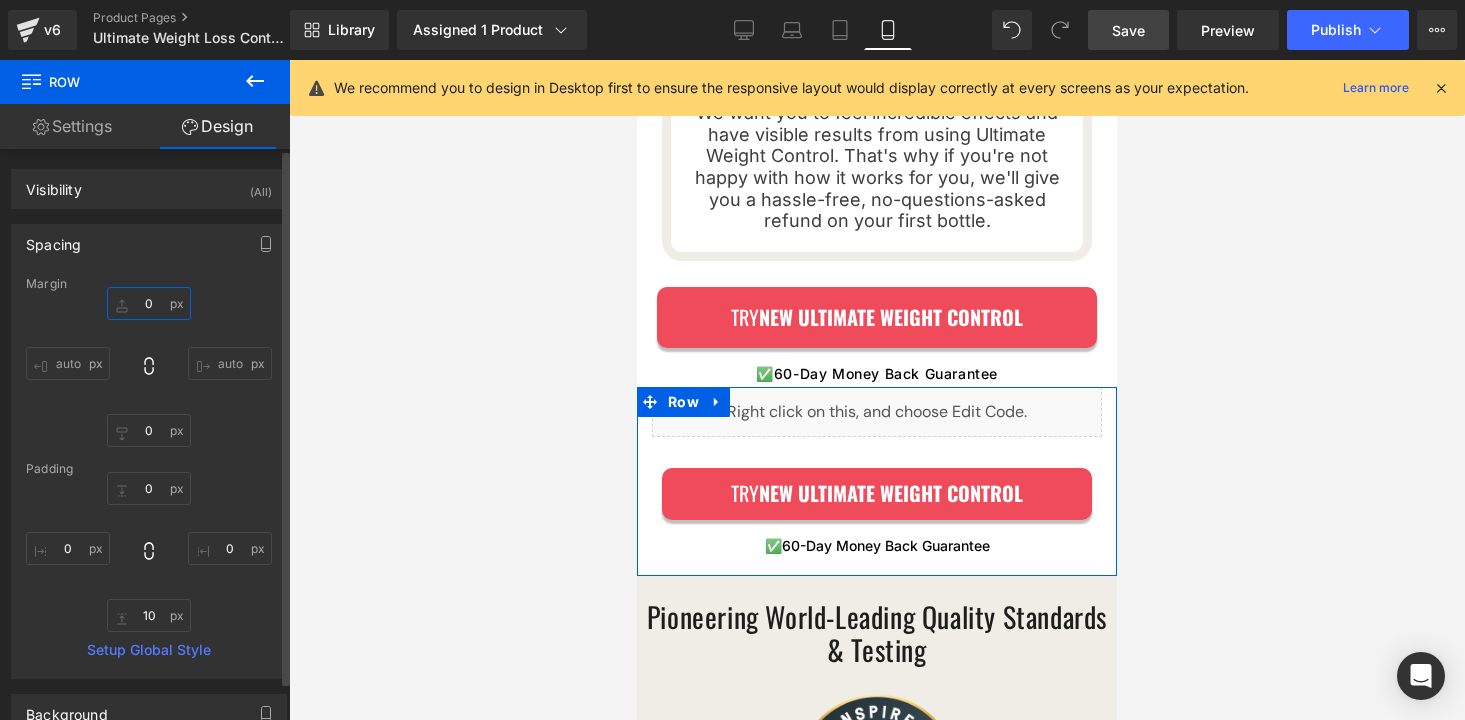 click on "0" at bounding box center (149, 303) 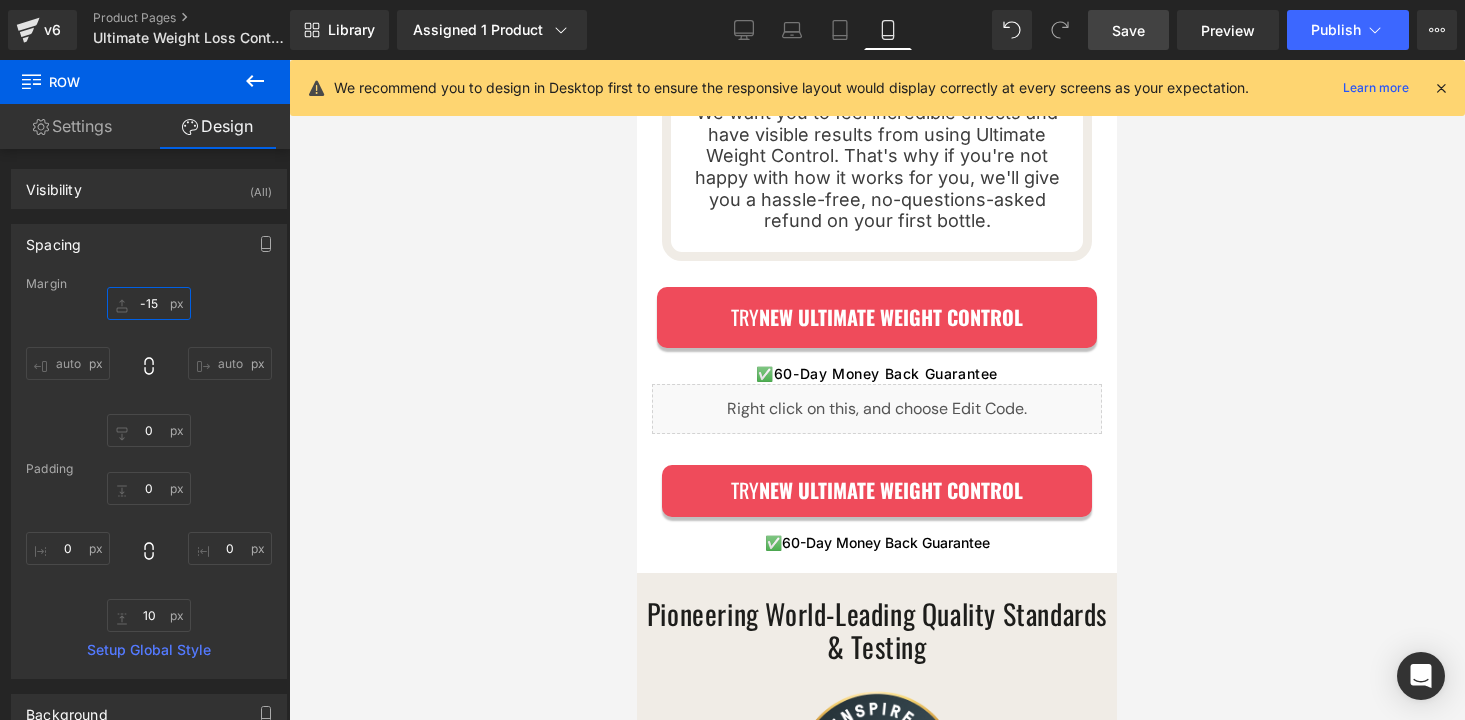 type on "-15" 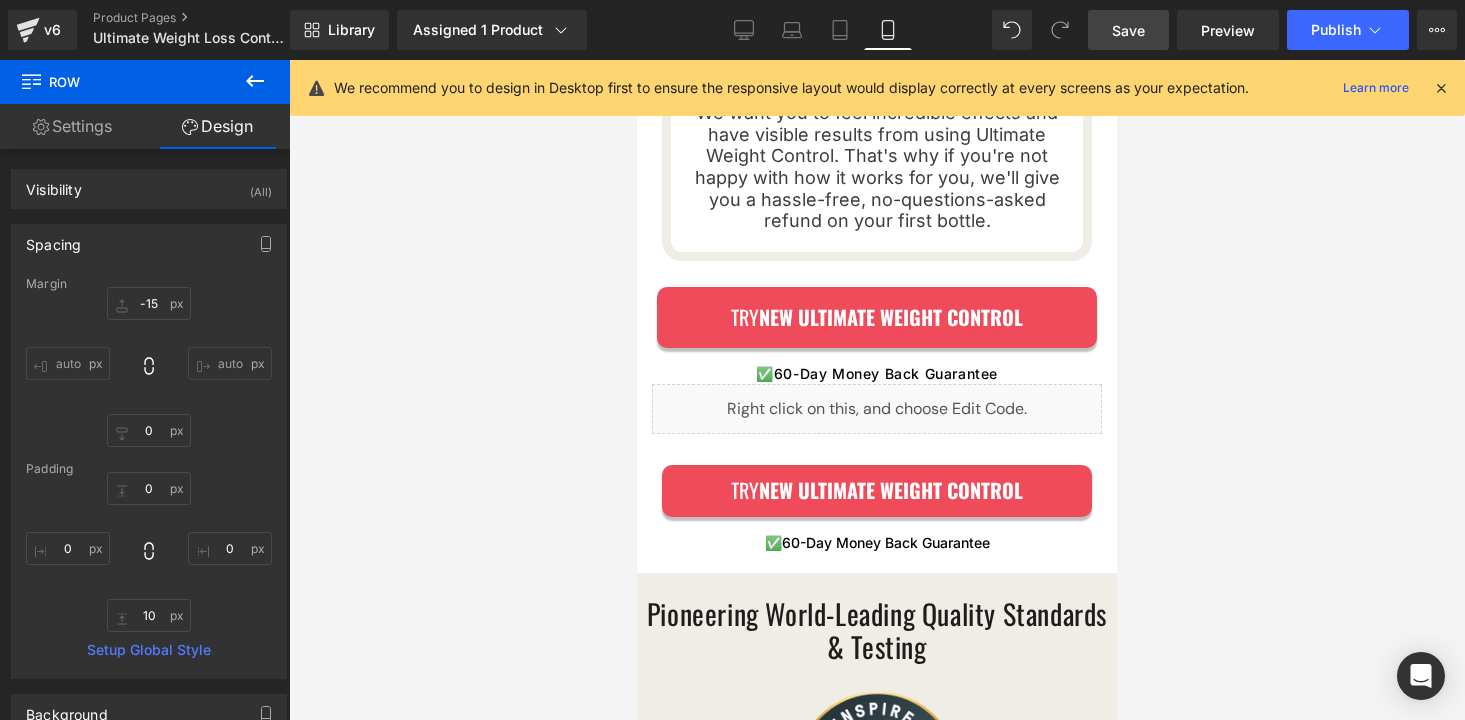 click on "Save" at bounding box center (1128, 30) 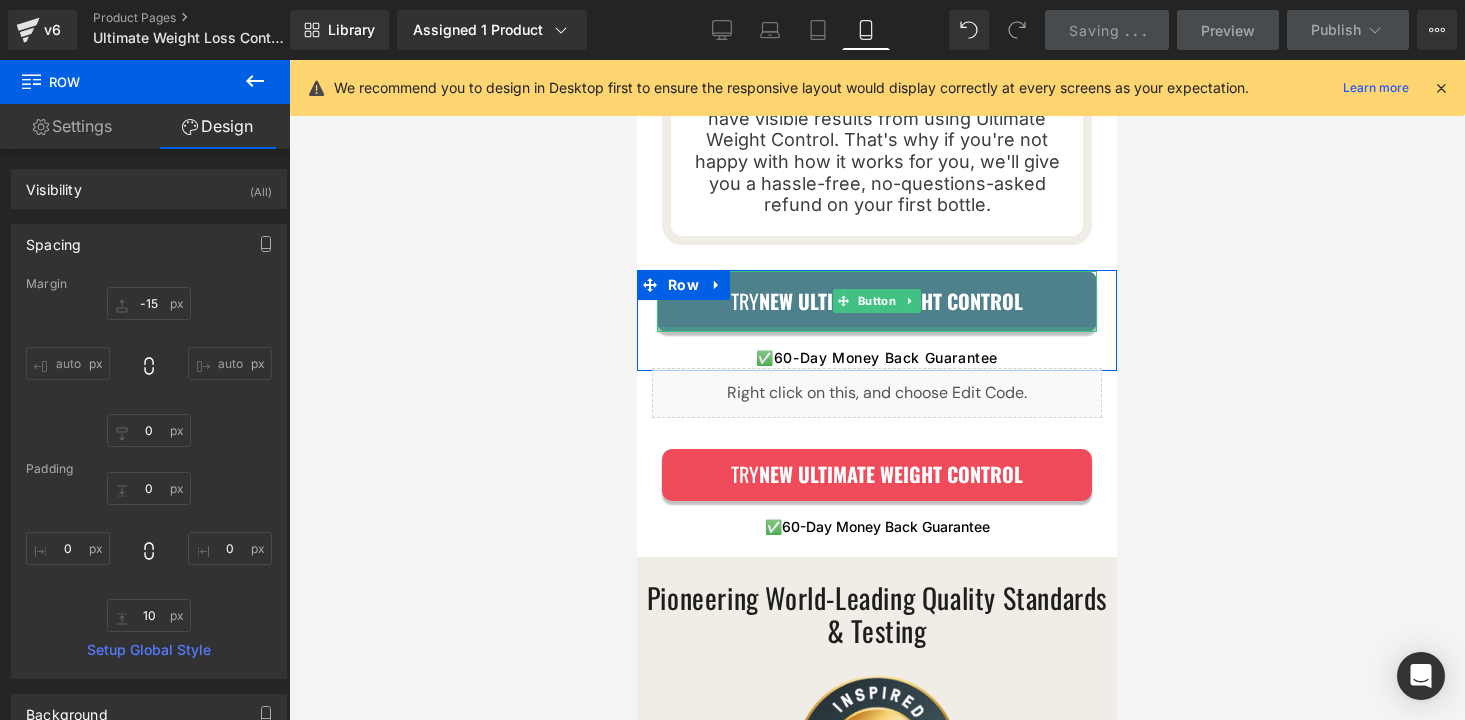 scroll, scrollTop: 5204, scrollLeft: 0, axis: vertical 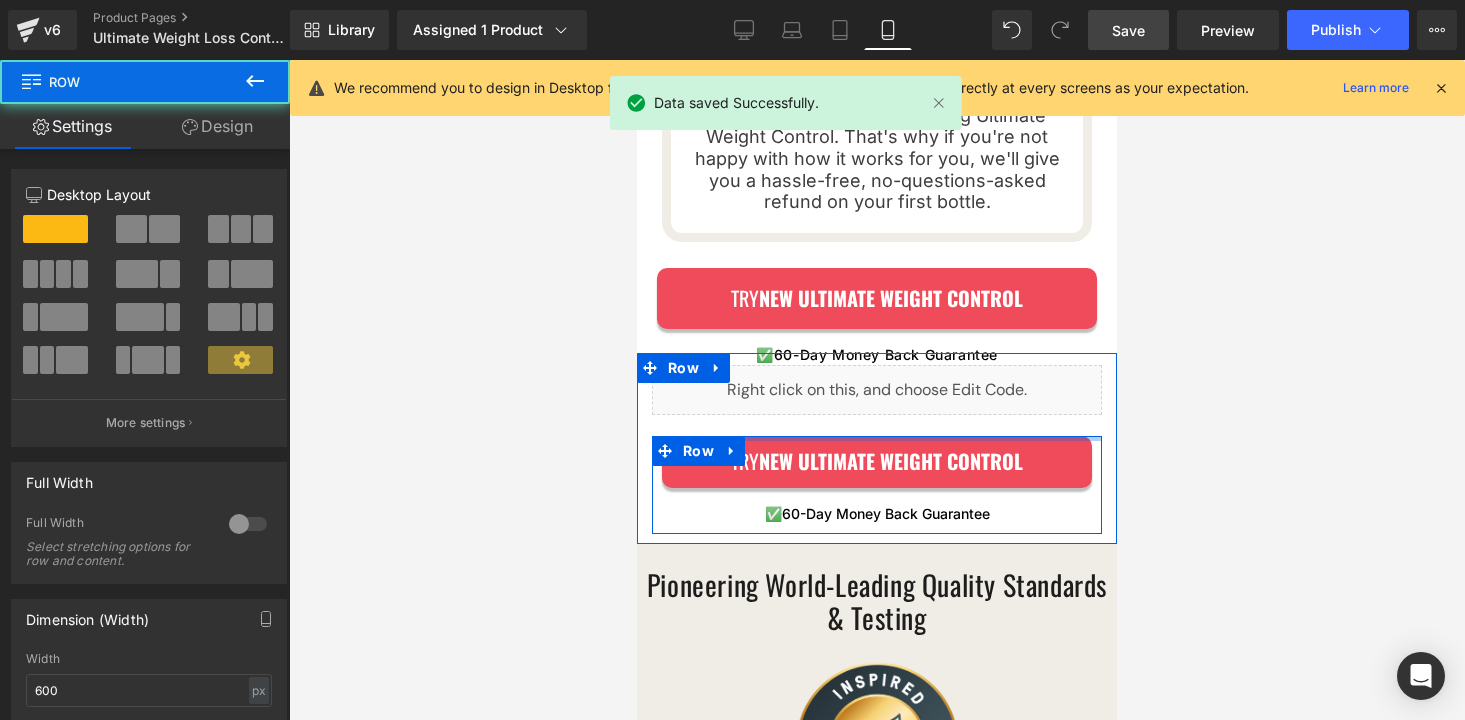 drag, startPoint x: 860, startPoint y: 410, endPoint x: 859, endPoint y: 398, distance: 12.0415945 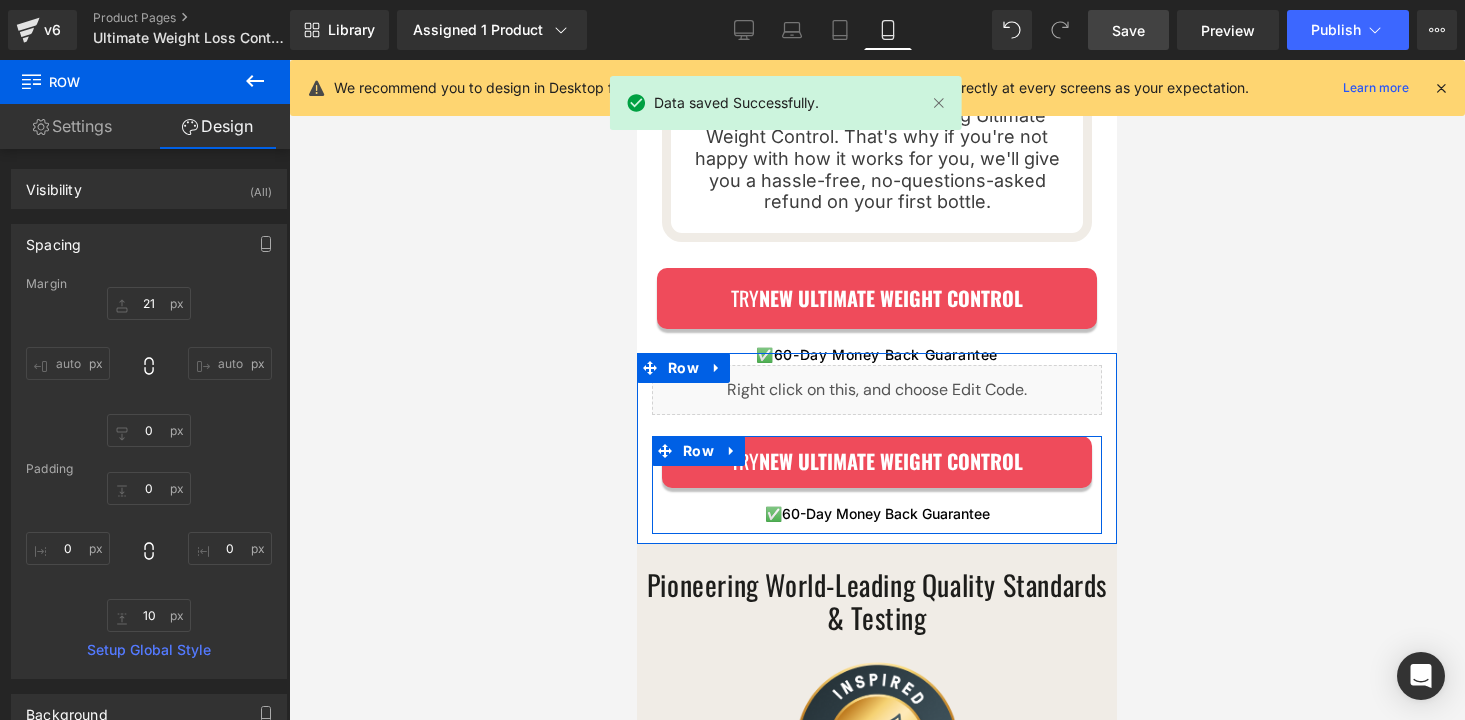 click on "Liquid         Try   NEW ULTIMATE WEIGHT CONTROL  Button         ✅  60-Day Money Back Guarantee Text Block         Row" at bounding box center [877, 449] 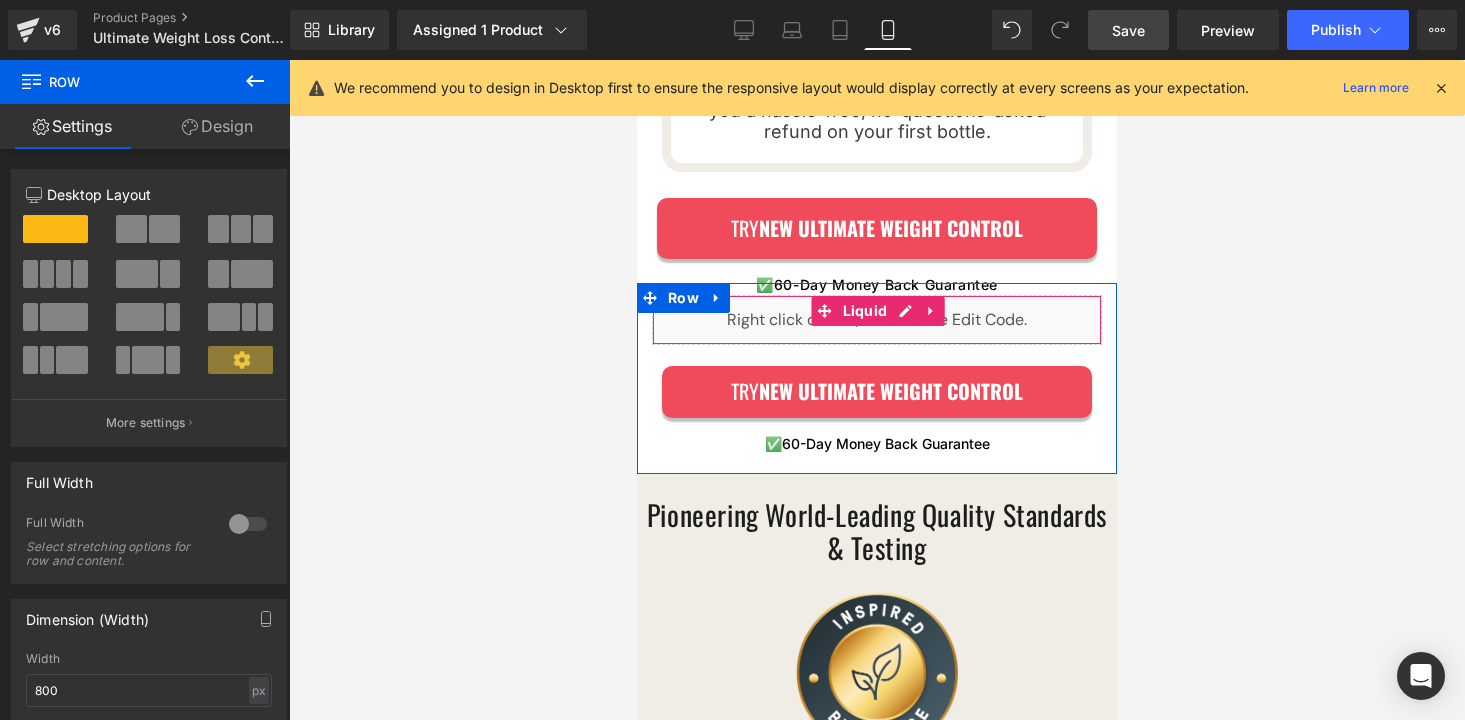 scroll, scrollTop: 5296, scrollLeft: 0, axis: vertical 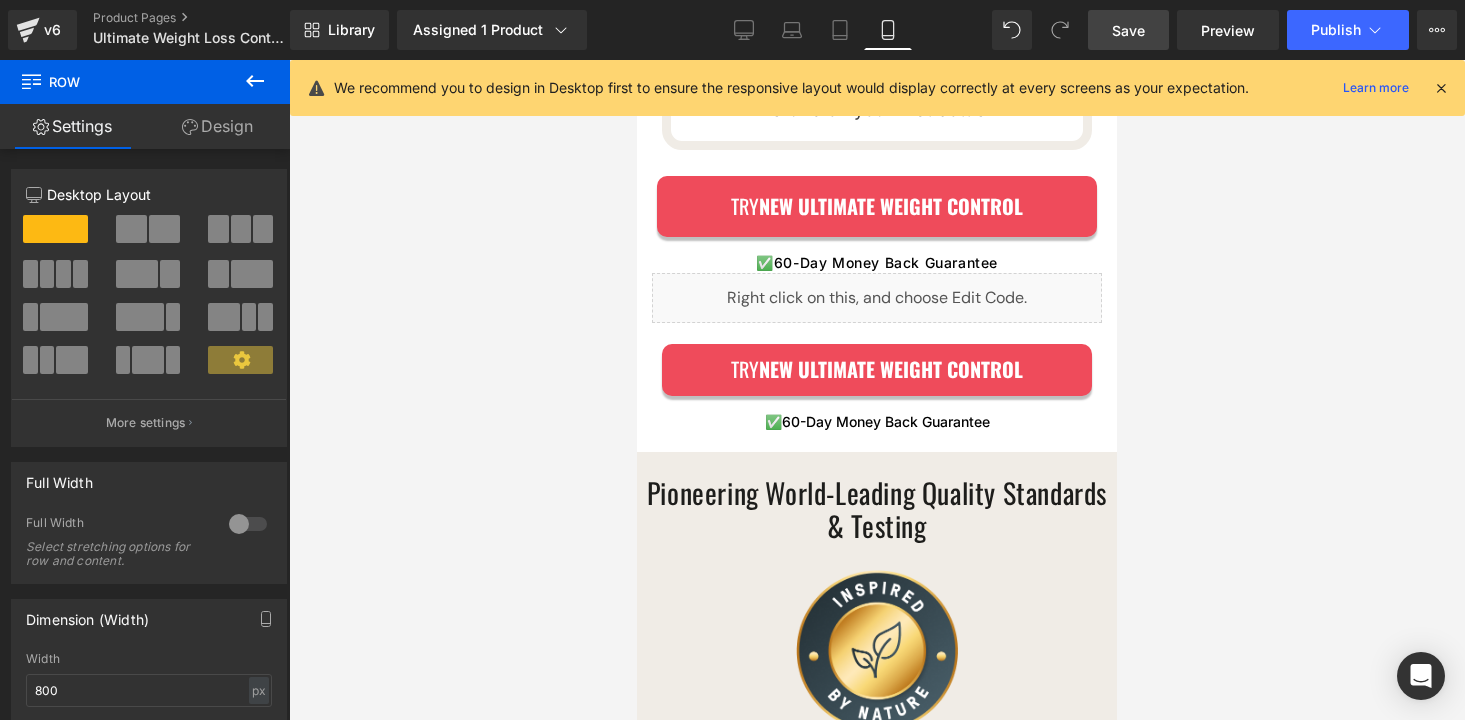 click on "Save" at bounding box center [1128, 30] 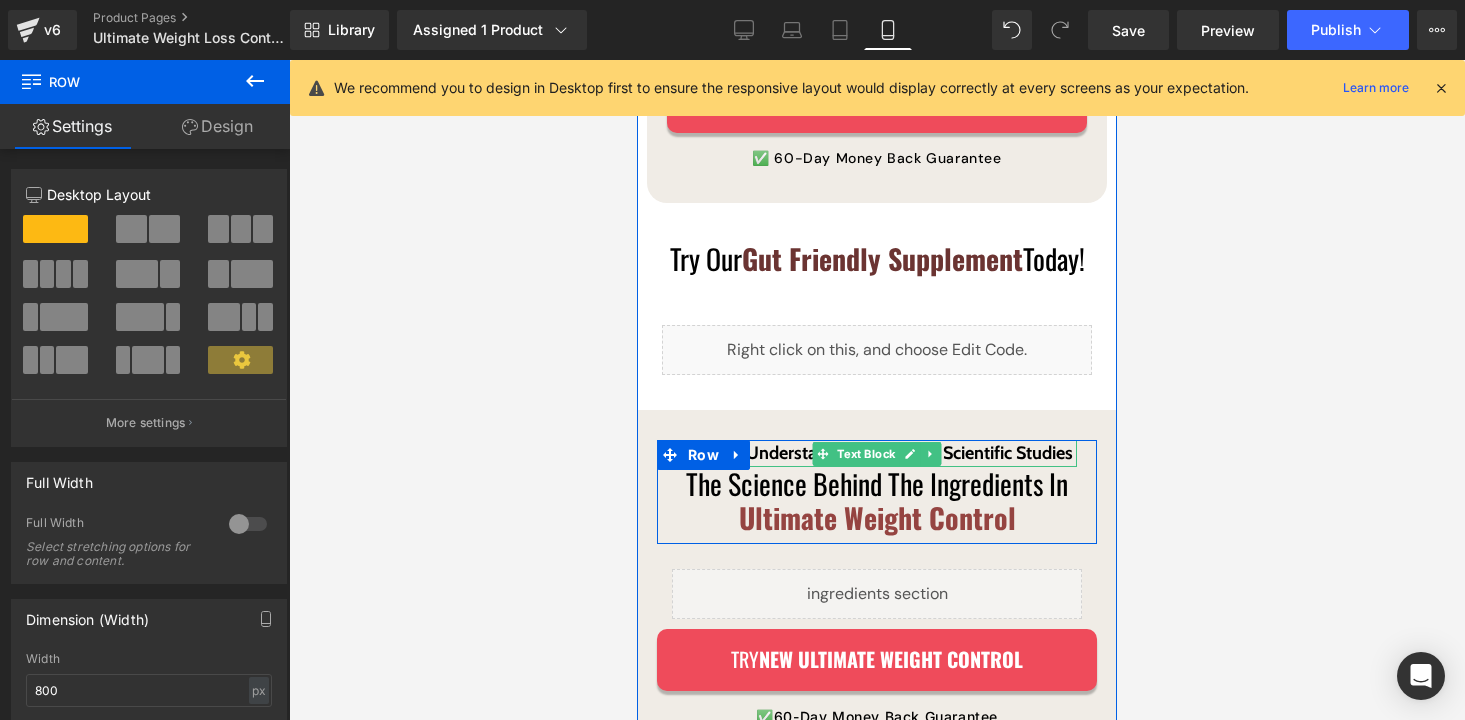 scroll, scrollTop: 3653, scrollLeft: 0, axis: vertical 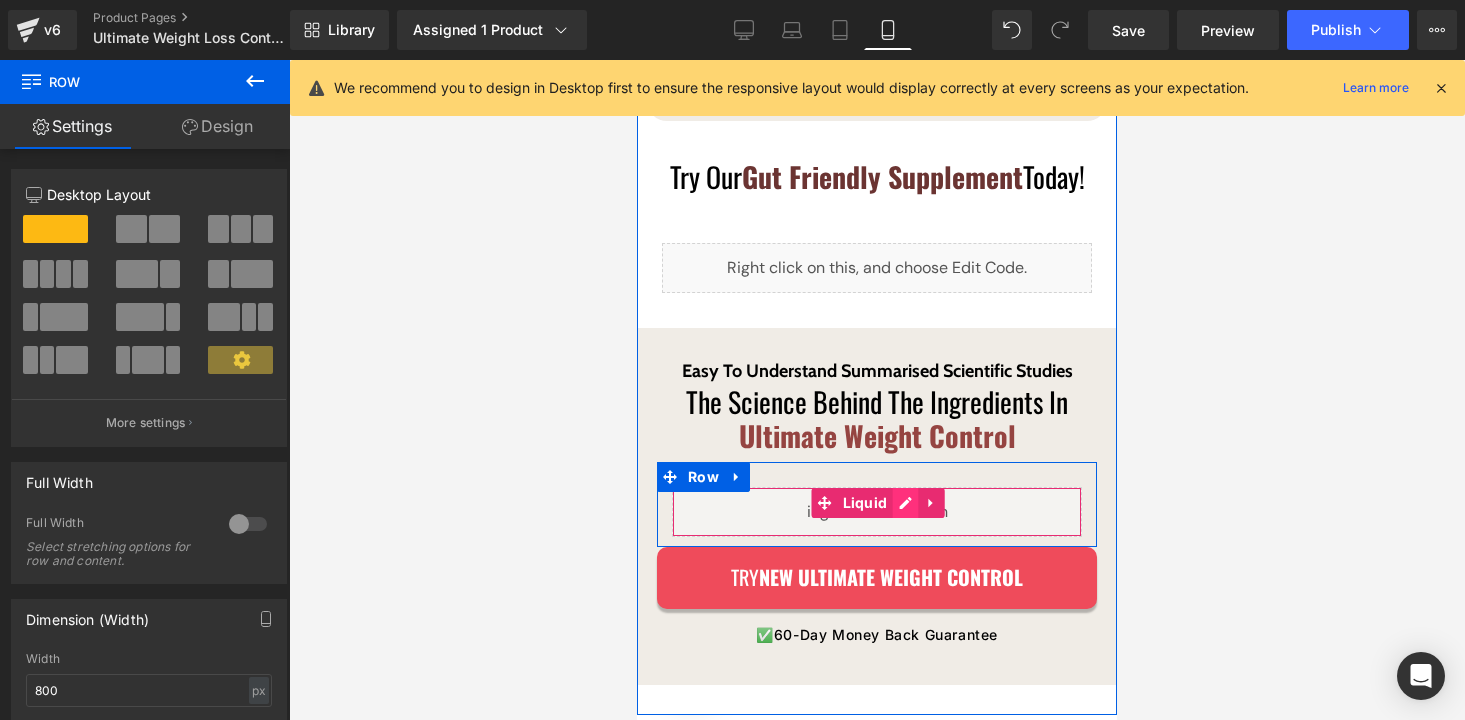 click on "Liquid" at bounding box center (877, 512) 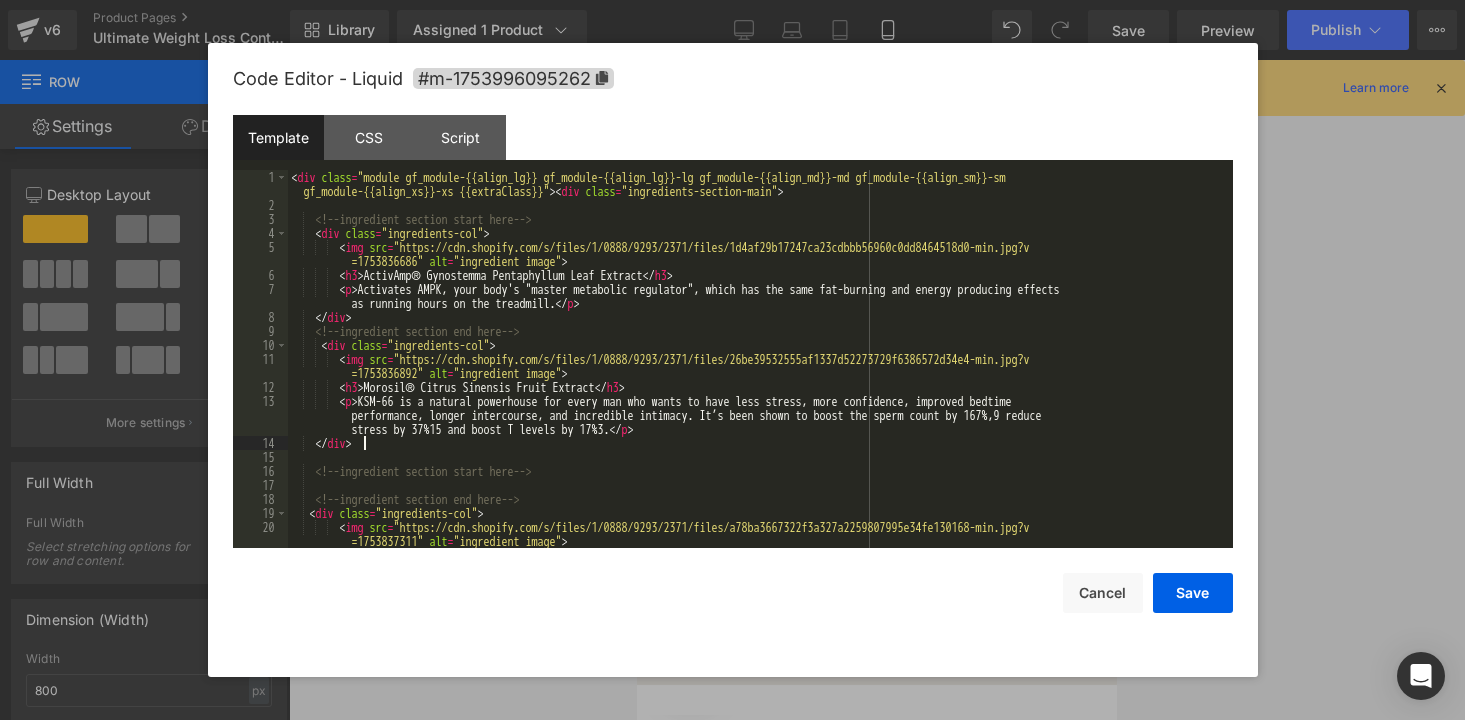 click on "< div   class = "module gf_module-{{align_lg}} gf_module-{{align_lg}}-lg gf_module-{{align_md}}-md gf_module-{{align_sm}}-sm     gf_module-{{align_xs}}-xs {{extraClass}}" > < div   class = "ingredients-section-main" >       <!--     ingredient section start here  -->       < div   class = "ingredients-col" >             < img   src = "https://cdn.shopify.com/s/files/1/0888/9293/2371/files/1d4af29b17247ca23cdbbb56960c0dd8464518d0-min.jpg?v            =1753836686"   alt = "ingredient image" >             < h3 > ActivAmp® Gynostemma Pentaphyllum Leaf Extract </ h3 >             < p > Activates AMPK, your body's "master metabolic regulator", which has the same fat-burning and energy producing effects             as running hours on the treadmill. </ p >       </ div >       <!--     ingredient section end here  -->         < div   class = "ingredients-col" >             < img   src = "https://cdn.shopify.com/s/files/1/0888/9293/2371/files/26be39532555af1337d52273729f6386572d34e4-min.jpg?v" at bounding box center (756, 380) 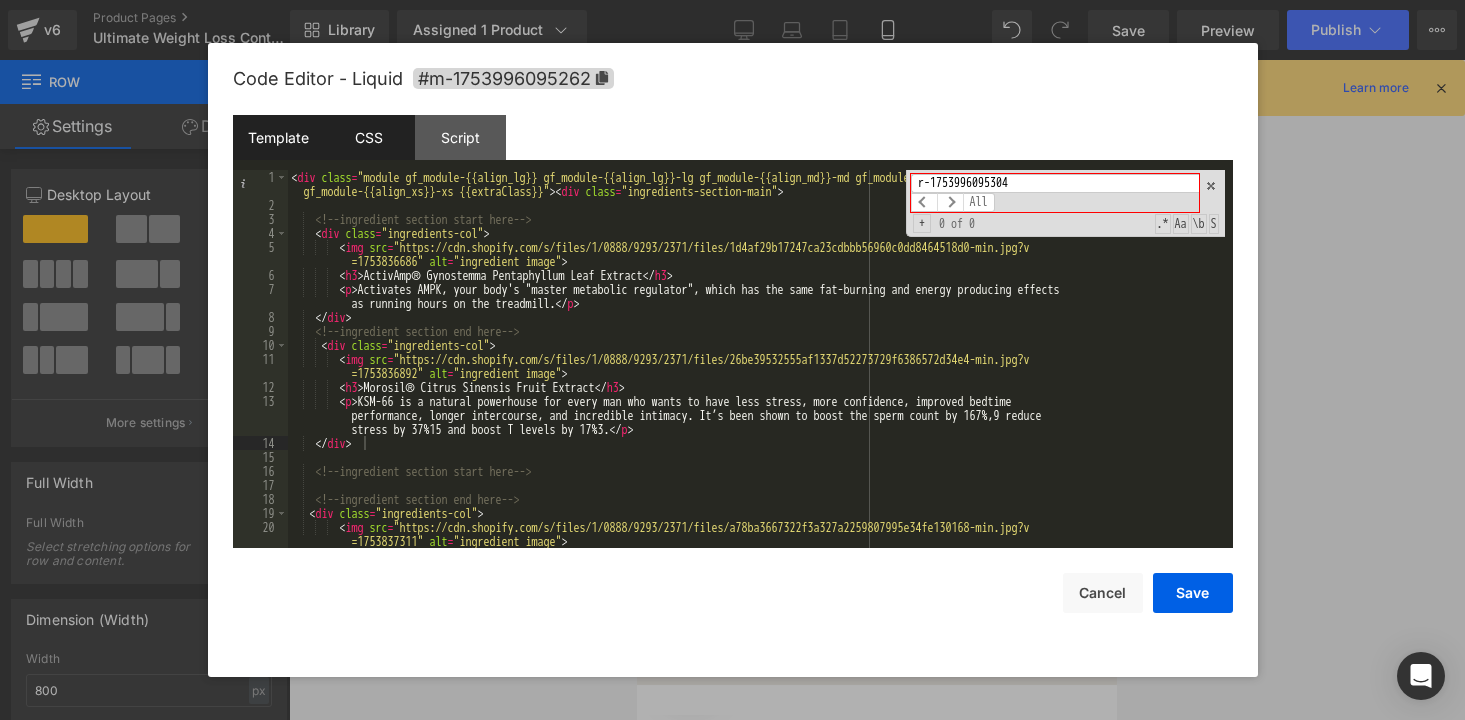type on "r-1753996095304" 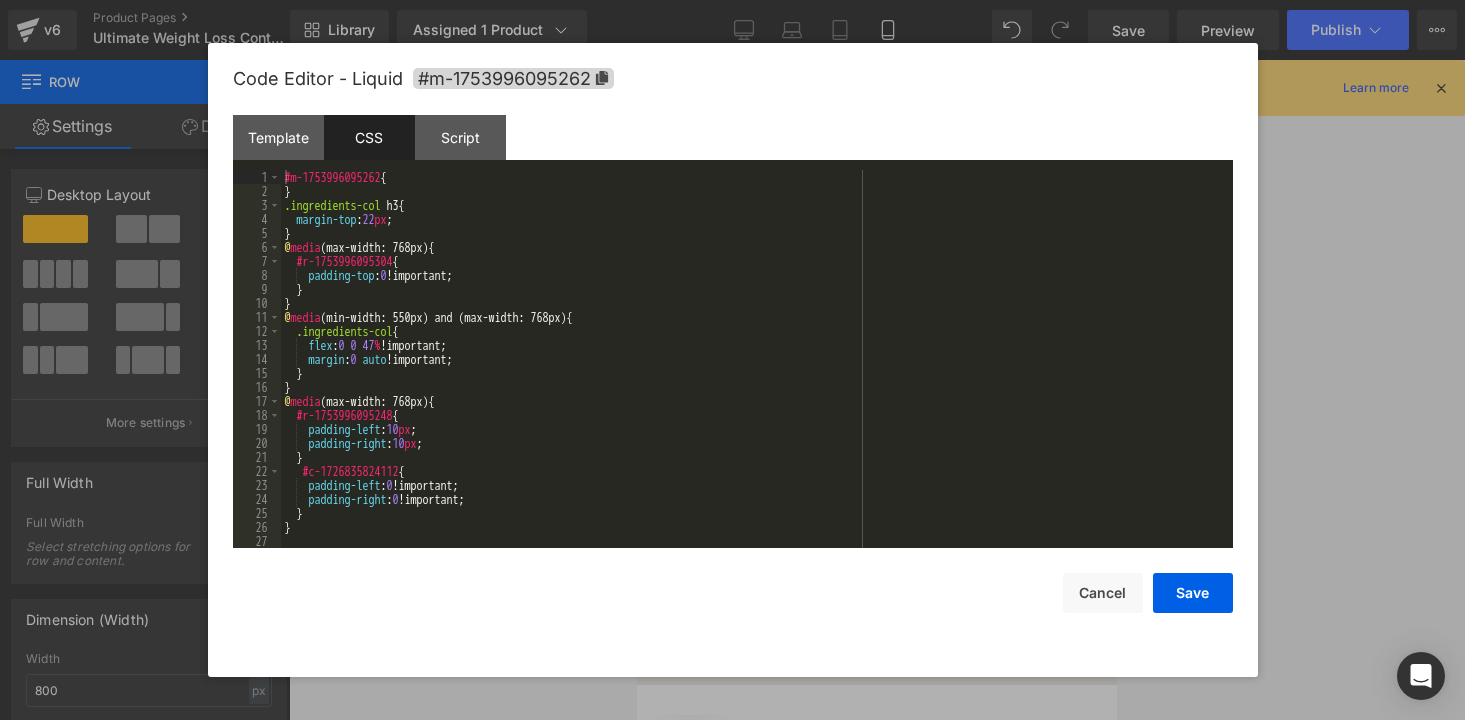click on "#m-1753996095262 { } .ingredients-col   h3 {    margin-top :  22 px ; } @ media (max-width: 768px) {    #r-1753996095304 {       padding-top :  0  !important;    } } @ media (min-width: 550px) and (max-width: 768px) {    .ingredients-col {       flex :  0   0   47 %  !important;       margin :  0   auto  !important;    } } @ media (max-width: 768px) {    #r-1753996095248 {       padding-left :  10 px ;       padding-right :  10 px ;    }     #c-1726835824112 {       padding-left :  0  !important;       padding-right :  0  !important;    } }" at bounding box center (757, 373) 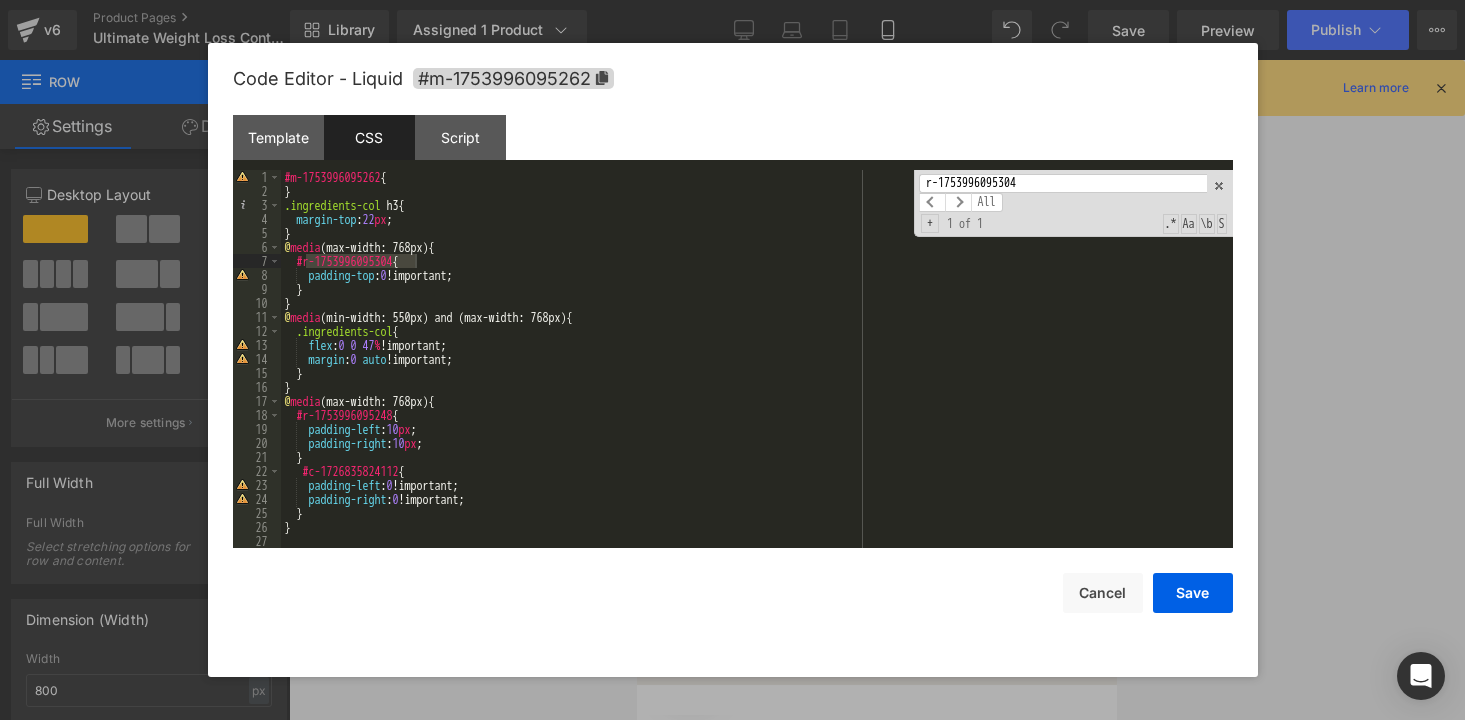 type on "r-1753996095304" 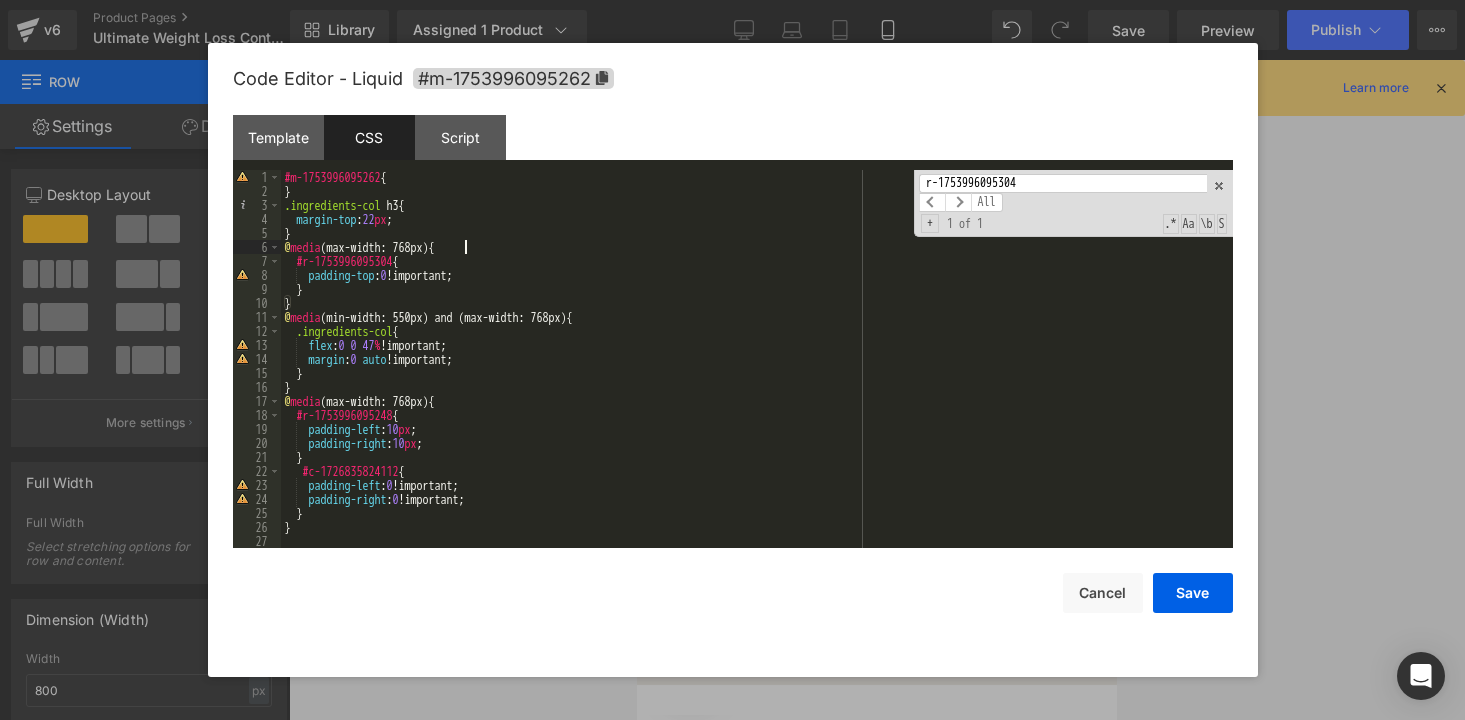 click on "#m-1753996095262 { } .ingredients-col   h3 {    margin-top :  22 px ; } @ media (max-width: 768px) {    #r-1753996095304 {       padding-top :  0  !important;    } } @ media (min-width: 550px) and (max-width: 768px) {    .ingredients-col {       flex :  0   0   47 %  !important;       margin :  0   auto  !important;    } } @ media (max-width: 768px) {    #r-1753996095248 {       padding-left :  10 px ;       padding-right :  10 px ;    }     #c-1726835824112 {       padding-left :  0  !important;       padding-right :  0  !important;    } }" at bounding box center (757, 373) 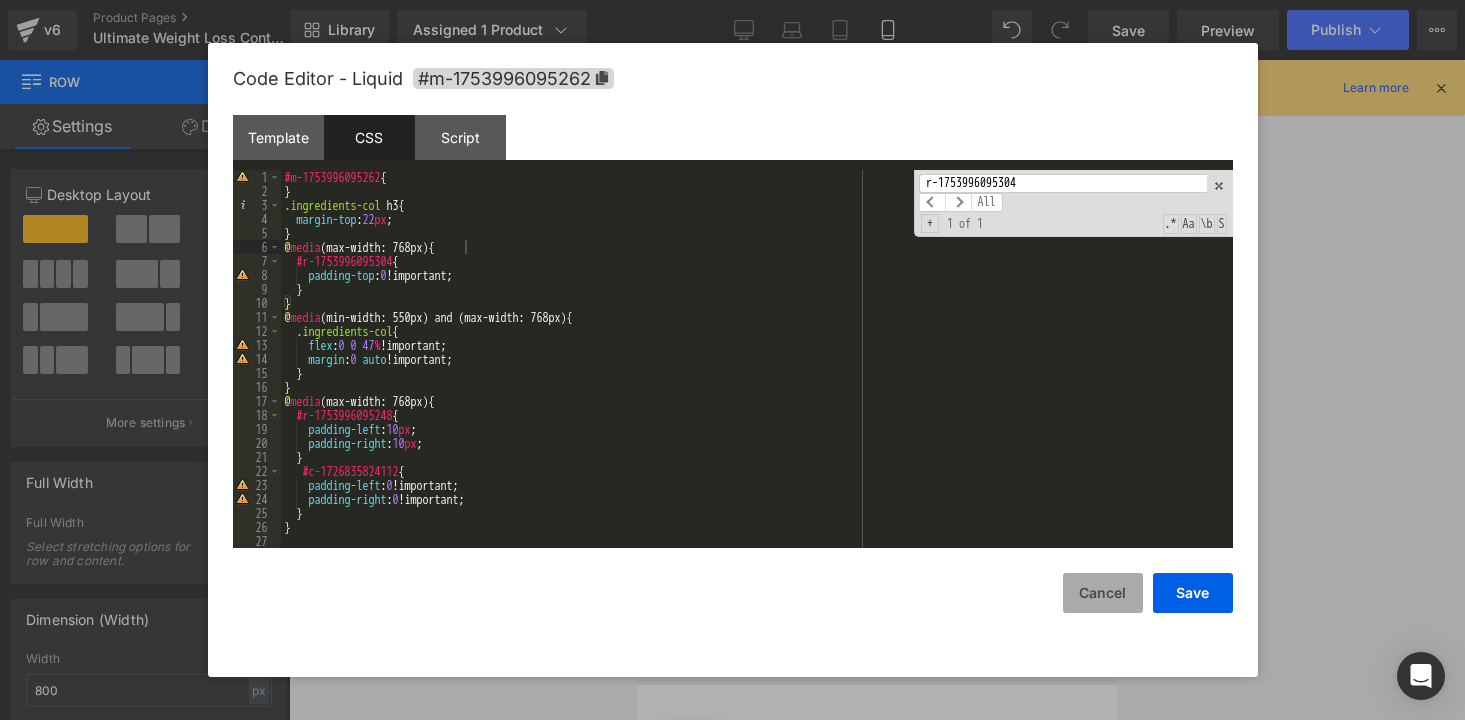 click on "Cancel" at bounding box center (1103, 593) 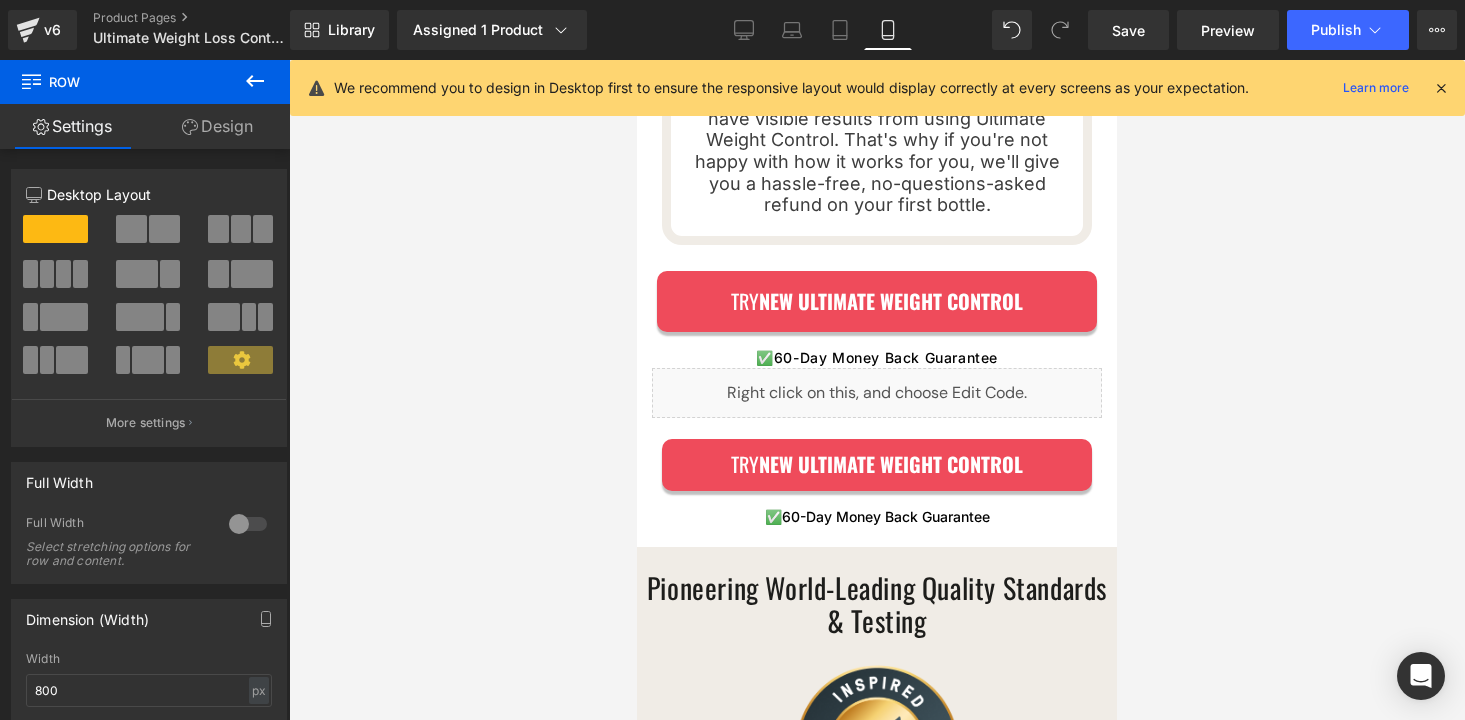 scroll, scrollTop: 5202, scrollLeft: 0, axis: vertical 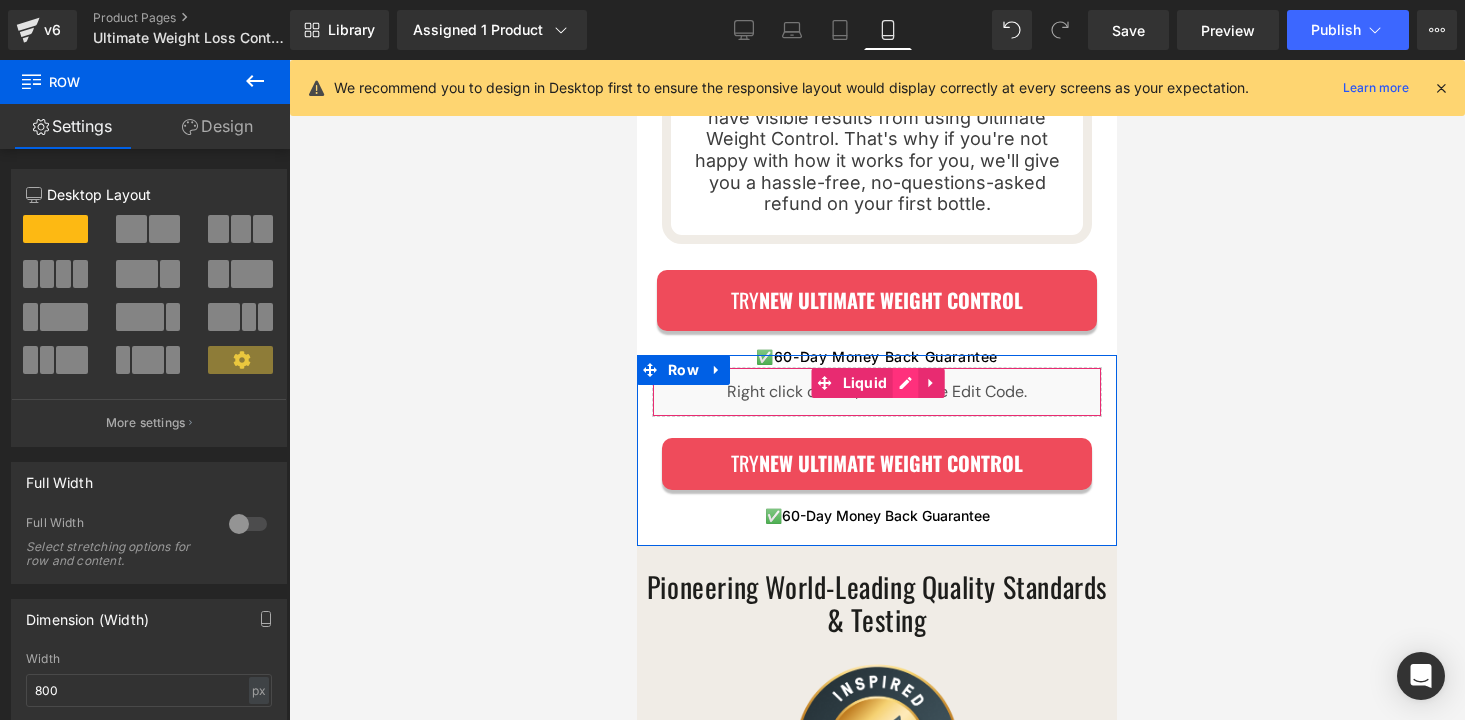 click on "Liquid" at bounding box center [877, 392] 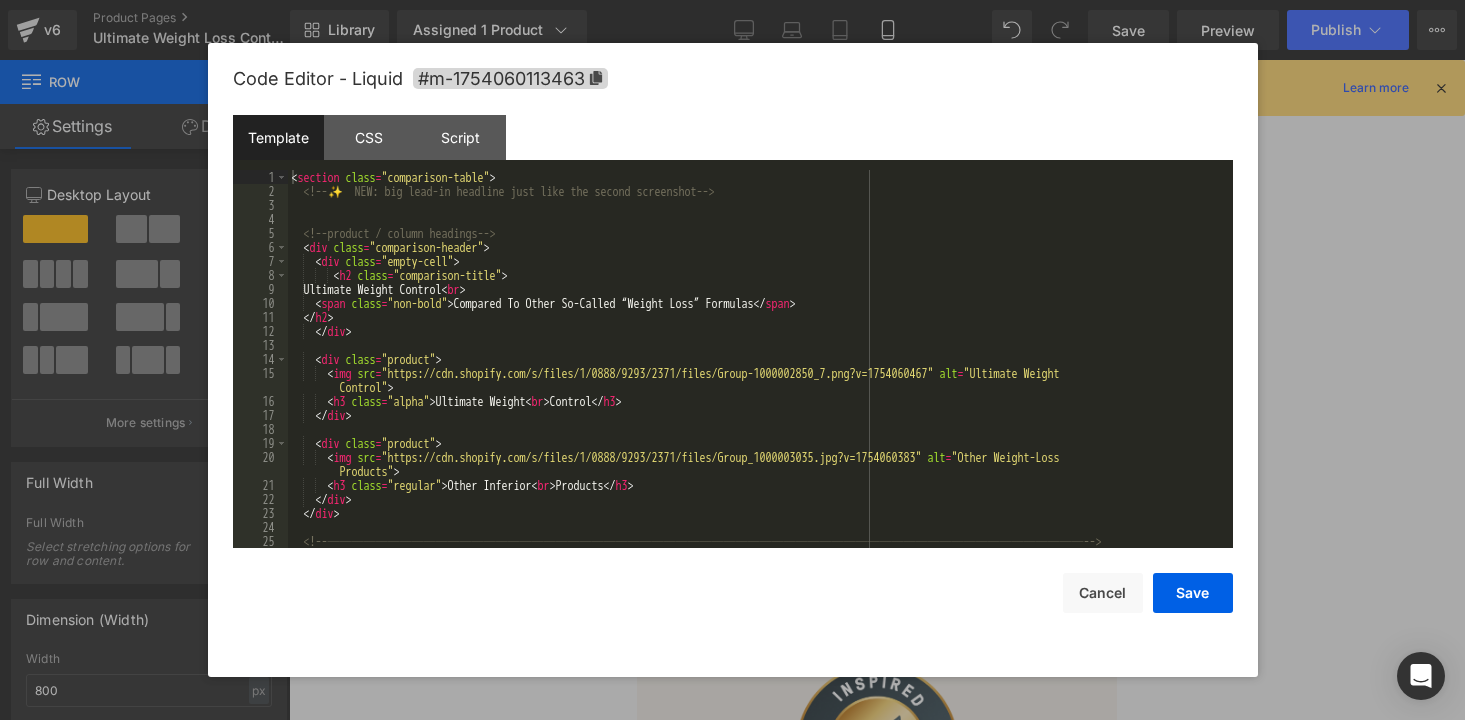 click on "< section   class = "comparison-table" >    <!--  ✨  NEW: big lead-in headline just like the second screenshot  -->      <!--  product / column headings  -->    < div   class = "comparison-header" >       < div   class = "empty-cell" >            < h2   class = "comparison-title" >      Ultimate Weight Control < br >       < span   class = "non-bold" > Compared To Other So-Called “Weight Loss” Formulas </ span >    </ h2 >       </ div >       < div   class = "product" >          < img   src = "https://cdn.shopify.com/s/files/1/0888/9293/2371/files/Group-1000002850_7.png?v=1754060467"   alt = "Ultimate Weight           Control" >          < h3   class = "alpha" > Ultimate Weight < br > Control </ h3 >       </ div >       < div   class = "product" >          < img   src = "https://cdn.shopify.com/s/files/1/0888/9293/2371/files/Group_1000003035.jpg?v=1754060383"   alt = "Other Weight-Loss           Products" >          < h3   class = "regular" > Other Inferior < br > Products </ h3 >    >" at bounding box center [756, 373] 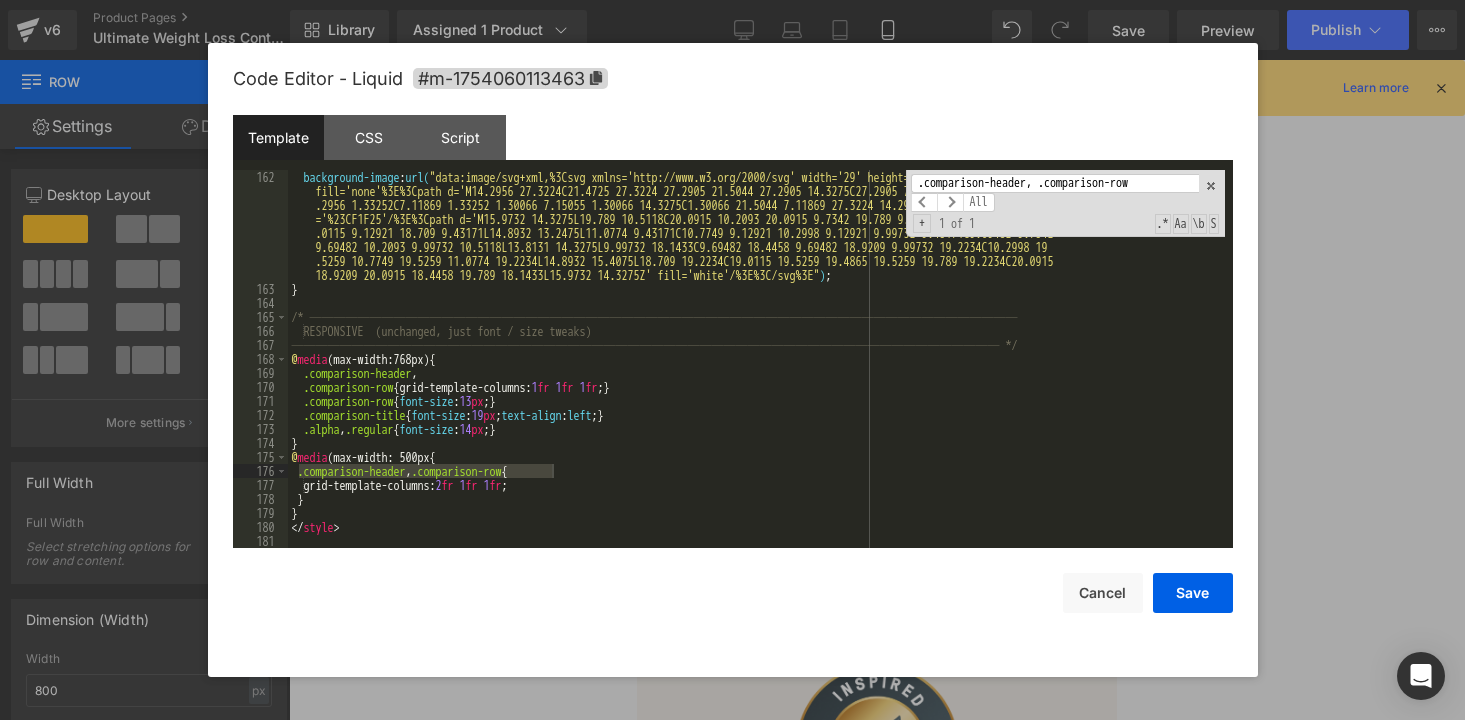 scroll, scrollTop: 2394, scrollLeft: 0, axis: vertical 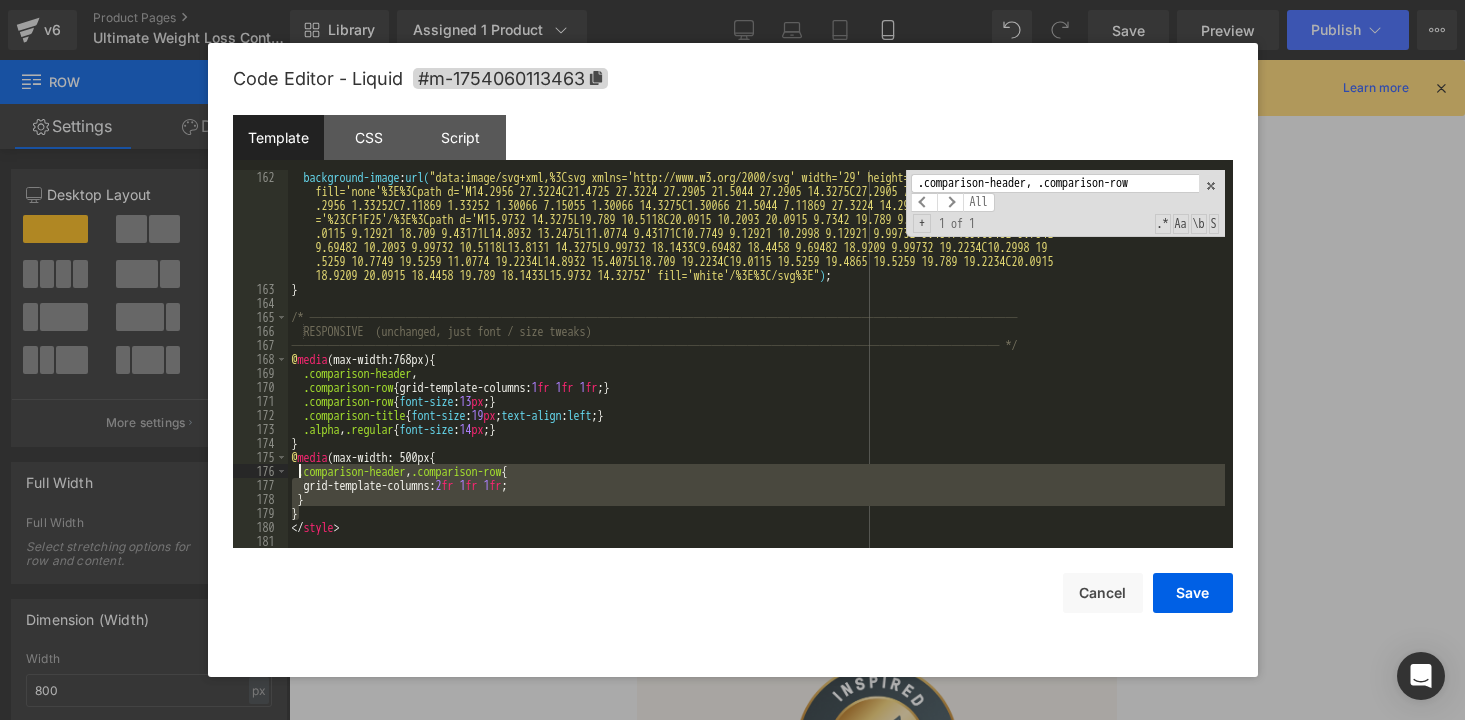 drag, startPoint x: 328, startPoint y: 511, endPoint x: 296, endPoint y: 466, distance: 55.21775 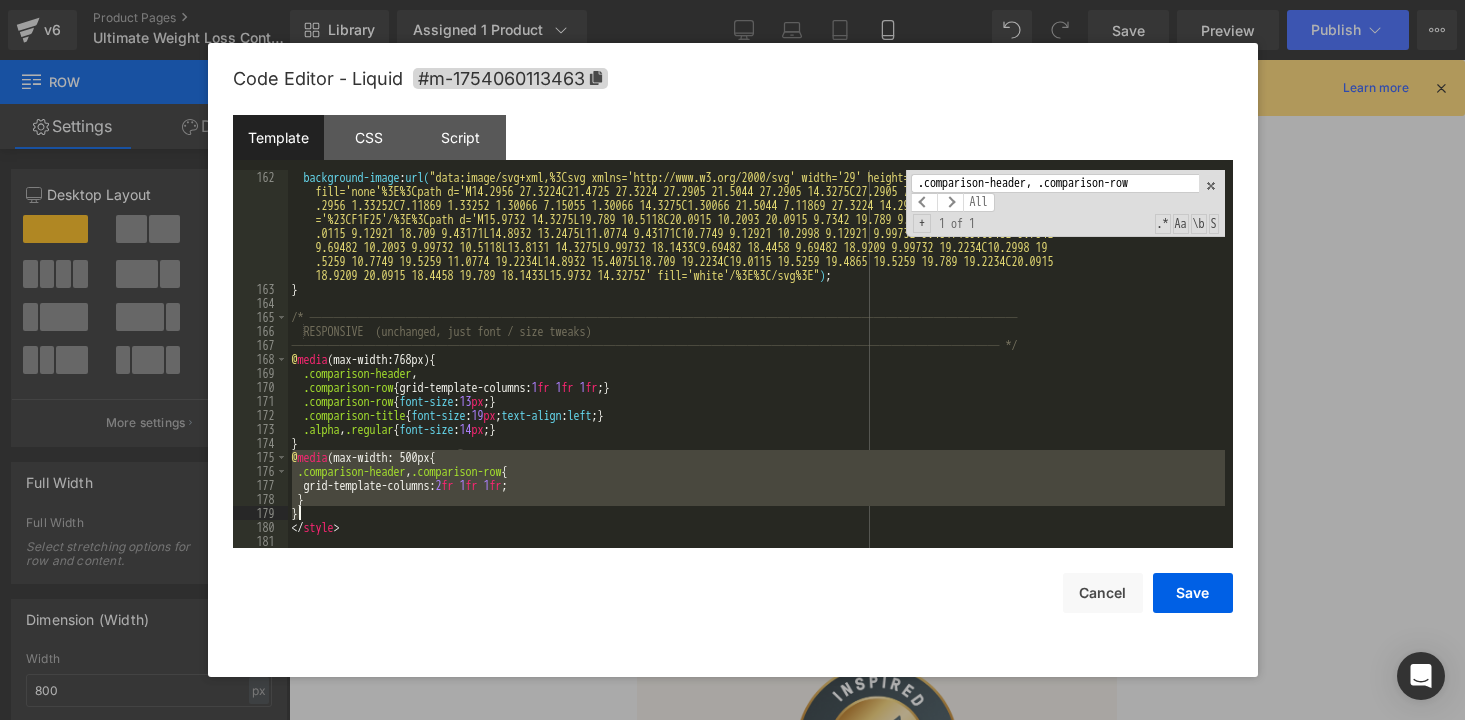 drag, startPoint x: 294, startPoint y: 458, endPoint x: 317, endPoint y: 508, distance: 55.03635 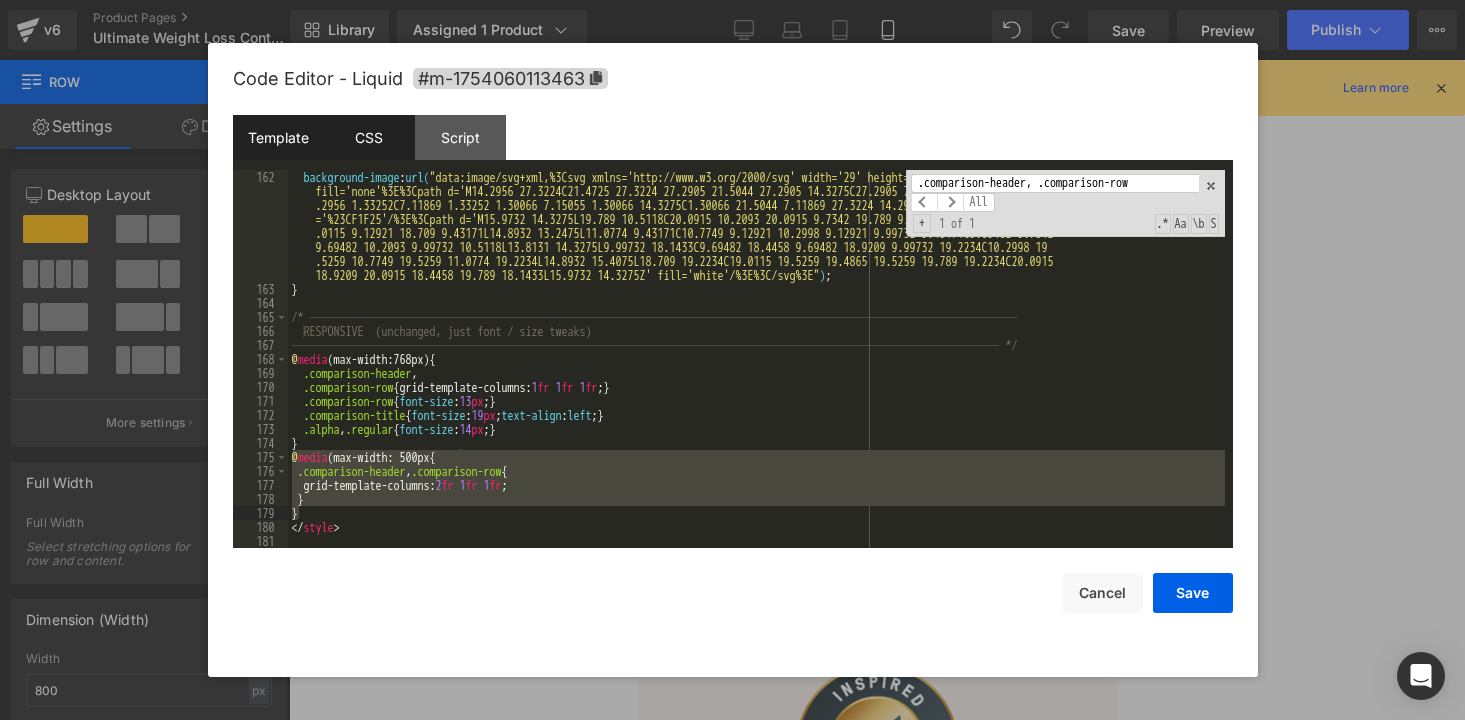 click on "CSS" at bounding box center [369, 137] 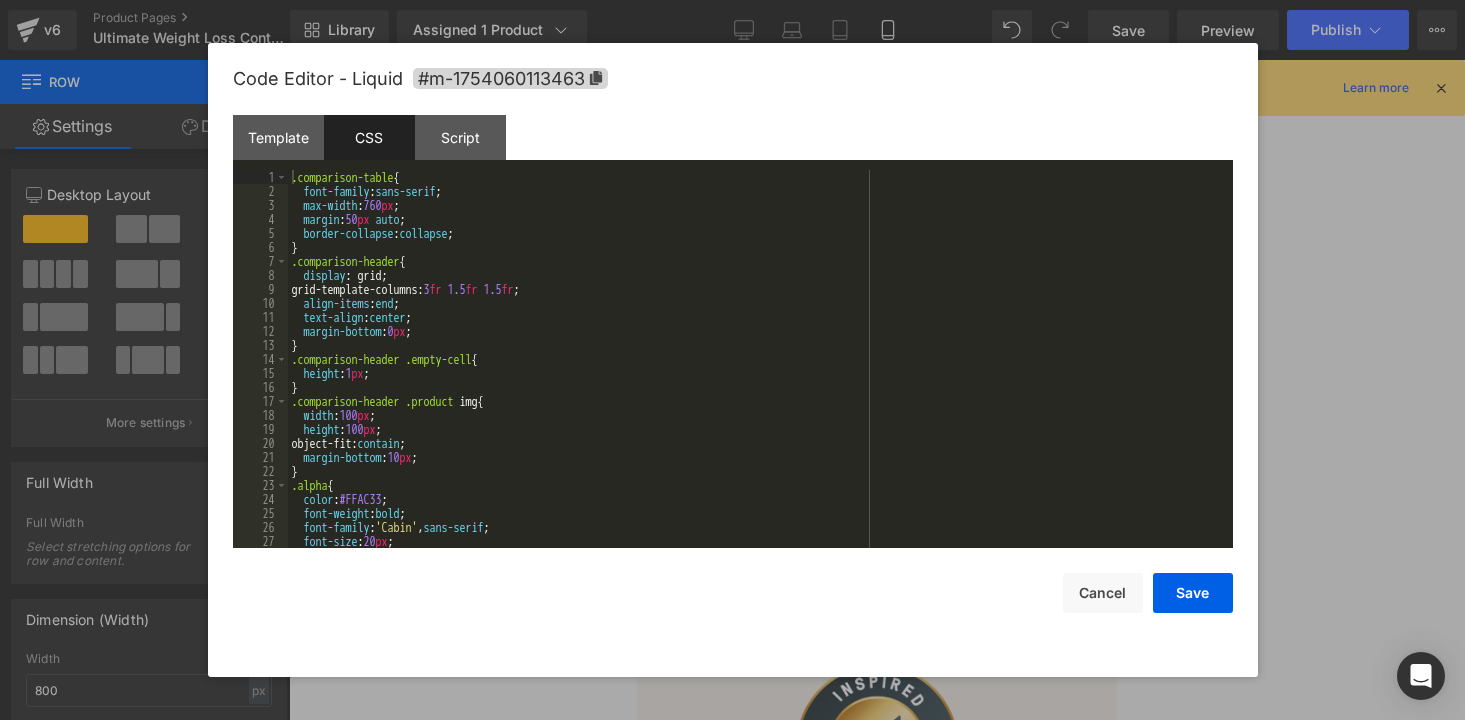 click on ".comparison-table {    font-family :  sans-serif ;    max-width :  760 px ;    margin :  50 px   auto ;    border-collapse :  collapse ; } .comparison-header {    display : grid;   grid-template-columns:  3 fr   1.5 fr   1.5 fr ;    align-items :  end ;    text-align :  center ;    margin-bottom :  0 px ; } .comparison-header   .empty-cell {    height :  1 px ; } .comparison-header   .product   img {    width :  100 px ;    height :  100 px ;   object-fit: contain ;    margin-bottom :  10 px ; } .alpha {    color :  #FFAC33 ;    font-weight :  bold ;    font-family : ' Cabin ' , sans-serif ;    font-size : 20 px ; }" at bounding box center (756, 373) 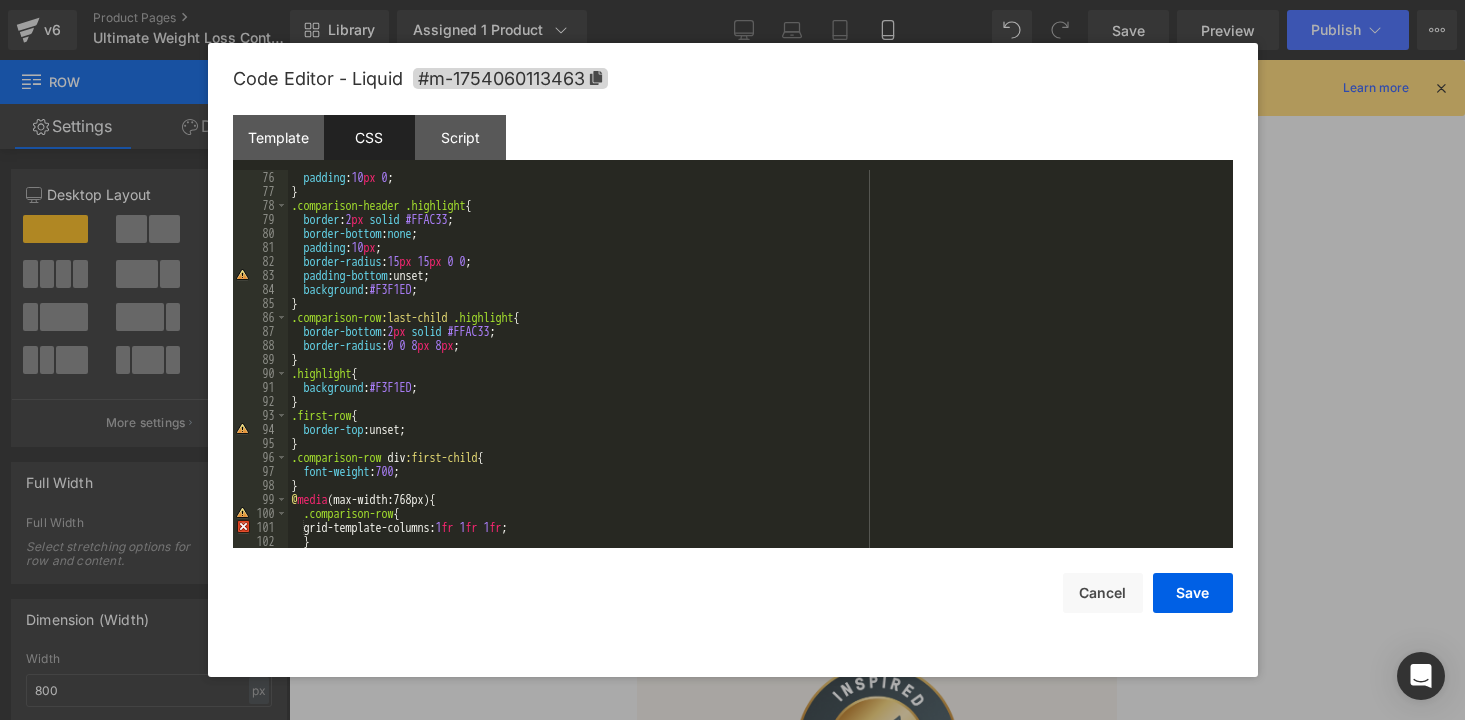 scroll, scrollTop: 1414, scrollLeft: 0, axis: vertical 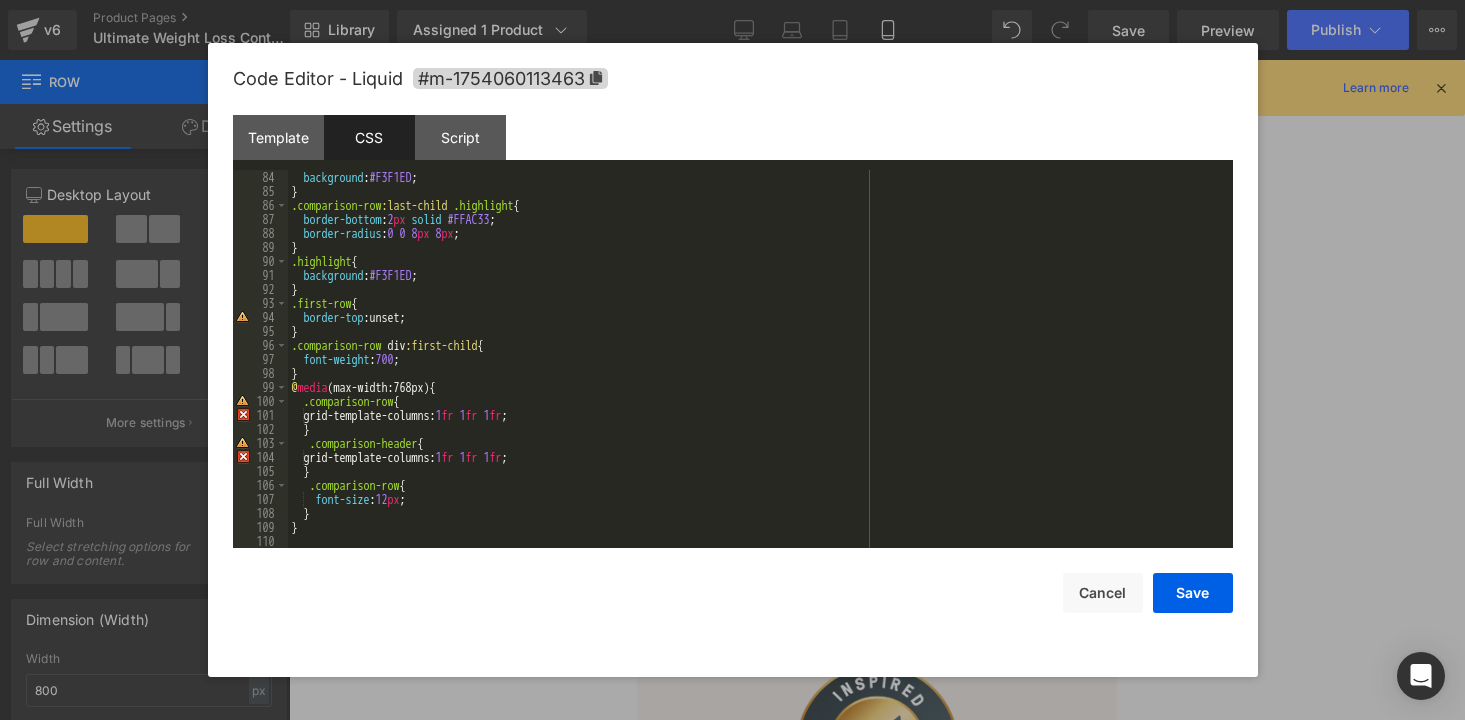 click on "background : #F3F1ED ; } .comparison-row :last-child   .highlight {    border-bottom :  2 px   solid   #FFAC33 ;    border-radius :  0   0   8 px   8 px ; } .highlight {    background : #F3F1ED ; } .first-row {    border-top :unset; } .comparison-row   div :first-child {    font-weight : 700 ; } @ media (max-width:768px) {    .comparison-row {      grid-template-columns:  1 fr   1 fr   1 fr ;    }     .comparison-header {      grid-template-columns:  1 fr   1 fr   1 fr ;    }     .comparison-row {       font-size : 12 px ;    } }" at bounding box center [756, 373] 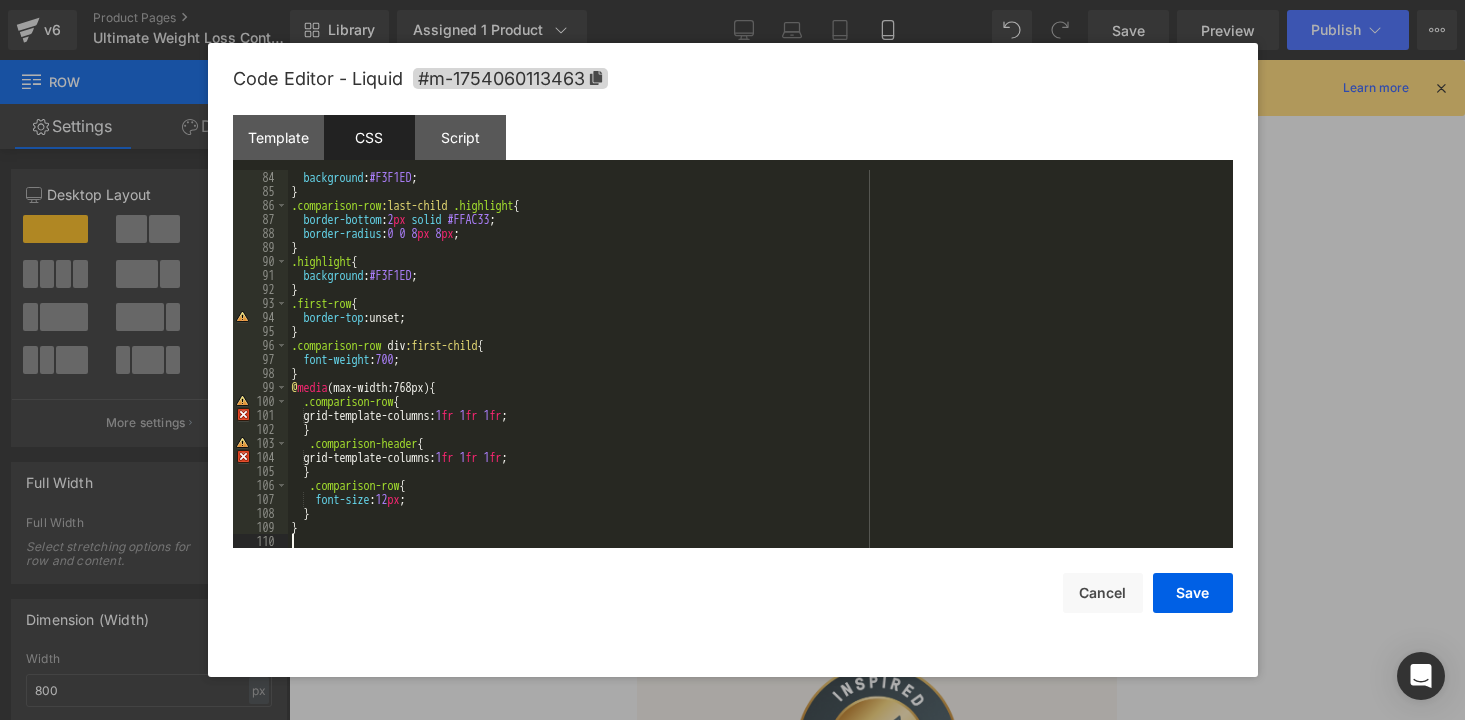 paste 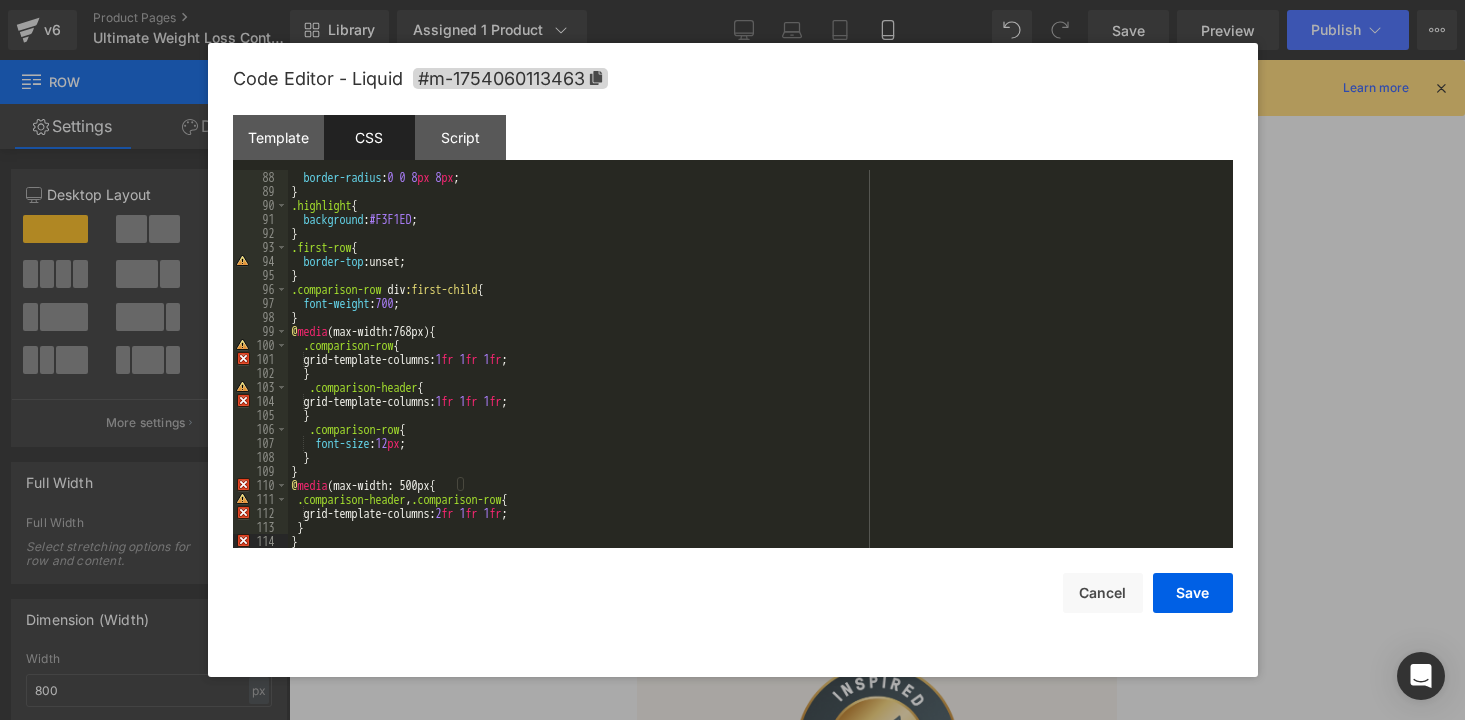 click on "border-radius :  0   0   8 px   8 px ; } .highlight {    background : #F3F1ED ; } .first-row {    border-top :unset; } .comparison-row   div :first-child {    font-weight : 700 ; } @ media (max-width:768px) {    .comparison-row {      grid-template-columns:  1 fr   1 fr   1 fr ;    }     .comparison-header {      grid-template-columns:  1 fr   1 fr   1 fr ;    }     .comparison-row {       font-size : 12 px ;    } } @ media (max-width: 500px {   .comparison-header ,  .comparison-row {     grid-template-columns:  2 fr   1 fr   1 fr ;   }   }" at bounding box center [756, 373] 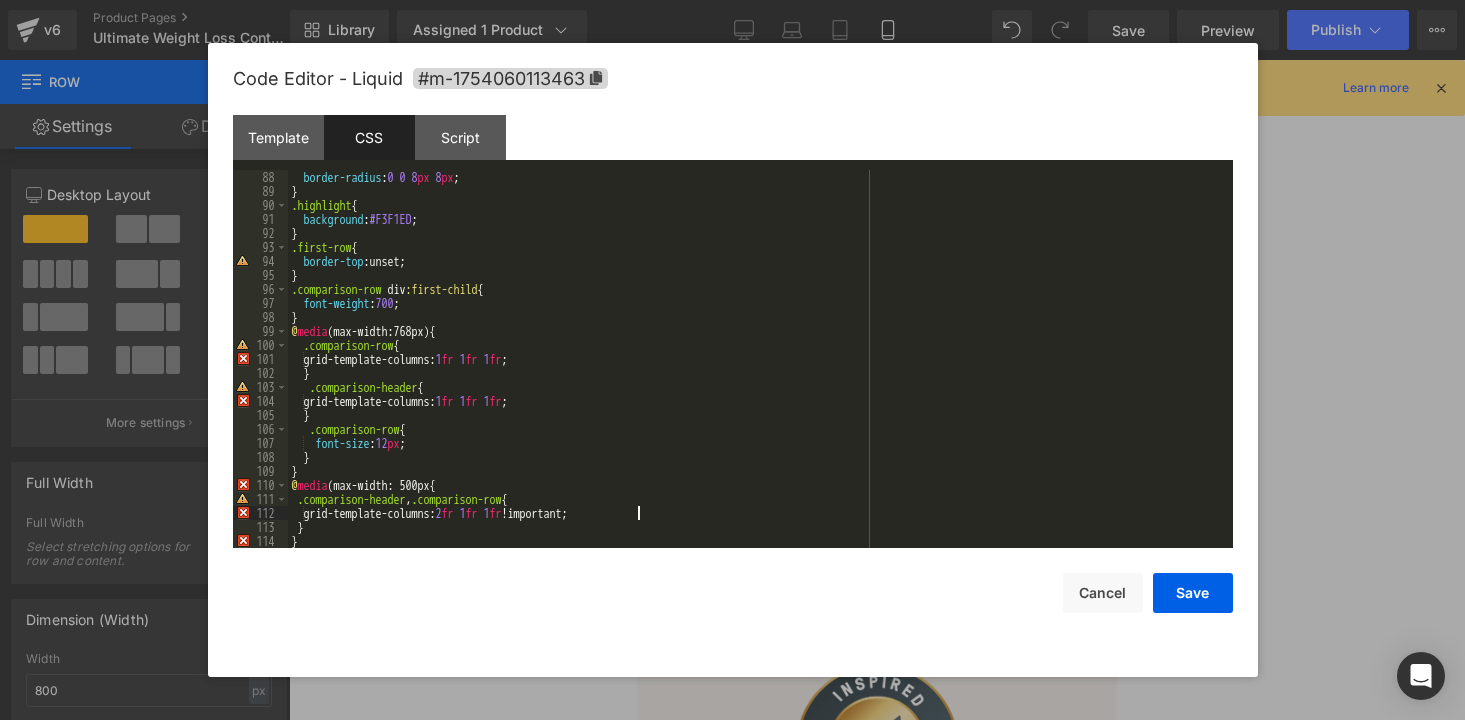 click on "border-radius :  0   0   8 px   8 px ; } .highlight {    background : #F3F1ED ; } .first-row {    border-top :unset; } .comparison-row   div :first-child {    font-weight : 700 ; } @ media (max-width:768px) {    .comparison-row {      grid-template-columns:  1 fr   1 fr   1 fr ;    }     .comparison-header {      grid-template-columns:  1 fr   1 fr   1 fr ;    }     .comparison-row {       font-size : 12 px ;    } } @ media (max-width: 500px {   .comparison-header ,  .comparison-row {     grid-template-columns:  2 fr   1 fr   1 fr  !important;   }   }" at bounding box center [756, 373] 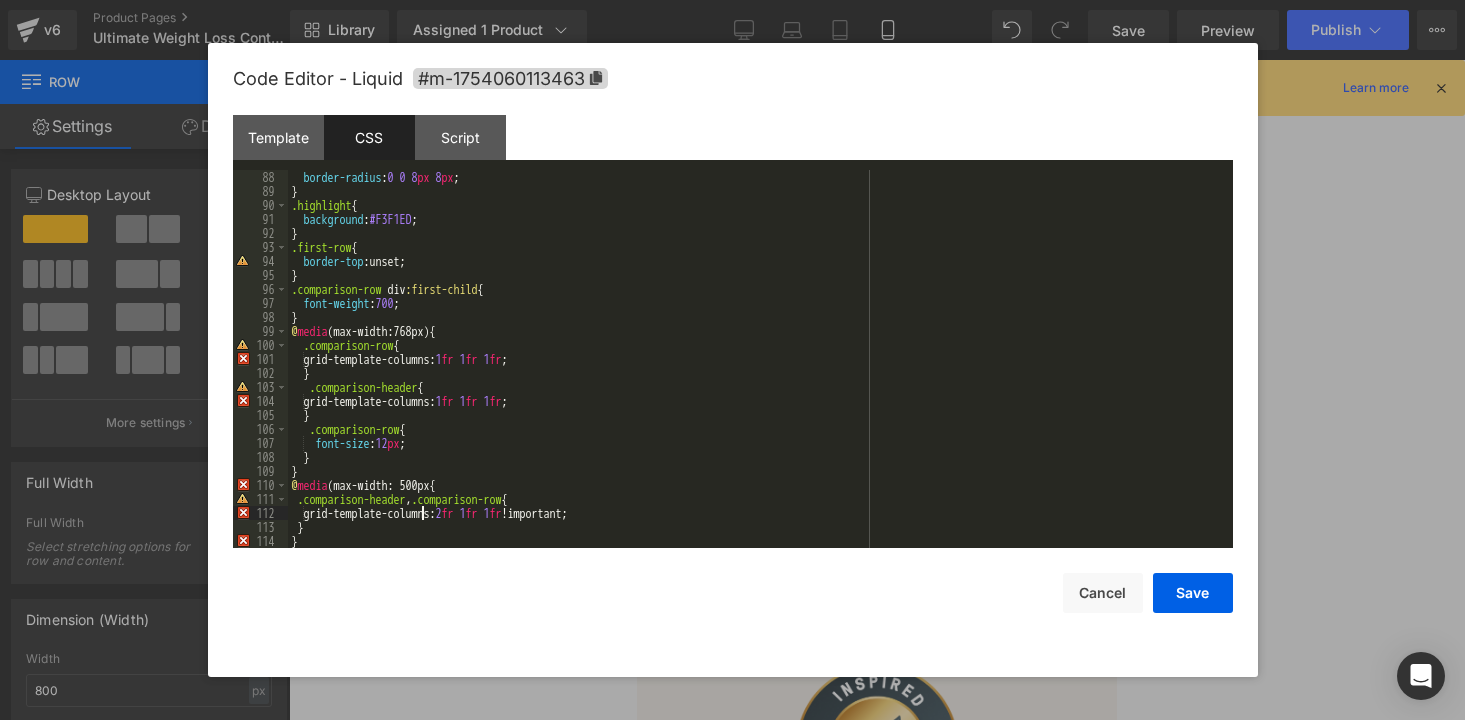 click on "border-radius :  0   0   8 px   8 px ; } .highlight {    background : #F3F1ED ; } .first-row {    border-top :unset; } .comparison-row   div :first-child {    font-weight : 700 ; } @ media (max-width:768px) {    .comparison-row {      grid-template-columns:  1 fr   1 fr   1 fr ;    }     .comparison-header {      grid-template-columns:  1 fr   1 fr   1 fr ;    }     .comparison-row {       font-size : 12 px ;    } } @ media (max-width: 500px {   .comparison-header ,  .comparison-row {     grid-template-columns:  2 fr   1 fr   1 fr  !important;   }   }" at bounding box center [756, 373] 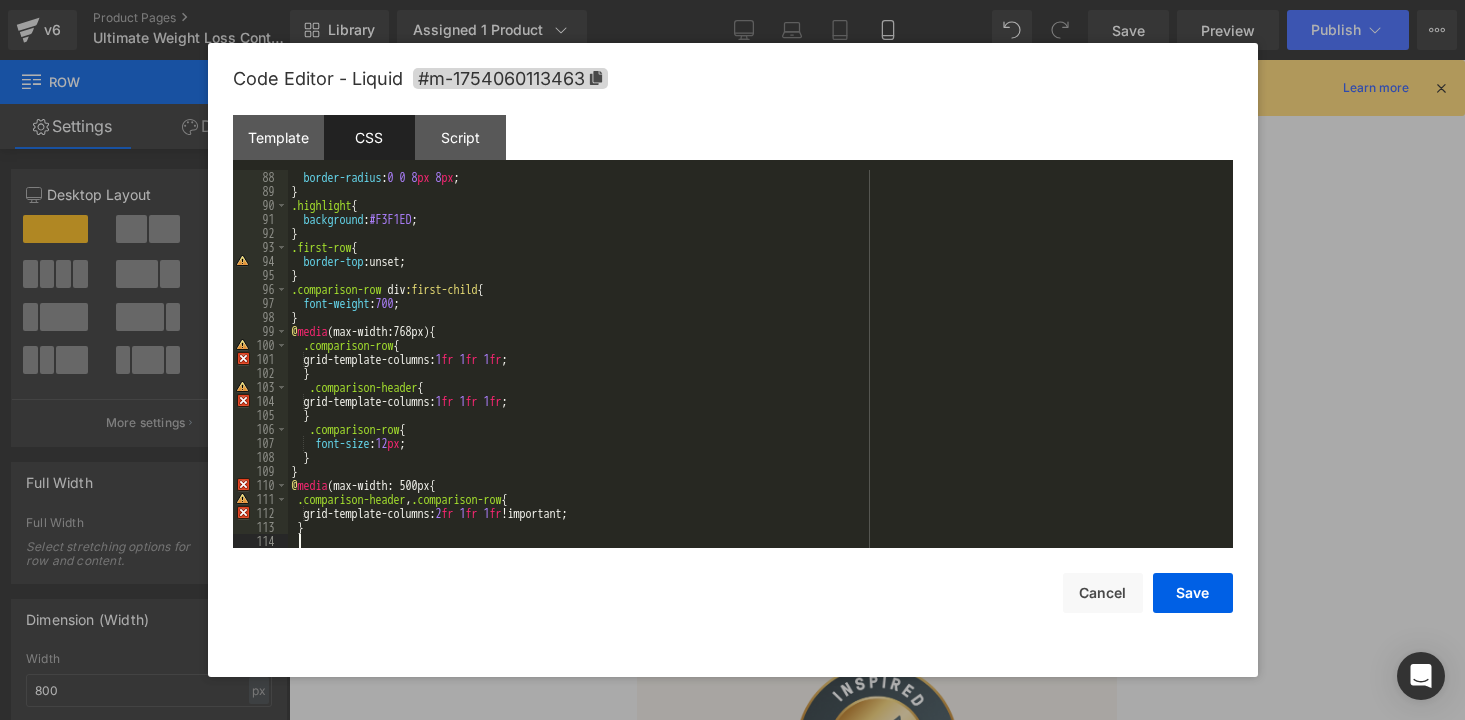paste 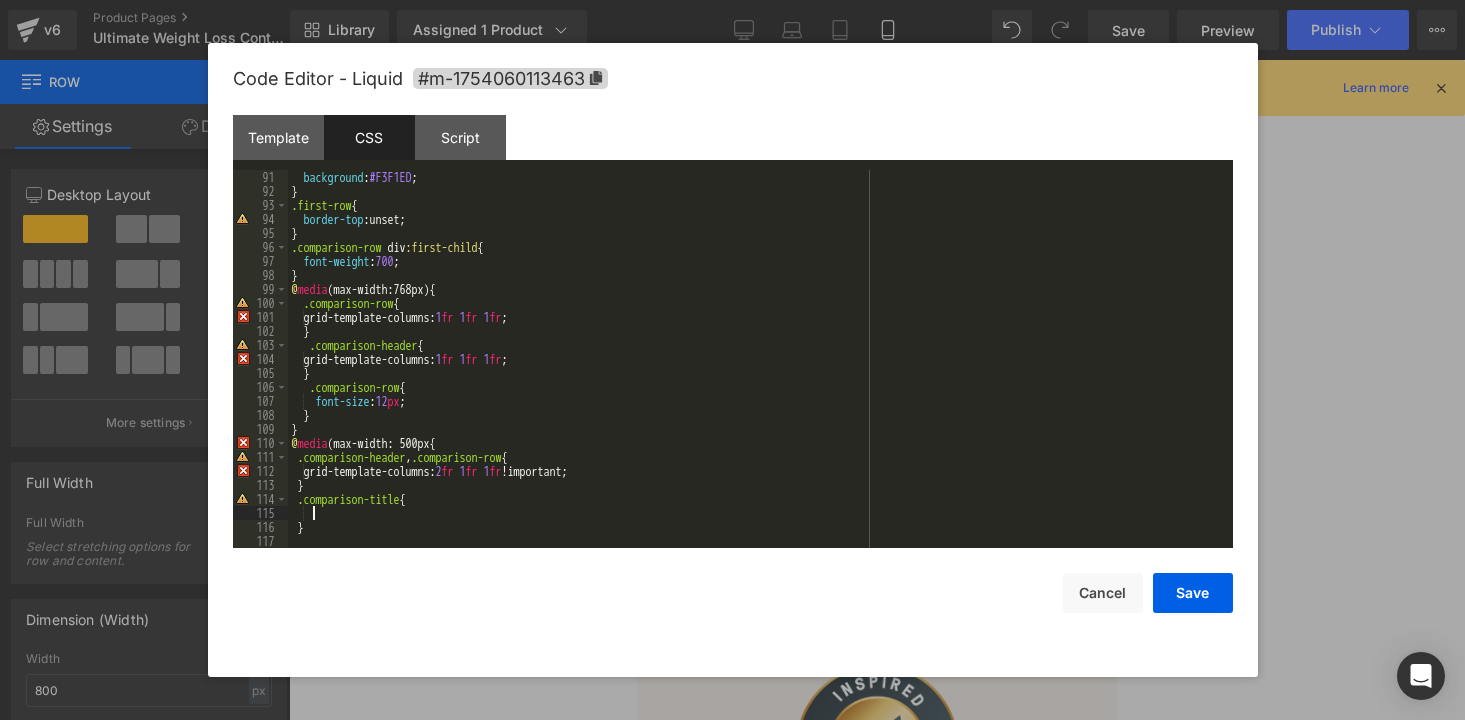 scroll, scrollTop: 1512, scrollLeft: 0, axis: vertical 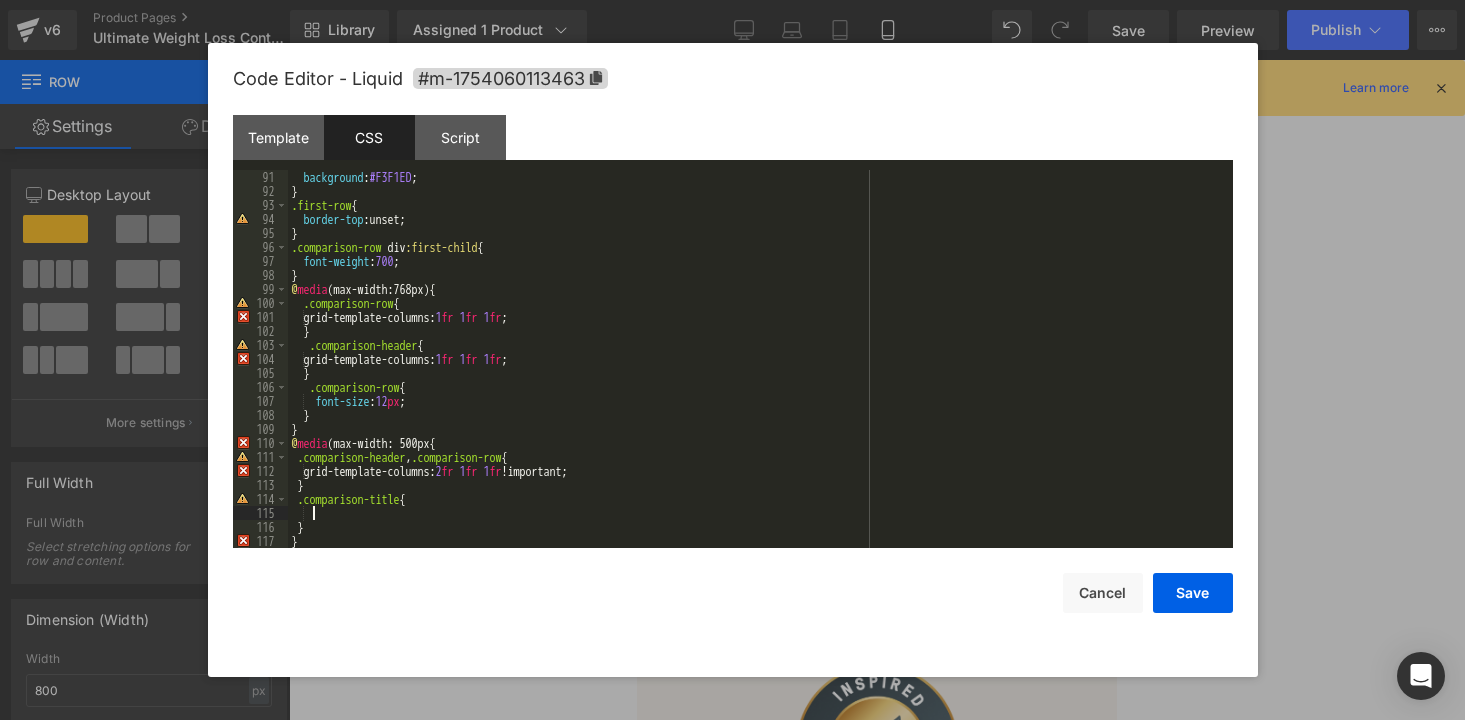 click on "background : #F3F1ED ; } .first-row {    border-top :unset; } .comparison-row   div :first-child {    font-weight : 700 ; } @ media (max-width:768px) {    .comparison-row {      grid-template-columns:  1 fr   1 fr   1 fr ;    }     .comparison-header {      grid-template-columns:  1 fr   1 fr   1 fr ;    }     .comparison-row {       font-size : 12 px ;    } } @ media (max-width: 500px {   .comparison-header ,  .comparison-row {     grid-template-columns:  2 fr   1 fr   1 fr  !important;   }     .comparison-title {        } }" at bounding box center (756, 373) 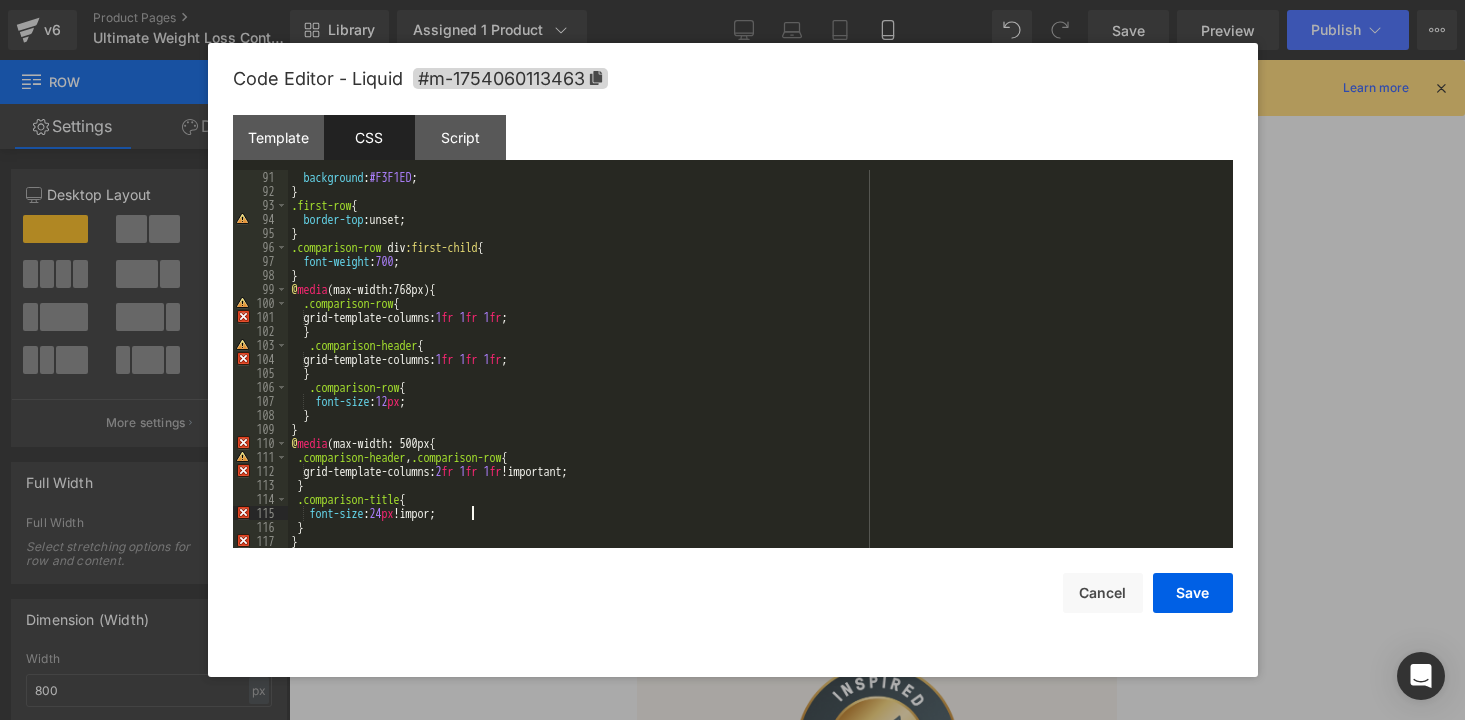 type 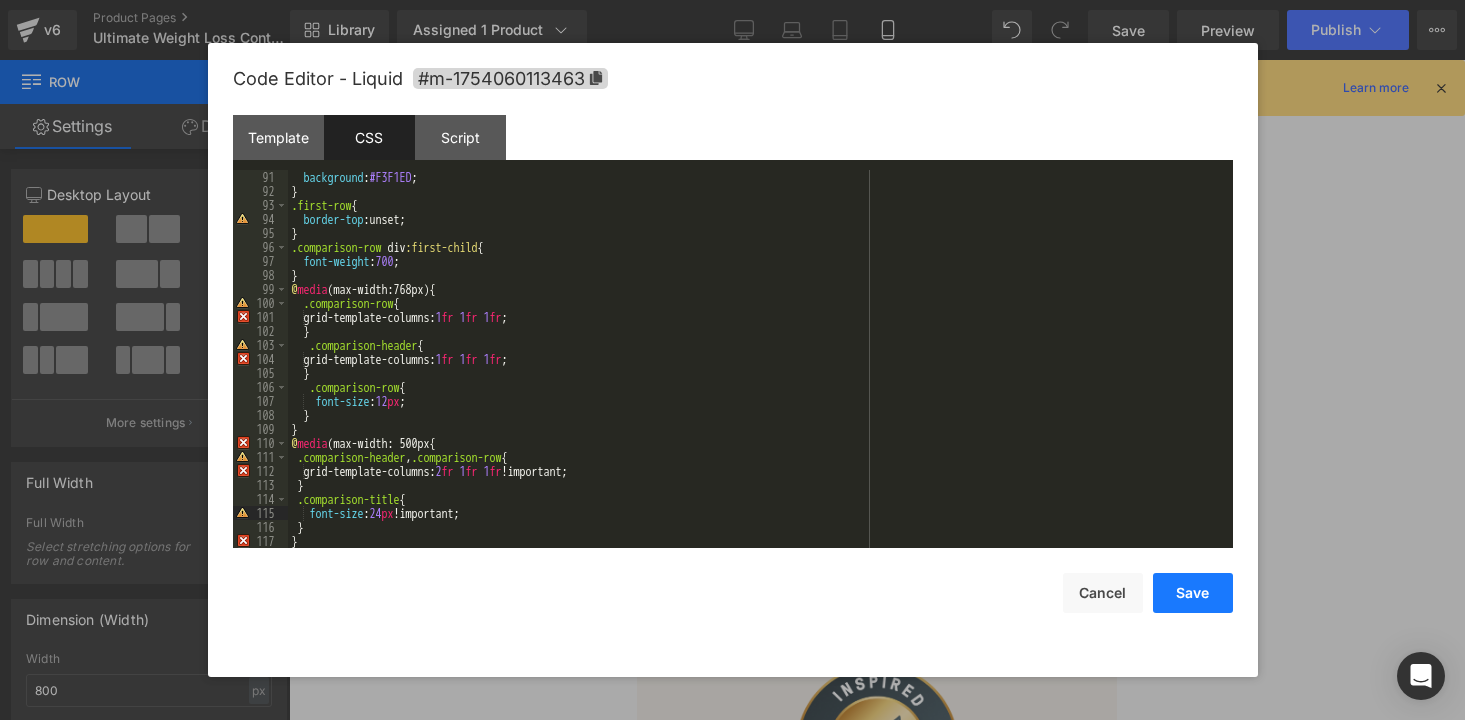 click on "Save" at bounding box center (1193, 593) 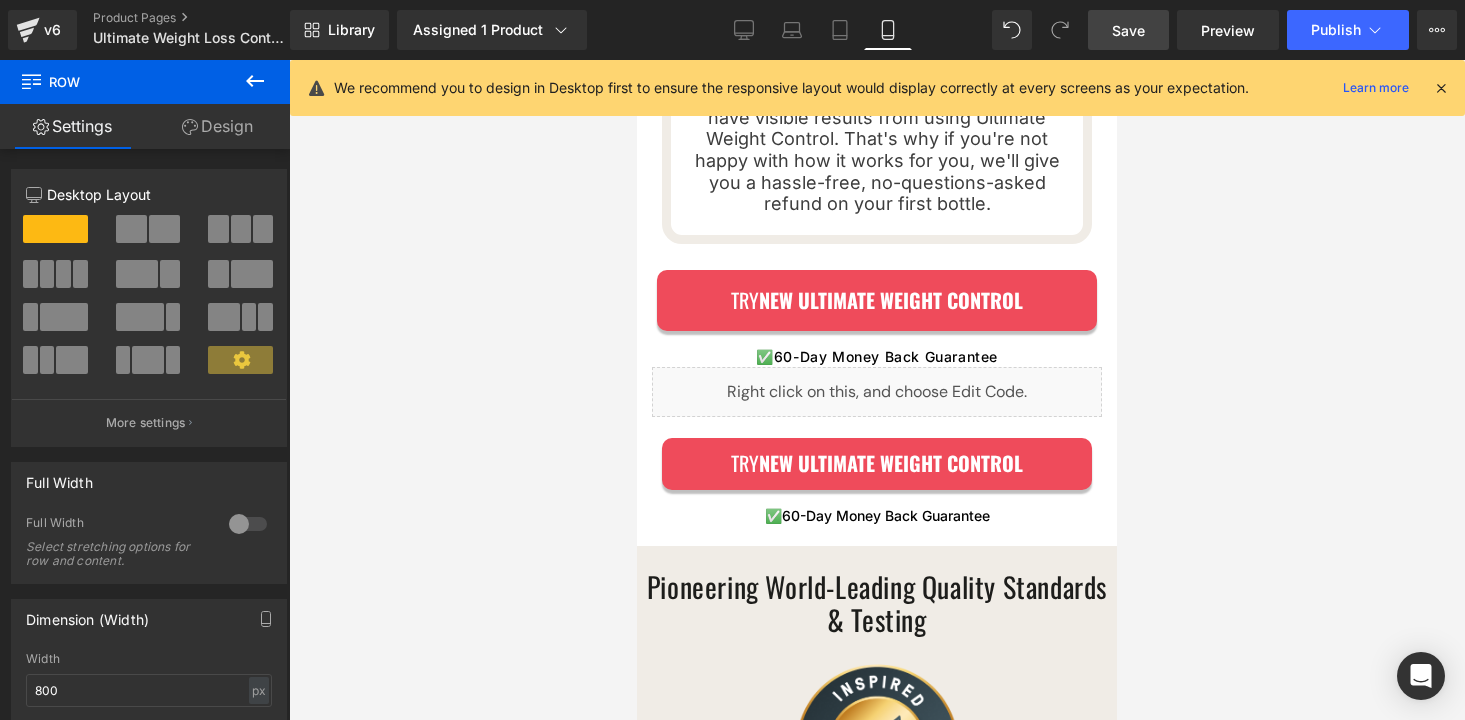 click on "Save" at bounding box center (1128, 30) 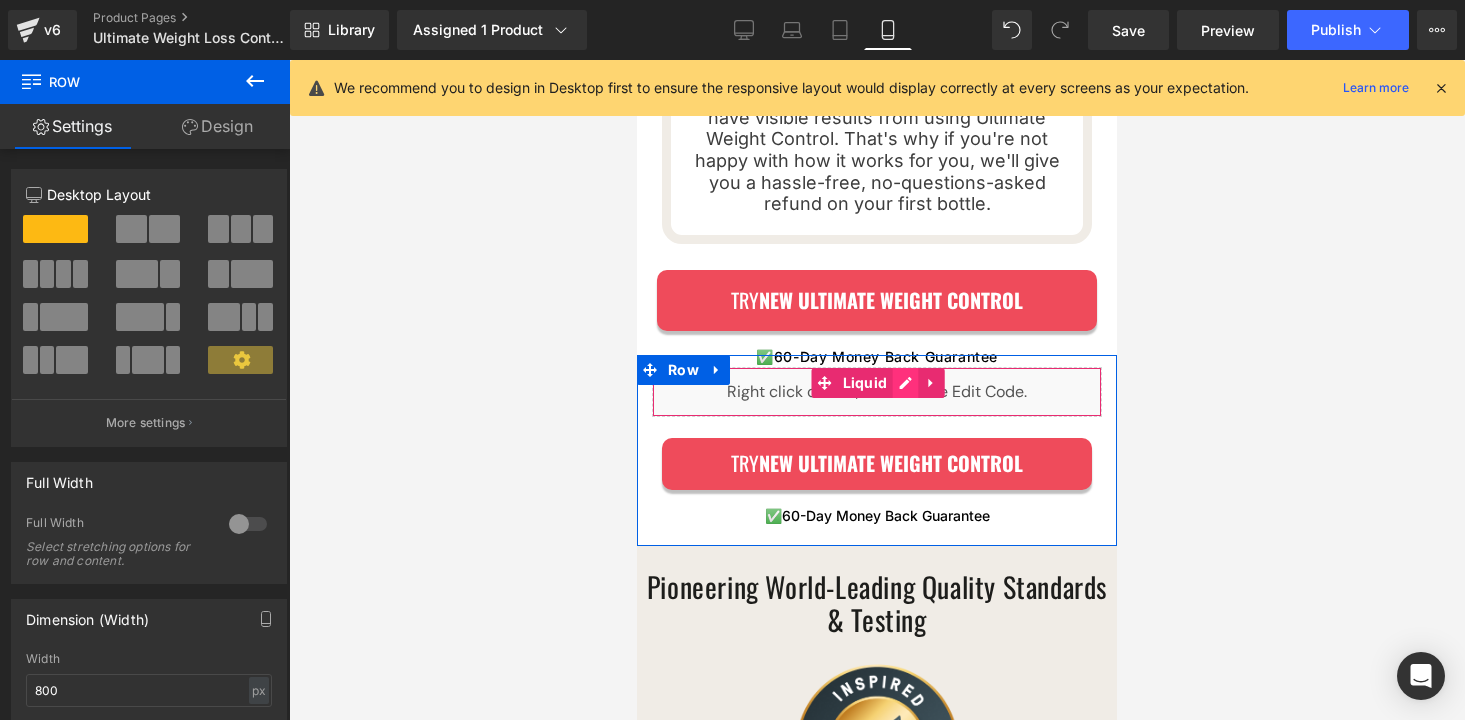 click on "Liquid" at bounding box center (877, 392) 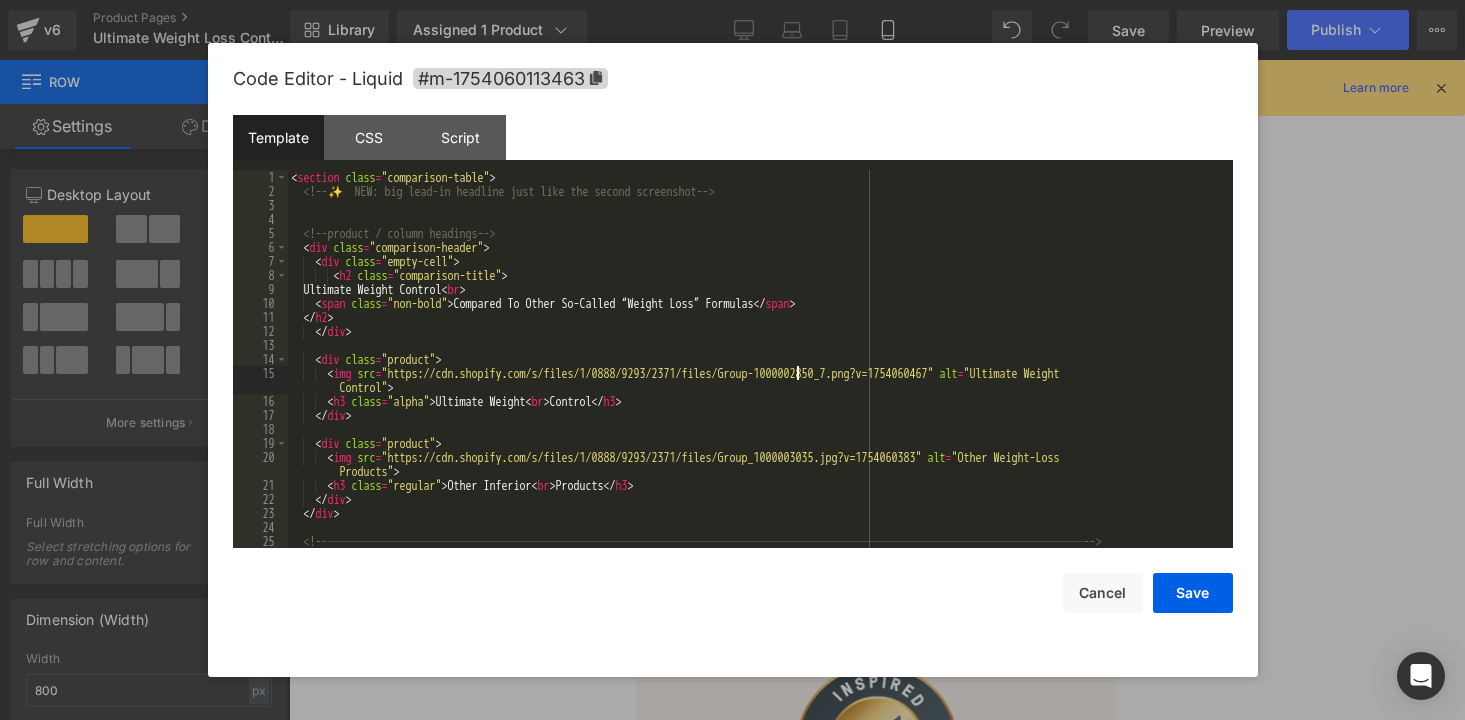 click on "< section   class = "comparison-table" >    <!--  ✨  NEW: big lead-in headline just like the second screenshot  -->      <!--  product / column headings  -->    < div   class = "comparison-header" >       < div   class = "empty-cell" >            < h2   class = "comparison-title" >      Ultimate Weight Control < br >       < span   class = "non-bold" > Compared To Other So-Called “Weight Loss” Formulas </ span >    </ h2 >       </ div >       < div   class = "product" >          < img   src = "https://cdn.shopify.com/s/files/1/0888/9293/2371/files/Group-1000002850_7.png?v=1754060467"   alt = "Ultimate Weight           Control" >          < h3   class = "alpha" > Ultimate Weight < br > Control </ h3 >       </ div >       < div   class = "product" >          < img   src = "https://cdn.shopify.com/s/files/1/0888/9293/2371/files/Group_1000003035.jpg?v=1754060383"   alt = "Other Weight-Loss           Products" >          < h3   class = "regular" > Other Inferior < br > Products </ h3 >    >" at bounding box center (756, 373) 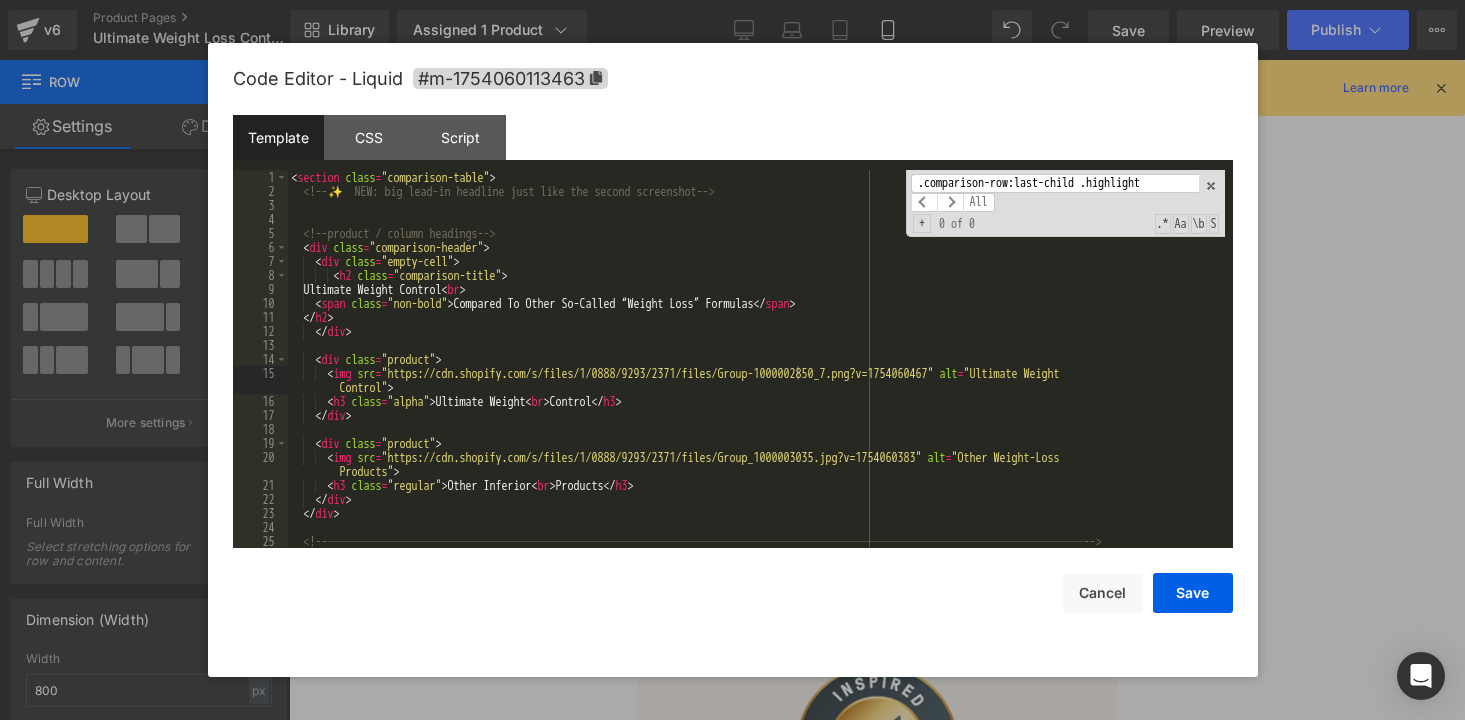 scroll, scrollTop: 1827, scrollLeft: 0, axis: vertical 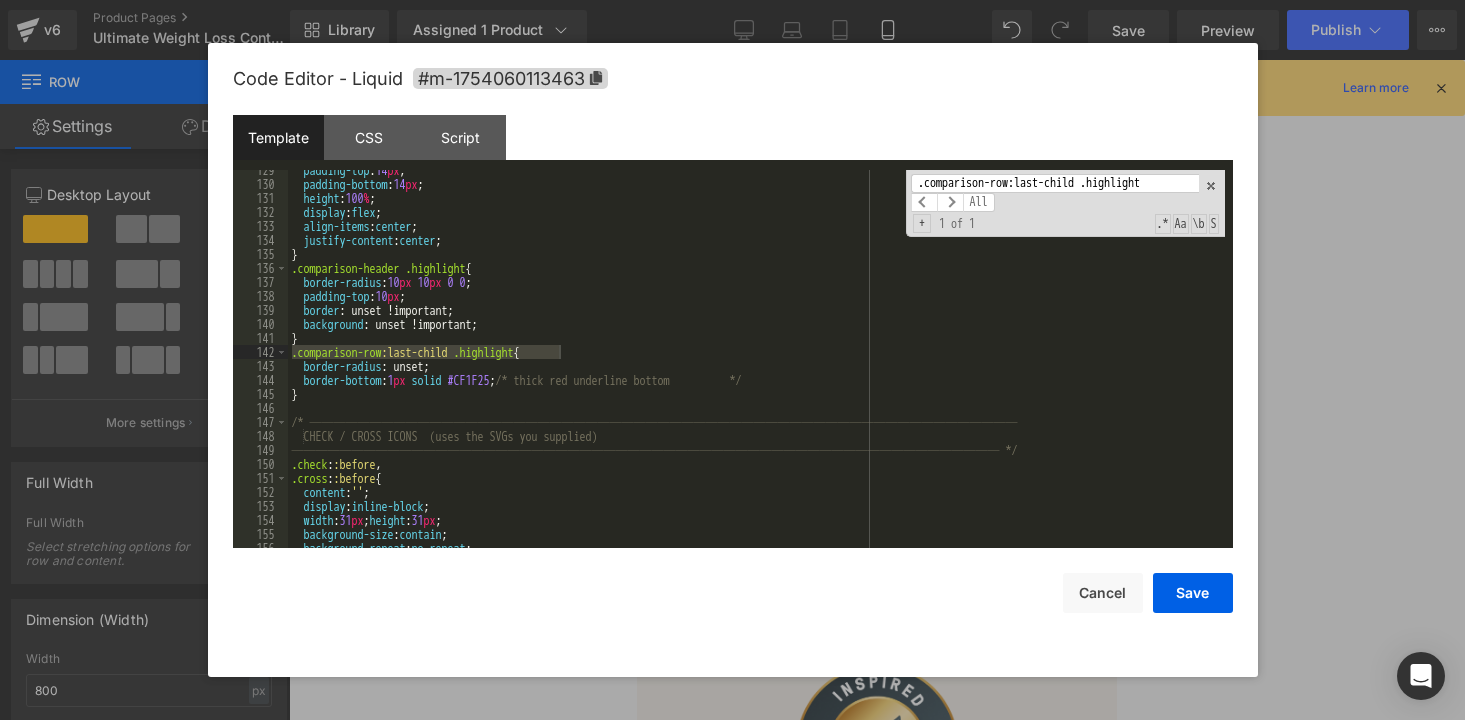 type on ".comparison-row:last-child .highlight" 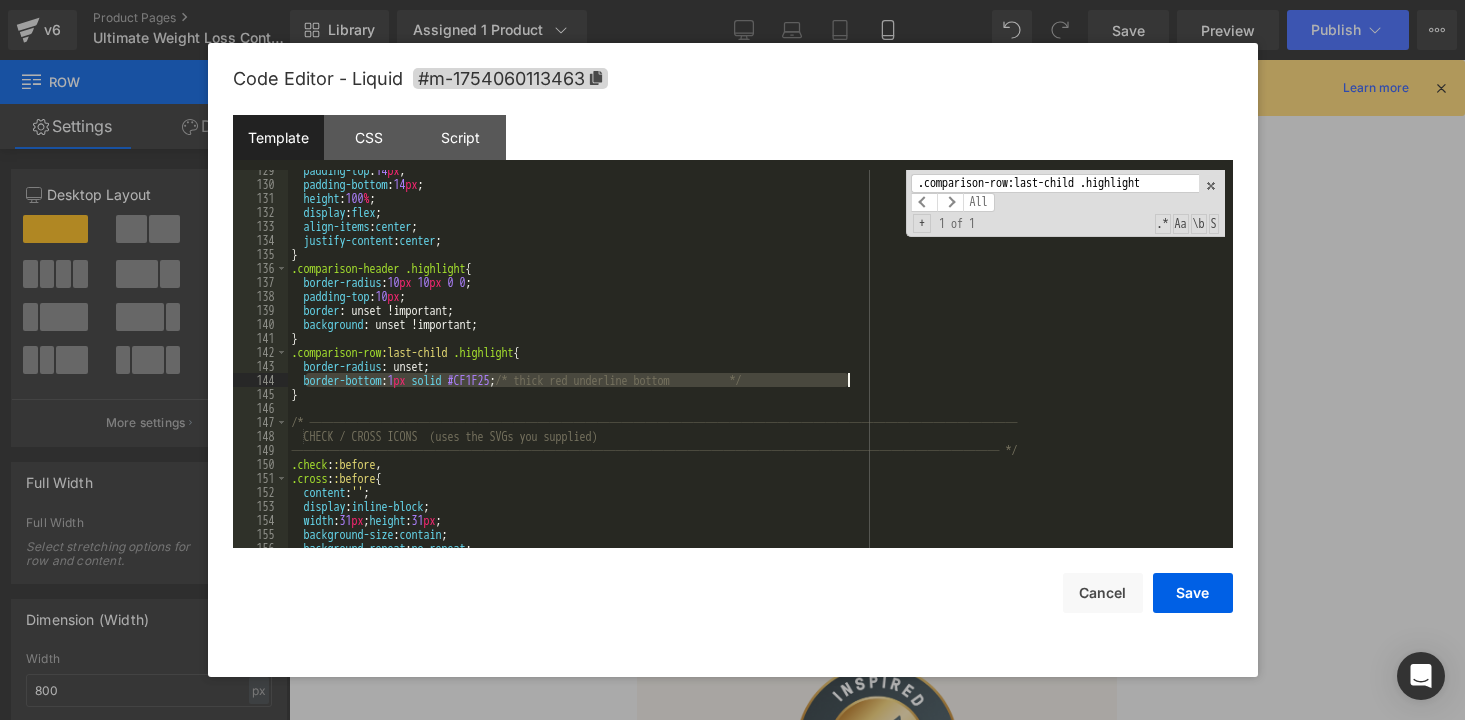 drag, startPoint x: 306, startPoint y: 382, endPoint x: 874, endPoint y: 381, distance: 568.00085 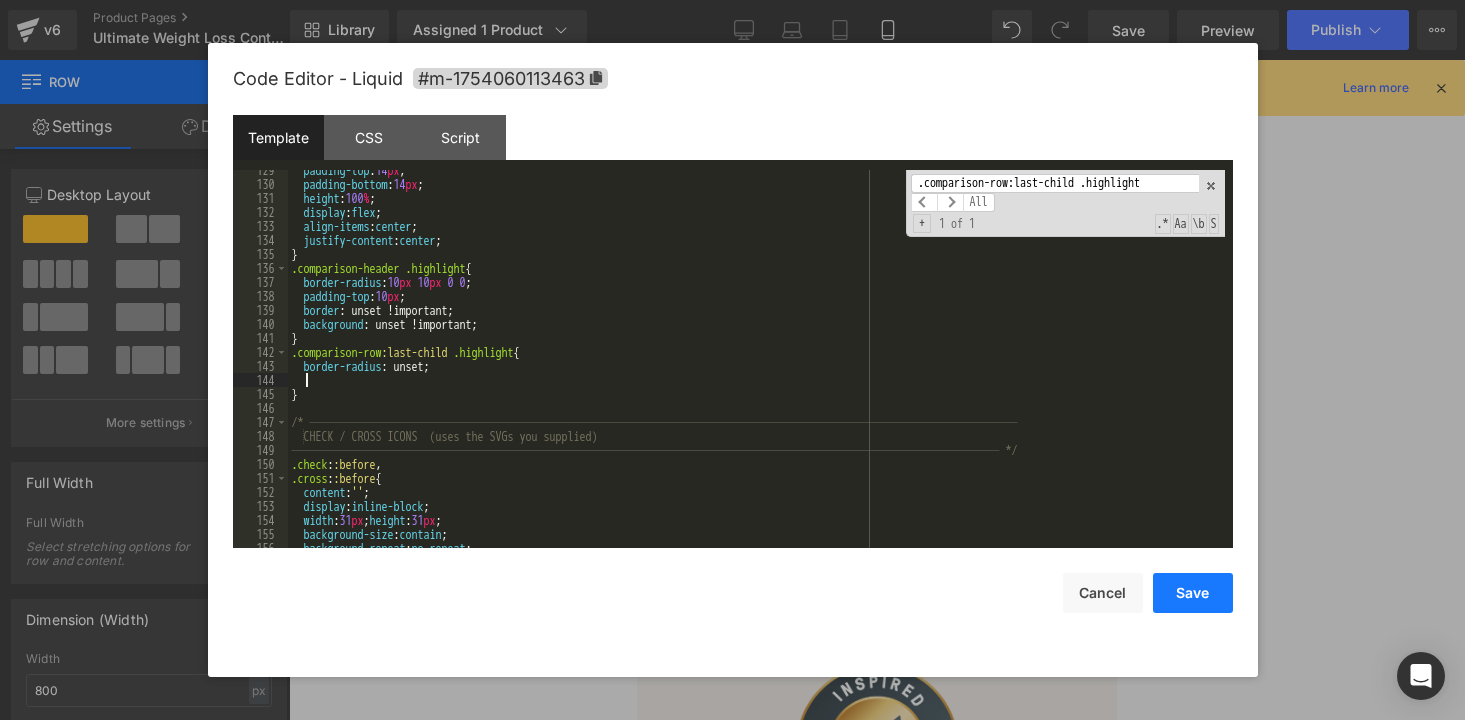 click on "Save" at bounding box center [1193, 593] 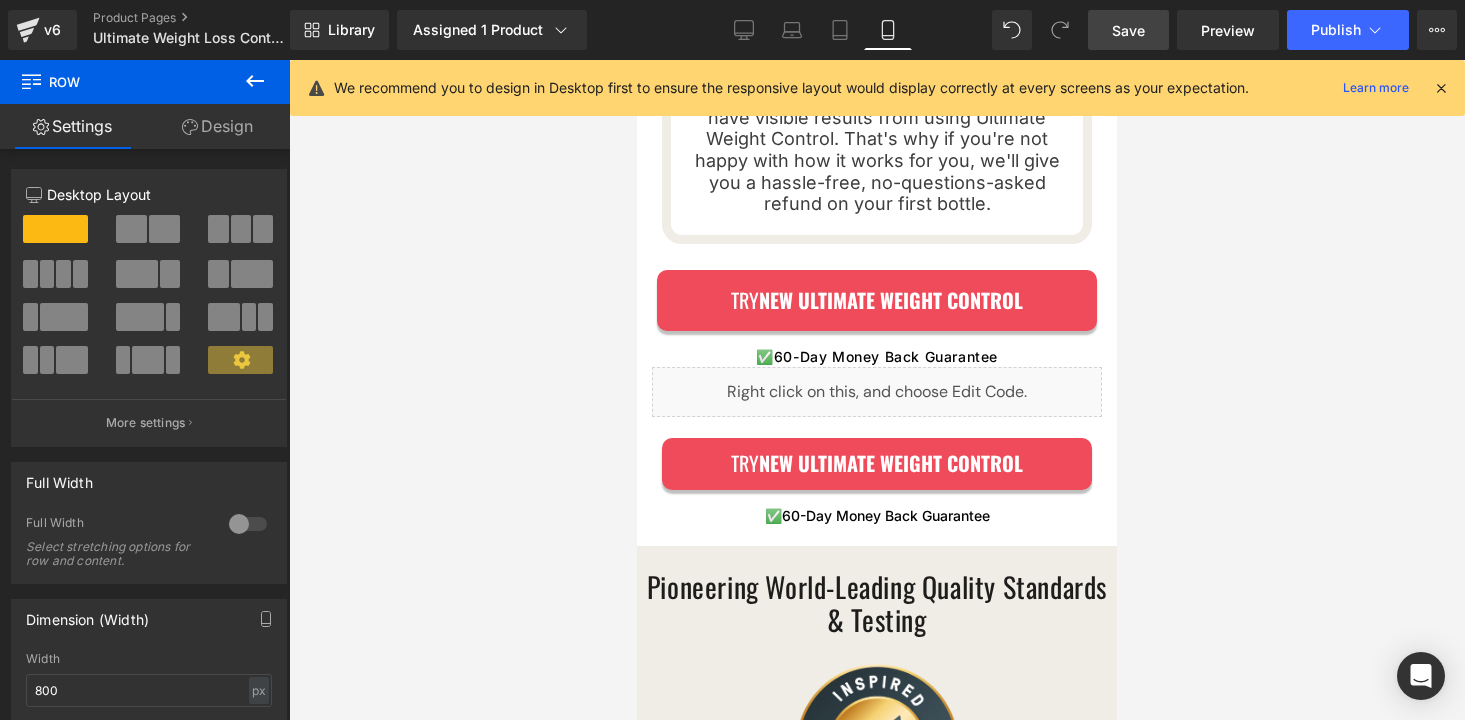 click on "Save" at bounding box center [1128, 30] 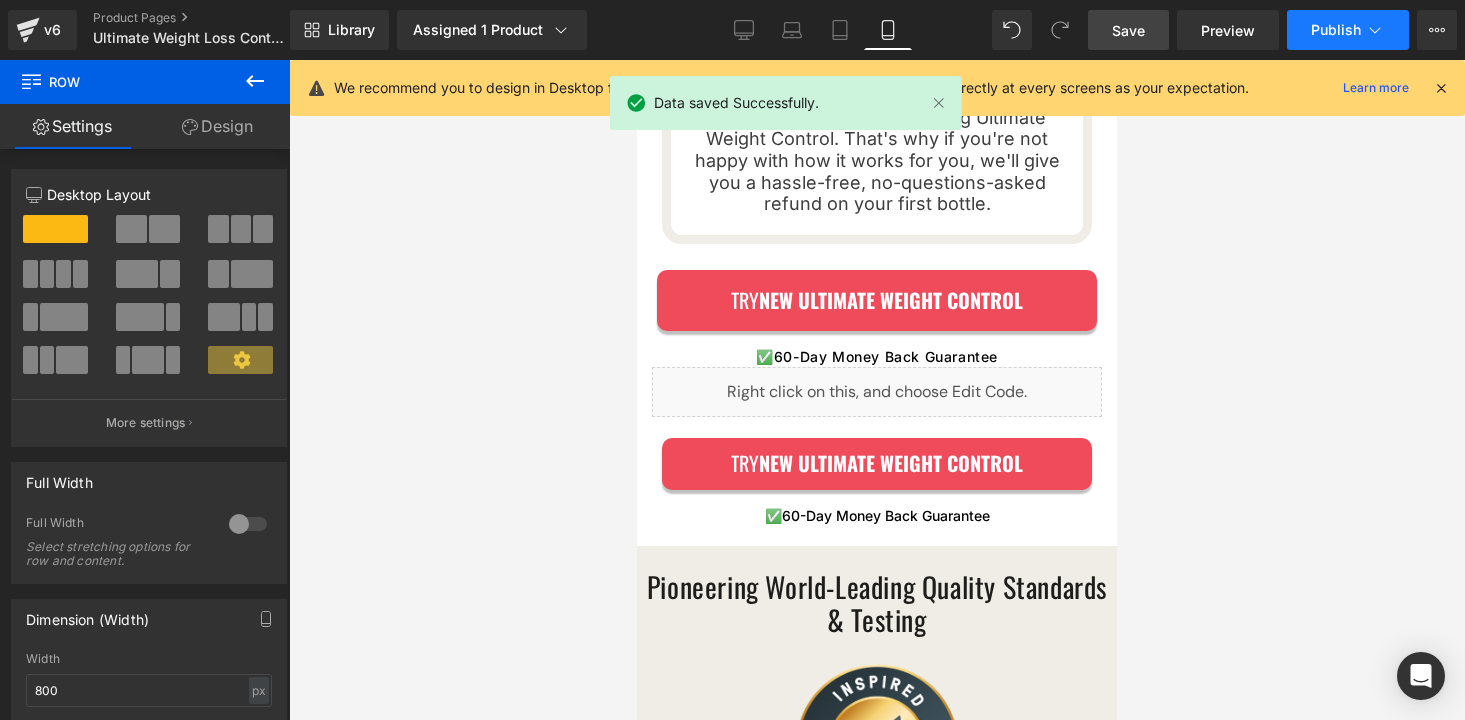 click on "Publish" at bounding box center [1336, 30] 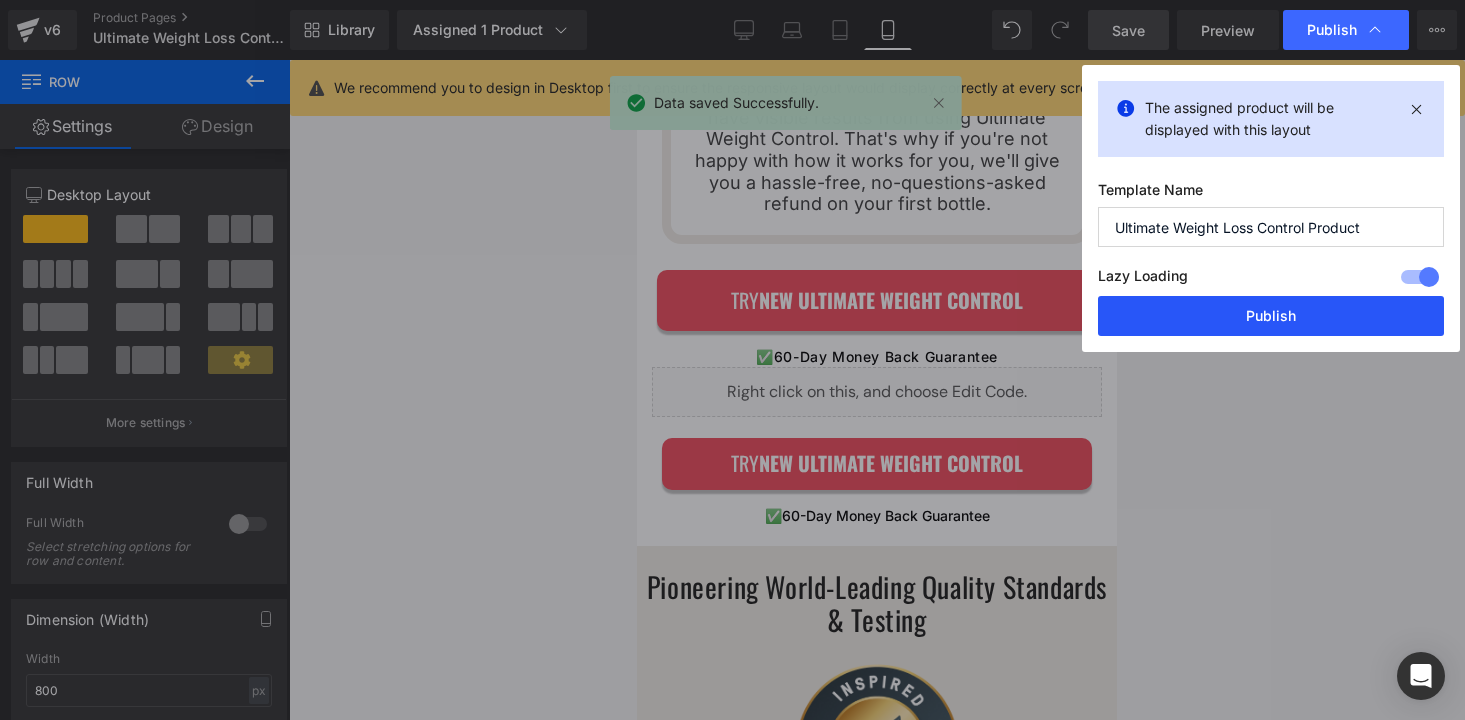 click on "Publish" at bounding box center [1271, 316] 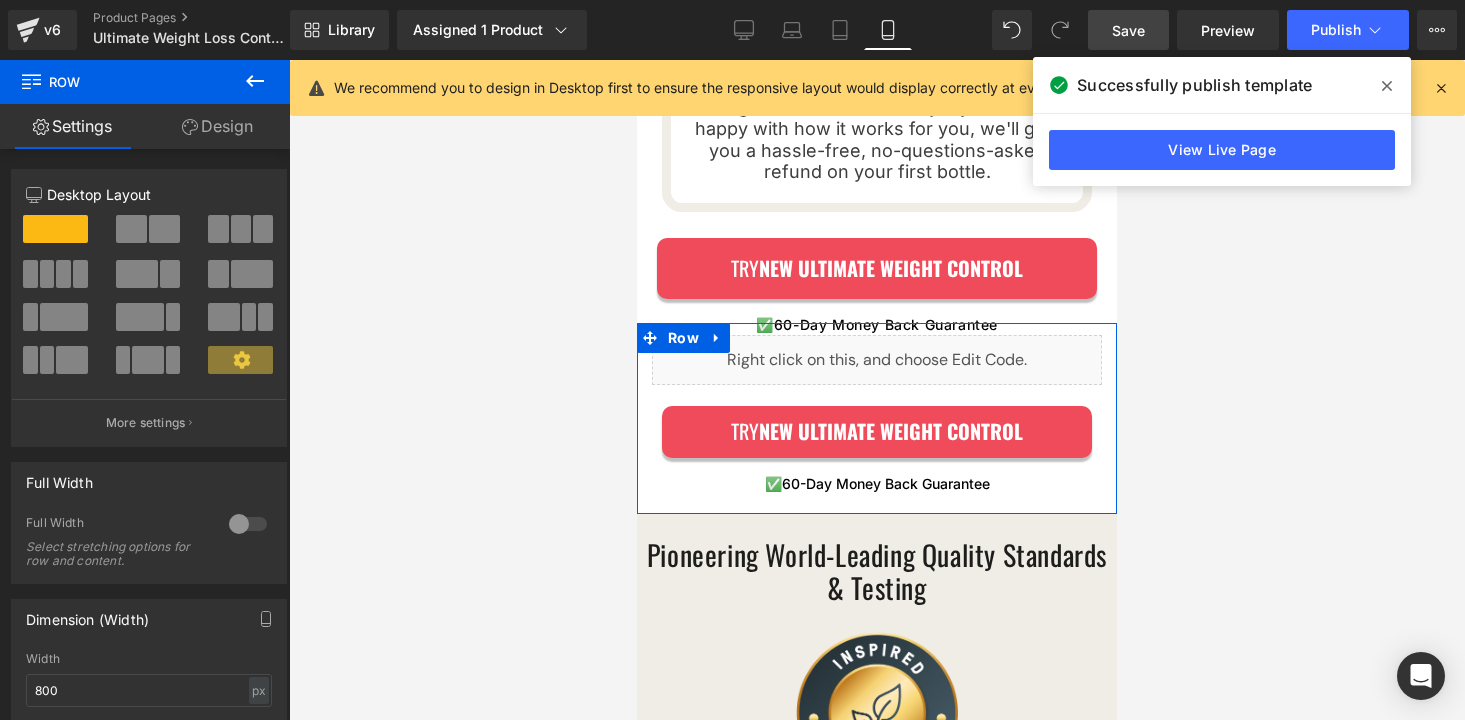 scroll, scrollTop: 5230, scrollLeft: 0, axis: vertical 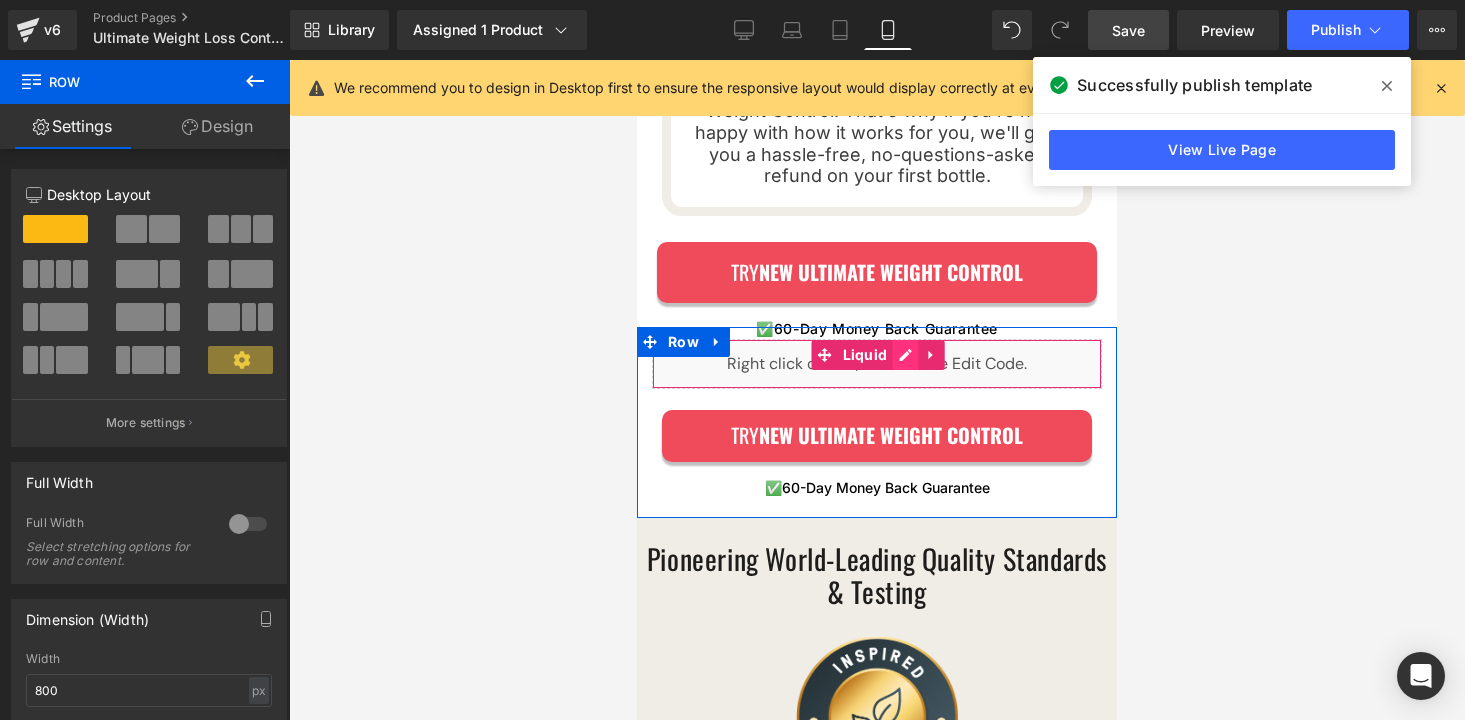 click on "Liquid" at bounding box center (877, 364) 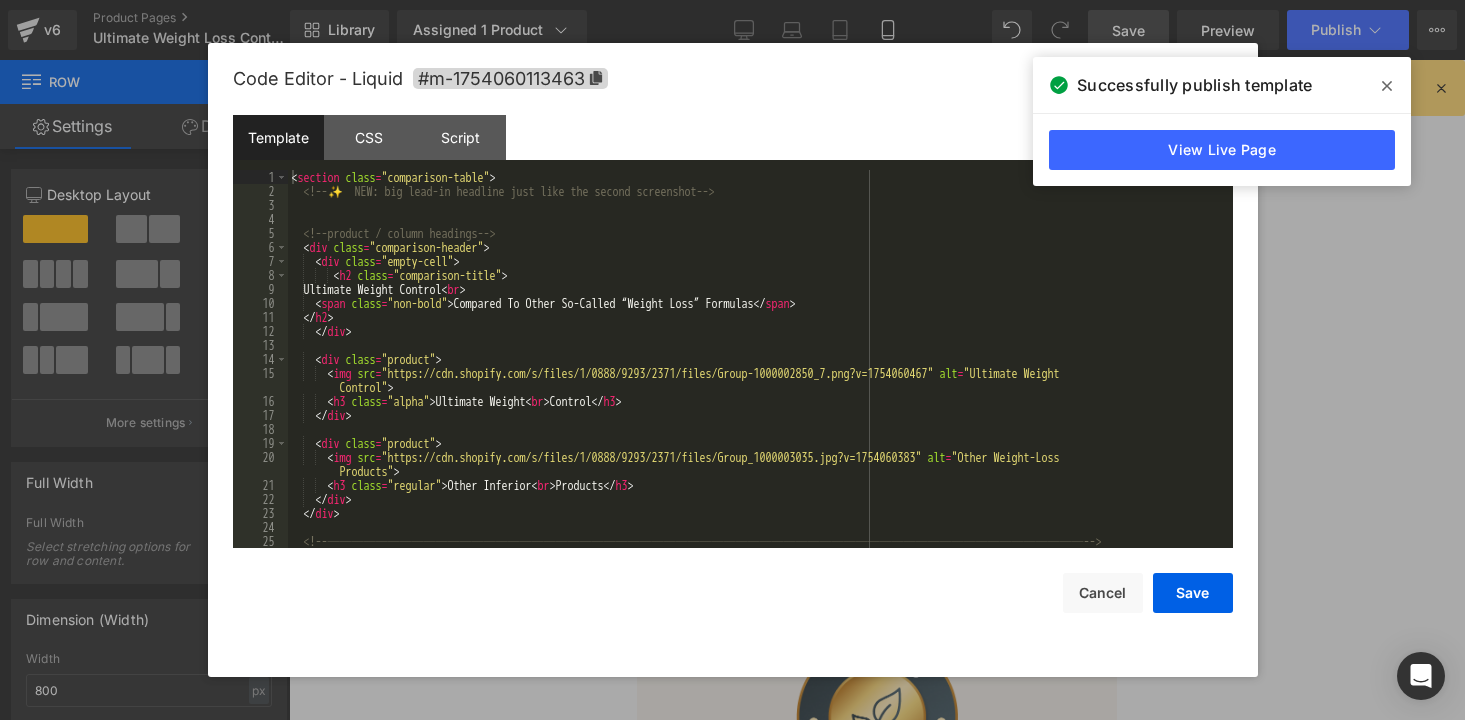 click on "< section   class = "comparison-table" >    <!--  ✨  NEW: big lead-in headline just like the second screenshot  -->      <!--  product / column headings  -->    < div   class = "comparison-header" >       < div   class = "empty-cell" >            < h2   class = "comparison-title" >      Ultimate Weight Control < br >       < span   class = "non-bold" > Compared To Other So-Called “Weight Loss” Formulas </ span >    </ h2 >       </ div >       < div   class = "product" >          < img   src = "https://cdn.shopify.com/s/files/1/0888/9293/2371/files/Group-1000002850_7.png?v=1754060467"   alt = "Ultimate Weight           Control" >          < h3   class = "alpha" > Ultimate Weight < br > Control </ h3 >       </ div >       < div   class = "product" >          < img   src = "https://cdn.shopify.com/s/files/1/0888/9293/2371/files/Group_1000003035.jpg?v=1754060383"   alt = "Other Weight-Loss           Products" >          < h3   class = "regular" > Other Inferior < br > Products </ h3 >    >" at bounding box center (756, 373) 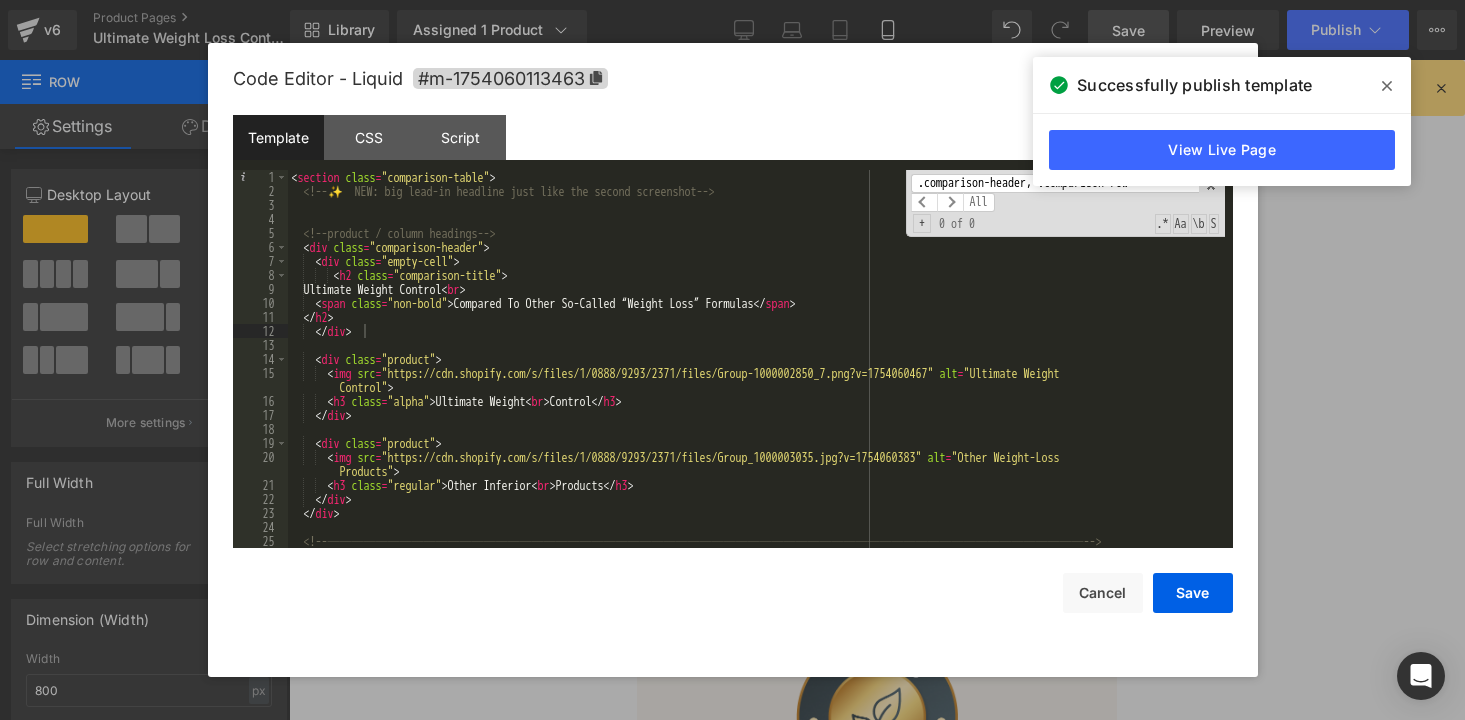 scroll, scrollTop: 2394, scrollLeft: 0, axis: vertical 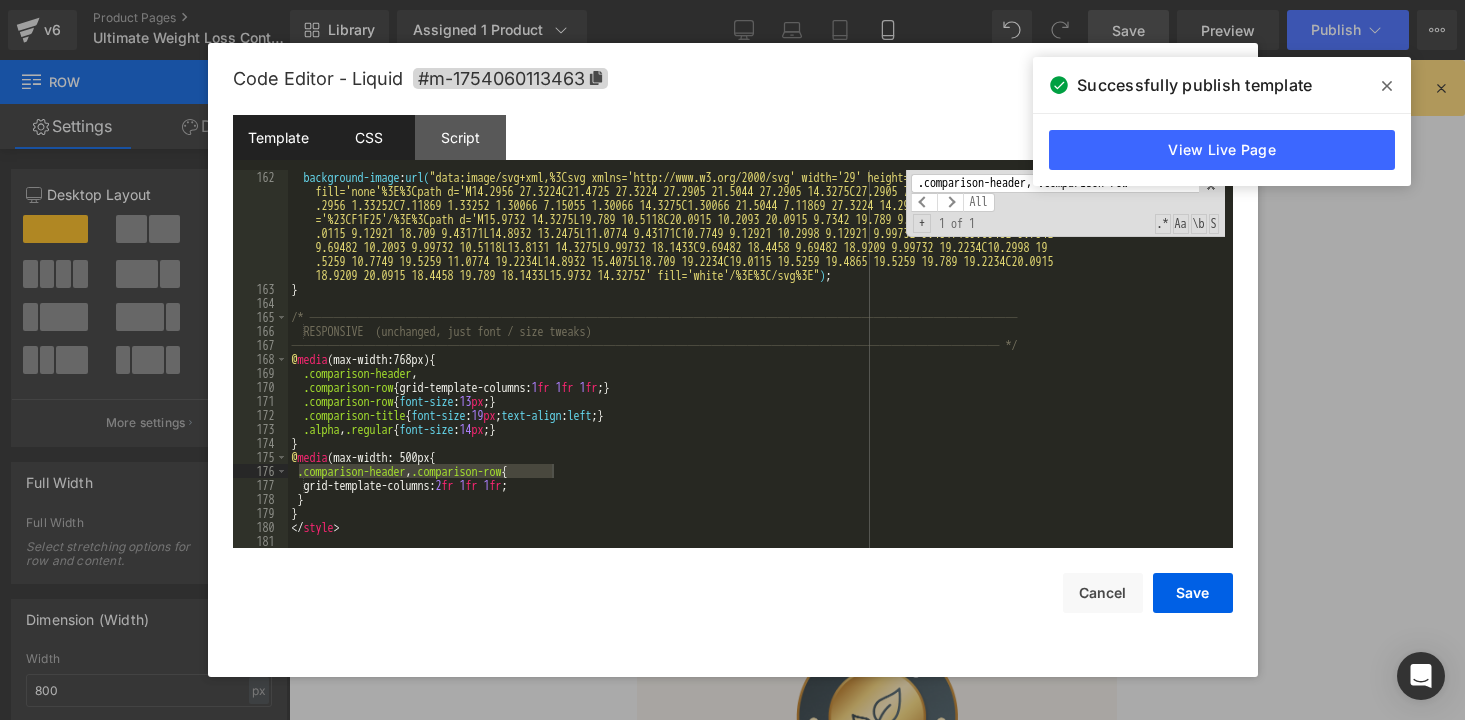 type on ".comparison-header, .comparison-row" 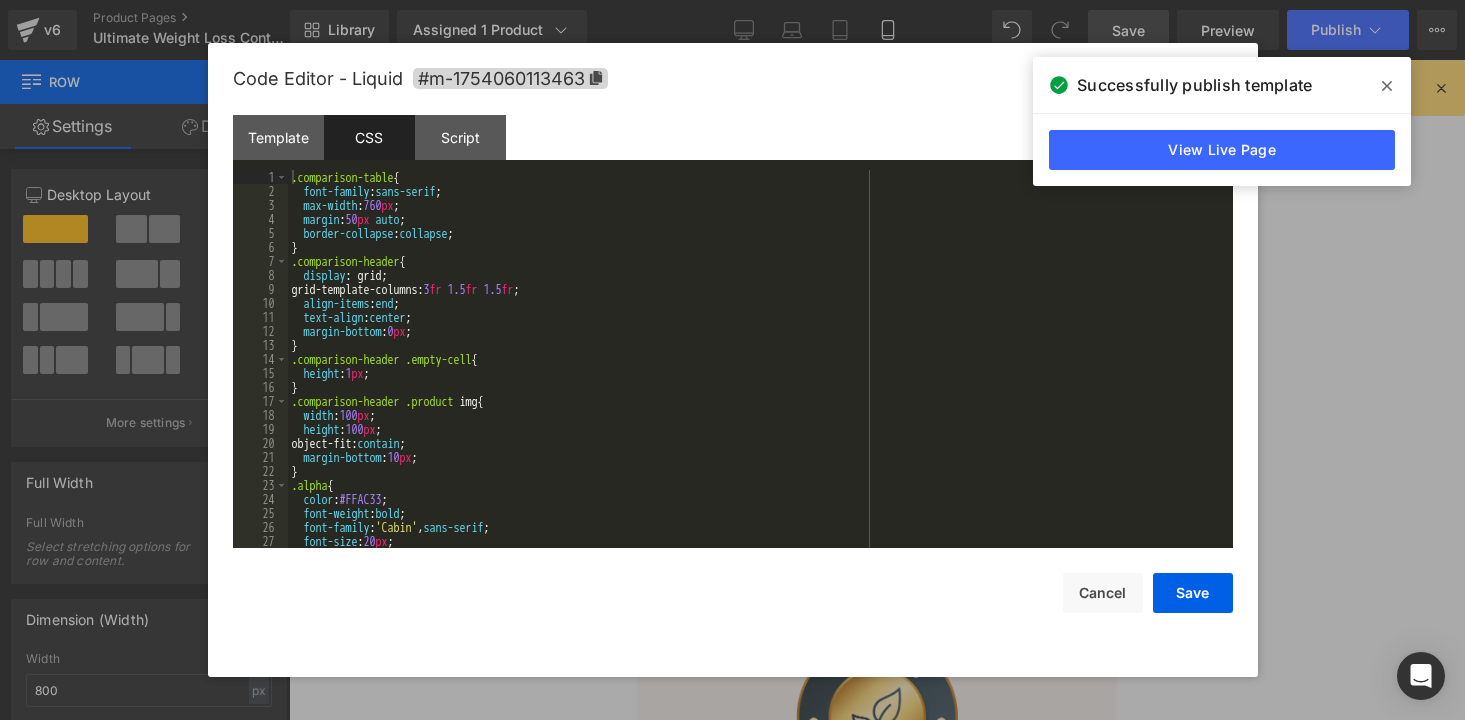 click on ".comparison-table {    font-family :  sans-serif ;    max-width :  760 px ;    margin :  50 px   auto ;    border-collapse :  collapse ; } .comparison-header {    display : grid;   grid-template-columns:  3 fr   1.5 fr   1.5 fr ;    align-items :  end ;    text-align :  center ;    margin-bottom :  0 px ; } .comparison-header   .empty-cell {    height :  1 px ; } .comparison-header   .product   img {    width :  100 px ;    height :  100 px ;   object-fit: contain ;    margin-bottom :  10 px ; } .alpha {    color :  #FFAC33 ;    font-weight :  bold ;    font-family : ' Cabin ' , sans-serif ;    font-size : 20 px ; }" at bounding box center (756, 373) 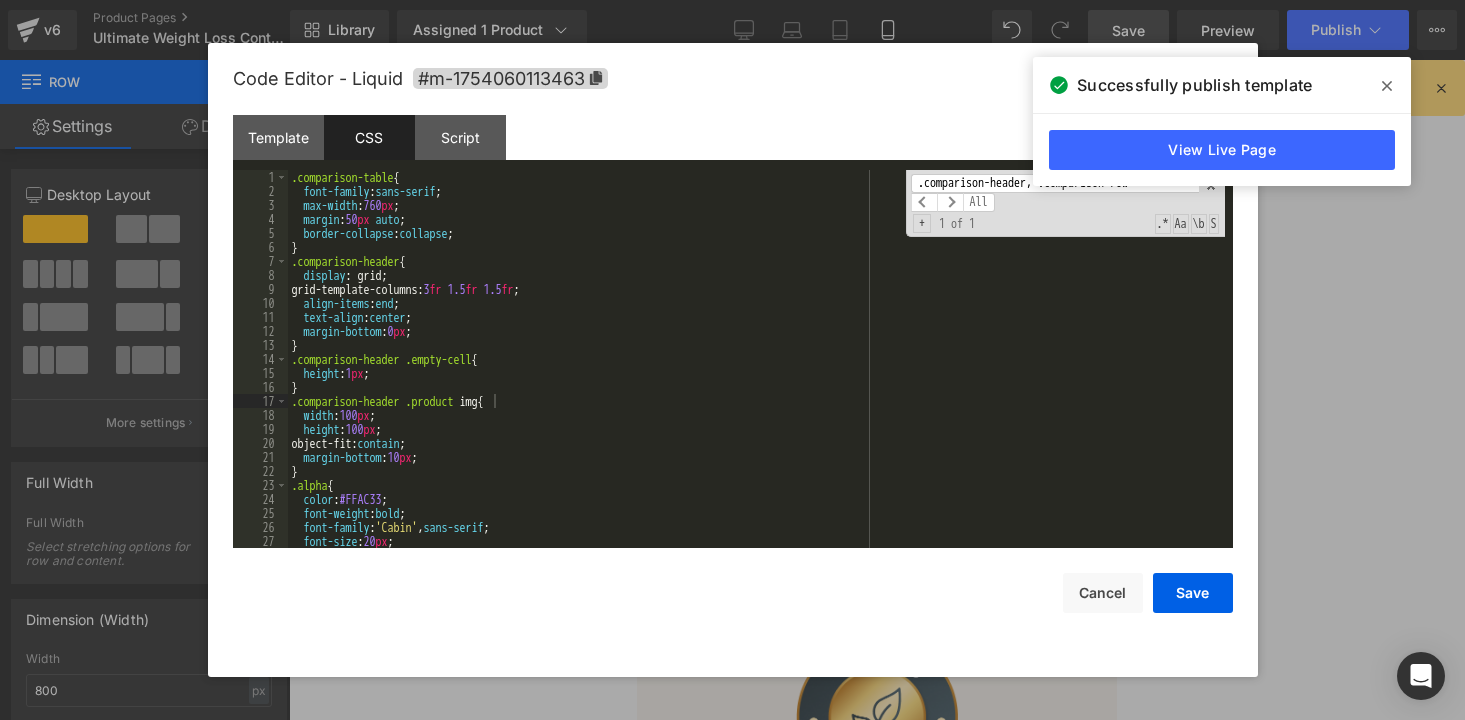 scroll, scrollTop: 1526, scrollLeft: 0, axis: vertical 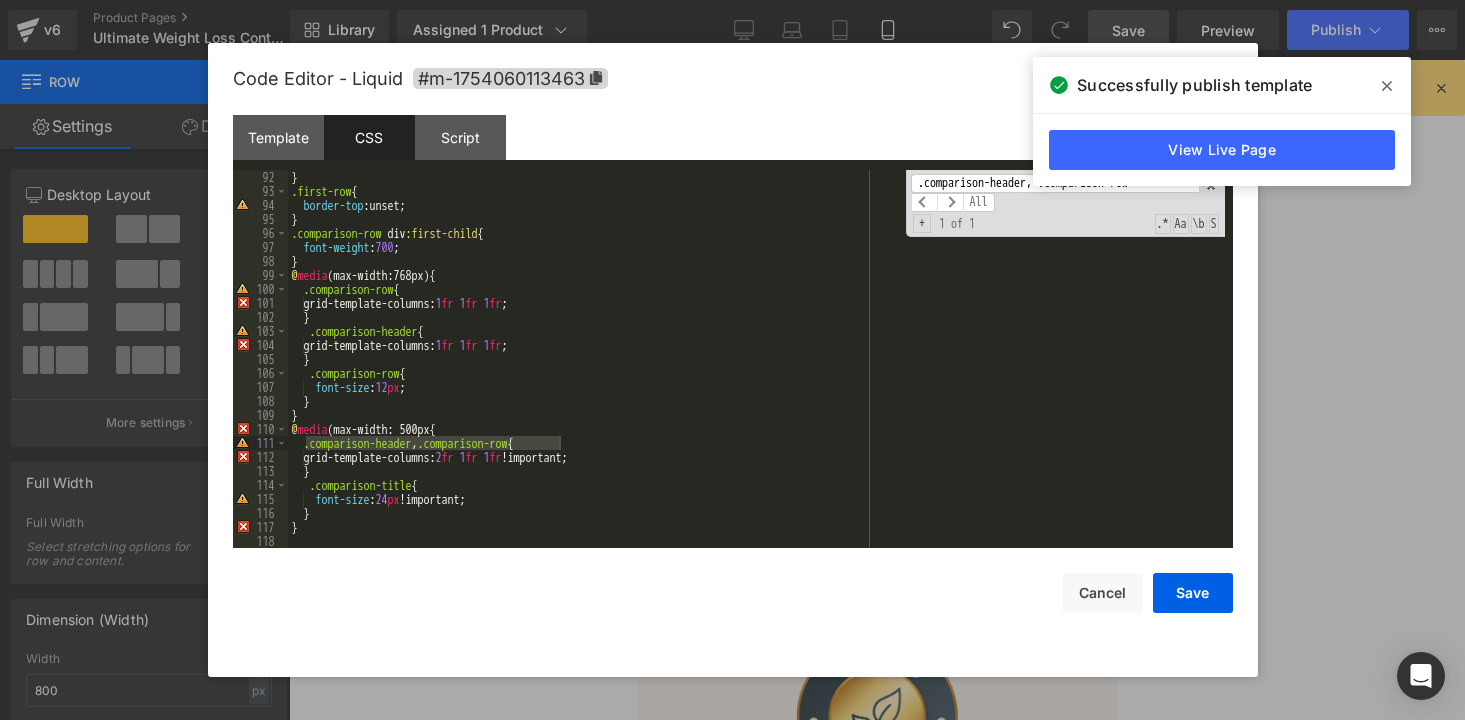 type on ".comparison-header, .comparison-row" 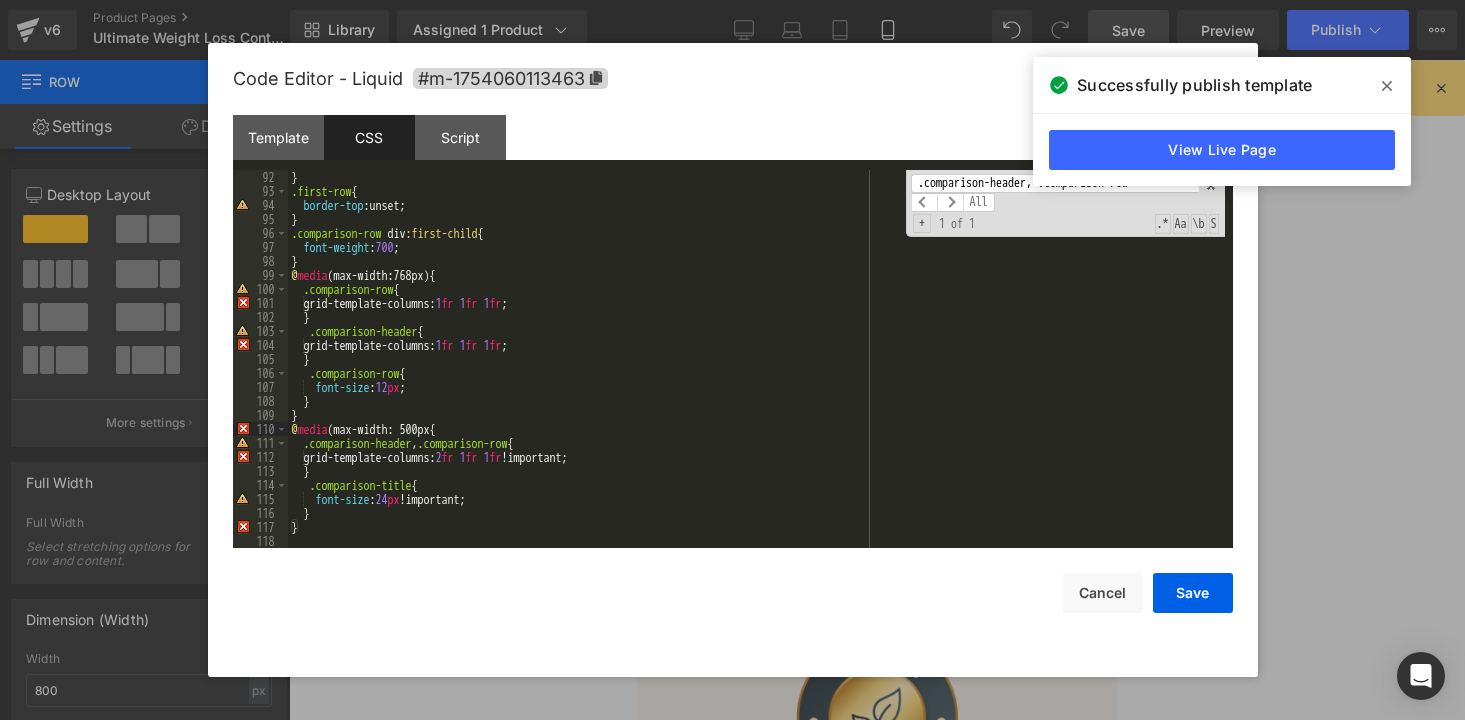 click on "} .first-row {    border-top :unset; } .comparison-row   div :first-child {    font-weight : 700 ; } @ media (max-width:768px) {    .comparison-row {      grid-template-columns:  1 fr   1 fr   1 fr ;    }     .comparison-header {      grid-template-columns:  1 fr   1 fr   1 fr ;    }     .comparison-row {       font-size : 12 px ;    } } @ media (max-width: 500px {    .comparison-header ,  .comparison-row {      grid-template-columns:  2 fr   1 fr   1 fr  !important;    }     .comparison-title {       font-size :  24 px  !important;    } }" at bounding box center [756, 373] 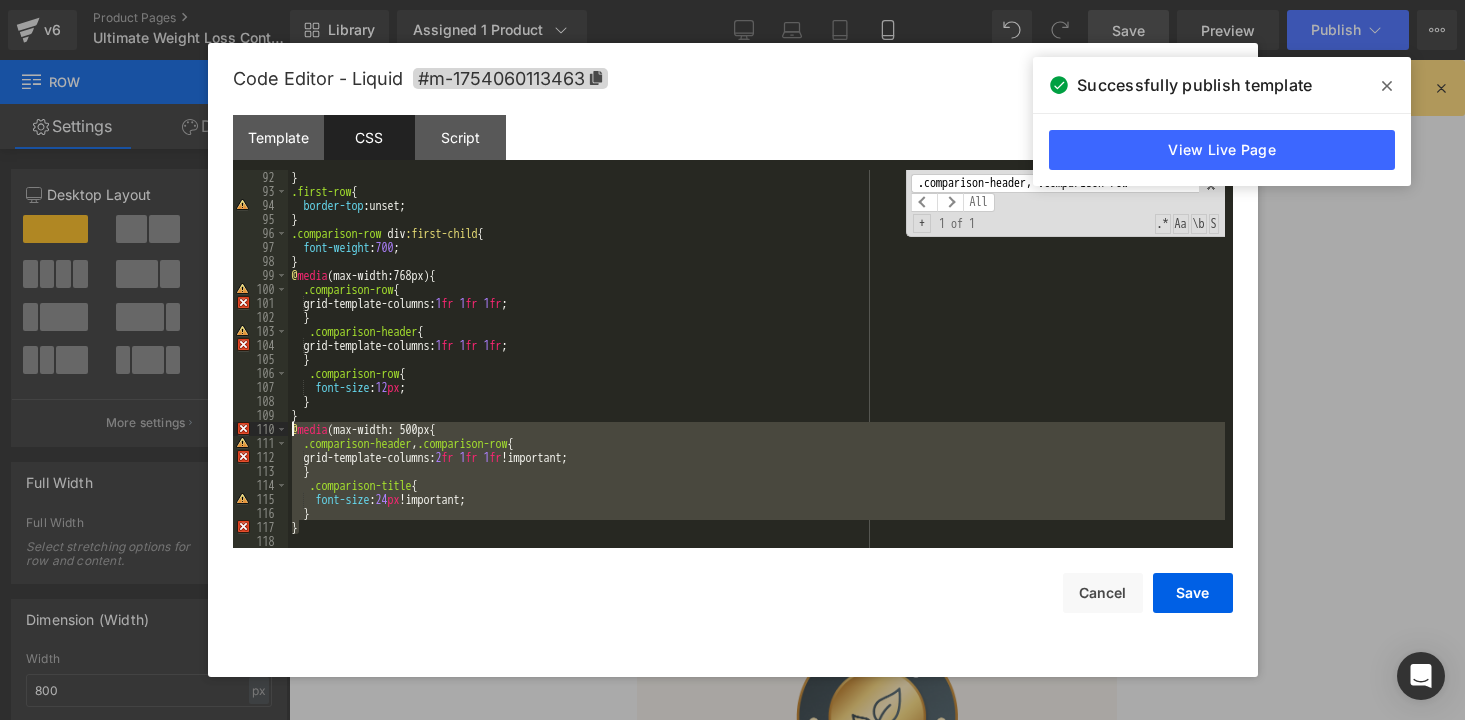 drag, startPoint x: 332, startPoint y: 532, endPoint x: 289, endPoint y: 432, distance: 108.85311 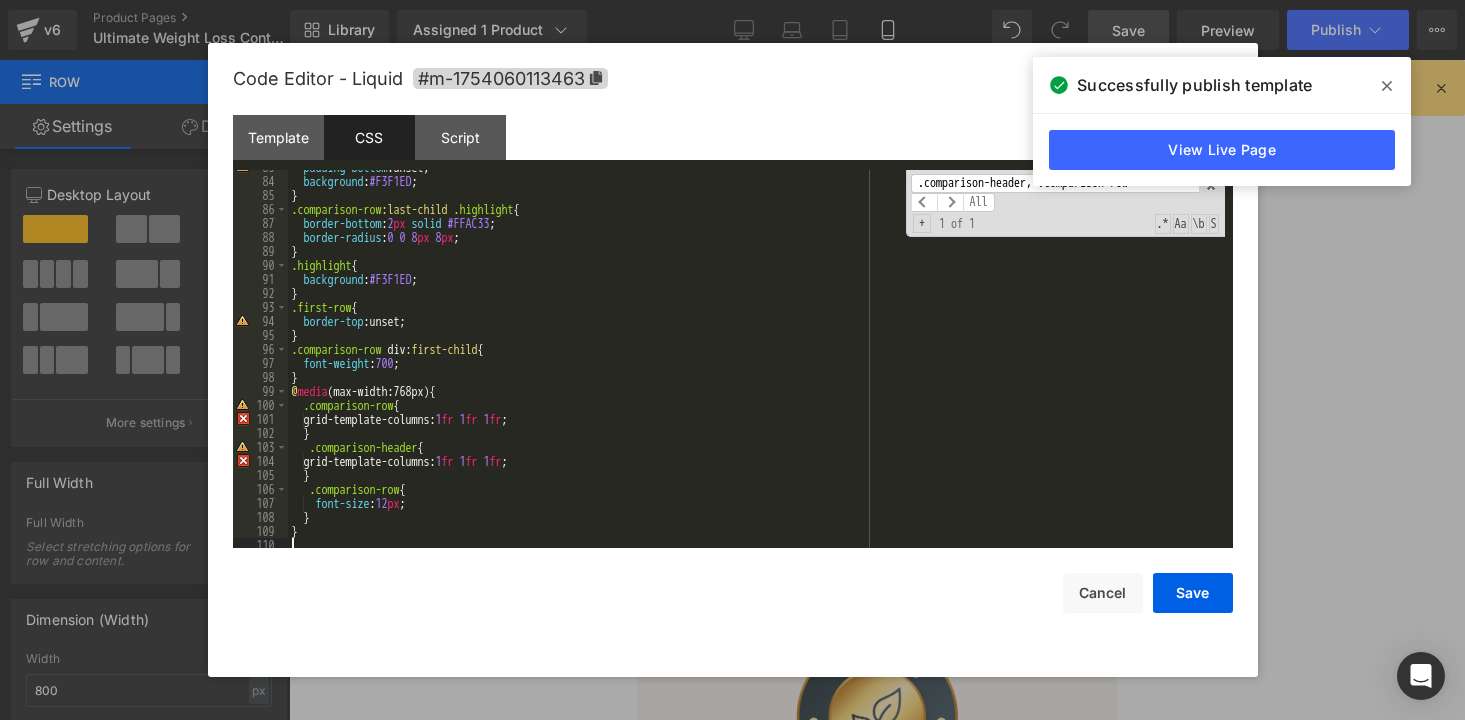 scroll, scrollTop: 1410, scrollLeft: 0, axis: vertical 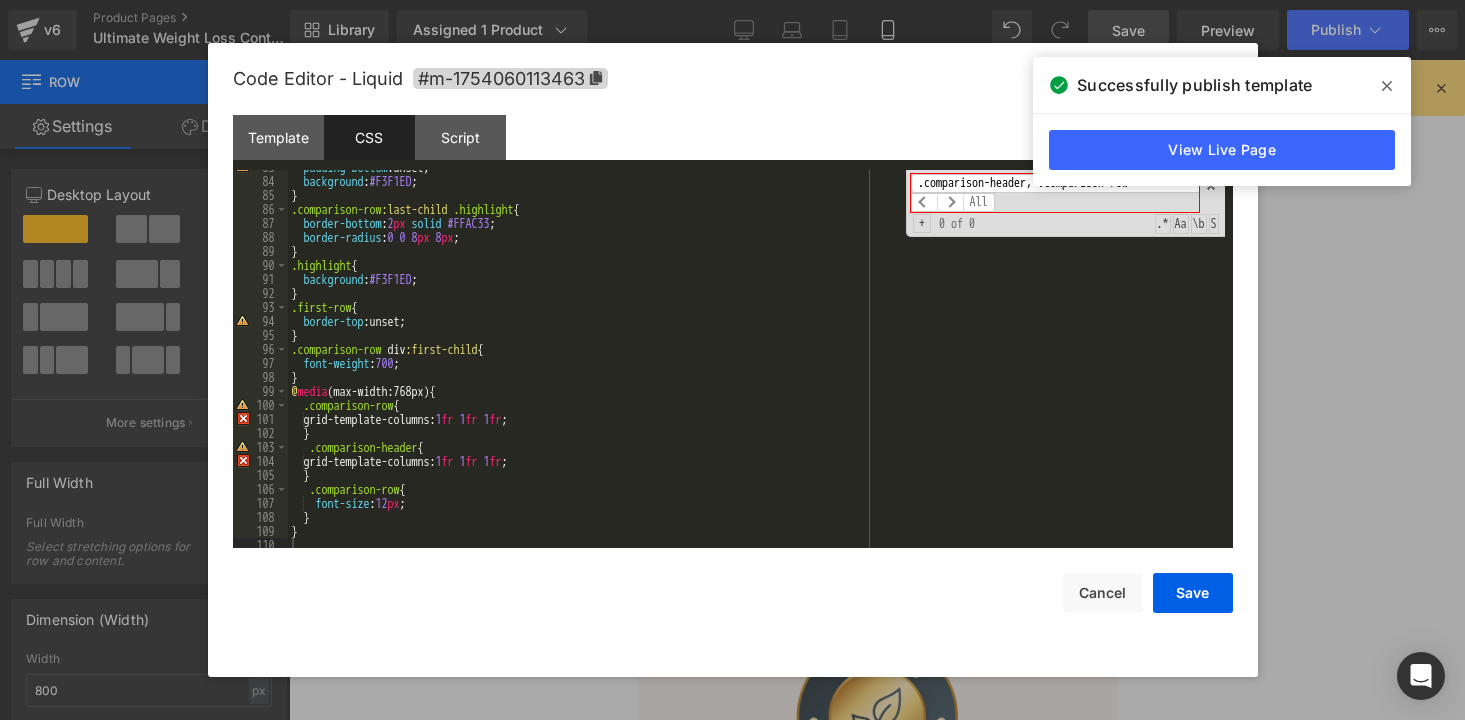 click at bounding box center (1387, 86) 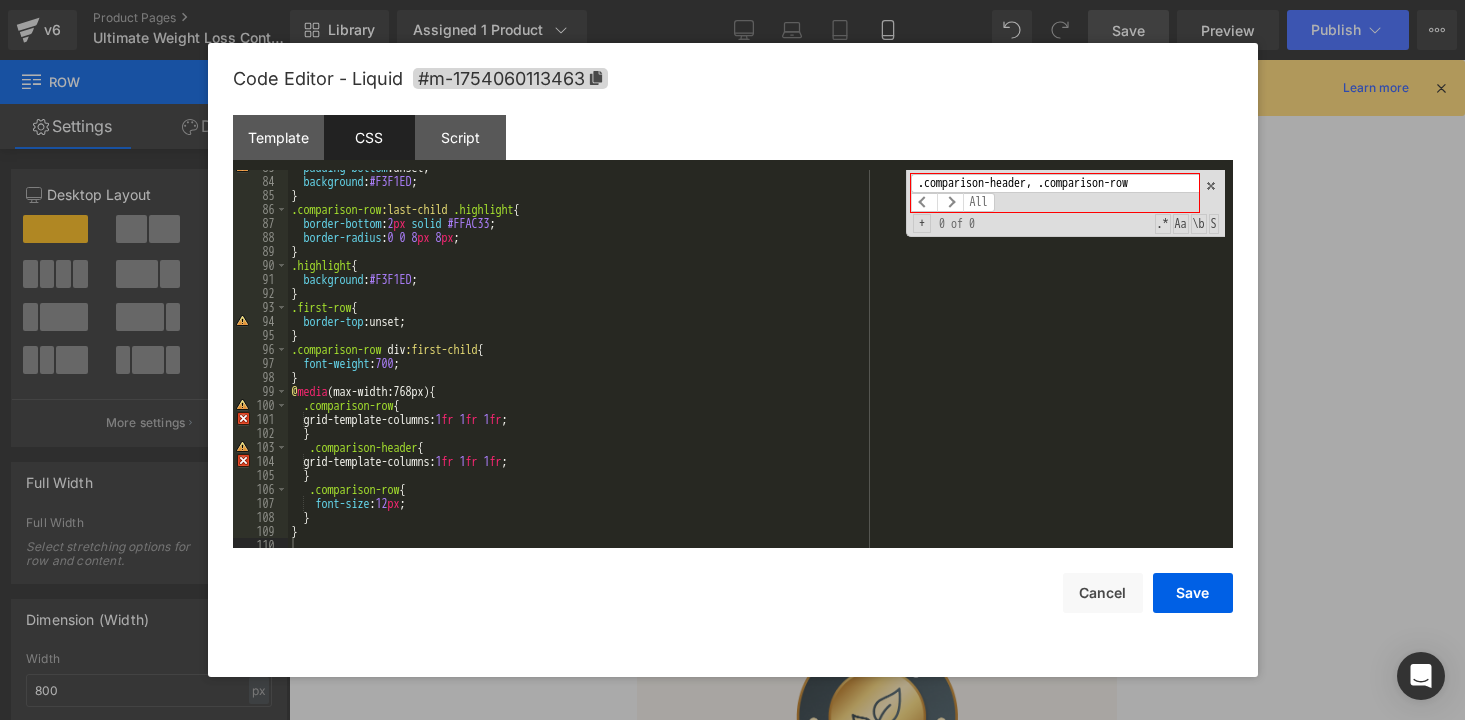 click on ".comparison-header, .comparison-row" at bounding box center (1055, 183) 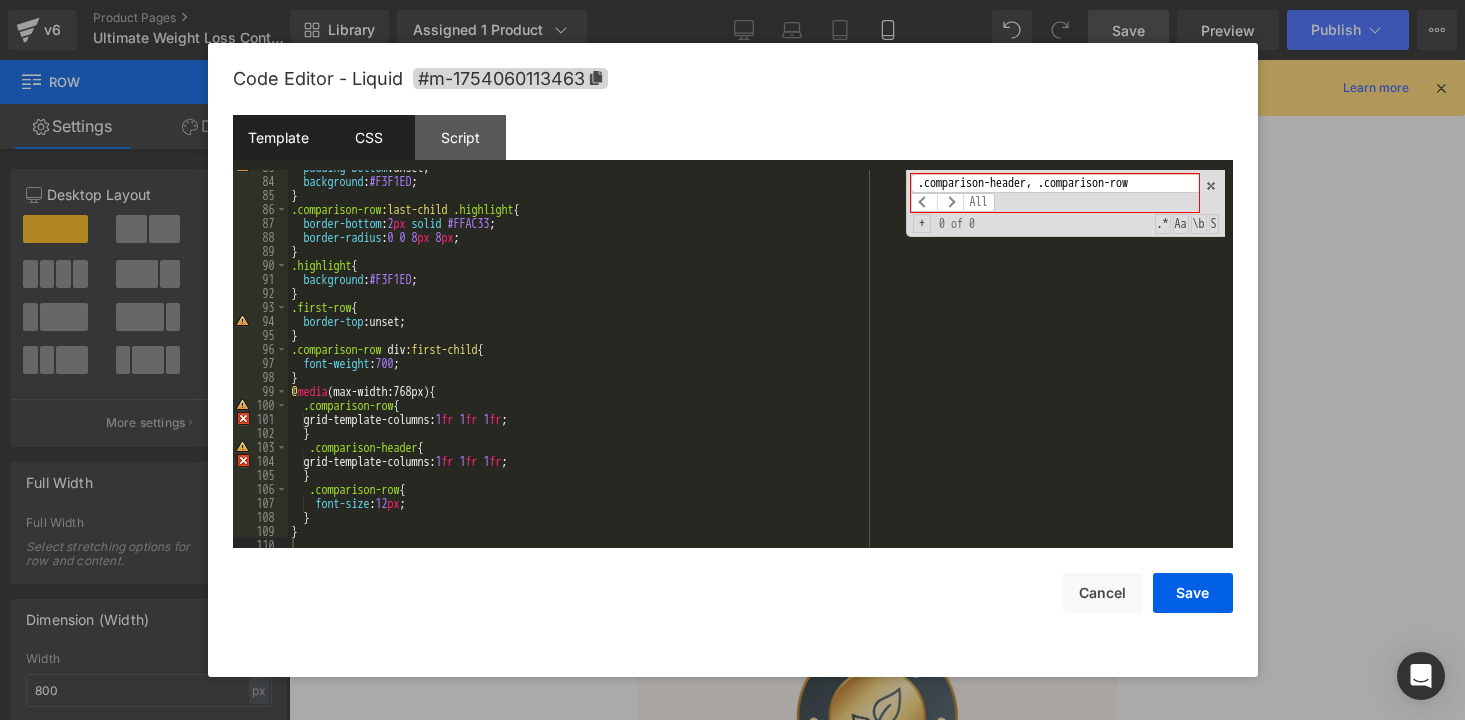 click on "Template" at bounding box center [278, 137] 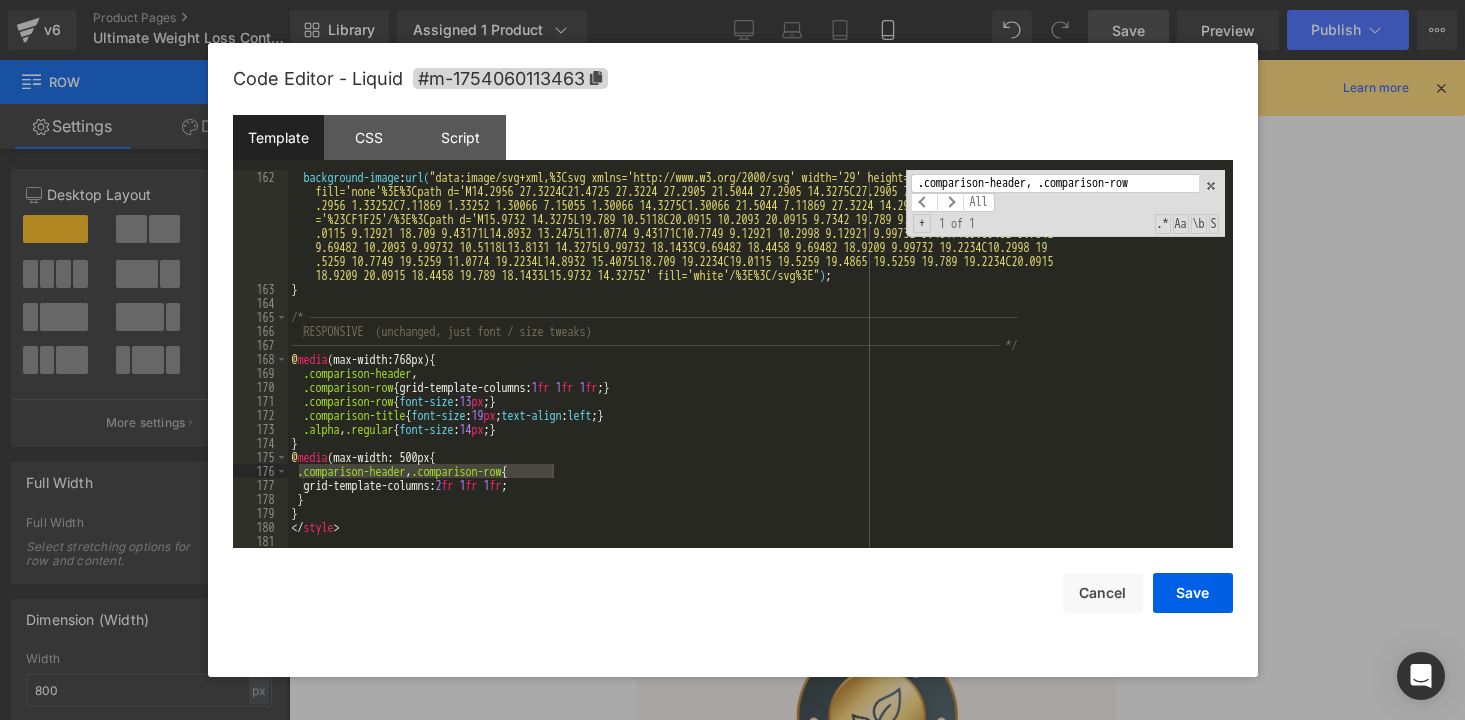 click on "background-image : url( "data:image/svg+xml,%3Csvg xmlns='http://www.w3.org/2000/svg' width='29' height='29' viewBox='0 0 29 29'       fill='none'%3E%3Cpath d='M14.2956 27.3224C21.4725 27.3224 27.2905 21.5044 27.2905 14.3275C27.2905 7.15055 21.4725 1.33252 14      .2956 1.33252C7.11869 1.33252 1.30066 7.15055 1.30066 14.3275C1.30066 21.5044 7.11869 27.3224 14.2956 27.3224Z' fill      ='%23CF1F25'/%3E%3Cpath d='M15.9732 14.3275L19.789 10.5118C20.0915 10.2093 20.0915 9.7342 19.789 9.43171C19.4865 9.12921 19      .0115 9.12921 18.709 9.43171L14.8932 13.2475L11.0774 9.43171C10.7749 9.12921 10.2998 9.12921 9.99732 9.43171C9.69482 9.7342       9.69482 10.2093 9.99732 10.5118L13.8131 14.3275L9.99732 18.1433C9.69482 18.4458 9.69482 18.9209 9.99732 19.2234C10.2998 19      .5259 10.7749 19.5259 11.0774 19.2234L14.8932 15.4075L18.709 19.2234C19.0115 19.5259 19.4865 19.5259 19.789 19.2234C20.0915       18.9209 20.0915 18.4458 19.789 18.1433L15.9732 14.3275Z' fill='white'/%3E%3C/svg%3E" ) ;" at bounding box center [756, 422] 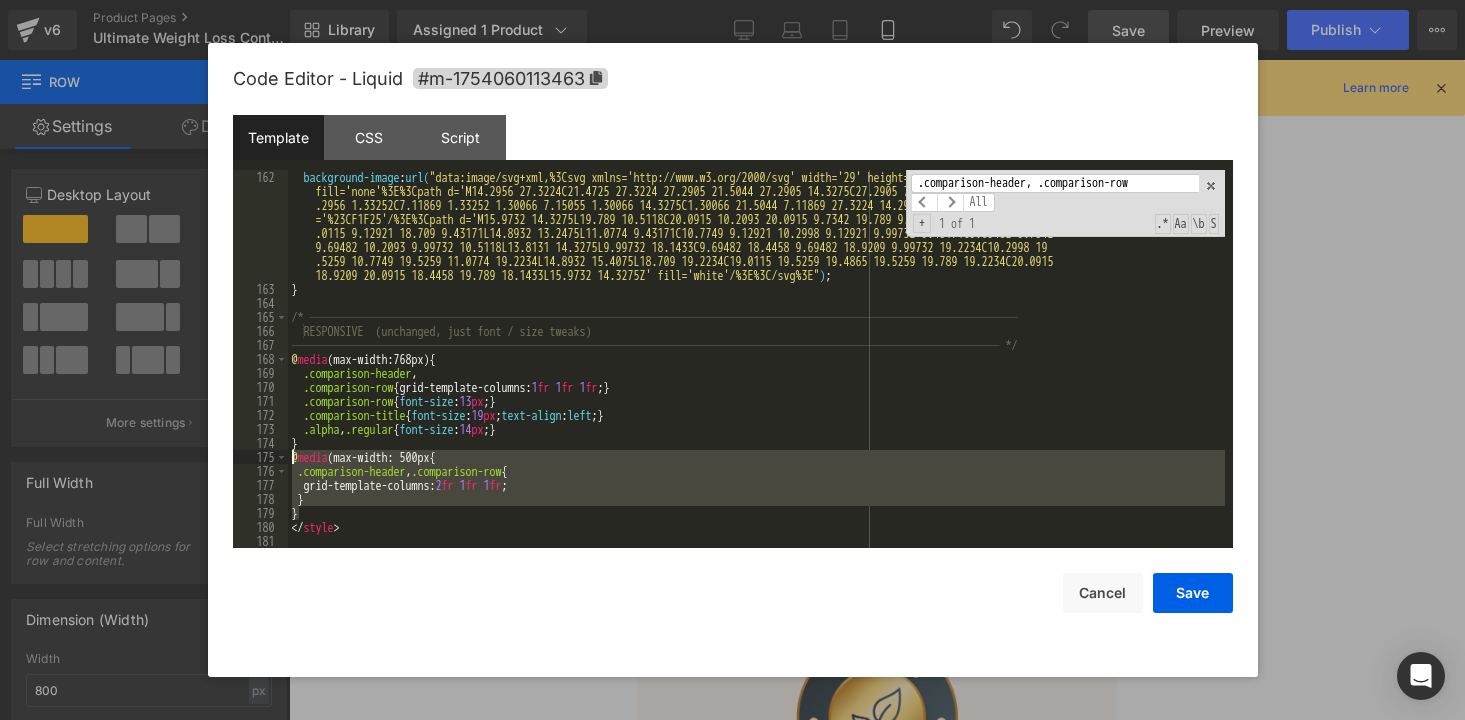 drag, startPoint x: 340, startPoint y: 507, endPoint x: 295, endPoint y: 459, distance: 65.795135 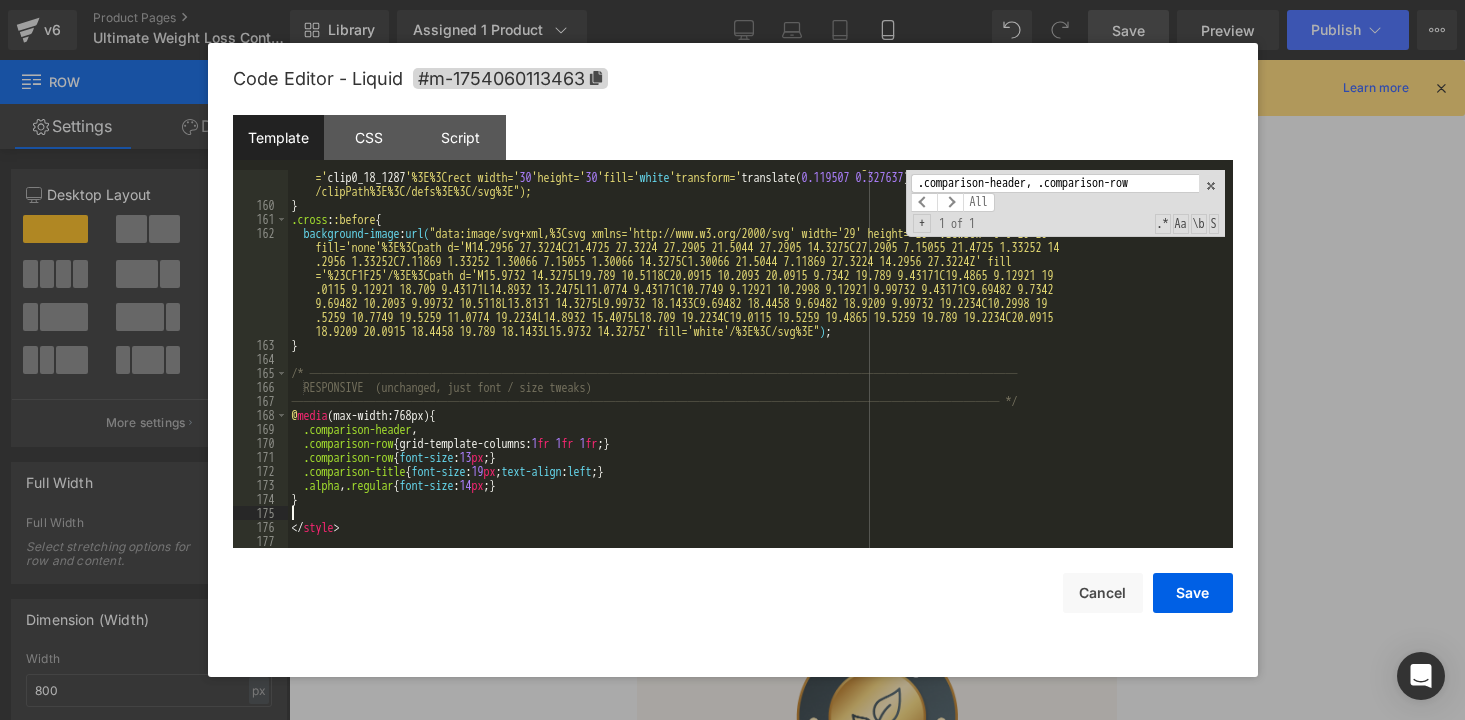 scroll, scrollTop: 2338, scrollLeft: 0, axis: vertical 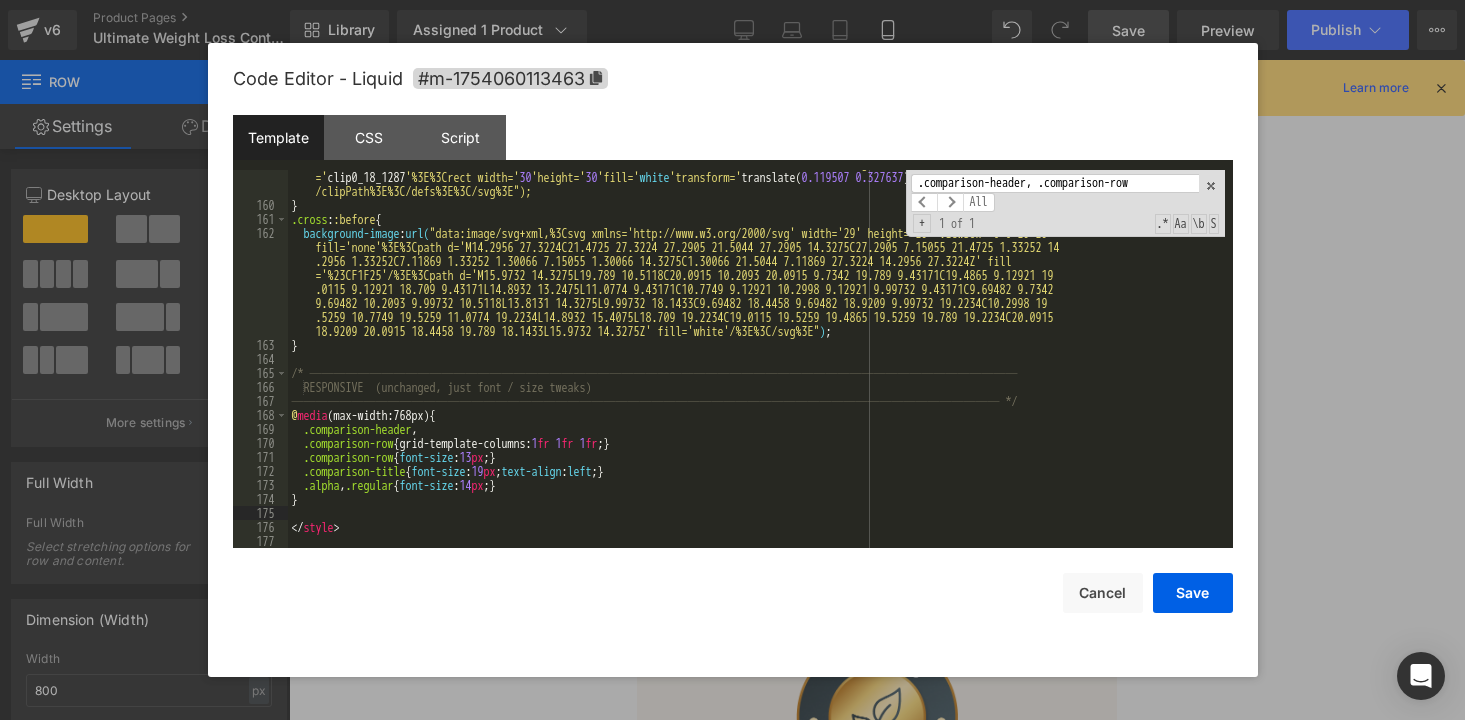 click on "background-image : url( "data:image/svg+xml,%3Csvg xmlns='http://www.w3.org/2000/svg' width='31' height='31' viewBox='0 0 31 31'       fill='none'%3E%3Cg clip-path='url(%23clip0_18_1287 ) ' %3E%3Cpath d= ' M15 .1195   29.0776 C22 .7134   29.0776   28.8695   22.9216   28.8695        15.3276 C28 .8695   7.73372   22.7134   1.57764   15.1195   1.57764 C7 .52559   1.57764   1.36951   7.73372   1.36951   15.3276 C1 .36951   22.9216   7      .52559   29.0776   15.1195   29.0776 Z '  fill= ' % 232 DB674 ' /%3E%3Cpath d= ' M13 .1194   21.9526 C12 .7444   21.9526   12.3694   21.8276   12.2444   21      .5776 L8 .61945   17.4526 C8 .11945   16.9526   8.24445   16.2026   8.74445   15.7026 C9 .24445   15.2026   9.99445   15.3276   10.4944   15.8276 L13      .2444   18.9526 L21 .1194   11.2026 C21 .6194   10.7026   22.3694   10.7026   22.8694   11.2026 C23 .3694   11.7026   23.3694   12.4526   22.8694   12      .9526 L13 .9944   21.5776 C13 .7444   21.8276   13.3694   21.9526   13.1194   21.9526" at bounding box center (756, 331) 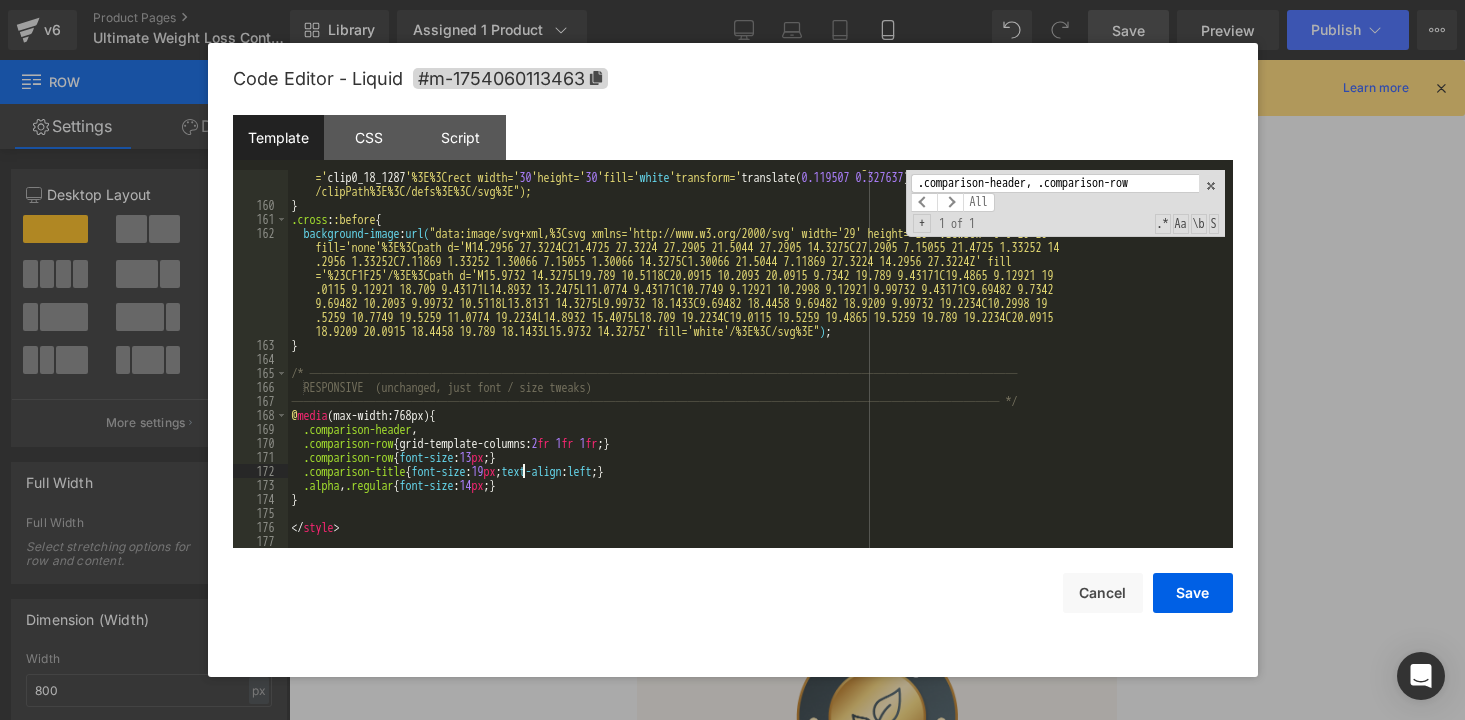 click on "background-image : url( "data:image/svg+xml,%3Csvg xmlns='http://www.w3.org/2000/svg' width='31' height='31' viewBox='0 0 31 31'       fill='none'%3E%3Cg clip-path='url(%23clip0_18_1287 ) ' %3E%3Cpath d= ' M15 .1195   29.0776 C22 .7134   29.0776   28.8695   22.9216   28.8695        15.3276 C28 .8695   7.73372   22.7134   1.57764   15.1195   1.57764 C7 .52559   1.57764   1.36951   7.73372   1.36951   15.3276 C1 .36951   22.9216   7      .52559   29.0776   15.1195   29.0776 Z '  fill= ' % 232 DB674 ' /%3E%3Cpath d= ' M13 .1194   21.9526 C12 .7444   21.9526   12.3694   21.8276   12.2444   21      .5776 L8 .61945   17.4526 C8 .11945   16.9526   8.24445   16.2026   8.74445   15.7026 C9 .24445   15.2026   9.99445   15.3276   10.4944   15.8276 L13      .2444   18.9526 L21 .1194   11.2026 C21 .6194   10.7026   22.3694   10.7026   22.8694   11.2026 C23 .3694   11.7026   23.3694   12.4526   22.8694   12      .9526 L13 .9944   21.5776 C13 .7444   21.8276   13.3694   21.9526   13.1194   21.9526" at bounding box center (756, 331) 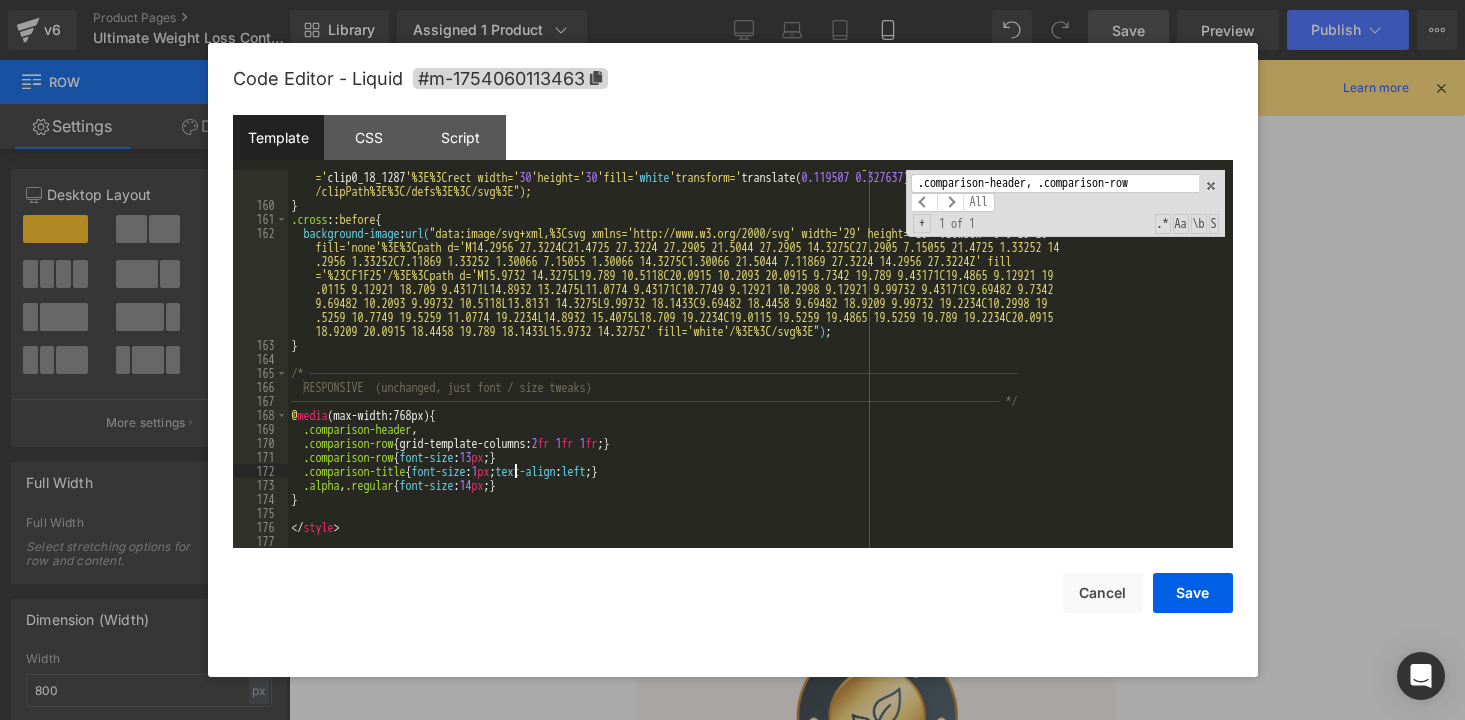 type 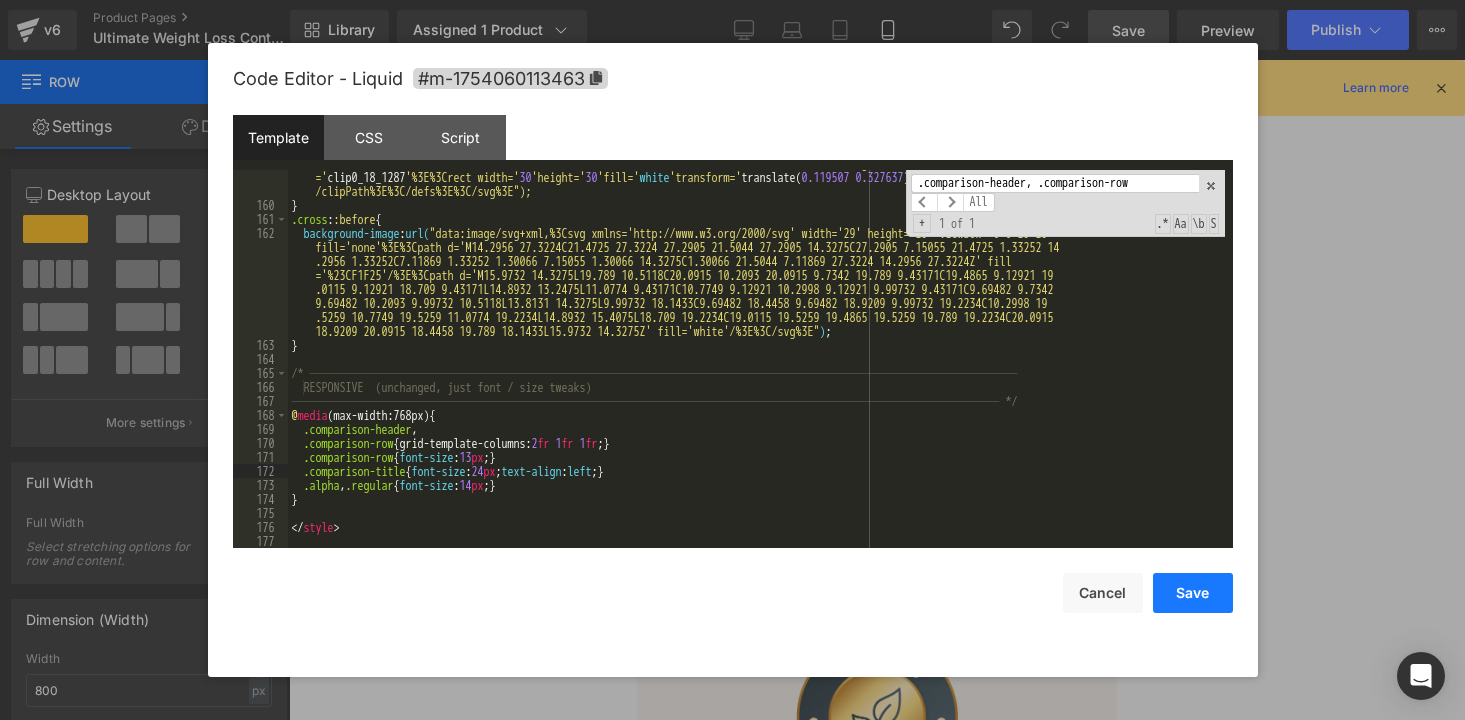click on "Save" at bounding box center (1193, 593) 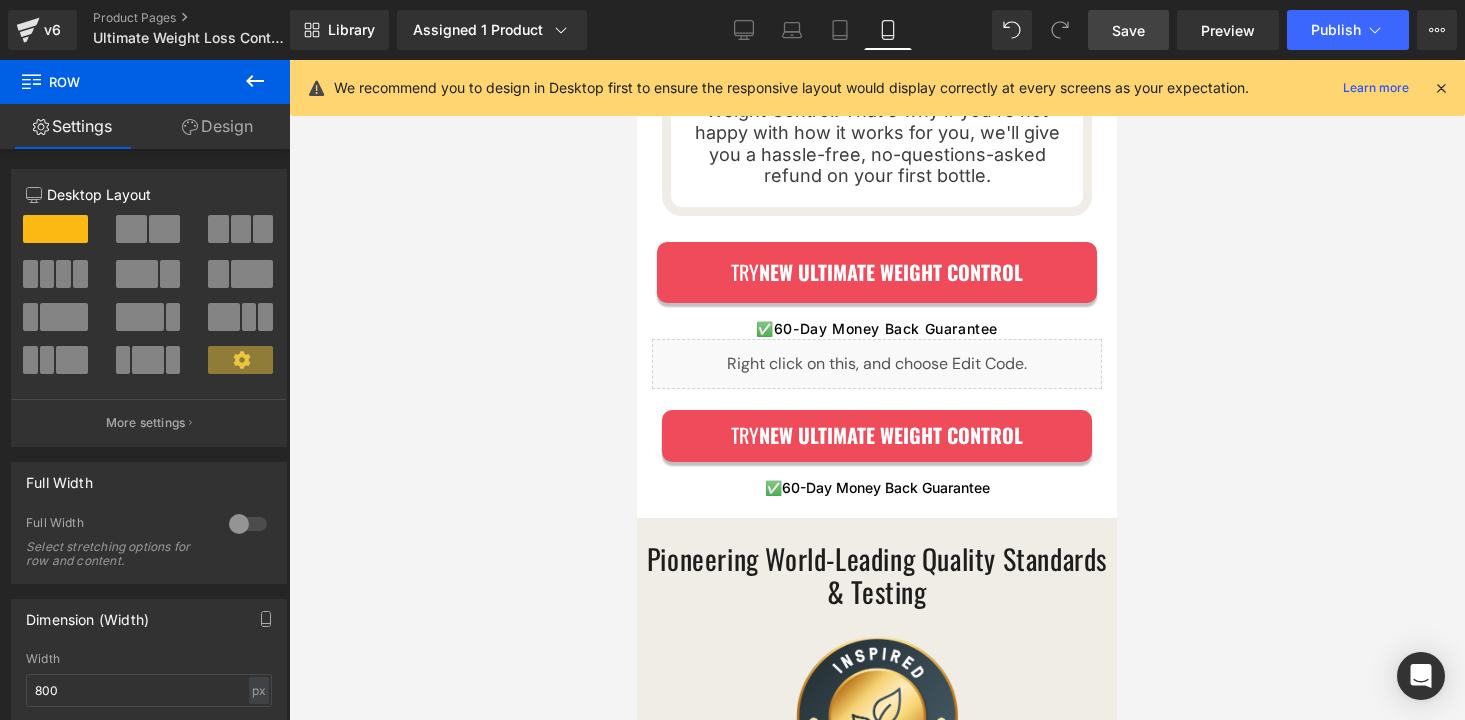 click on "Save" at bounding box center (1128, 30) 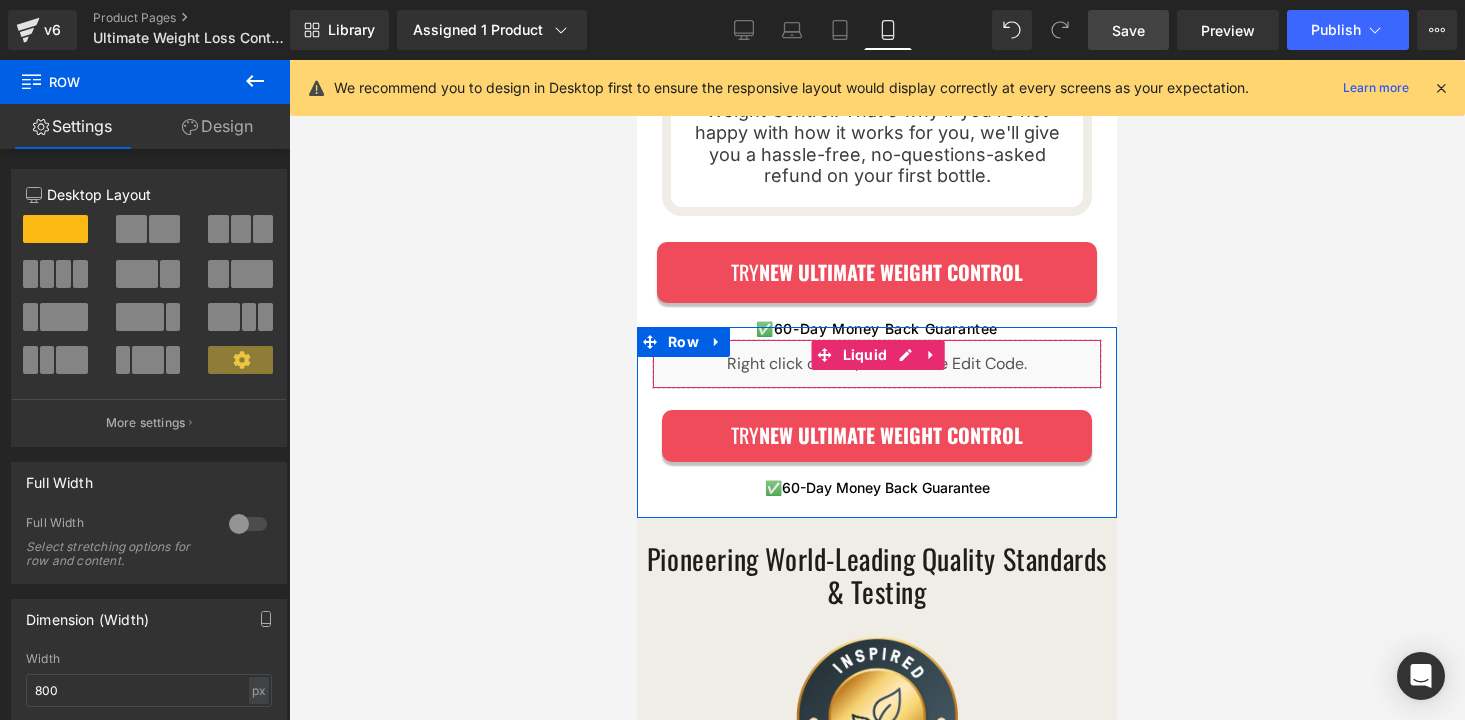 click on "Liquid" at bounding box center [877, 364] 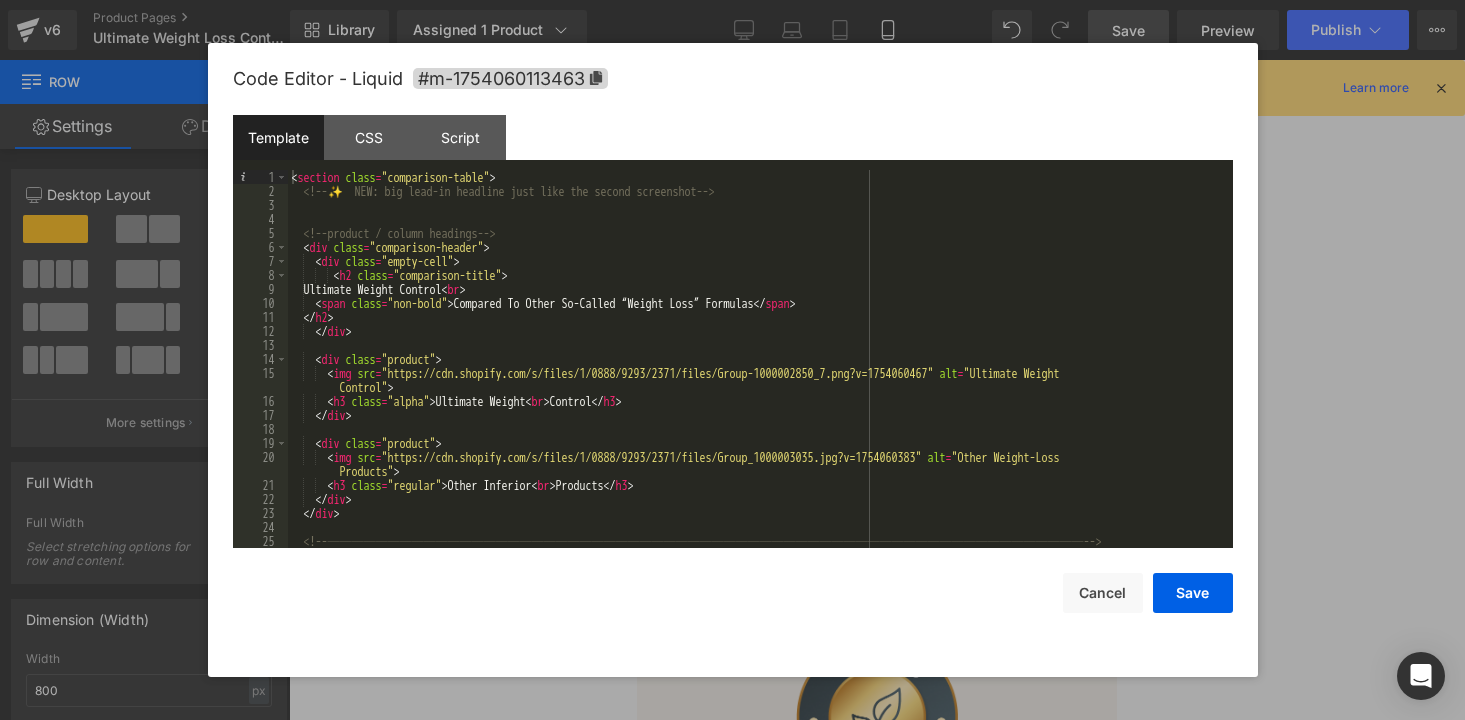 click on "< section   class = "comparison-table" >    <!--  ✨  NEW: big lead-in headline just like the second screenshot  -->      <!--  product / column headings  -->    < div   class = "comparison-header" >       < div   class = "empty-cell" >            < h2   class = "comparison-title" >      Ultimate Weight Control < br >       < span   class = "non-bold" > Compared To Other So-Called “Weight Loss” Formulas </ span >    </ h2 >       </ div >       < div   class = "product" >          < img   src = "https://cdn.shopify.com/s/files/1/0888/9293/2371/files/Group-1000002850_7.png?v=1754060467"   alt = "Ultimate Weight           Control" >          < h3   class = "alpha" > Ultimate Weight < br > Control </ h3 >       </ div >       < div   class = "product" >          < img   src = "https://cdn.shopify.com/s/files/1/0888/9293/2371/files/Group_1000003035.jpg?v=1754060383"   alt = "Other Weight-Loss           Products" >          < h3   class = "regular" > Other Inferior < br > Products </ h3 >    >" at bounding box center [756, 373] 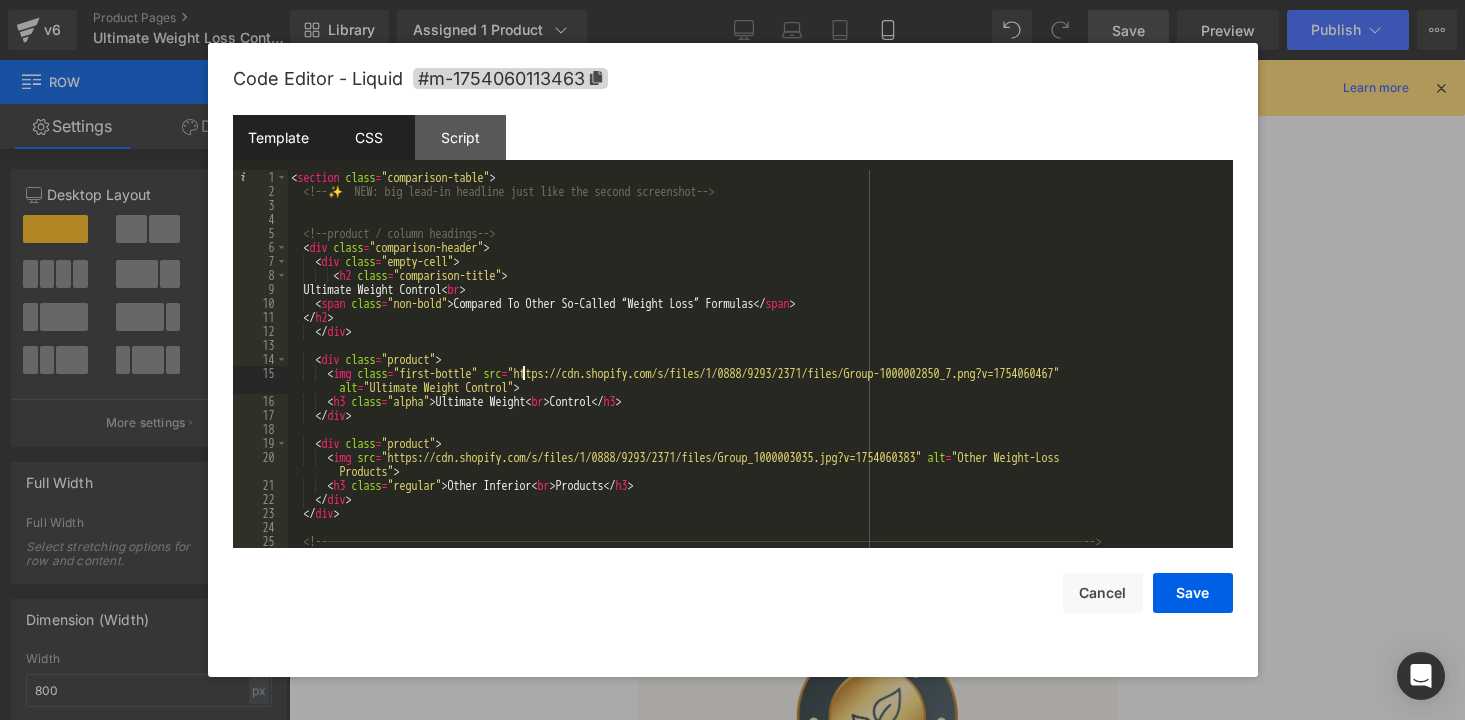 click on "CSS" at bounding box center [369, 137] 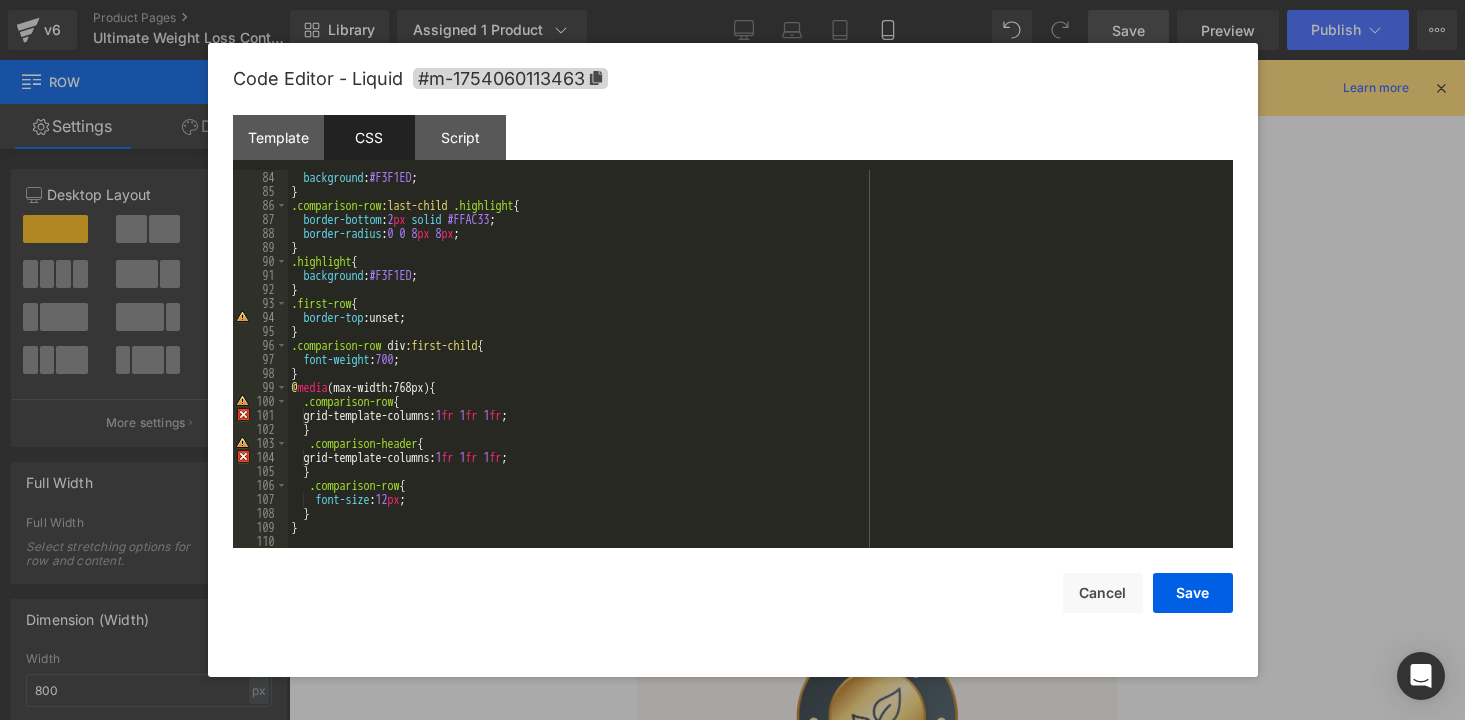 scroll, scrollTop: 1414, scrollLeft: 0, axis: vertical 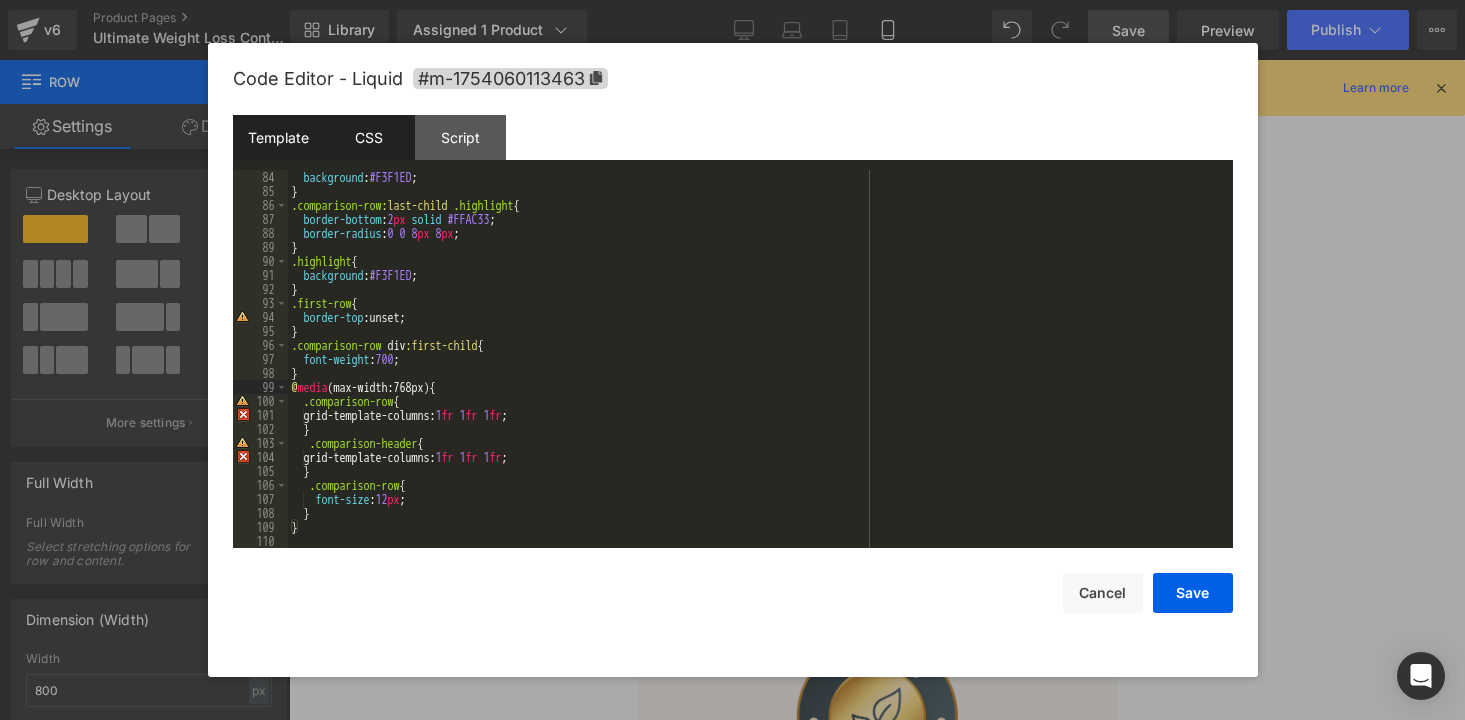 click on "Template" at bounding box center (278, 137) 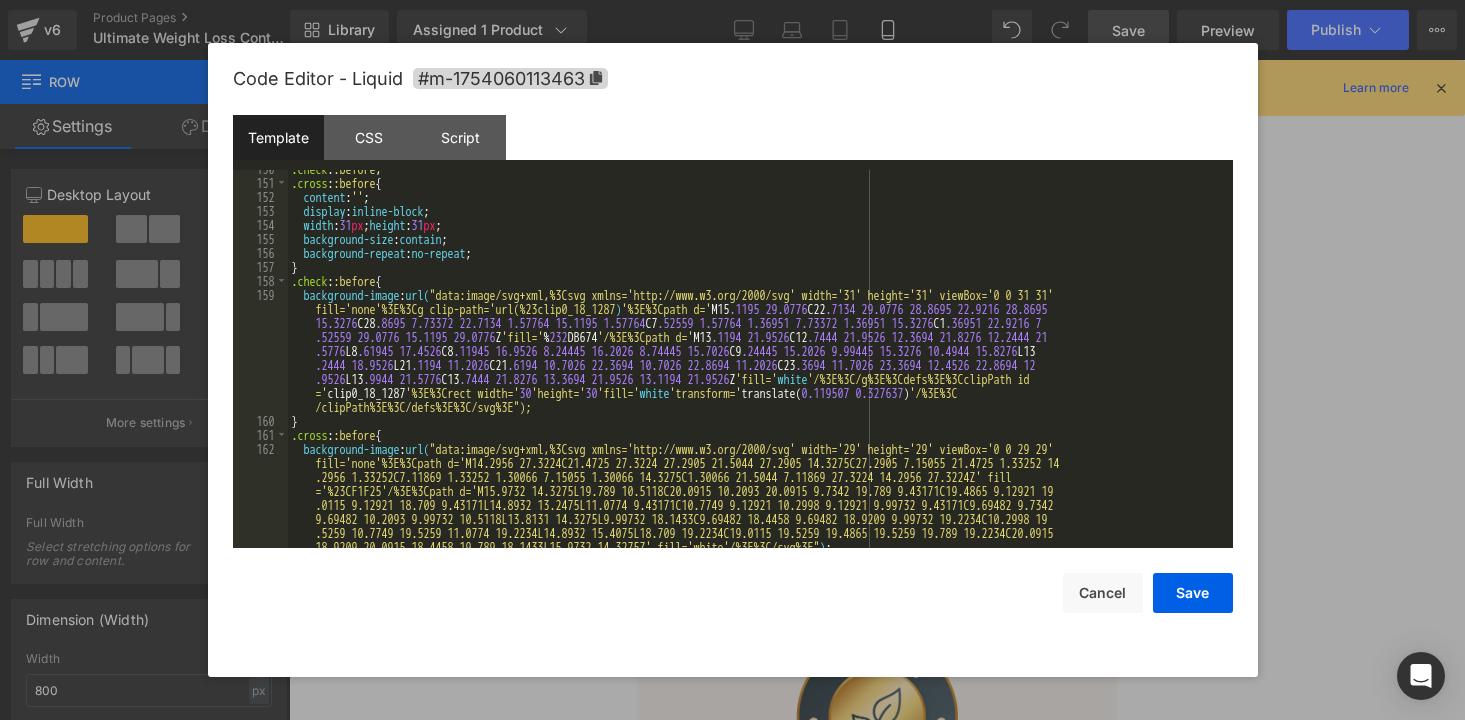 scroll, scrollTop: 2338, scrollLeft: 0, axis: vertical 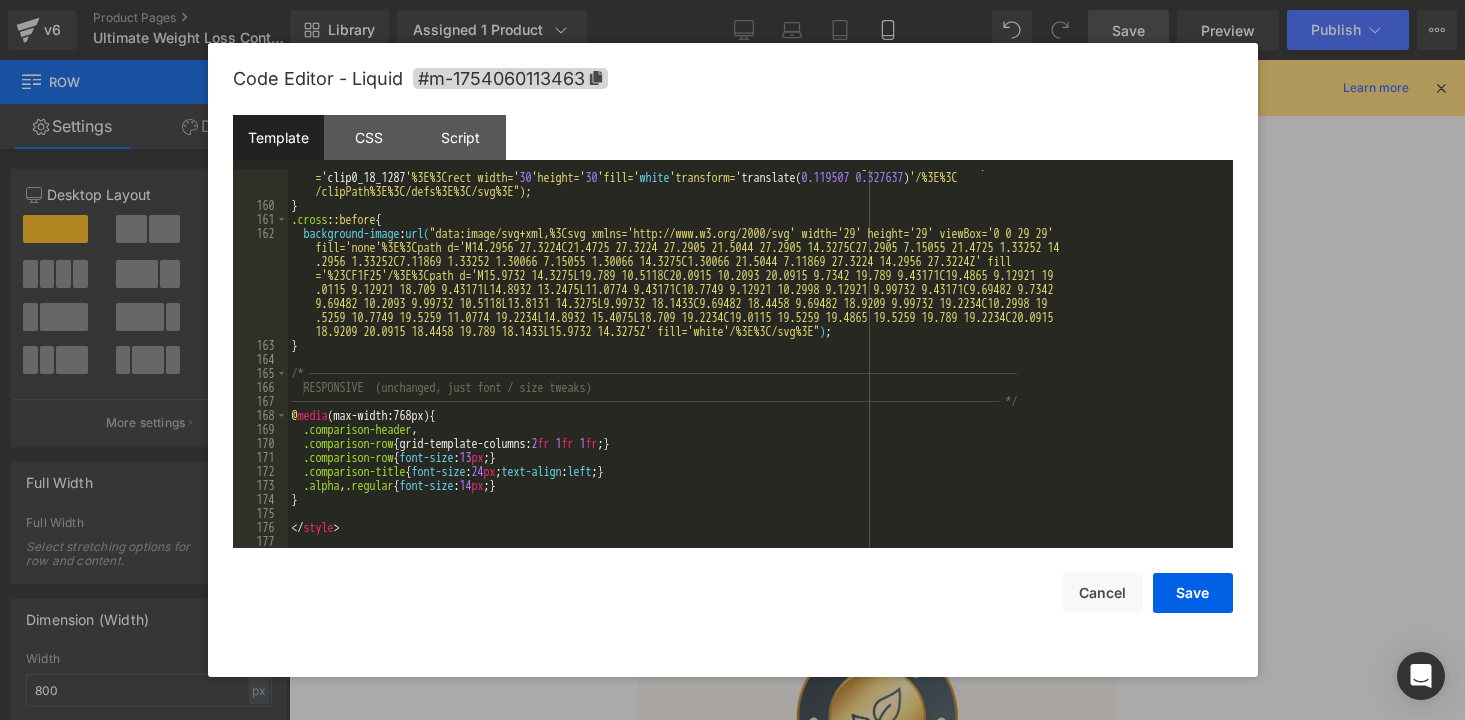 click on "background-image : url( "data:image/svg+xml,%3Csvg xmlns='http://www.w3.org/2000/svg' width='31' height='31' viewBox='0 0 31 31'       fill='none'%3E%3Cg clip-path='url(%23clip0_18_1287 ) ' %3E%3Cpath d= ' M15 .1195   29.0776 C22 .7134   29.0776   28.8695   22.9216   28.8695        15.3276 C28 .8695   7.73372   22.7134   1.57764   15.1195   1.57764 C7 .52559   1.57764   1.36951   7.73372   1.36951   15.3276 C1 .36951   22.9216   7      .52559   29.0776   15.1195   29.0776 Z '  fill= ' % 232 DB674 ' /%3E%3Cpath d= ' M13 .1194   21.9526 C12 .7444   21.9526   12.3694   21.8276   12.2444   21      .5776 L8 .61945   17.4526 C8 .11945   16.9526   8.24445   16.2026   8.74445   15.7026 C9 .24445   15.2026   9.99445   15.3276   10.4944   15.8276 L13      .2444   18.9526 L21 .1194   11.2026 C21 .6194   10.7026   22.3694   10.7026   22.8694   11.2026 C23 .3694   11.7026   23.3694   12.4526   22.8694   12      .9526 L13 .9944   21.5776 C13 .7444   21.8276   13.3694   21.9526   13.1194   21.9526" at bounding box center [756, 331] 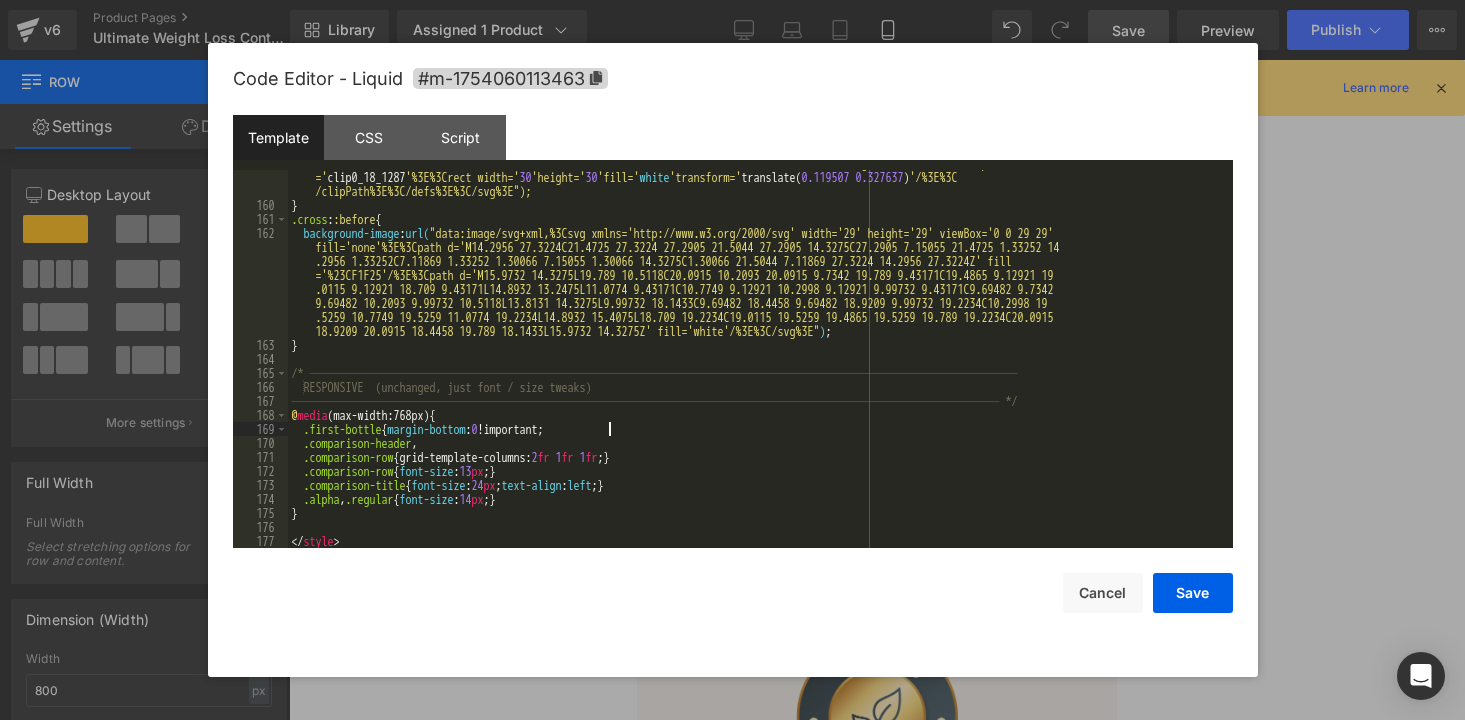 type 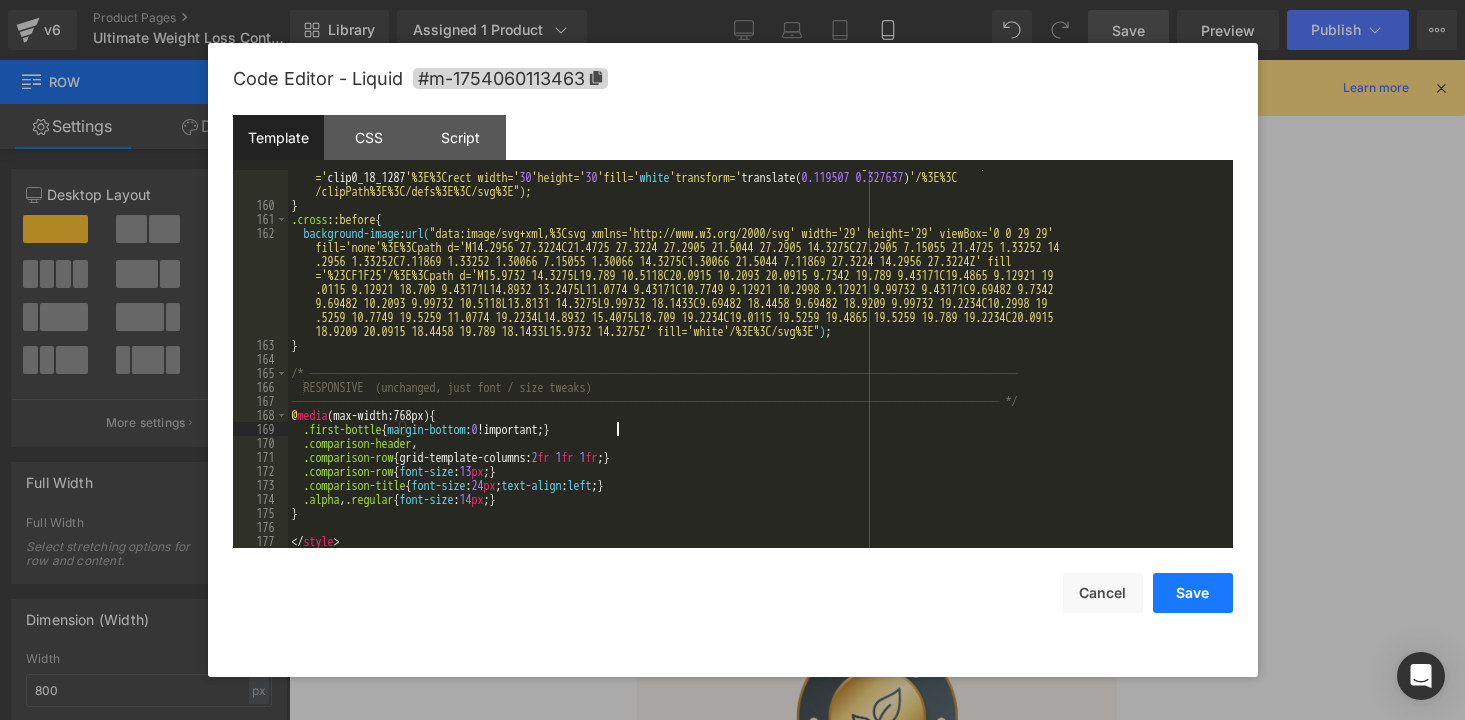 click on "Save" at bounding box center [1193, 593] 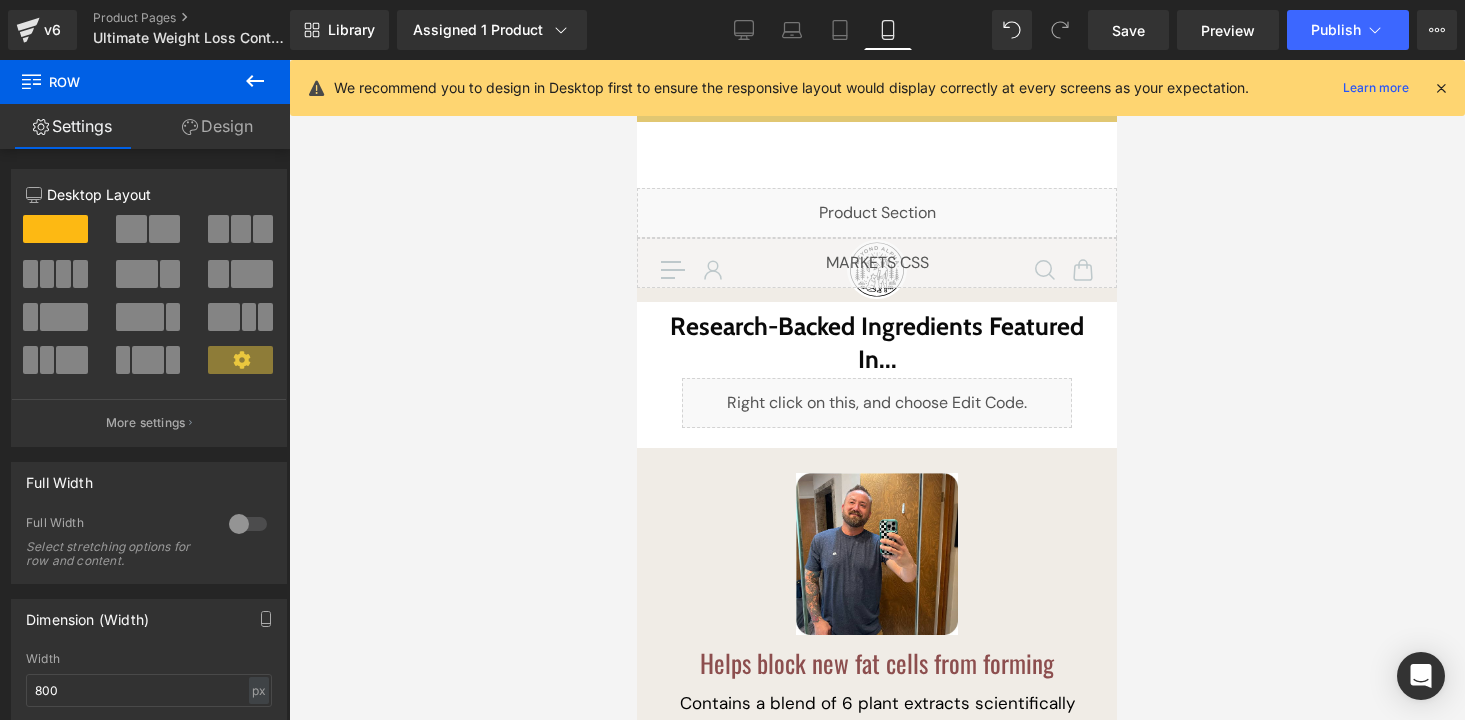 scroll, scrollTop: 0, scrollLeft: 0, axis: both 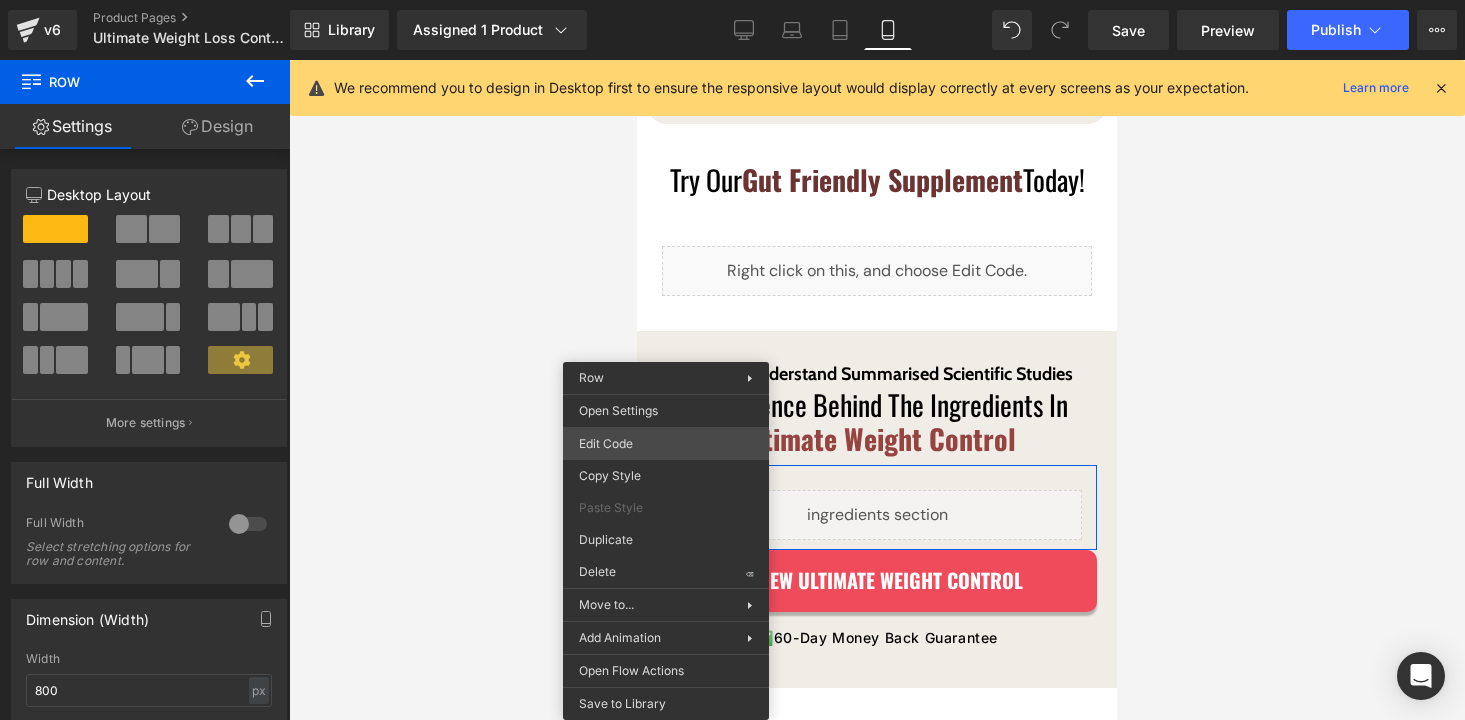 click on "Row  You are previewing how the   will restyle your page. You can not edit Elements in Preset Preview Mode.  v6 Product Pages Ultimate Weight Loss Control Product Library Assigned 1 Product  Product Preview
Ultimate Weight Control Manage assigned products Mobile Desktop Laptop Tablet Mobile Save Preview Publish Scheduled View Live Page View with current Template Save Template to Library Schedule Publish  Optimize  Publish Settings Shortcuts We recommend you to design in Desktop first to ensure the responsive layout would display correctly at every screens as your expectation. Learn more  Your page can’t be published   You've reached the maximum number of published pages on your plan  (14/999999).  You need to upgrade your plan or unpublish all your pages to get 1 publish slot.   Unpublish pages   Upgrade plan  Elements Global Style Base Row  rows, columns, layouts, div Heading  headings, titles, h1,h2,h3,h4,h5,h6 Text Block  texts, paragraphs, contents, blocks Image  Icon  icons, symbols Button" at bounding box center (732, 0) 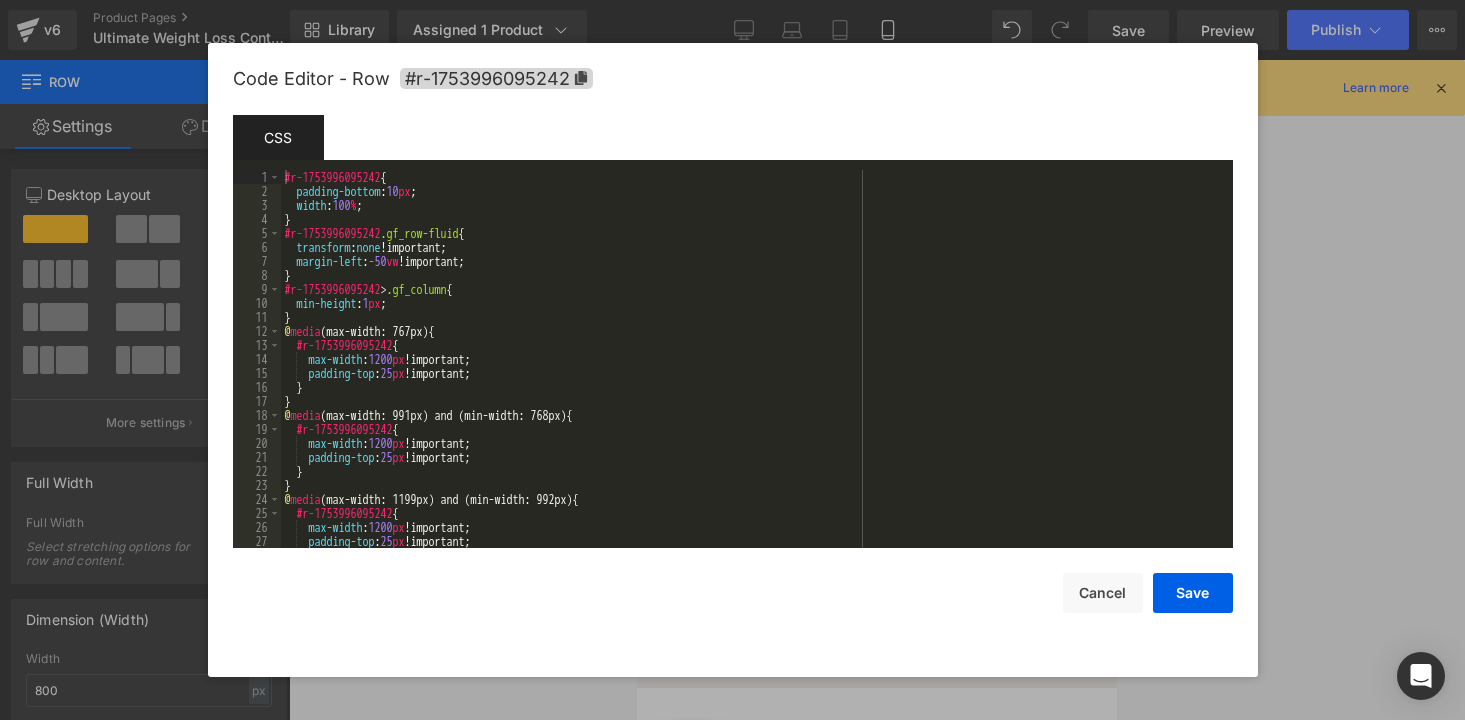 click on "#r-1753996095242 {    padding-bottom :  10 px ;    width :  100 % ; } #r-1753996095242 .gf_row-fluid {    transform :  none  !important;    margin-left :  -50 vw  !important; } #r-1753996095242  >  .gf_column {    min-height :  1 px ; } @ media  (max-width: 767px) {    #r-1753996095242 {       max-width :  1200 px !important;       padding-top :  25 px !important;    } } @ media  (max-width: 991px) and (min-width: 768px) {    #r-1753996095242 {       max-width :  1200 px !important;       padding-top :  25 px !important;    } } @ media  (max-width: 1199px) and (min-width: 992px) {    #r-1753996095242 {       max-width :  1200 px !important;       padding-top :  25 px !important;    }" at bounding box center [753, 373] 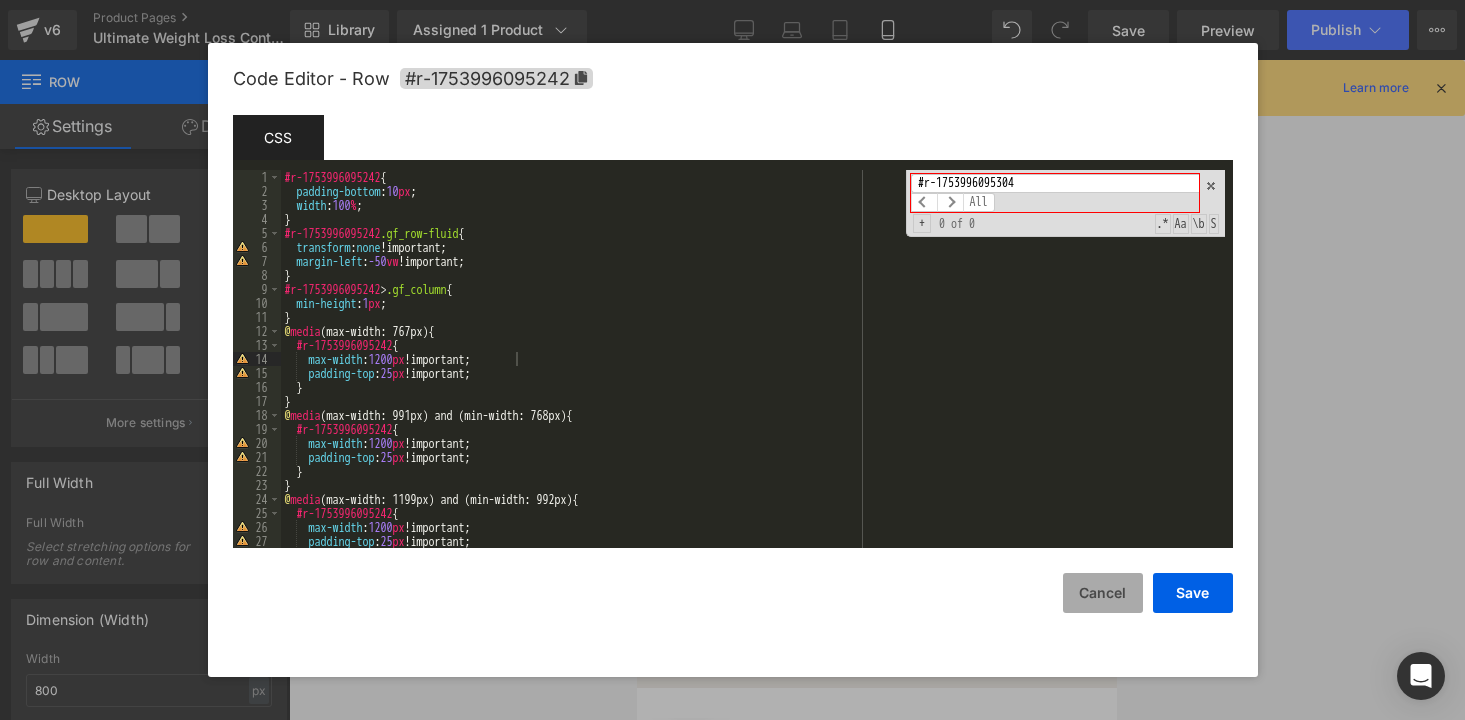 type on "#r-1753996095304" 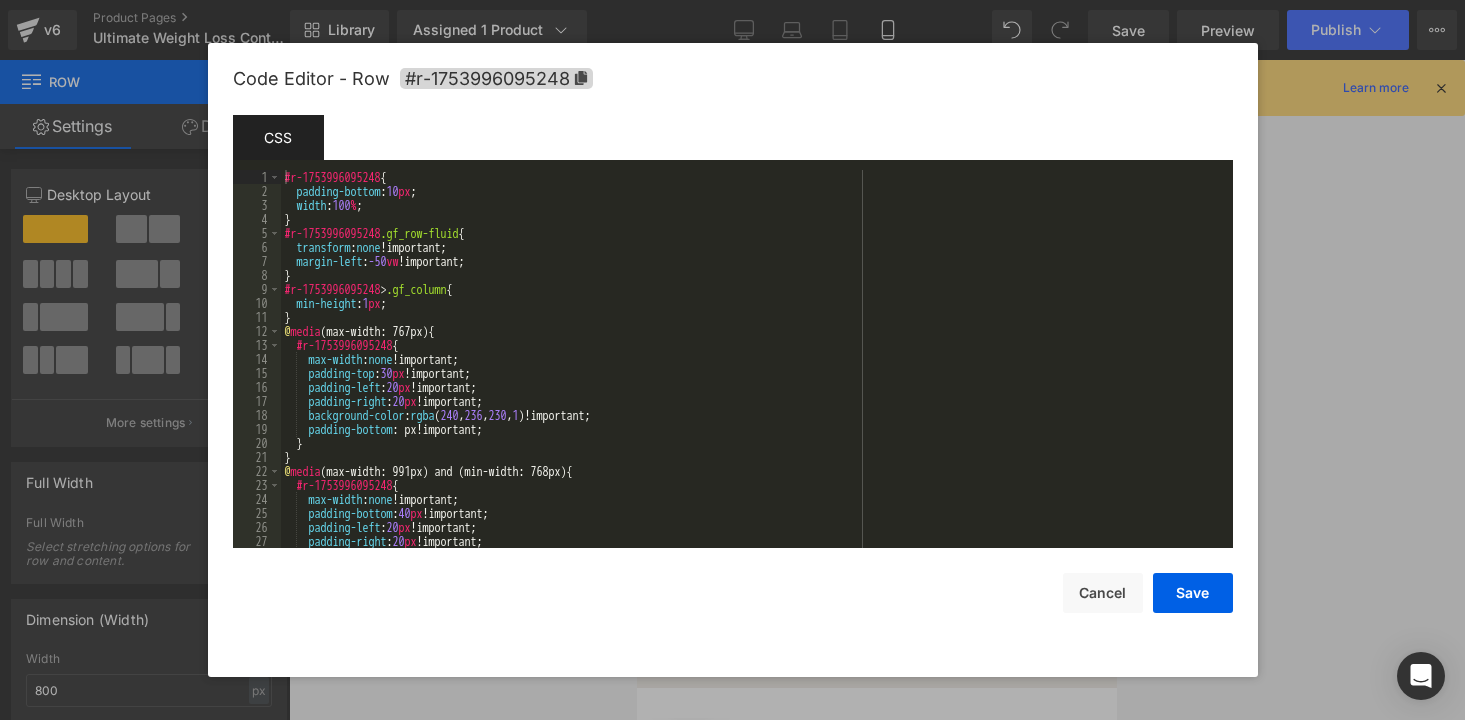 click on "Row  You are previewing how the   will restyle your page. You can not edit Elements in Preset Preview Mode.  v6 Product Pages Ultimate Weight Loss Control Product Library Assigned 1 Product  Product Preview
Ultimate Weight Control Manage assigned products Mobile Desktop Laptop Tablet Mobile Save Preview Publish Scheduled View Live Page View with current Template Save Template to Library Schedule Publish  Optimize  Publish Settings Shortcuts We recommend you to design in Desktop first to ensure the responsive layout would display correctly at every screens as your expectation. Learn more  Your page can’t be published   You've reached the maximum number of published pages on your plan  (14/999999).  You need to upgrade your plan or unpublish all your pages to get 1 publish slot.   Unpublish pages   Upgrade plan  Elements Global Style Base Row  rows, columns, layouts, div Heading  headings, titles, h1,h2,h3,h4,h5,h6 Text Block  texts, paragraphs, contents, blocks Image  Icon  icons, symbols Button" at bounding box center [732, 0] 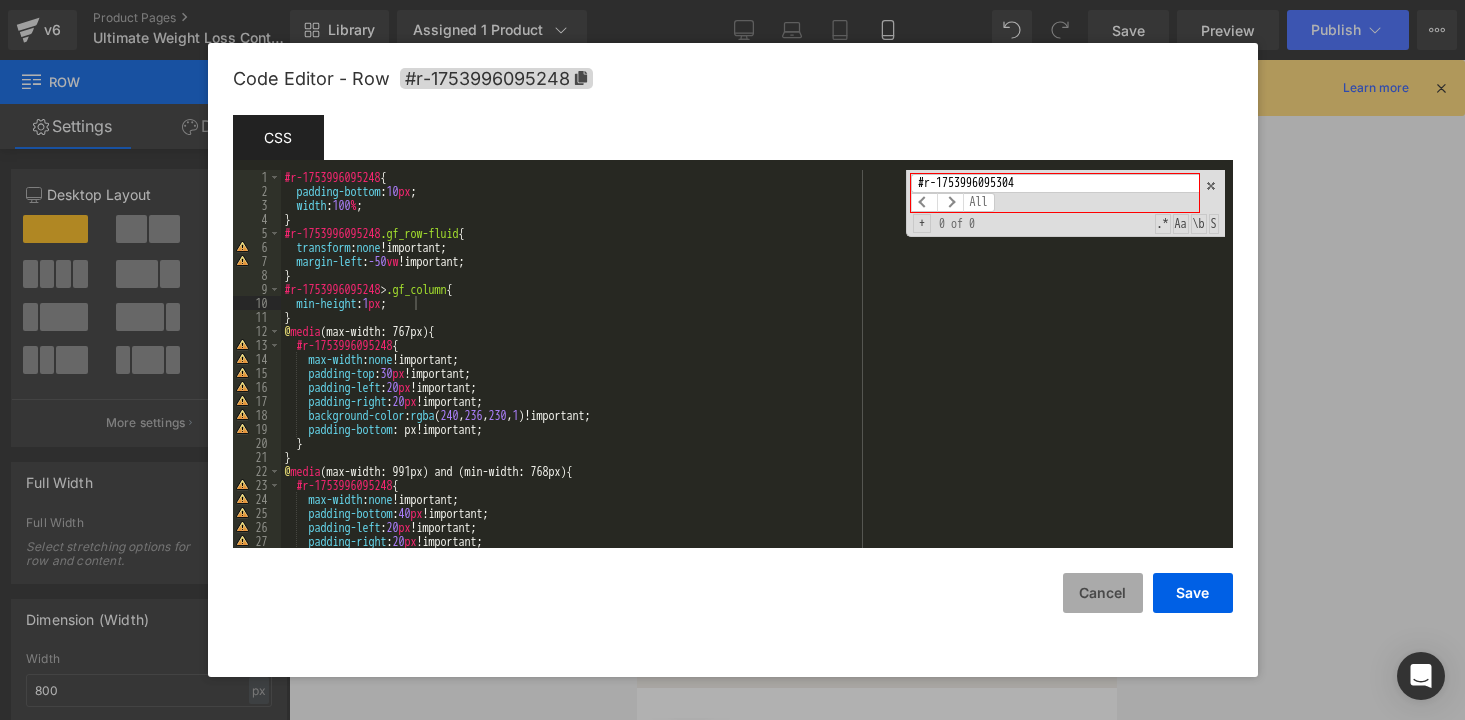 type on "#r-1753996095304" 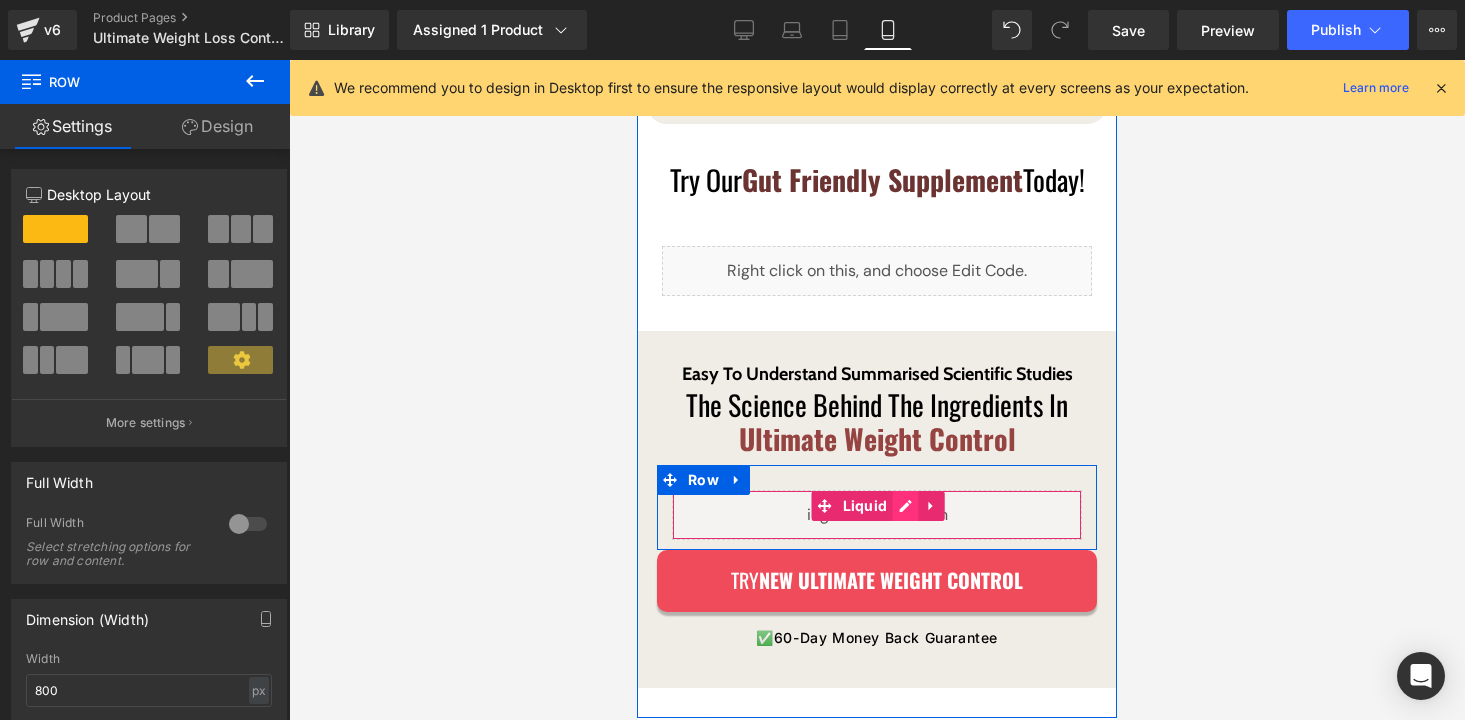 click on "Liquid" at bounding box center (877, 515) 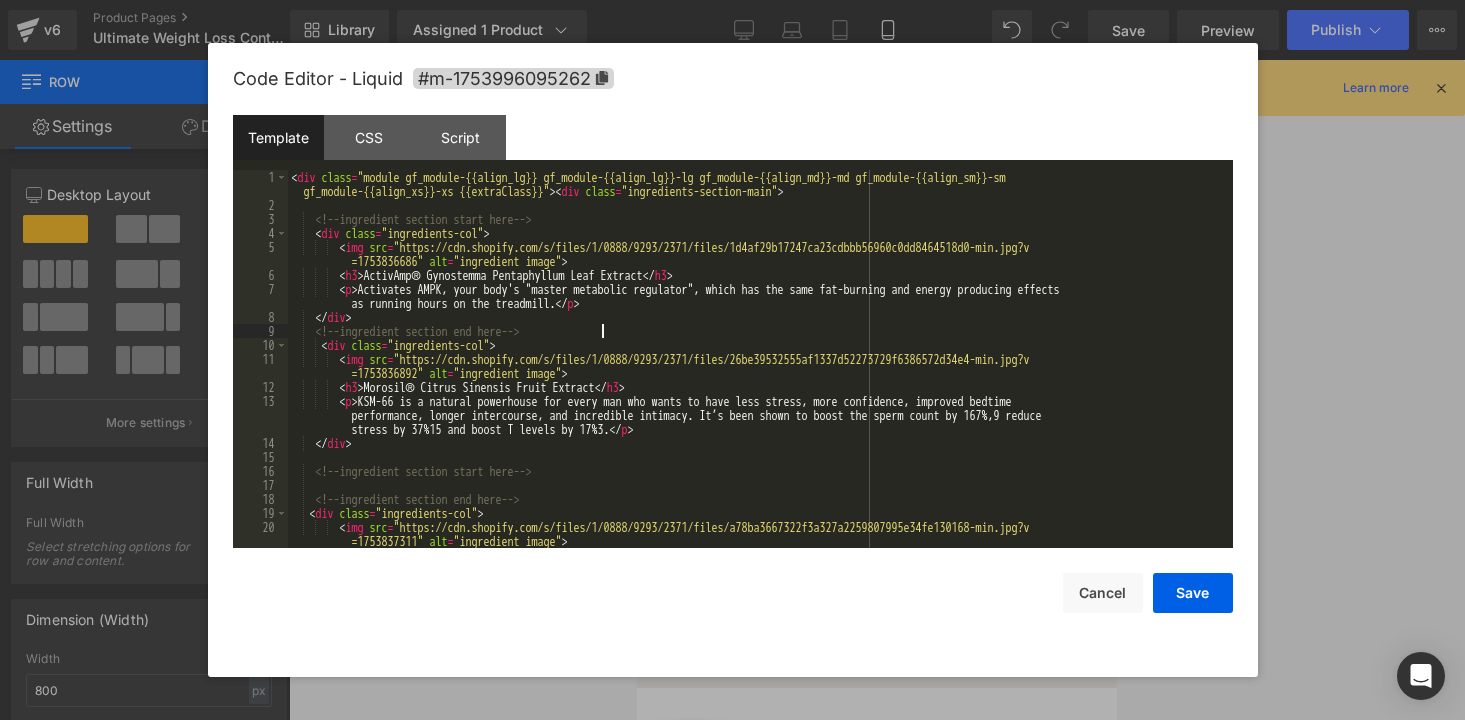 click on "< div   class = "module gf_module-{{align_lg}} gf_module-{{align_lg}}-lg gf_module-{{align_md}}-md gf_module-{{align_sm}}-sm     gf_module-{{align_xs}}-xs {{extraClass}}" > < div   class = "ingredients-section-main" >       <!--     ingredient section start here  -->       < div   class = "ingredients-col" >             < img   src = "https://cdn.shopify.com/s/files/1/0888/9293/2371/files/1d4af29b17247ca23cdbbb56960c0dd8464518d0-min.jpg?v            =1753836686"   alt = "ingredient image" >             < h3 > ActivAmp® Gynostemma Pentaphyllum Leaf Extract </ h3 >             < p > Activates AMPK, your body's "master metabolic regulator", which has the same fat-burning and energy producing effects             as running hours on the treadmill. </ p >       </ div >       <!--     ingredient section end here  -->         < div   class = "ingredients-col" >             < img   src = "https://cdn.shopify.com/s/files/1/0888/9293/2371/files/26be39532555af1337d52273729f6386572d34e4-min.jpg?v" at bounding box center (756, 380) 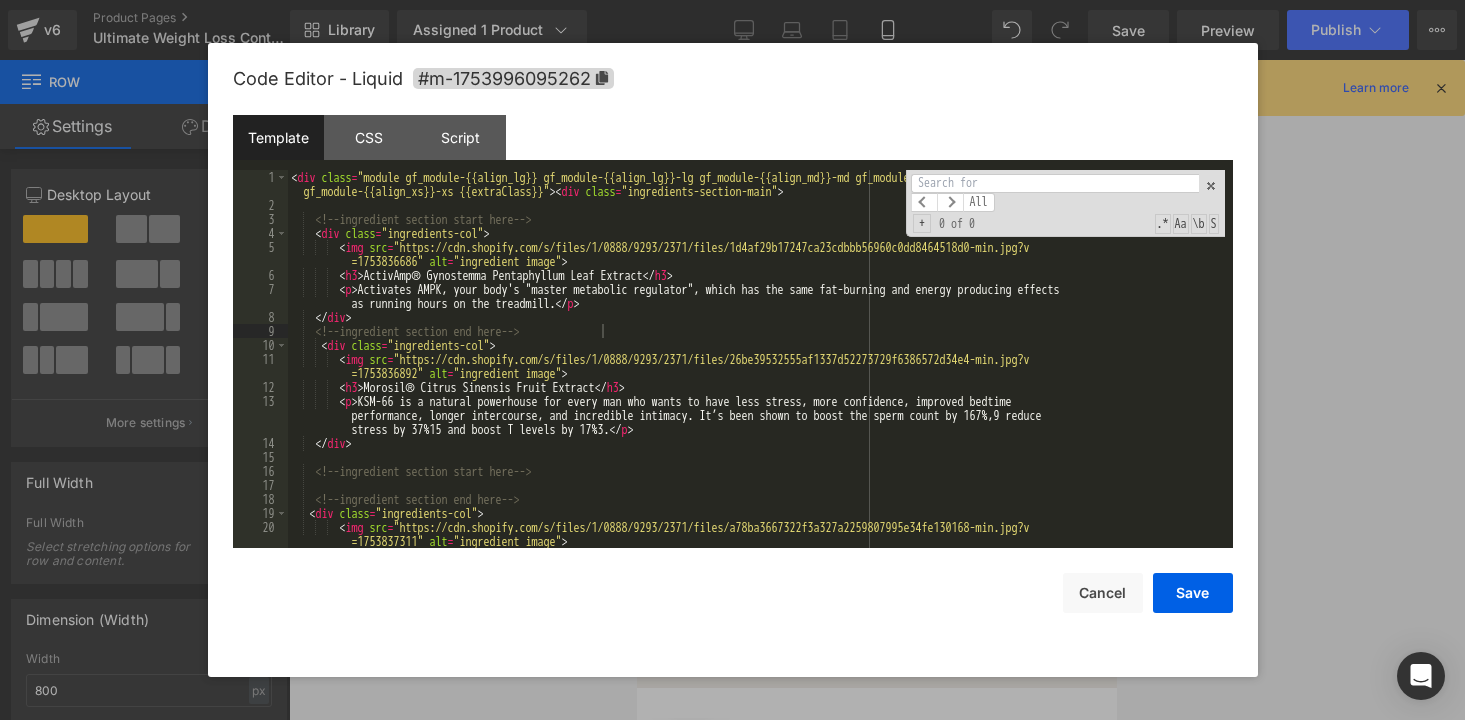 type on "#r-1753996095304" 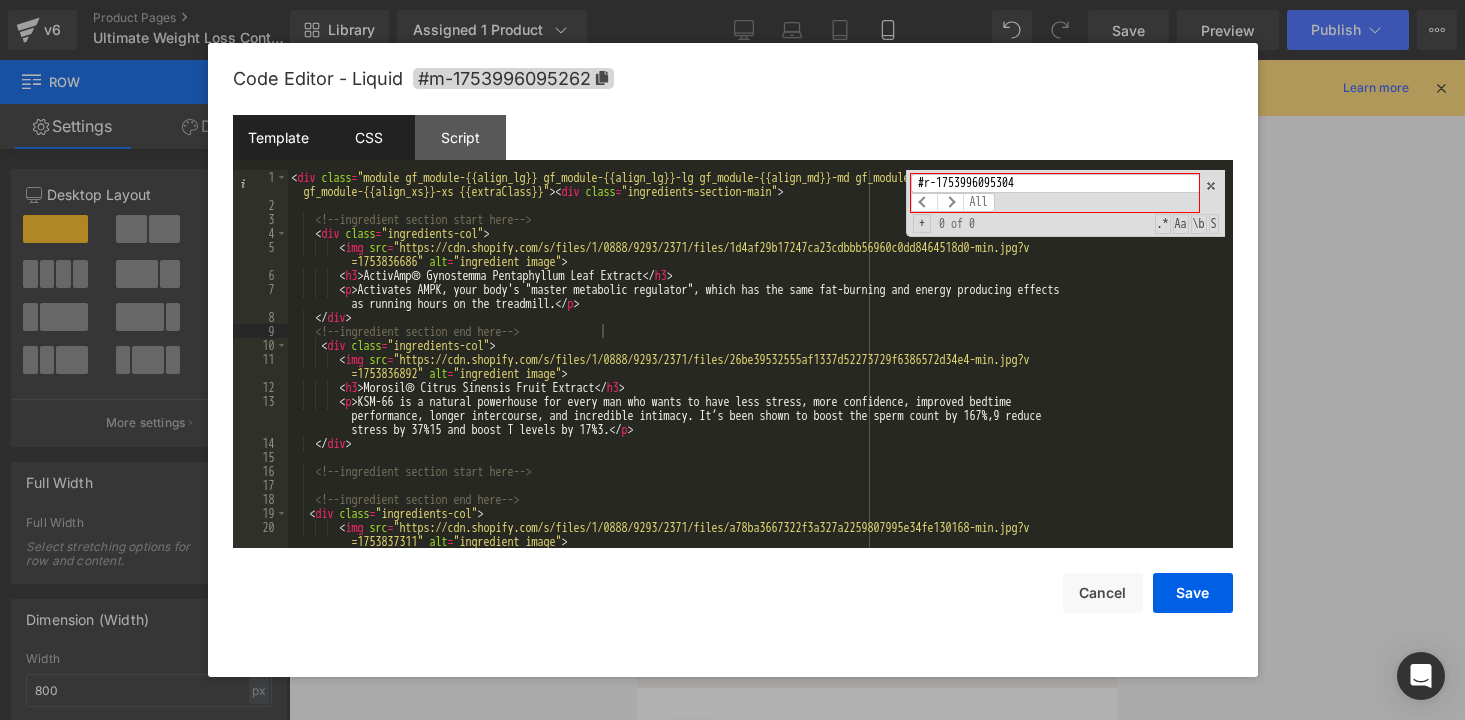 click on "CSS" at bounding box center [369, 137] 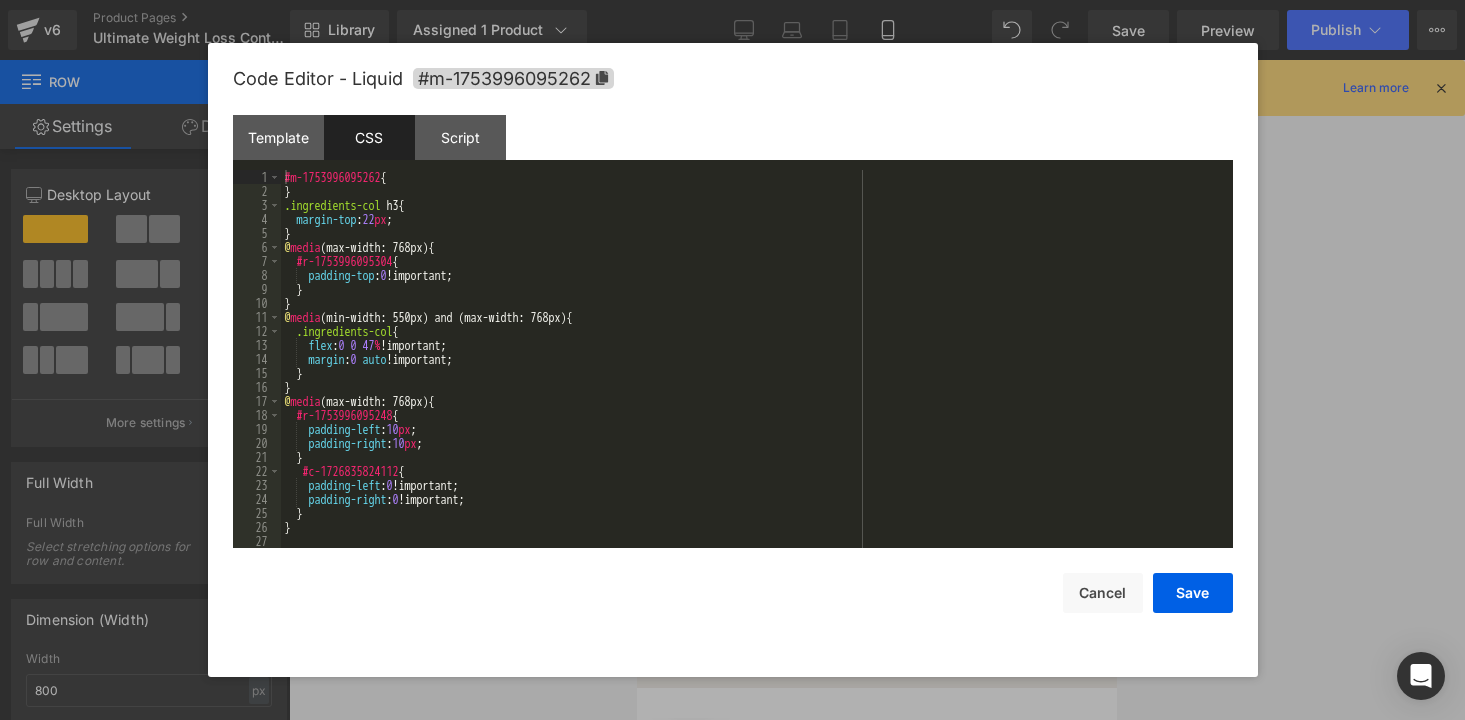 click on "#m-1753996095262 { } .ingredients-col   h3 {    margin-top :  22 px ; } @ media (max-width: 768px) {    #r-1753996095304 {       padding-top :  0  !important;    } } @ media (min-width: 550px) and (max-width: 768px) {    .ingredients-col {       flex :  0   0   47 %  !important;       margin :  0   auto  !important;    } } @ media (max-width: 768px) {    #r-1753996095248 {       padding-left :  10 px ;       padding-right :  10 px ;    }     #c-1726835824112 {       padding-left :  0  !important;       padding-right :  0  !important;    } }" at bounding box center [757, 373] 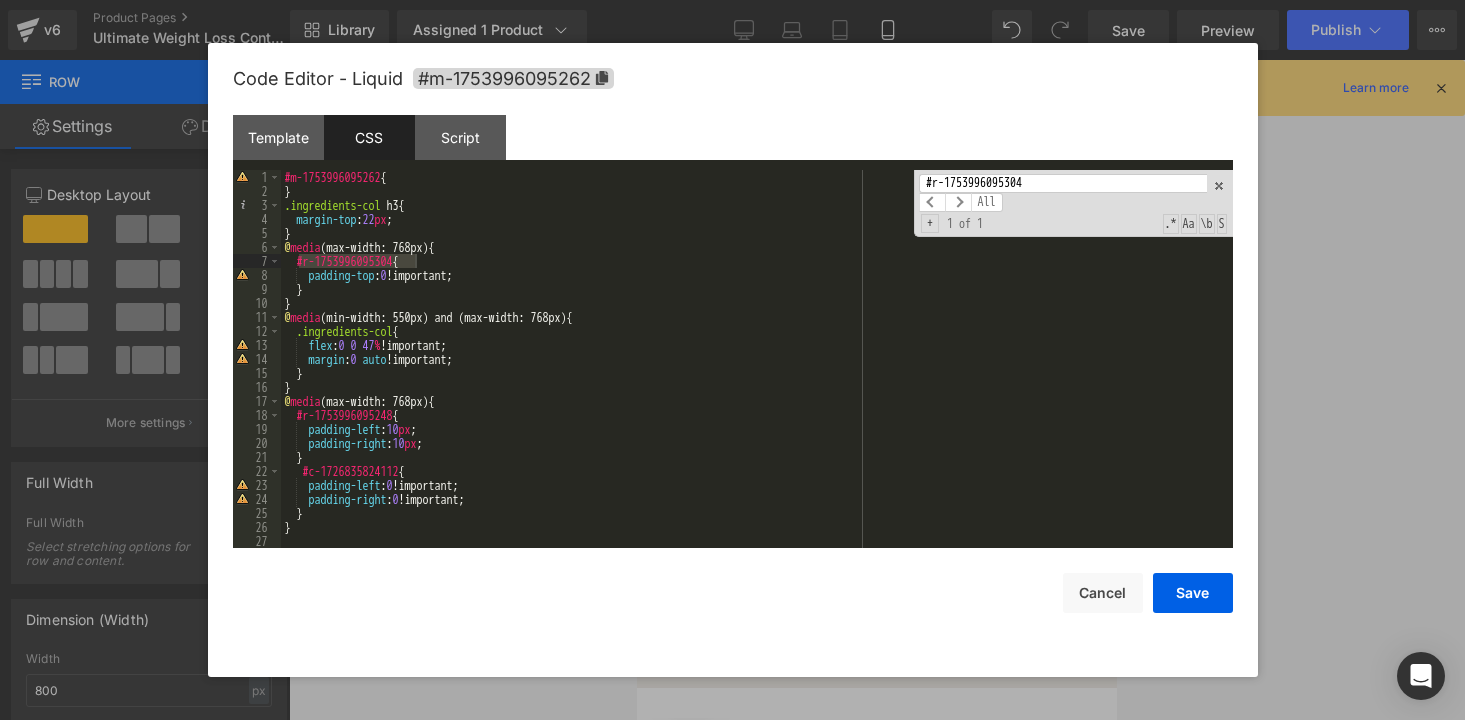 type on "#r-1753996095304" 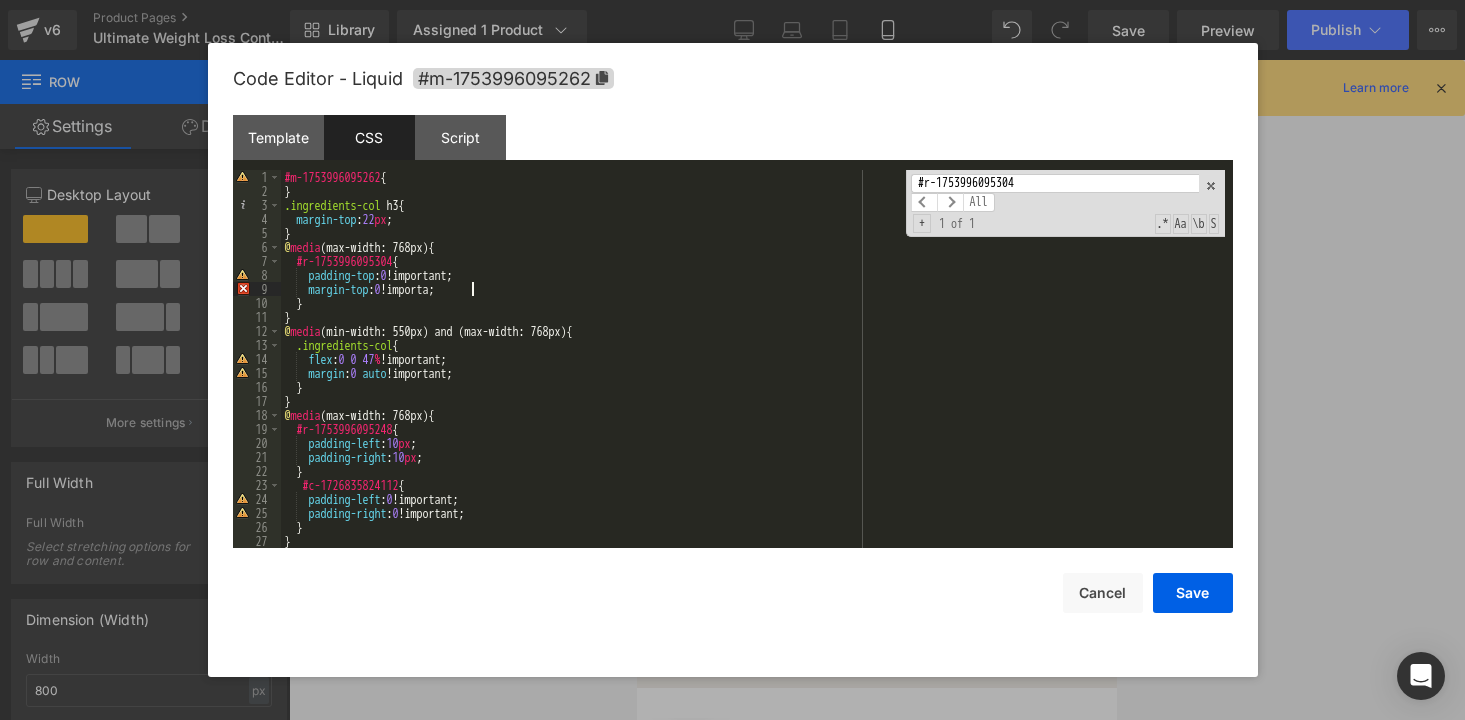 type 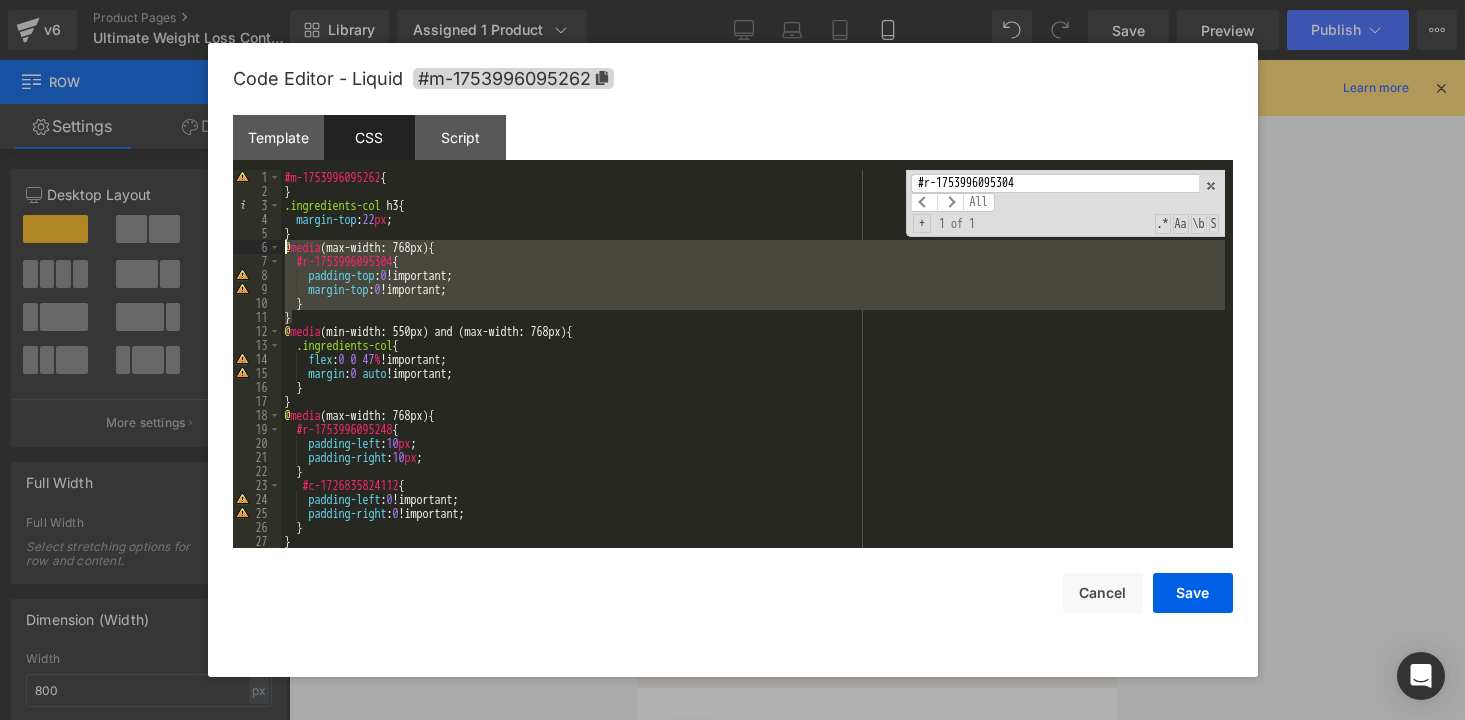 drag, startPoint x: 319, startPoint y: 313, endPoint x: 283, endPoint y: 252, distance: 70.83079 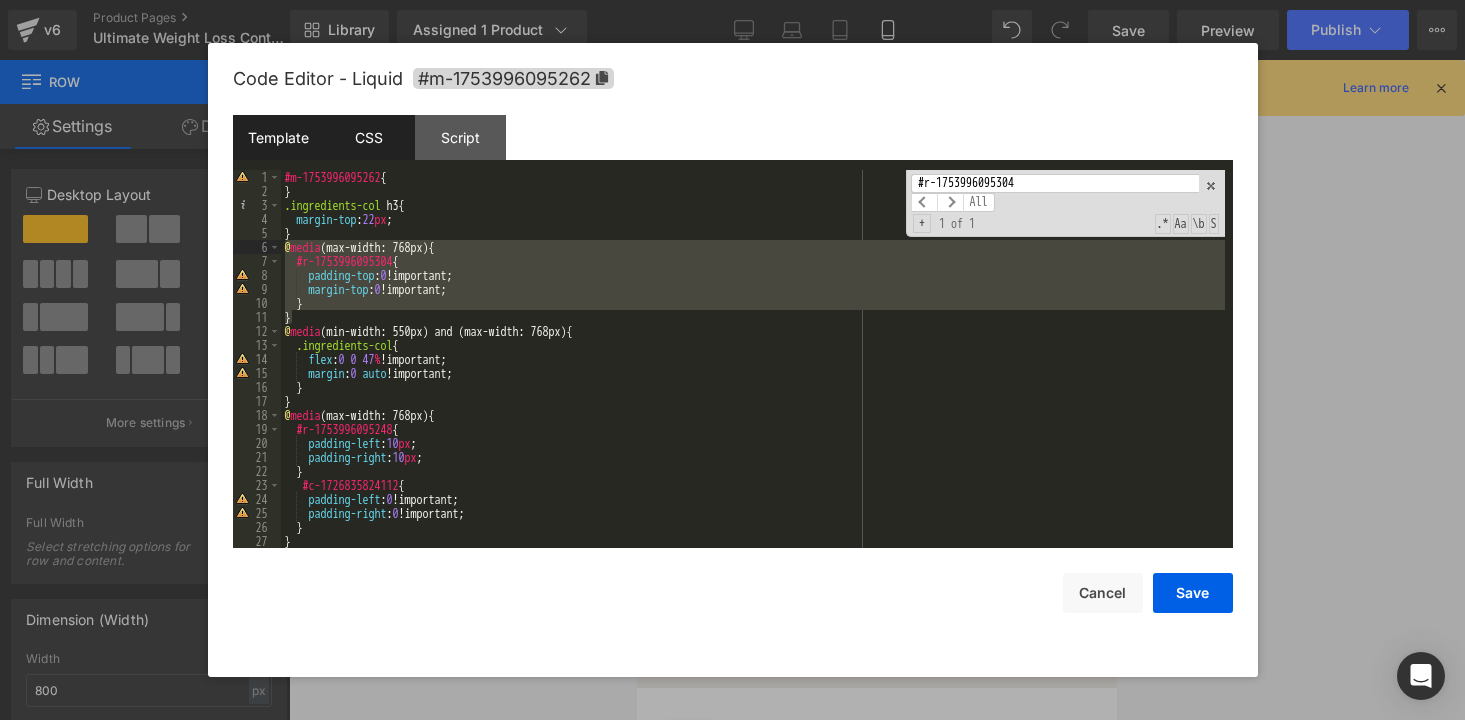 click on "Template" at bounding box center [278, 137] 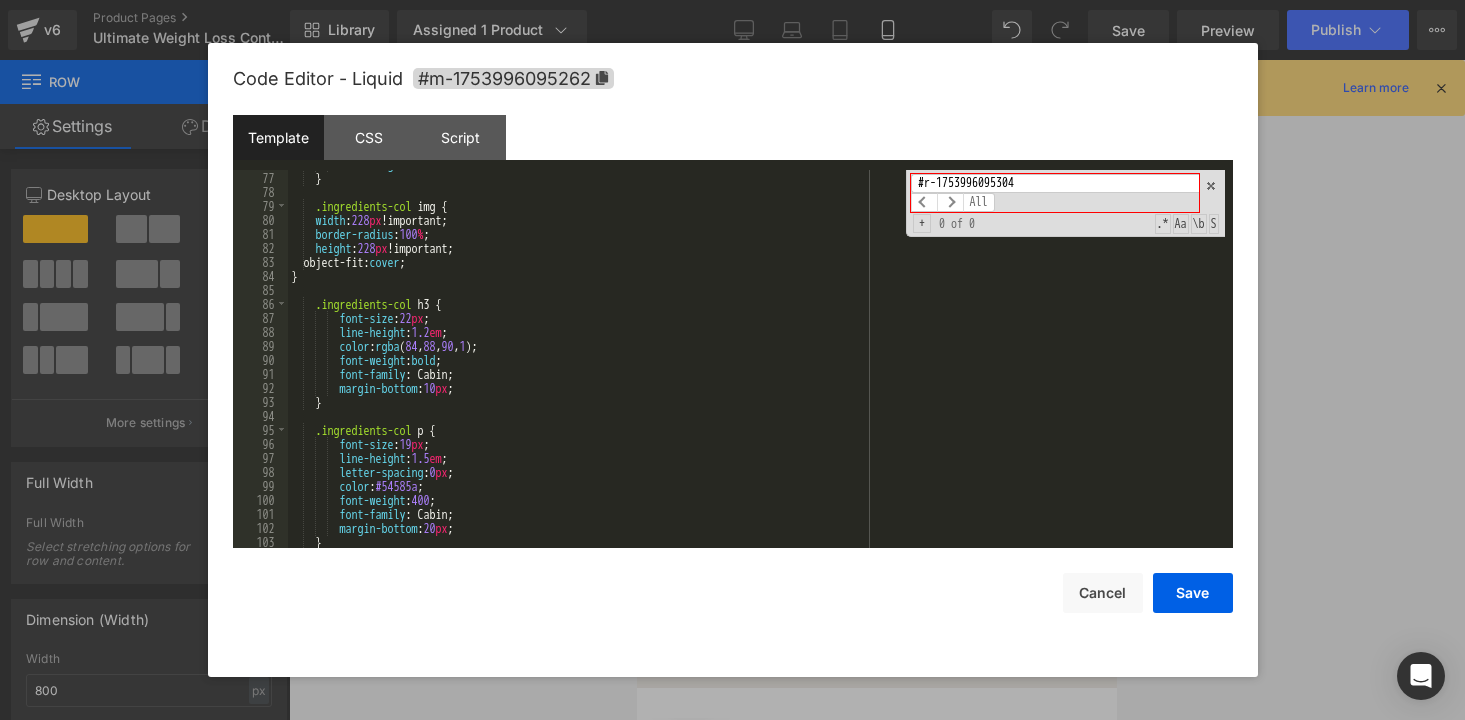 scroll, scrollTop: 1484, scrollLeft: 0, axis: vertical 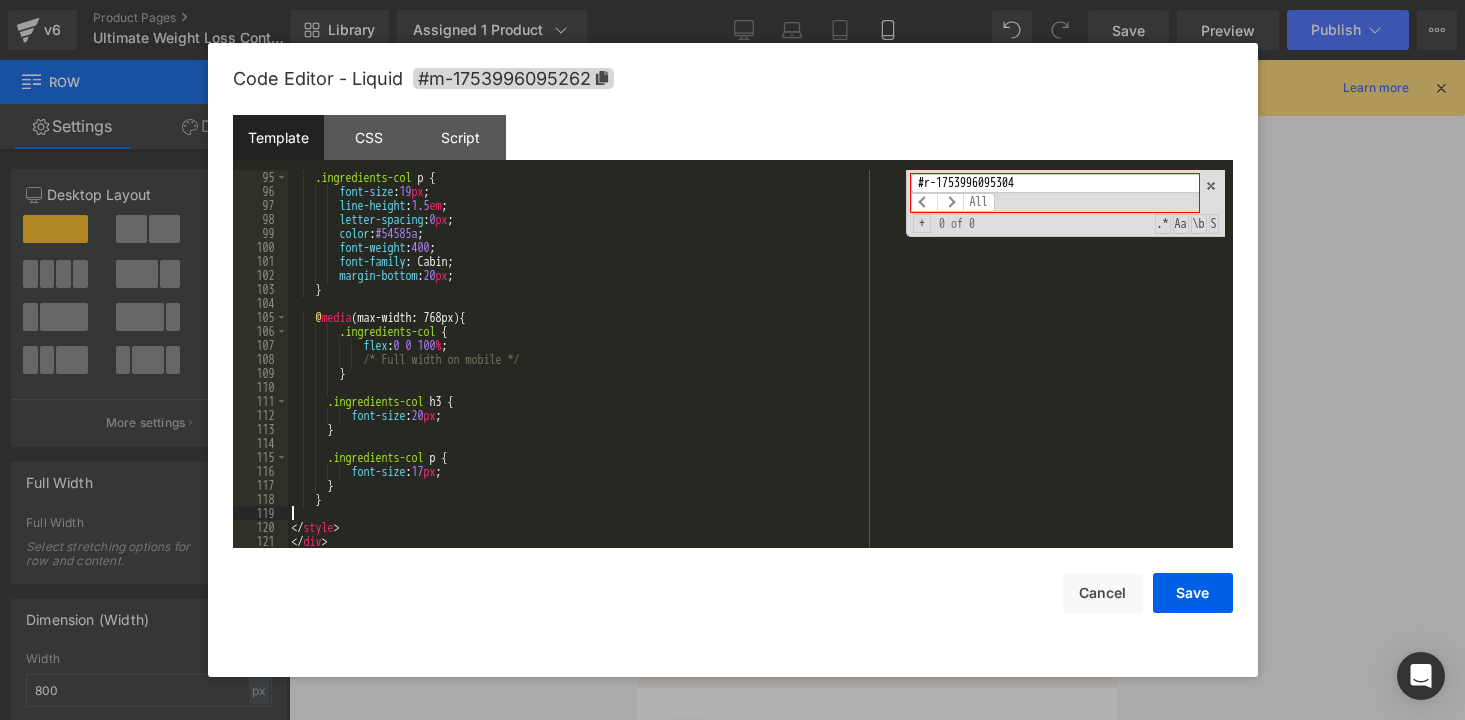 click on ".ingredients-col   p   {             font-size :  19 px ;             line-height :  1.5 em ;             letter-spacing :  0 px ;             color :  #54585a ;             font-weight :  400 ;             font-family : Cabin;             margin-bottom : 20 px ;       }       @ media  (max-width: 768px)  {             .ingredients-col   {                   flex :  0   0   100 % ;                   /* Full width on mobile */             }                      .ingredients-col   h3   {                font-size :  20 px ;          }                   .ingredients-col   p   {                font-size :  17 px ;          }       } </ style > </ div >" at bounding box center [756, 373] 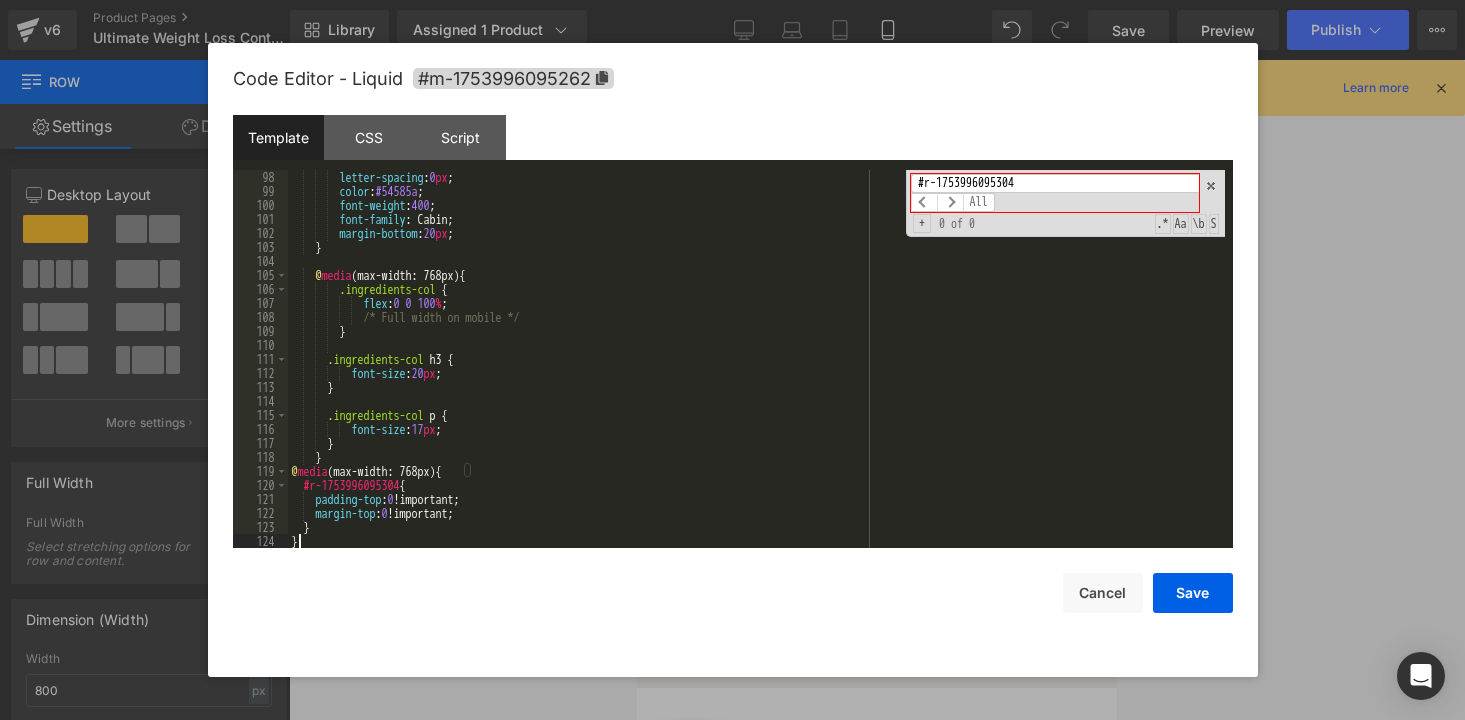 scroll, scrollTop: 1554, scrollLeft: 0, axis: vertical 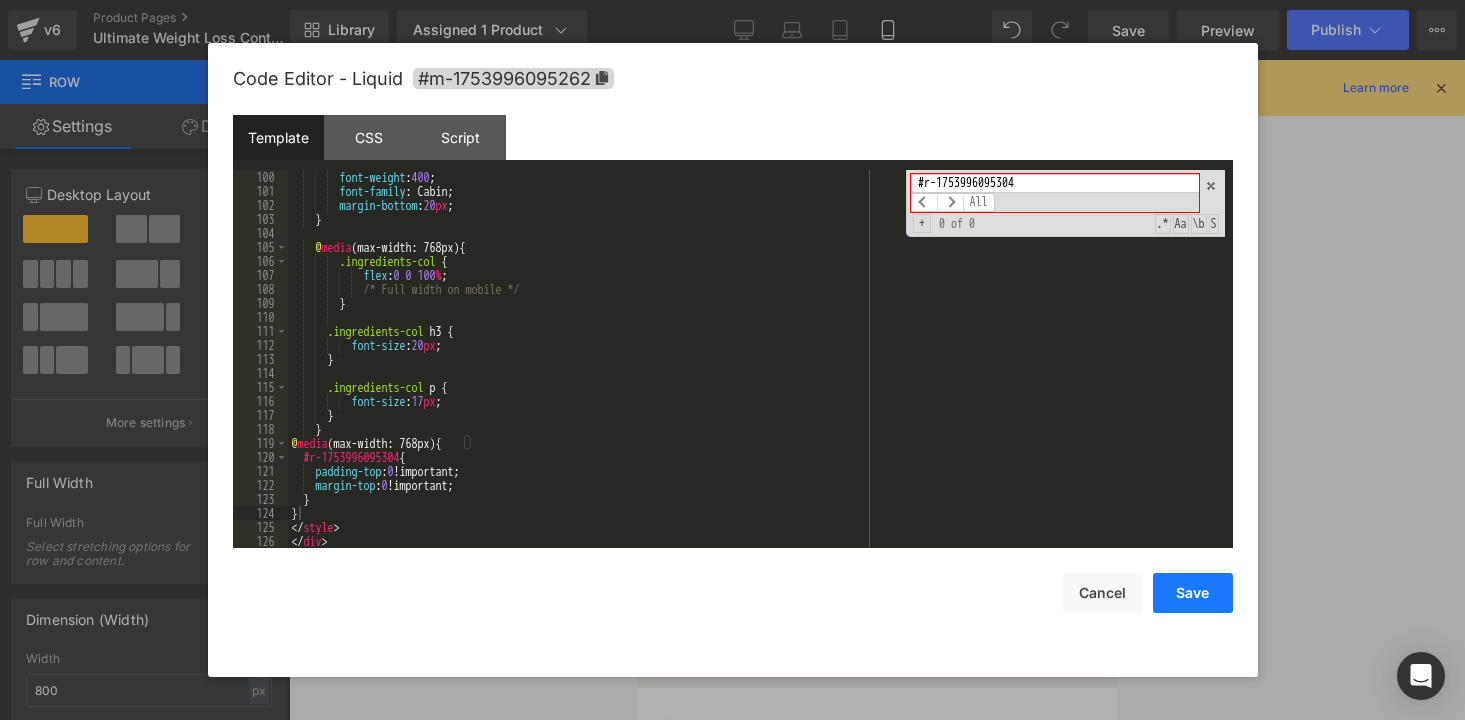 click on "Save" at bounding box center [1193, 593] 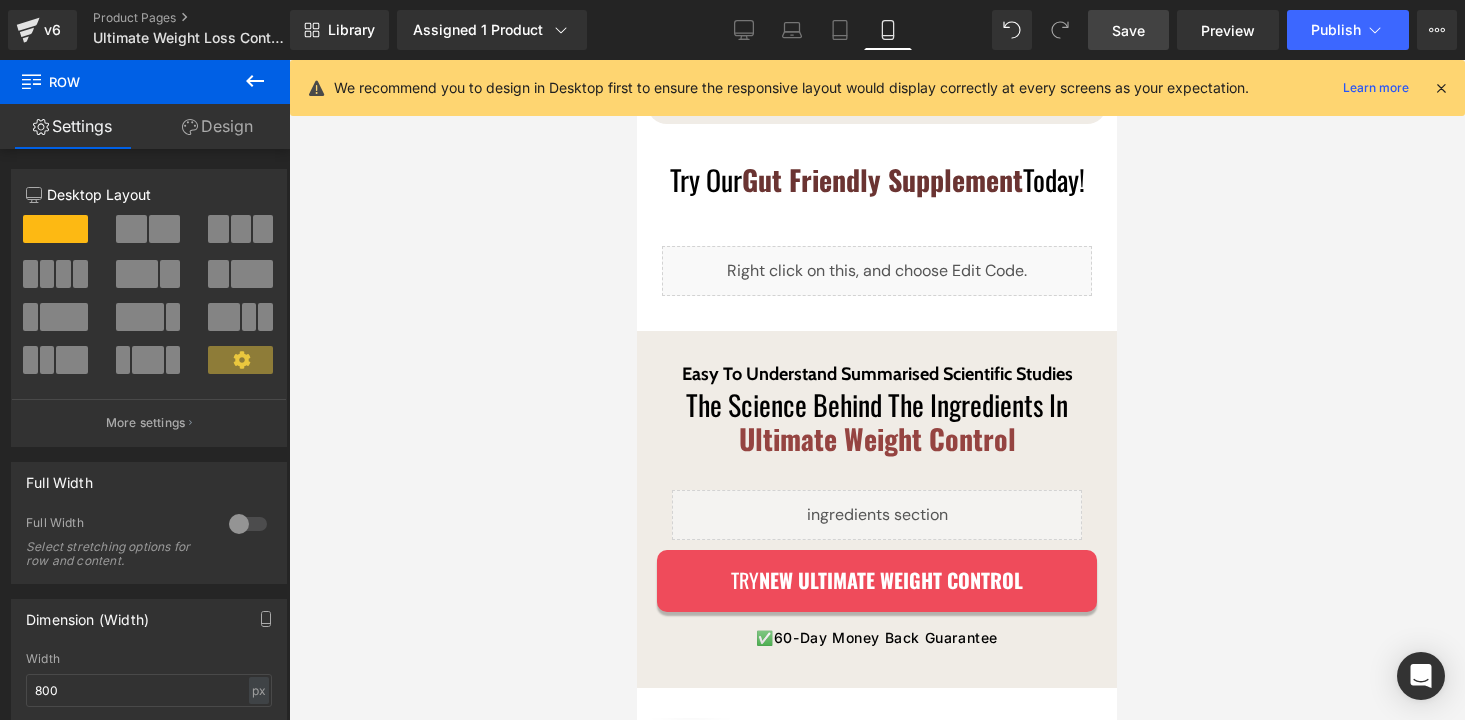 click on "Save" at bounding box center [1128, 30] 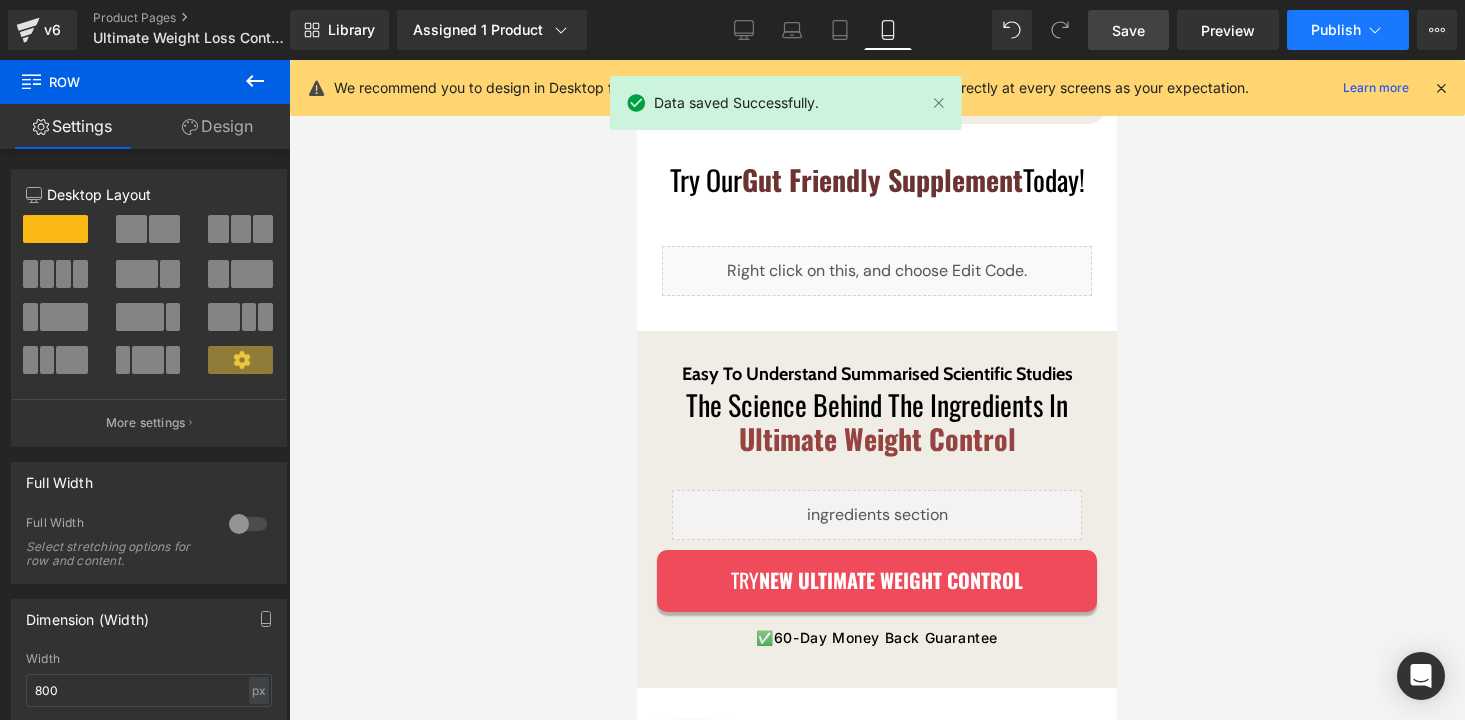 click on "Publish" at bounding box center [1348, 30] 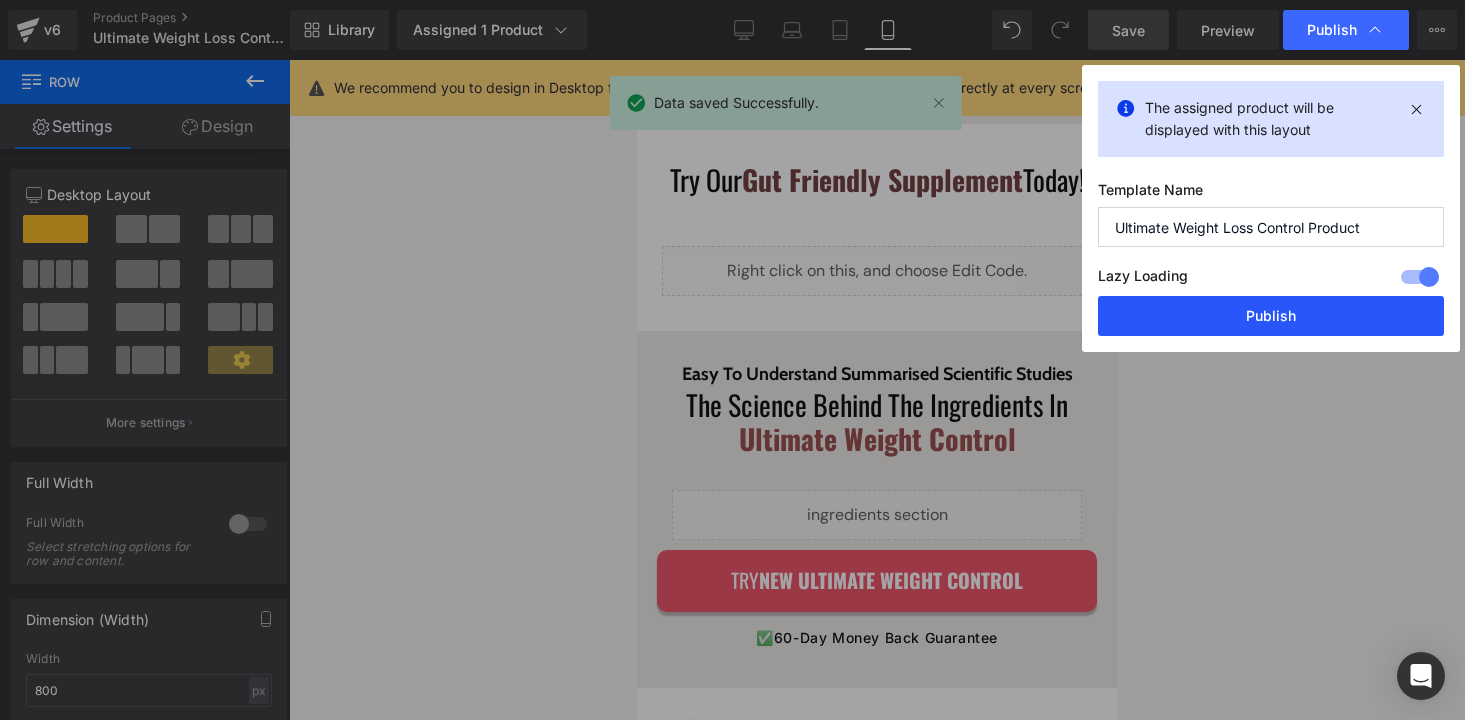 click on "Publish" at bounding box center [1271, 316] 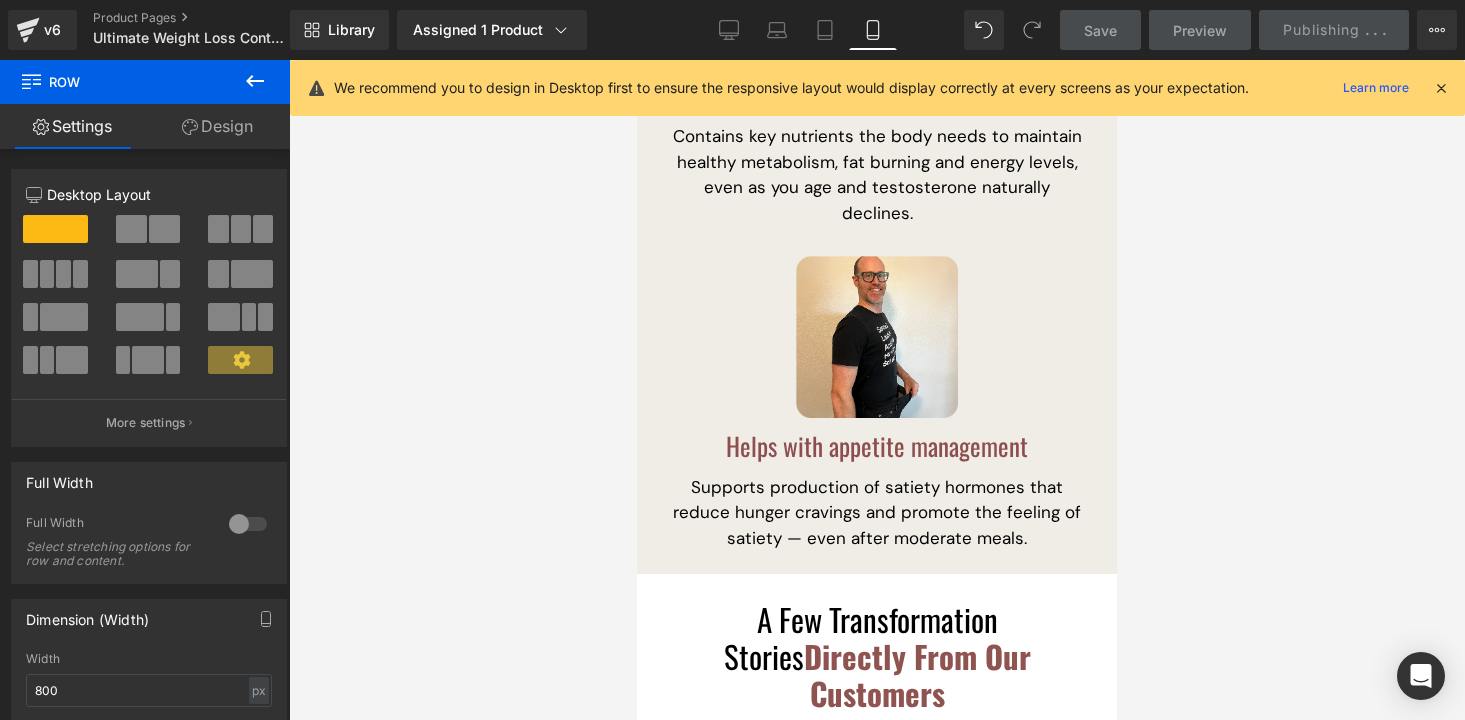 scroll, scrollTop: 0, scrollLeft: 0, axis: both 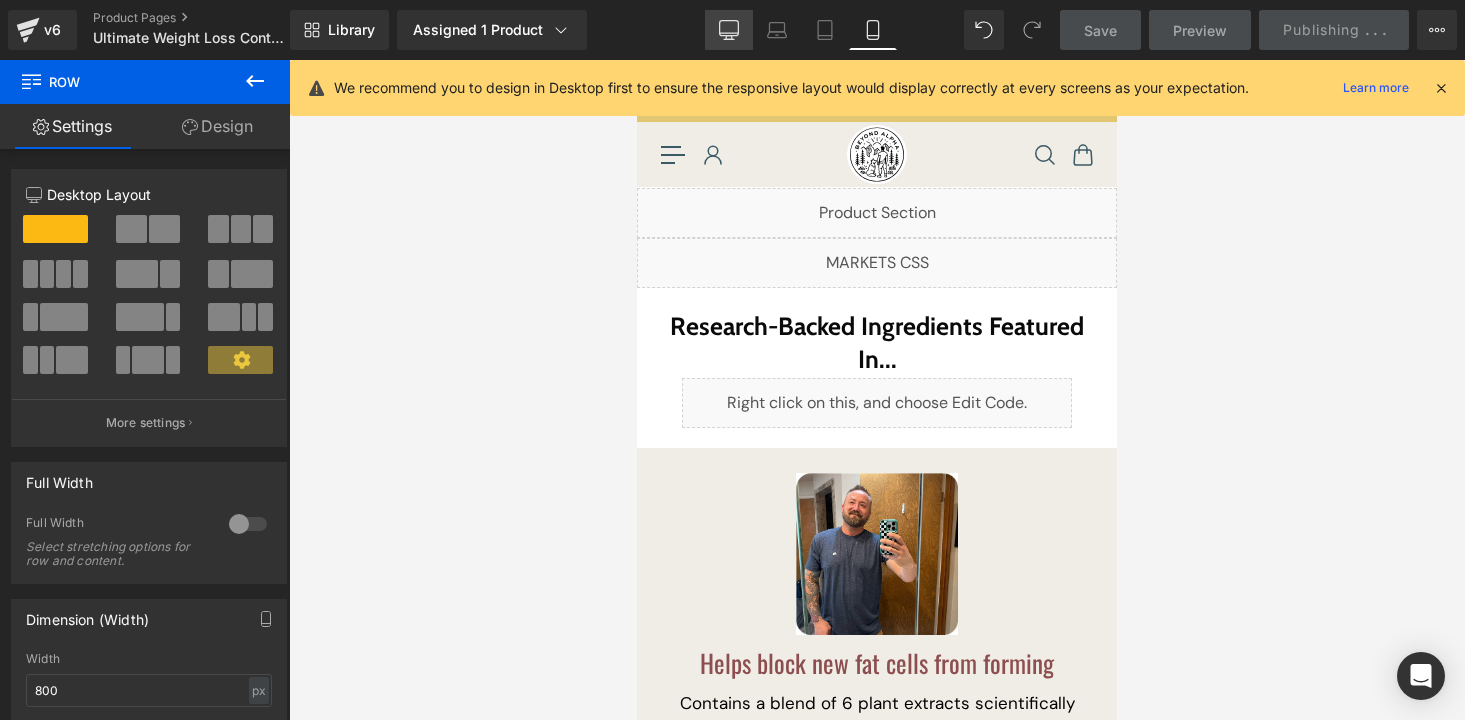 click 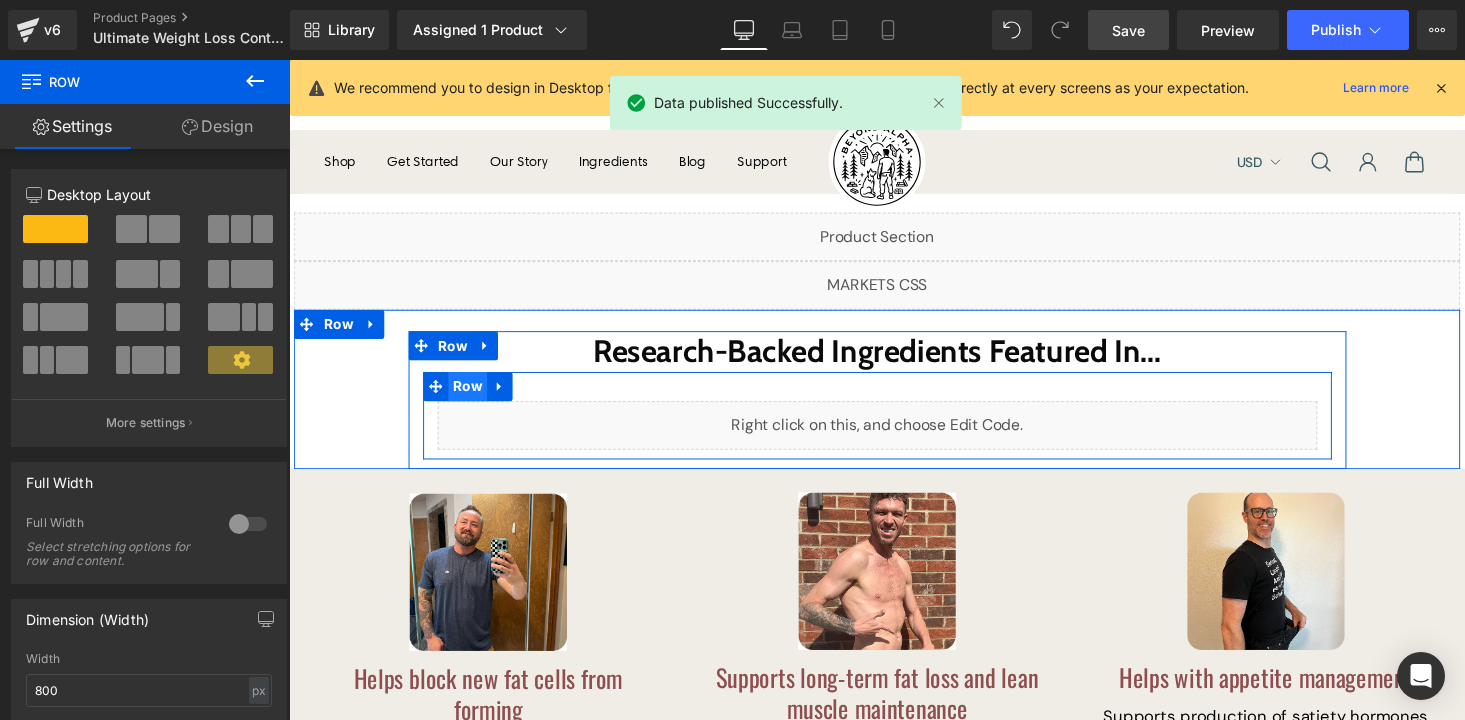 click on "Row" at bounding box center (473, 396) 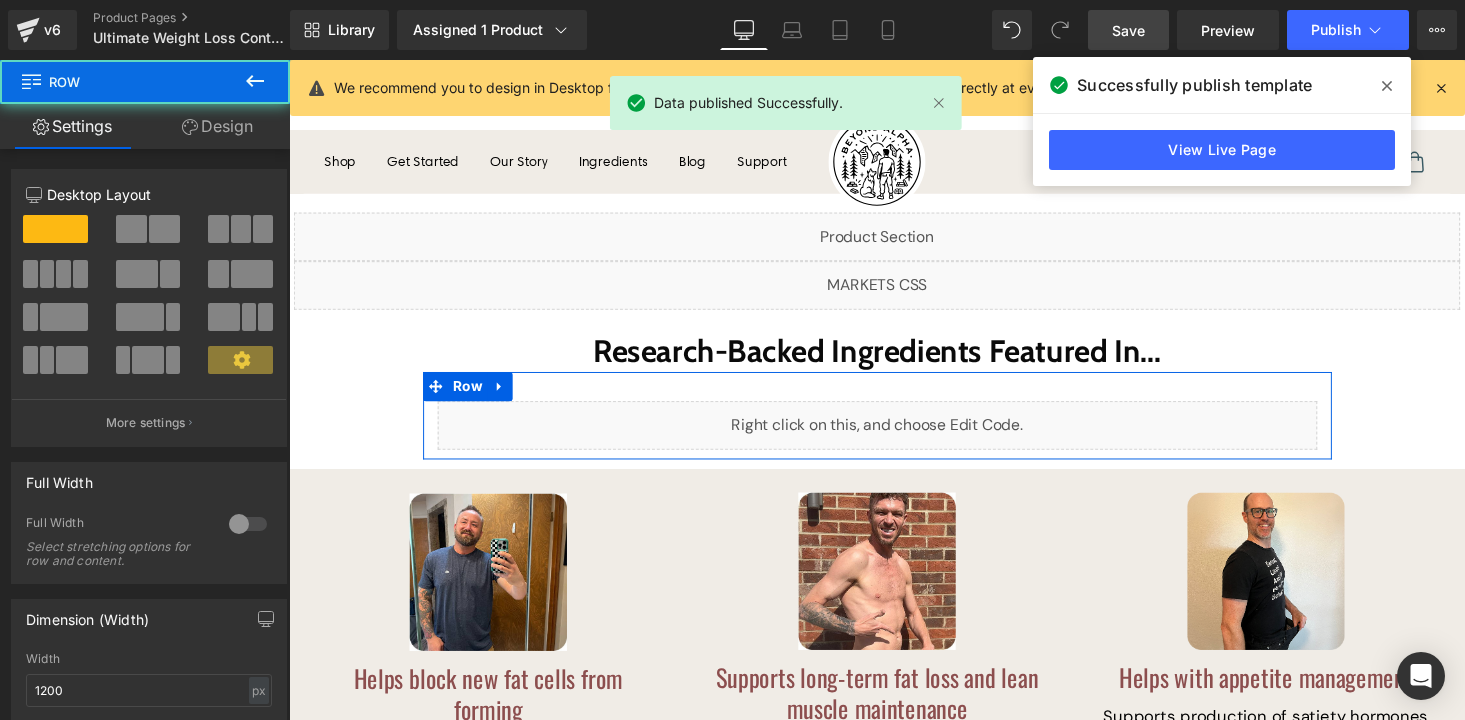 click on "Design" at bounding box center [217, 126] 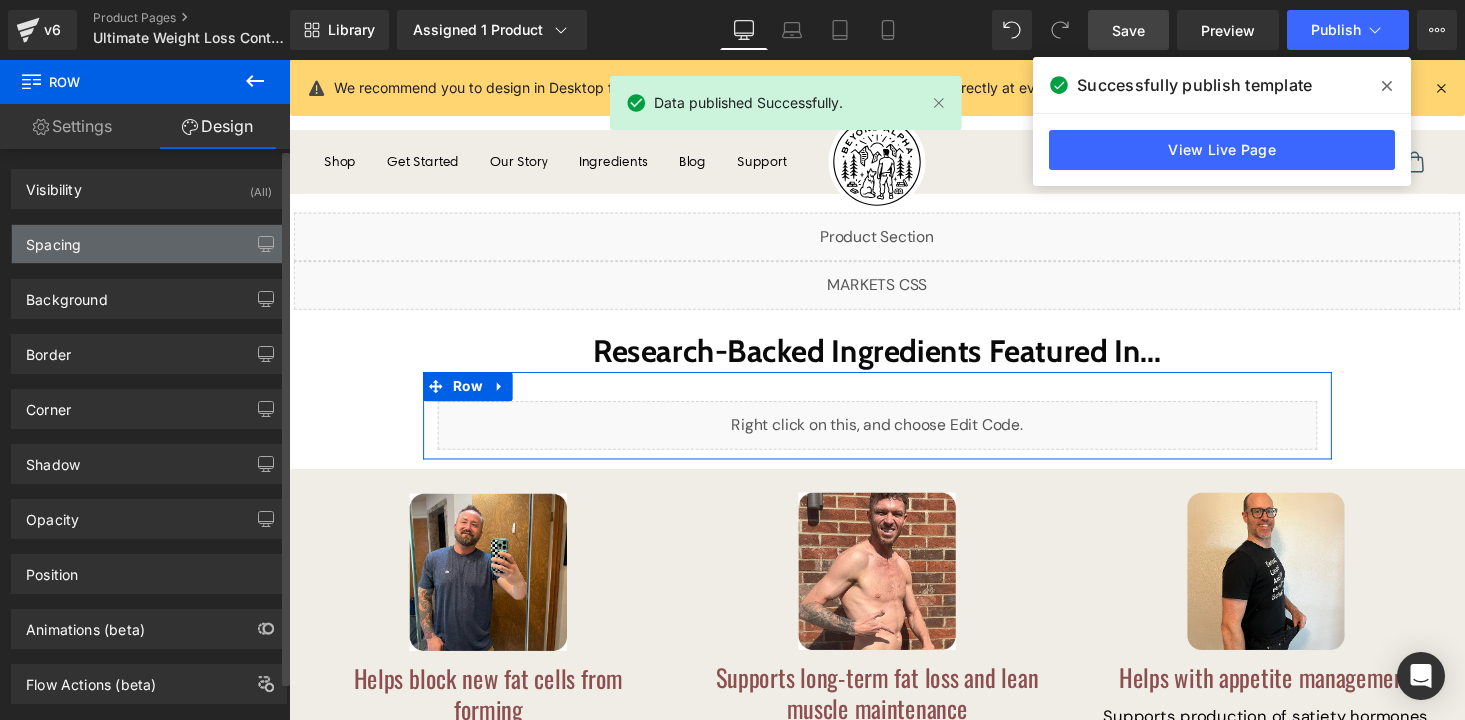 click on "Spacing" at bounding box center (149, 244) 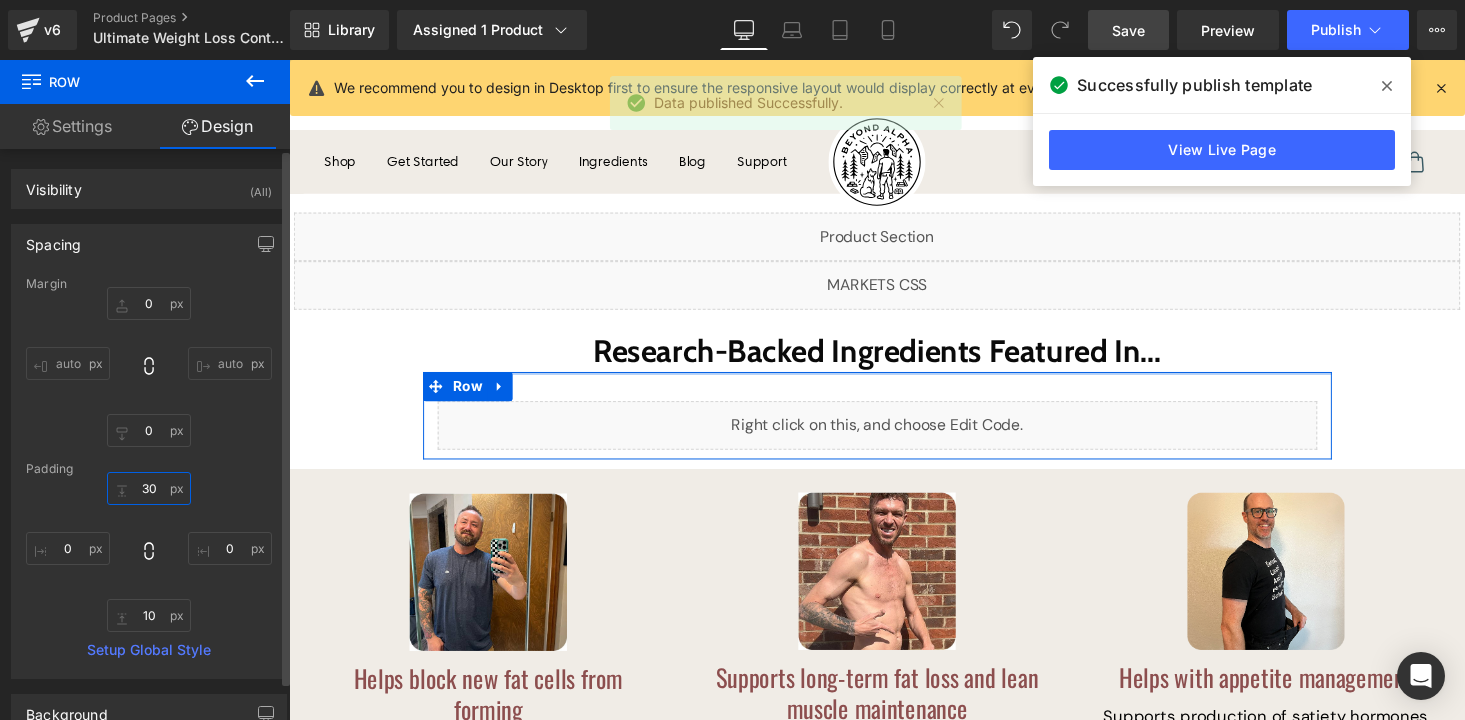 click on "30" at bounding box center [149, 488] 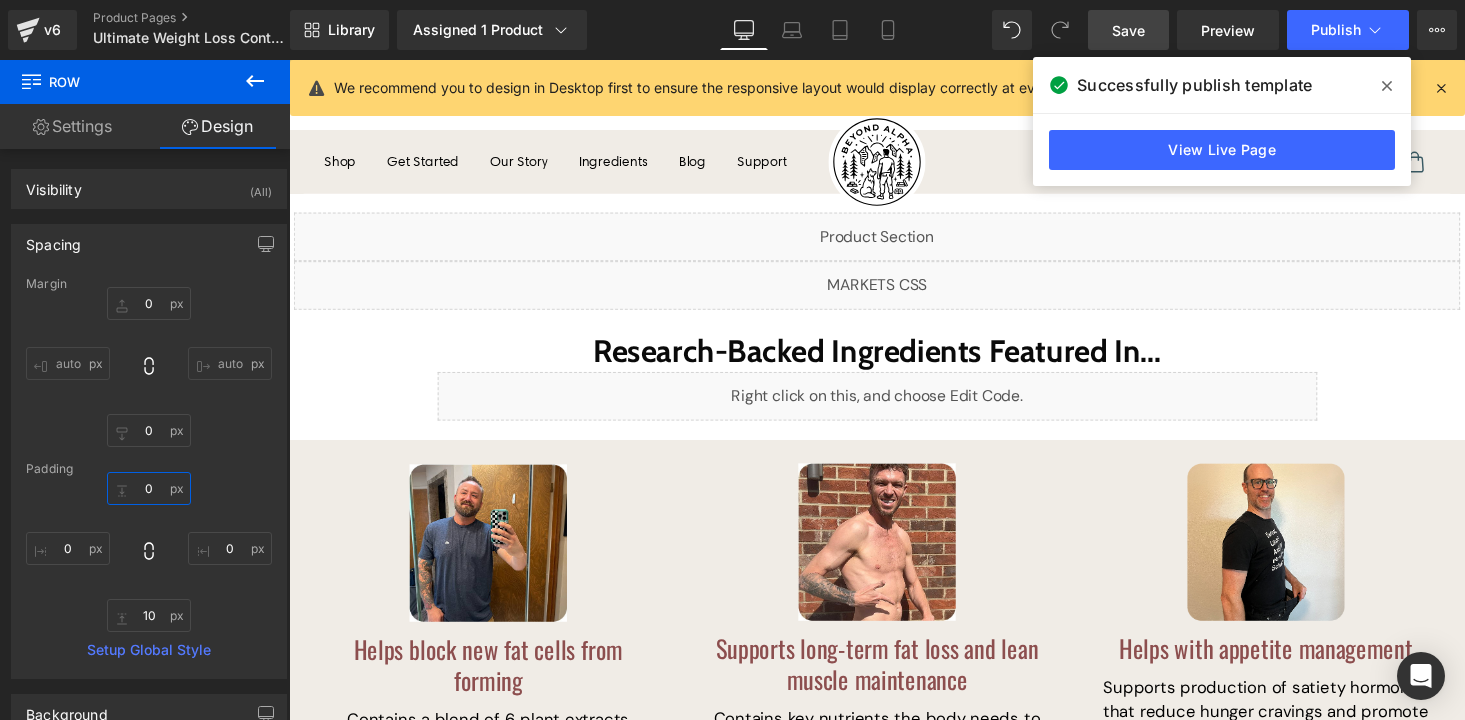 type on "0" 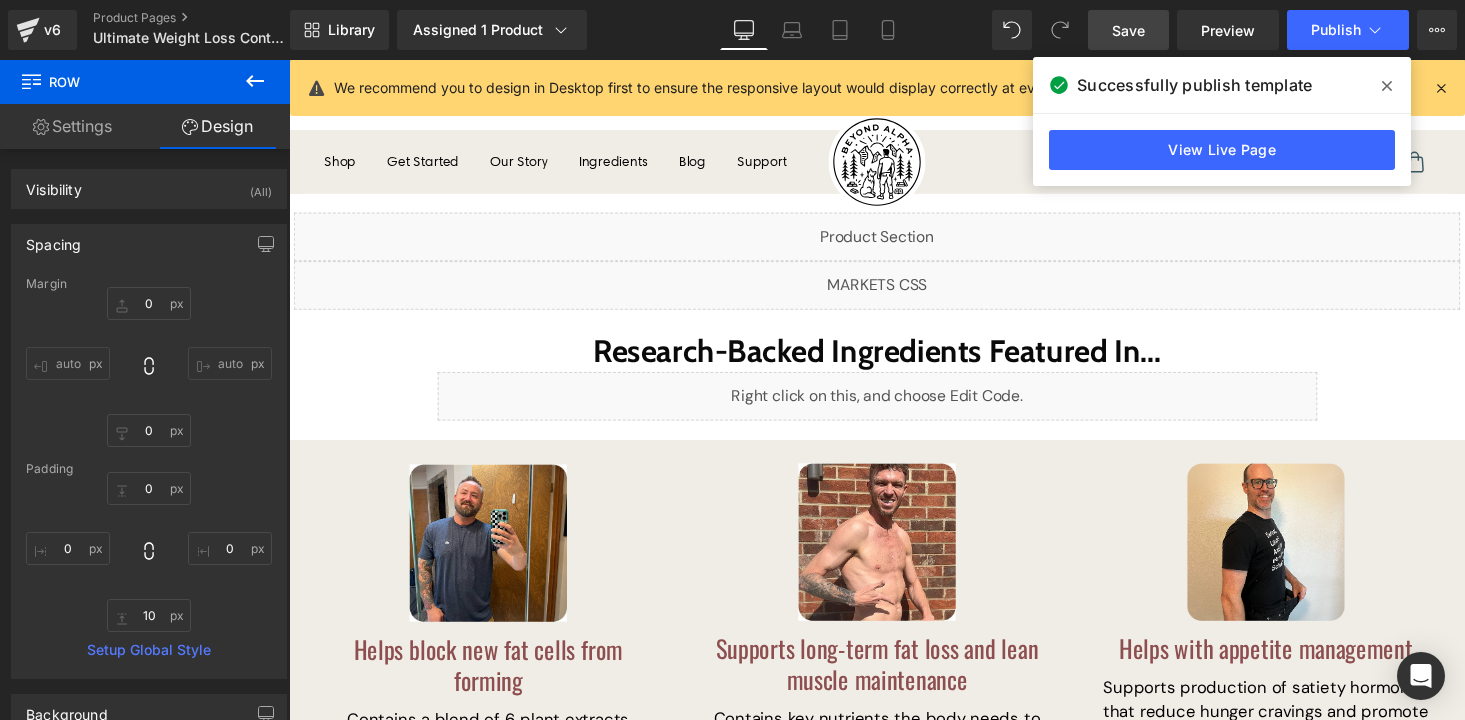 click on "Save" at bounding box center [1128, 30] 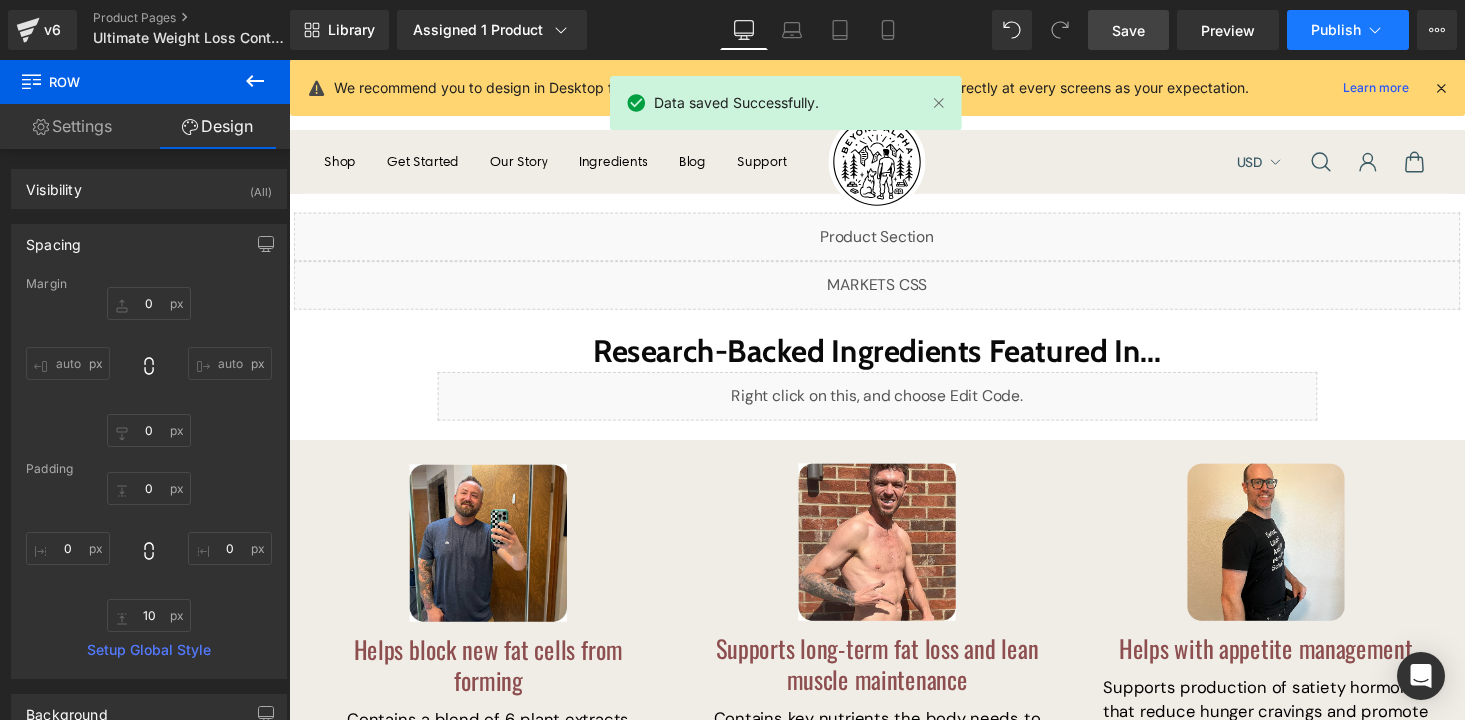 click on "Publish" at bounding box center [1336, 30] 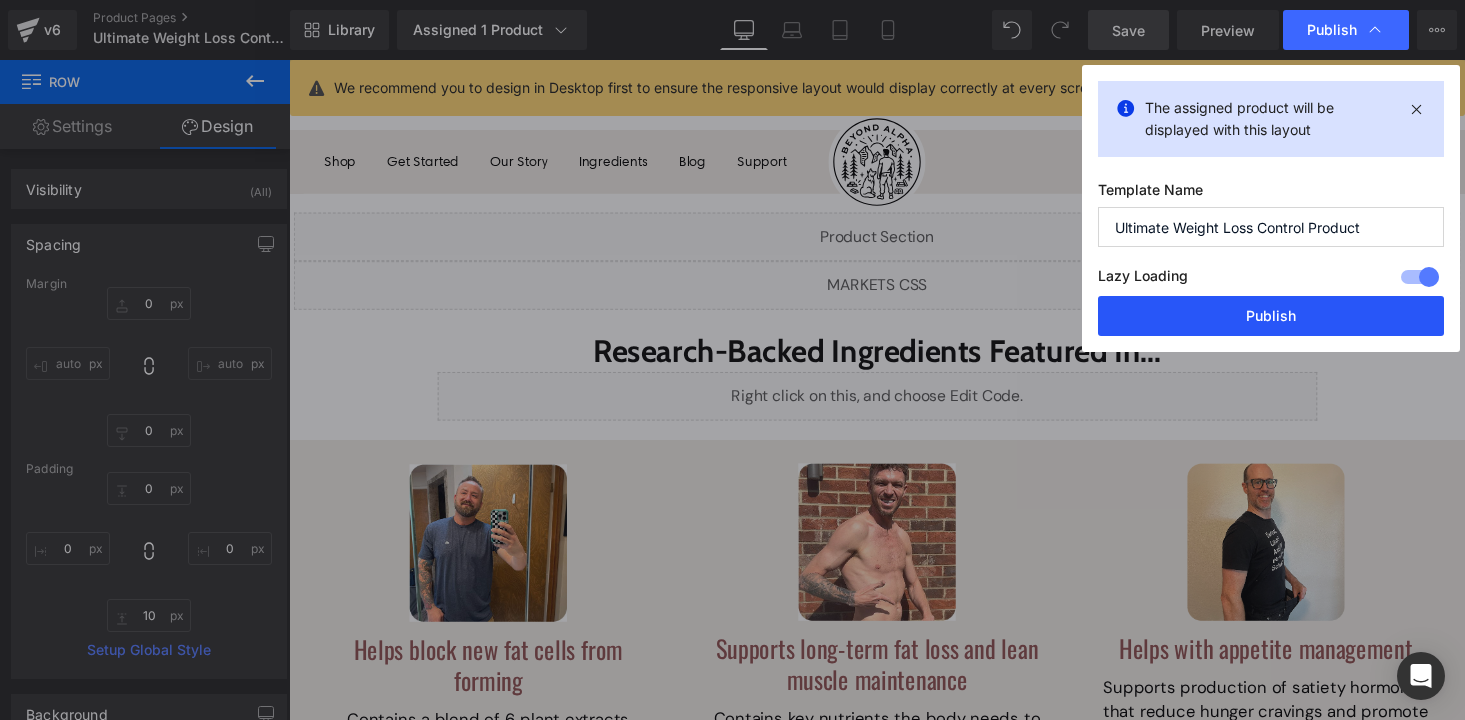 click on "Publish" at bounding box center [1271, 316] 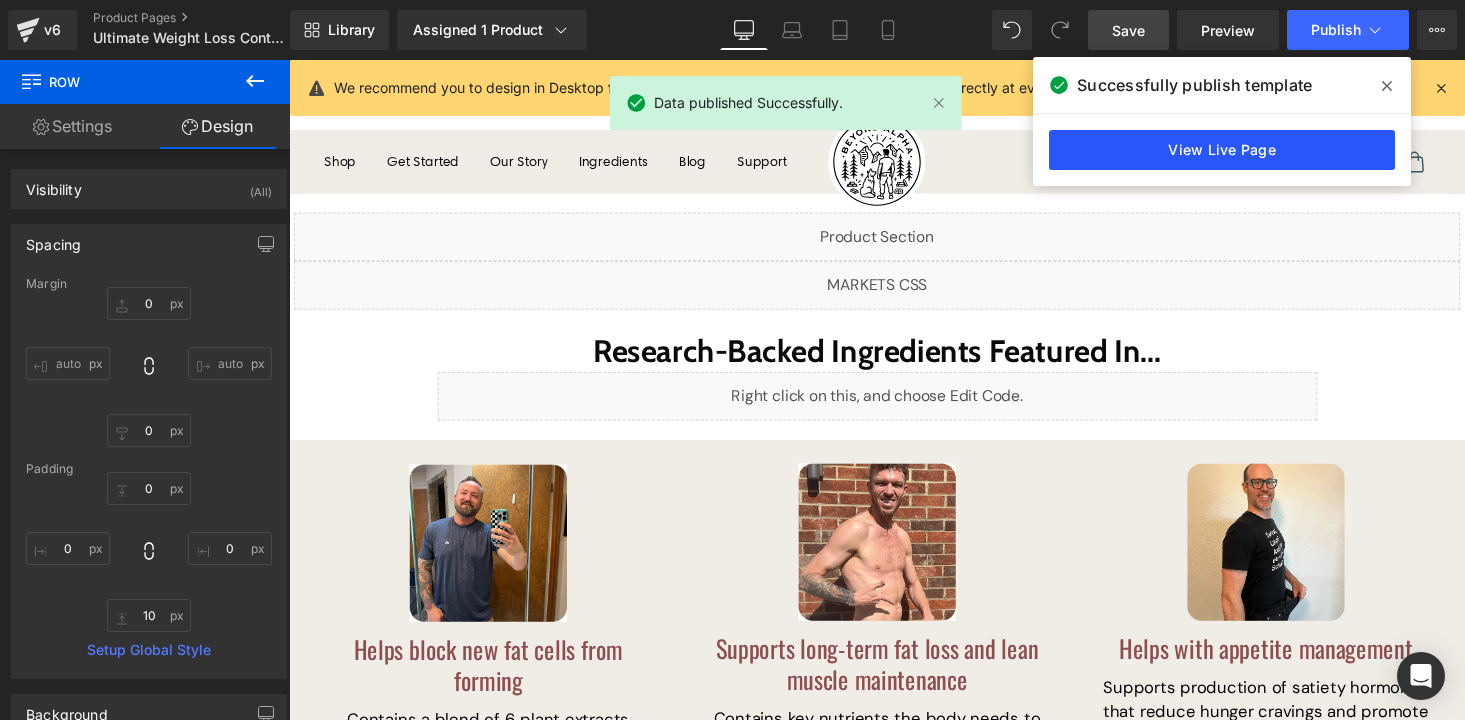 click on "View Live Page" at bounding box center [1222, 150] 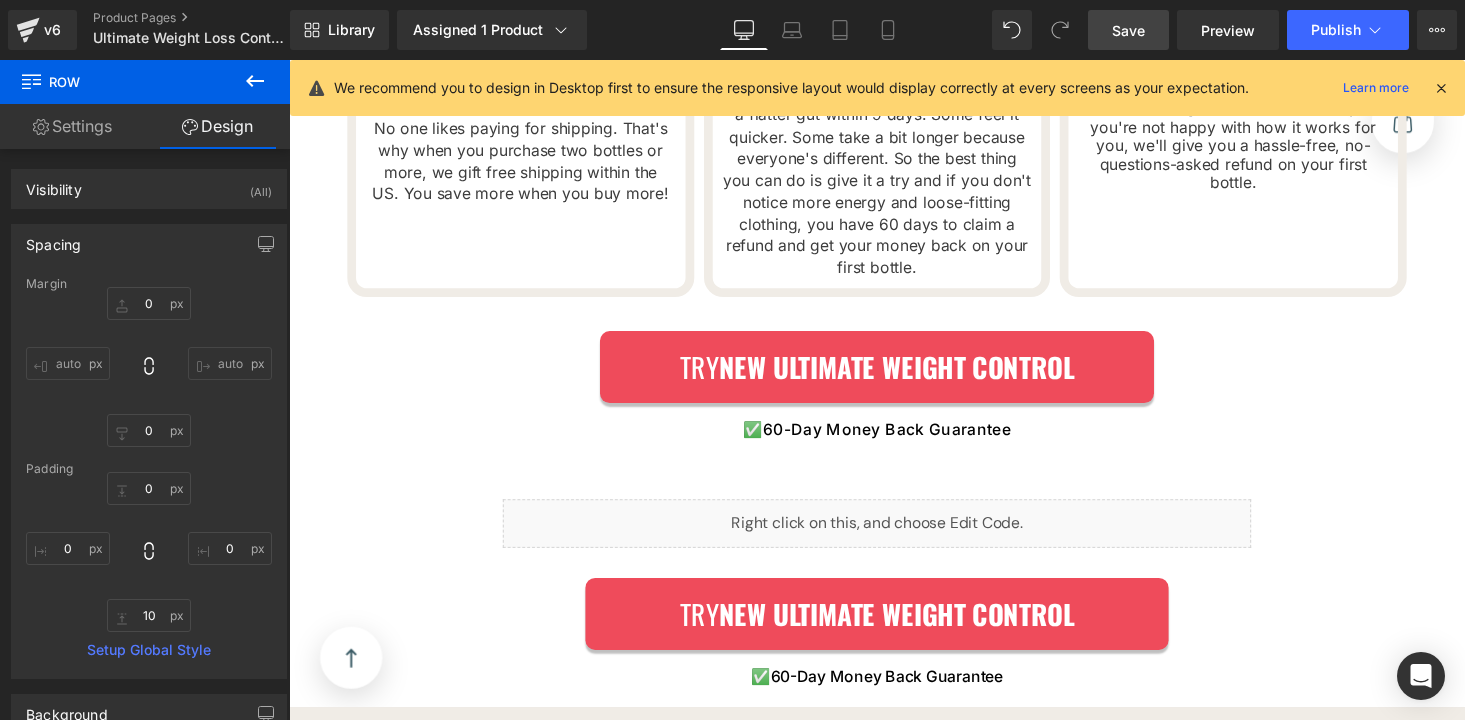 scroll, scrollTop: 3496, scrollLeft: 0, axis: vertical 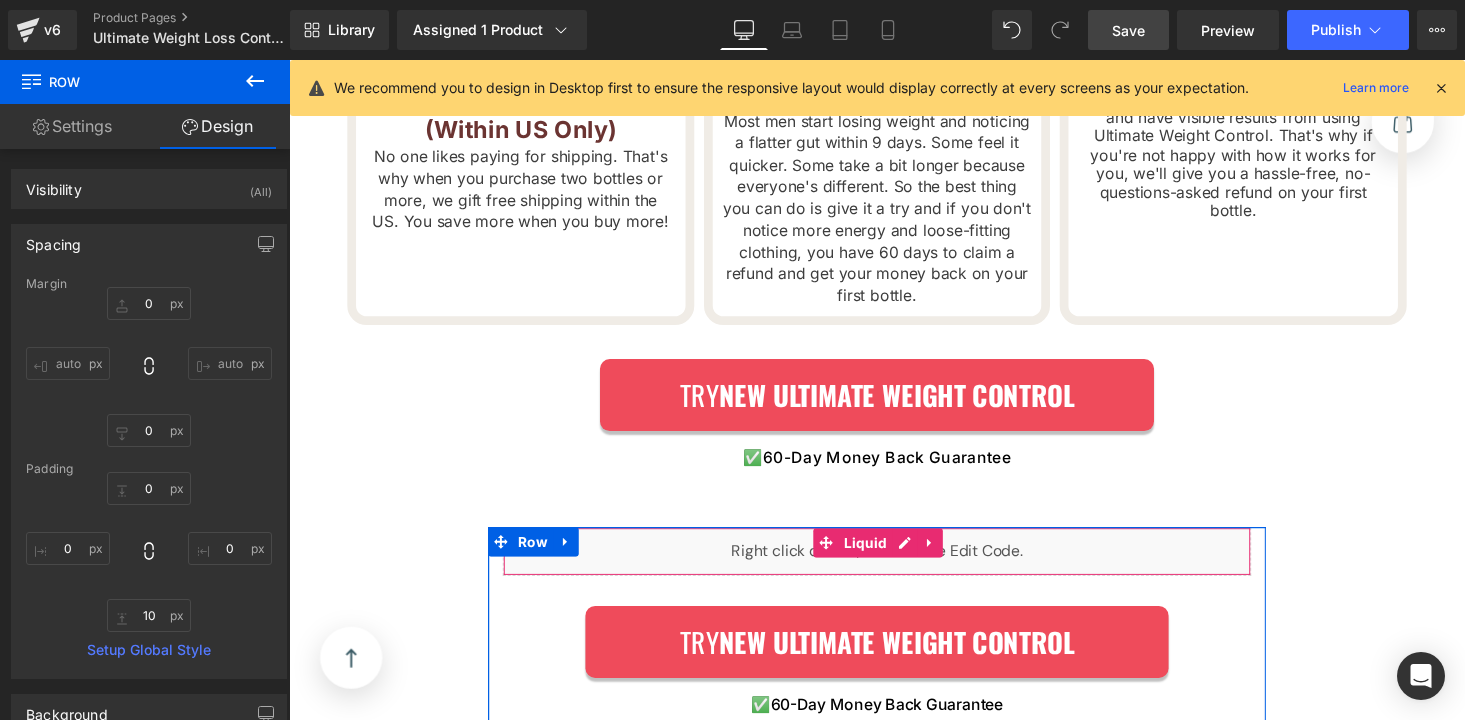 click on "Liquid" at bounding box center (894, 566) 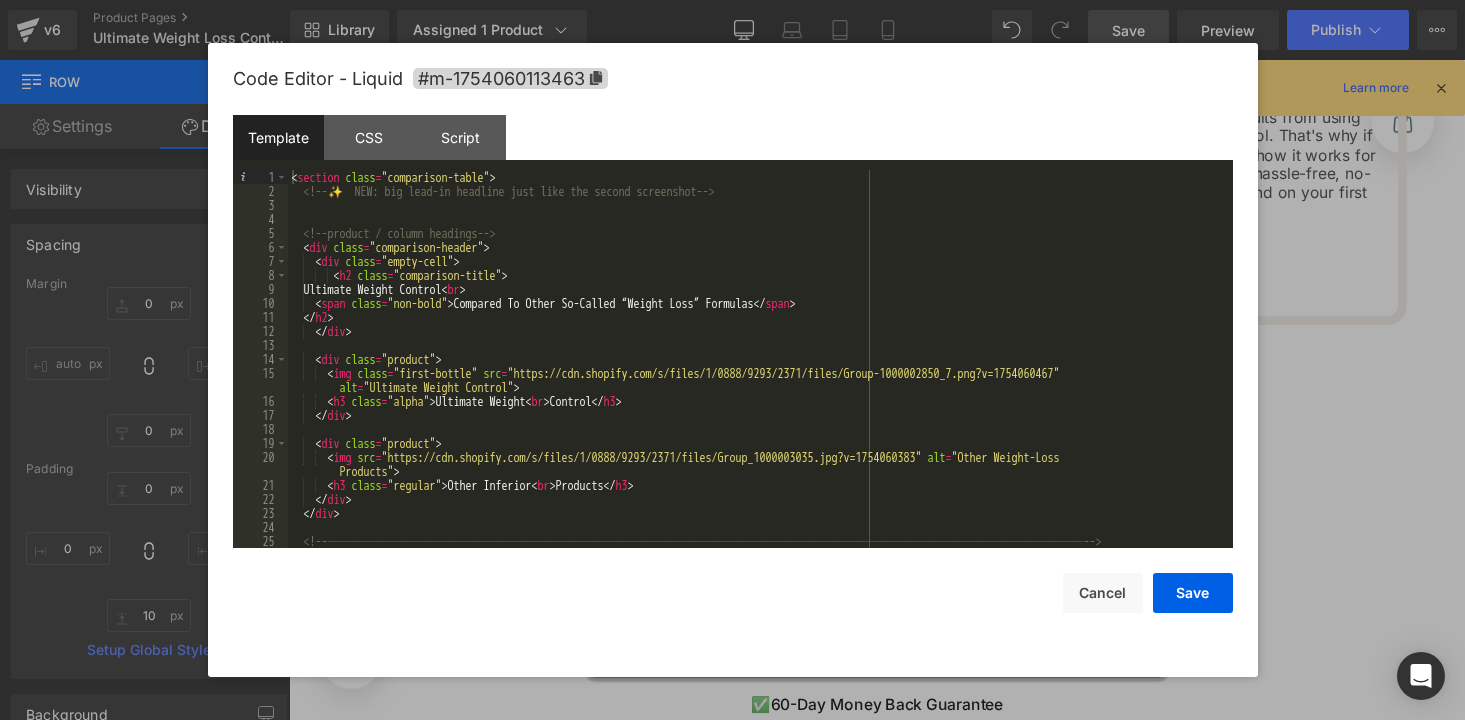 click on "< section   class = "comparison-table" >    <!--  ✨  NEW: big lead-in headline just like the second screenshot  -->      <!--  product / column headings  -->    < div   class = "comparison-header" >       < div   class = "empty-cell" >            < h2   class = "comparison-title" >      Ultimate Weight Control < br >       < span   class = "non-bold" > Compared To Other So-Called “Weight Loss” Formulas </ span >    </ h2 >       </ div >       < div   class = "product" >          < img   class = "first-bottle"   src = "https://cdn.shopify.com/s/files/1/0888/9293/2371/files/Group-1000002850_7.png?v=1754060467"            alt = "Ultimate Weight Control" >          < h3   class = "alpha" > Ultimate Weight < br > Control </ h3 >       </ div >       < div   class = "product" >          < img   src = "https://cdn.shopify.com/s/files/1/0888/9293/2371/files/Group_1000003035.jpg?v=1754060383"   alt = "Other Weight-Loss           Products" >          < h3   class = "regular" > Other Inferior < br" at bounding box center [756, 373] 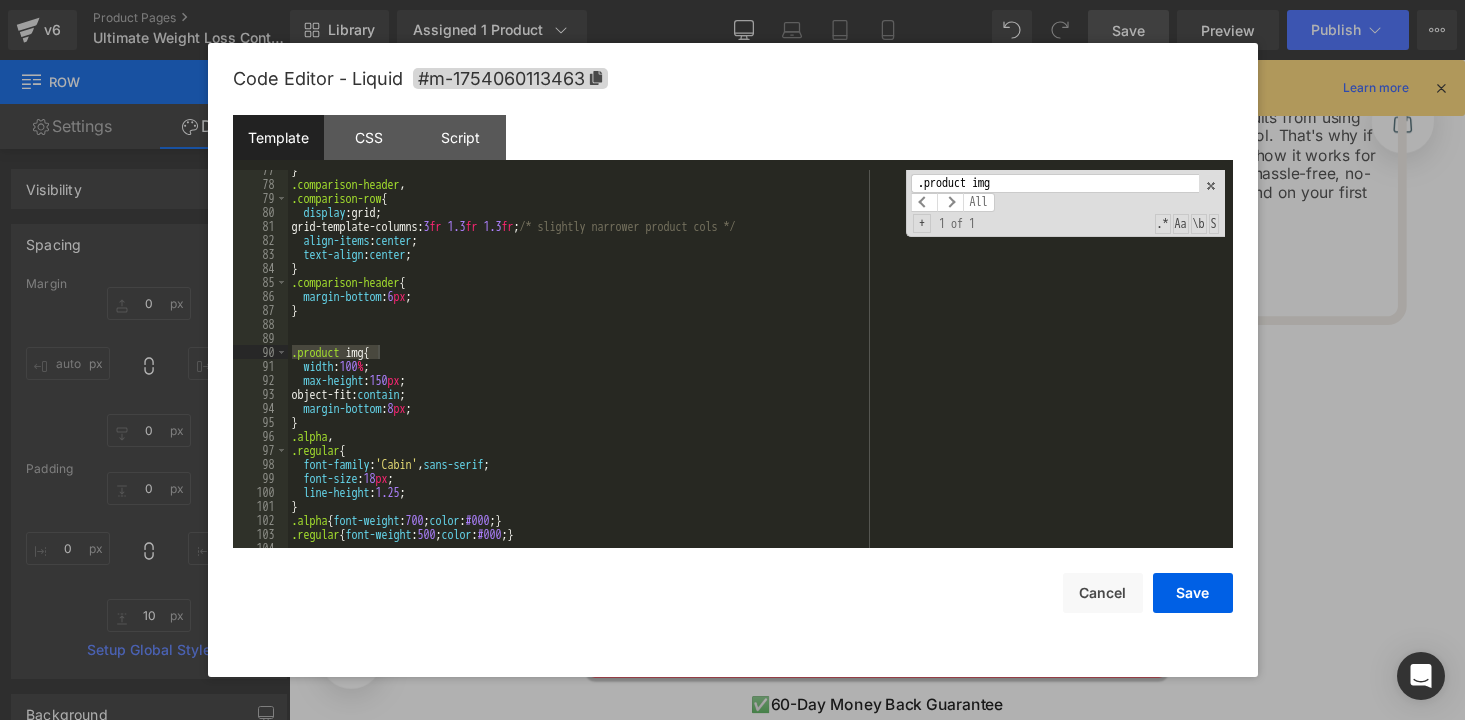 scroll, scrollTop: 1099, scrollLeft: 0, axis: vertical 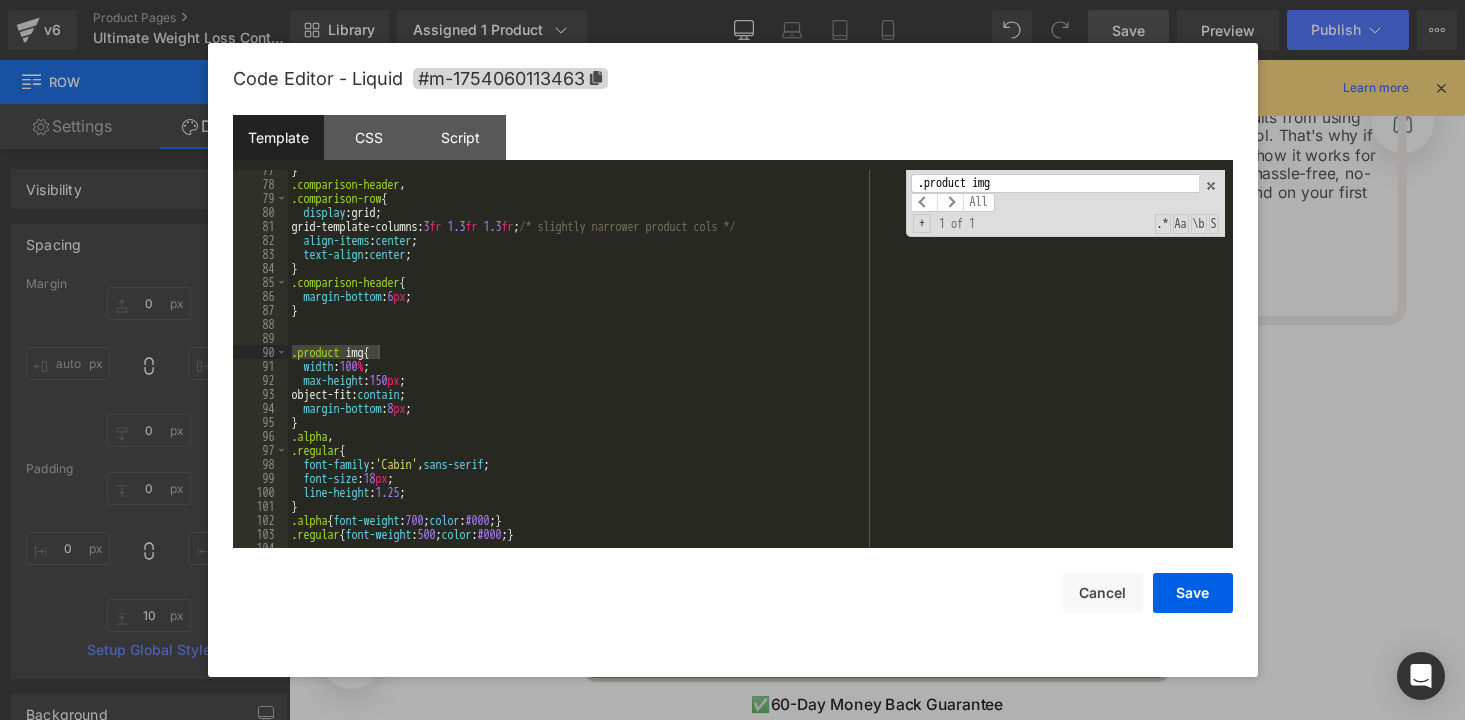 click on "} .comparison-header , .comparison-row {    display :grid;   grid-template-columns:  3 fr   1.3 fr   1.3 fr ;   /* slightly narrower product cols */    align-items : center ;    text-align : center ; } .comparison-header {    margin-bottom : 6 px ; } .product   img {    width : 100 % ;    max-height : 150 px ;   object-fit: contain ;    margin-bottom : 8 px ; } .alpha , .regular {    font-family : ' Cabin ' ,  sans-serif ;    font-size : 18 px ;    line-height : 1.25 ; } .alpha { font-weight : 700 ; color : #000 ; } .regular { font-weight : 500 ; color : #000 ; }" at bounding box center (756, 366) 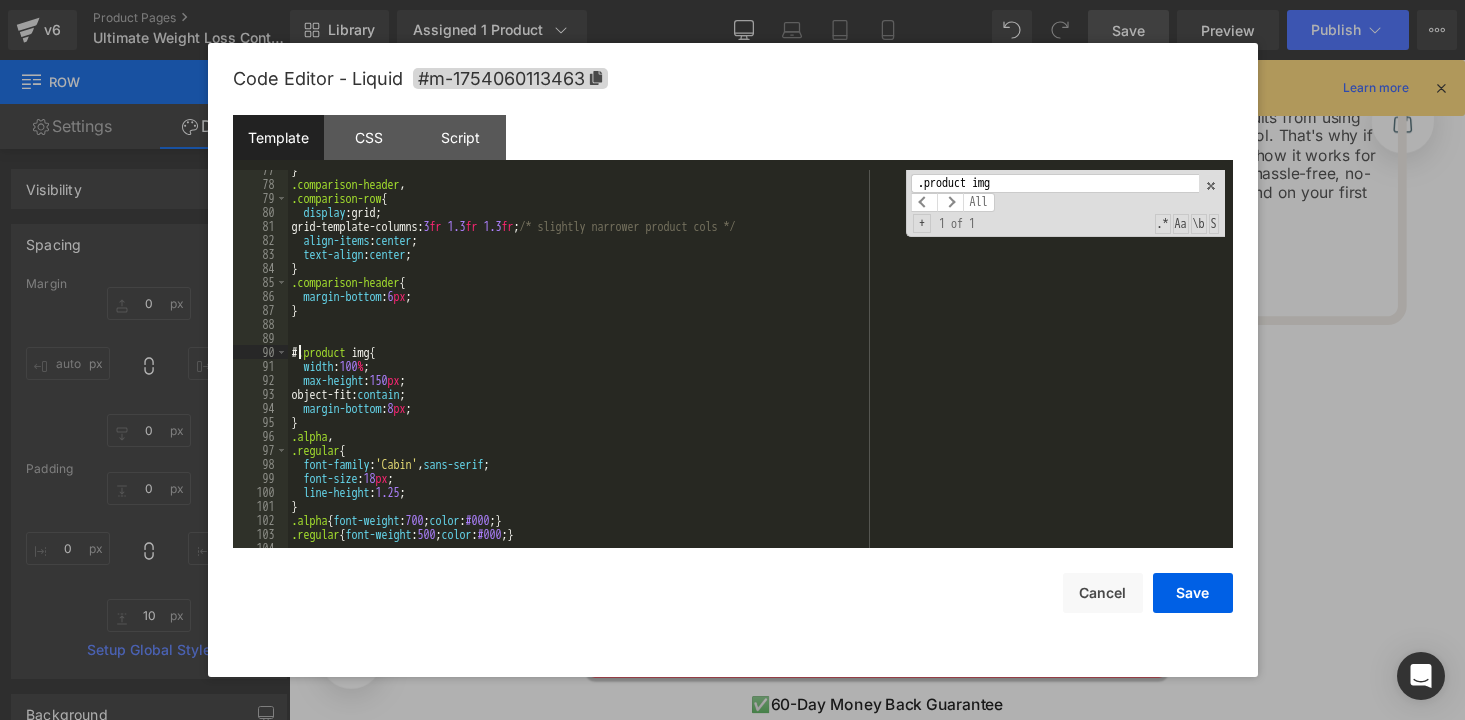 paste 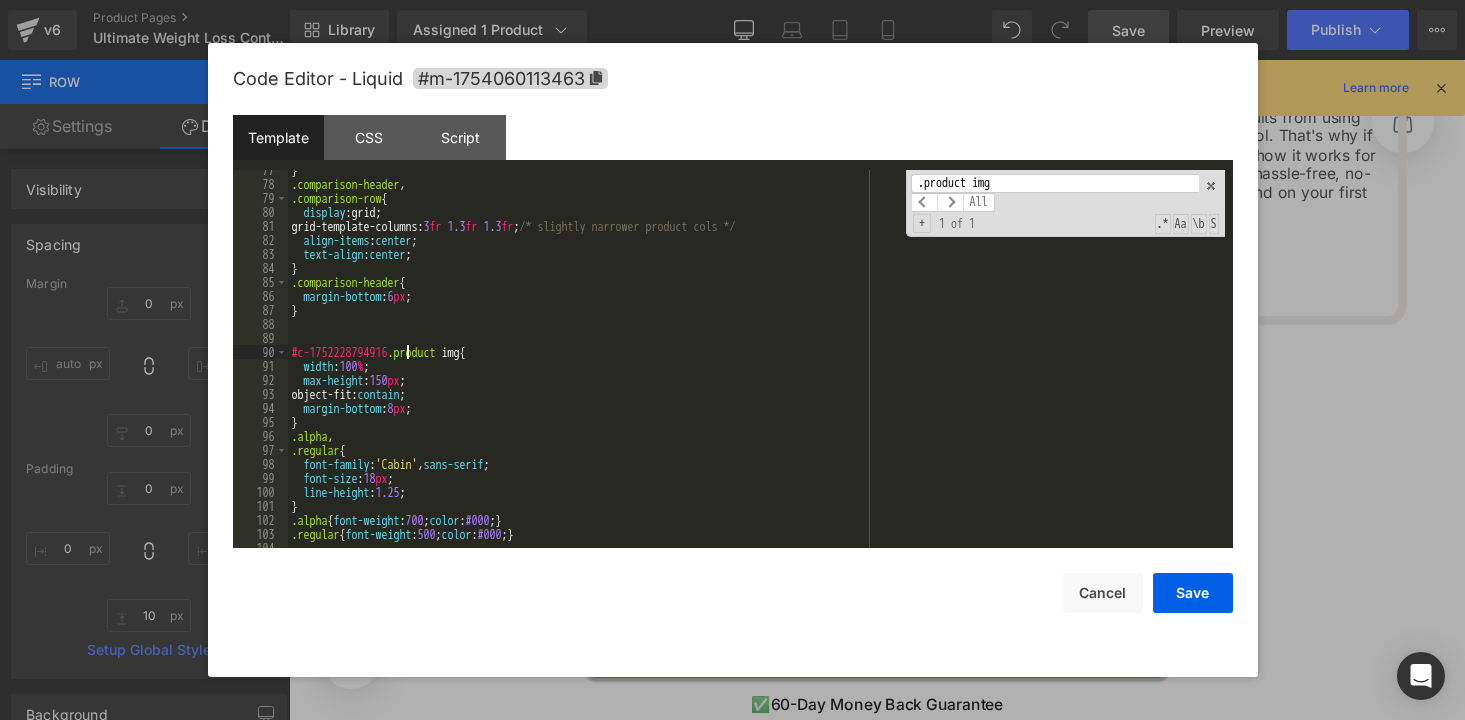 type 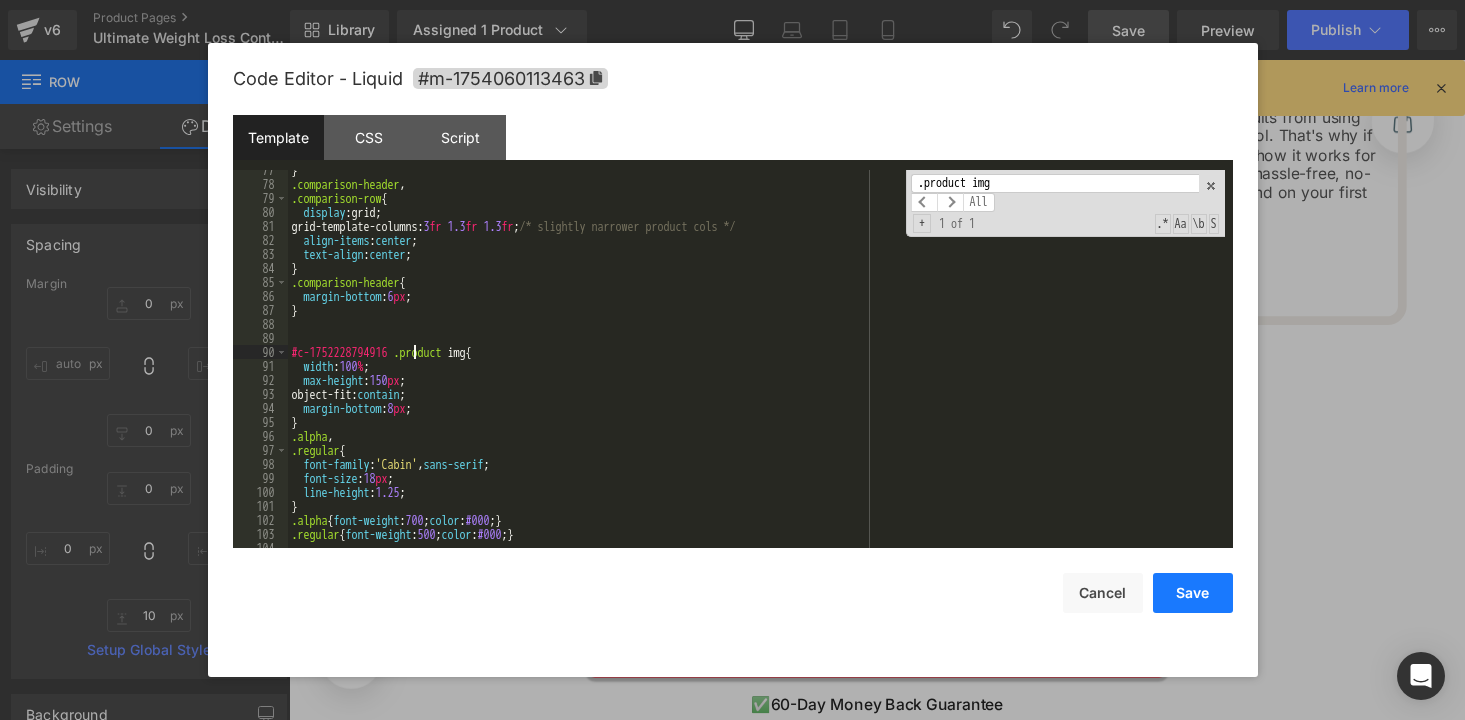 click on "Save" at bounding box center (1193, 593) 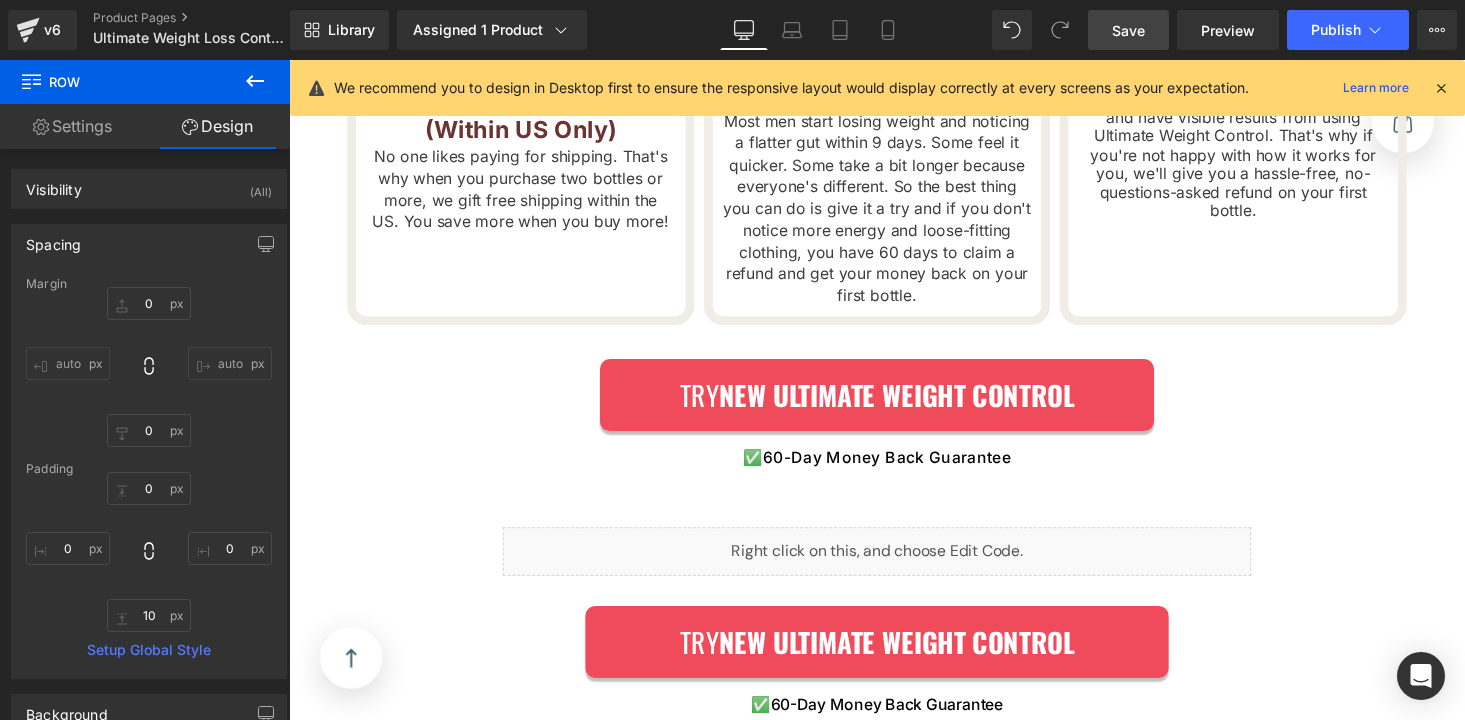 click on "Save" at bounding box center [1128, 30] 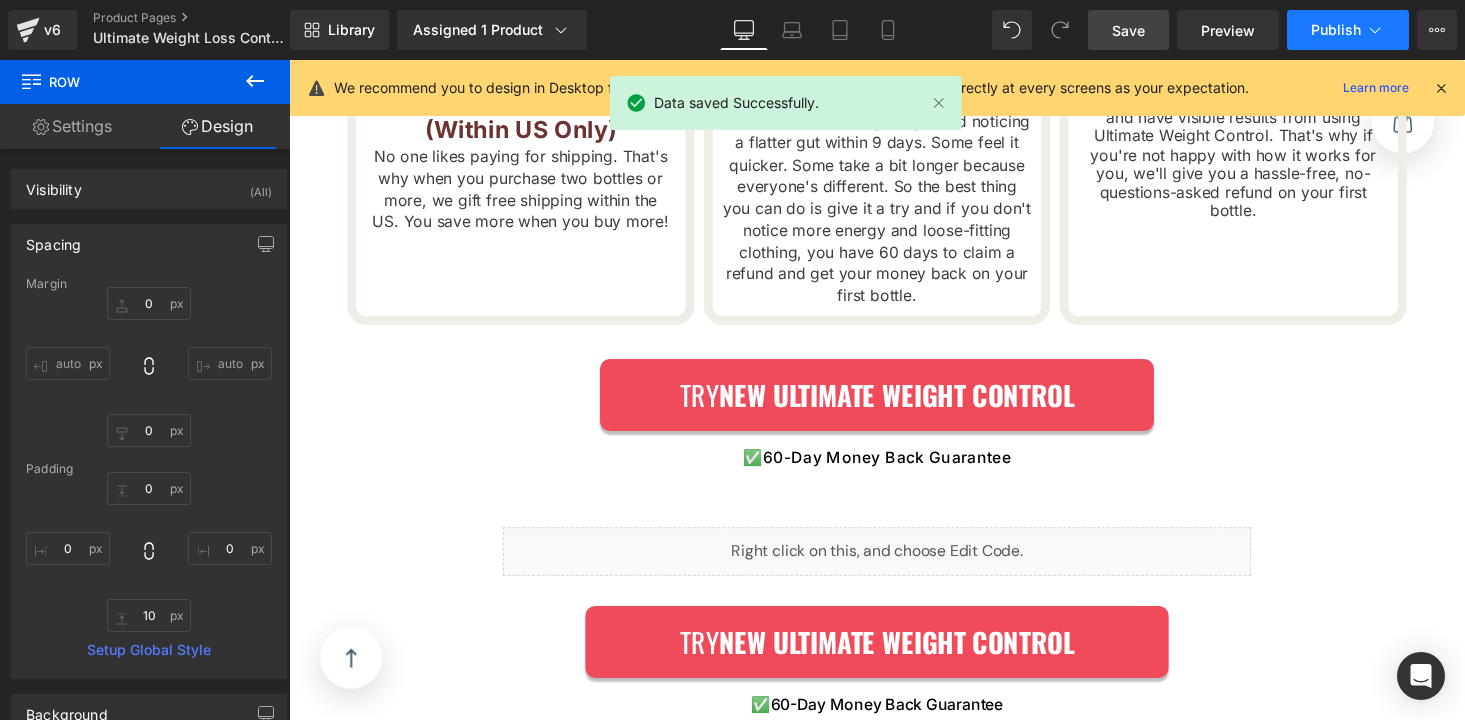 click on "Publish" at bounding box center [1336, 30] 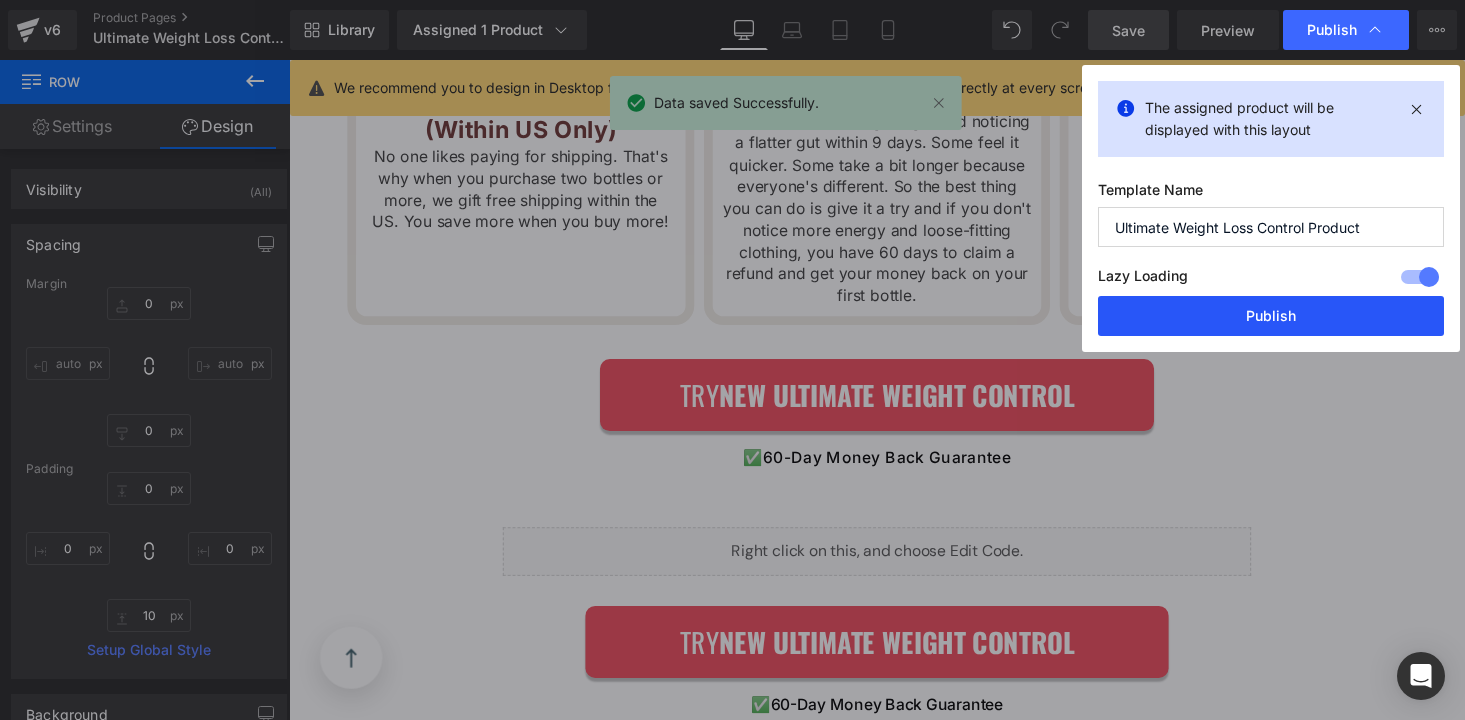 click on "Publish" at bounding box center (1271, 316) 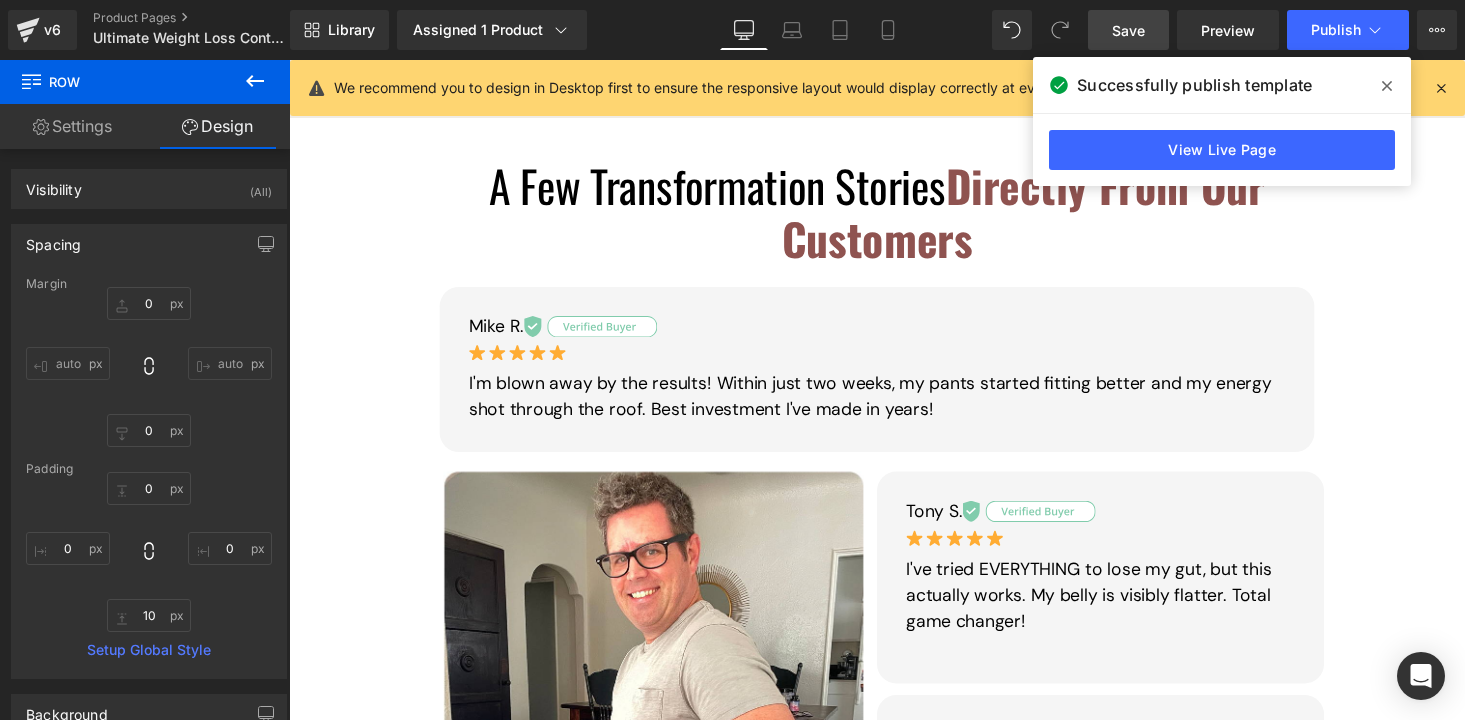 scroll, scrollTop: 0, scrollLeft: 0, axis: both 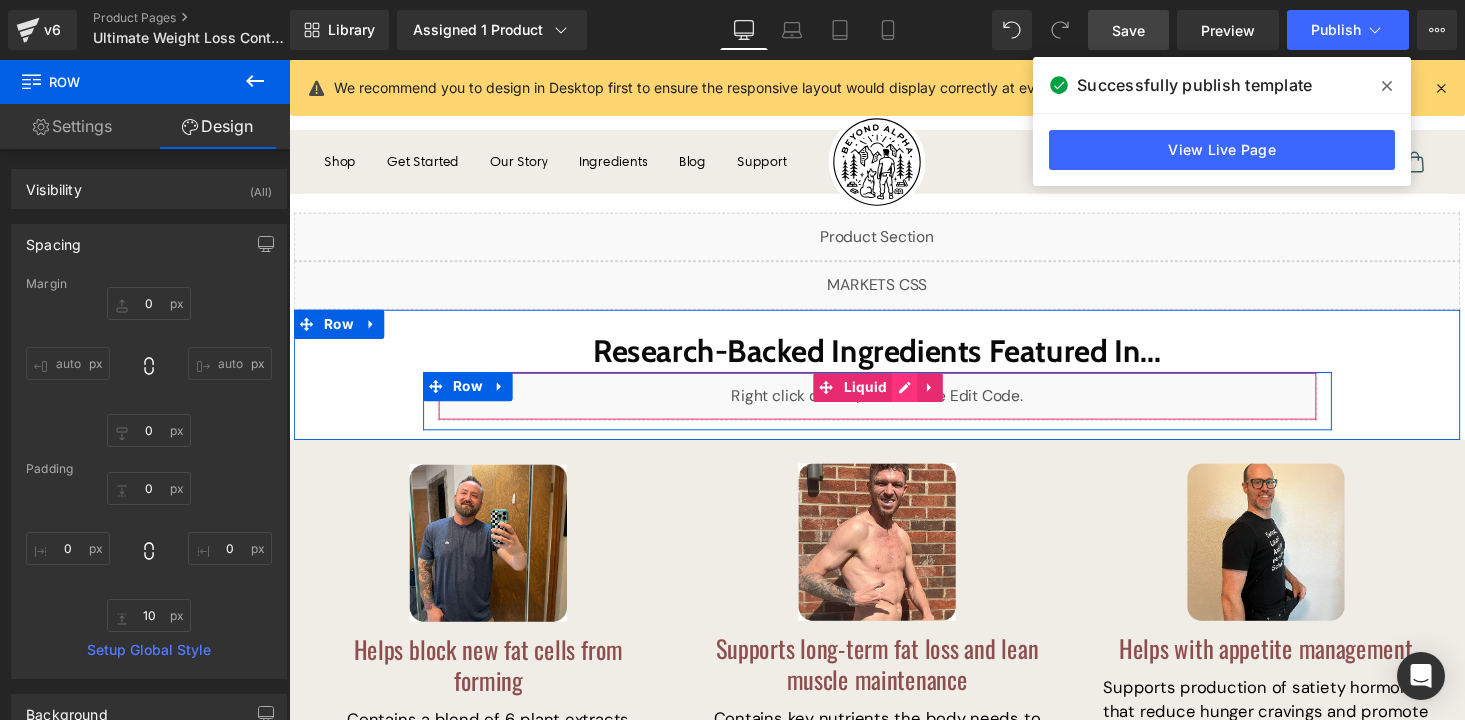 click on "Liquid" at bounding box center [894, 406] 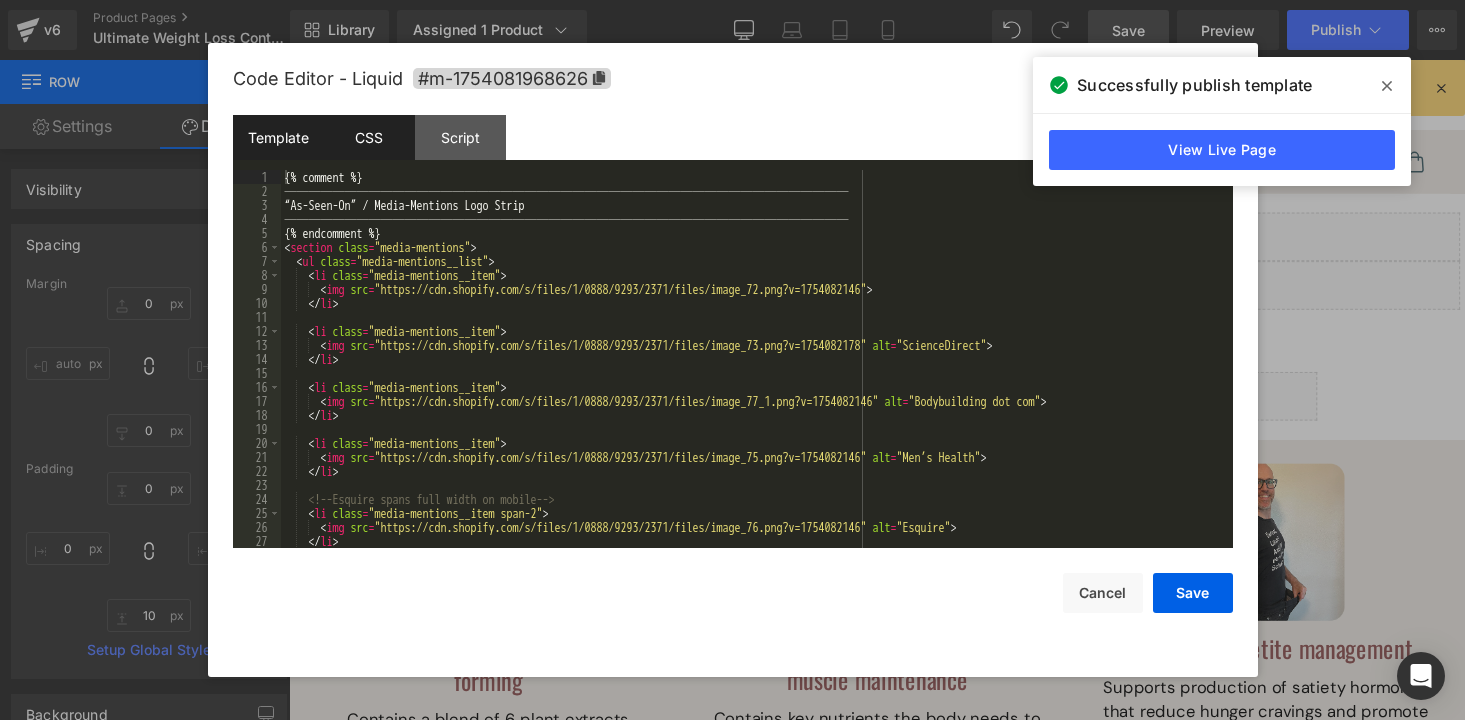 click on "CSS" at bounding box center [369, 137] 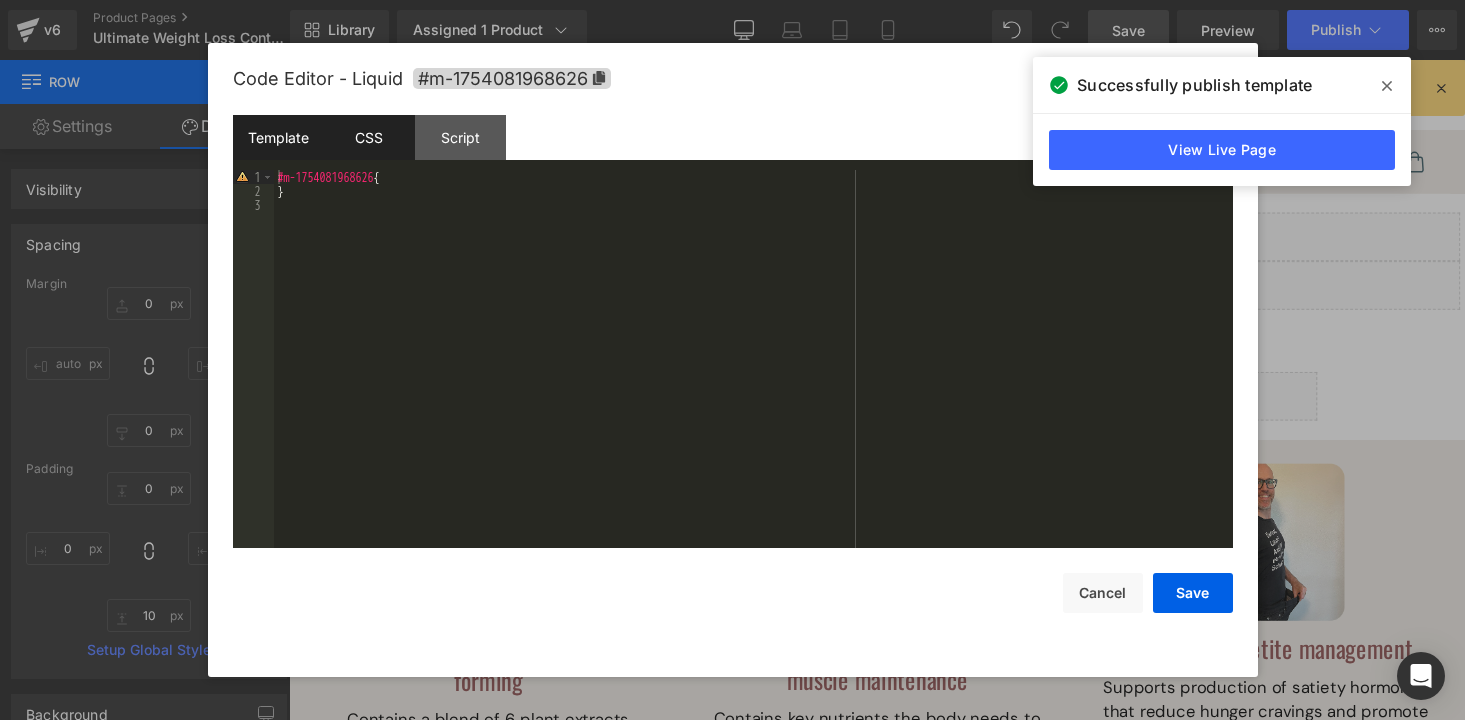 click on "Template" at bounding box center (278, 137) 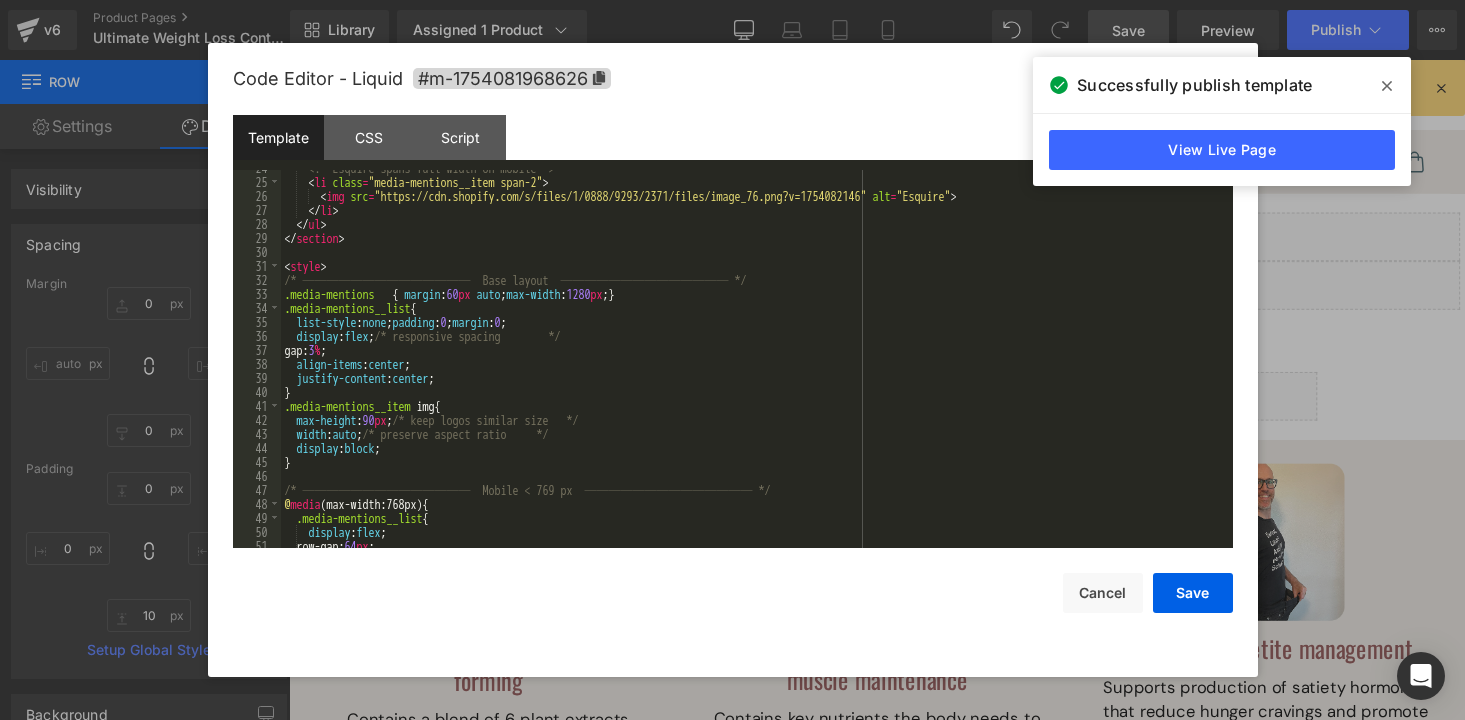 scroll, scrollTop: 518, scrollLeft: 0, axis: vertical 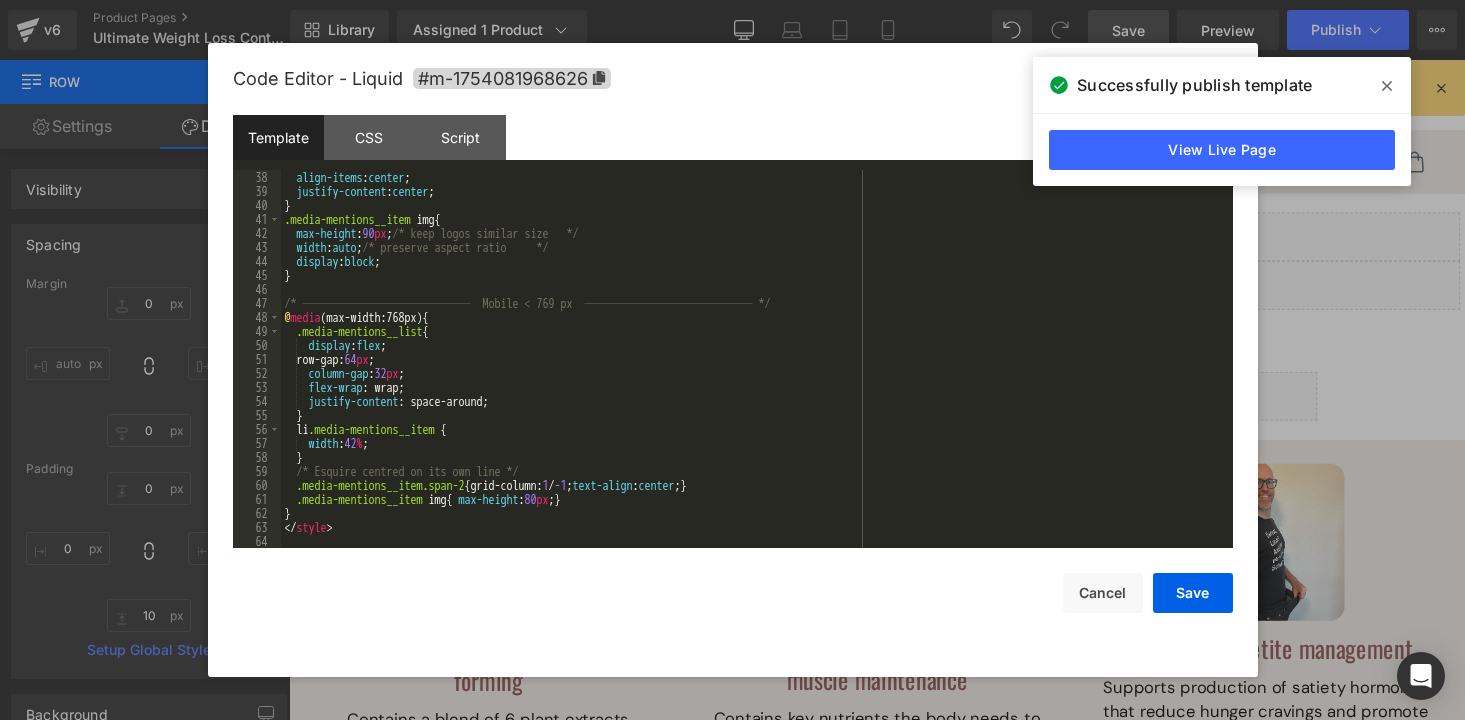 click on "align-items : center ;    justify-content : center ; } .media-mentions__item   img {    max-height : 90 px ;                        /* keep logos similar size   */    width : auto ;                             /* preserve aspect ratio     */    display : block ; } /* ──────────────  Mobile < 769 px  ────────────── */ @ media  (max-width:768px) {    .media-mentions__list {       display :  flex ;      row-gap: 64 px ;       column-gap : 32 px ;       flex-wrap : wrap;       justify-content : space-around;    }    li .media-mentions__item   {       width :  42 % ;    }    /* Esquire centred on its own line */    .media-mentions__item.span-2 {  grid-column: 1  /  -1 ;  text-align : center ;  }    .media-mentions__item   img {   max-height : 80 px ;  } } </ style >" at bounding box center (753, 373) 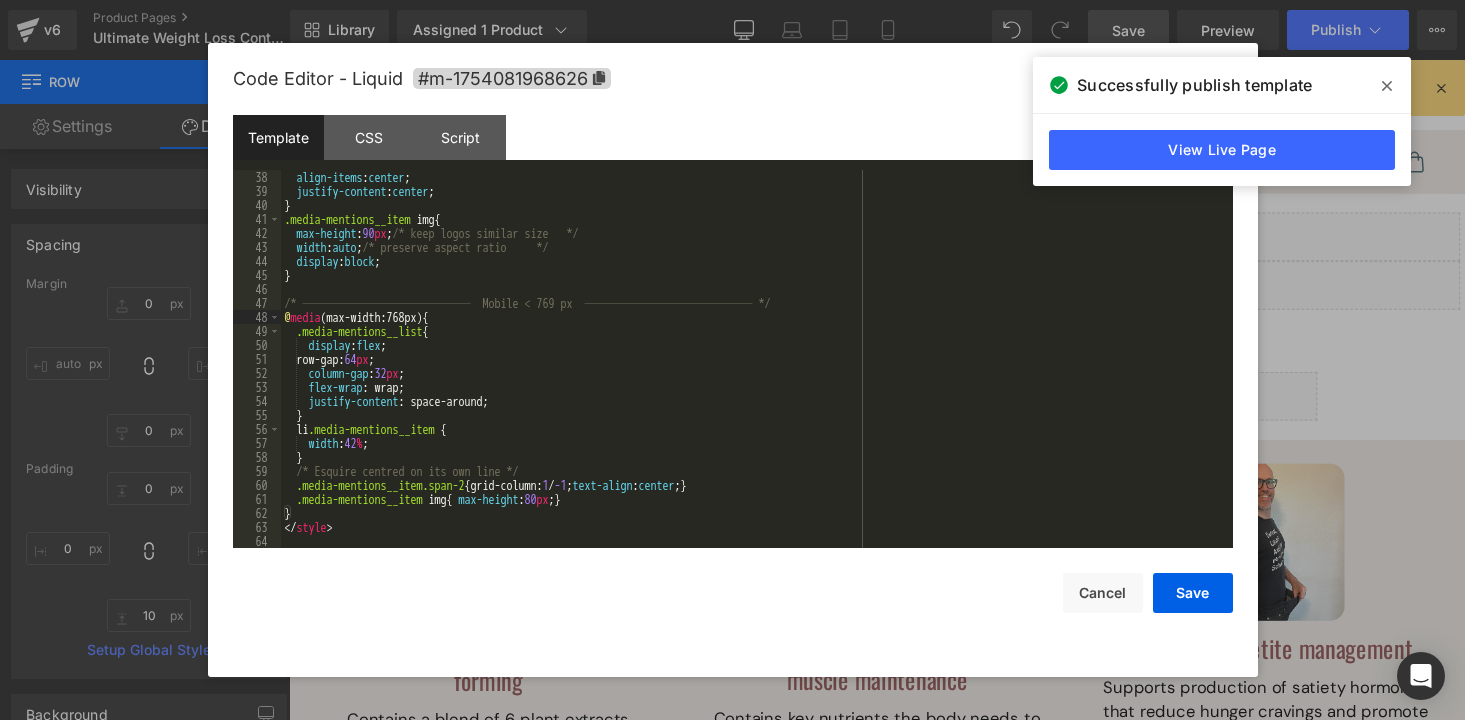 click on "align-items : center ;    justify-content : center ; } .media-mentions__item   img {    max-height : 90 px ;                        /* keep logos similar size   */    width : auto ;                             /* preserve aspect ratio     */    display : block ; } /* ──────────────  Mobile < 769 px  ────────────── */ @ media  (max-width:768px) {    .media-mentions__list {       display :  flex ;      row-gap: 64 px ;       column-gap : 32 px ;       flex-wrap : wrap;       justify-content : space-around;    }    li .media-mentions__item   {       width :  42 % ;    }    /* Esquire centred on its own line */    .media-mentions__item.span-2 {  grid-column: 1  /  -1 ;  text-align : center ;  }    .media-mentions__item   img {   max-height : 80 px ;  } } </ style >" at bounding box center [753, 373] 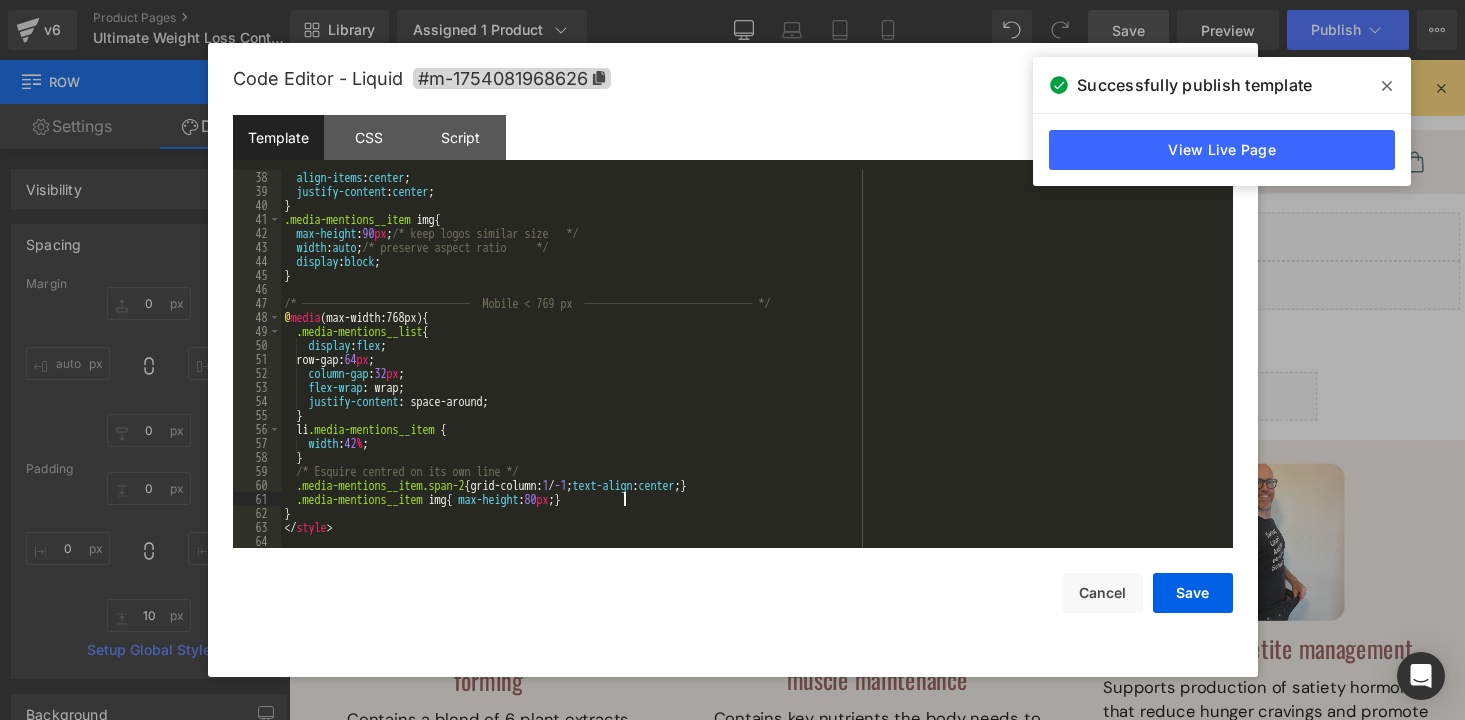 click on "align-items : center ;    justify-content : center ; } .media-mentions__item   img {    max-height : 90 px ;                        /* keep logos similar size   */    width : auto ;                             /* preserve aspect ratio     */    display : block ; } /* ──────────────  Mobile < 769 px  ────────────── */ @ media  (max-width:768px) {    .media-mentions__list {       display :  flex ;      row-gap: 64 px ;       column-gap : 32 px ;       flex-wrap : wrap;       justify-content : space-around;    }    li .media-mentions__item   {       width :  42 % ;    }    /* Esquire centred on its own line */    .media-mentions__item.span-2 {  grid-column: 1  /  -1 ;  text-align : center ;  }    .media-mentions__item   img {   max-height : 80 px ;  } } </ style >" at bounding box center (753, 373) 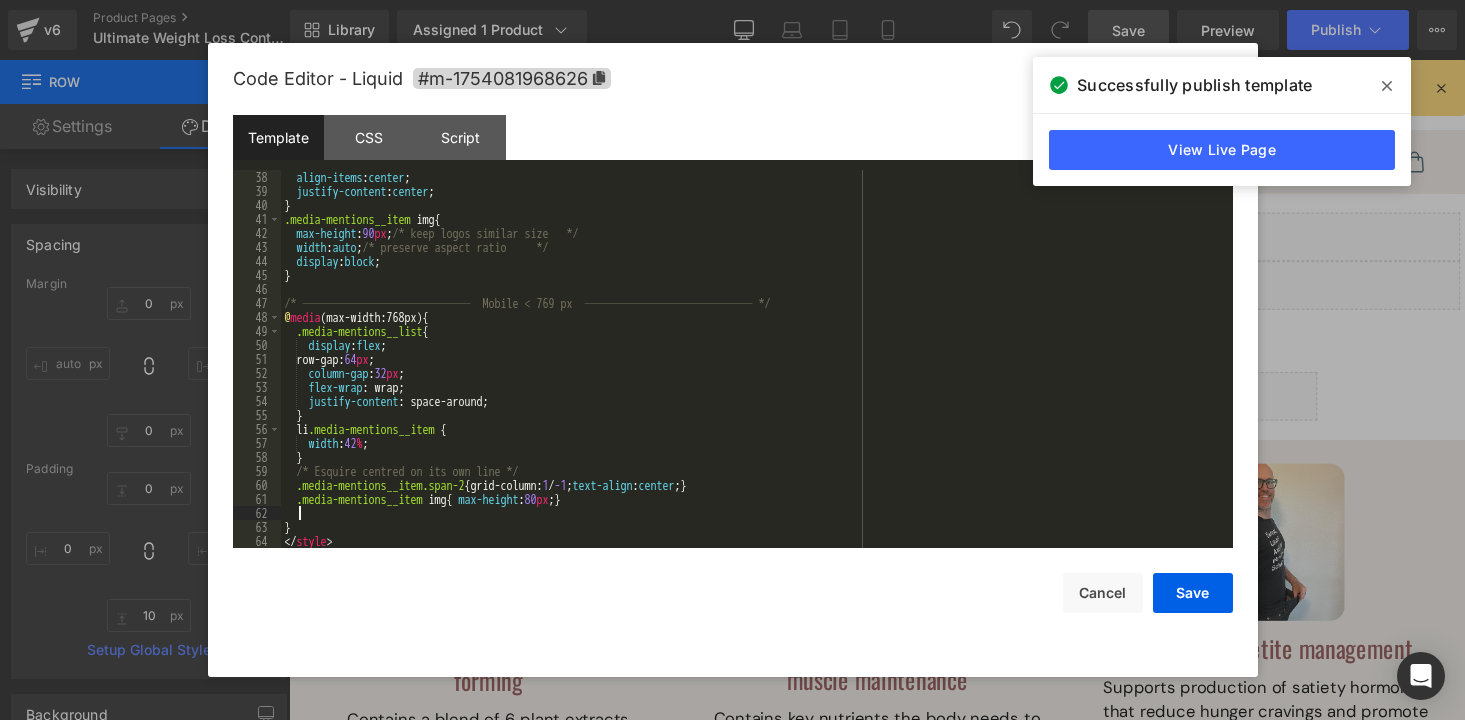 paste 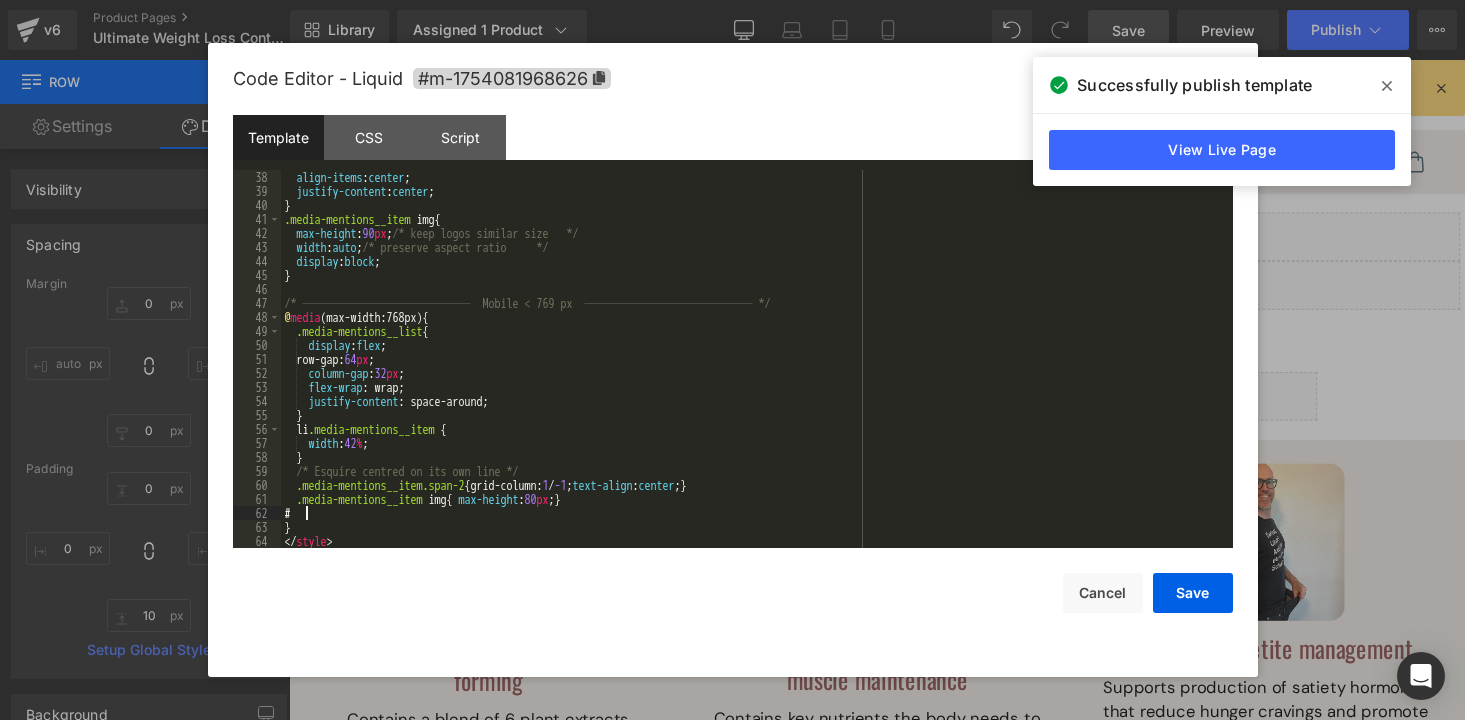 paste 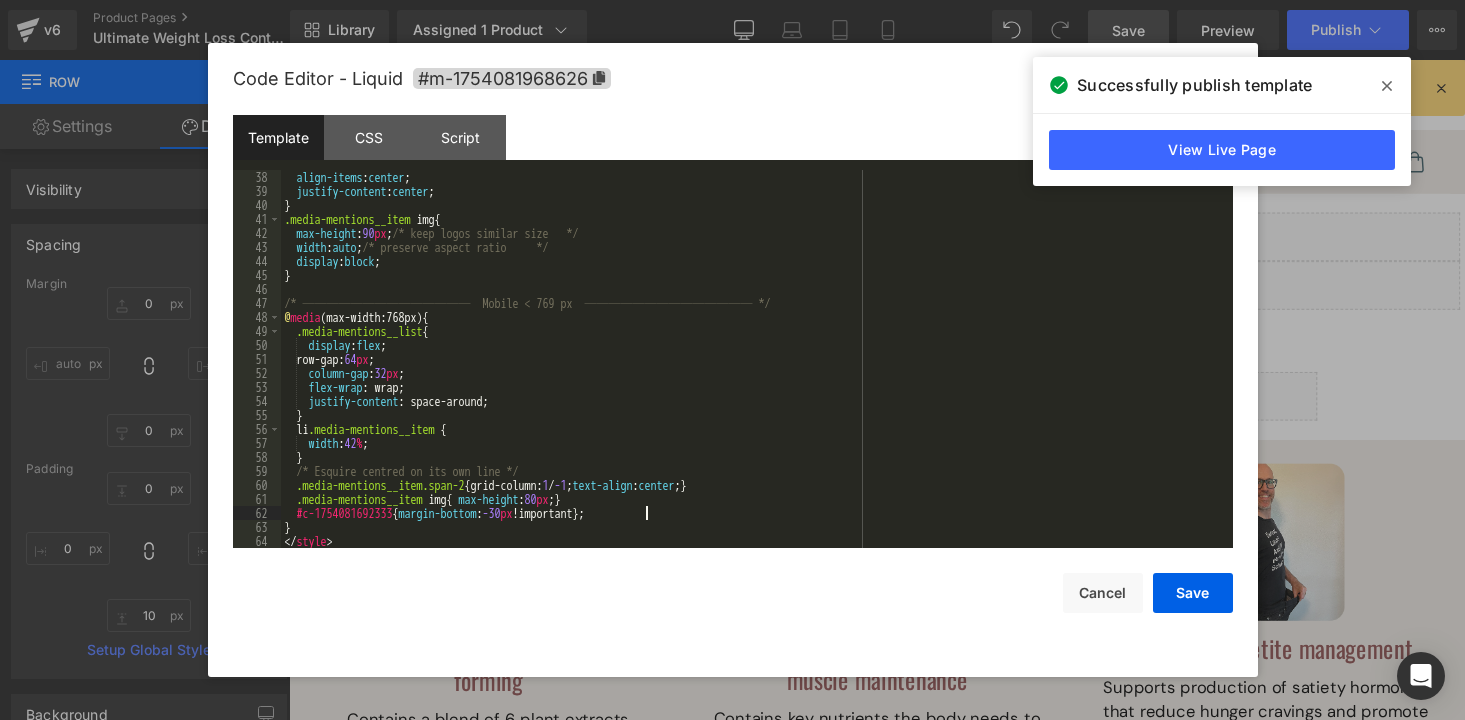 type 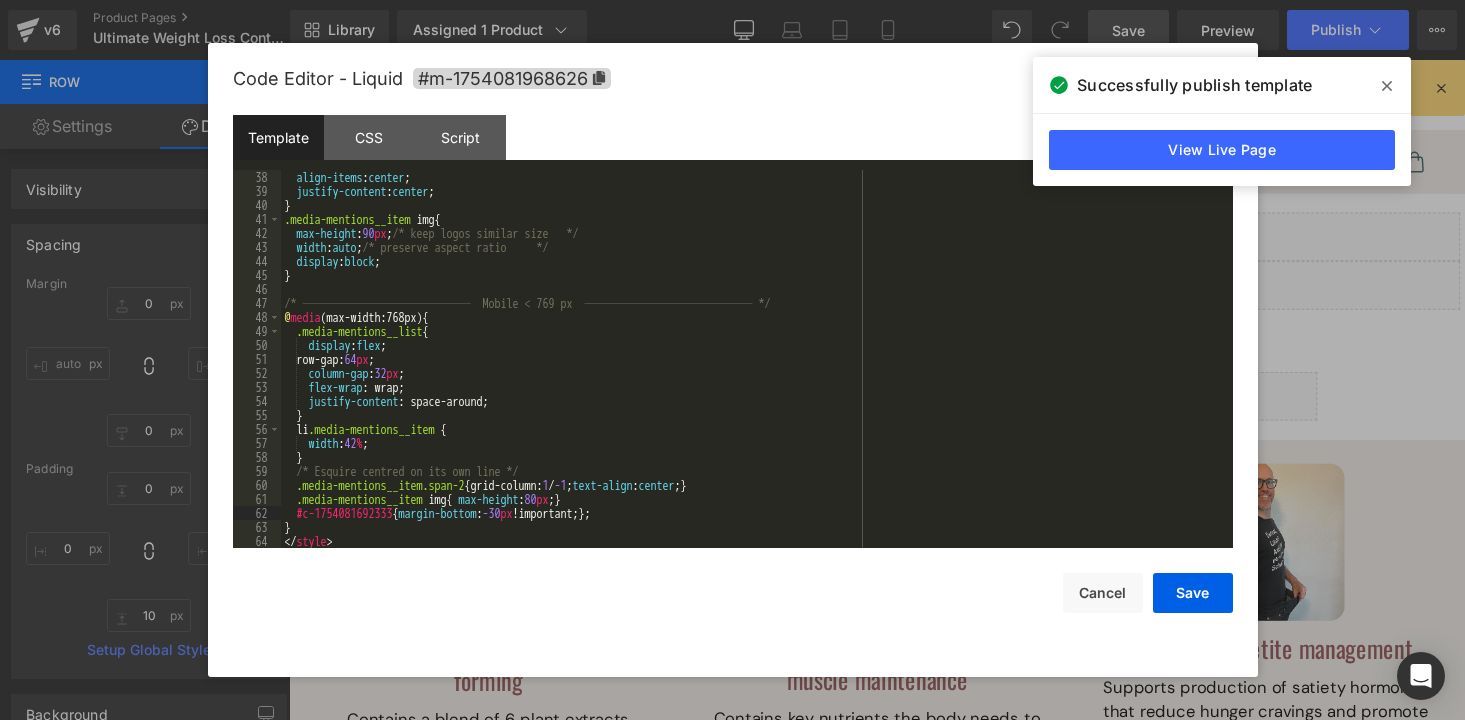 click on "align-items : center ;    justify-content : center ; } .media-mentions__item   img {    max-height : 90 px ;                        /* keep logos similar size   */    width : auto ;                             /* preserve aspect ratio     */    display : block ; } /* ──────────────  Mobile < 769 px  ────────────── */ @ media  (max-width:768px) {    .media-mentions__list {       display :  flex ;      row-gap: 64 px ;       column-gap : 32 px ;       flex-wrap : wrap;       justify-content : space-around;    }    li .media-mentions__item   {       width :  42 % ;    }    /* Esquire centred on its own line */    .media-mentions__item.span-2 {  grid-column: 1  /  -1 ;  text-align : center ;  }    .media-mentions__item   img {   max-height : 80 px ;  }    #c-1754081692333 { margin-bottom :  -30 px  !important;  } ; } </ style >" at bounding box center (753, 373) 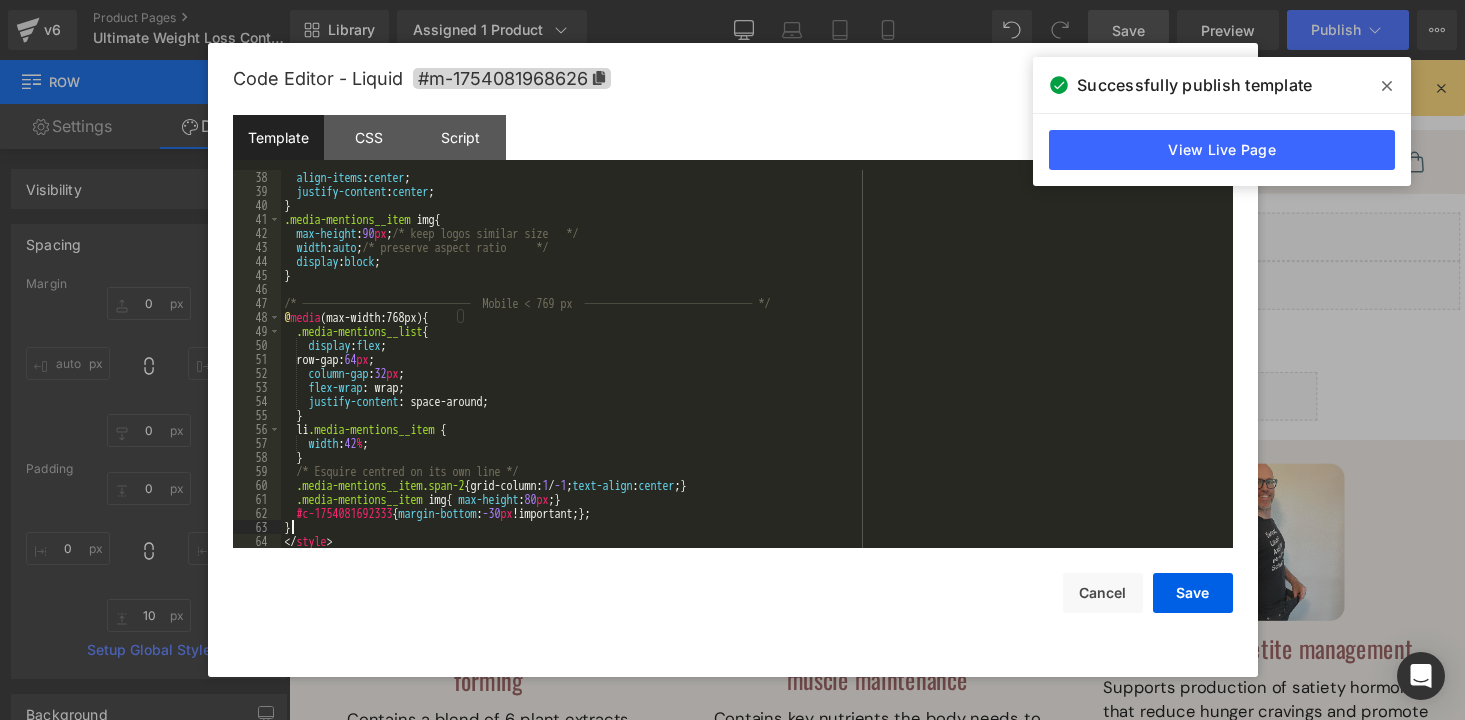 click on "align-items : center ;    justify-content : center ; } .media-mentions__item   img {    max-height : 90 px ;                        /* keep logos similar size   */    width : auto ;                             /* preserve aspect ratio     */    display : block ; } /* ──────────────  Mobile < 769 px  ────────────── */ @ media  (max-width:768px) {    .media-mentions__list {       display :  flex ;      row-gap: 64 px ;       column-gap : 32 px ;       flex-wrap : wrap;       justify-content : space-around;    }    li .media-mentions__item   {       width :  42 % ;    }    /* Esquire centred on its own line */    .media-mentions__item.span-2 {  grid-column: 1  /  -1 ;  text-align : center ;  }    .media-mentions__item   img {   max-height : 80 px ;  }    #c-1754081692333 { margin-bottom :  -30 px  !important;  } ; } </ style >" at bounding box center [753, 373] 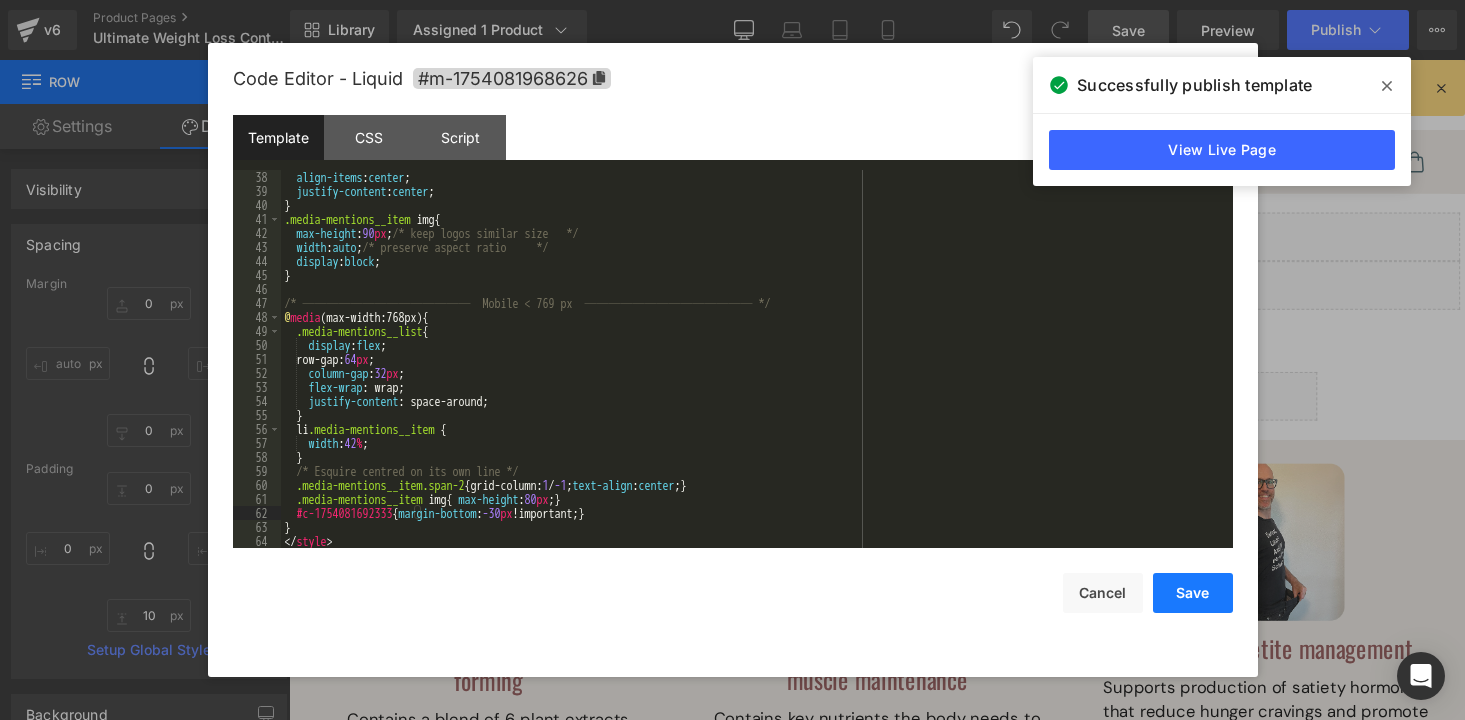 click on "Save" at bounding box center (1193, 593) 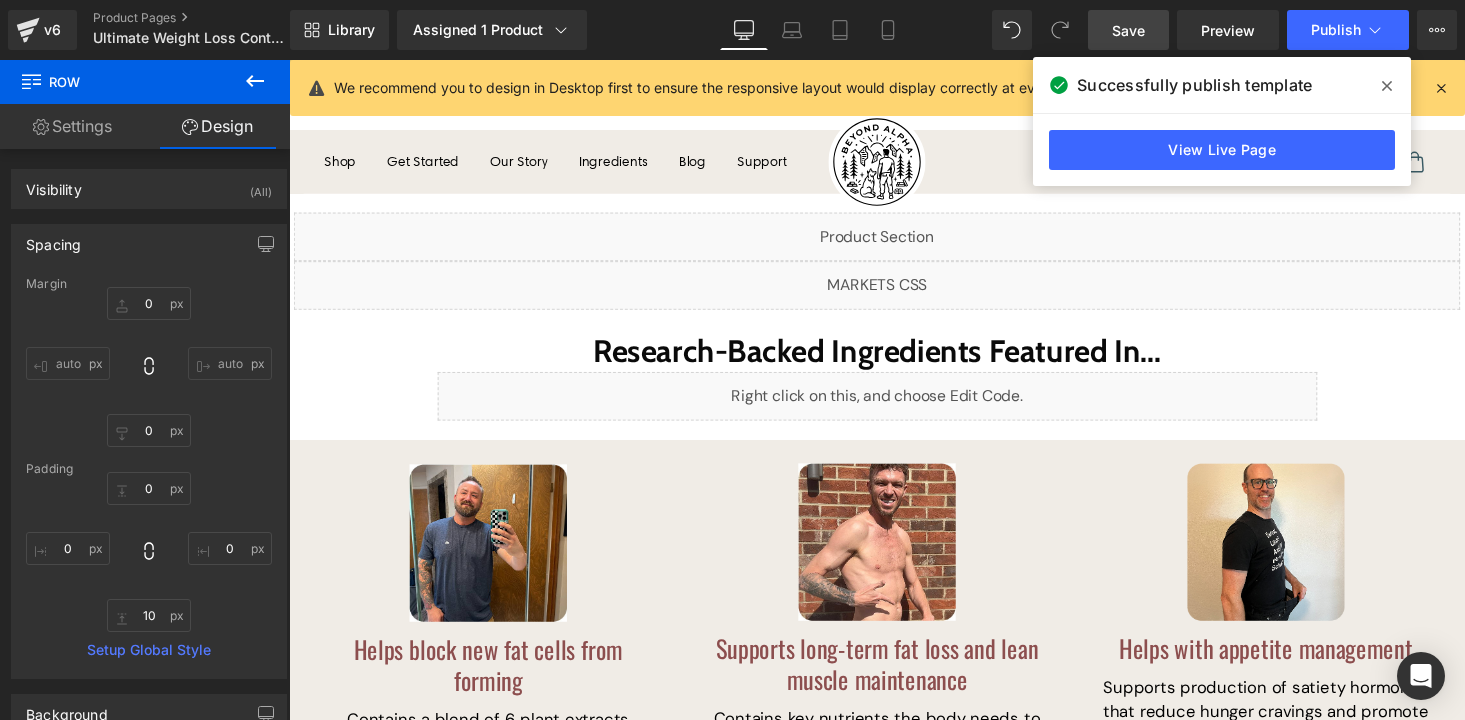 click on "Save" at bounding box center (1128, 30) 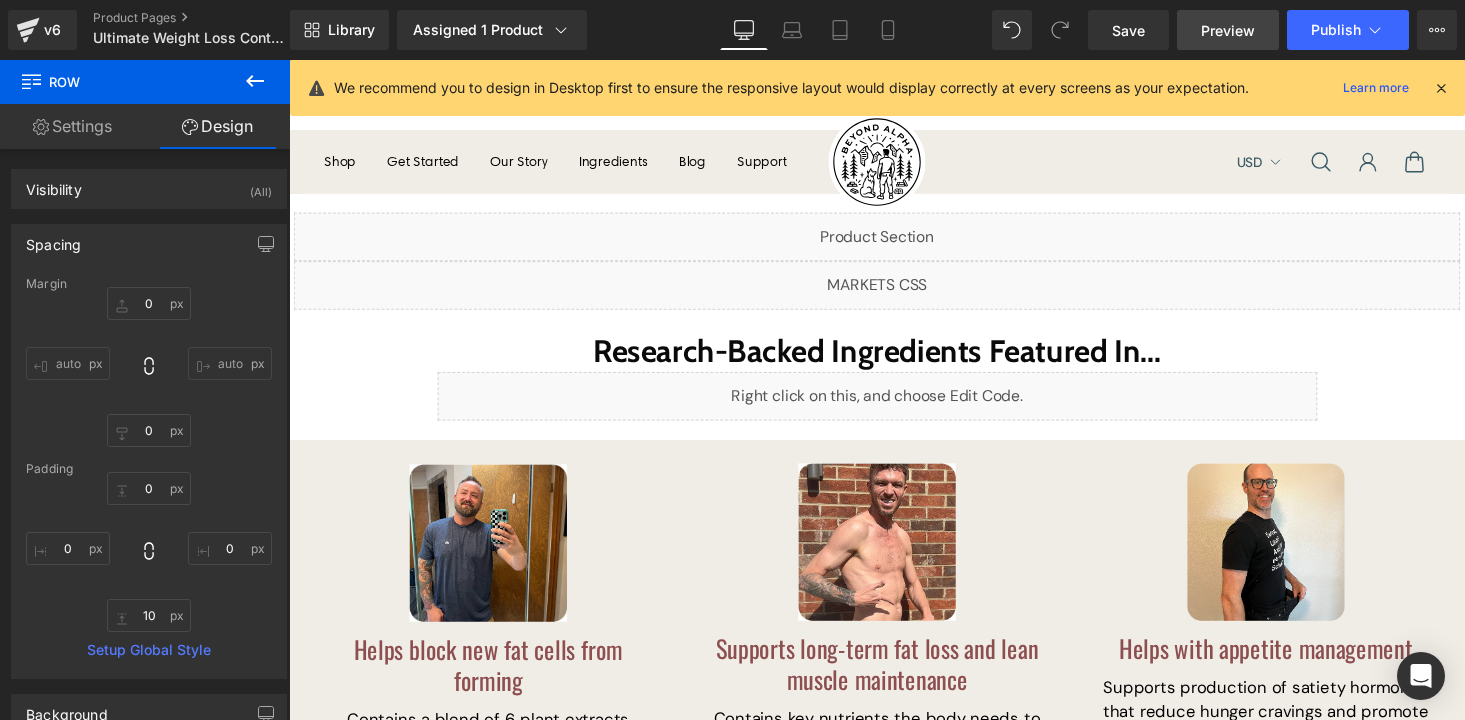 click on "Preview" at bounding box center [1228, 30] 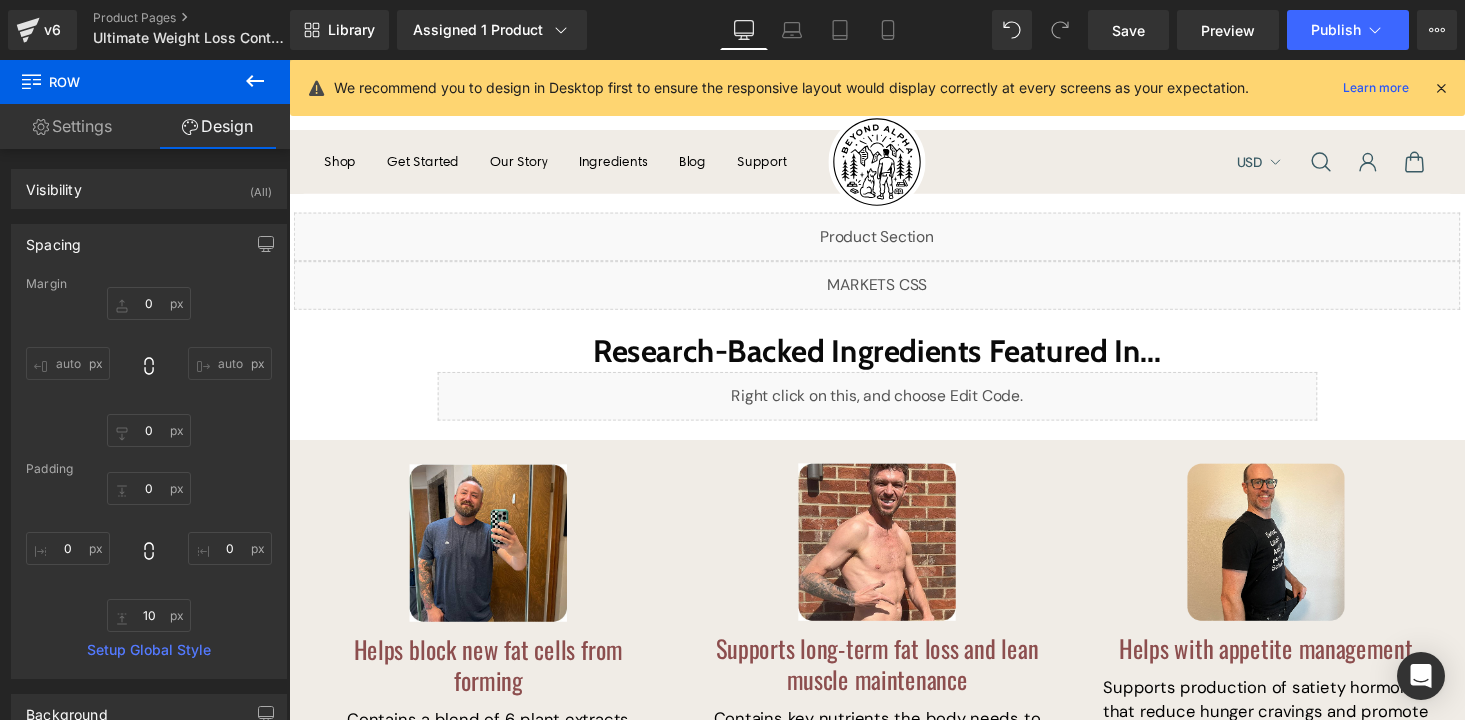 click on "Library Assigned 1 Product  Product Preview
[PRODUCT] Manage assigned products Desktop Desktop Laptop Tablet Mobile Save Preview Publish Scheduled View Live Page View with current Template Save Template to Library Schedule Publish  Optimize  Publish Settings Shortcuts We recommend you to design in Desktop first to ensure the responsive layout would display correctly at every screens as your expectation. Learn more  Your page can’t be published   You've reached the maximum number of published pages on your plan  (14/999999).  You need to upgrade your plan or unpublish all your pages to get 1 publish slot.   Unpublish pages   Upgrade plan" at bounding box center [877, 30] 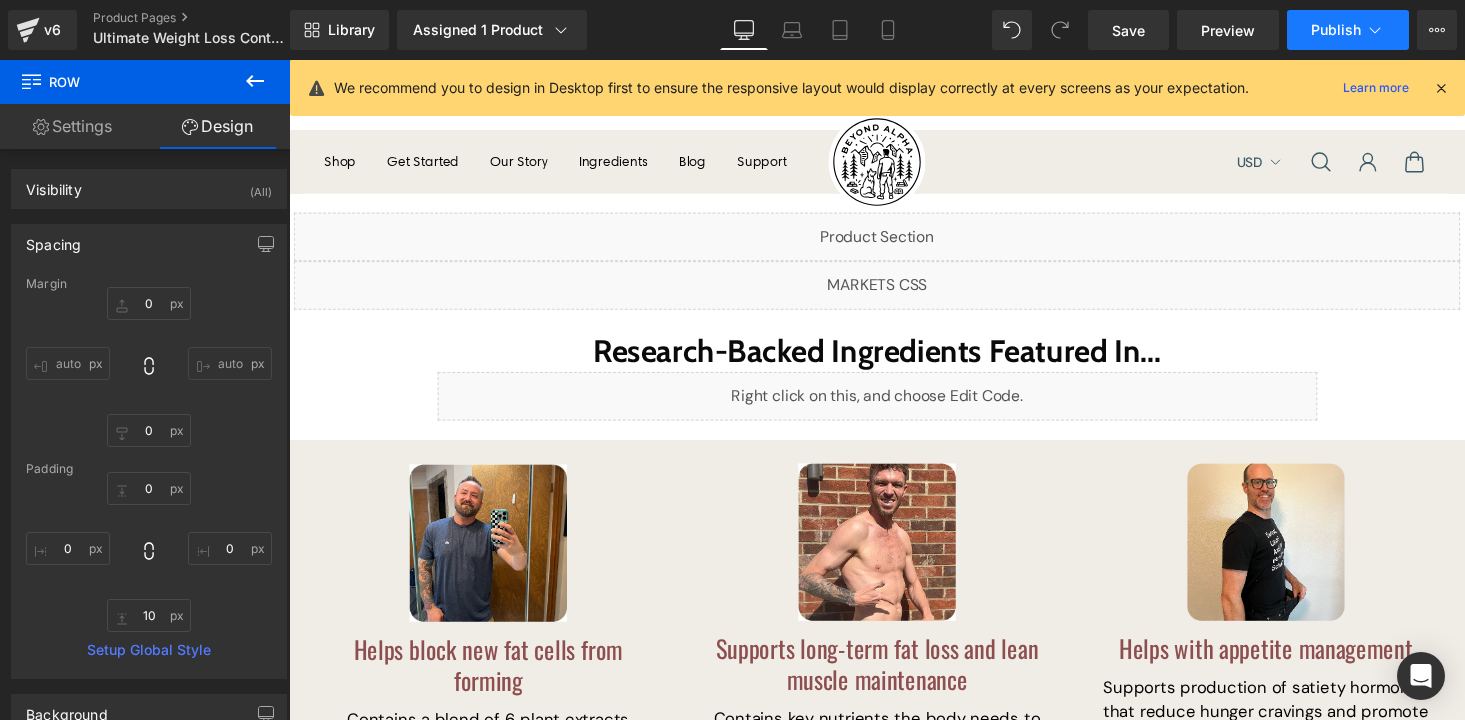 click on "Publish" at bounding box center [1336, 30] 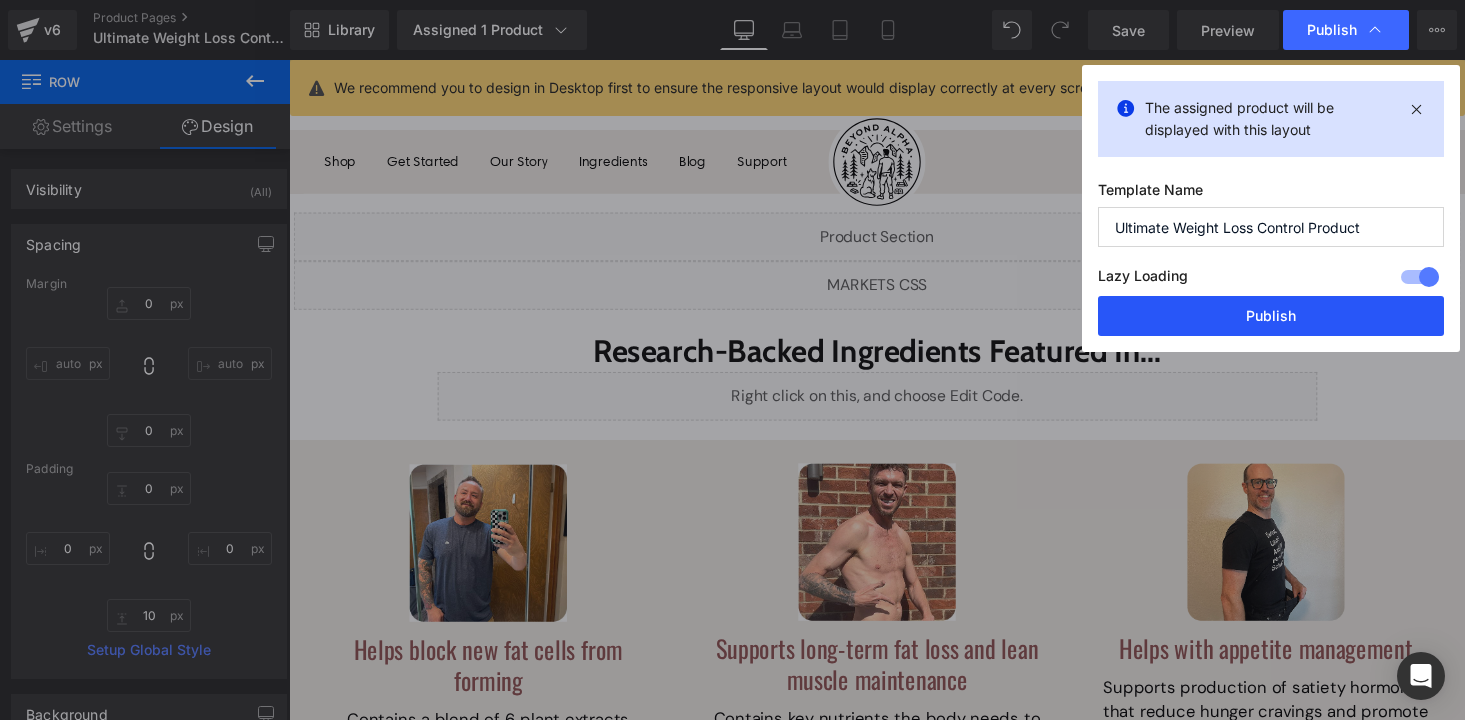 click on "Publish" at bounding box center (1271, 316) 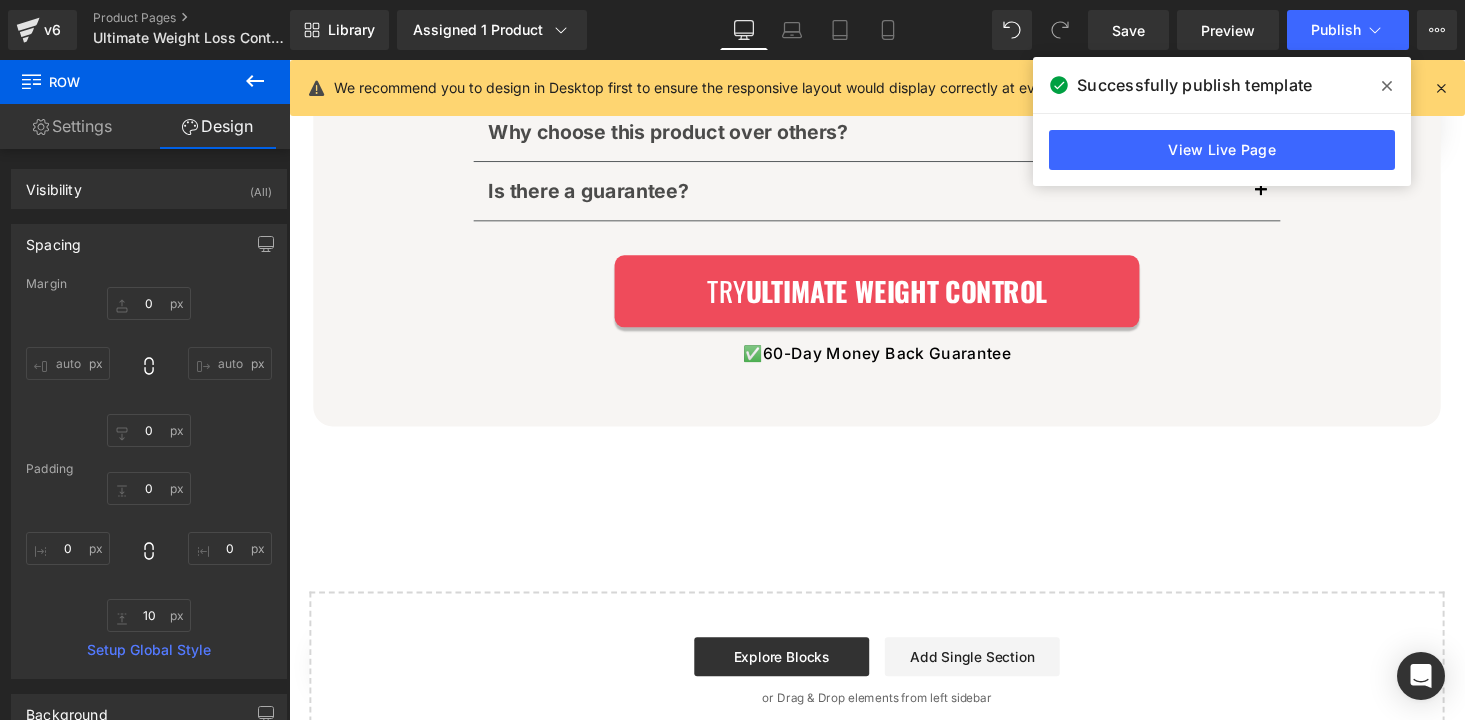 scroll, scrollTop: 6183, scrollLeft: 0, axis: vertical 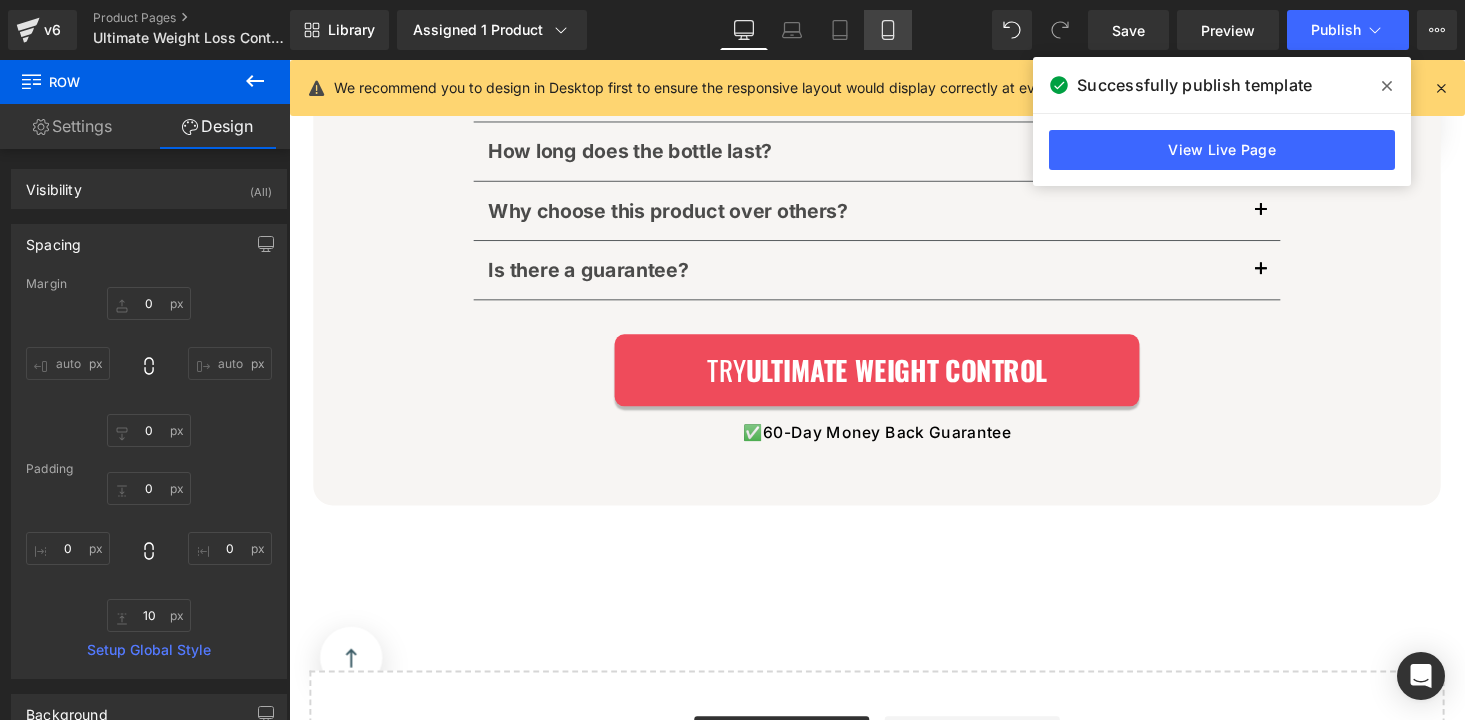 click 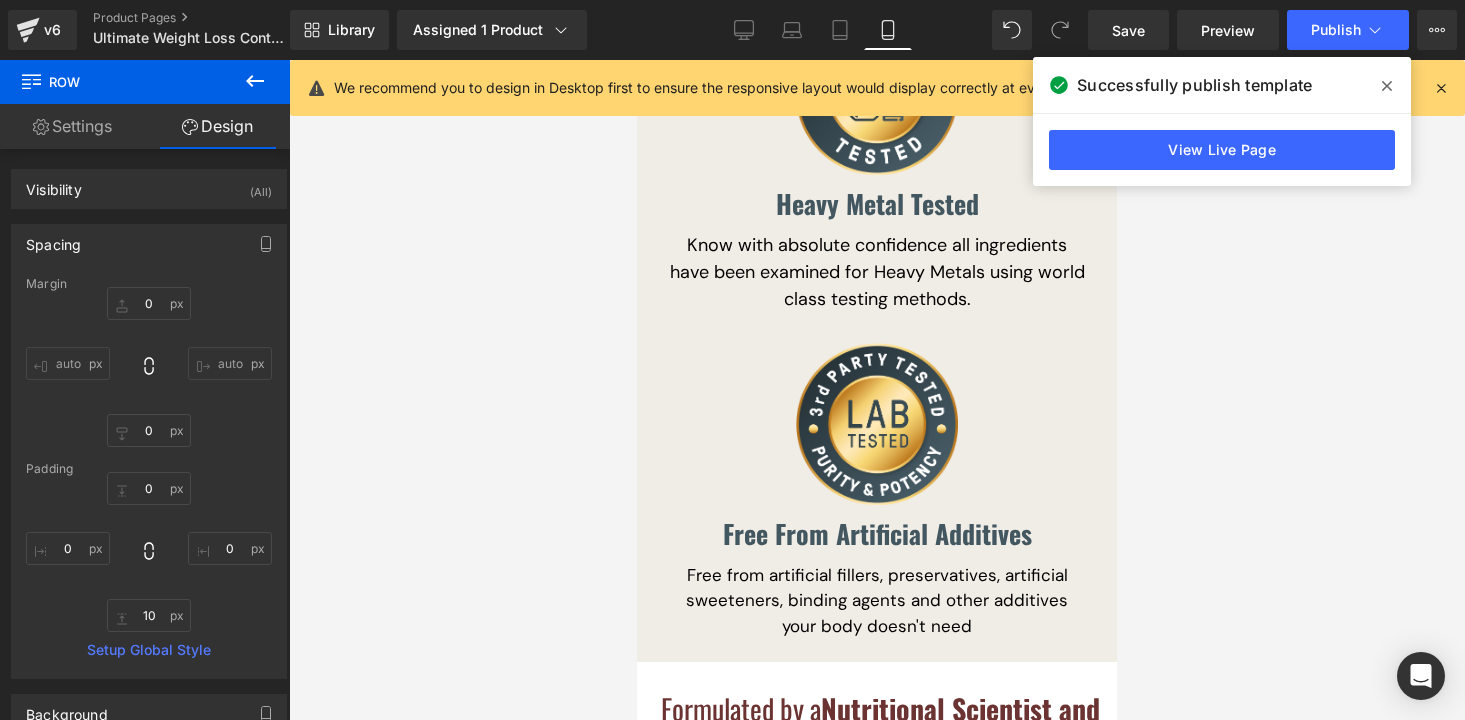 type on "0" 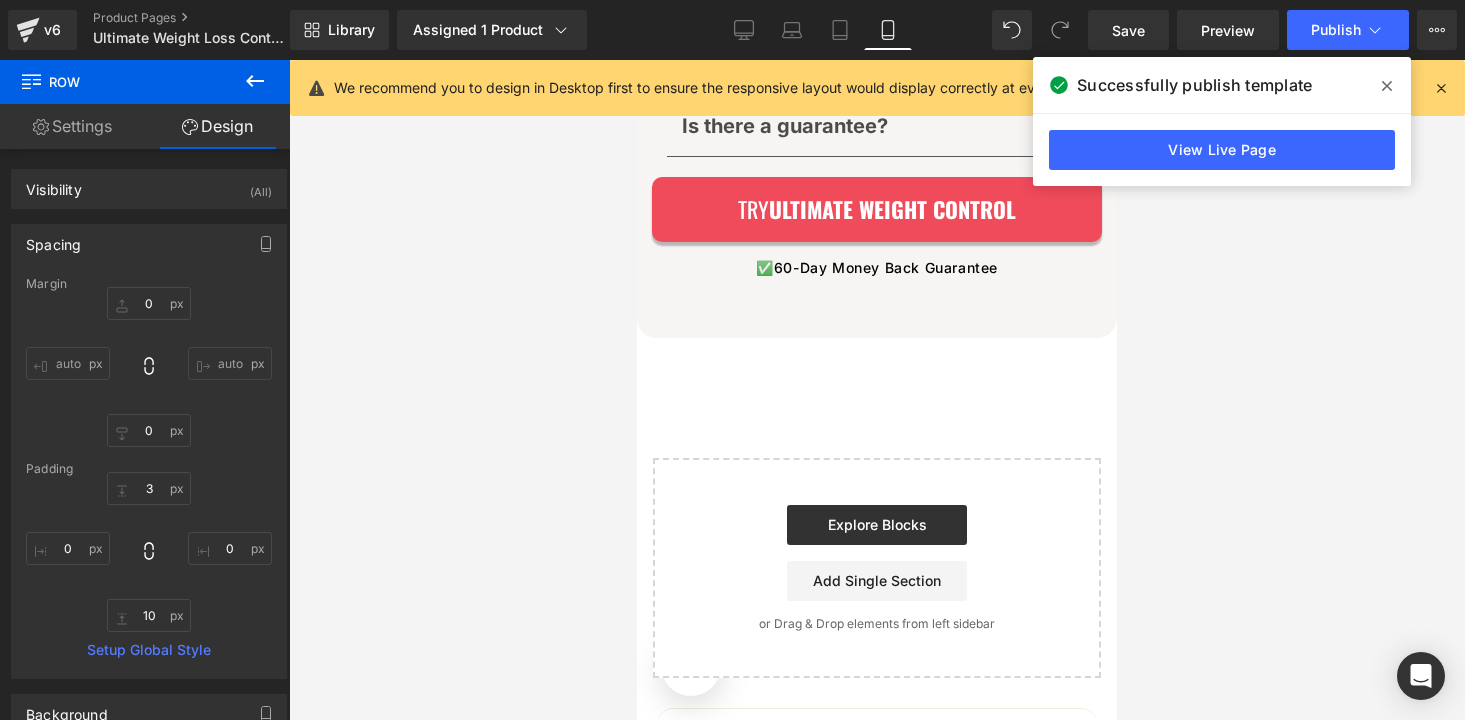 scroll, scrollTop: 9218, scrollLeft: 0, axis: vertical 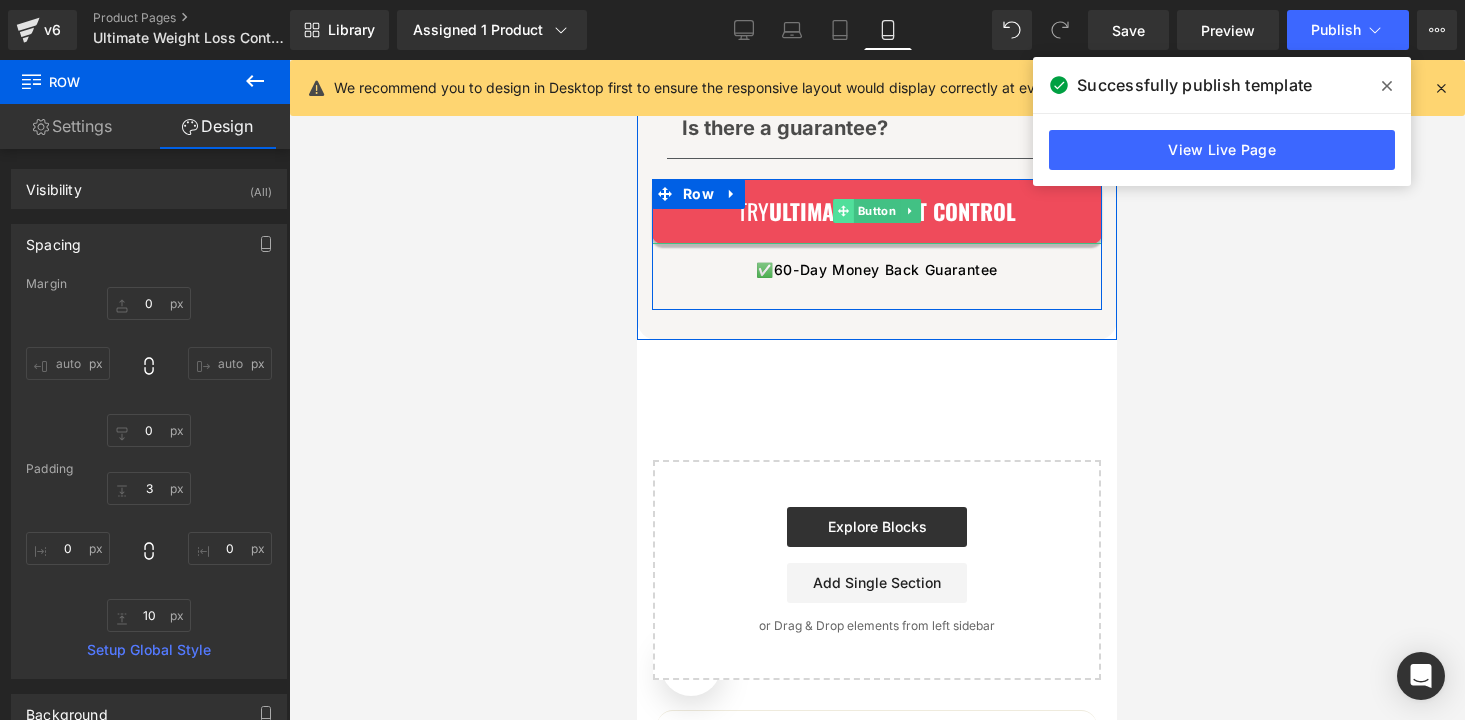 click on "Button" at bounding box center [866, 211] 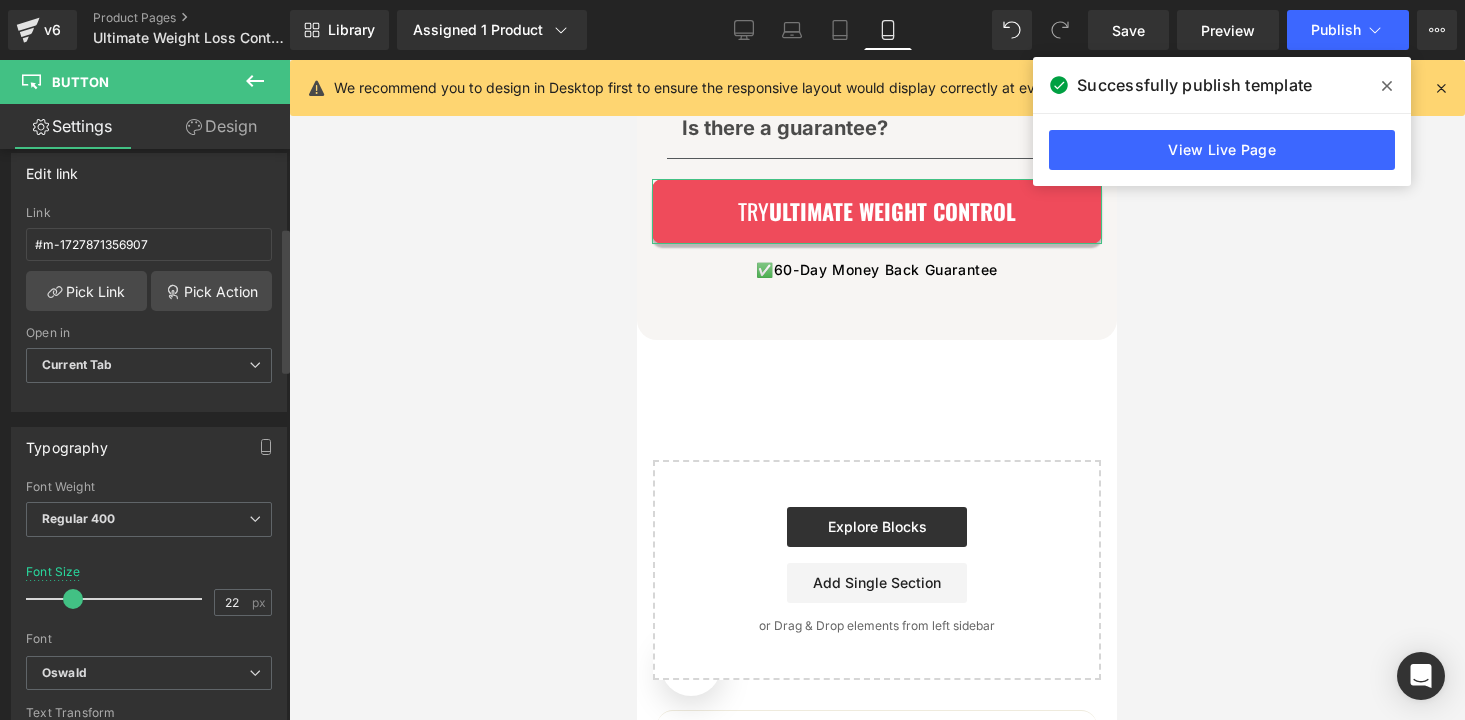 scroll, scrollTop: 327, scrollLeft: 0, axis: vertical 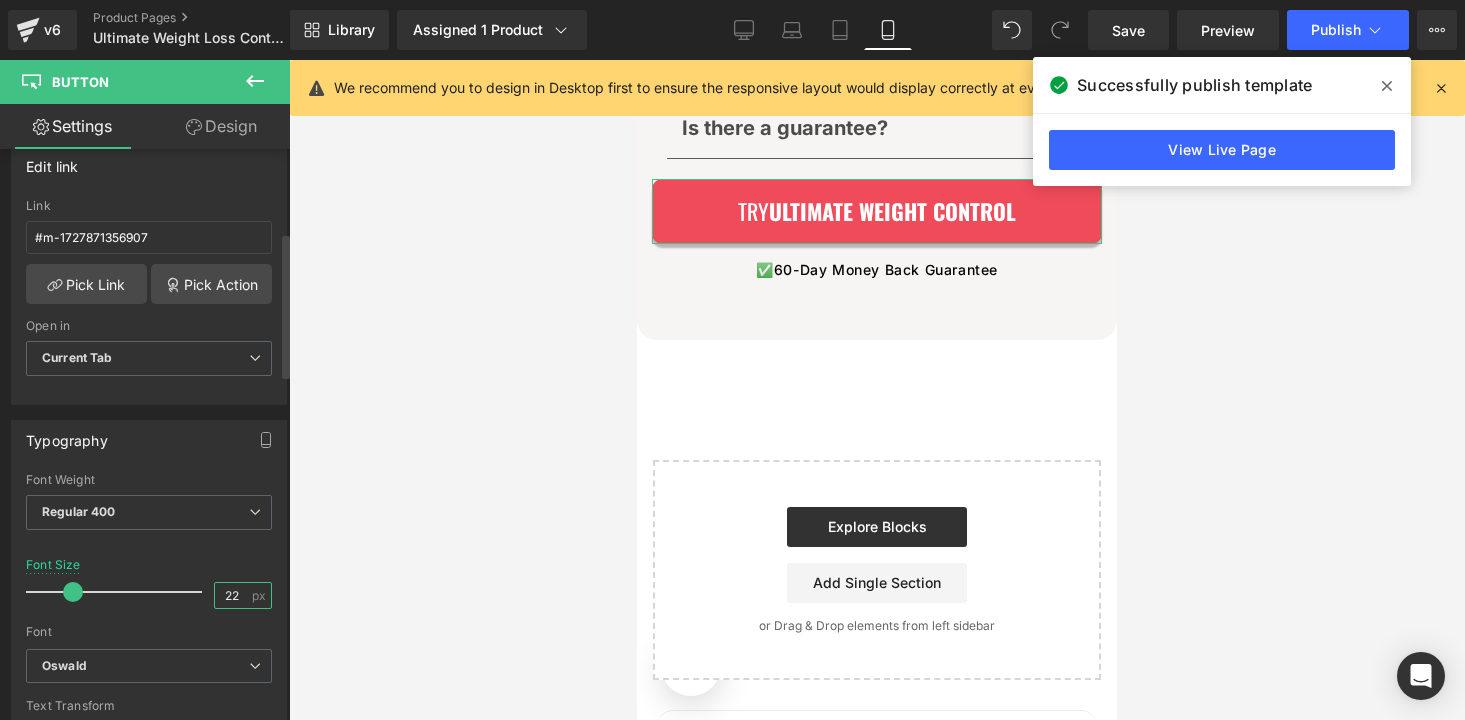 click on "22" at bounding box center (232, 595) 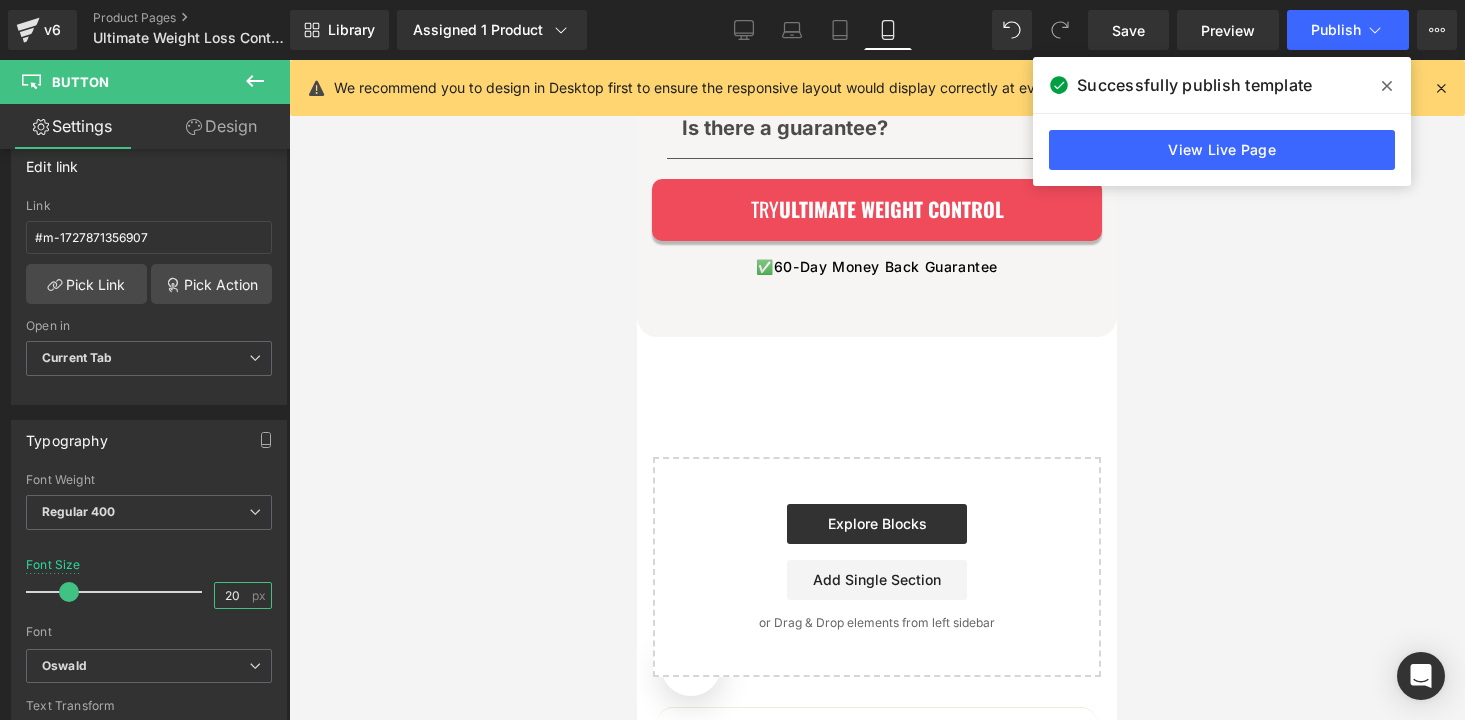 type on "20" 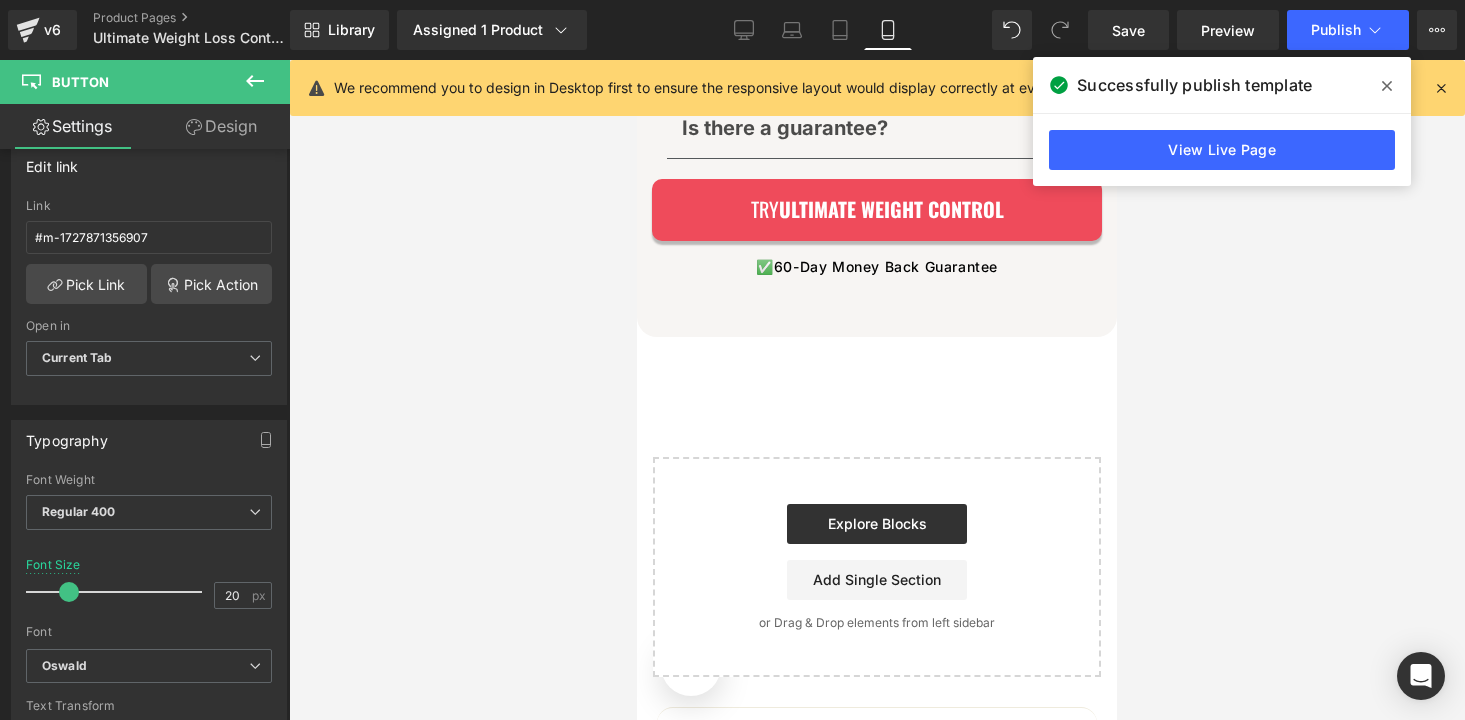 click at bounding box center (877, 390) 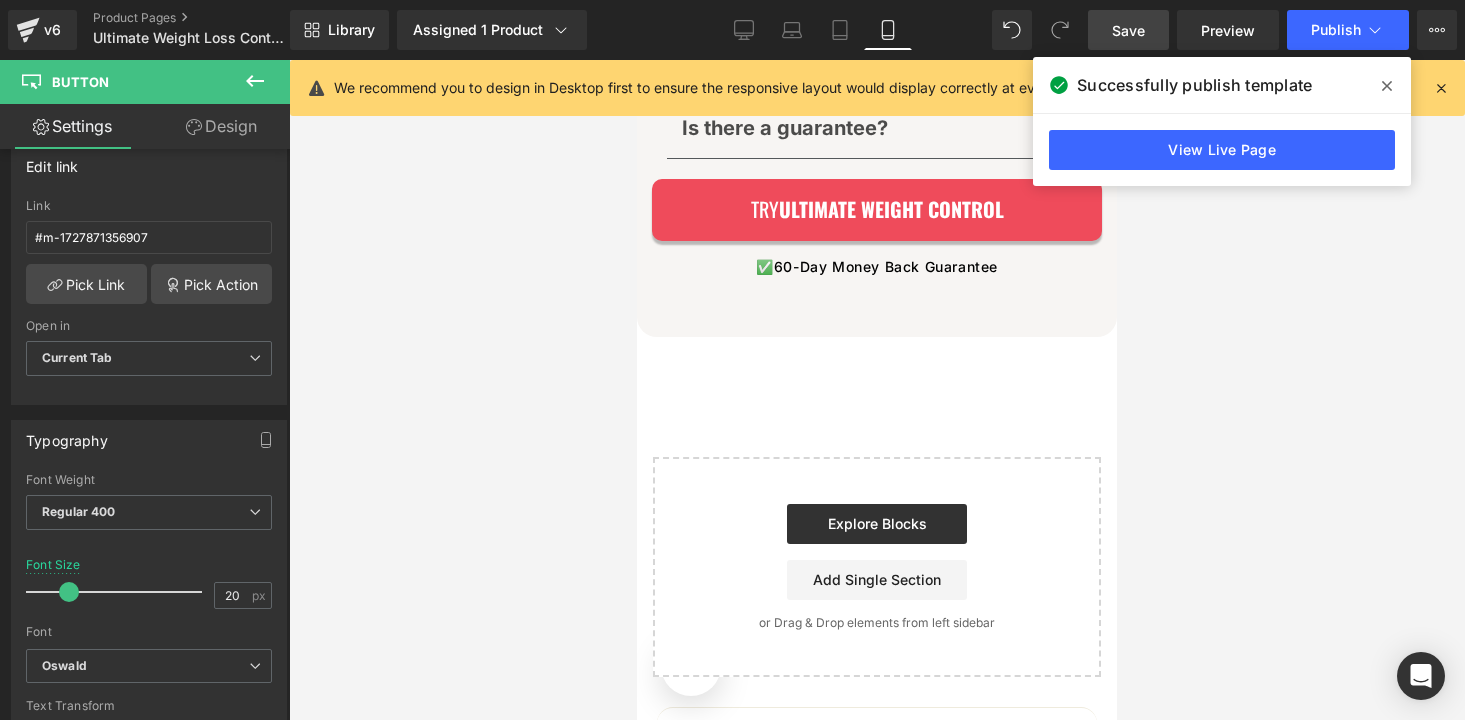 click on "Save" at bounding box center [1128, 30] 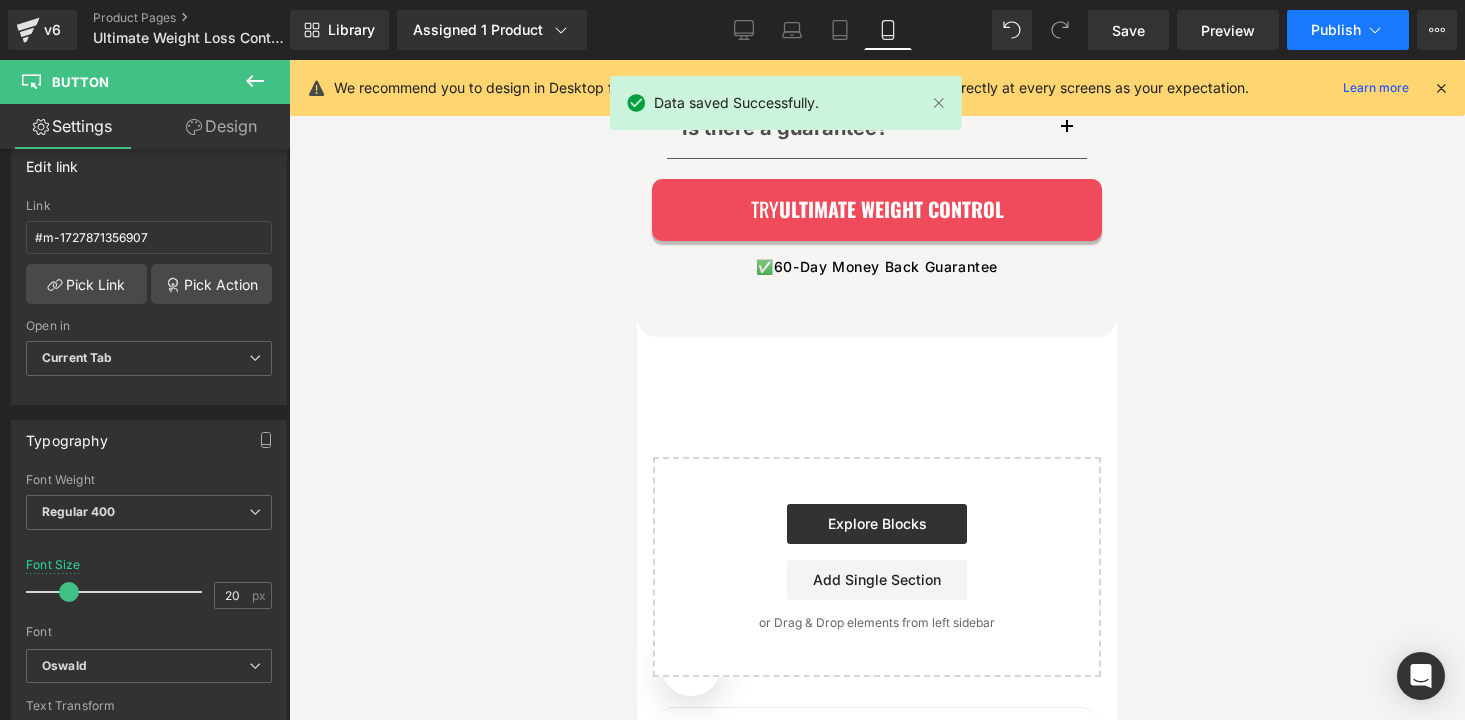click on "Publish" at bounding box center [1336, 30] 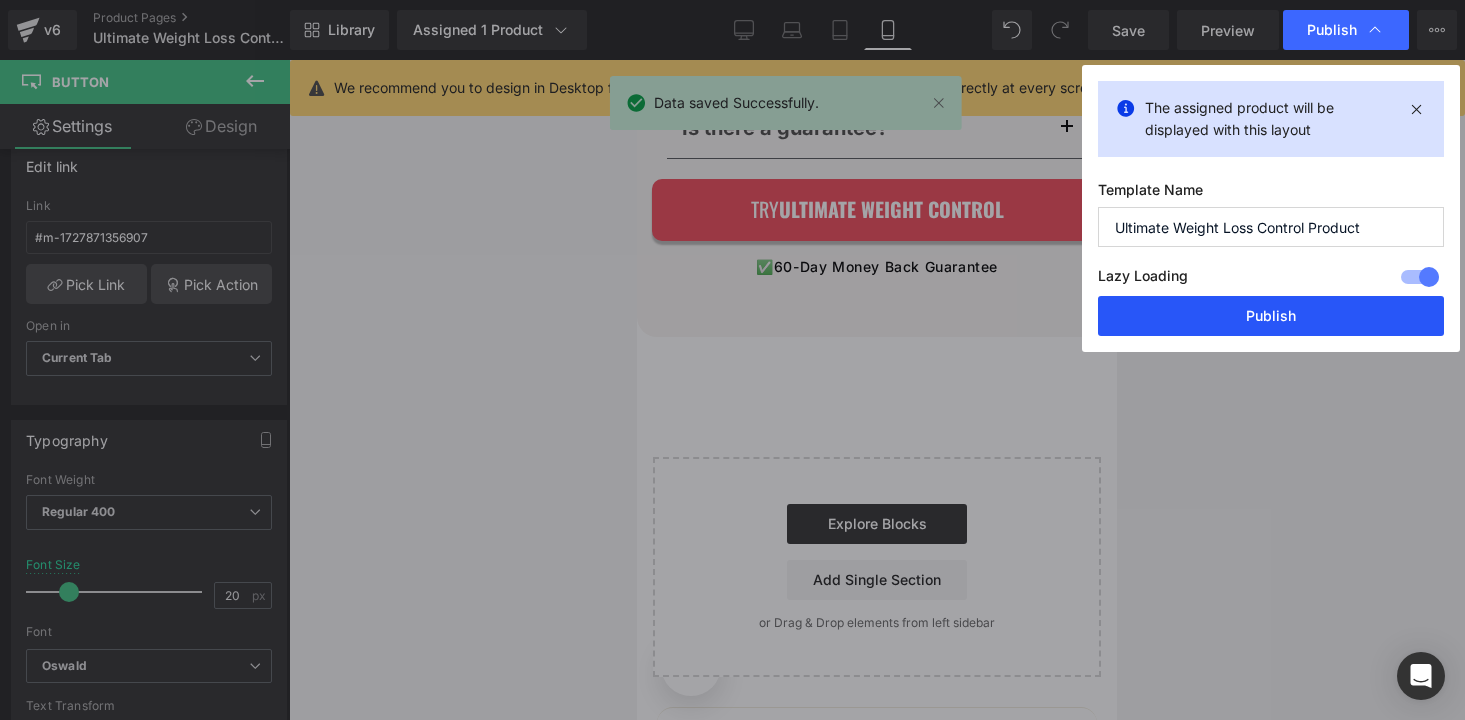 click on "Publish" at bounding box center (1271, 316) 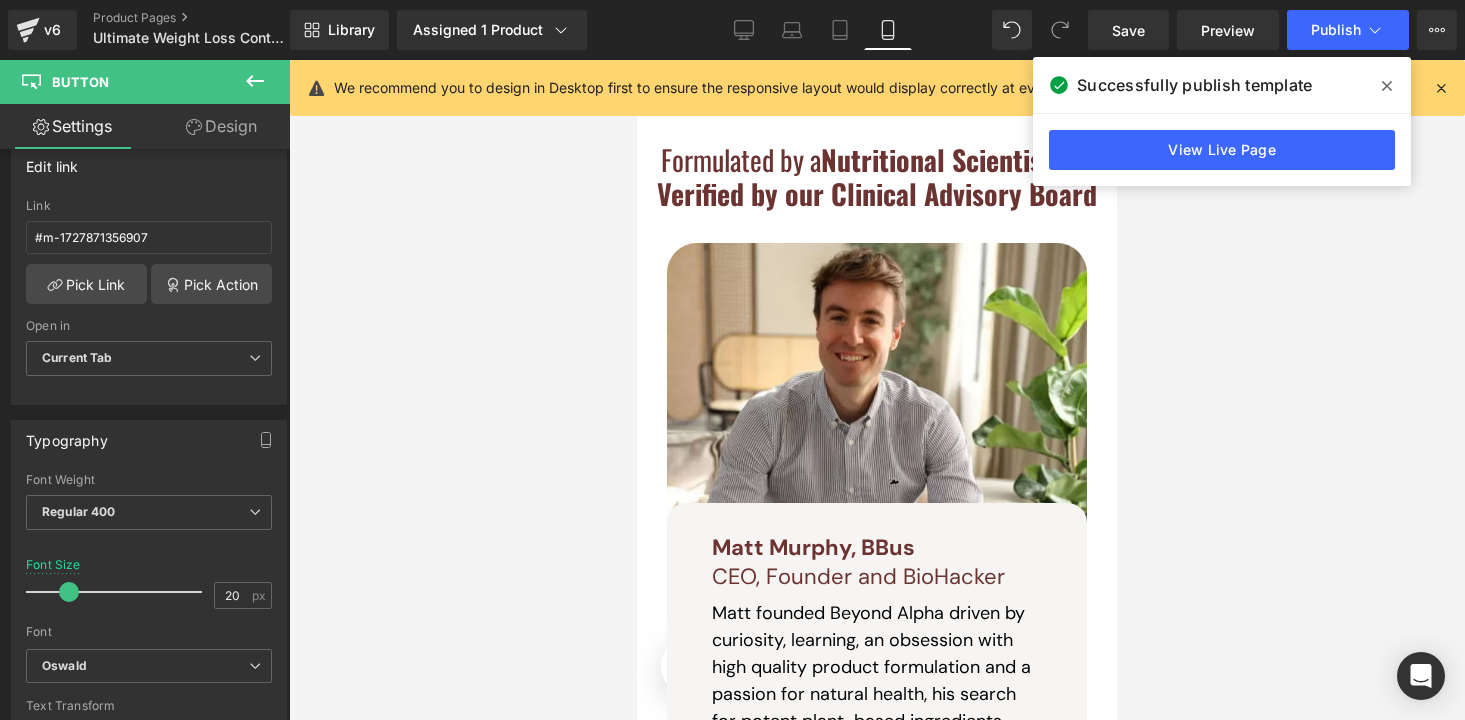 scroll, scrollTop: 6683, scrollLeft: 0, axis: vertical 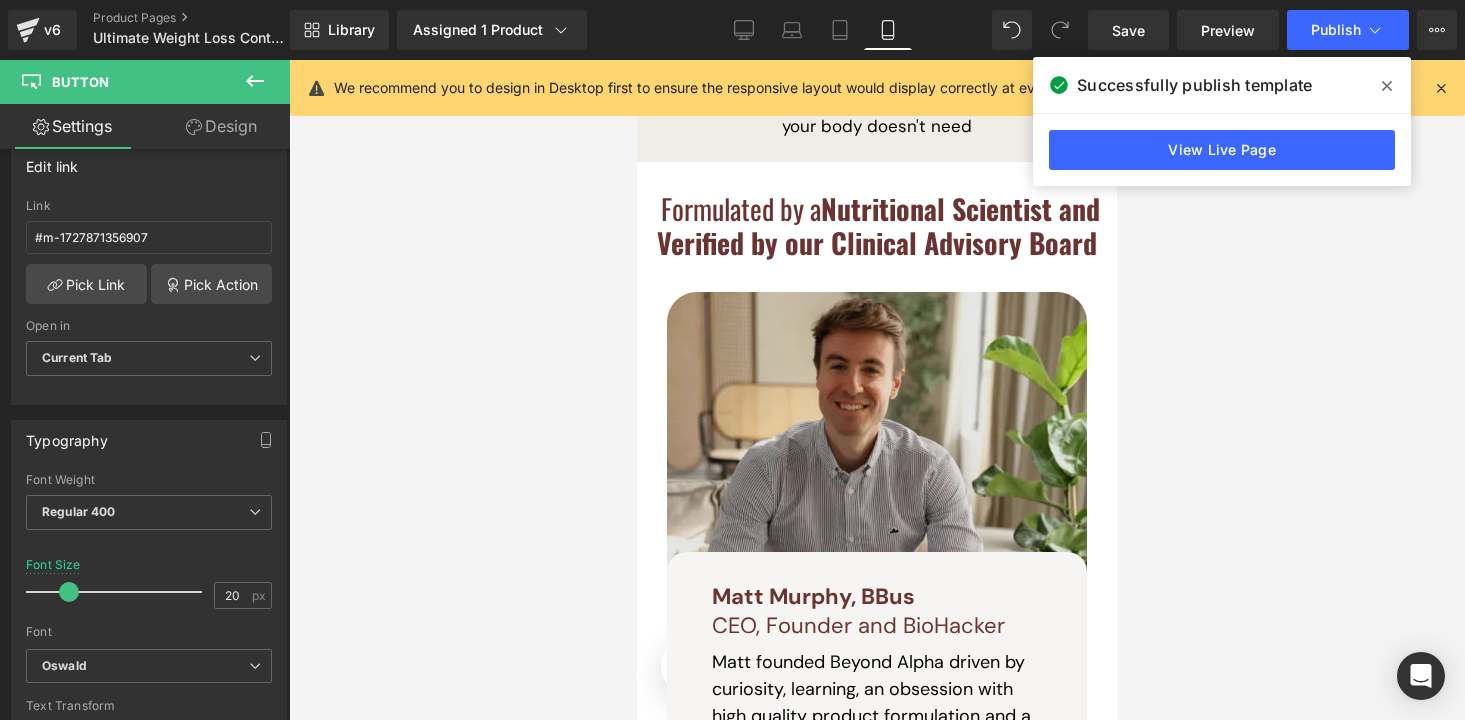 click at bounding box center (877, 442) 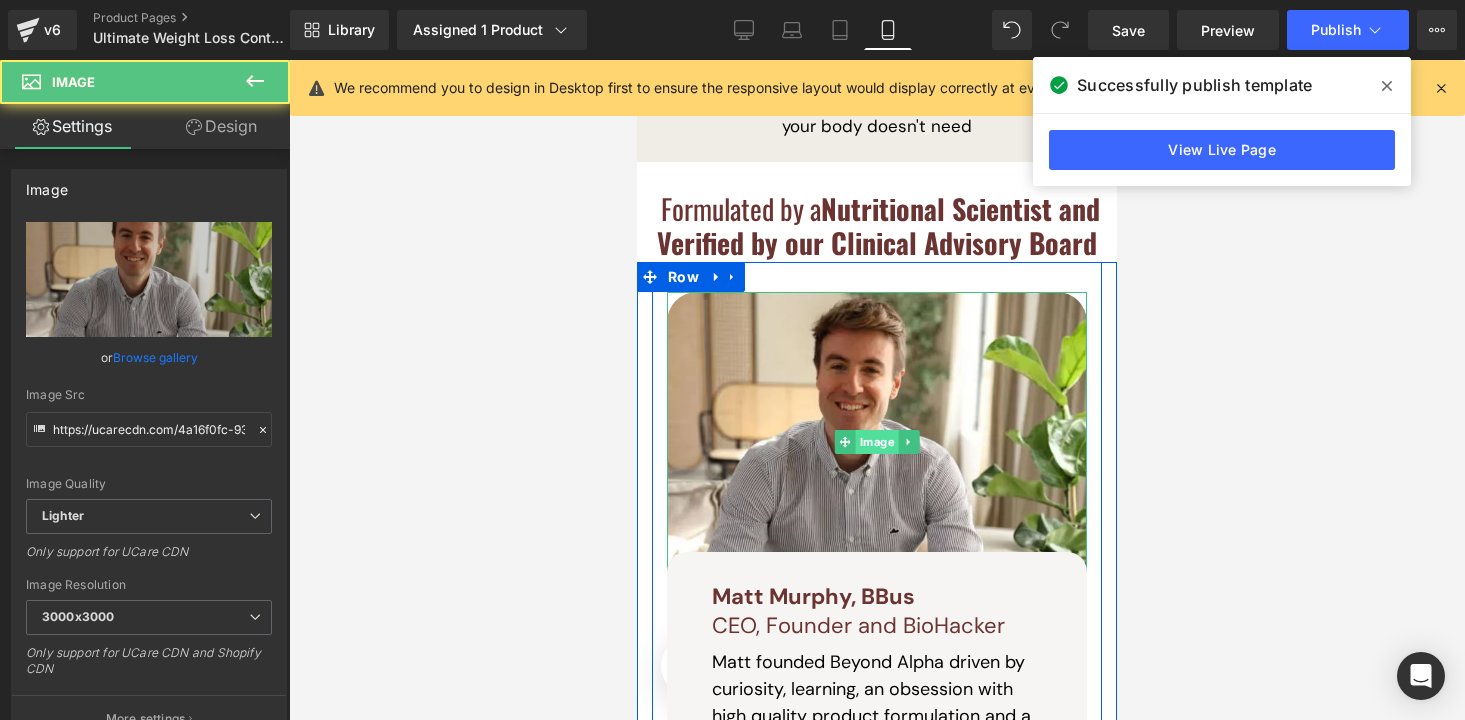 click on "Image" at bounding box center (877, 442) 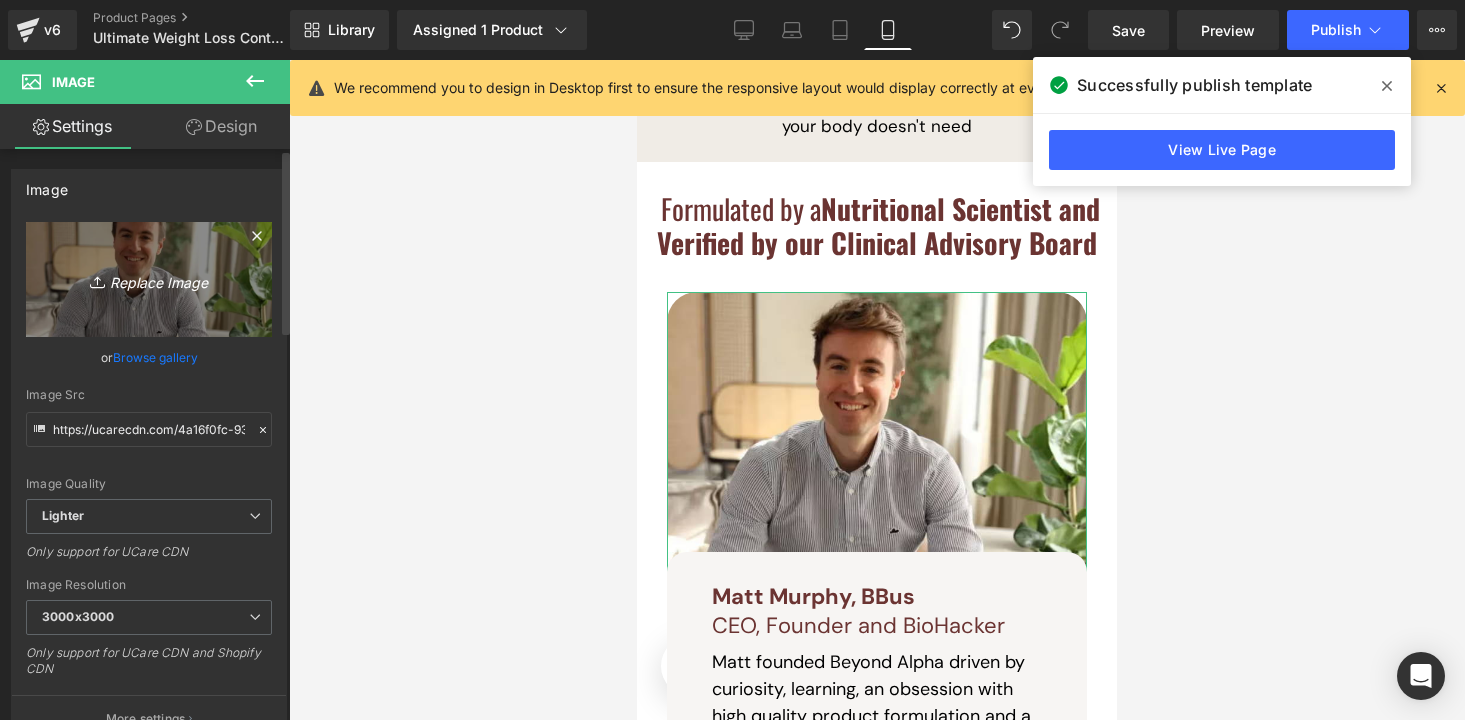 click on "Replace Image" at bounding box center [149, 279] 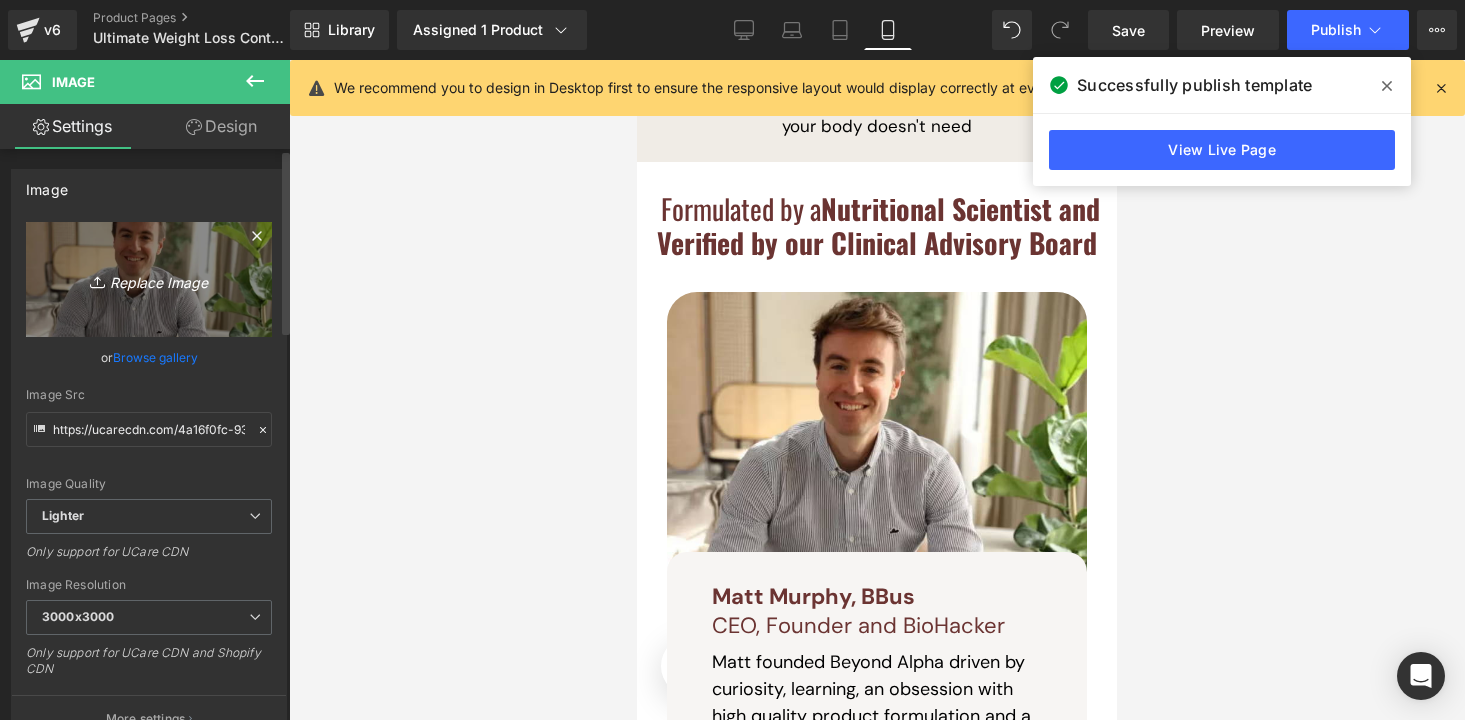 type on "C:\fakepath\[NAME].jpg" 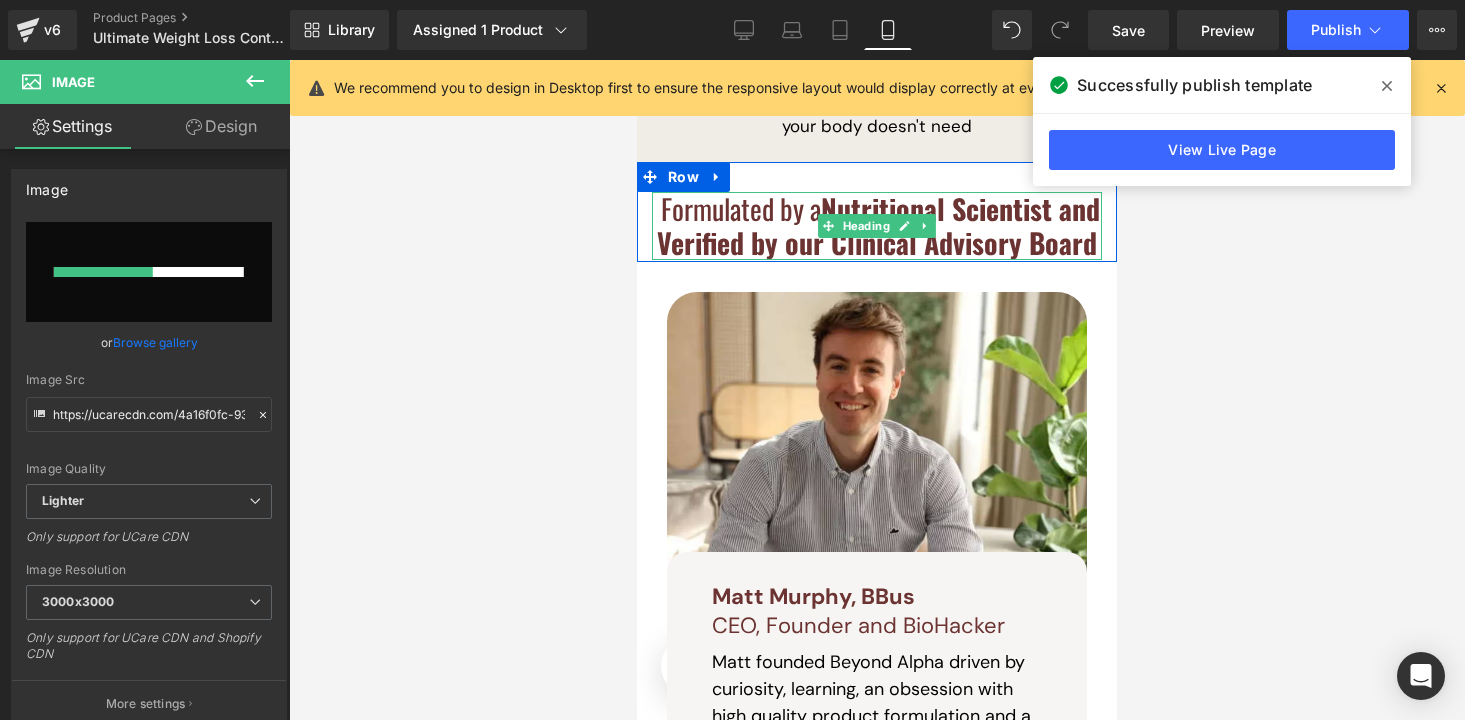 type 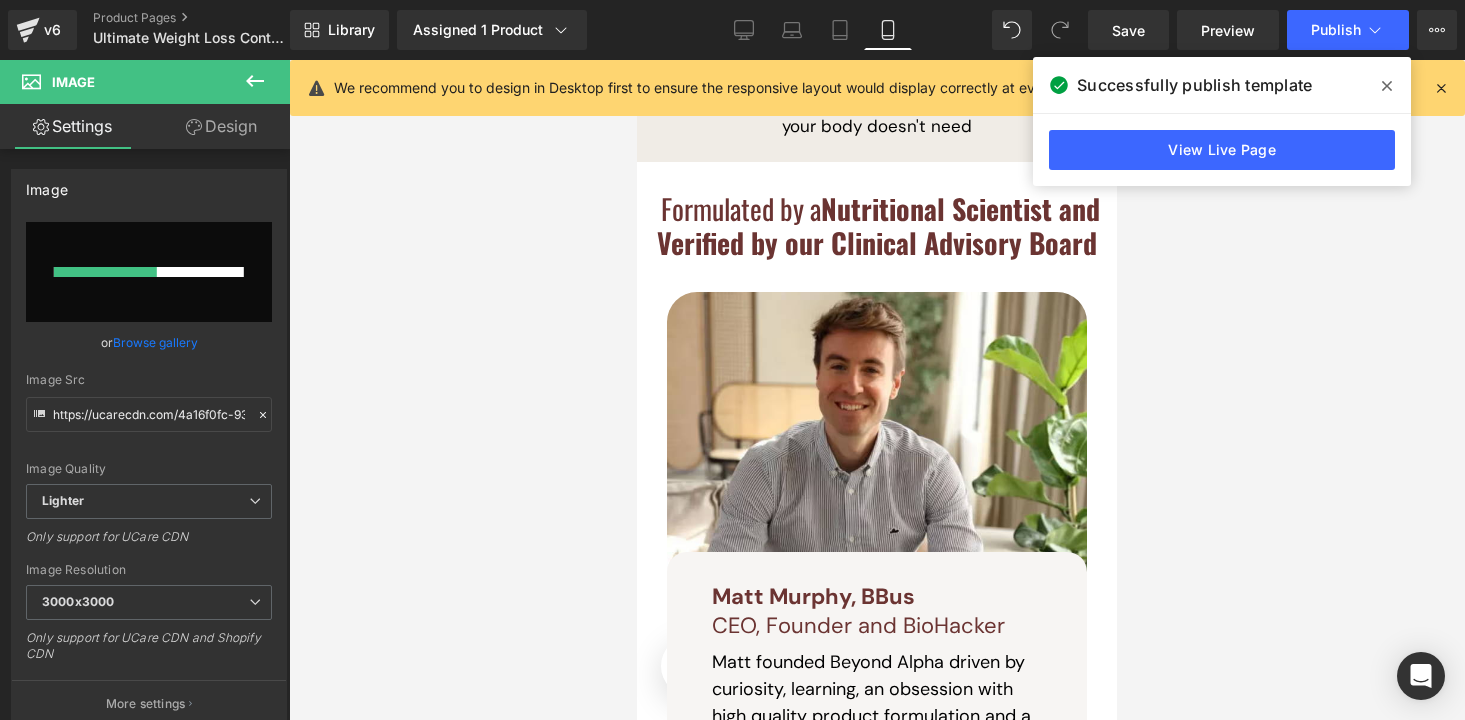 click at bounding box center [1387, 86] 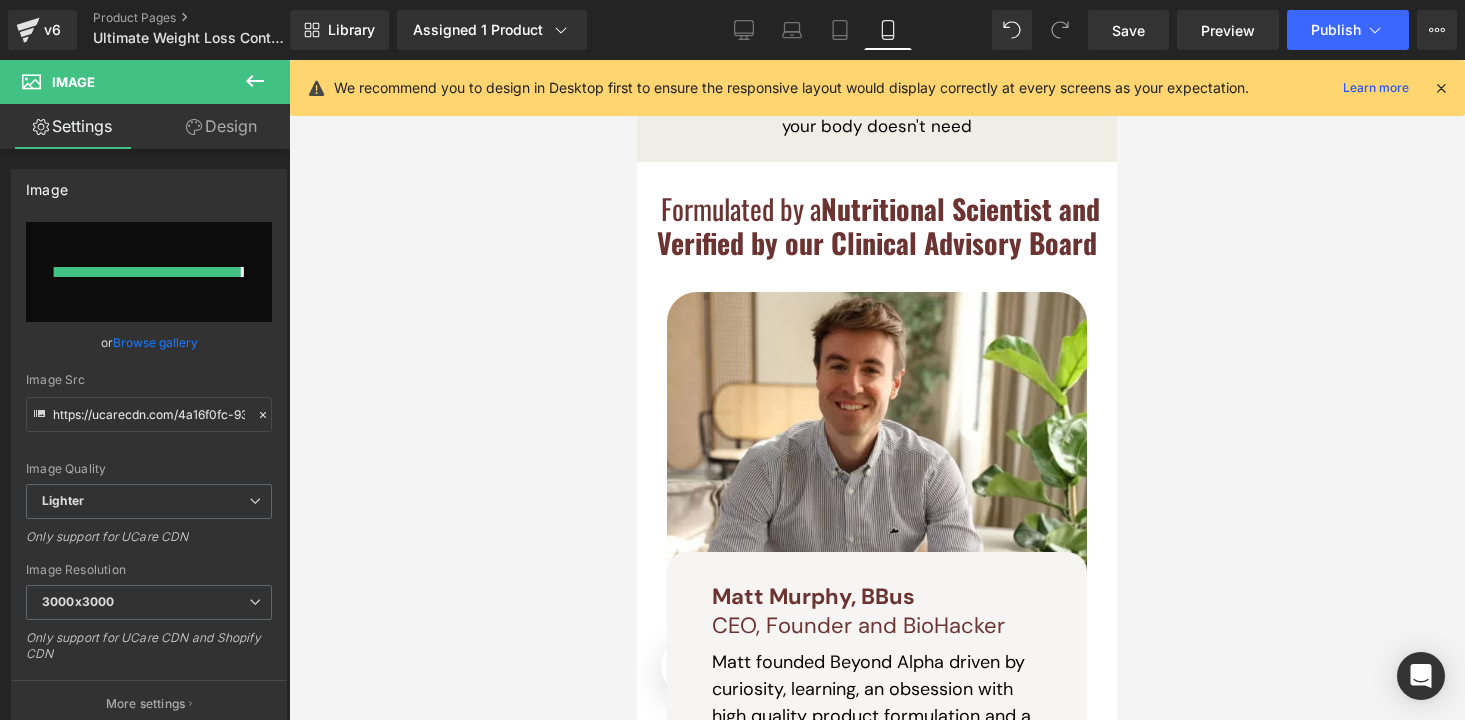 type on "https://ucarecdn.com/d395f09e-8f28-478e-bb64-12466172f32a/-/format/auto/-/preview/3000x3000/-/quality/lighter/matt-img.jpg" 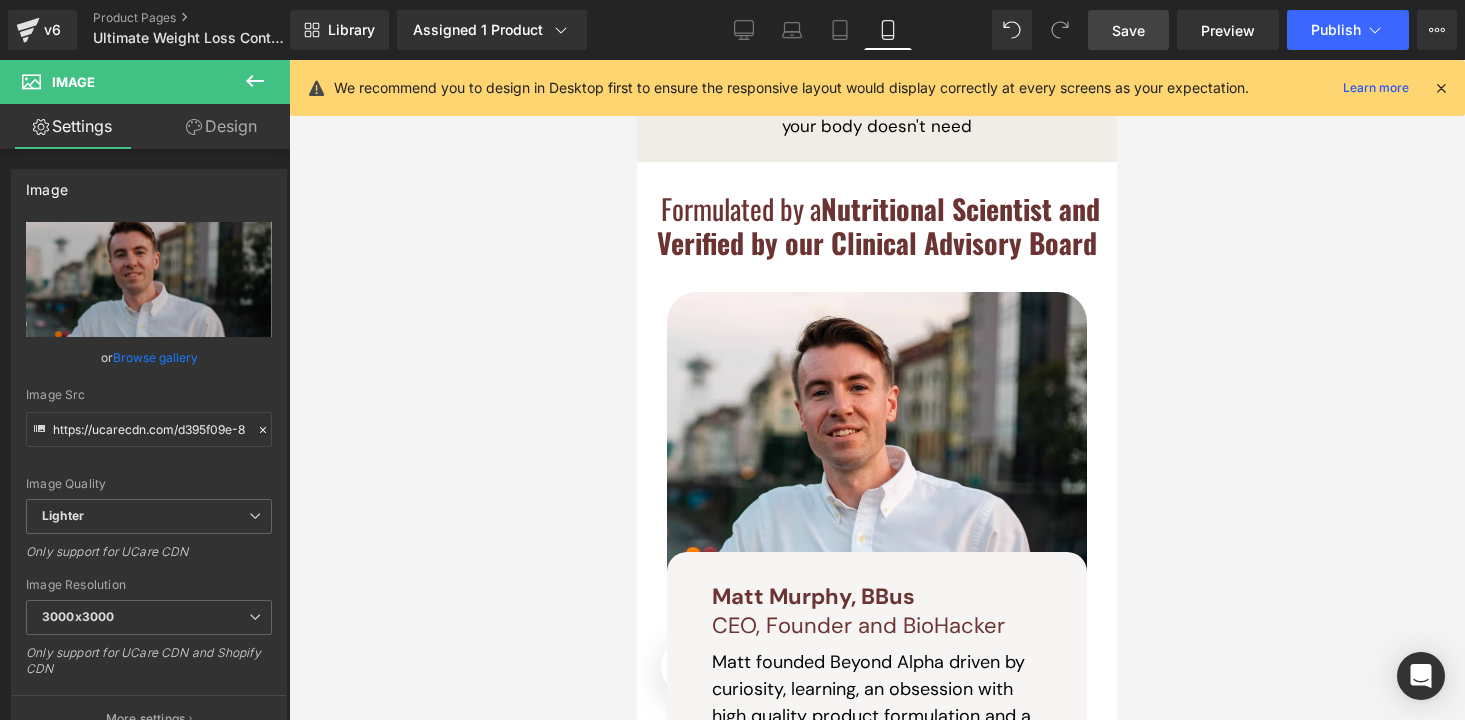 click on "Save" at bounding box center [1128, 30] 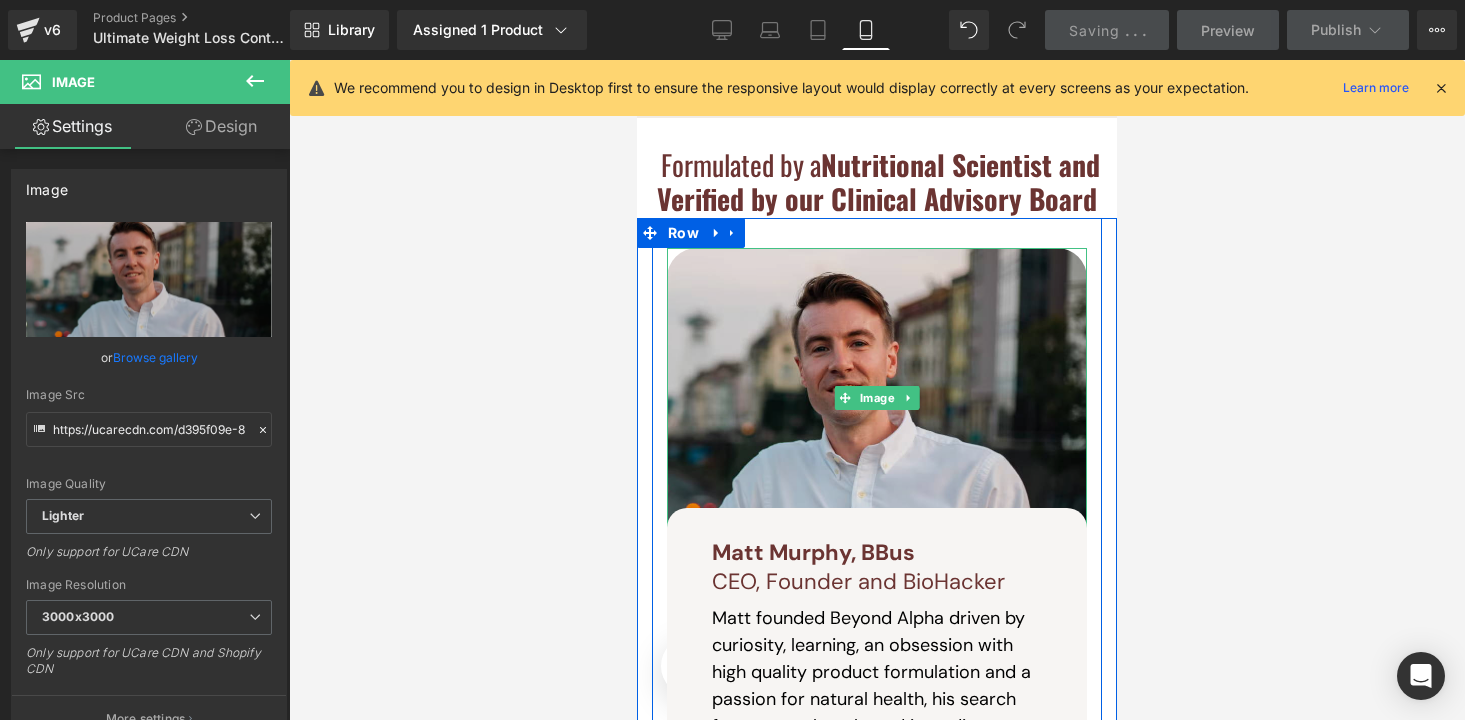 scroll, scrollTop: 6734, scrollLeft: 0, axis: vertical 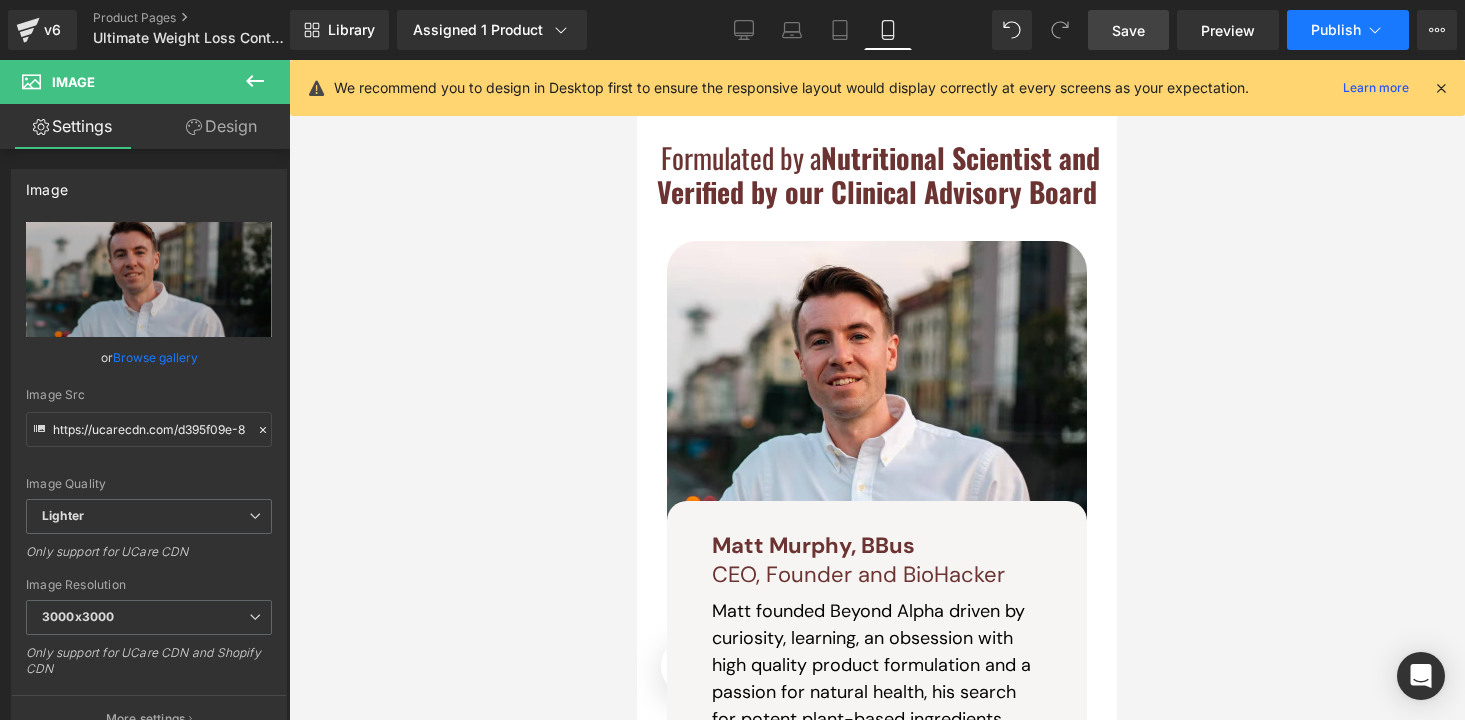 click on "Publish" at bounding box center [1336, 30] 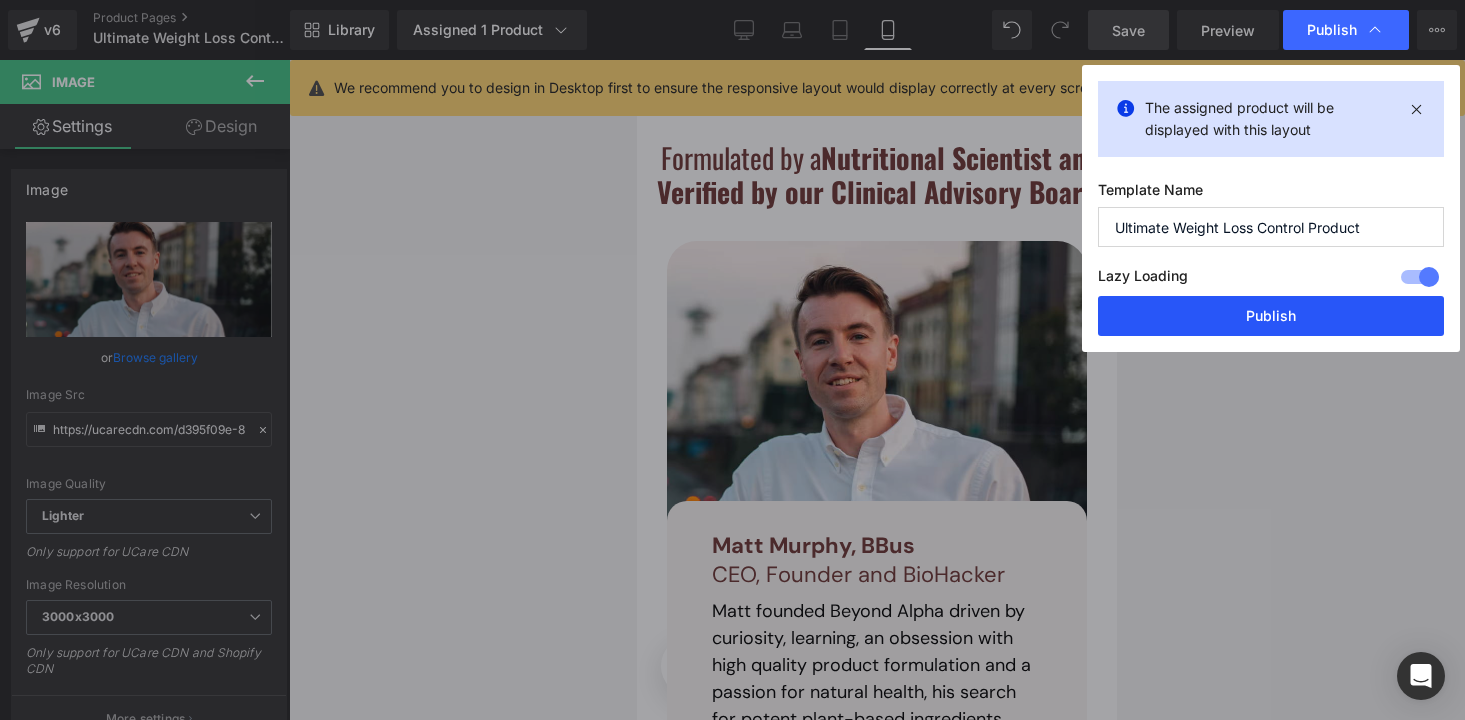 click on "Publish" at bounding box center (1271, 316) 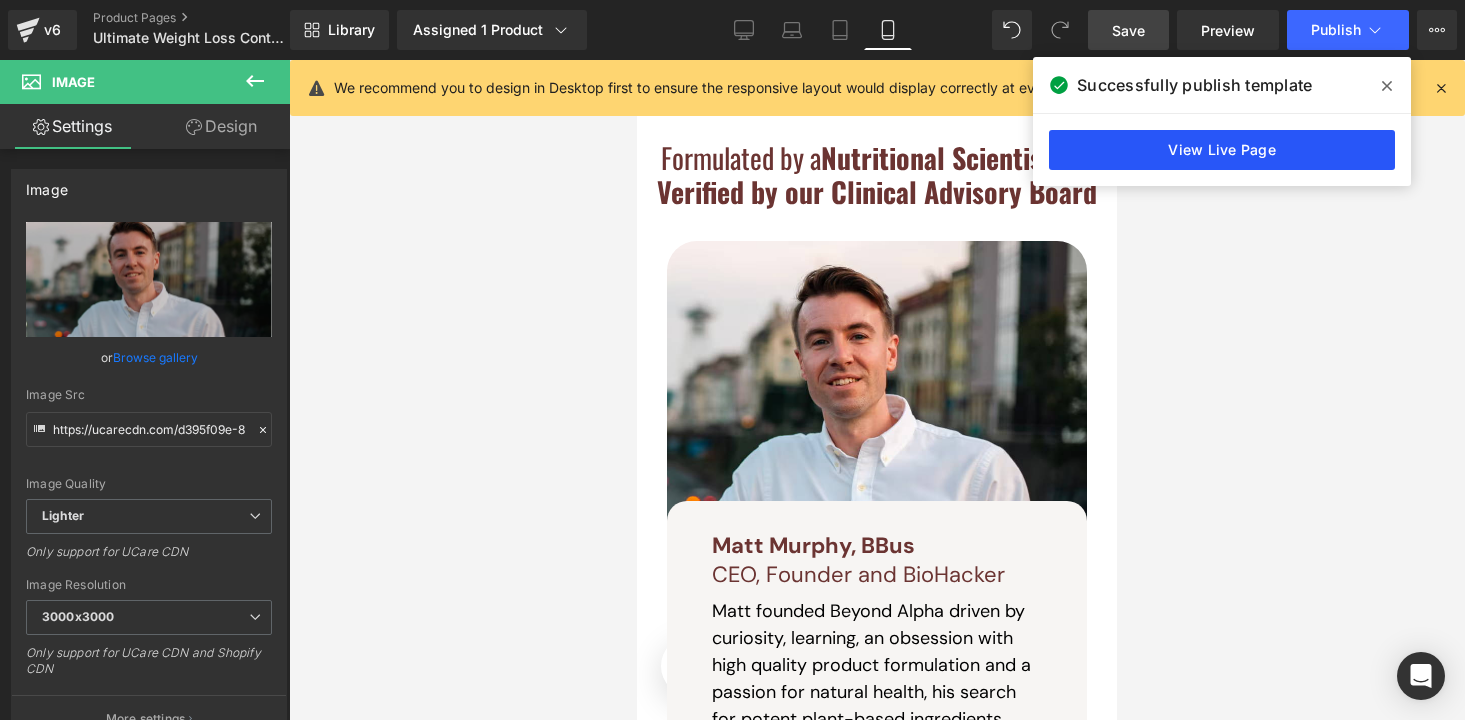 click on "View Live Page" at bounding box center (1222, 150) 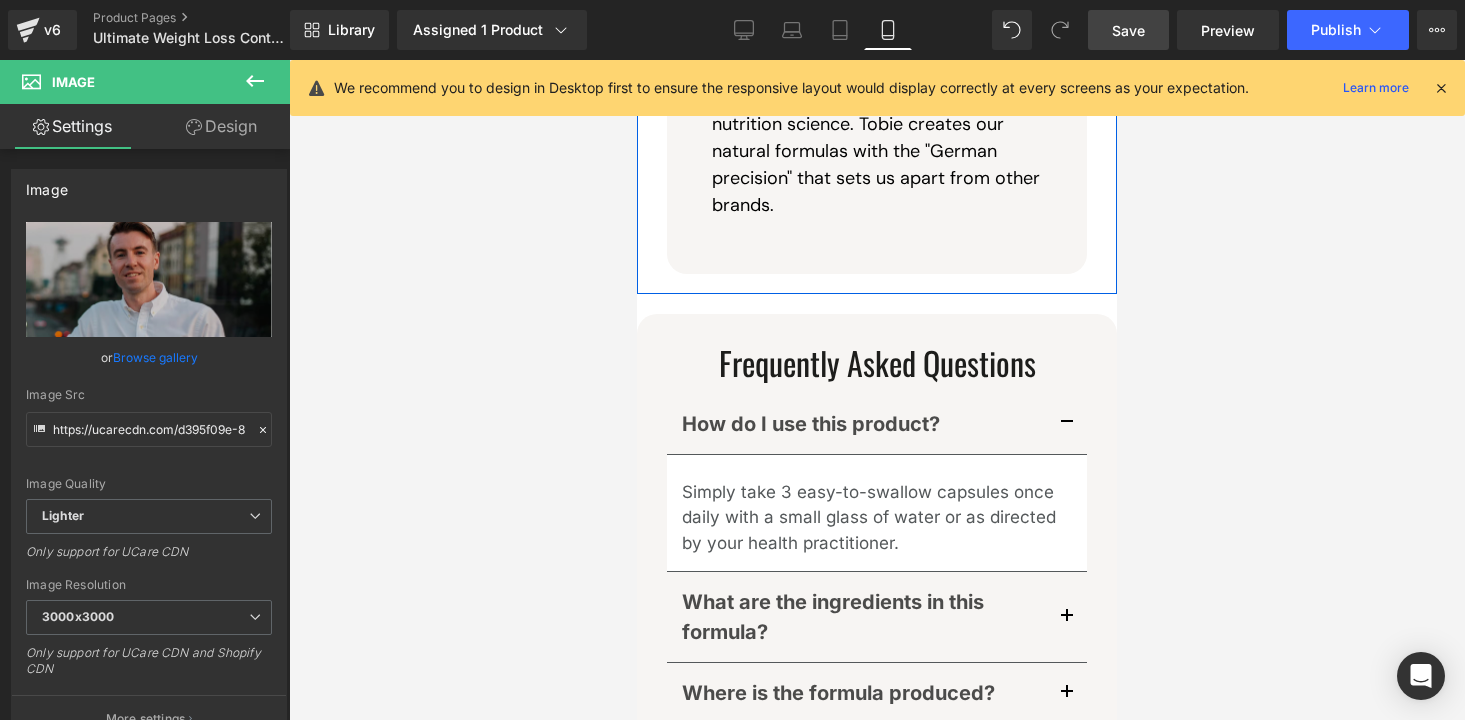 scroll, scrollTop: 8119, scrollLeft: 0, axis: vertical 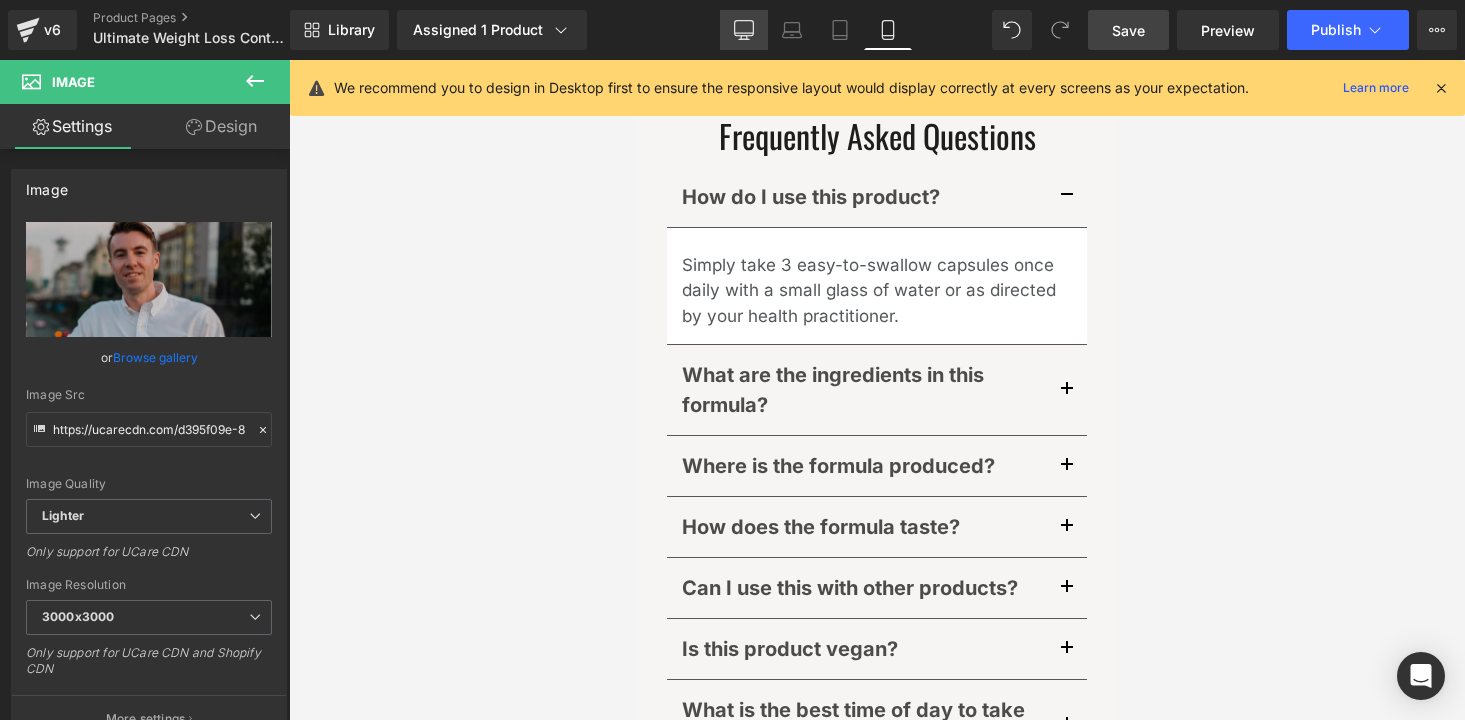 click on "Desktop" at bounding box center (744, 30) 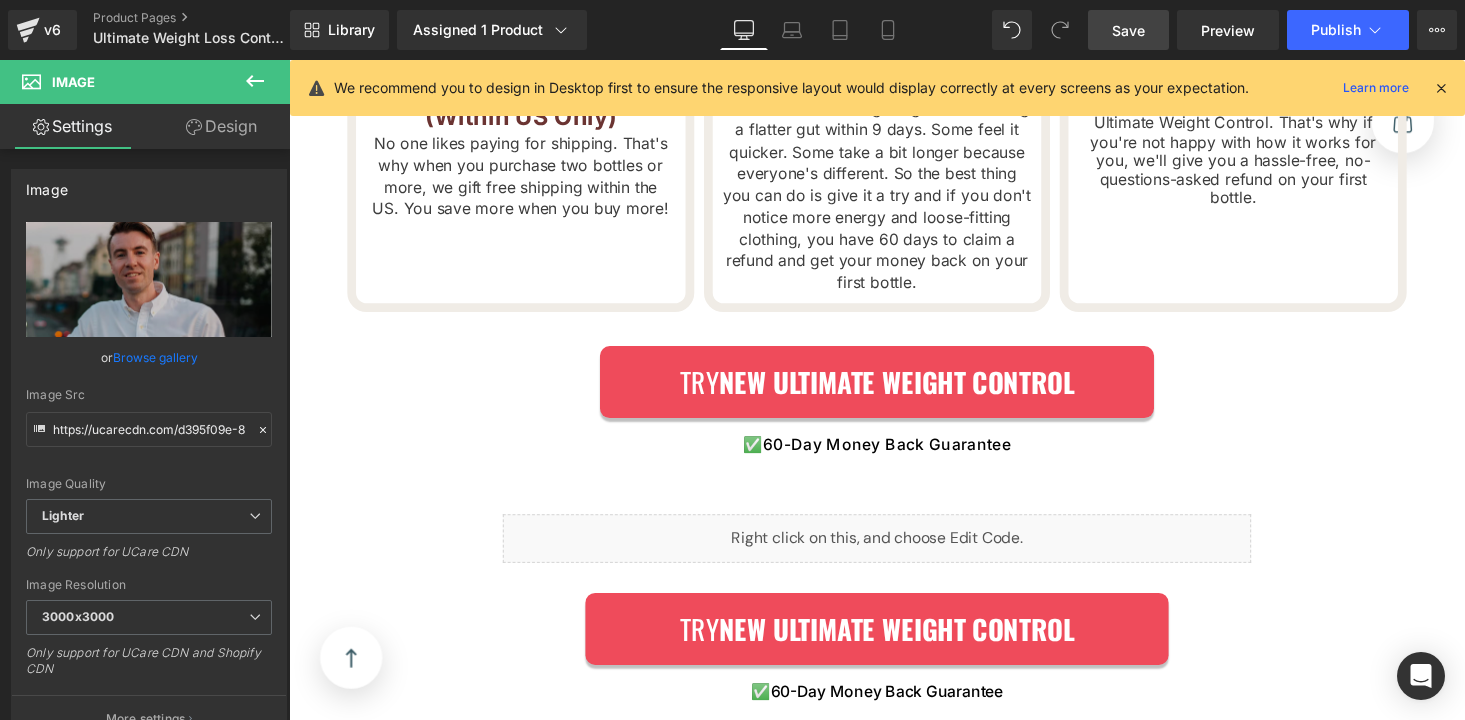 scroll, scrollTop: 3529, scrollLeft: 0, axis: vertical 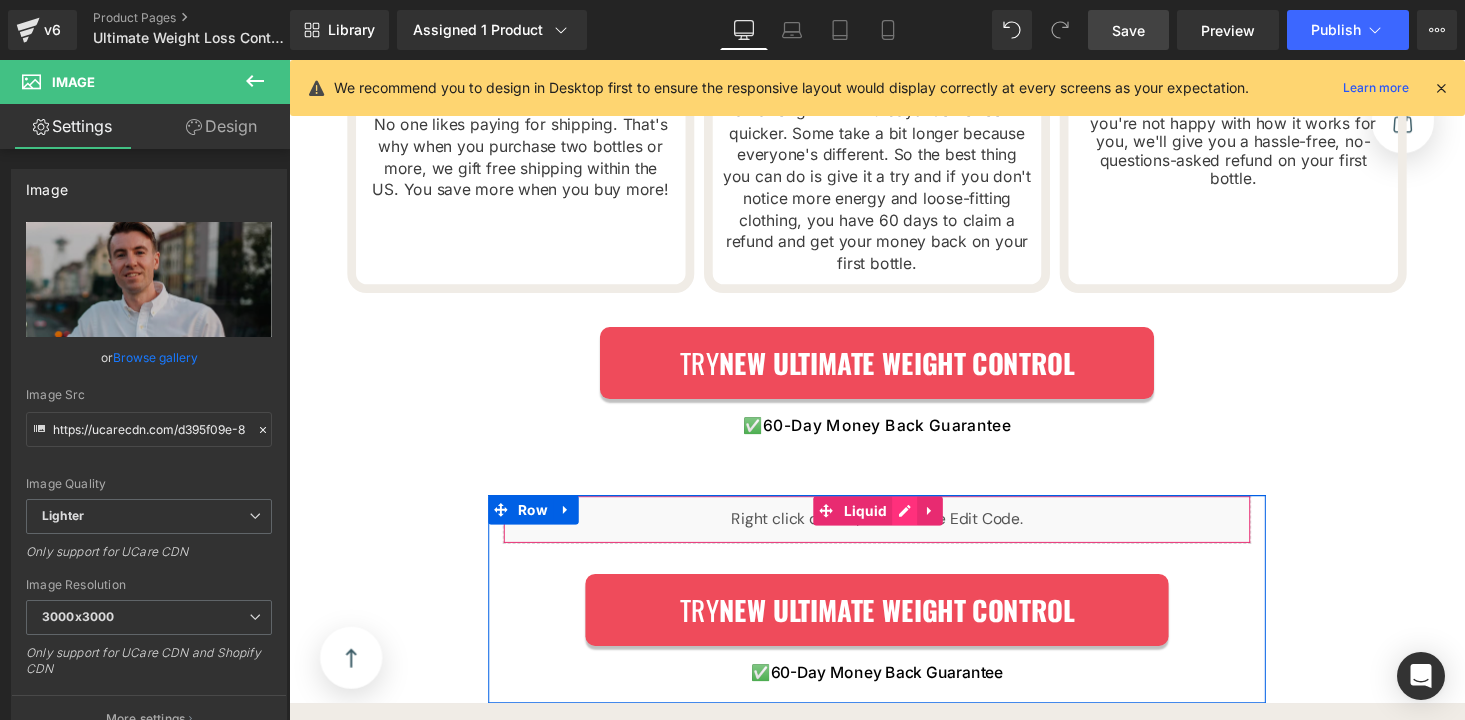 click on "Liquid" at bounding box center (894, 533) 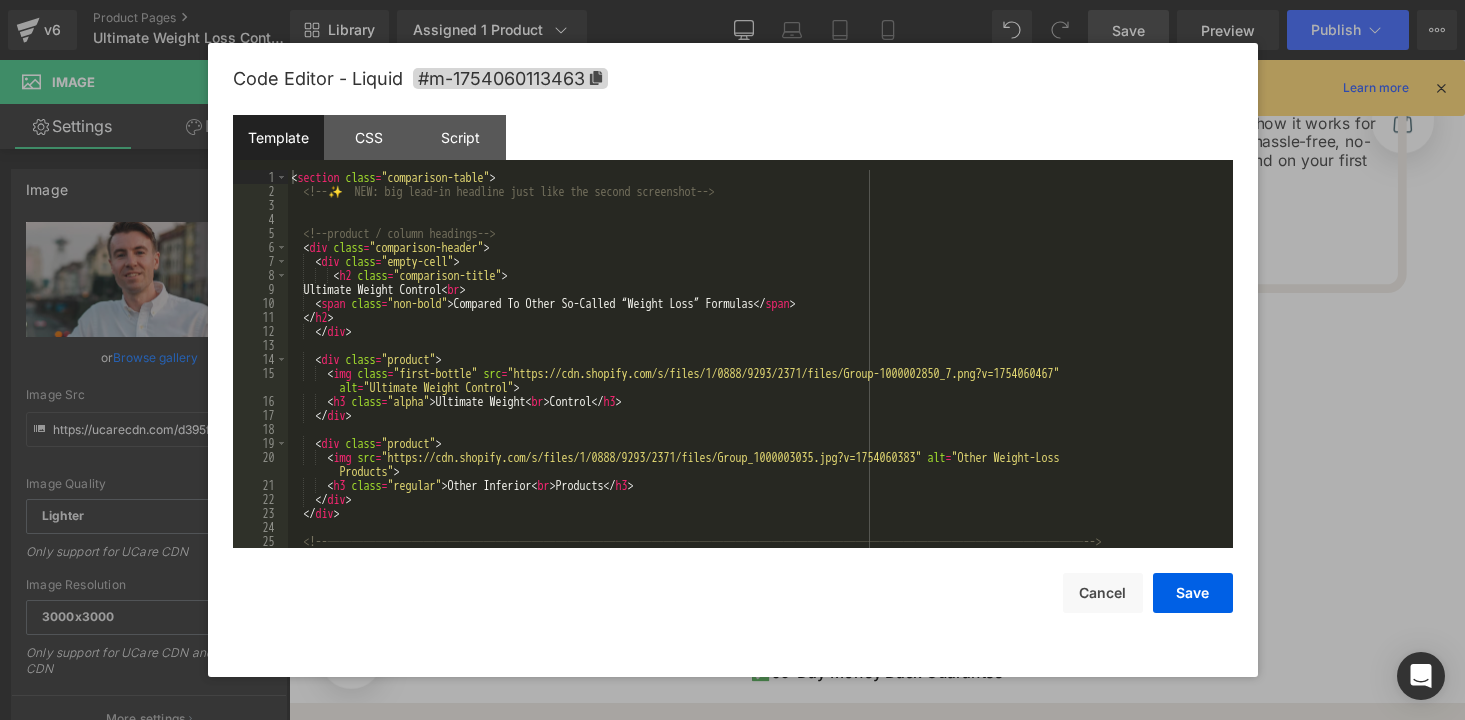 click on "< section   class = "comparison-table" >    <!--  ✨  NEW: big lead-in headline just like the second screenshot  -->      <!--  product / column headings  -->    < div   class = "comparison-header" >       < div   class = "empty-cell" >            < h2   class = "comparison-title" >      Ultimate Weight Control < br >       < span   class = "non-bold" > Compared To Other So-Called “Weight Loss” Formulas </ span >    </ h2 >       </ div >       < div   class = "product" >          < img   class = "first-bottle"   src = "https://cdn.shopify.com/s/files/1/0888/9293/2371/files/Group-1000002850_7.png?v=1754060467"            alt = "Ultimate Weight Control" >          < h3   class = "alpha" > Ultimate Weight < br > Control </ h3 >       </ div >       < div   class = "product" >          < img   src = "https://cdn.shopify.com/s/files/1/0888/9293/2371/files/Group_1000003035.jpg?v=1754060383"   alt = "Other Weight-Loss           Products" >          < h3   class = "regular" > Other Inferior < br" at bounding box center [756, 373] 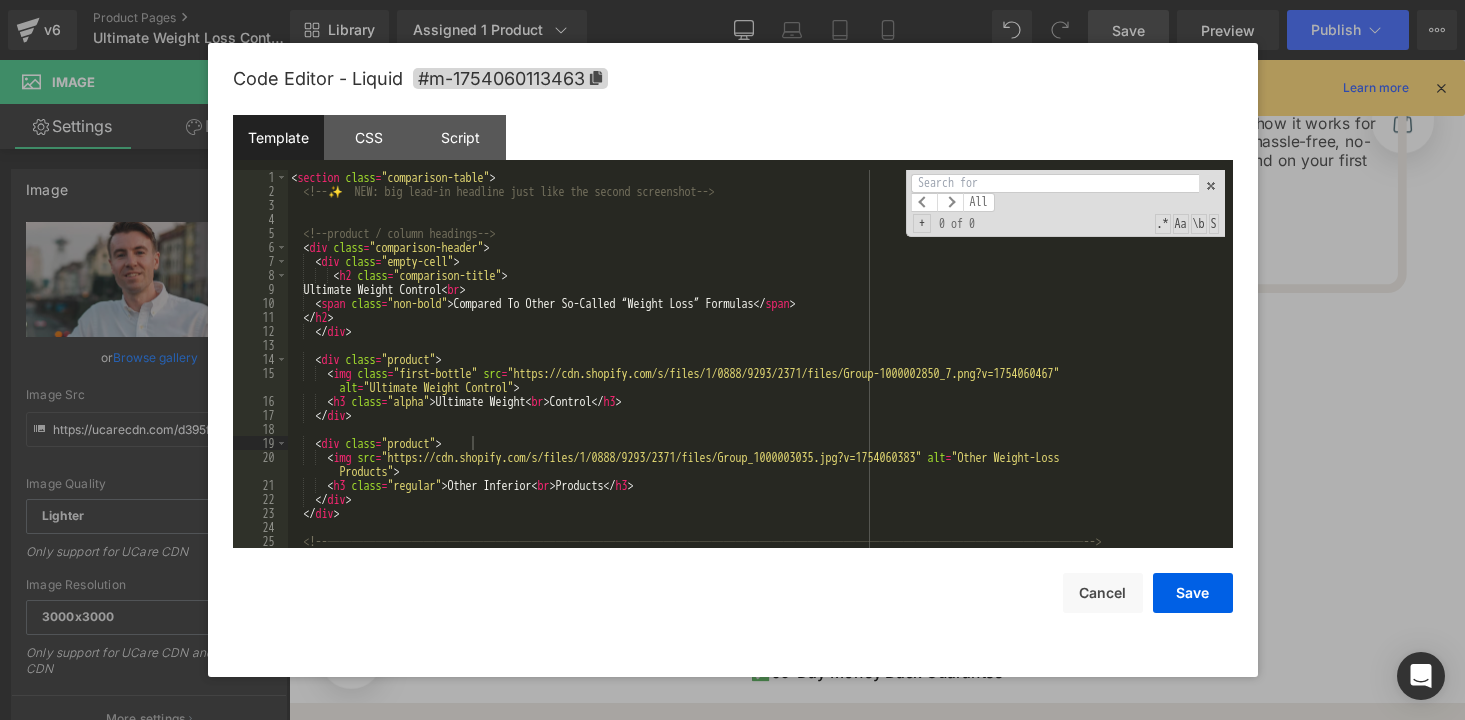 type on ".comparison-row:last-child .highlight" 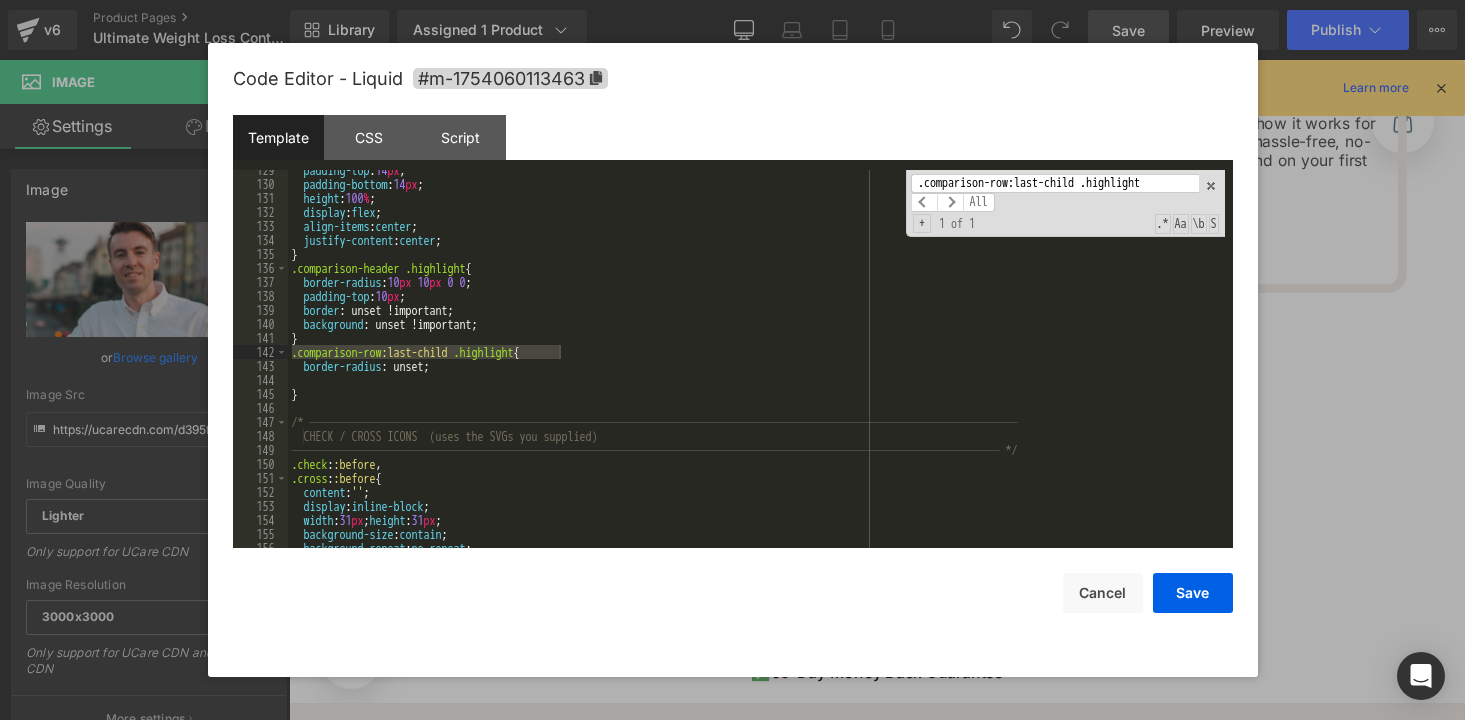 scroll, scrollTop: 1827, scrollLeft: 0, axis: vertical 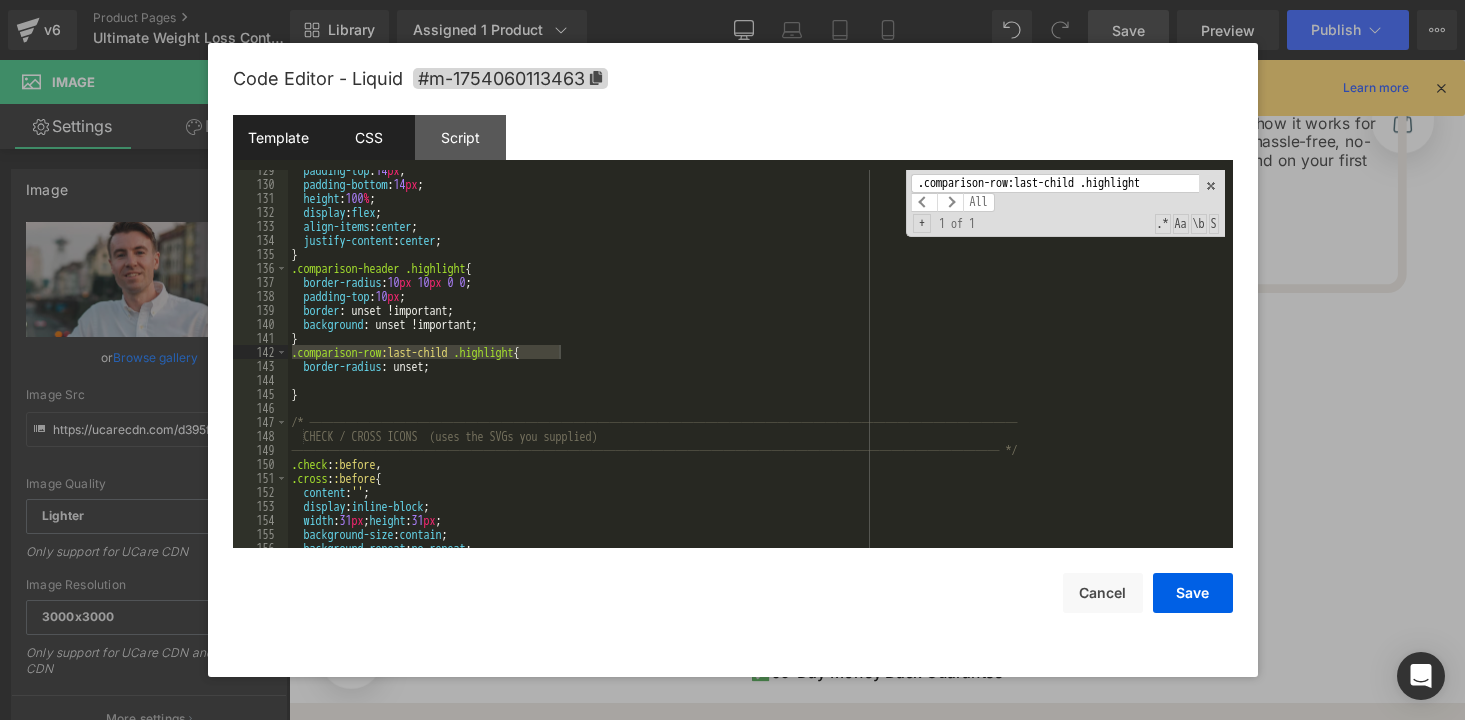 click on "CSS" at bounding box center (369, 137) 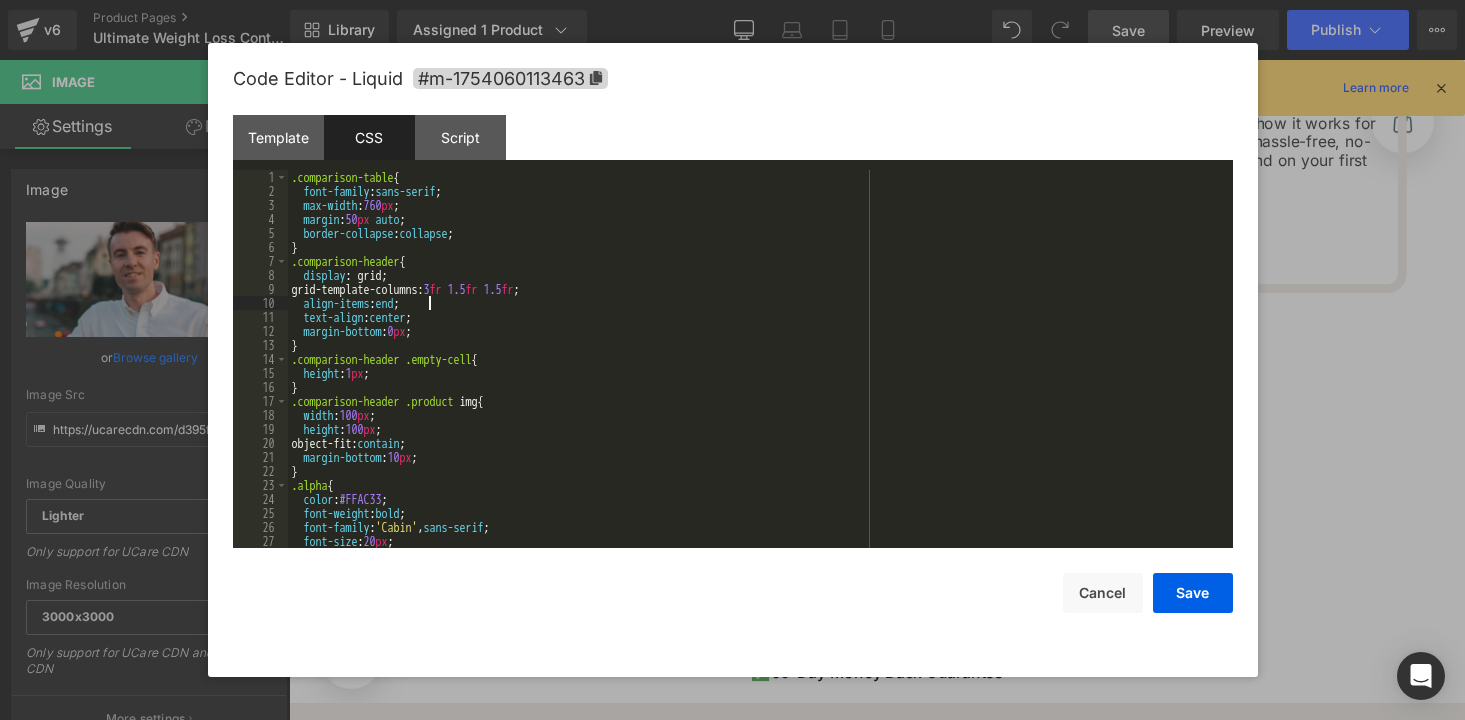 click on ".comparison-table {    font-family :  sans-serif ;    max-width :  760 px ;    margin :  50 px   auto ;    border-collapse :  collapse ; } .comparison-header {    display : grid;   grid-template-columns:  3 fr   1.5 fr   1.5 fr ;    align-items :  end ;    text-align :  center ;    margin-bottom :  0 px ; } .comparison-header   .empty-cell {    height :  1 px ; } .comparison-header   .product   img {    width :  100 px ;    height :  100 px ;   object-fit: contain ;    margin-bottom :  10 px ; } .alpha {    color :  #FFAC33 ;    font-weight :  bold ;    font-family : ' Cabin ' , sans-serif ;    font-size : 20 px ; }" at bounding box center (756, 373) 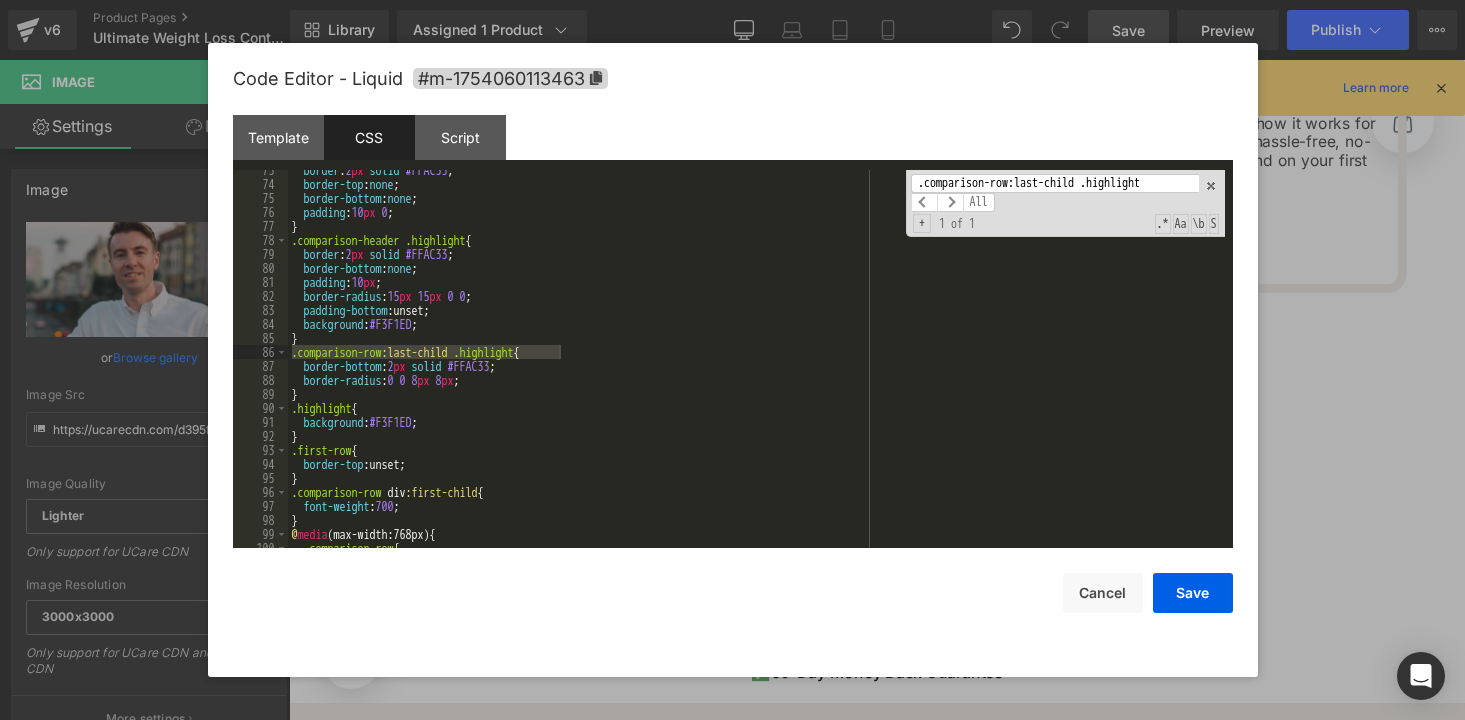 scroll, scrollTop: 1267, scrollLeft: 0, axis: vertical 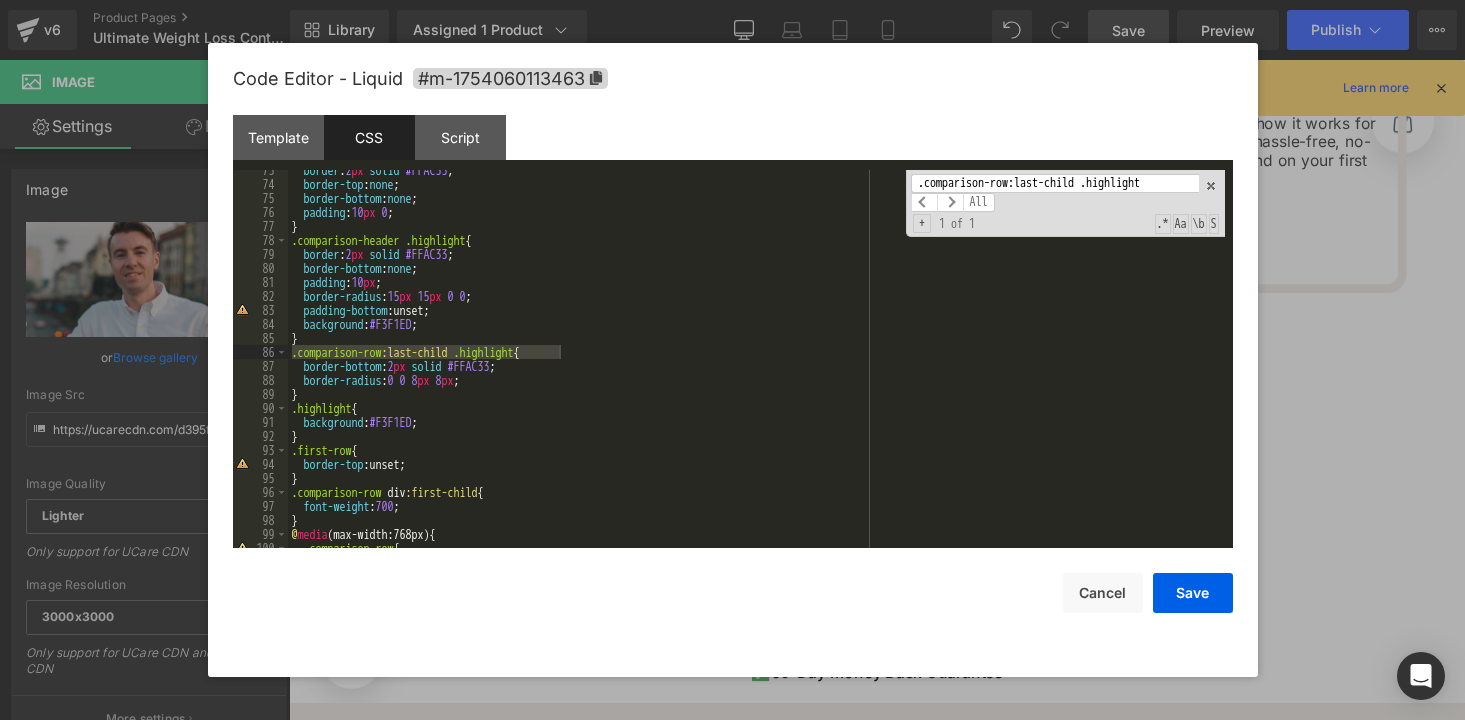type on ".comparison-row:last-child .highlight" 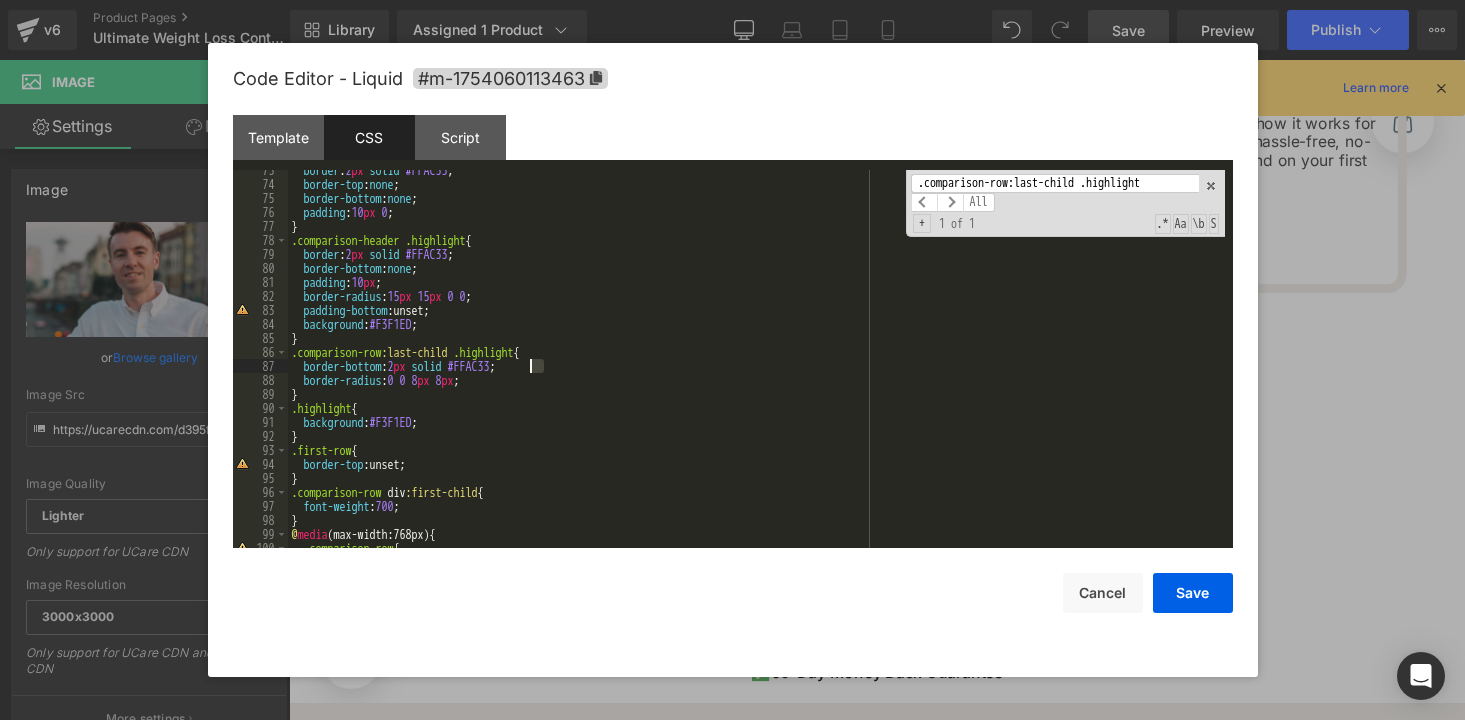 drag, startPoint x: 556, startPoint y: 368, endPoint x: 265, endPoint y: 368, distance: 291 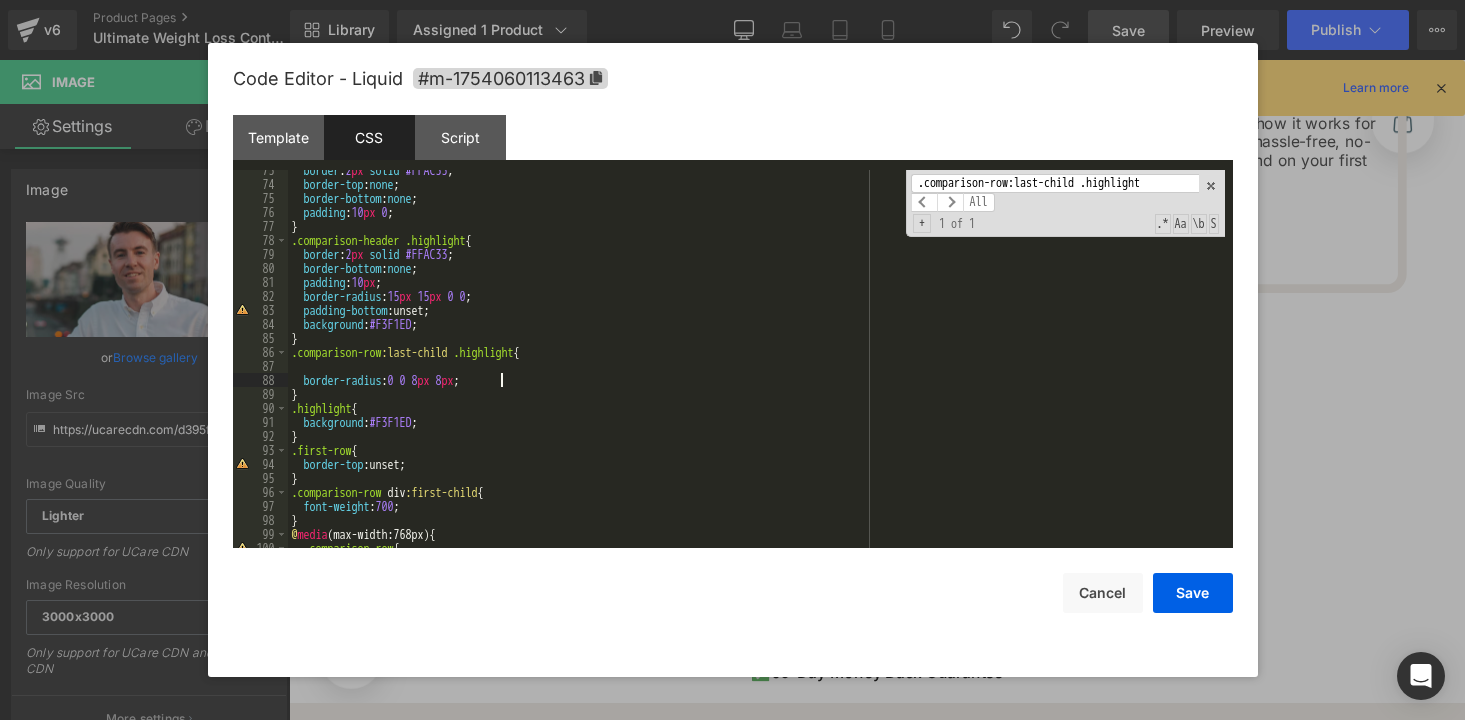 drag, startPoint x: 501, startPoint y: 385, endPoint x: 287, endPoint y: 359, distance: 215.57365 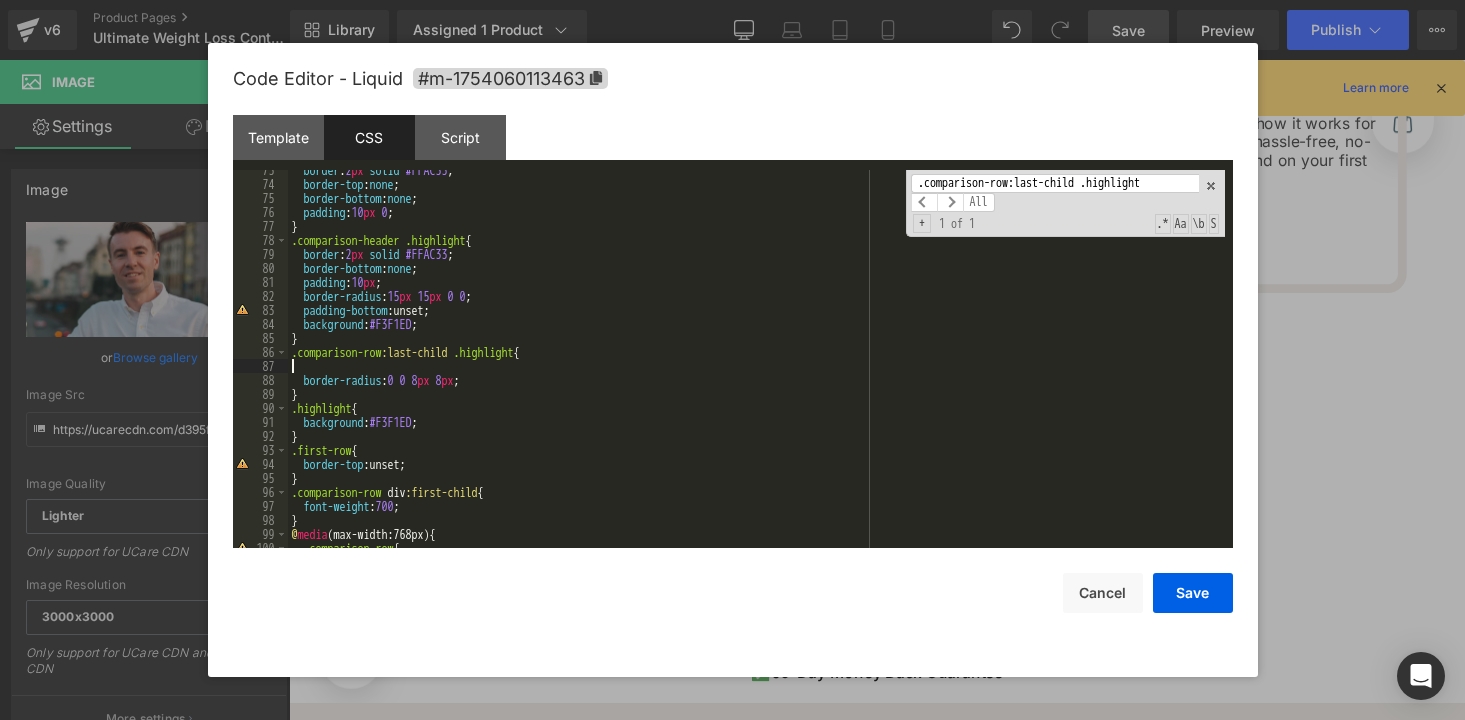click on "border :  2 px   solid   #FFAC33 ;    border-top :  none ;    border-bottom :  none ;    padding :  10 px   0 ; } .comparison-header   .highlight {    border :  2 px   solid   #FFAC33 ;    border-bottom :  none ;    padding :  10 px ;    border-radius :  15 px   15 px   0   0 ;    padding-bottom :unset;    background : #F3F1ED ; } .comparison-row :last-child   .highlight {    border-radius :  0   0   8 px   8 px ; } .highlight {    background : #F3F1ED ; } .first-row {    border-top :unset; } .comparison-row   div :first-child {    font-weight : 700 ; } @ media (max-width:768px) {    .comparison-row {" at bounding box center [756, 366] 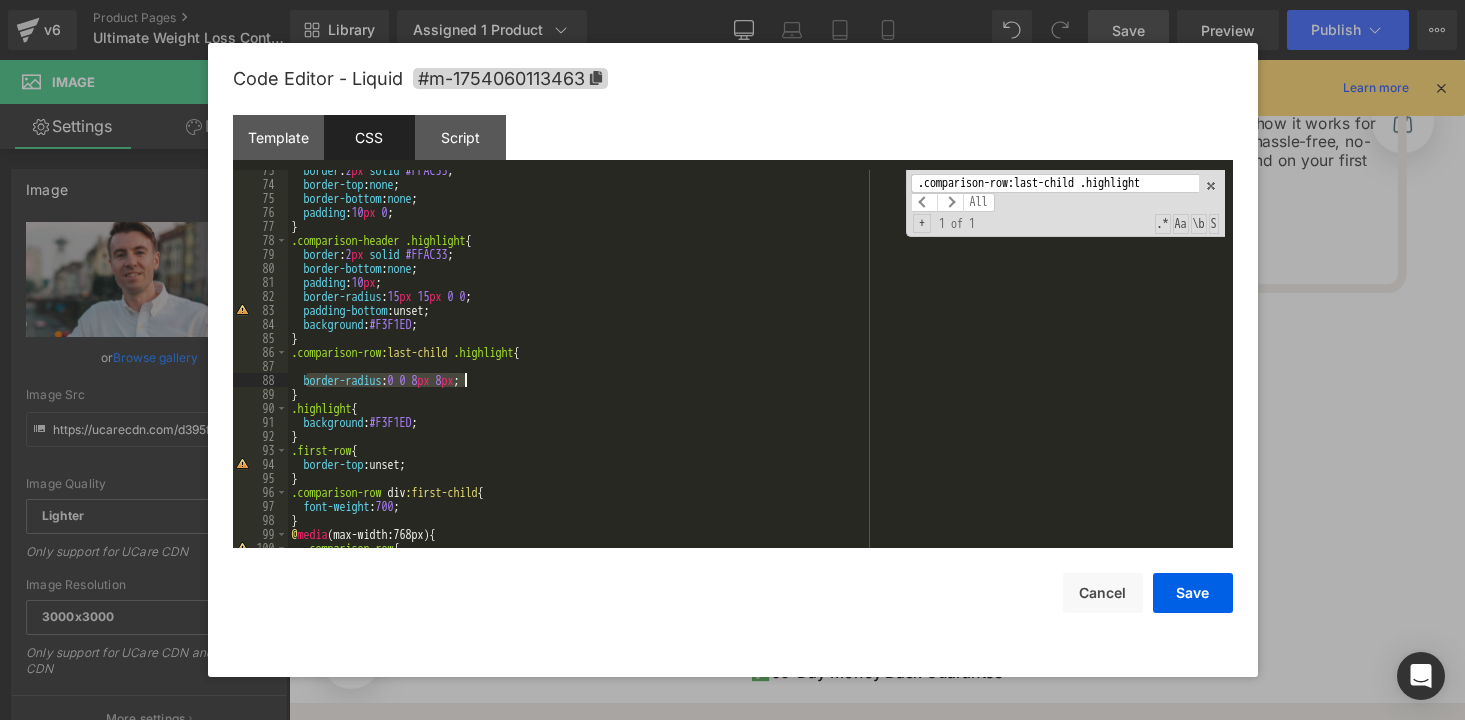 drag, startPoint x: 305, startPoint y: 380, endPoint x: 517, endPoint y: 380, distance: 212 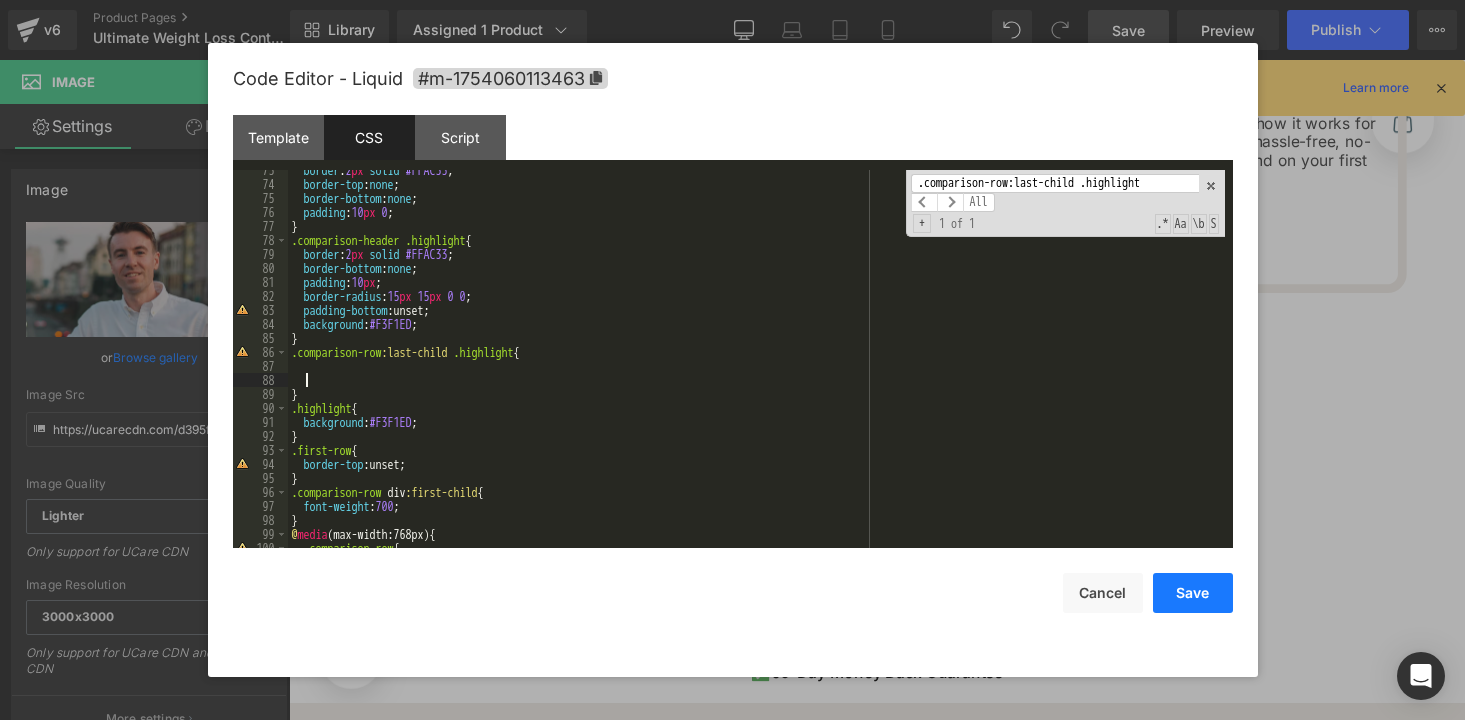 click on "Save" at bounding box center (1193, 593) 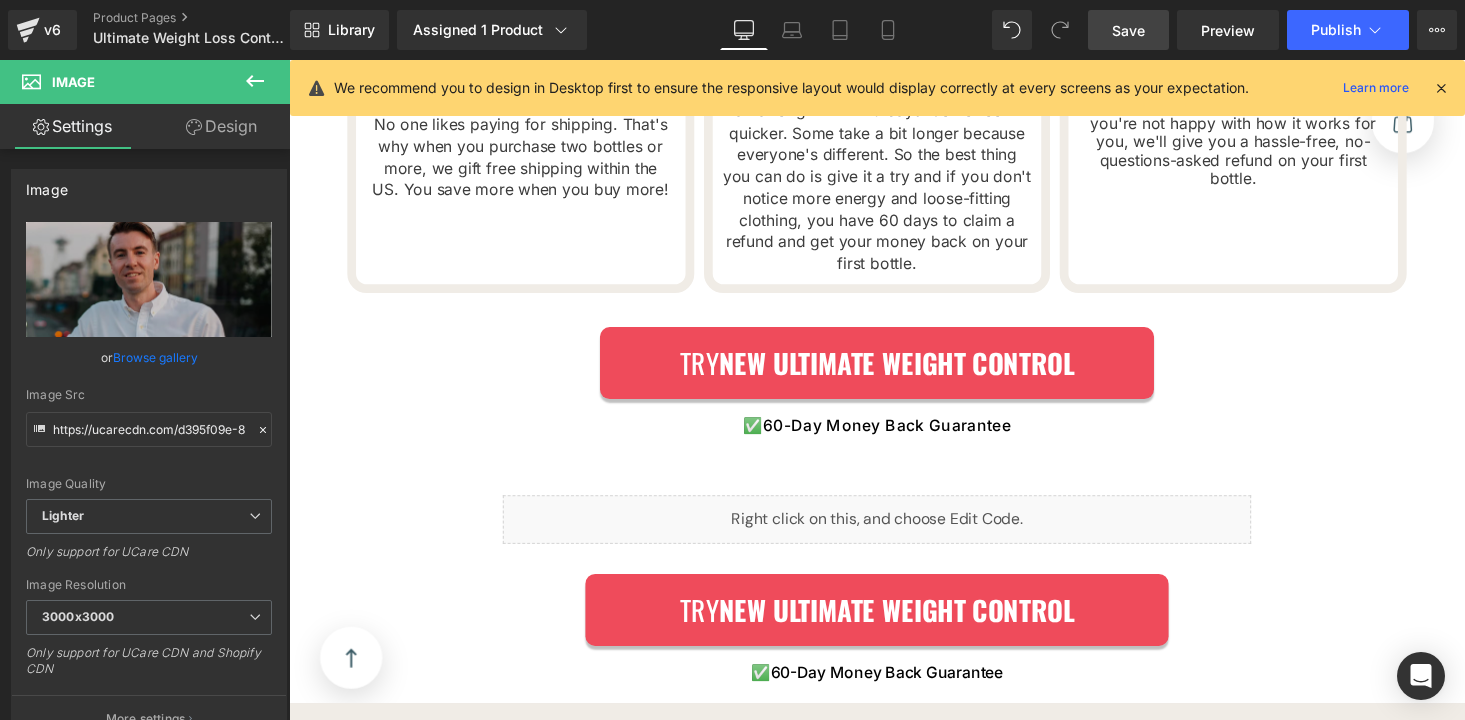click on "Save" at bounding box center [1128, 30] 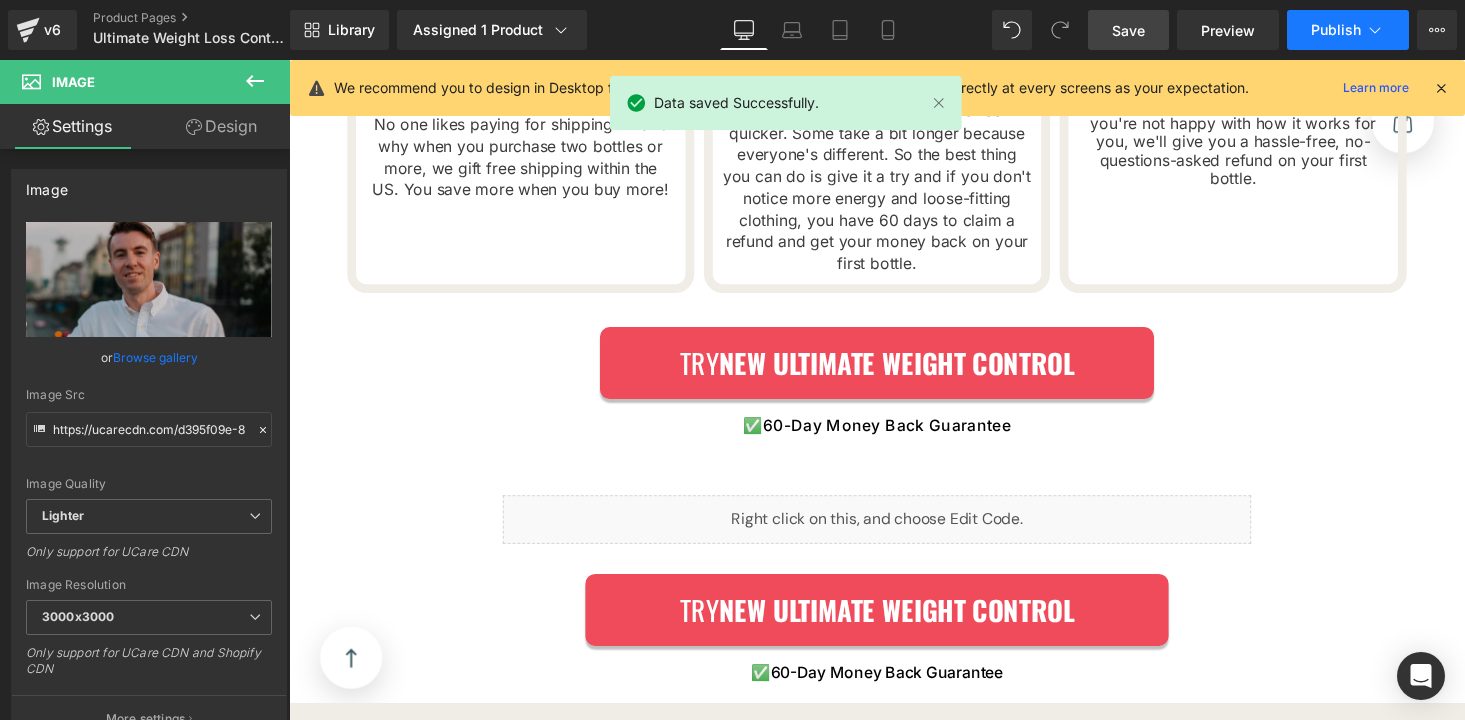 click on "Publish" at bounding box center (1336, 30) 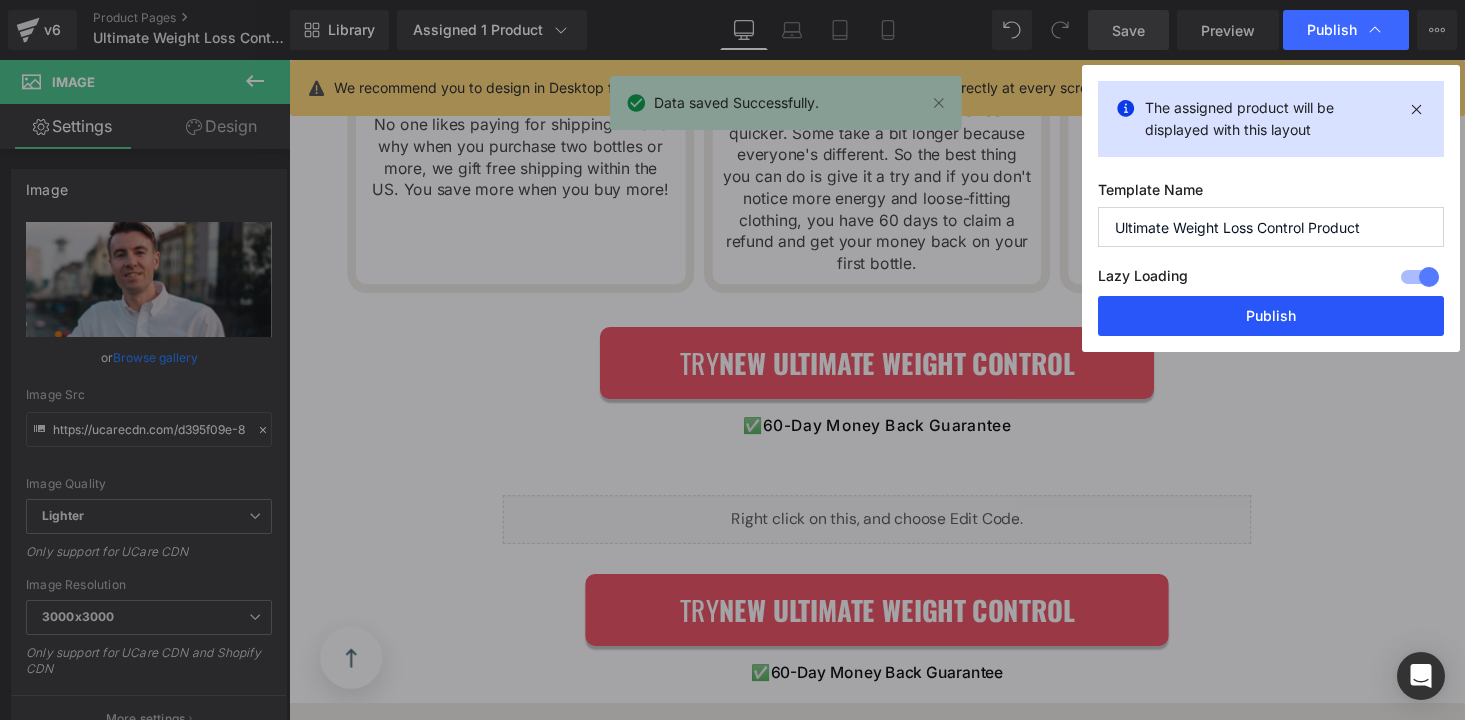 click on "Publish" at bounding box center [1271, 316] 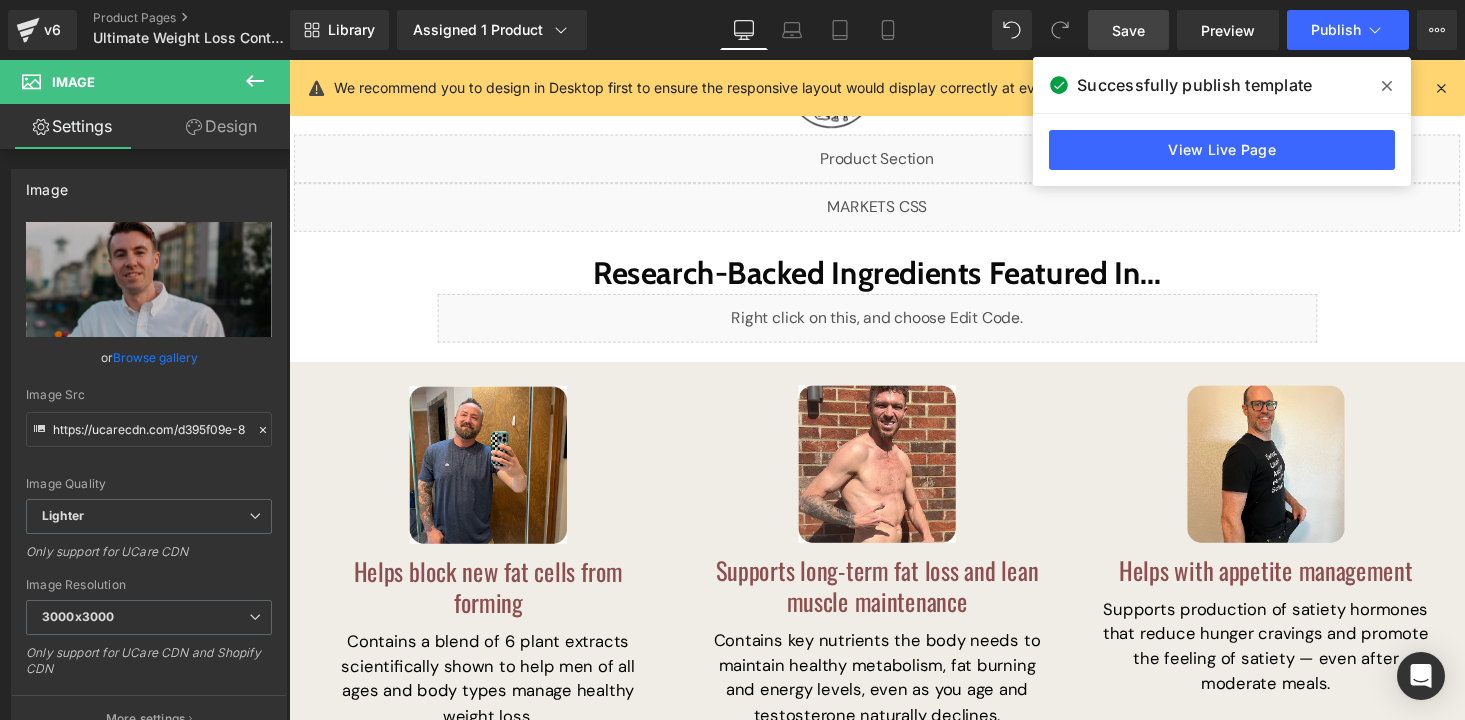 scroll, scrollTop: 0, scrollLeft: 0, axis: both 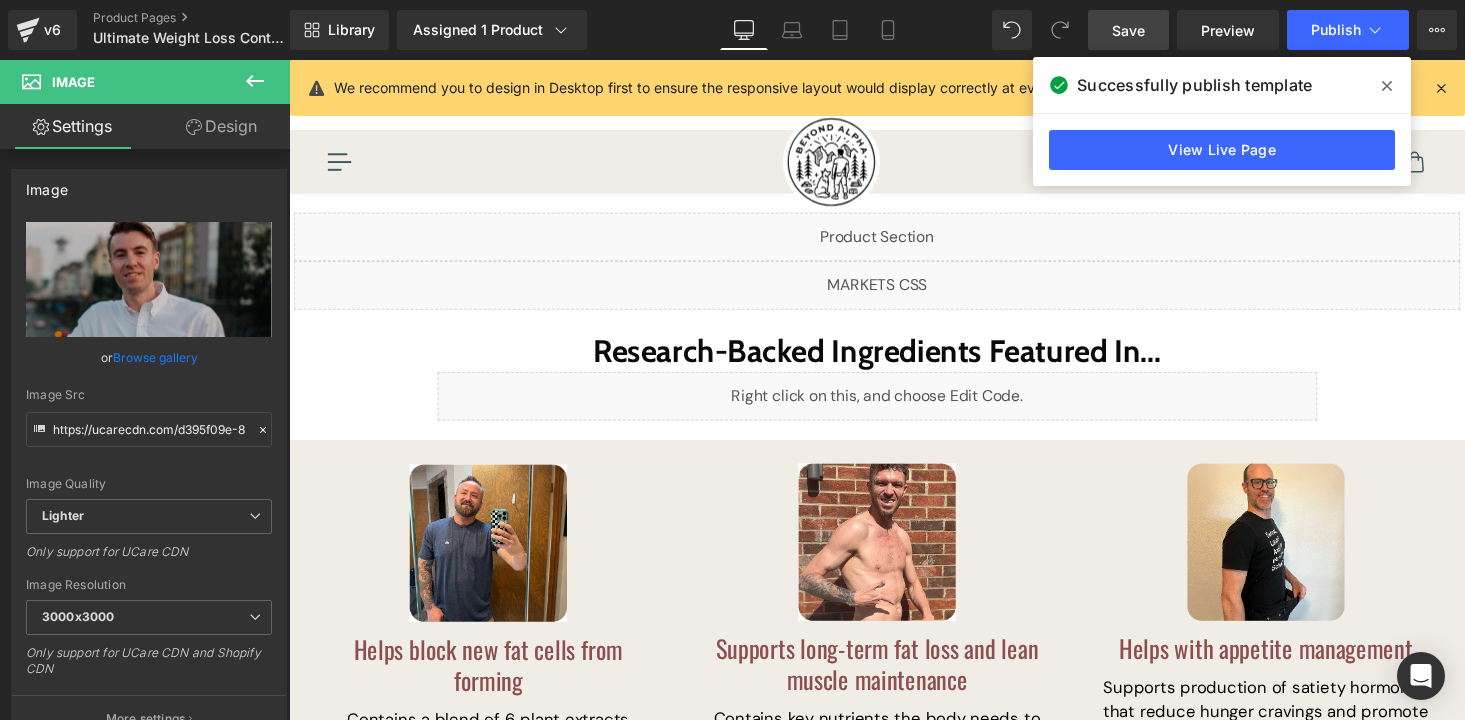 click 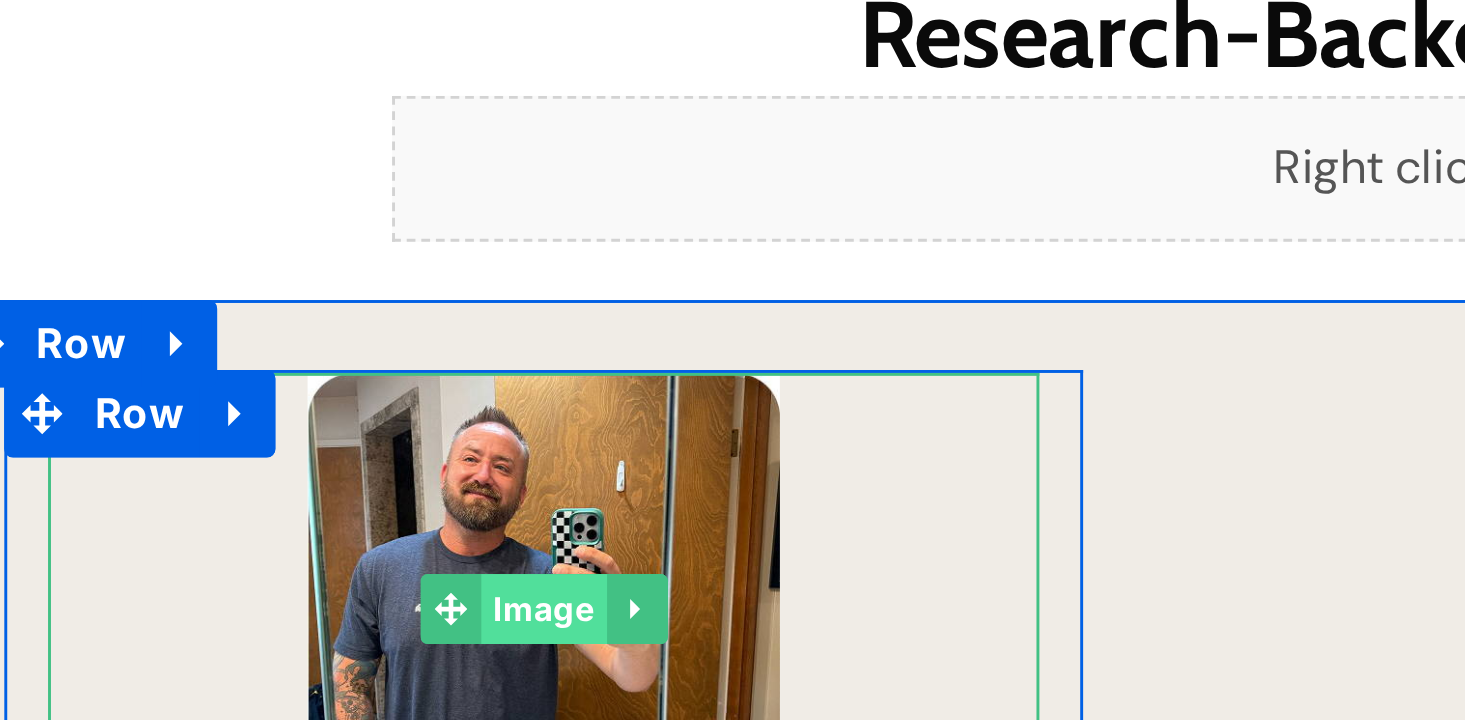 click on "Image" at bounding box center (151, -343) 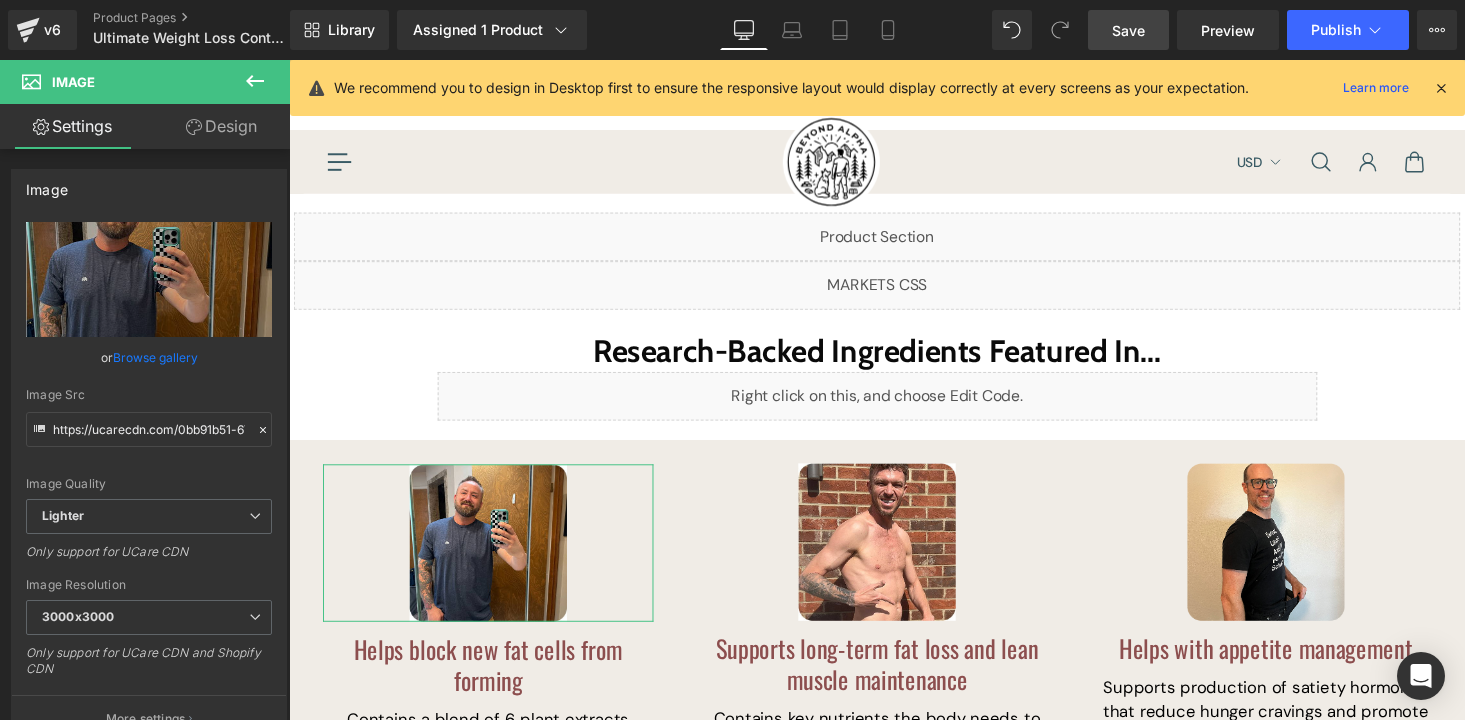 click on "Design" at bounding box center (221, 126) 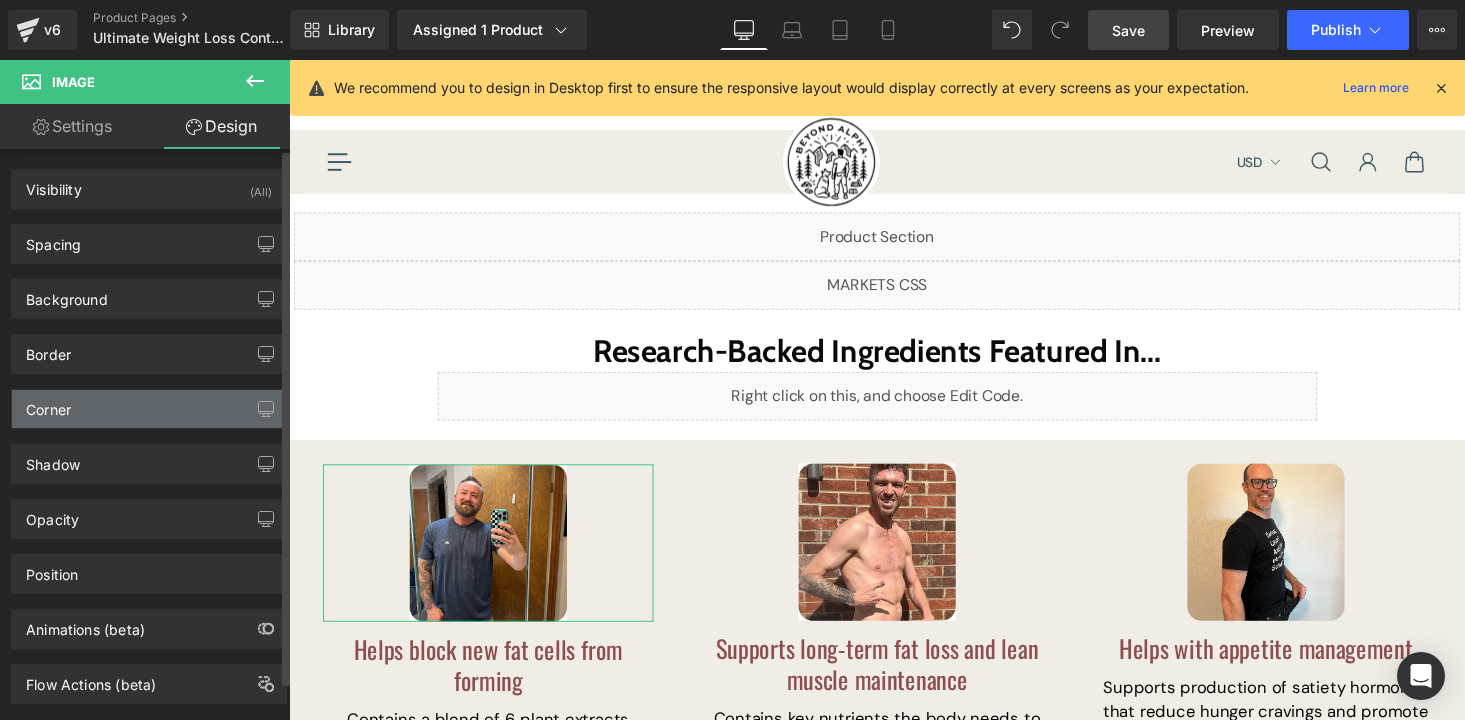 click on "Corner" at bounding box center (149, 409) 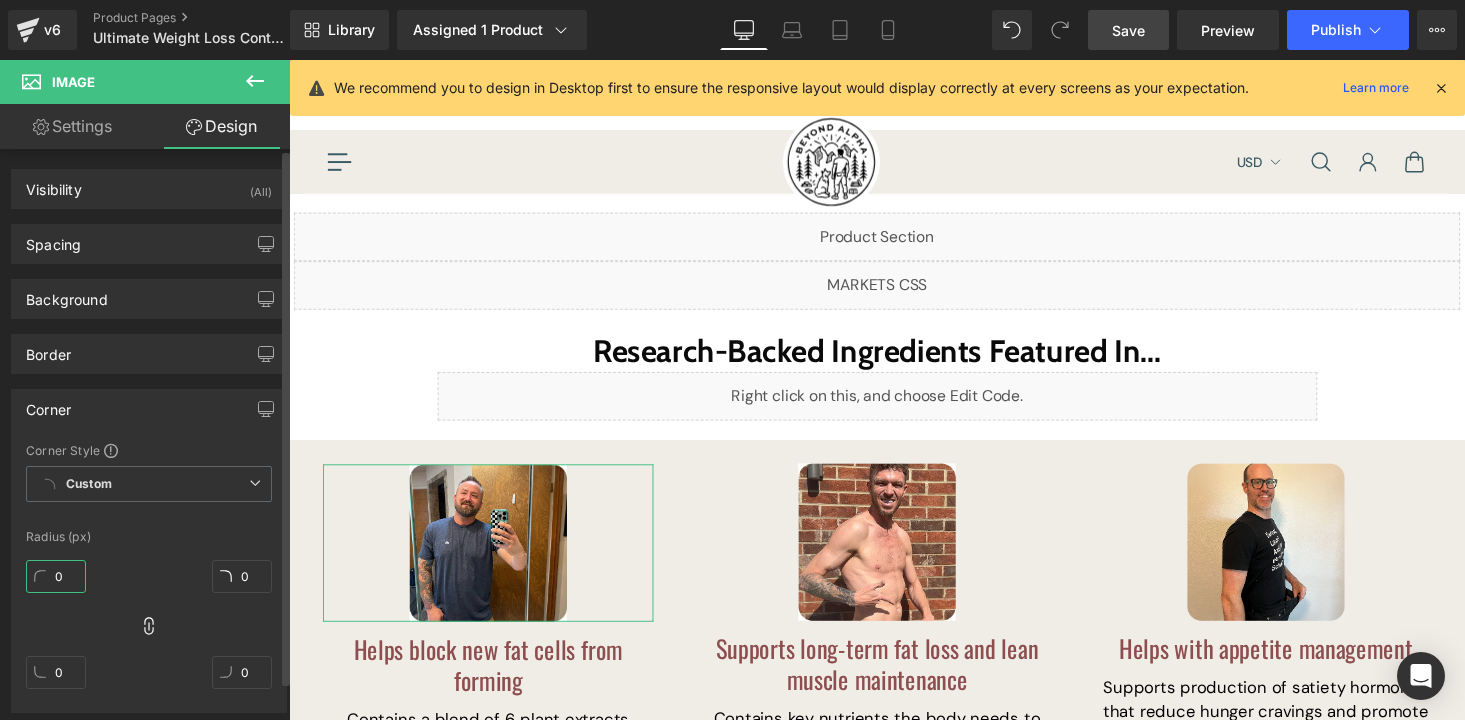 click on "0" at bounding box center (56, 576) 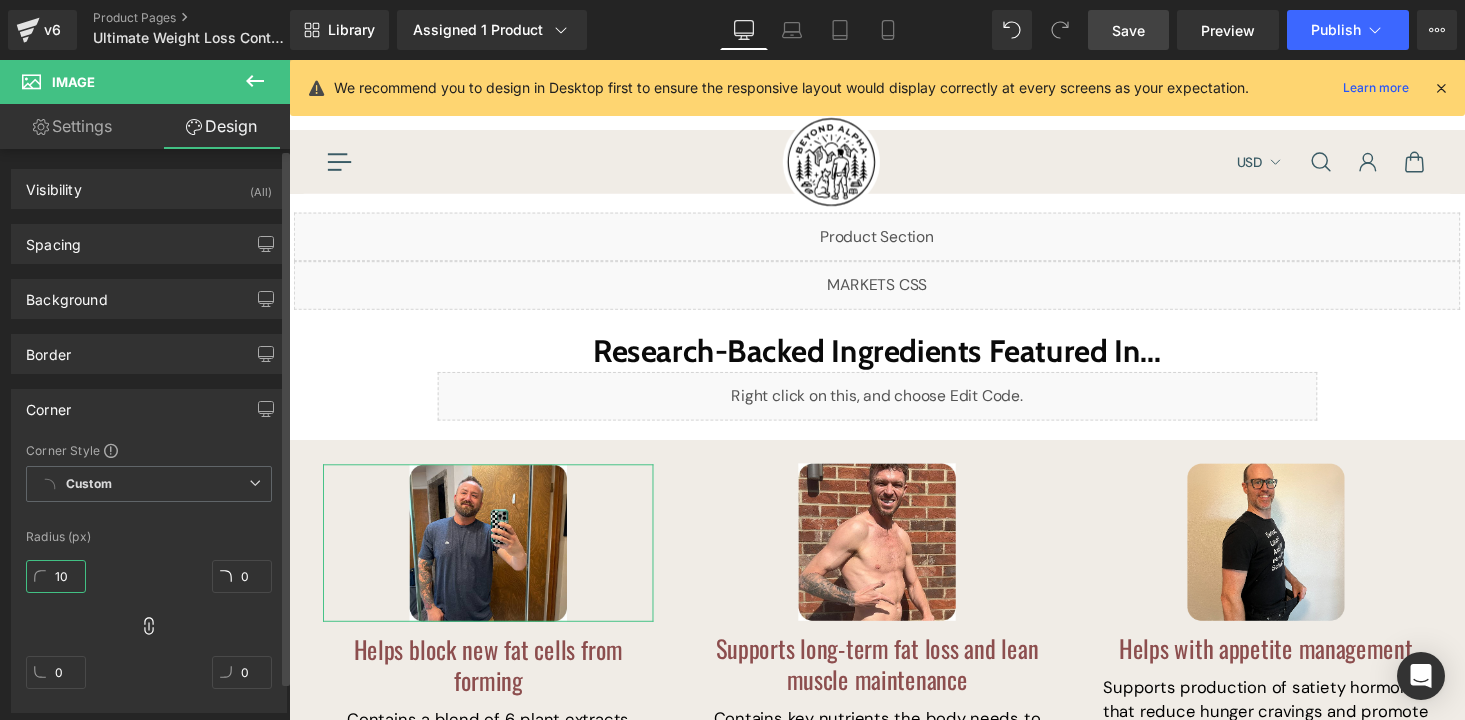 type on "100" 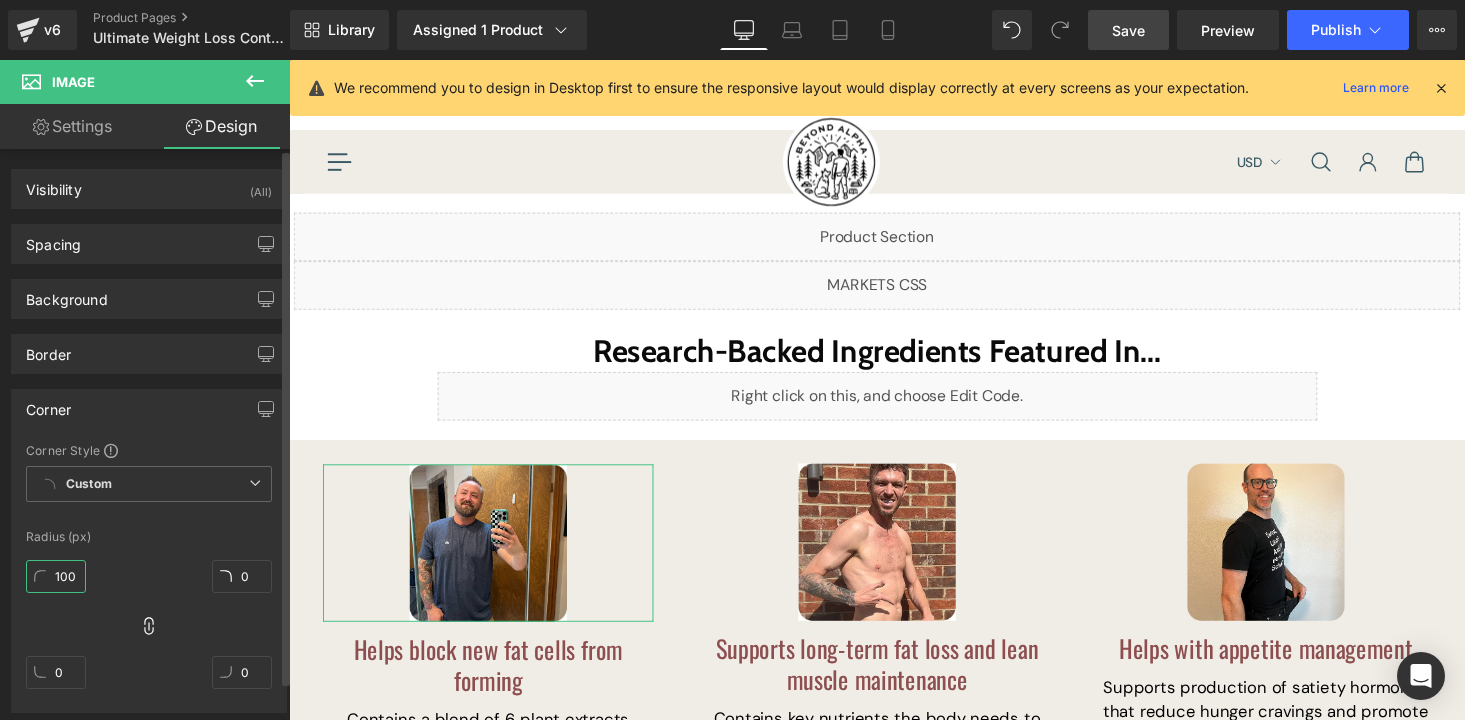 type on "100" 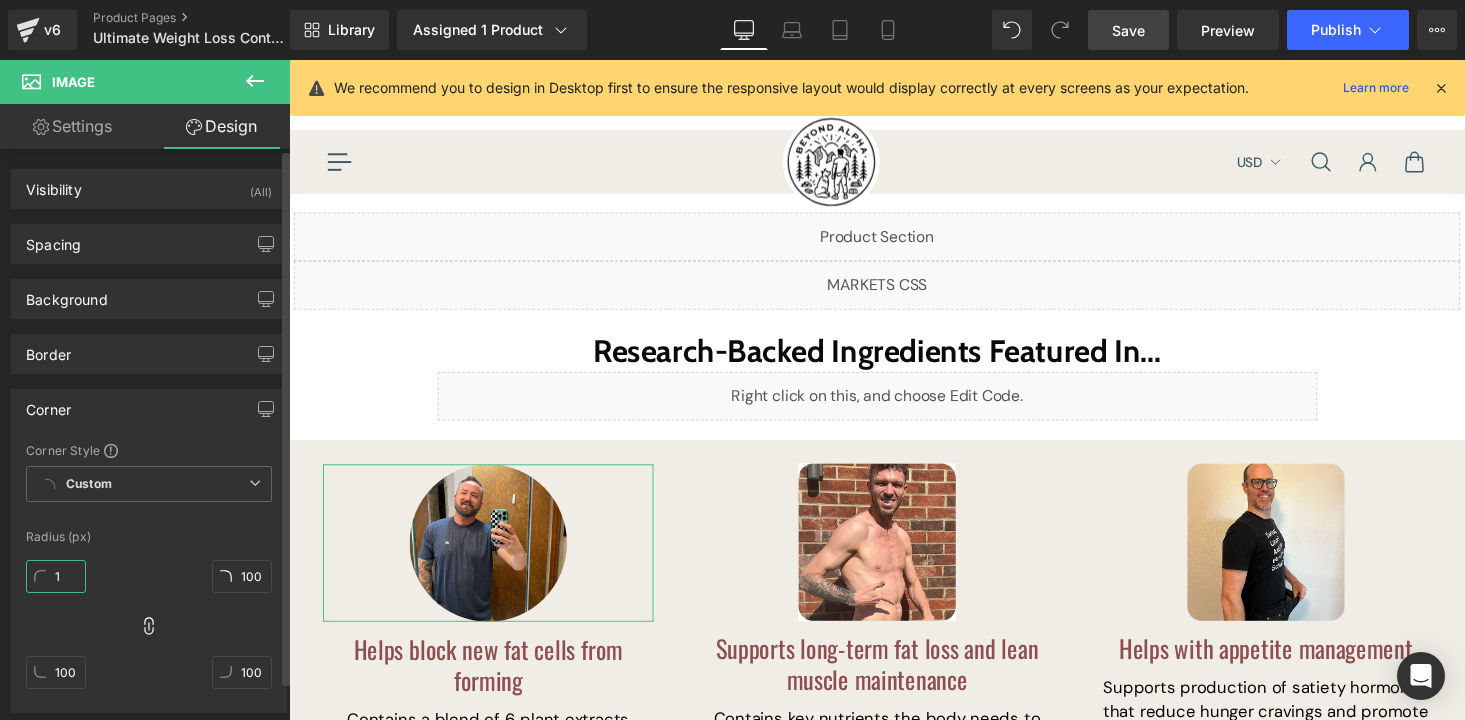 type on "10" 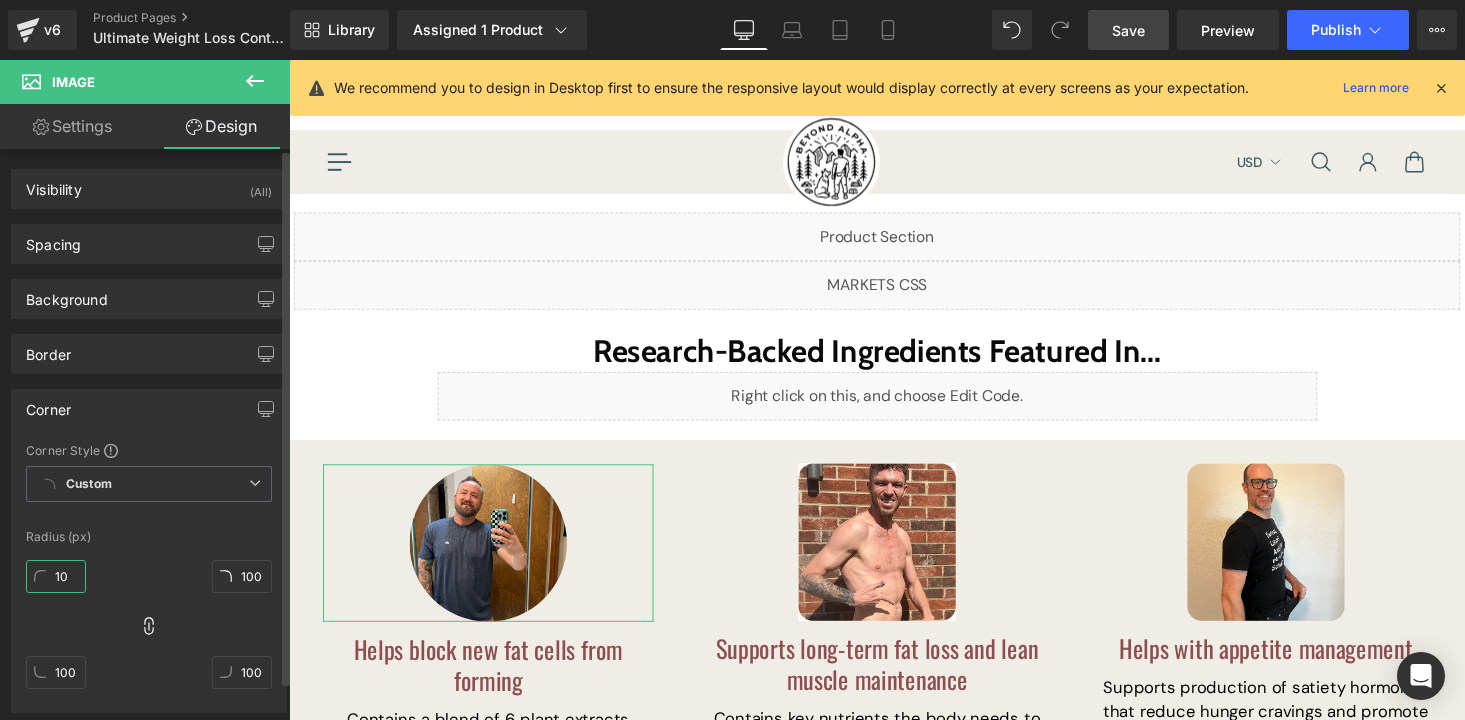 type on "10" 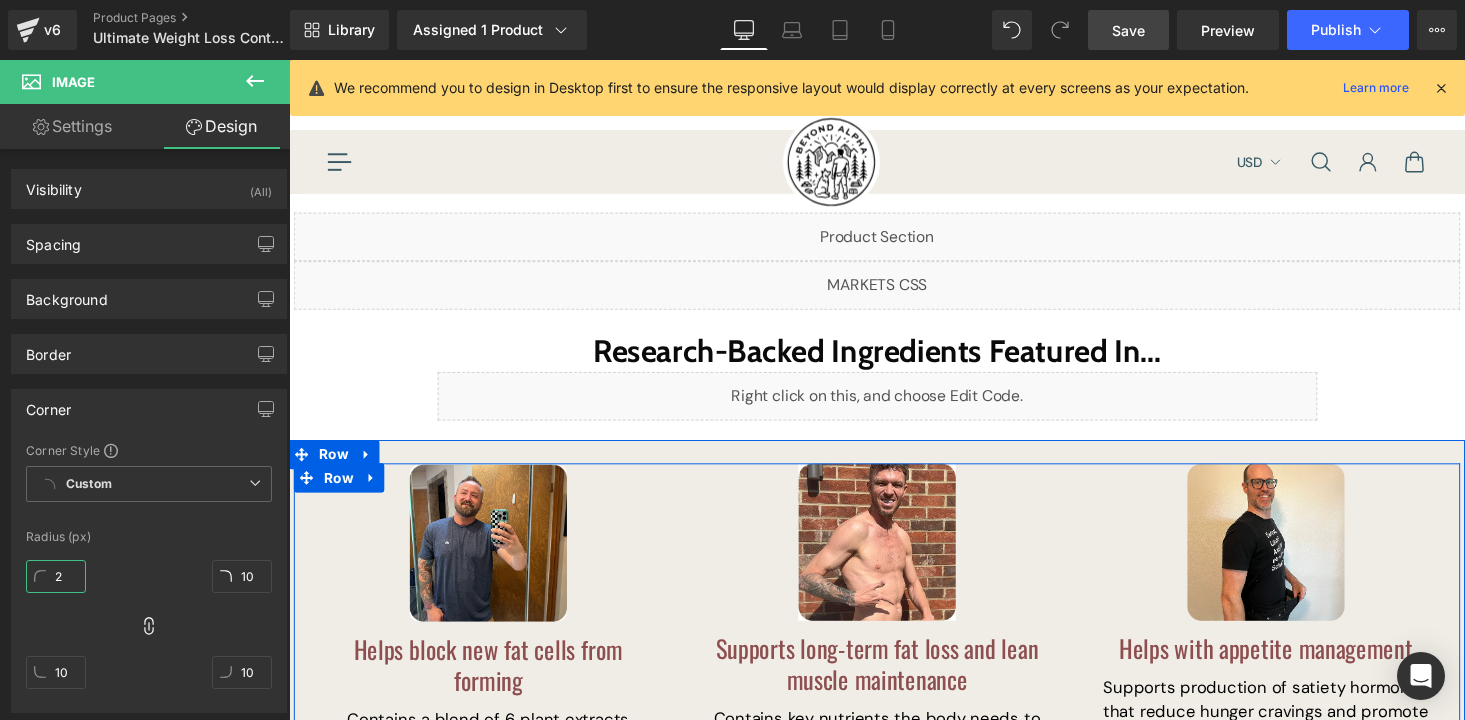 type on "20" 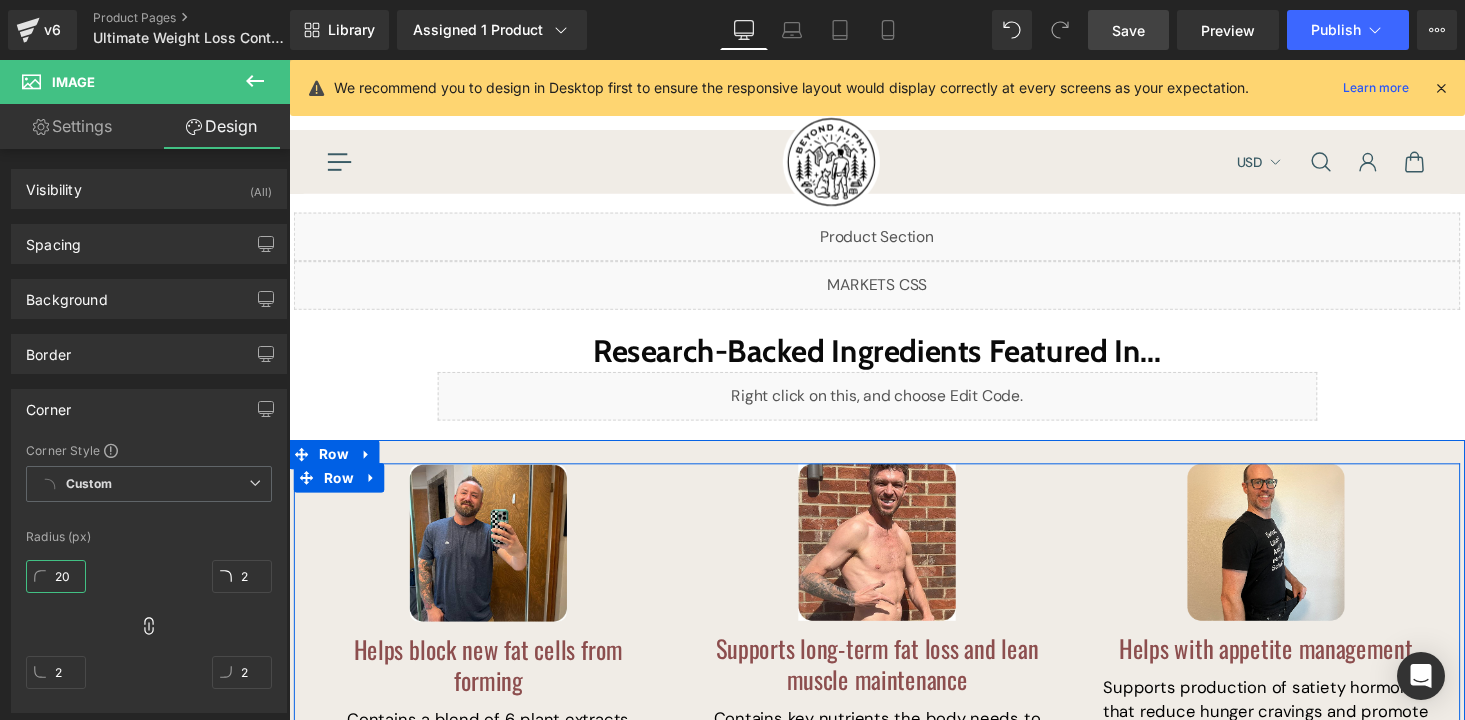 type on "20" 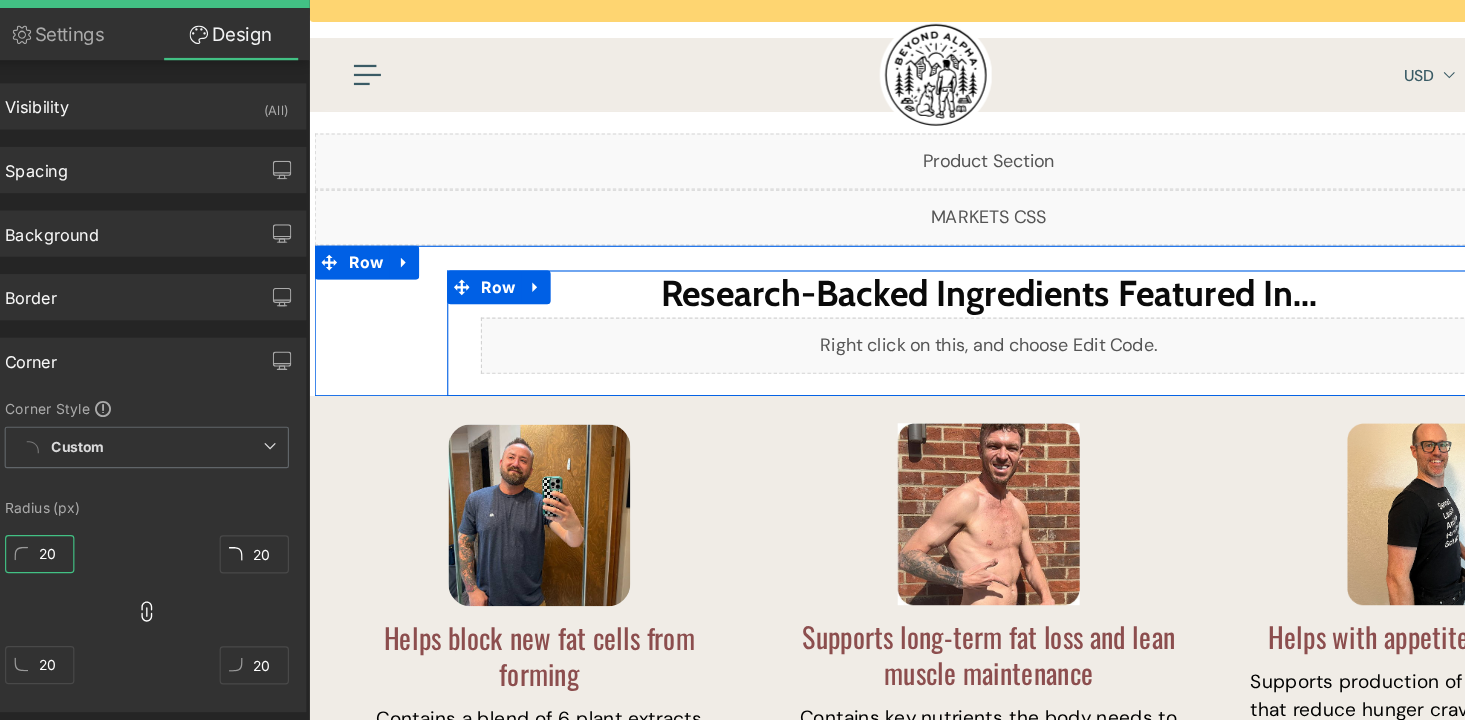 scroll, scrollTop: 0, scrollLeft: 0, axis: both 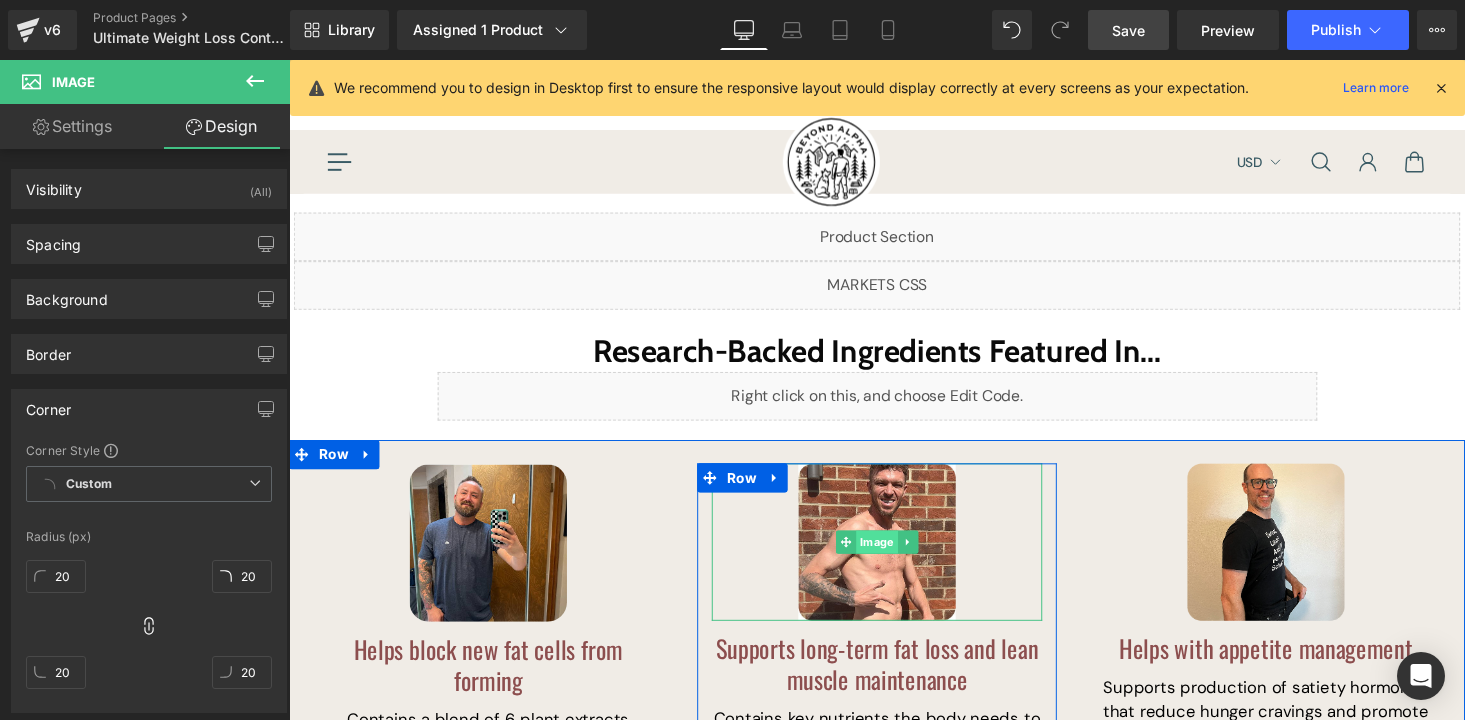 click on "Image" at bounding box center [894, 556] 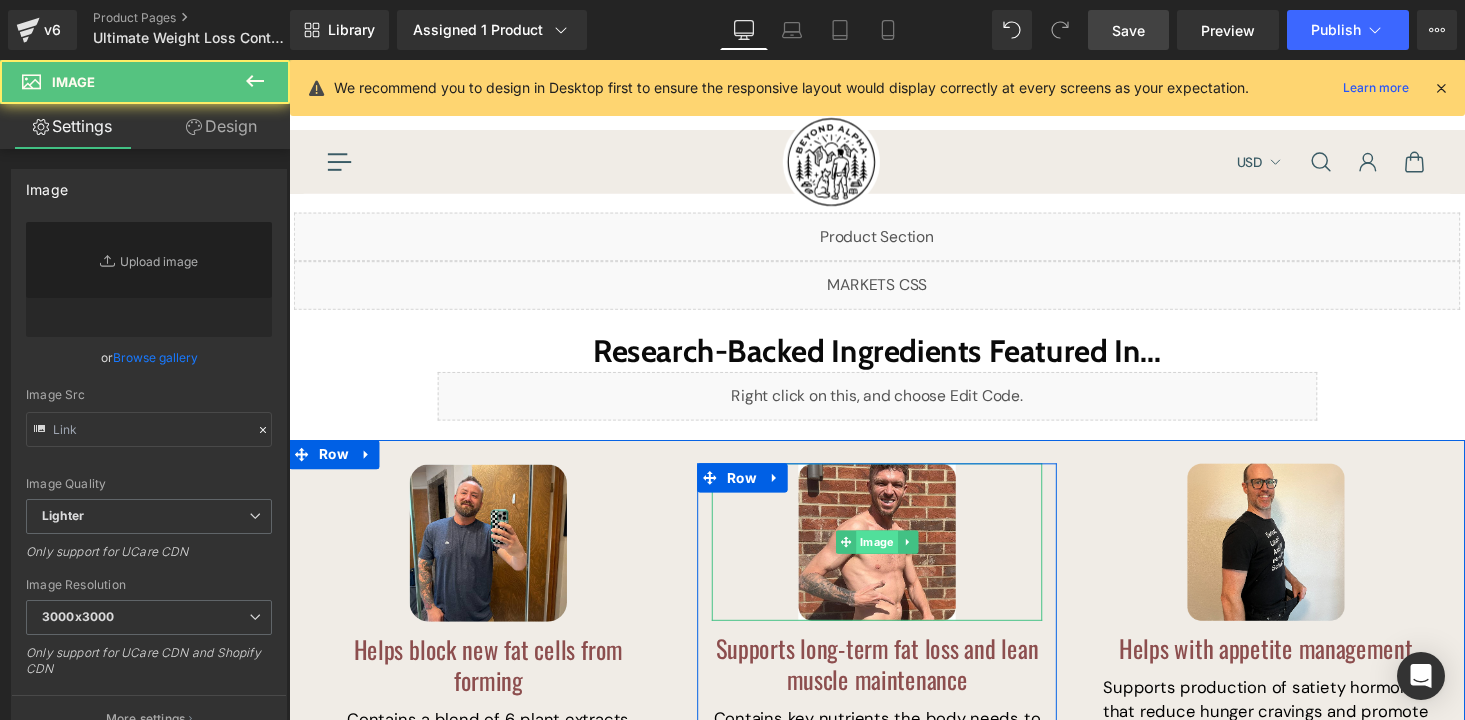 type on "https://ucarecdn.com/4a70f686-1d7d-4d6c-8bee-5e4d30a8c937/-/format/auto/-/preview/3000x3000/-/quality/lighter/Rectangle%203254%20_1_.jpg" 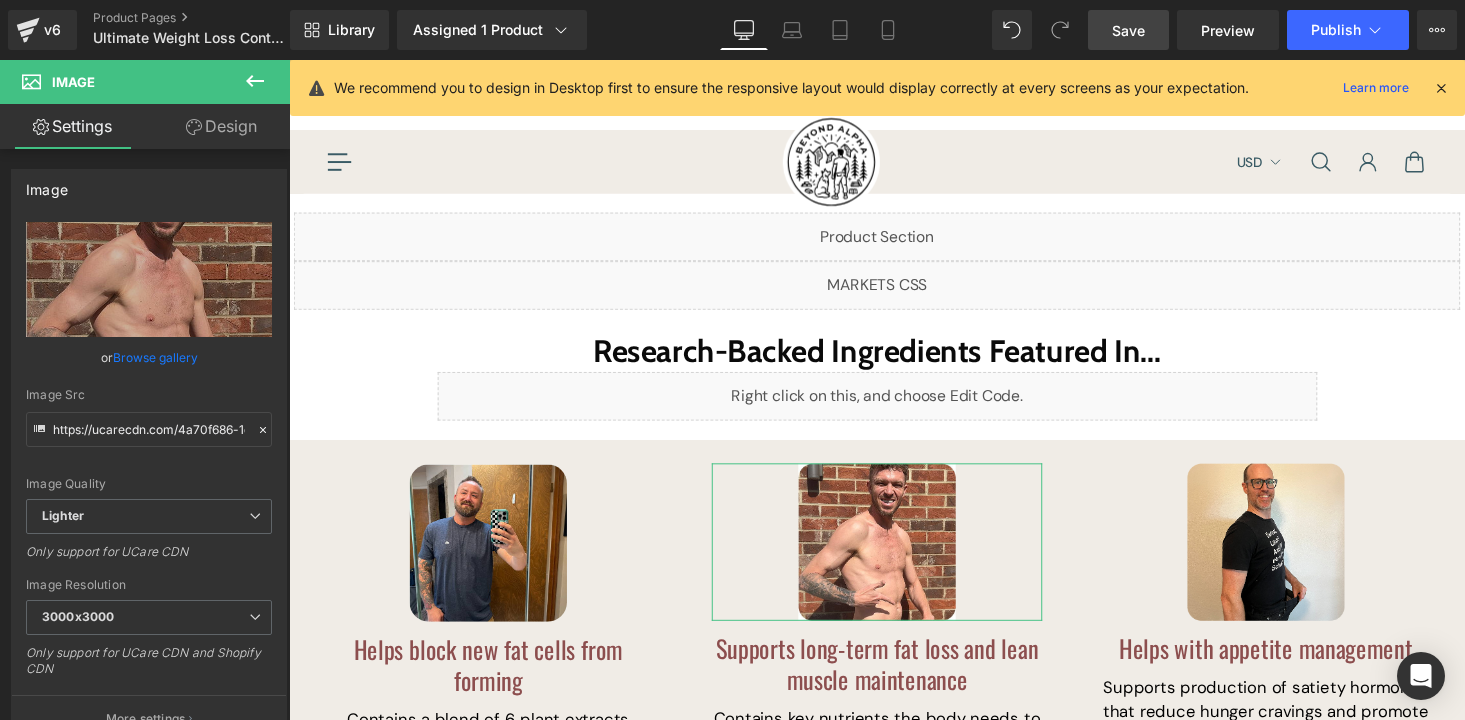 click on "Design" at bounding box center [221, 126] 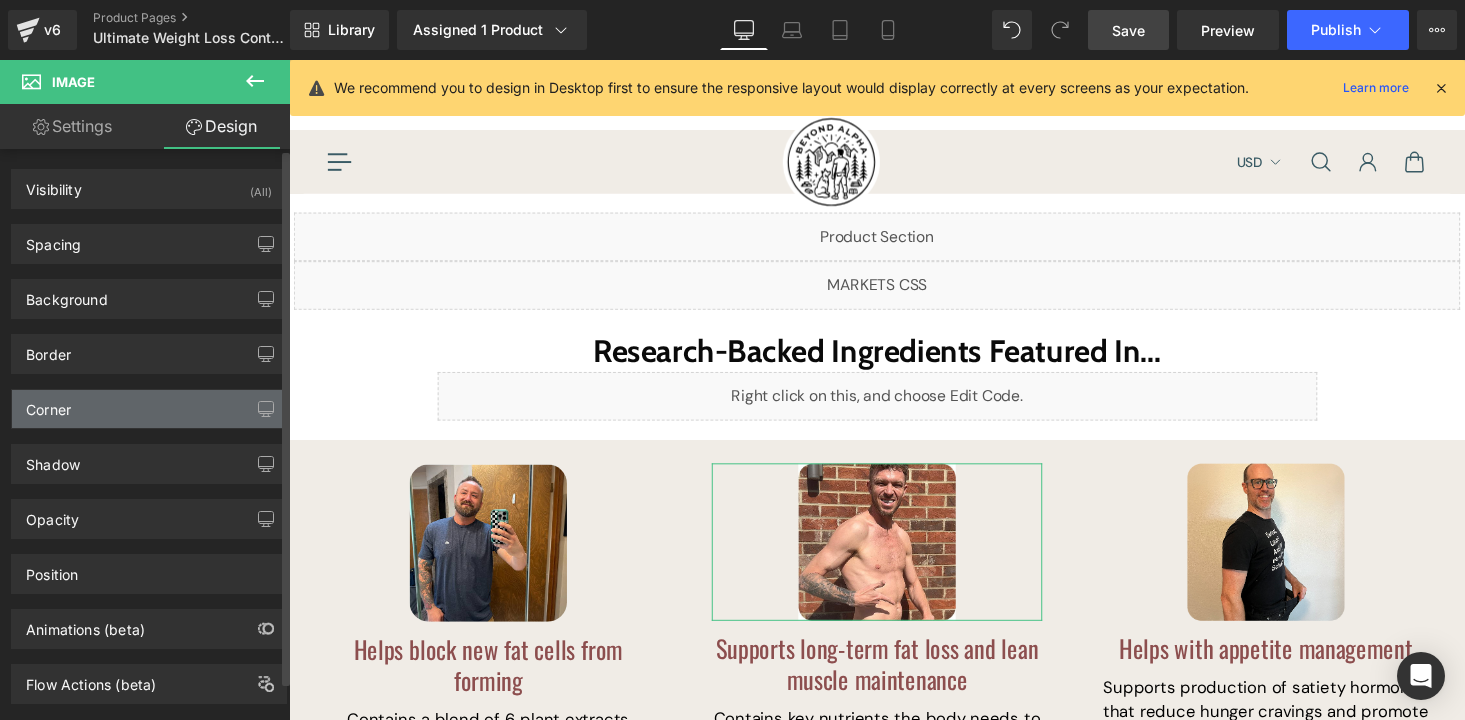 click on "Corner" at bounding box center [149, 409] 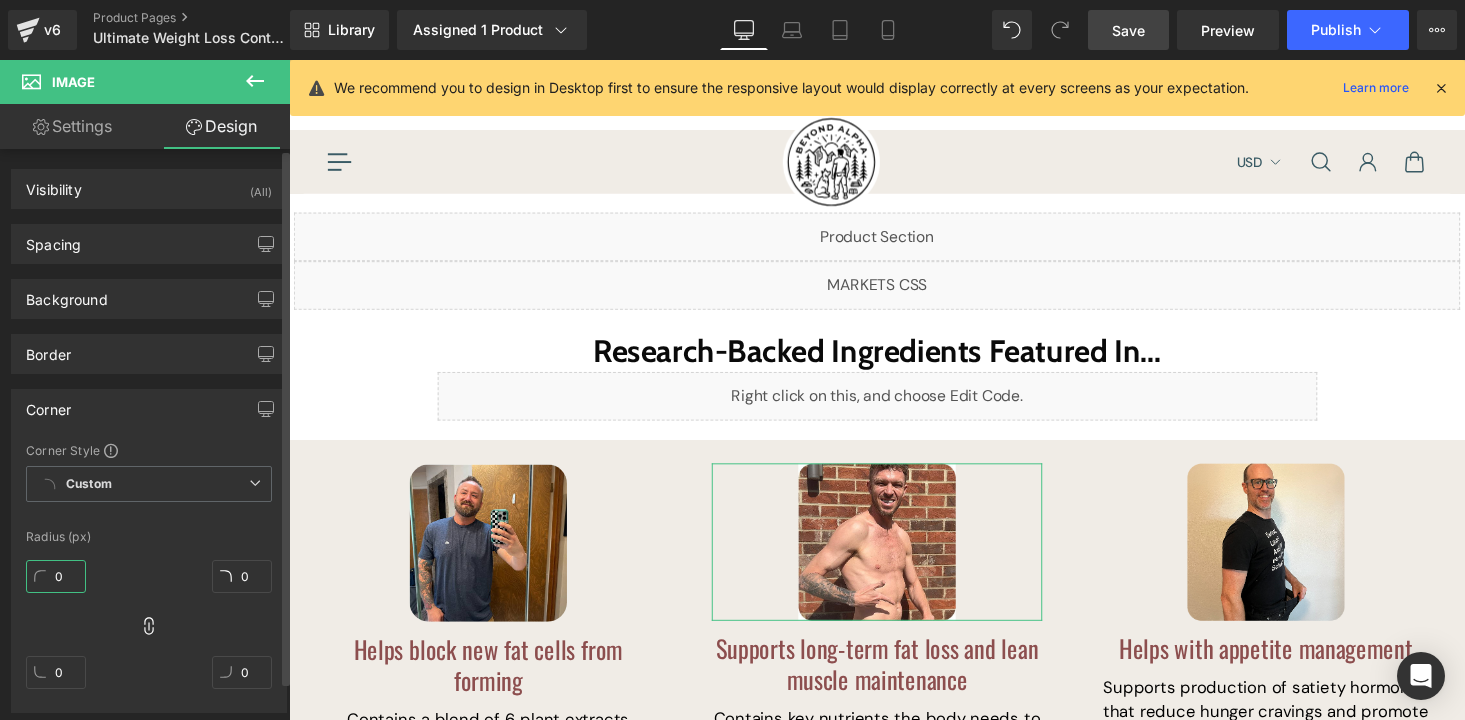 click on "0" at bounding box center [56, 576] 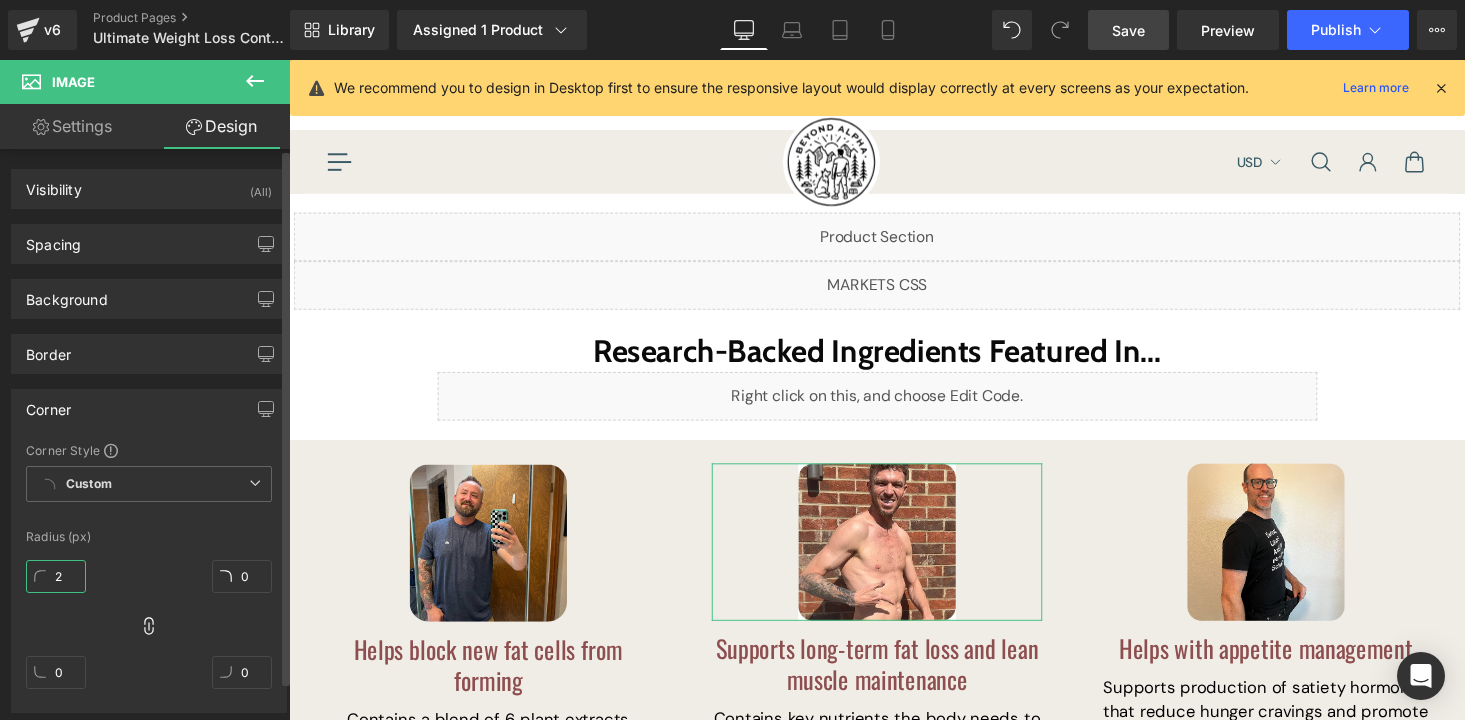 type on "20" 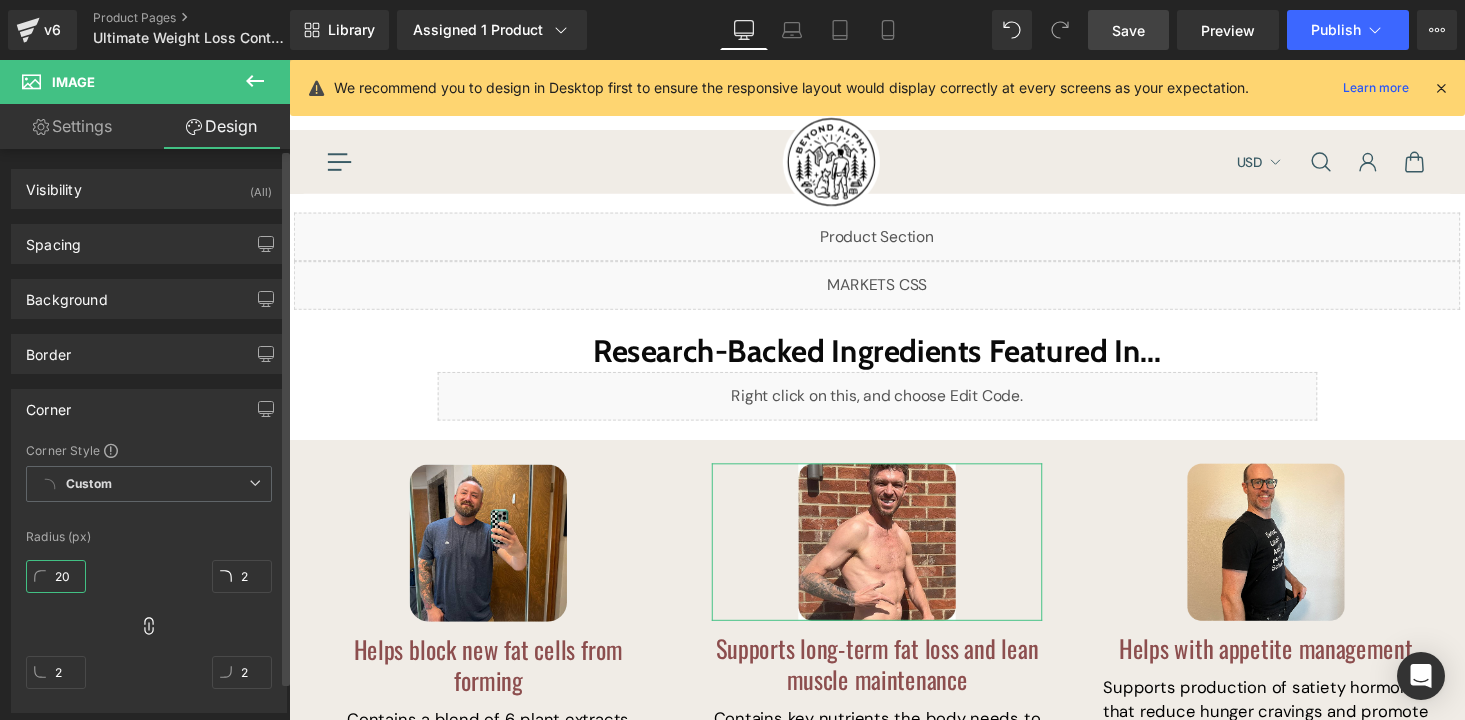 type on "20" 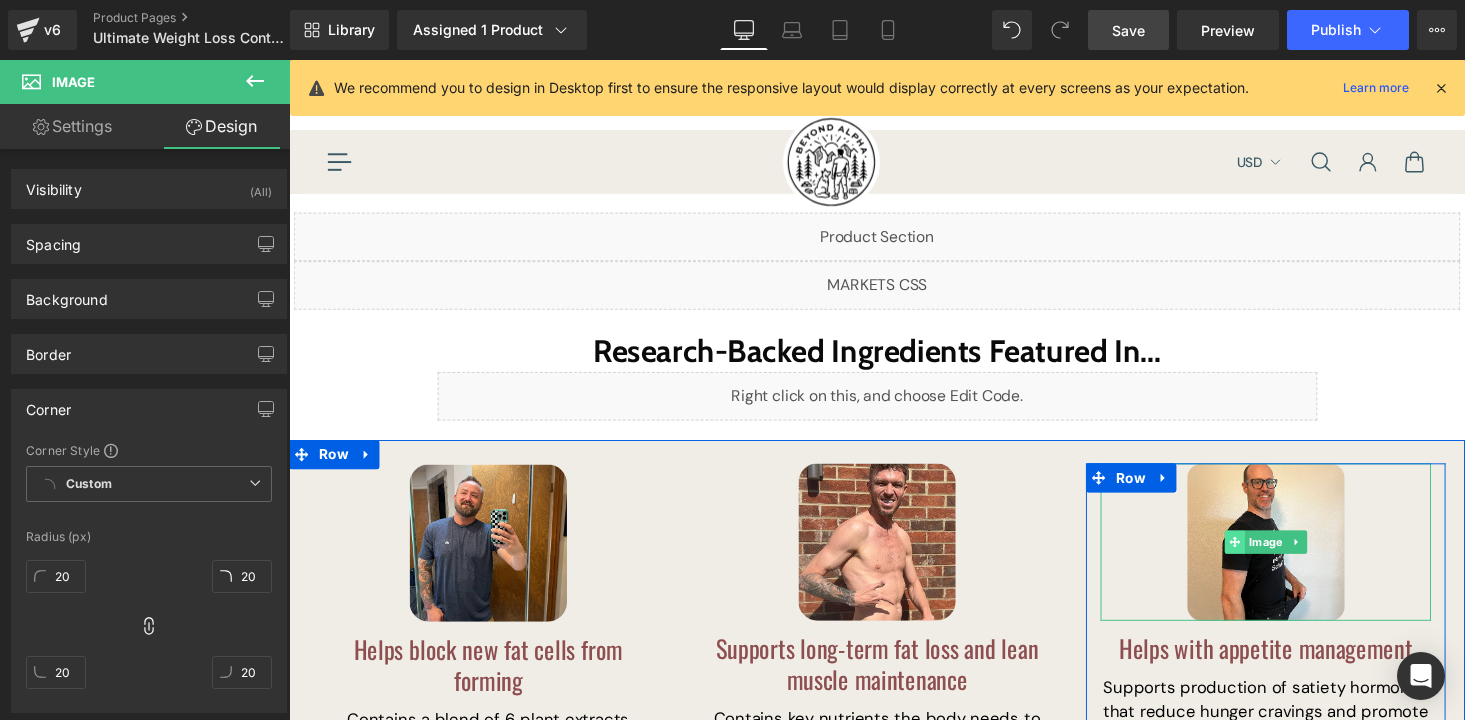 click on "Image" at bounding box center (1284, 556) 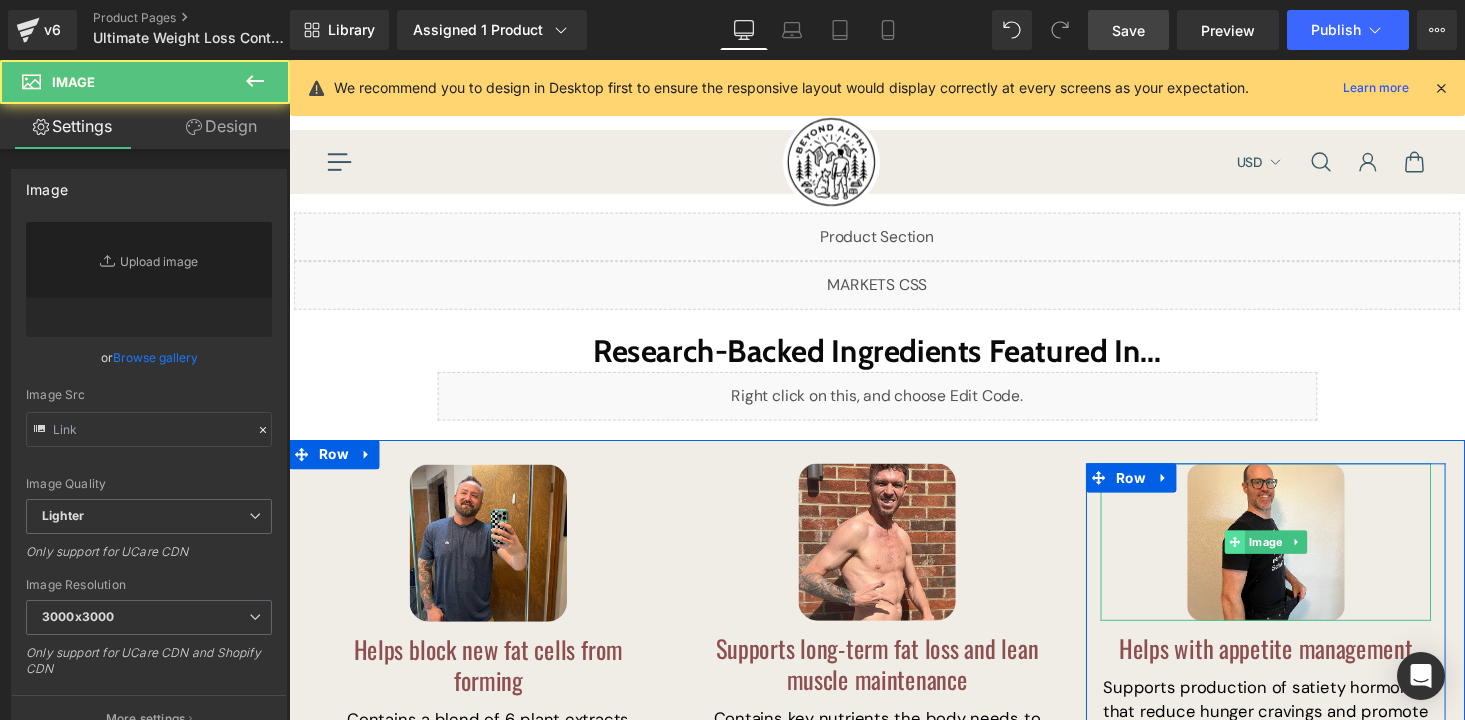 type on "https://ucarecdn.com/665dbfd8-3825-4cc7-8001-3b7ecf86c24e/-/format/auto/-/preview/3000x3000/-/quality/lighter/Rectangle%203254.png" 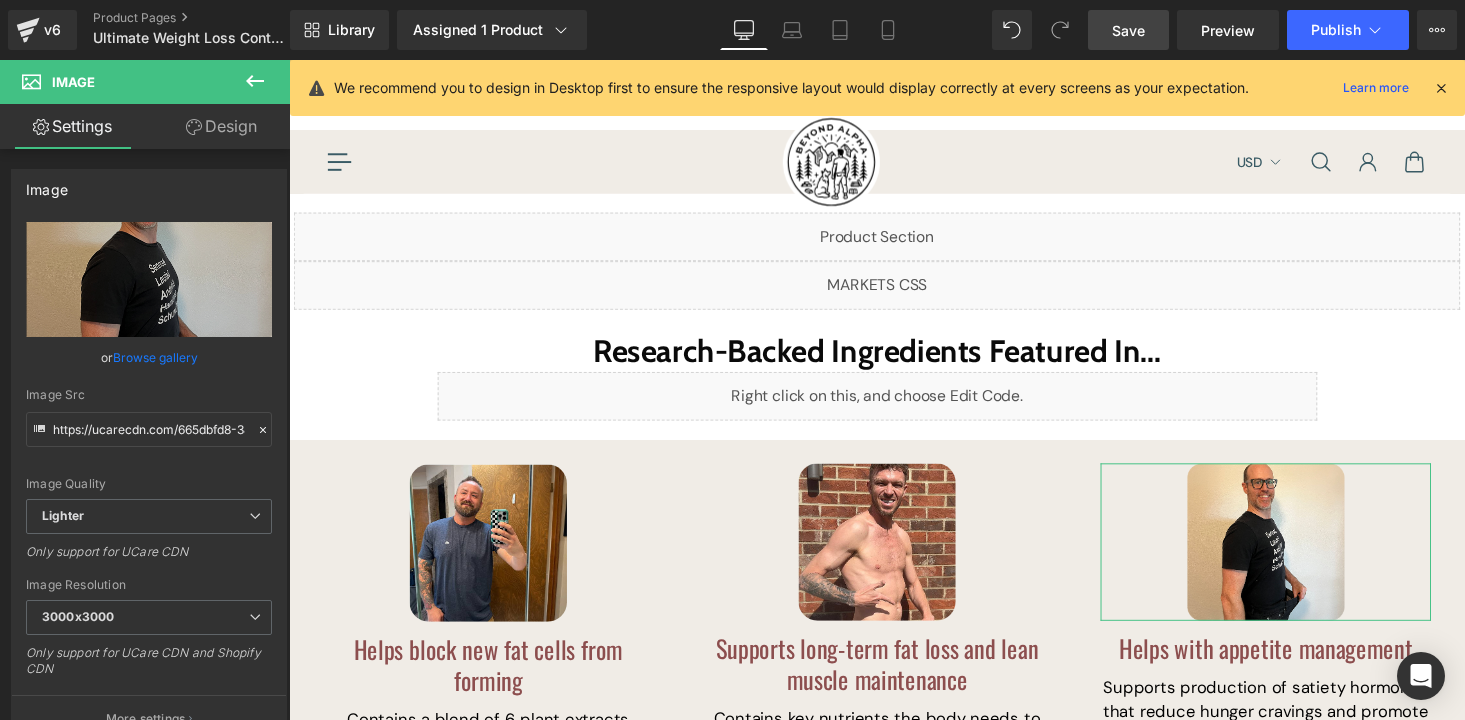 click on "Design" at bounding box center (221, 126) 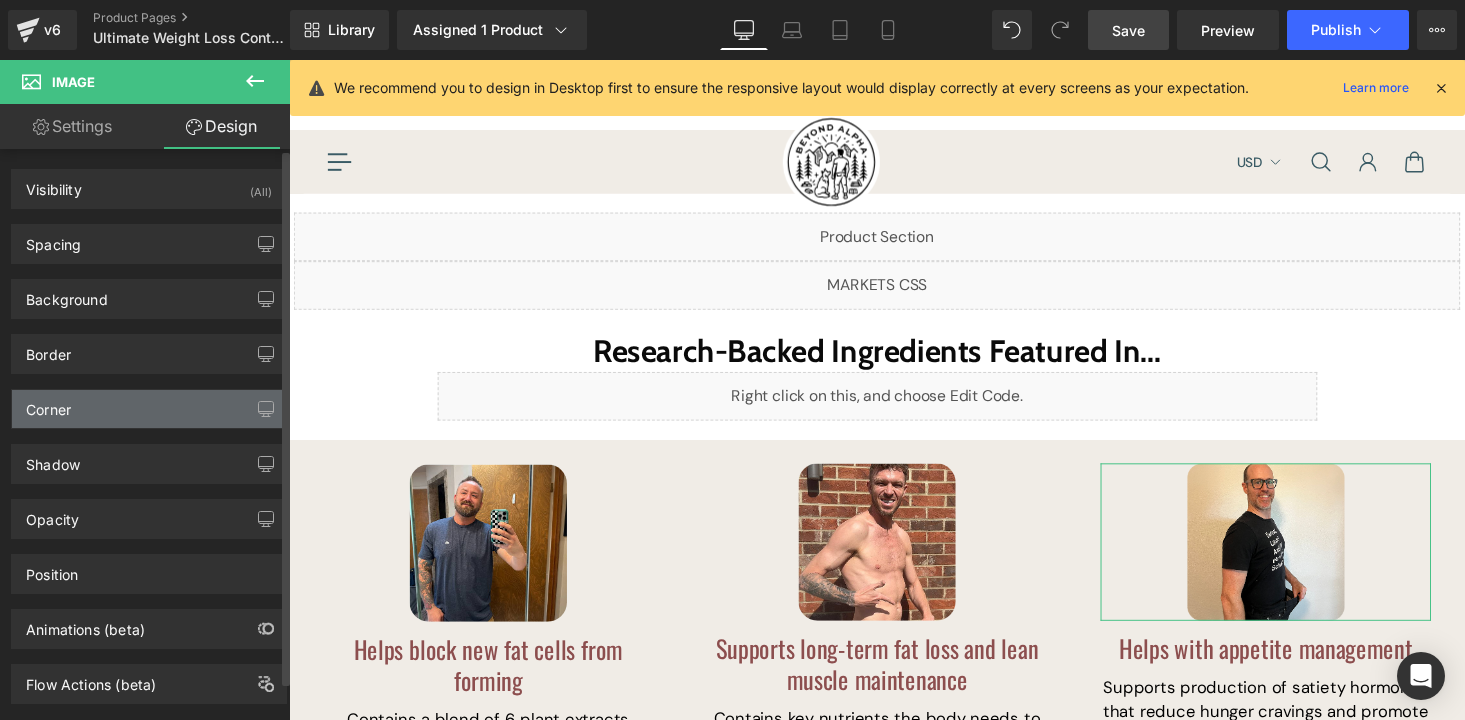 click on "Corner" at bounding box center (149, 409) 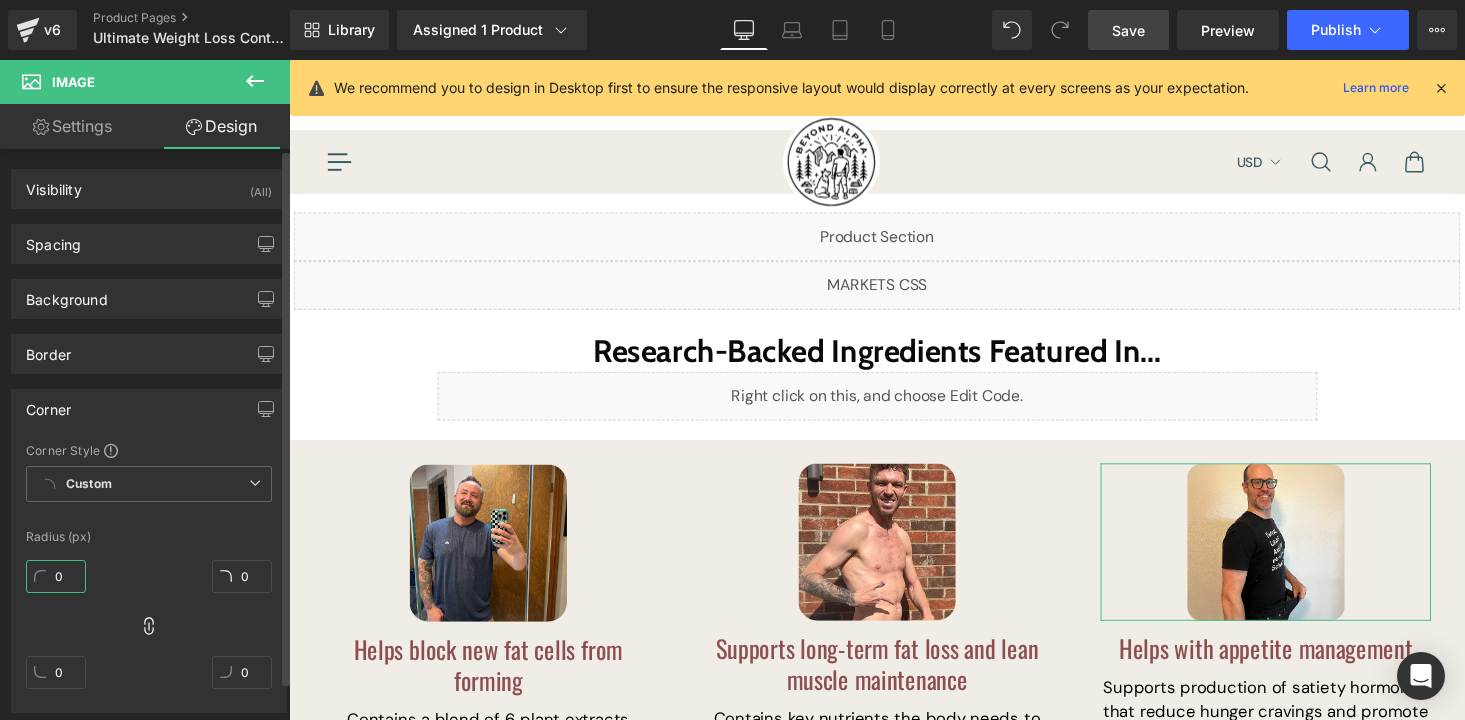 click on "0" at bounding box center (56, 576) 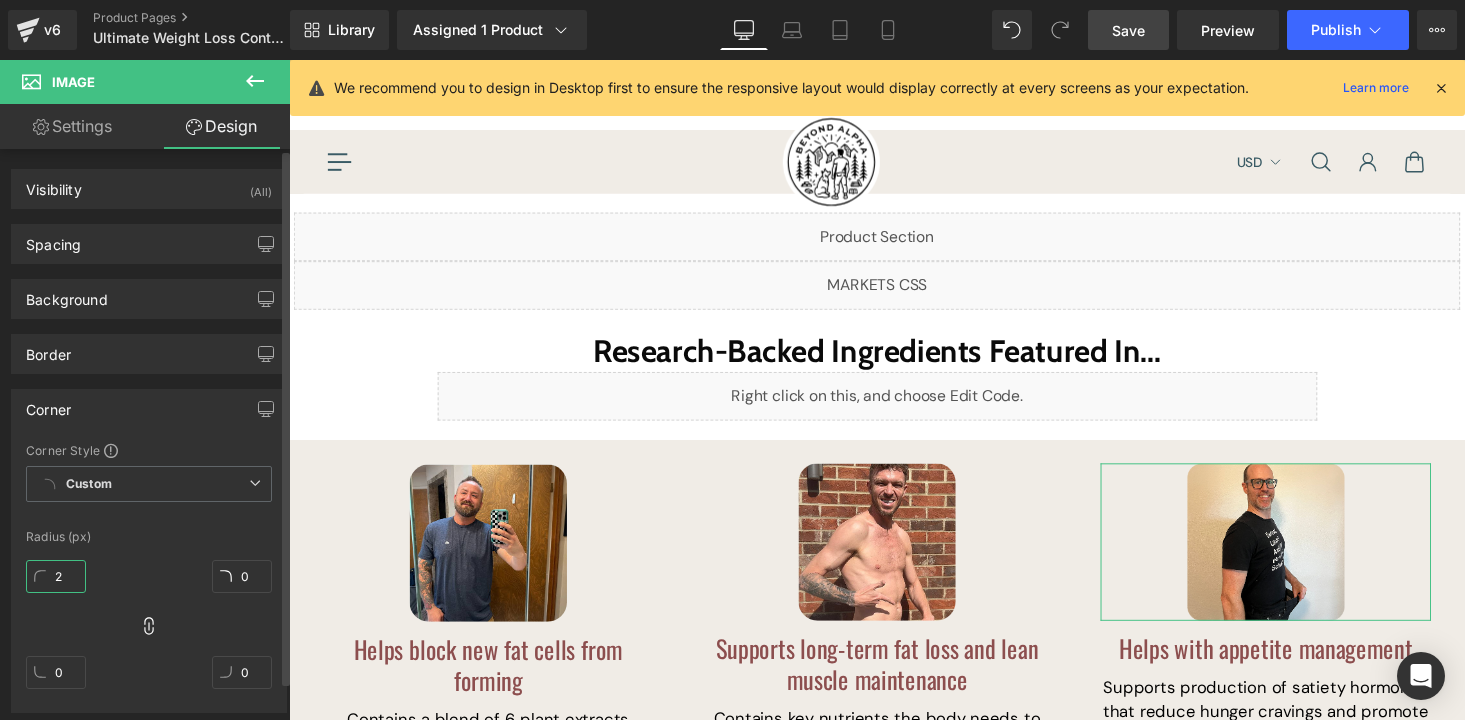 type on "2" 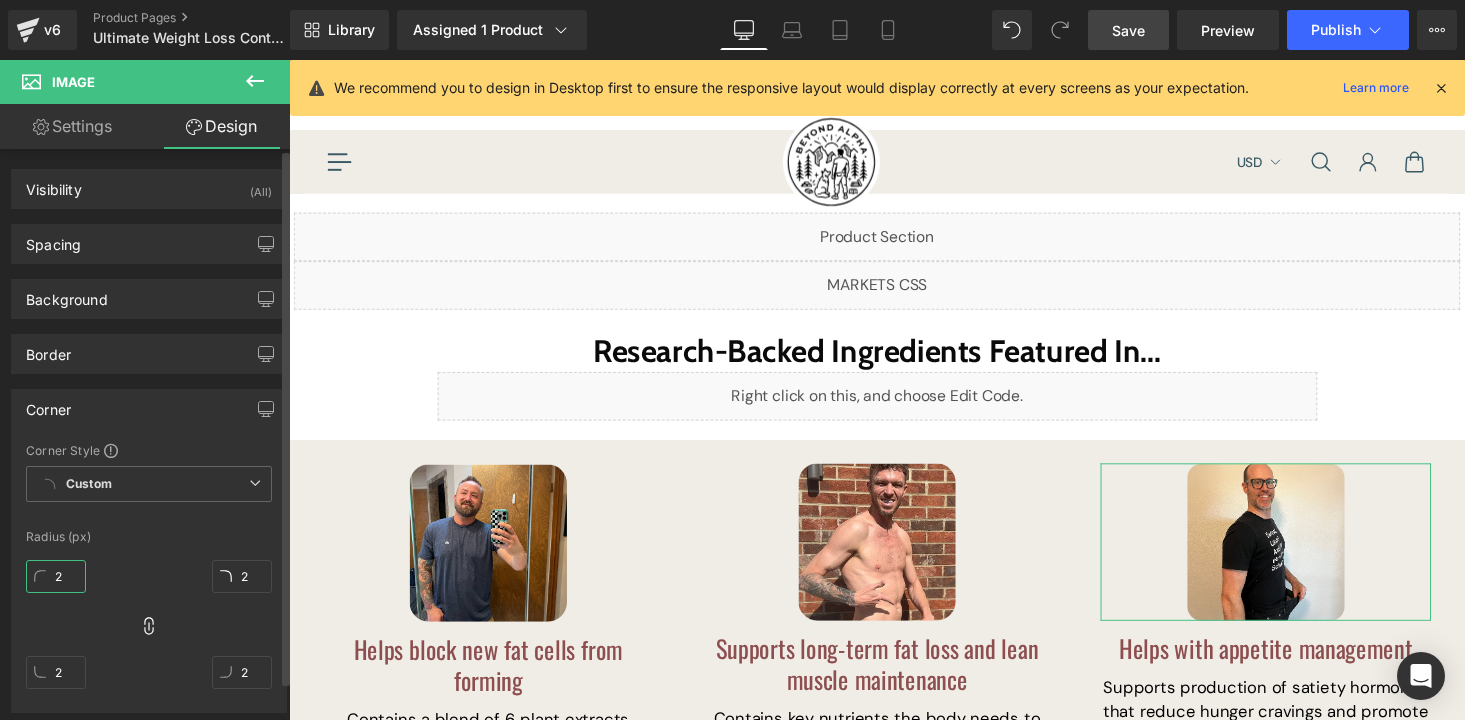 type on "20" 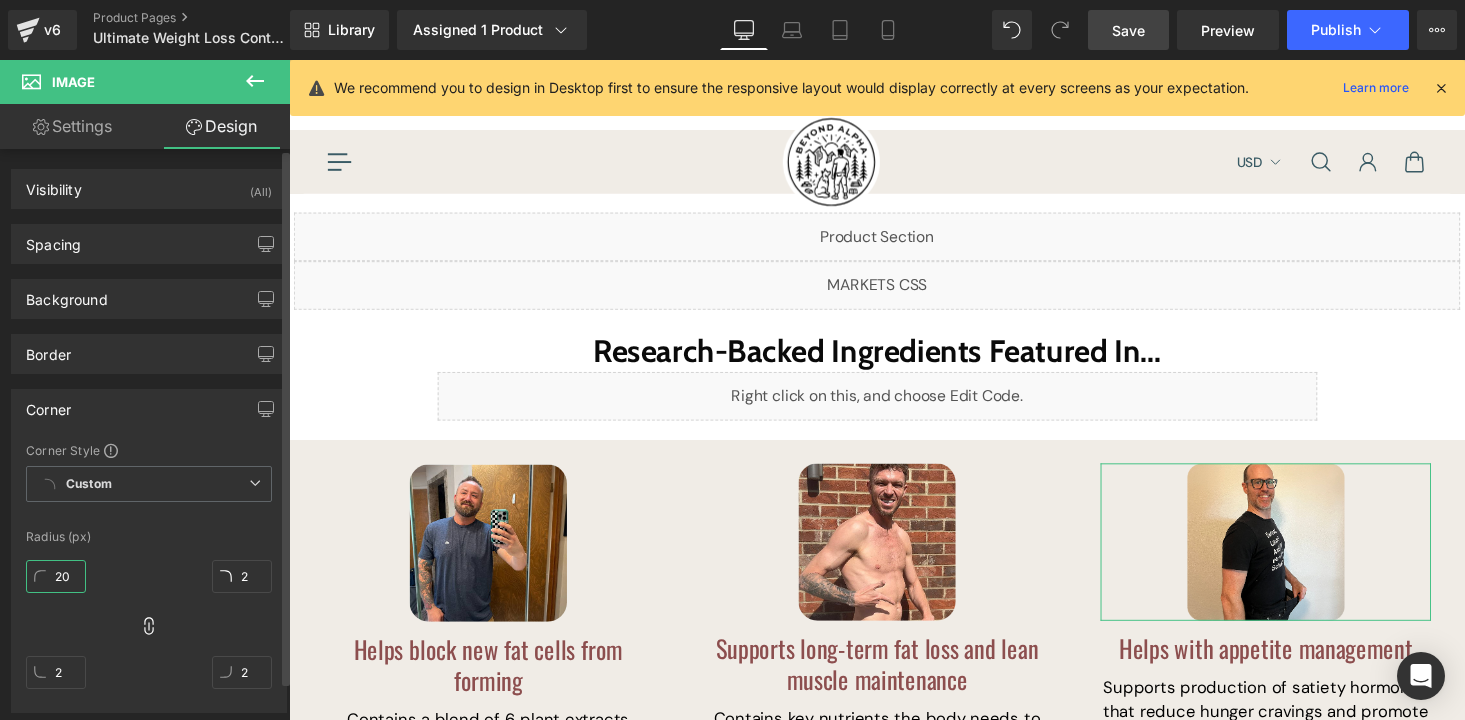type on "20" 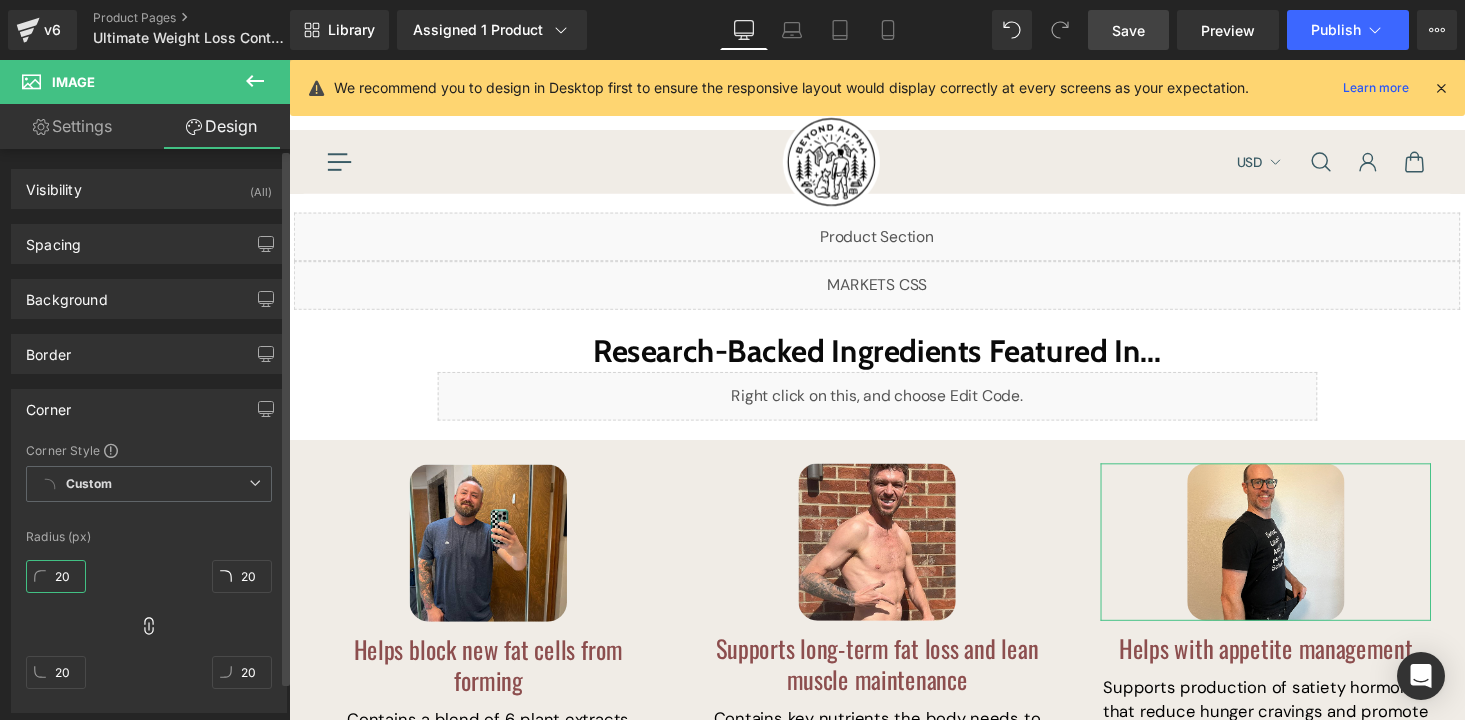 type on "20" 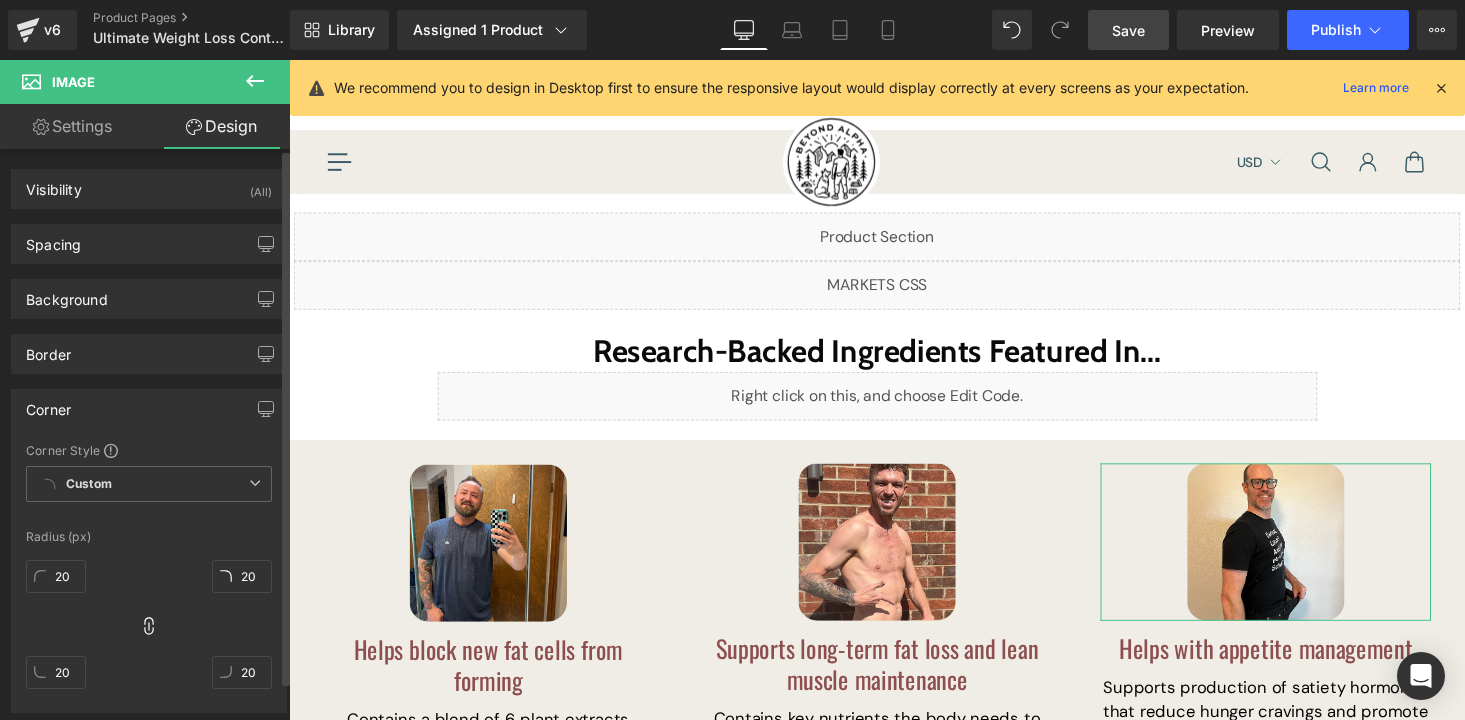 click on "20px 20
20px 20
20px 20
20px 20" at bounding box center (149, 632) 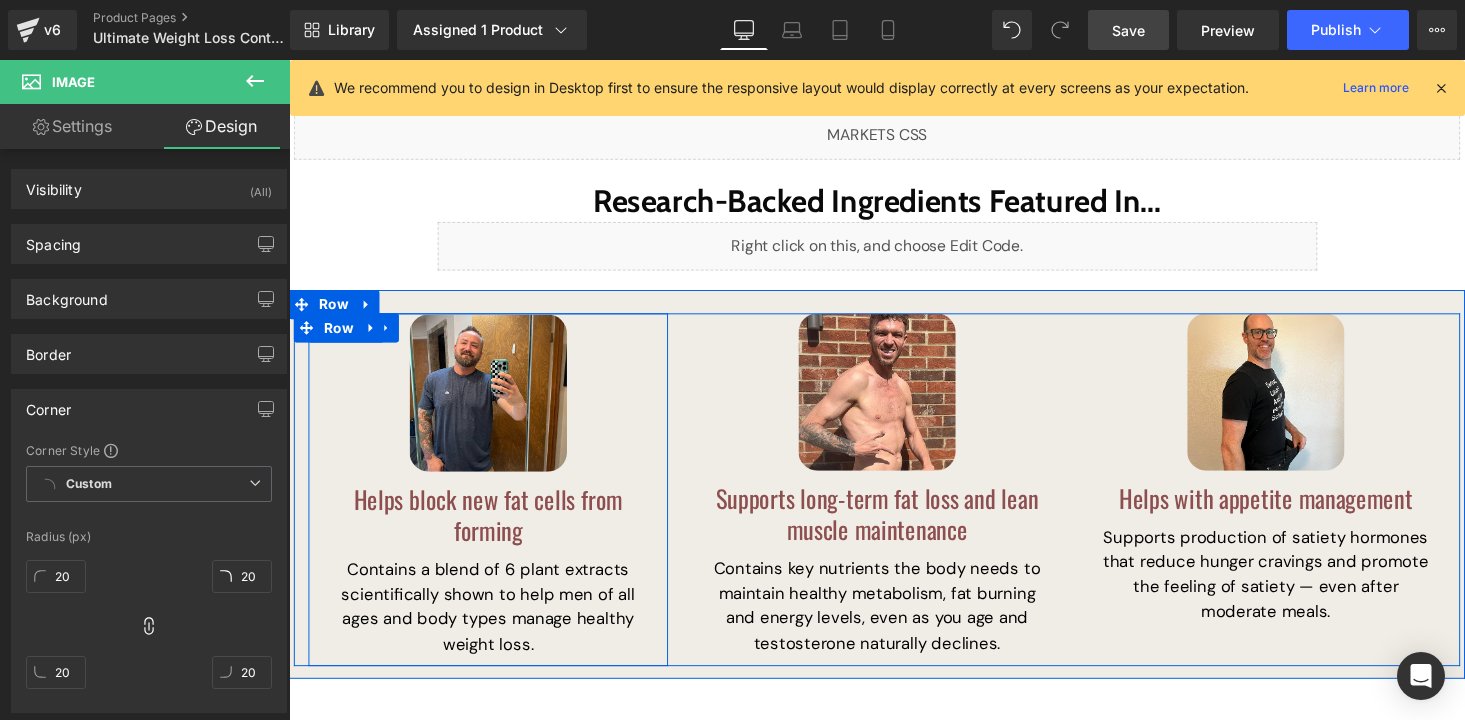scroll, scrollTop: 206, scrollLeft: 0, axis: vertical 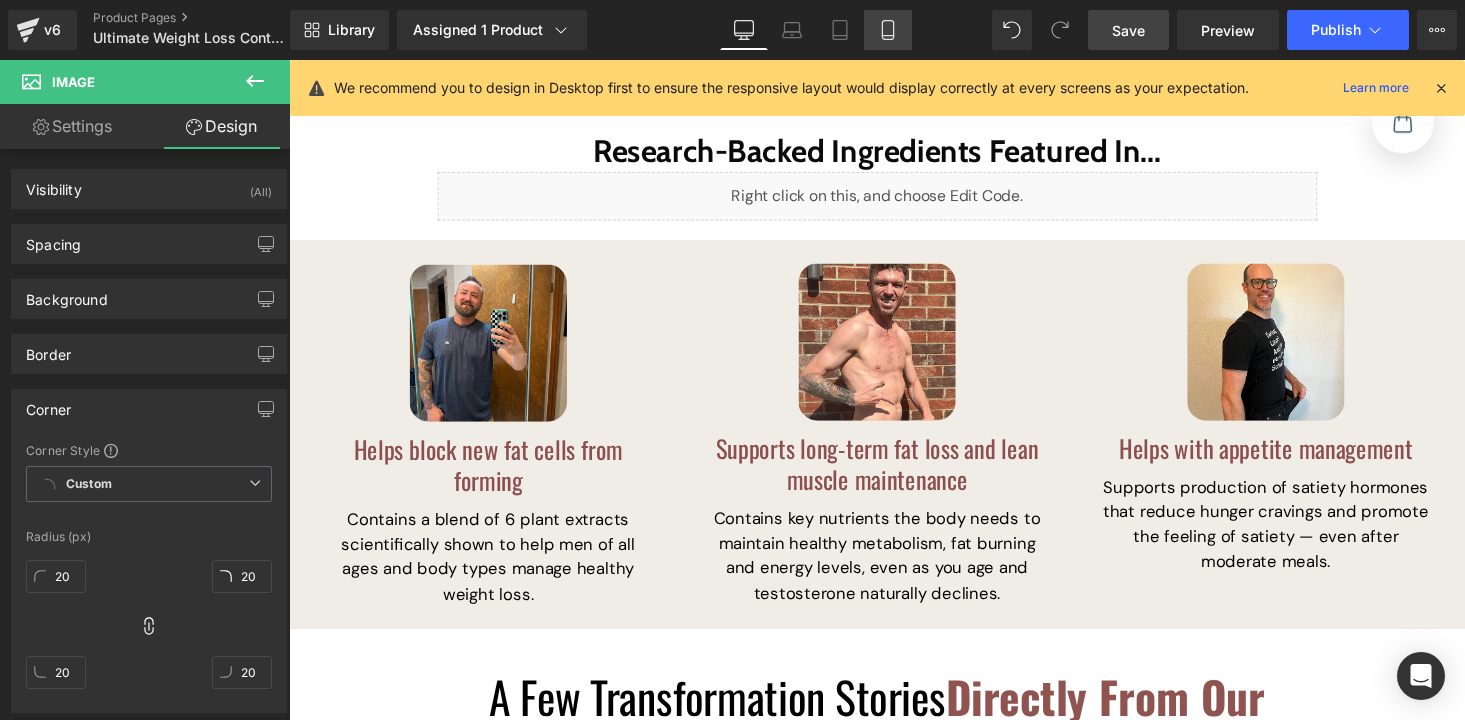 click 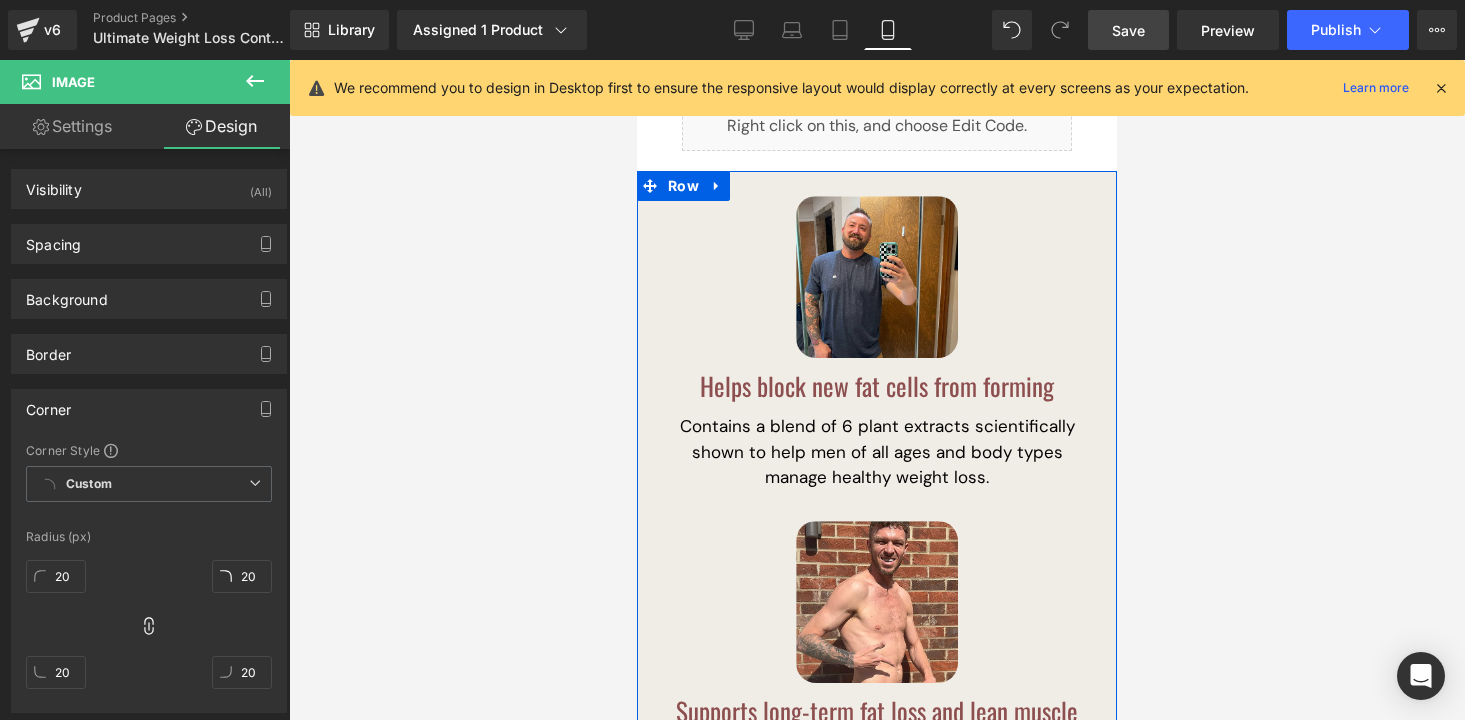 scroll, scrollTop: 266, scrollLeft: 0, axis: vertical 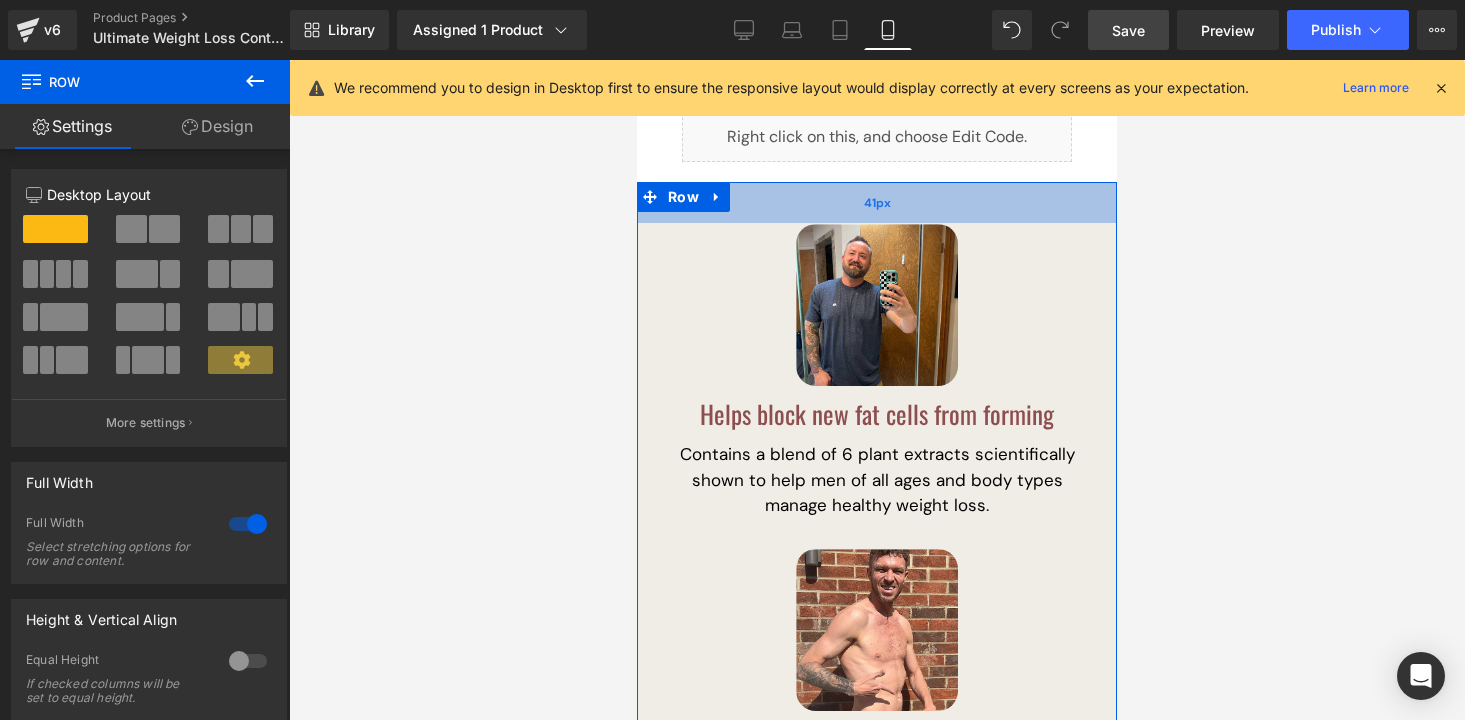 drag, startPoint x: 886, startPoint y: 201, endPoint x: 887, endPoint y: 216, distance: 15.033297 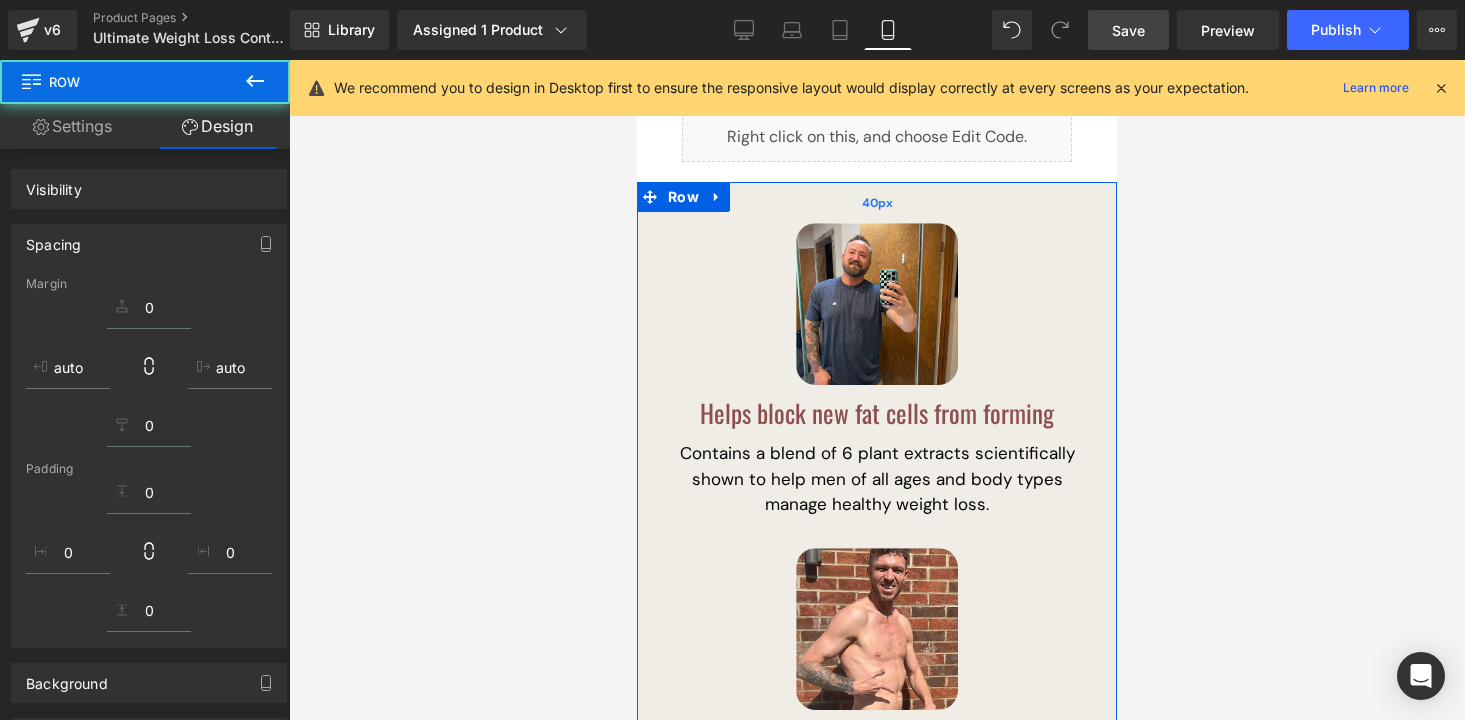 click on "40px" at bounding box center [877, 202] 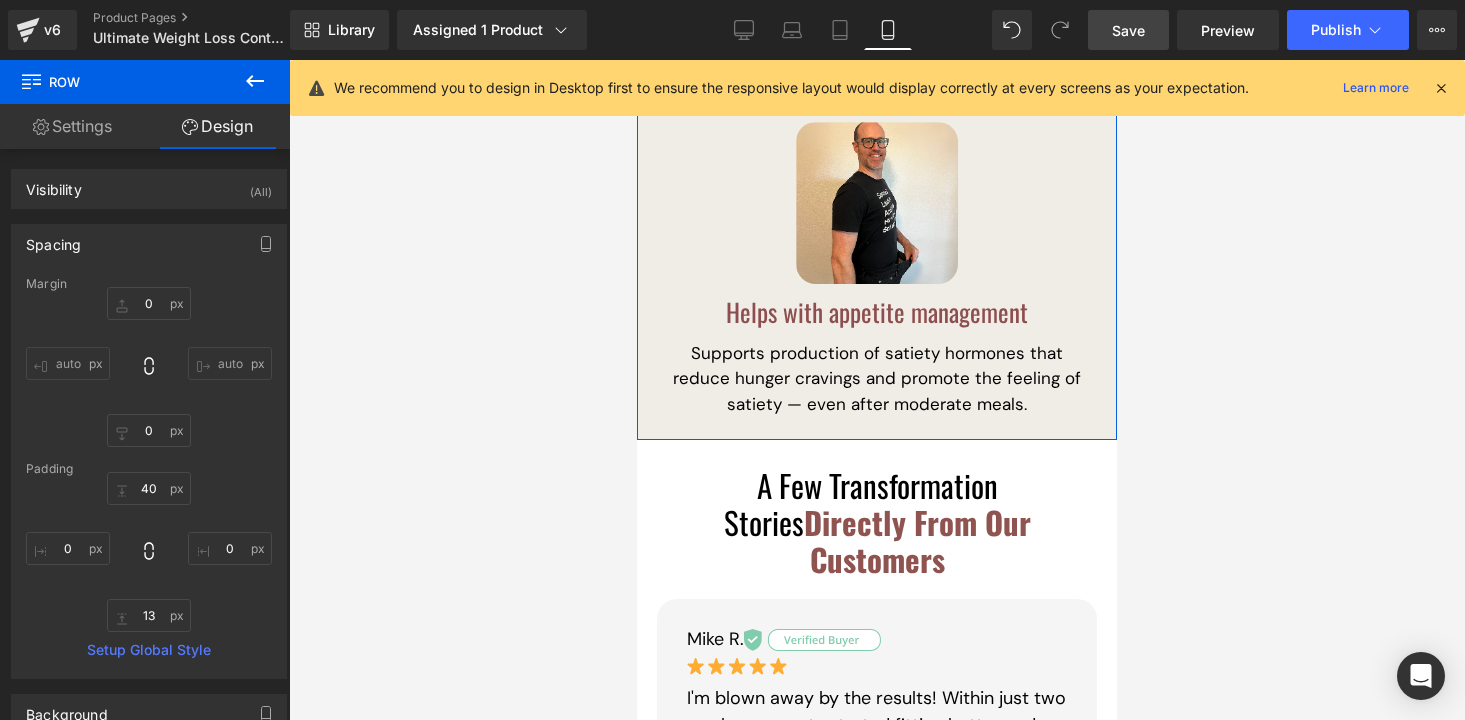 scroll, scrollTop: 1097, scrollLeft: 0, axis: vertical 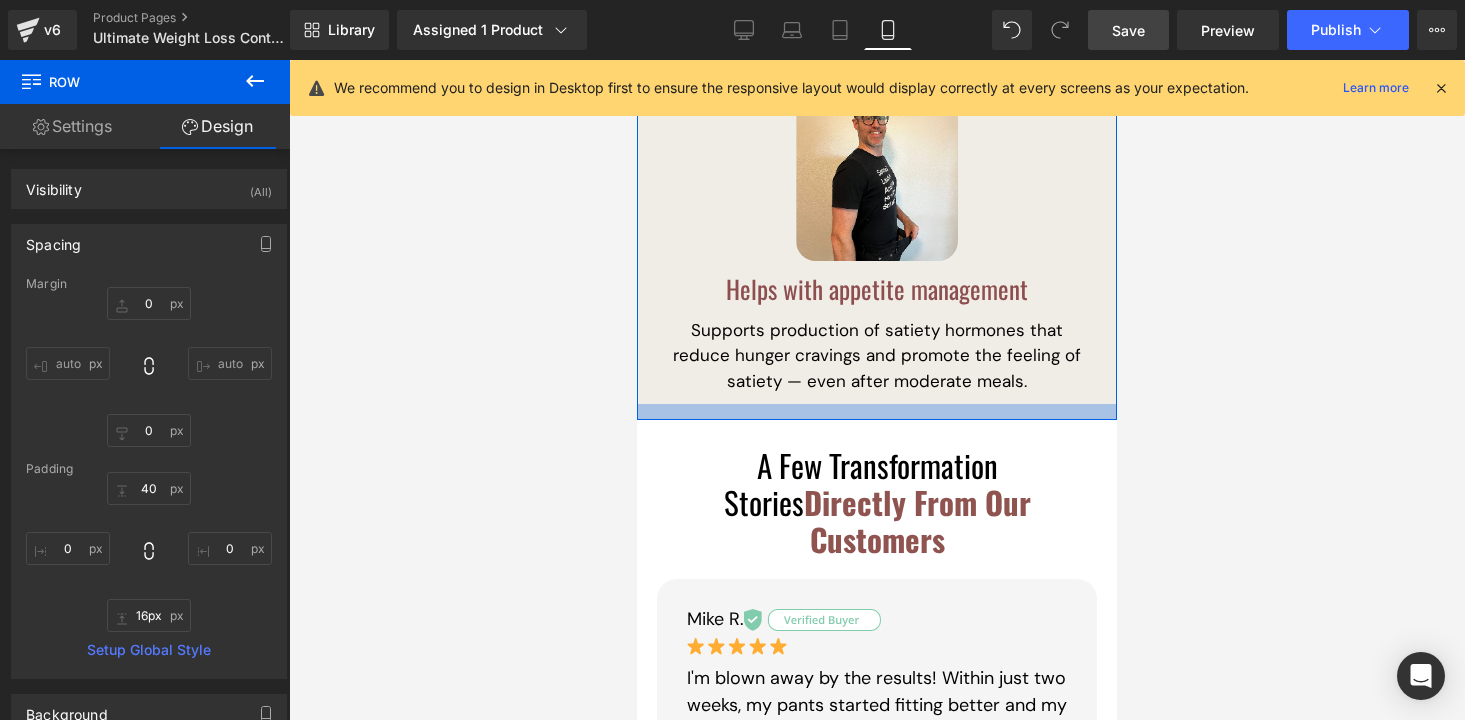 type on "17px" 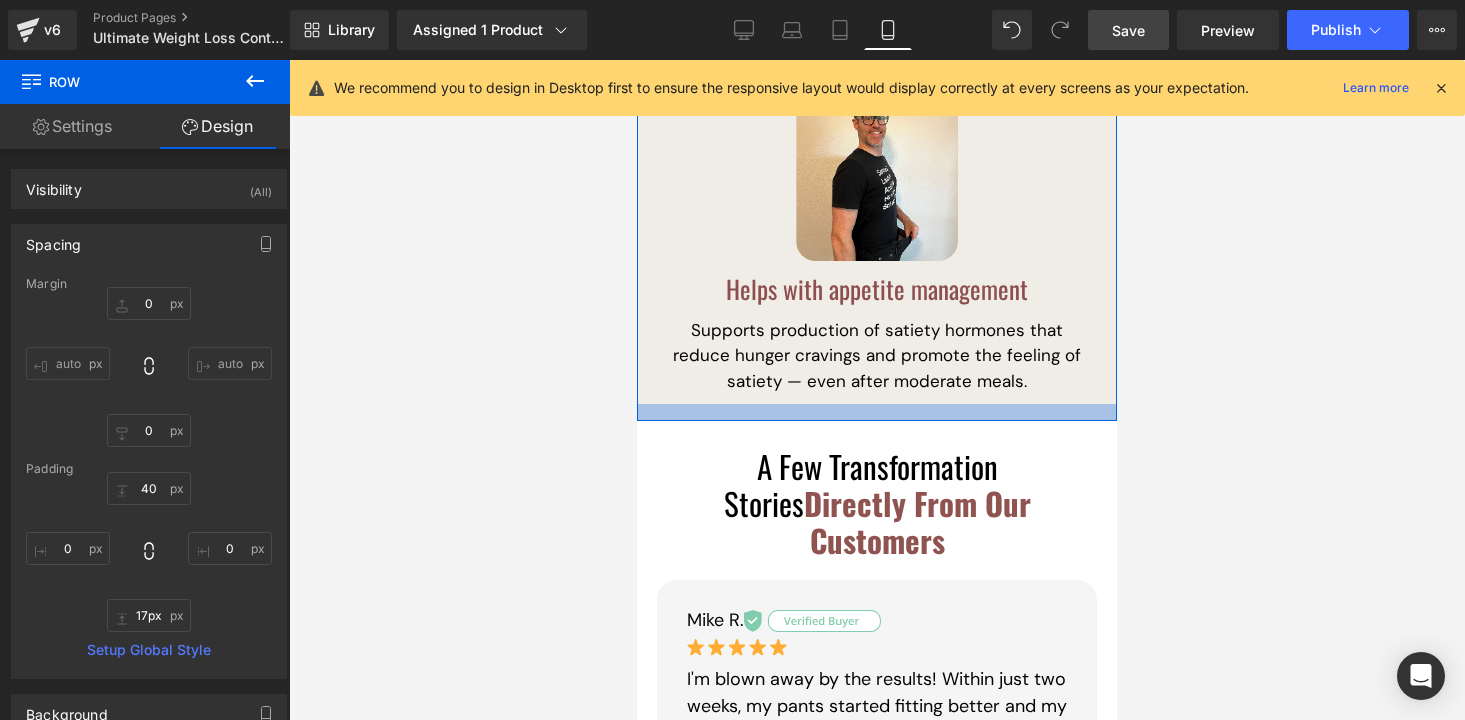 click at bounding box center [877, 412] 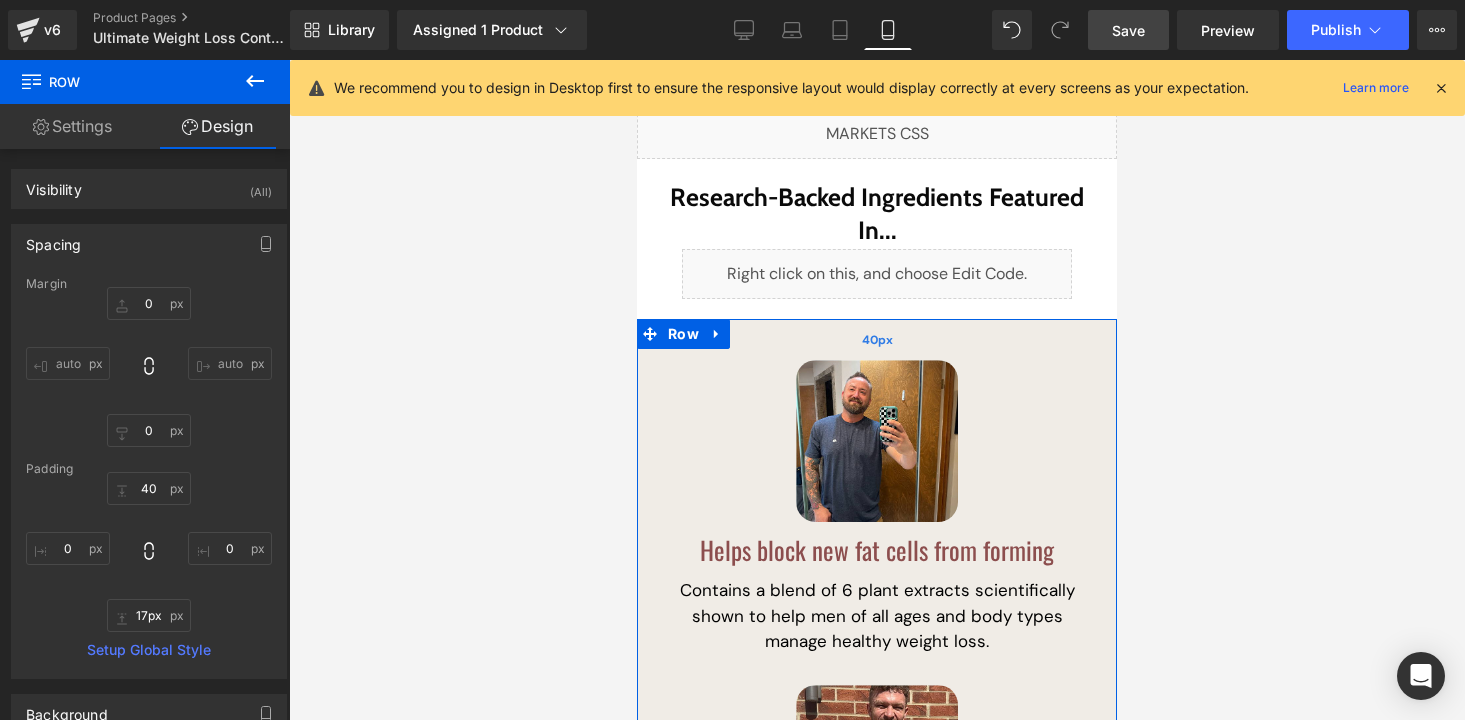 scroll, scrollTop: 126, scrollLeft: 0, axis: vertical 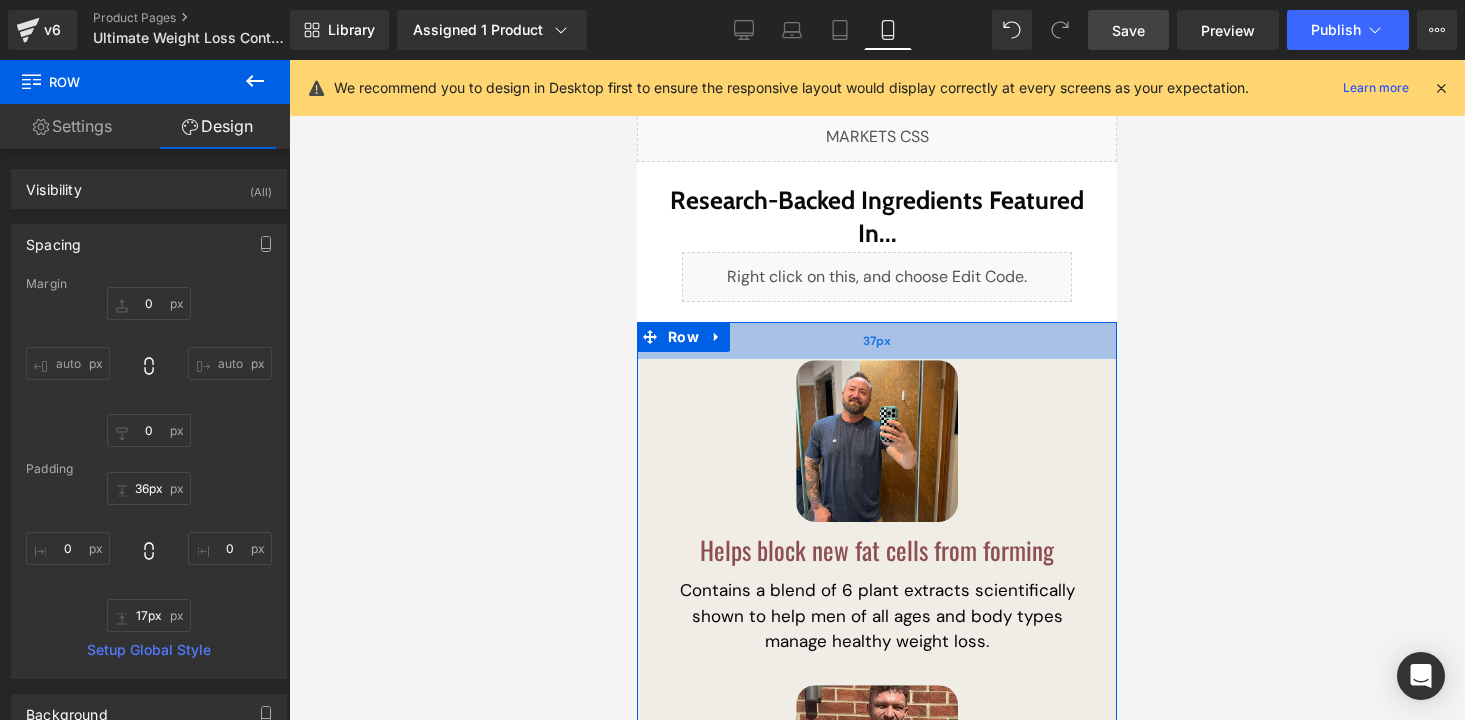 type on "35px" 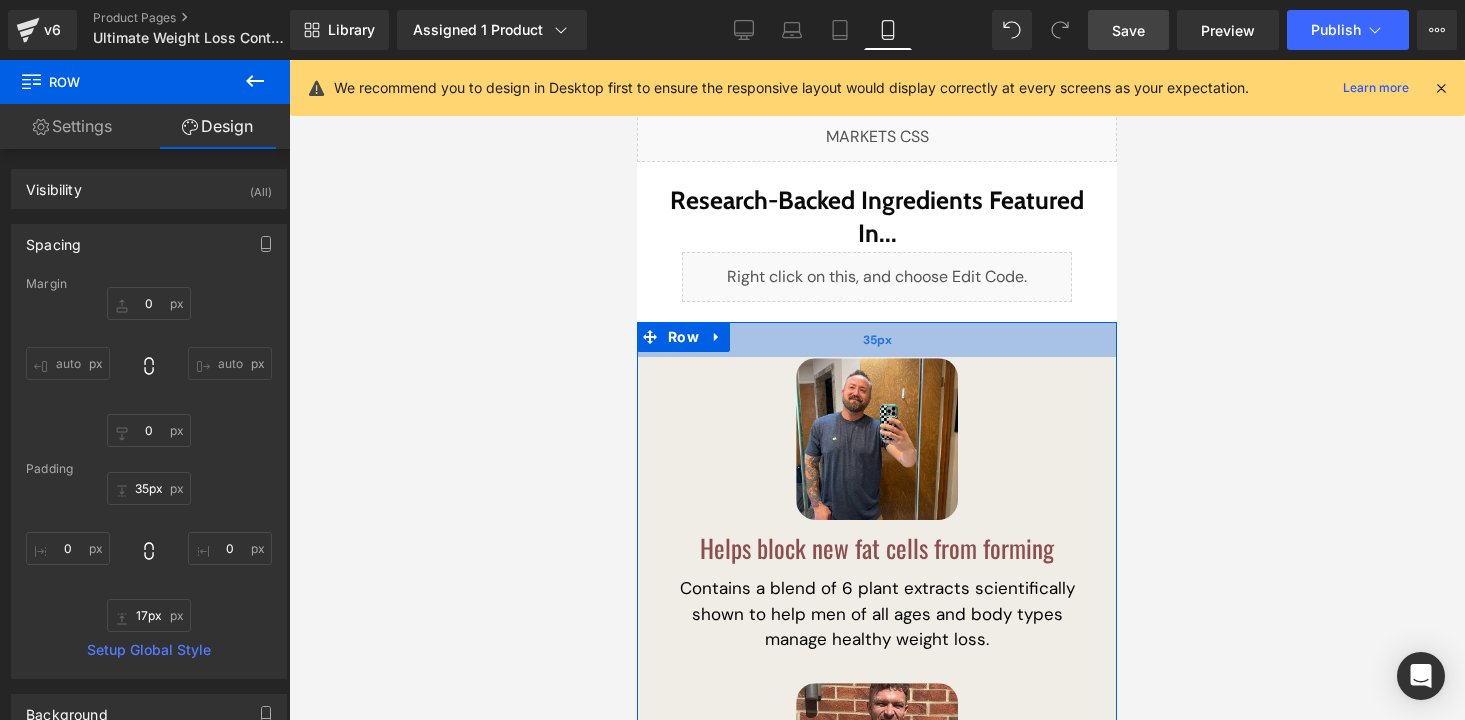 click on "35px" at bounding box center [877, 339] 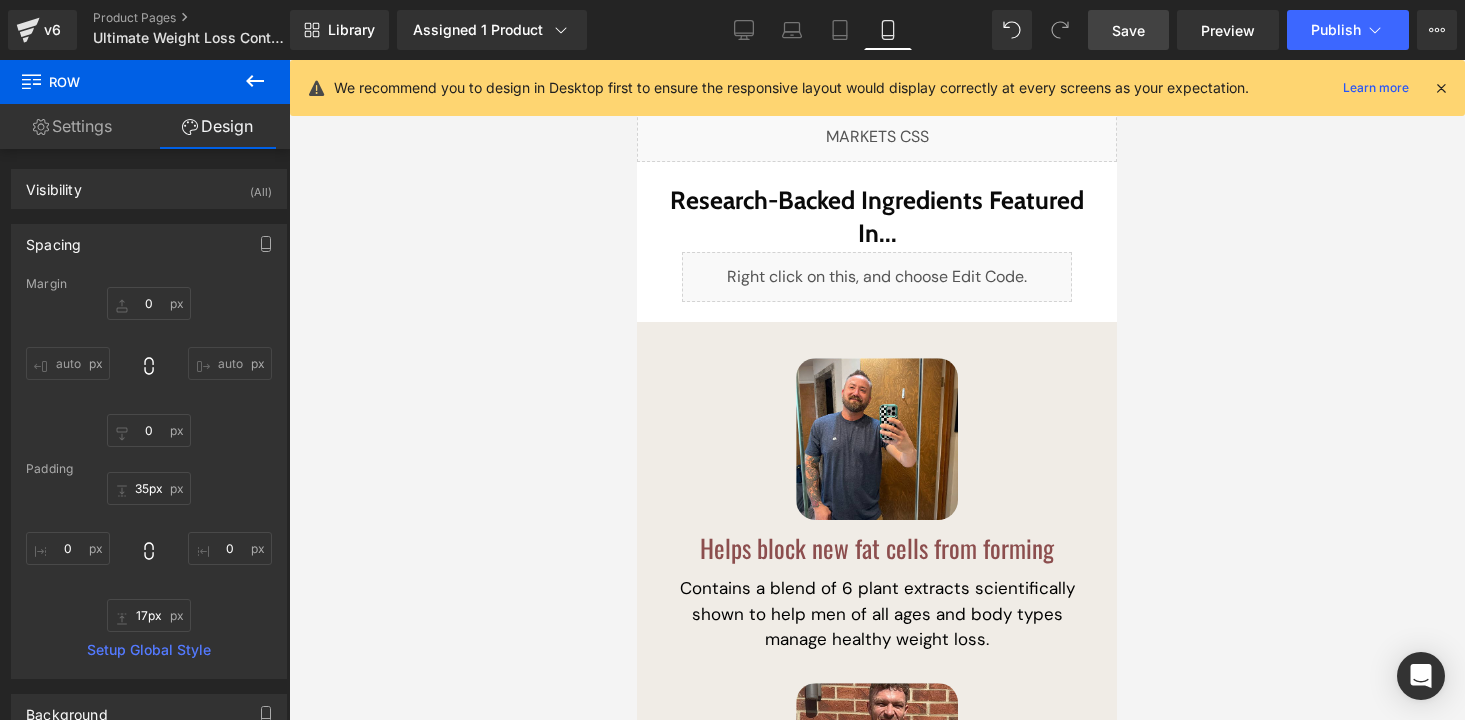 click on "Save" at bounding box center [1128, 30] 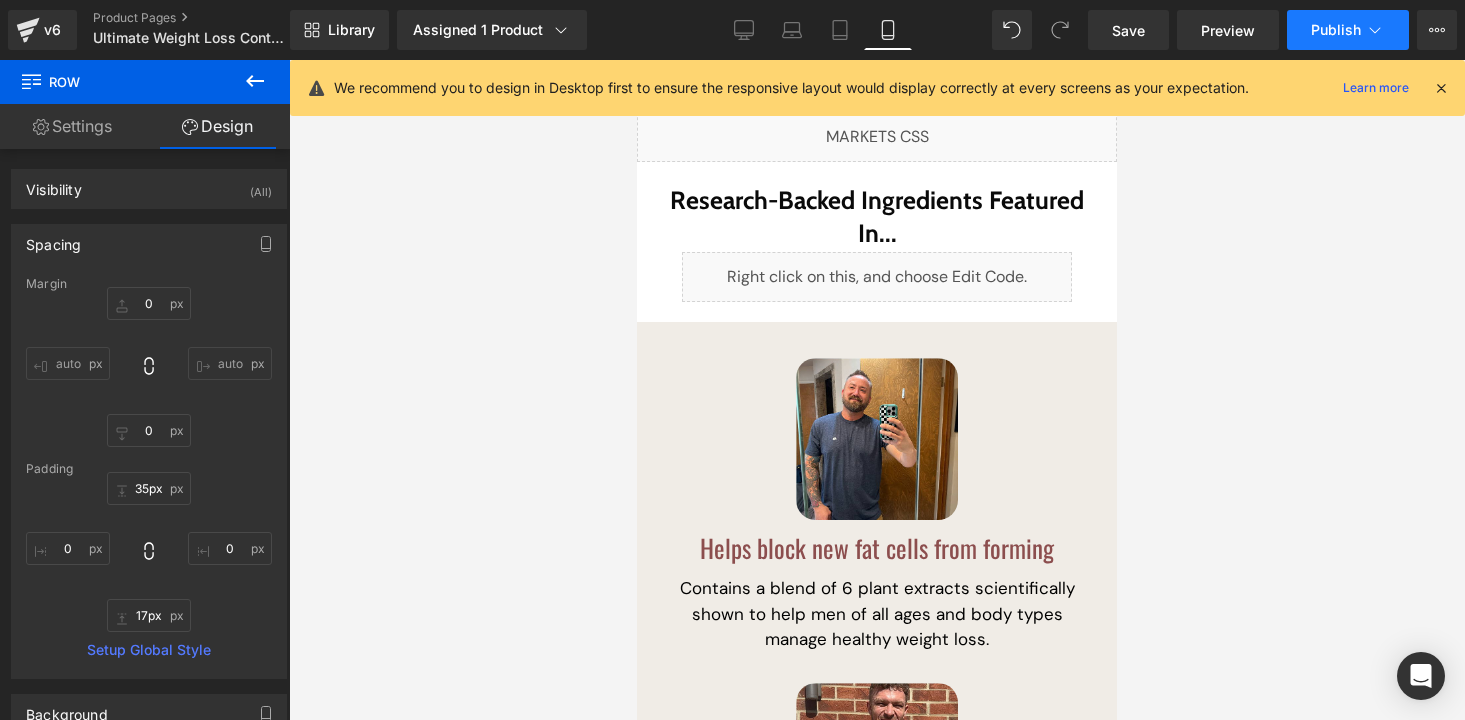 click on "Publish" at bounding box center [1336, 30] 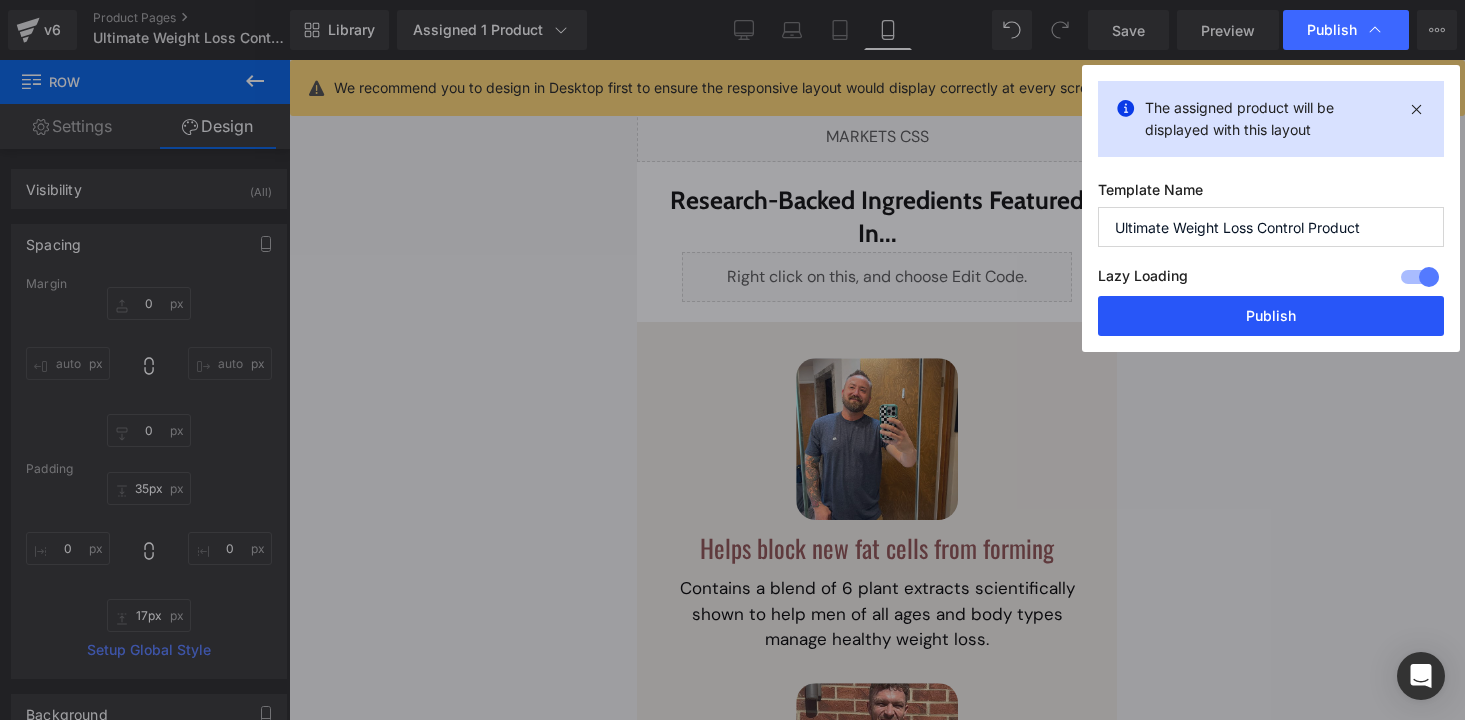click on "Publish" at bounding box center [1271, 316] 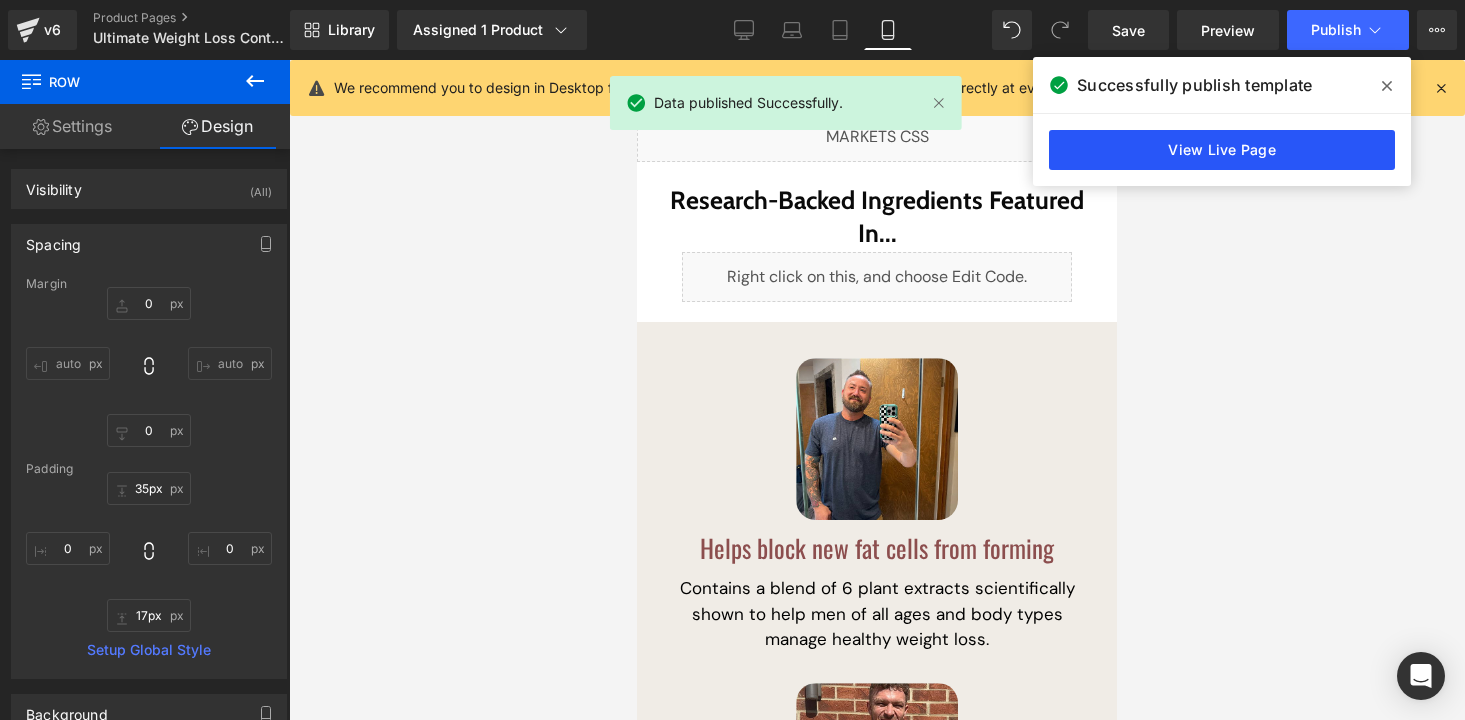 click on "View Live Page" at bounding box center (1222, 150) 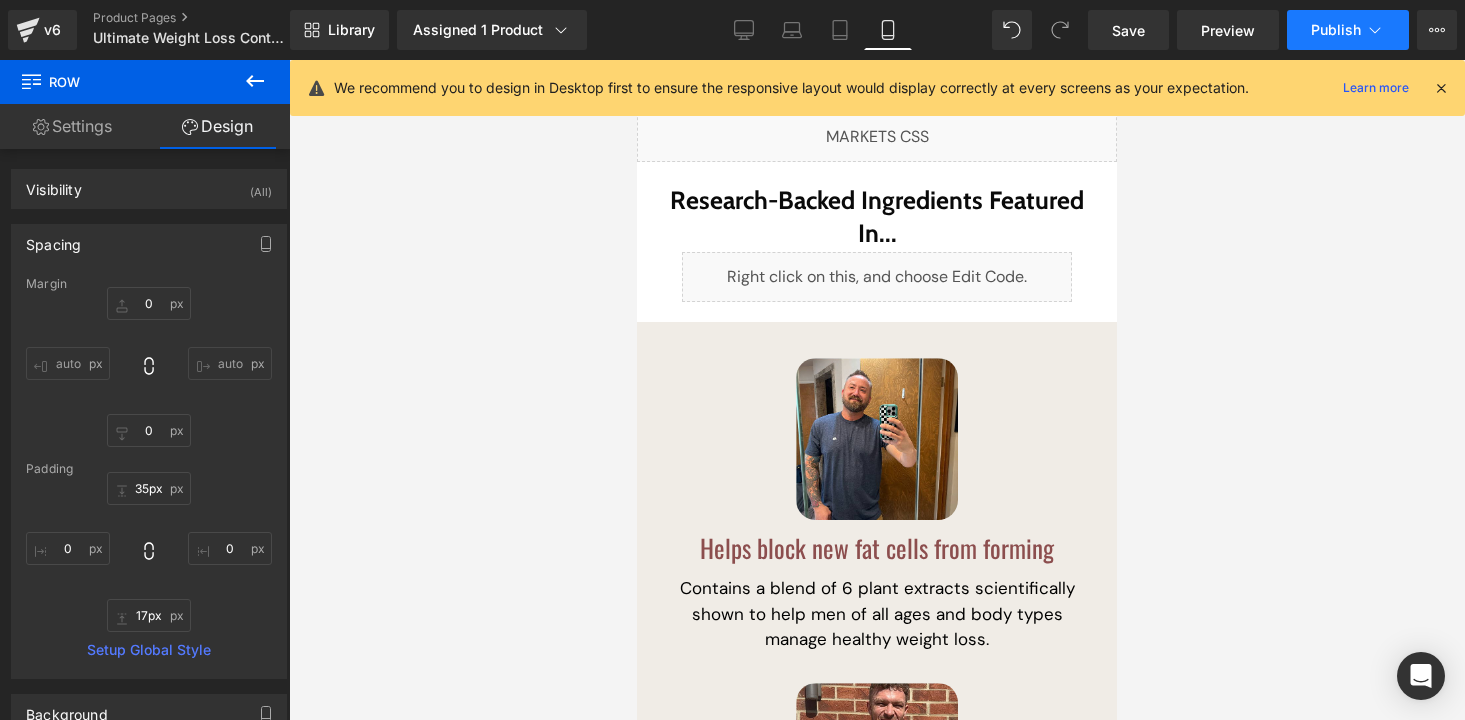 click on "Publish" at bounding box center (1348, 30) 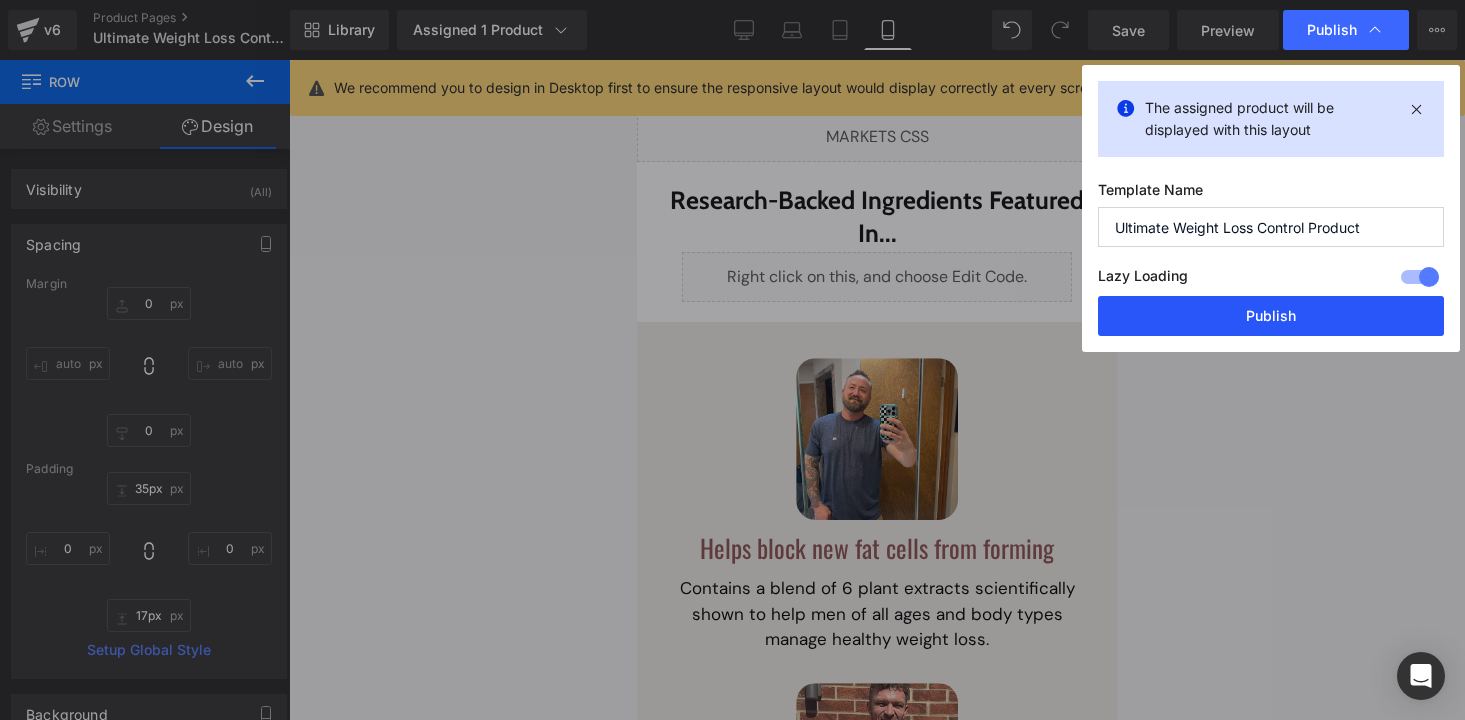 click on "Publish" at bounding box center (1271, 316) 